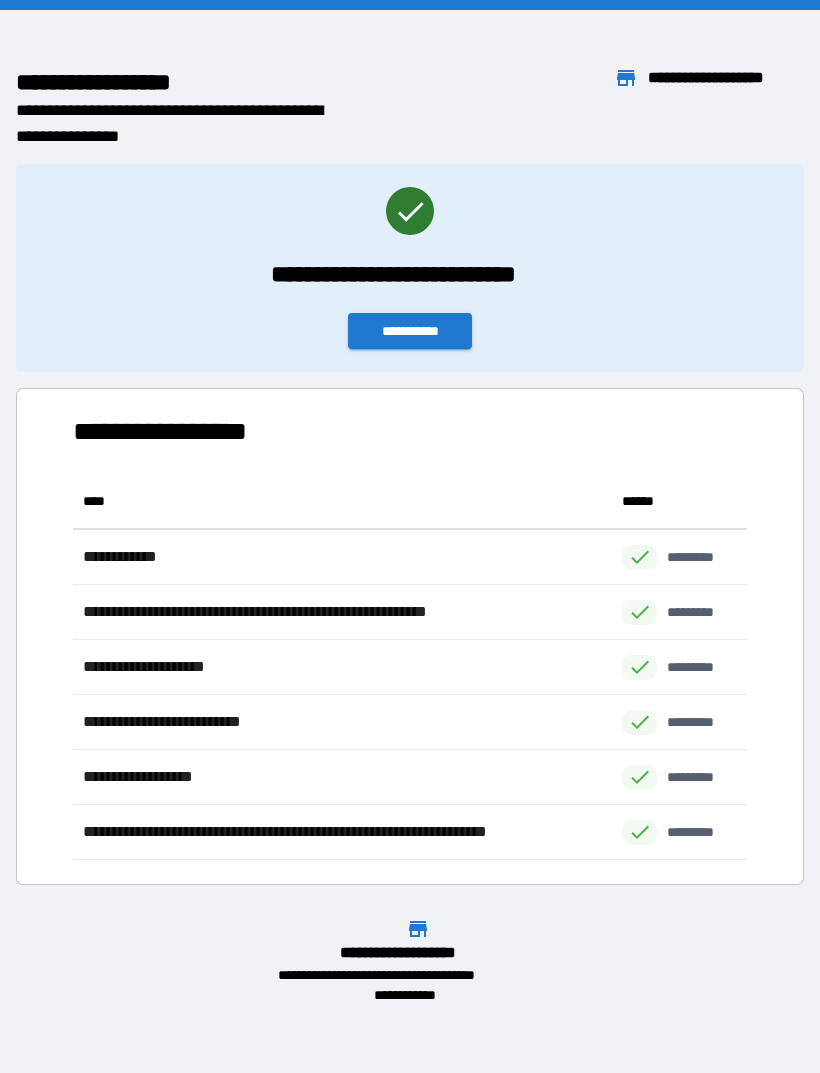 scroll, scrollTop: 0, scrollLeft: 0, axis: both 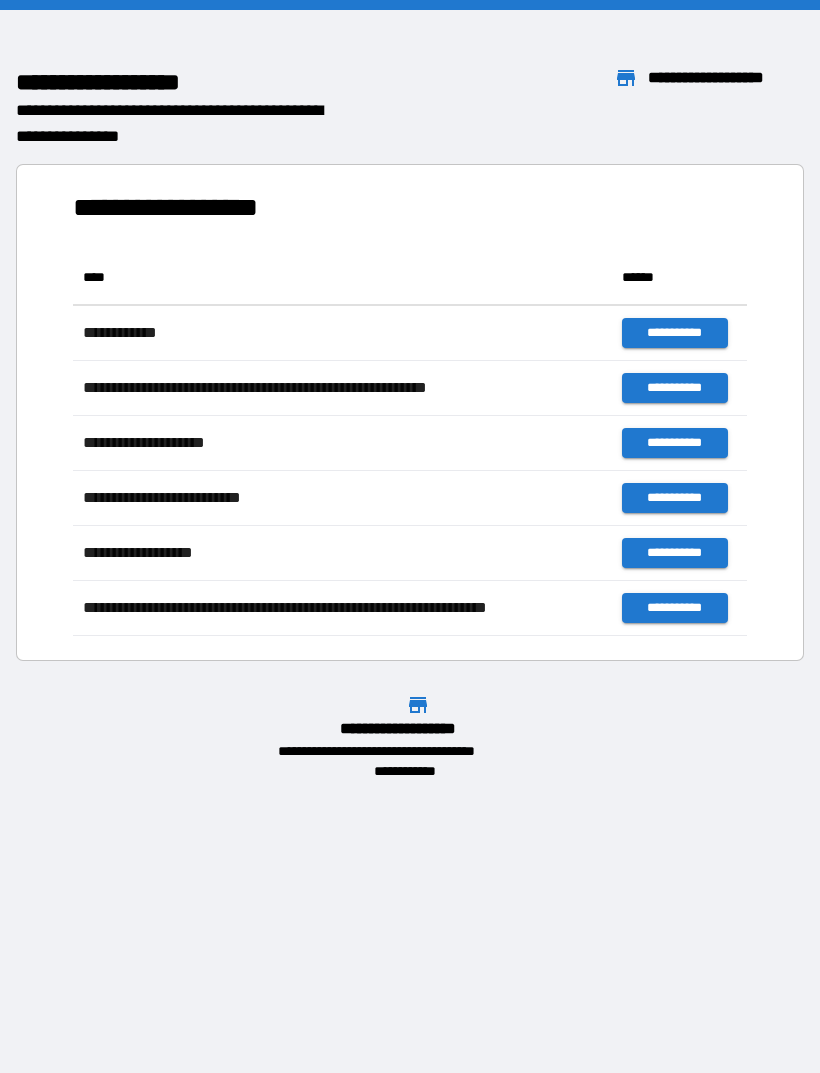 click on "**********" at bounding box center [410, 395] 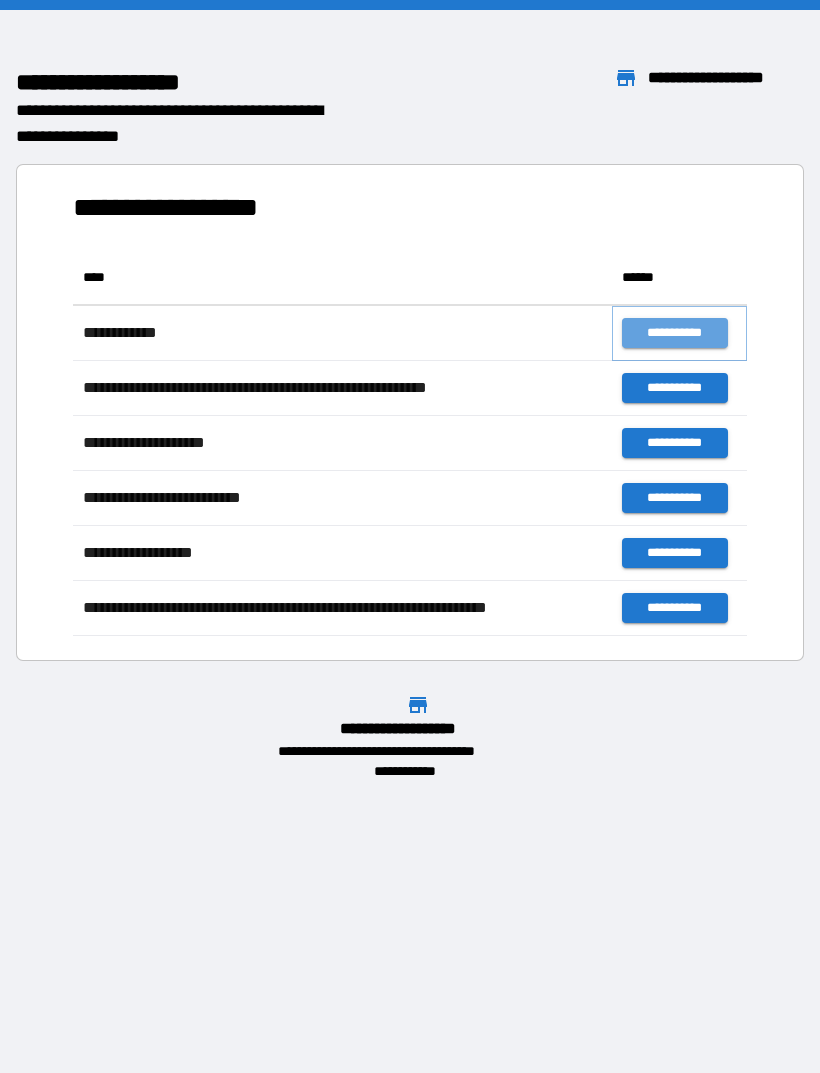 click on "**********" at bounding box center (674, 333) 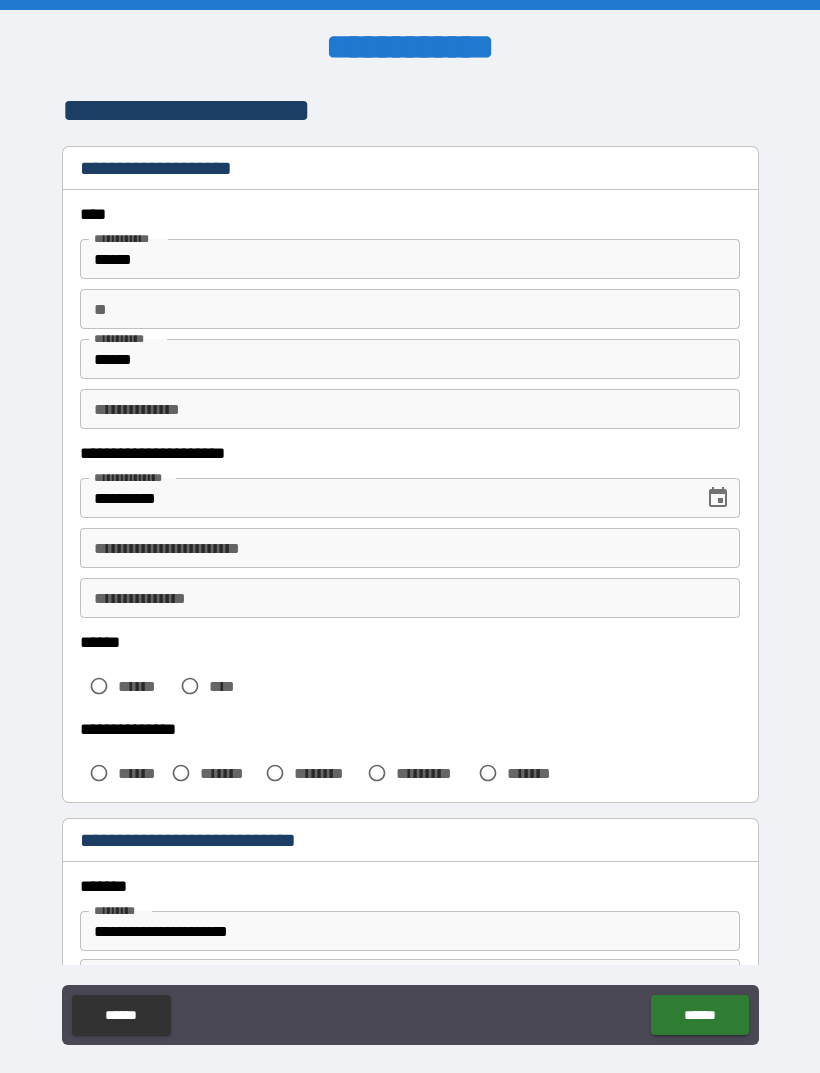 click on "**********" at bounding box center (410, 548) 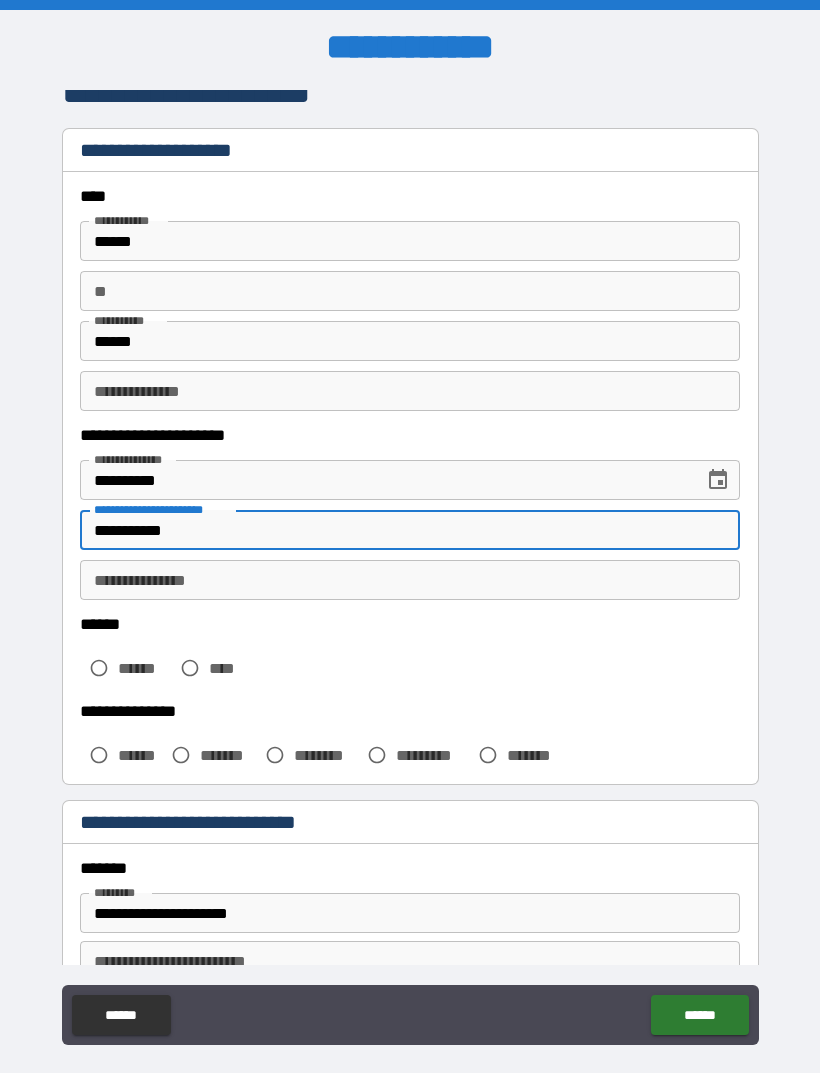 scroll, scrollTop: 40, scrollLeft: 0, axis: vertical 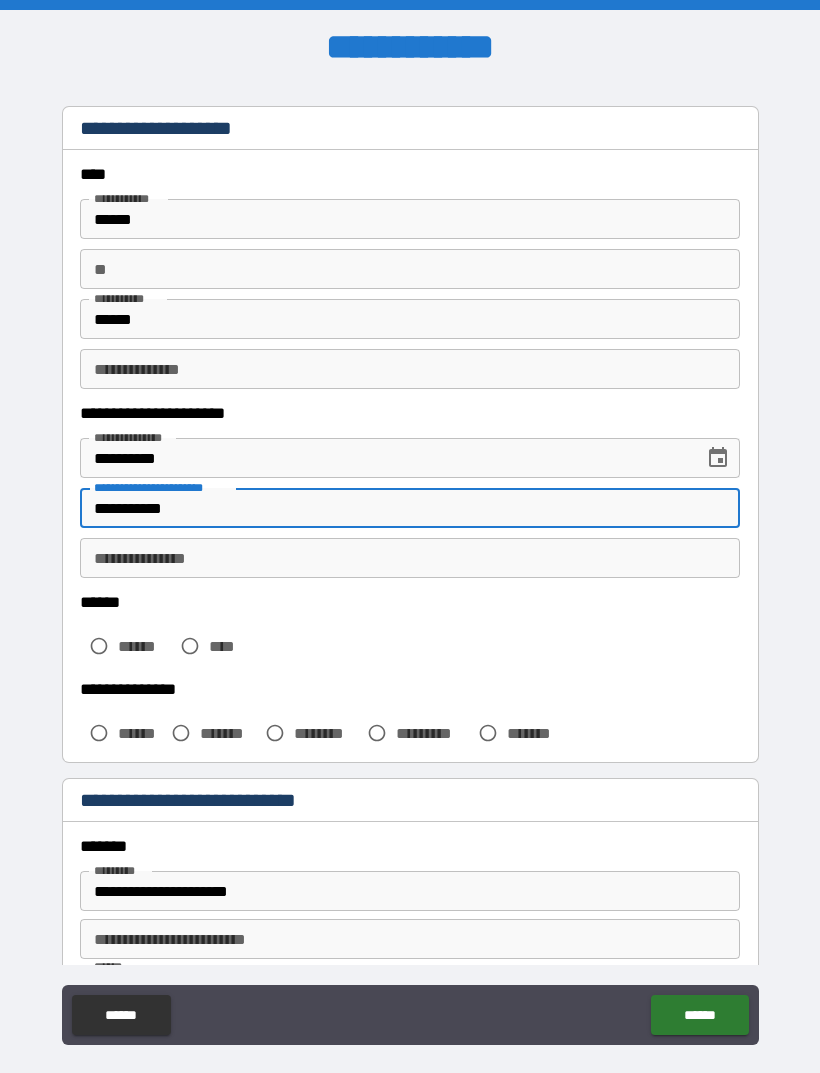 type on "**********" 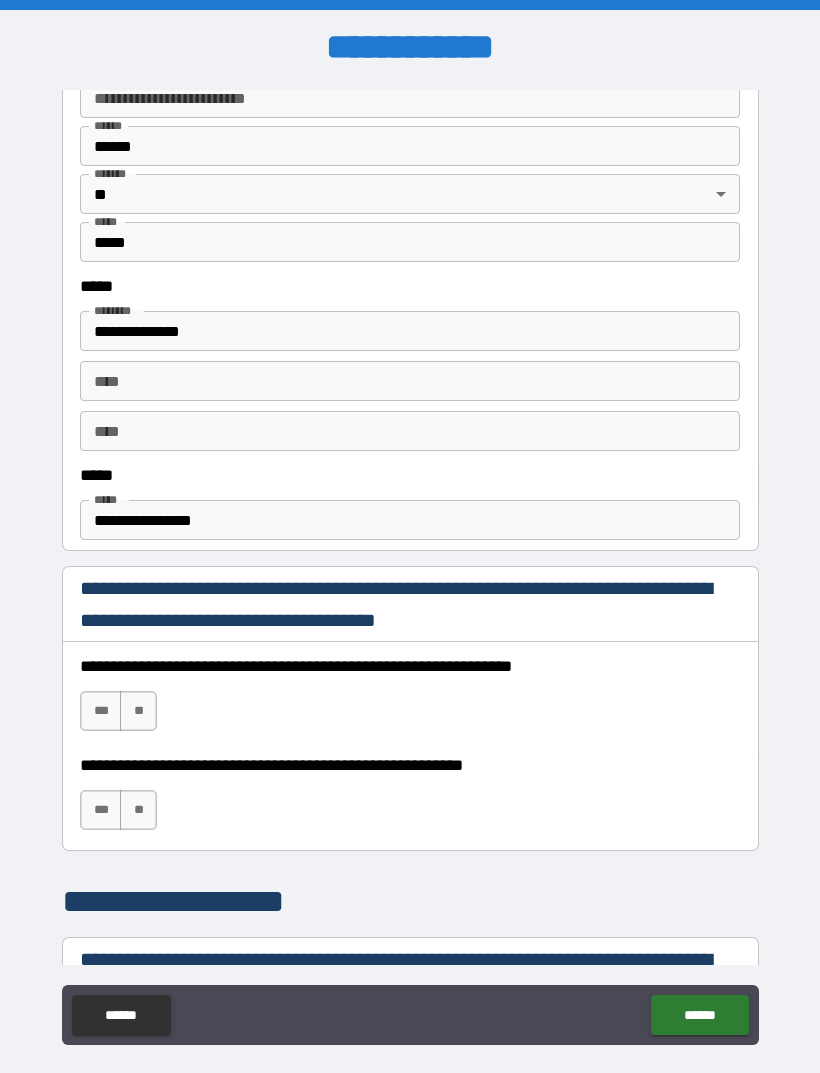 scroll, scrollTop: 902, scrollLeft: 0, axis: vertical 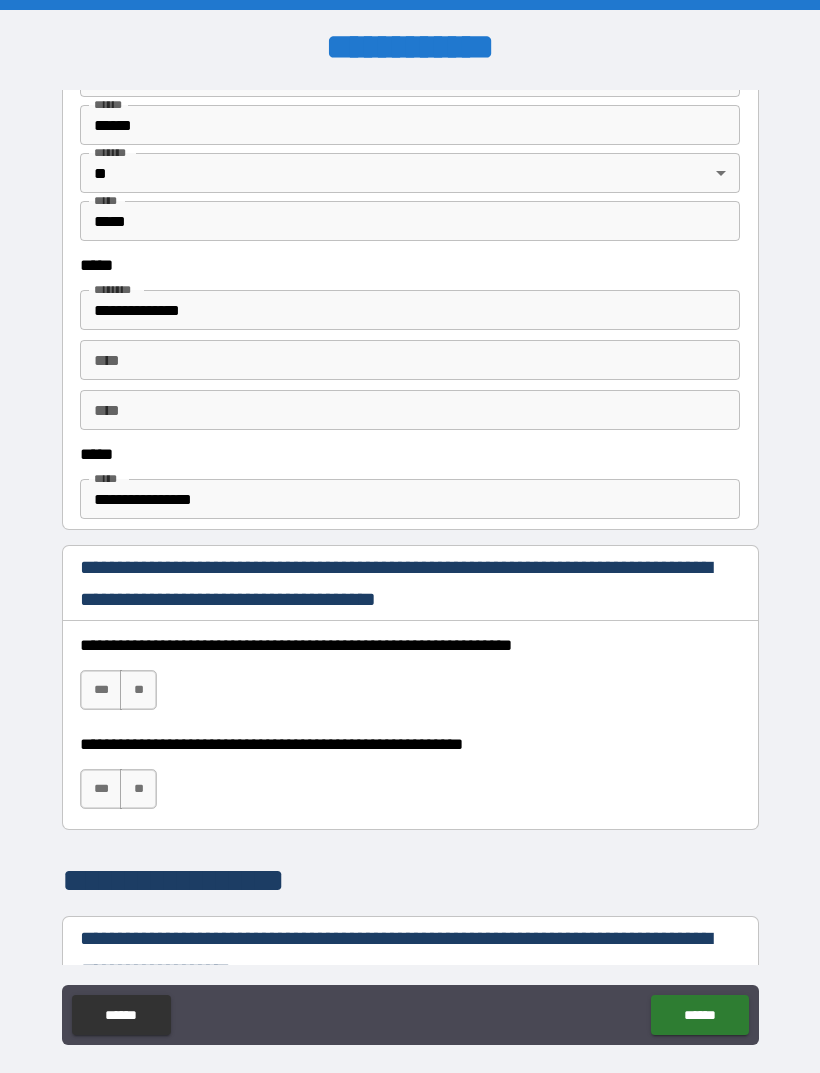 click on "***" at bounding box center [101, 690] 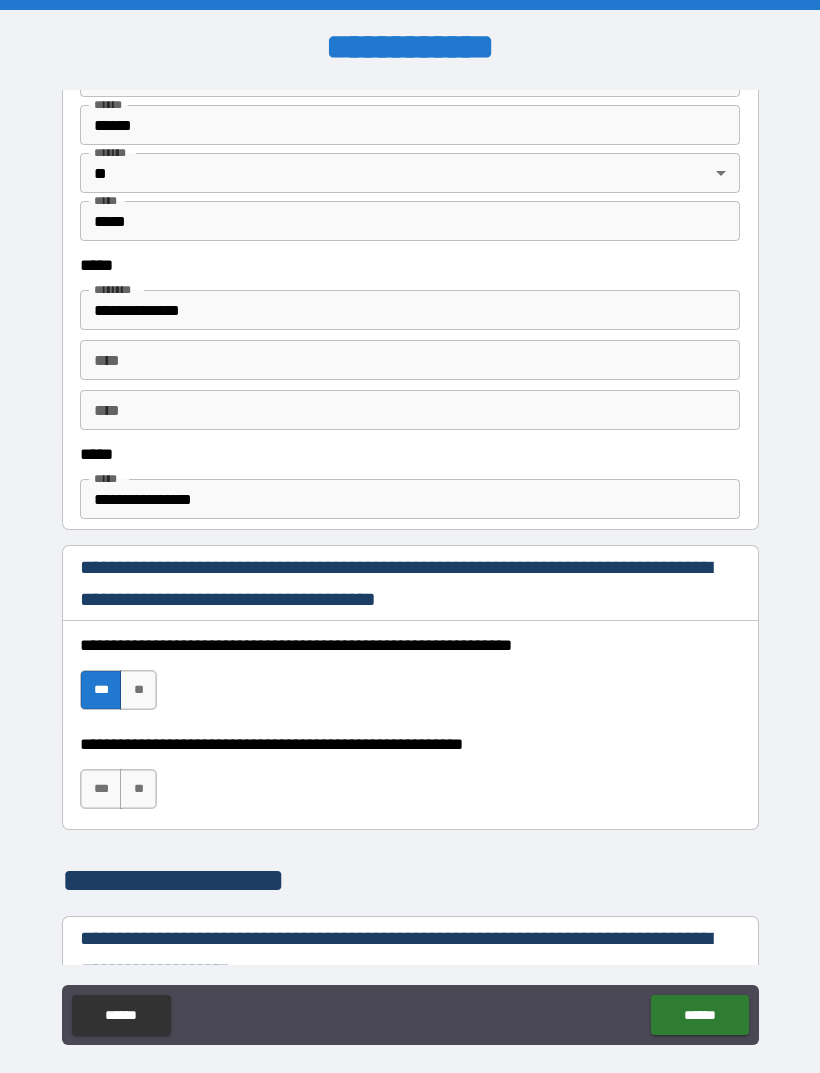 click on "***" at bounding box center (101, 789) 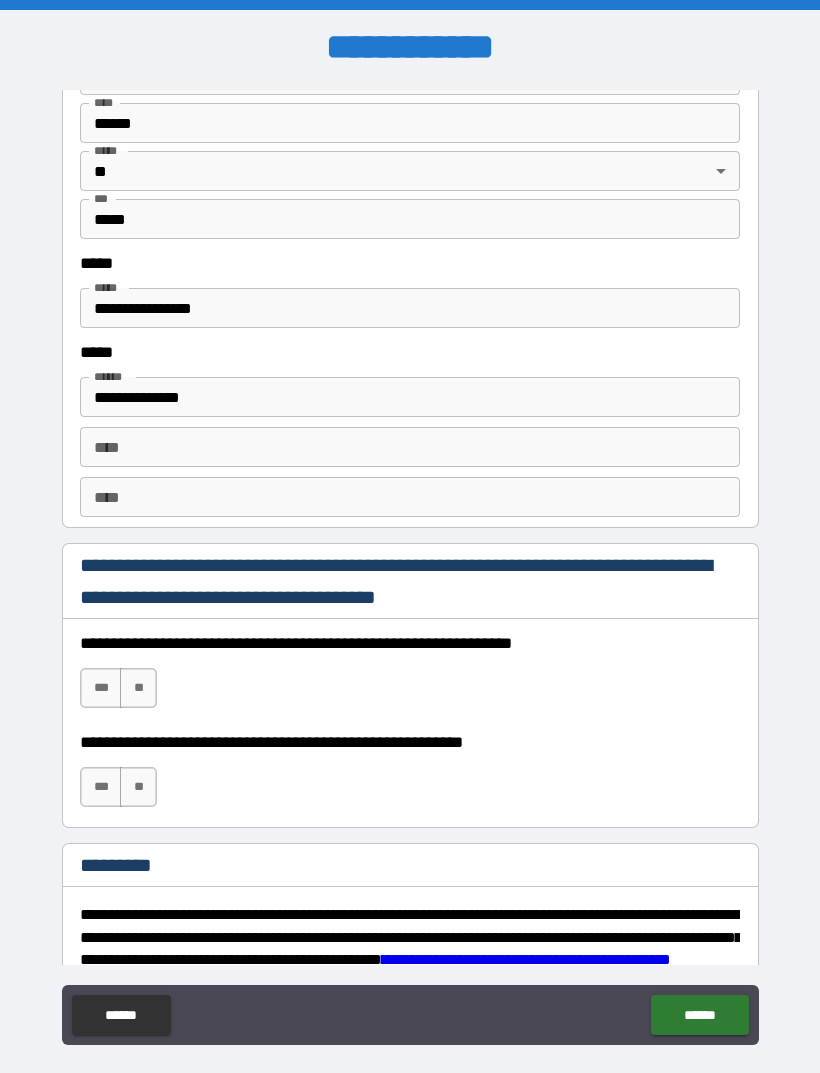 scroll, scrollTop: 2546, scrollLeft: 0, axis: vertical 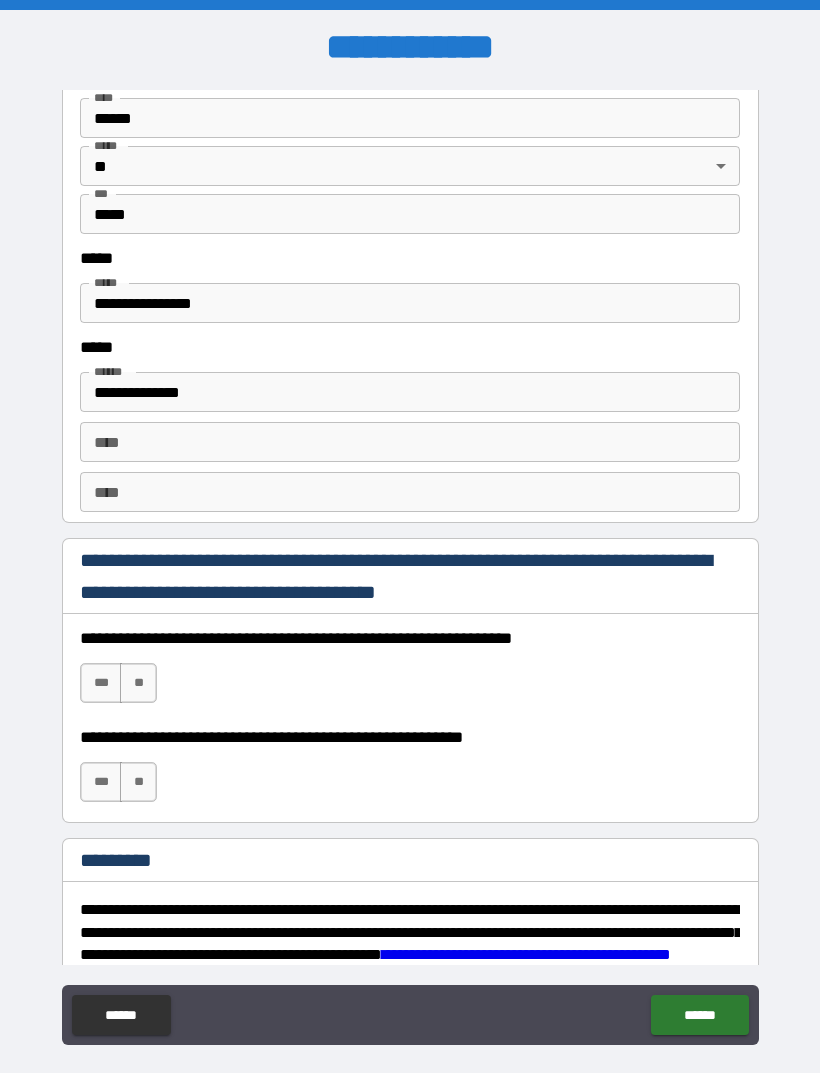 click on "***" at bounding box center [101, 683] 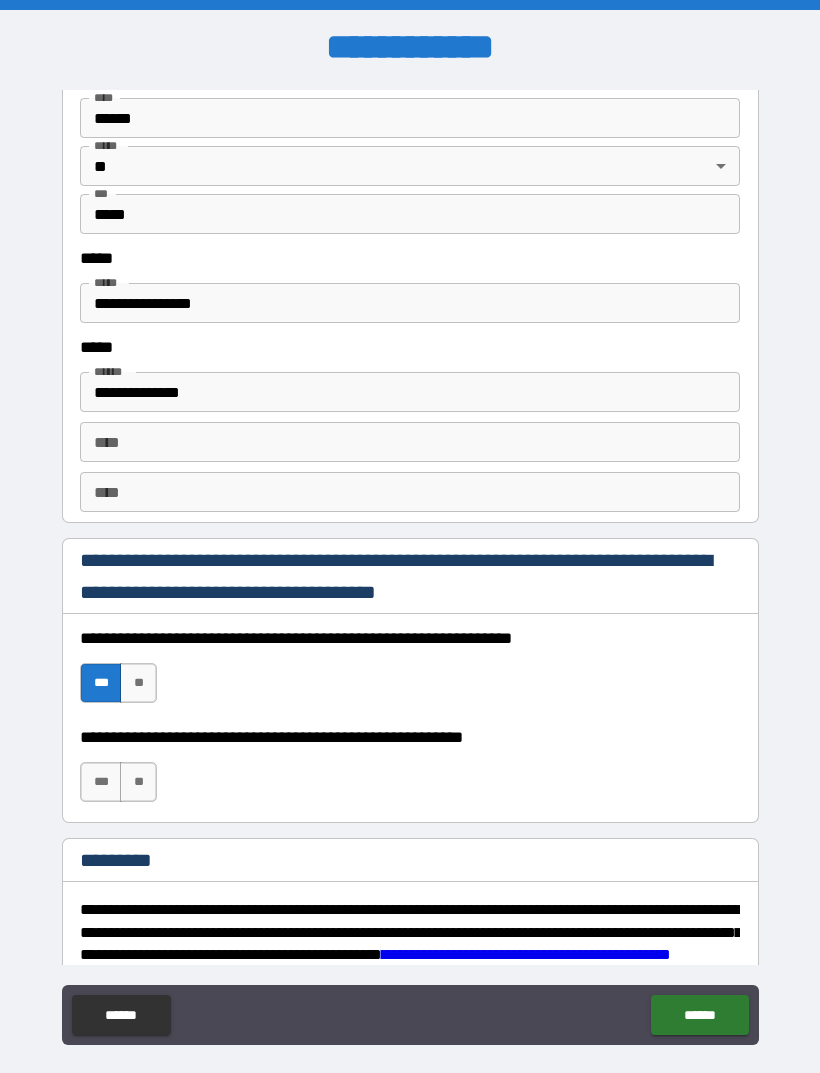 click on "***" at bounding box center (101, 782) 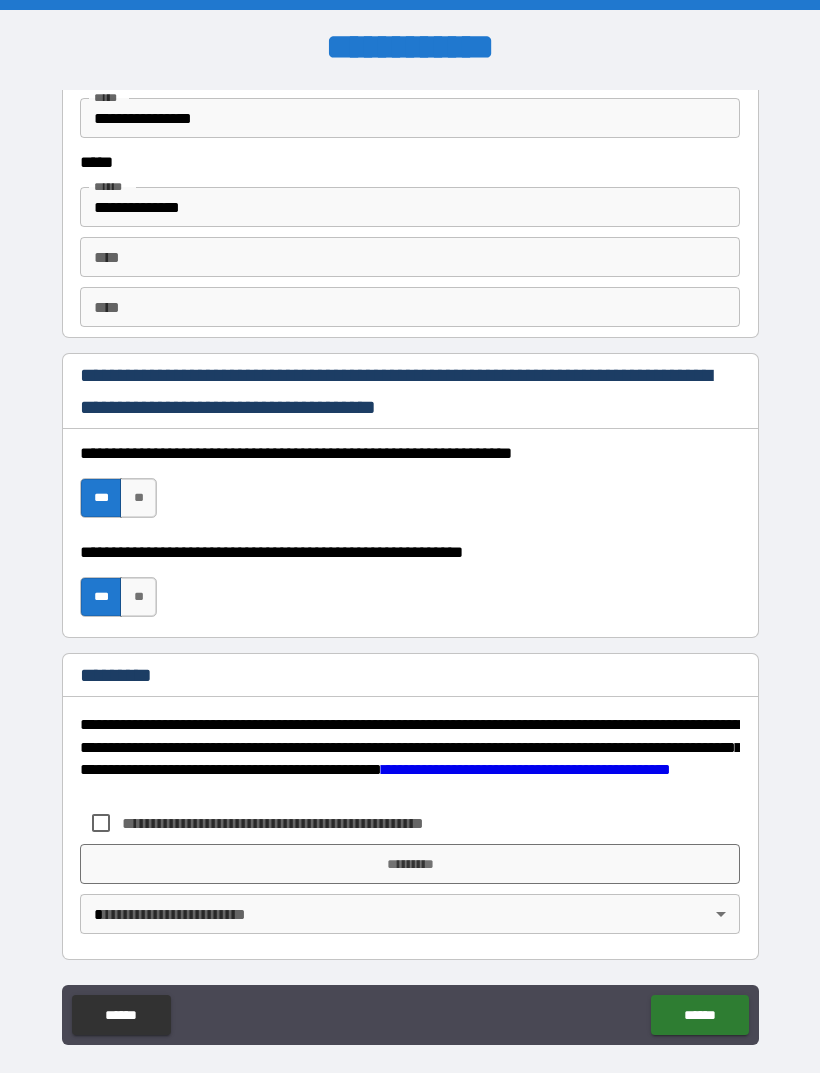 scroll, scrollTop: 2731, scrollLeft: 0, axis: vertical 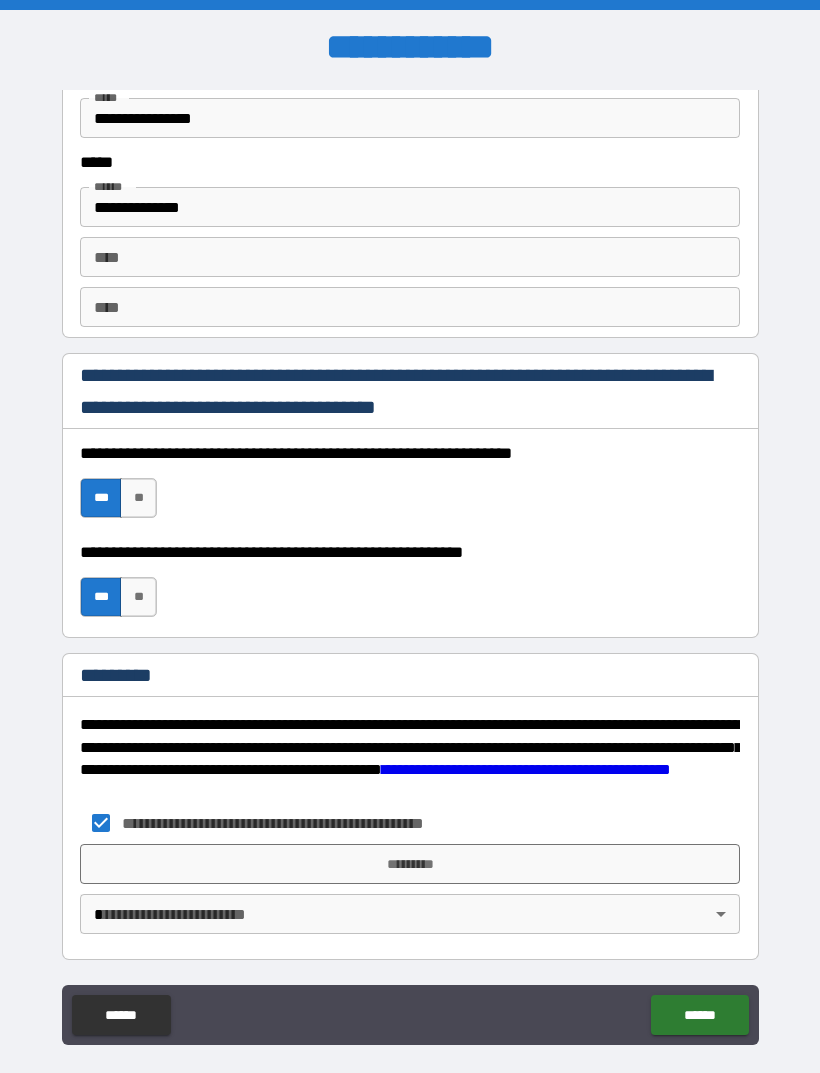 click on "*********" at bounding box center [410, 864] 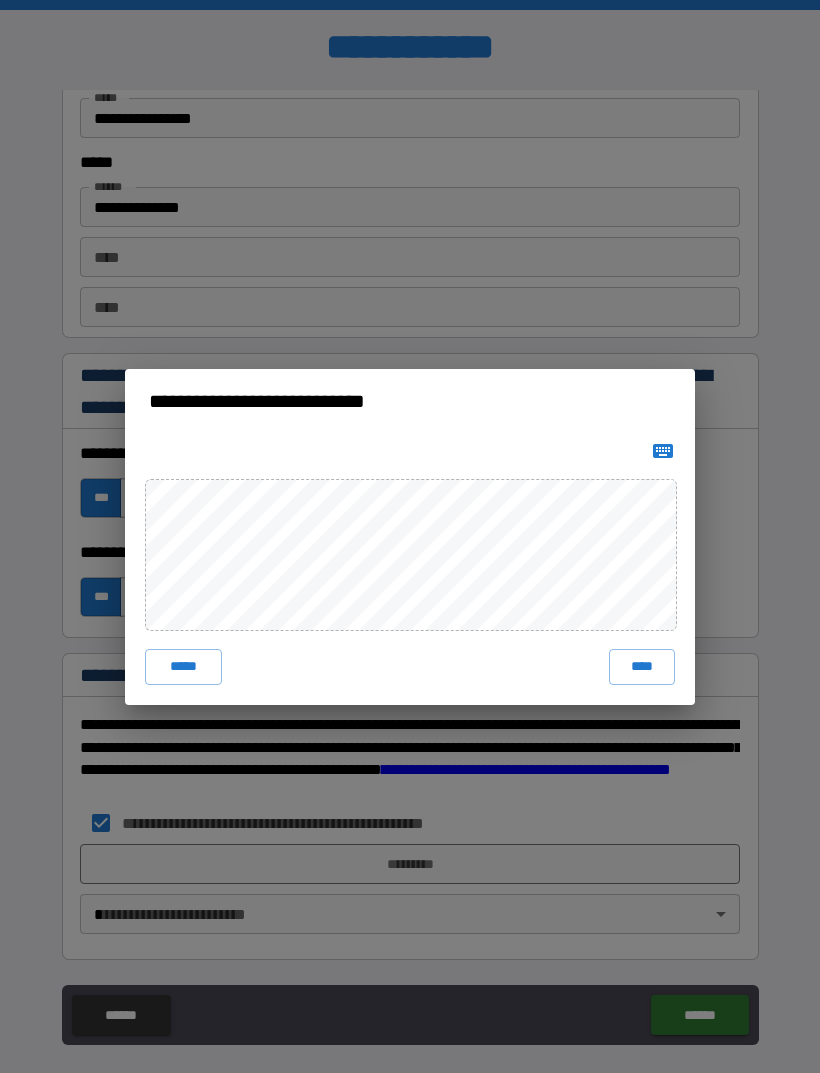 click on "****" at bounding box center (642, 667) 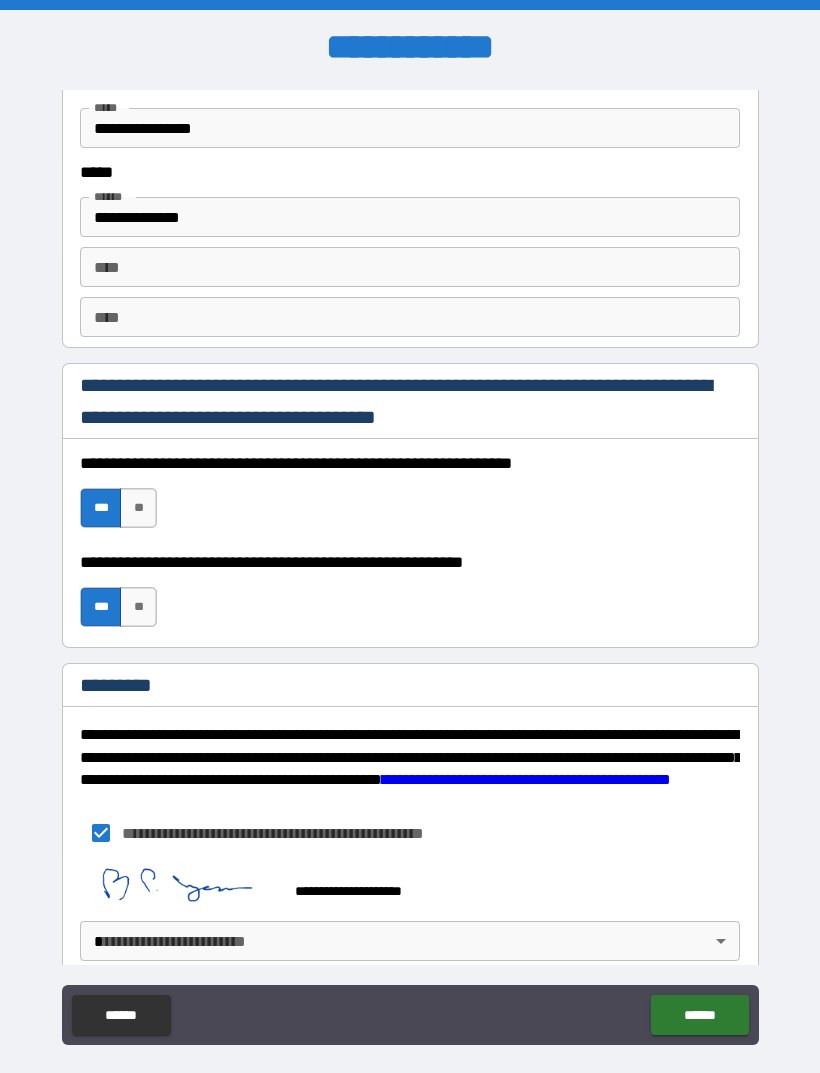 click on "**********" at bounding box center [410, 568] 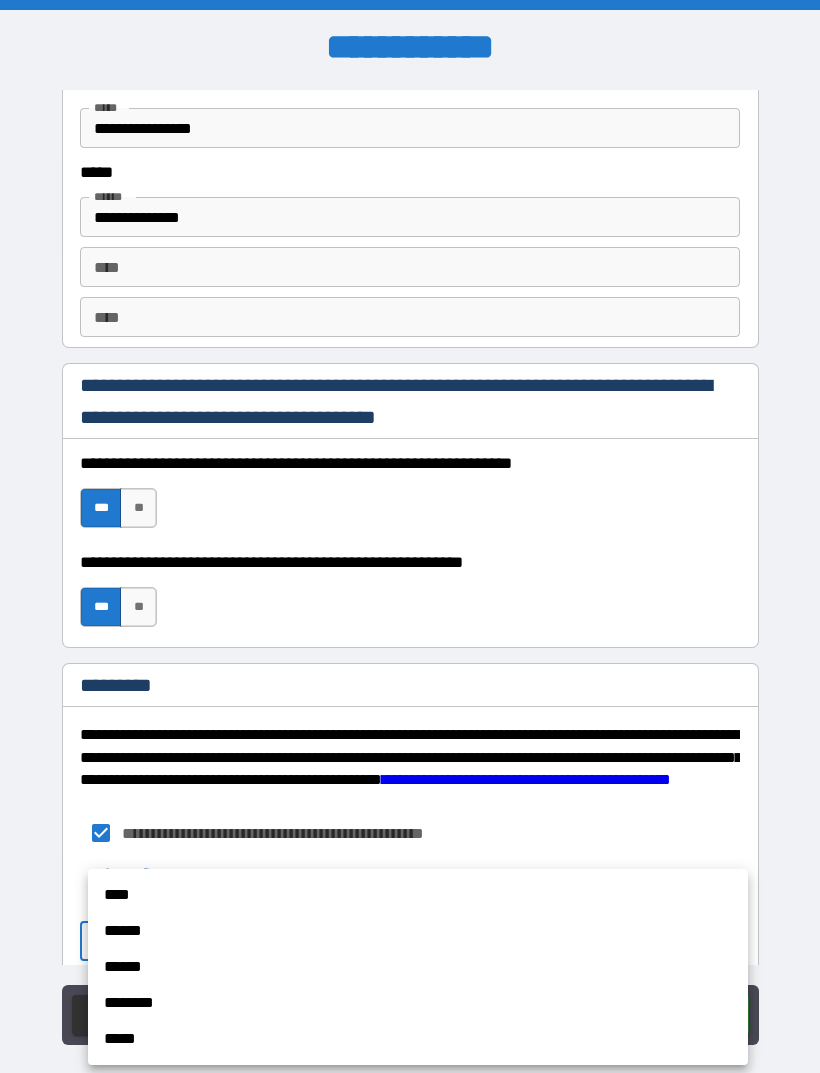 click on "****" at bounding box center [418, 895] 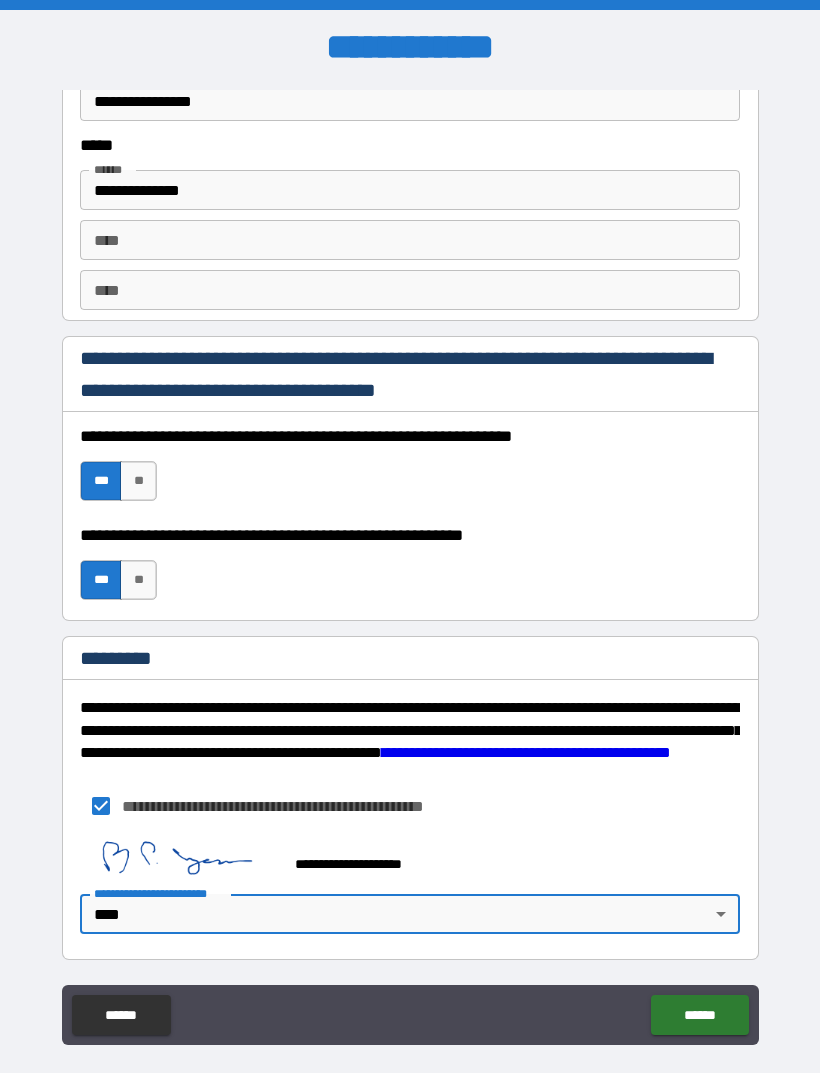 scroll, scrollTop: 2748, scrollLeft: 0, axis: vertical 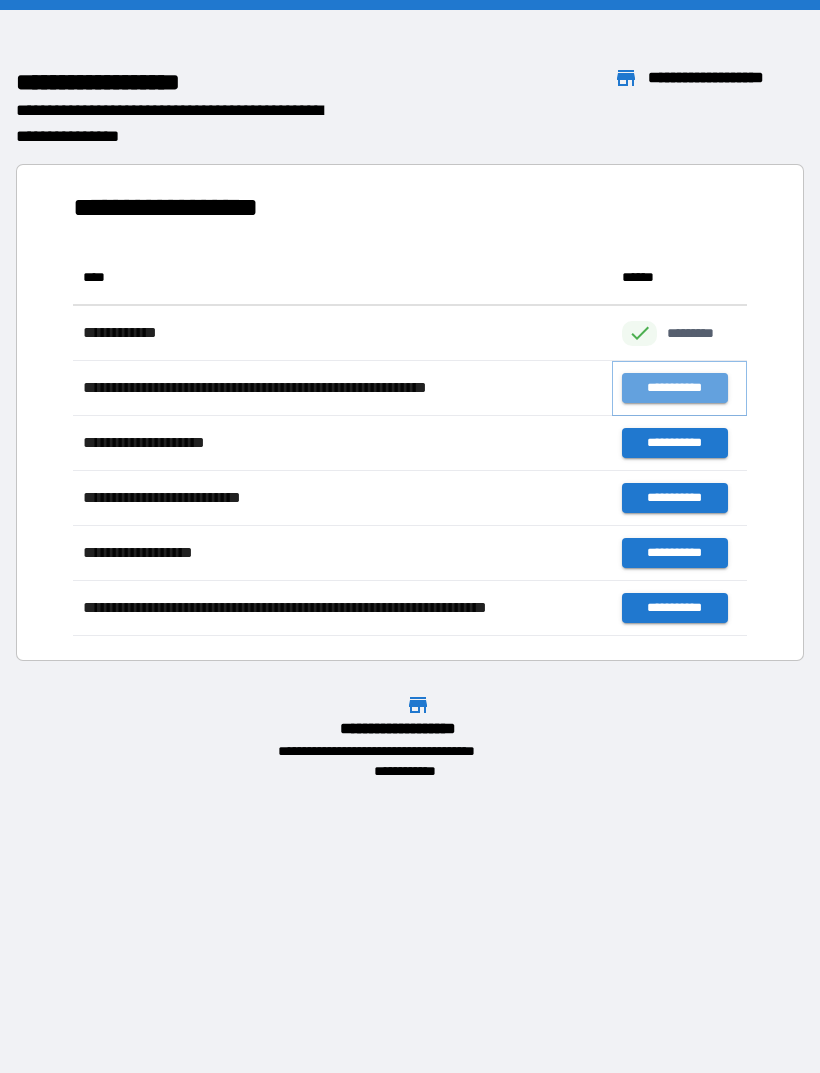 click on "**********" at bounding box center (674, 388) 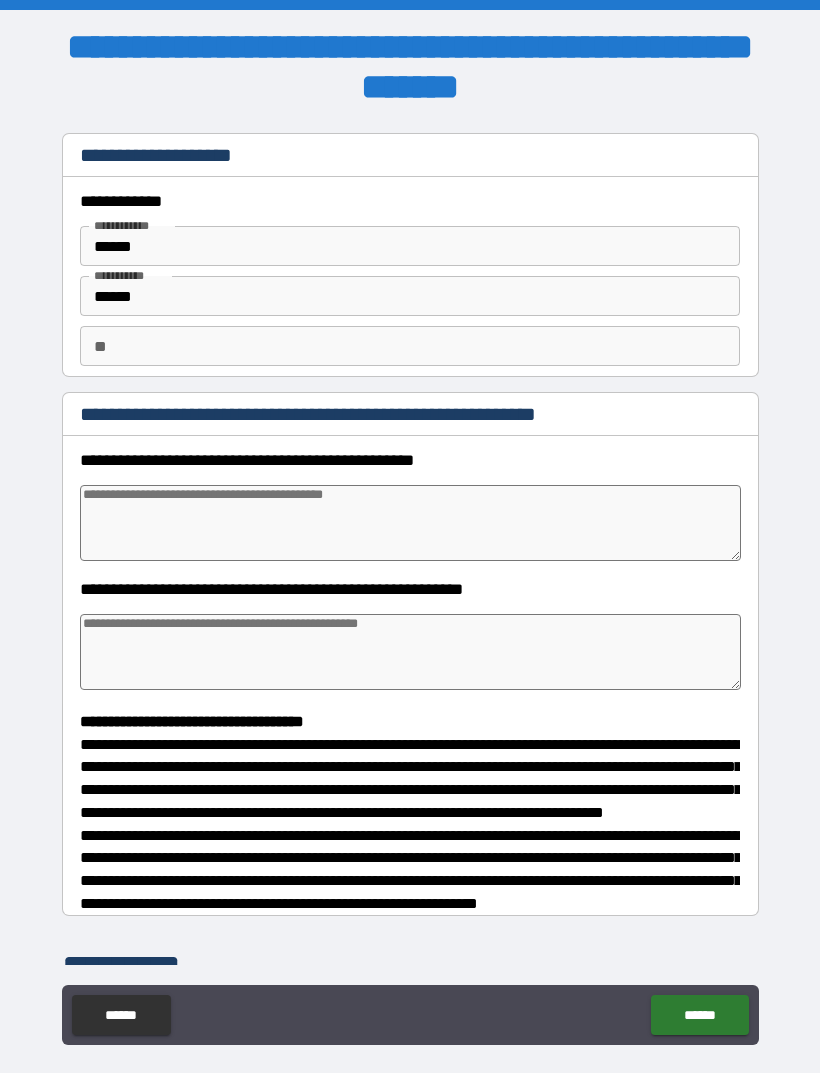 type on "*" 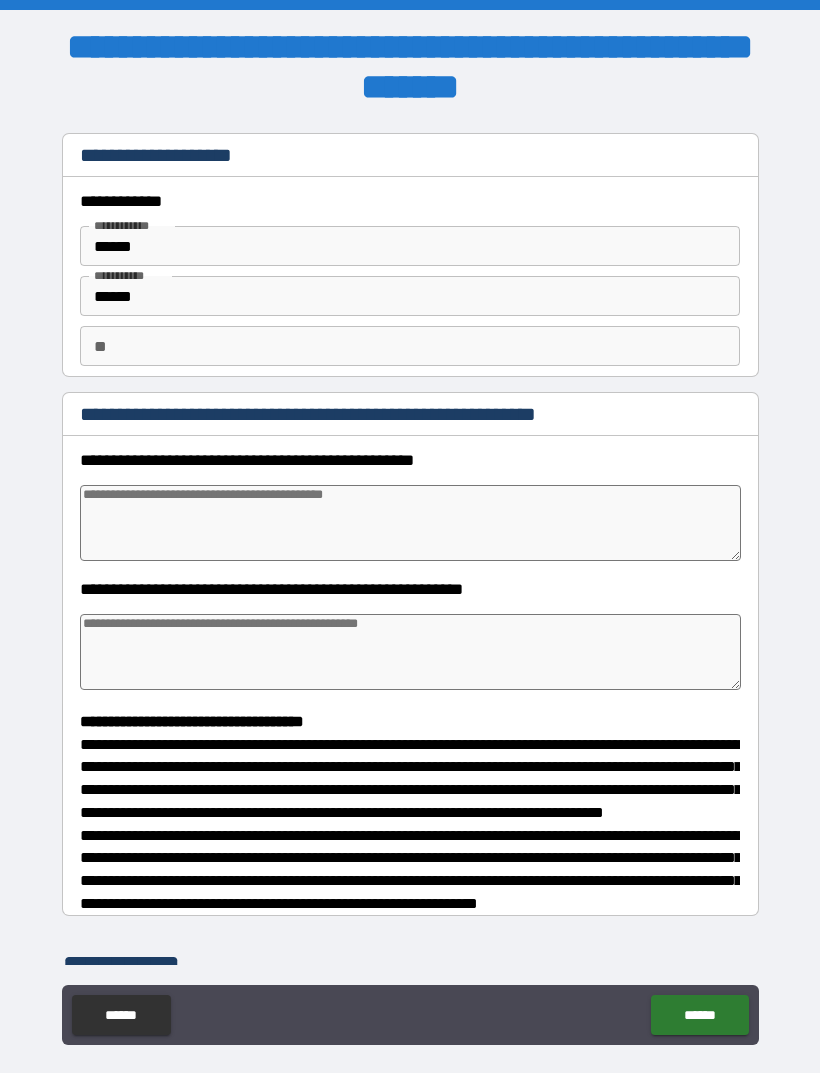 type on "*" 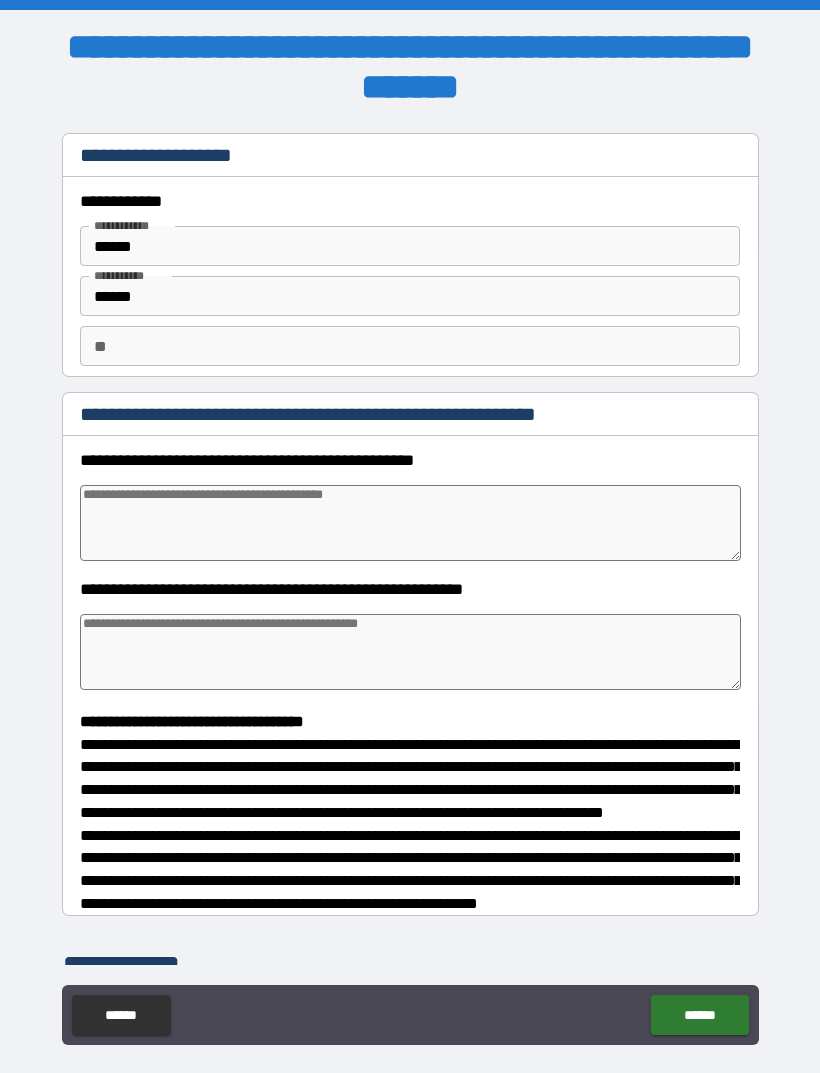 type on "*" 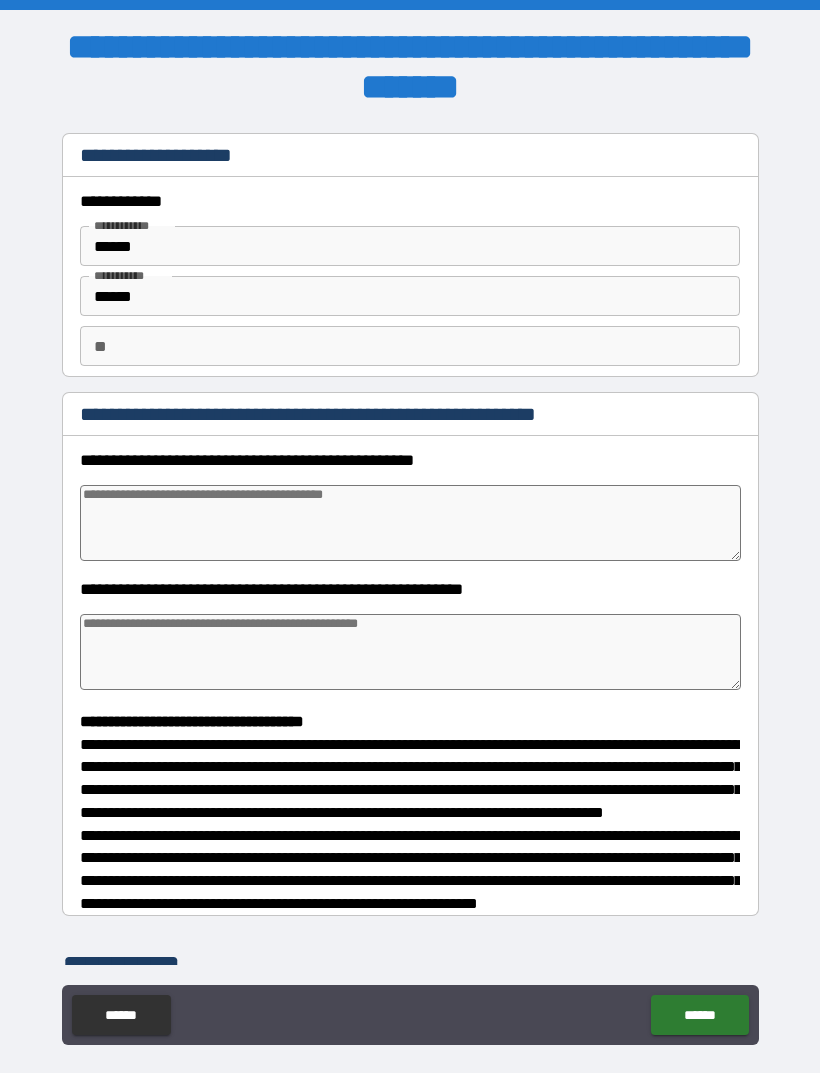 type on "*" 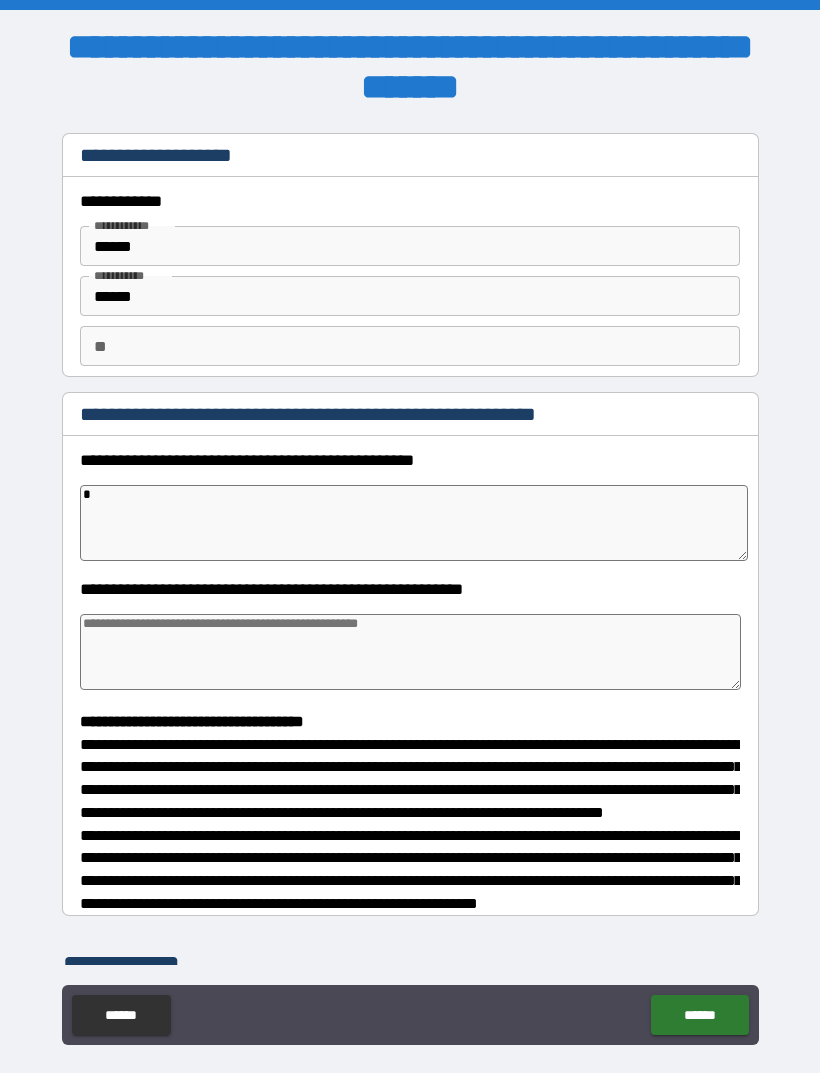 type on "*" 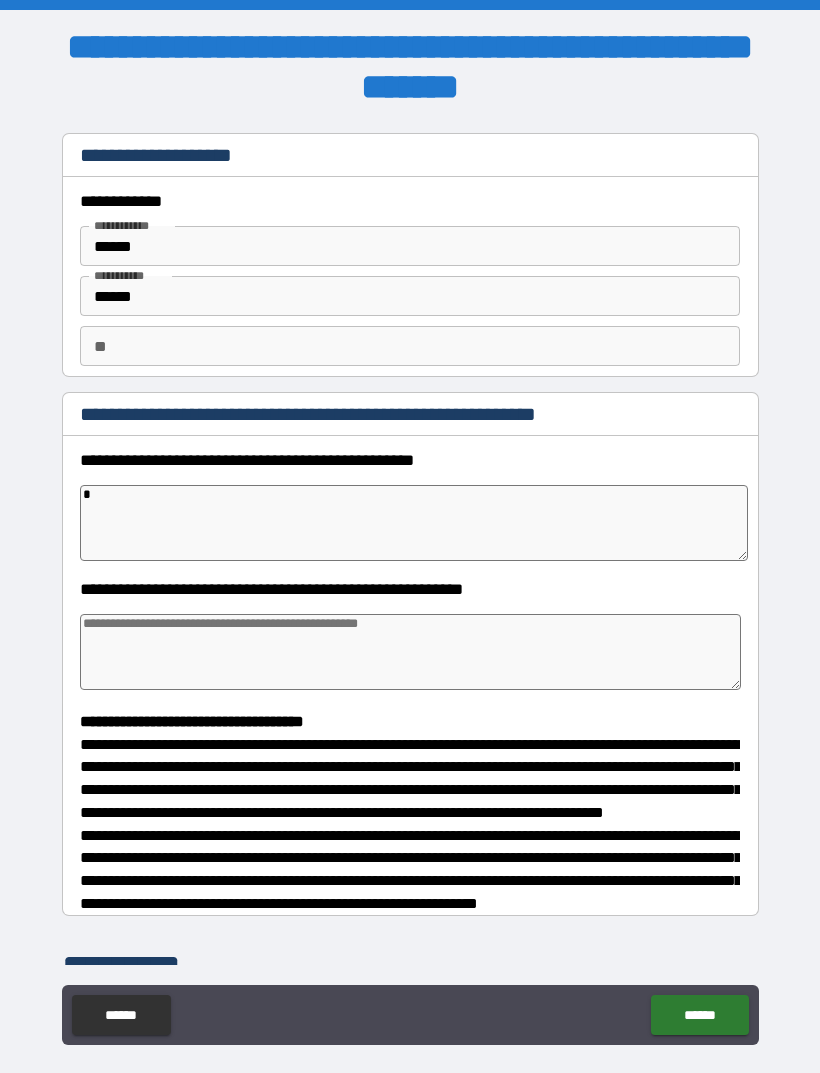 type on "*" 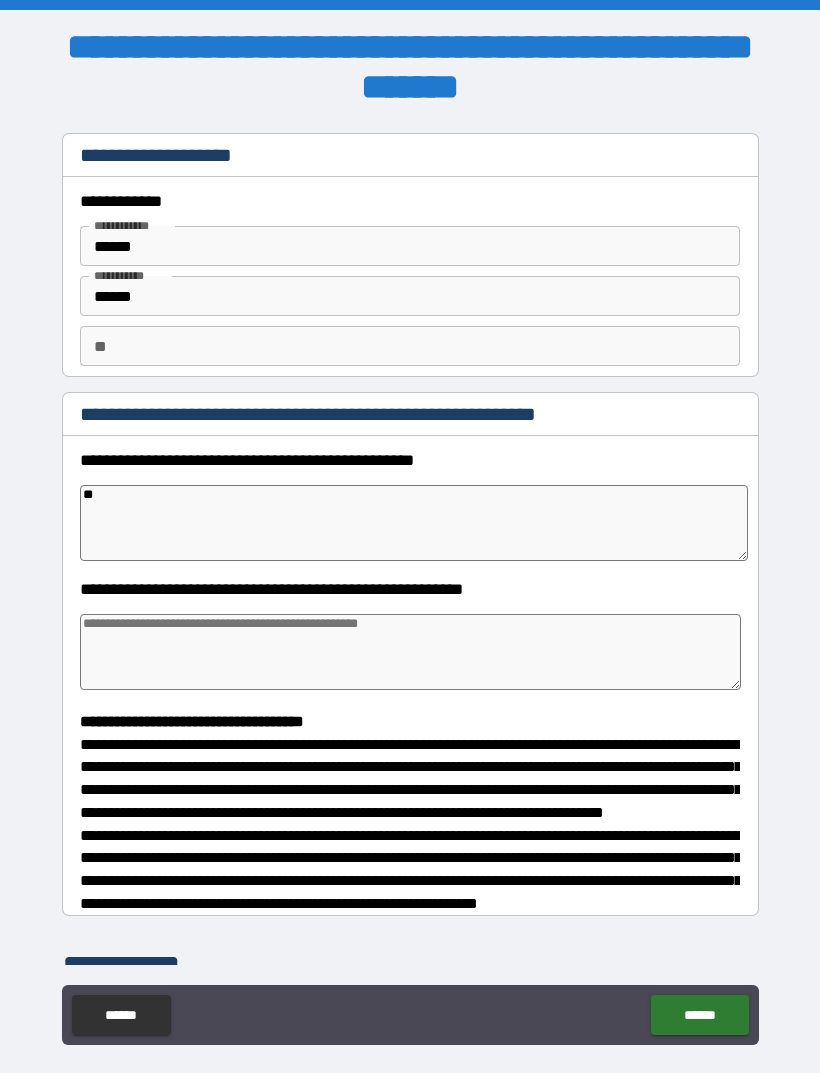 type on "*" 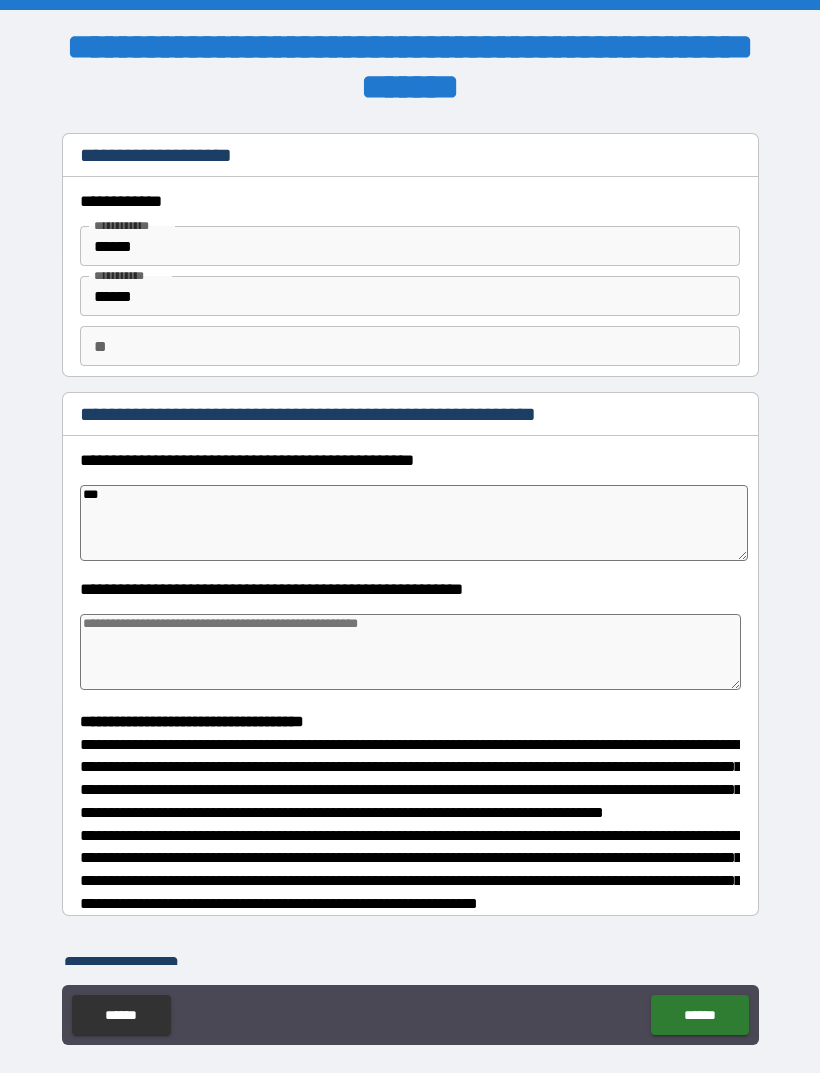 type on "*" 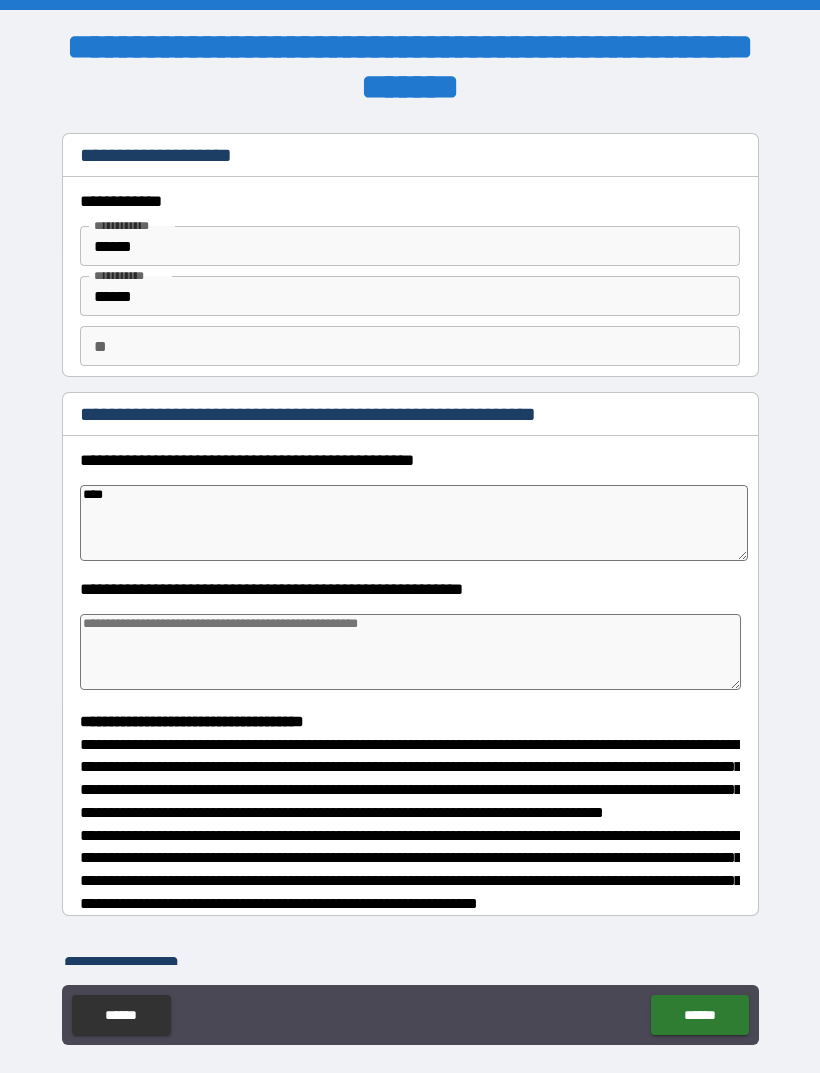 type on "*" 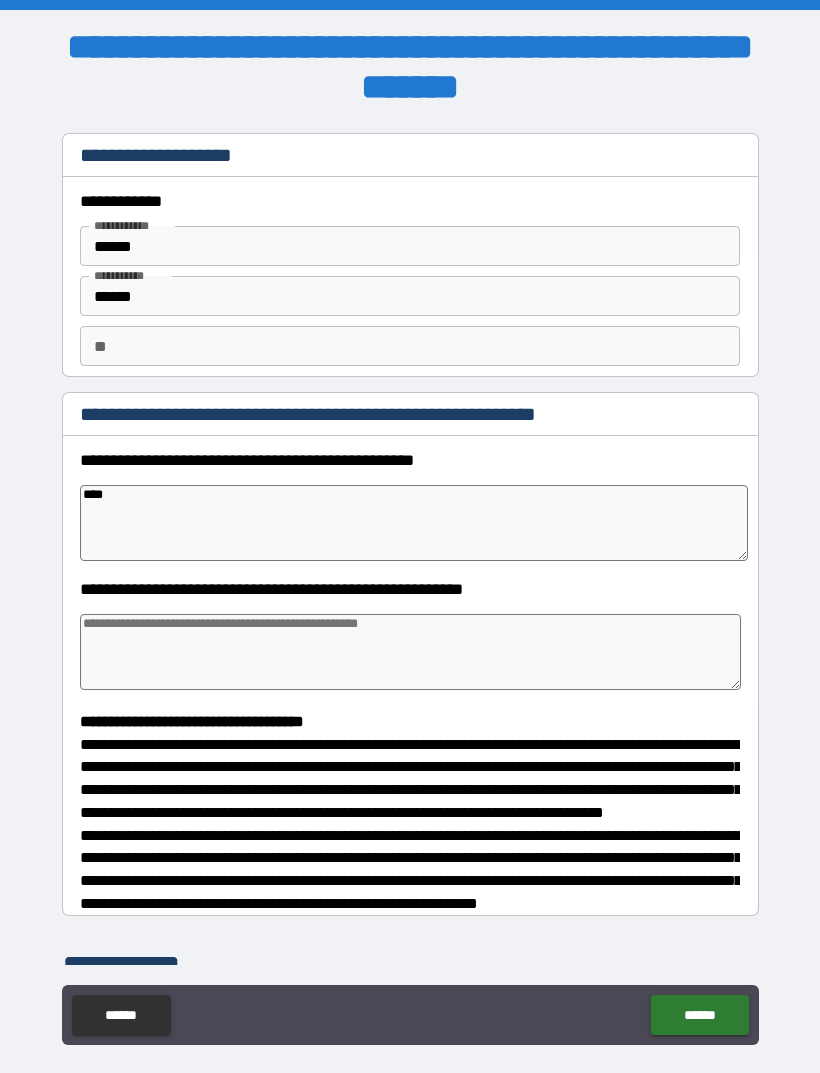 type on "*****" 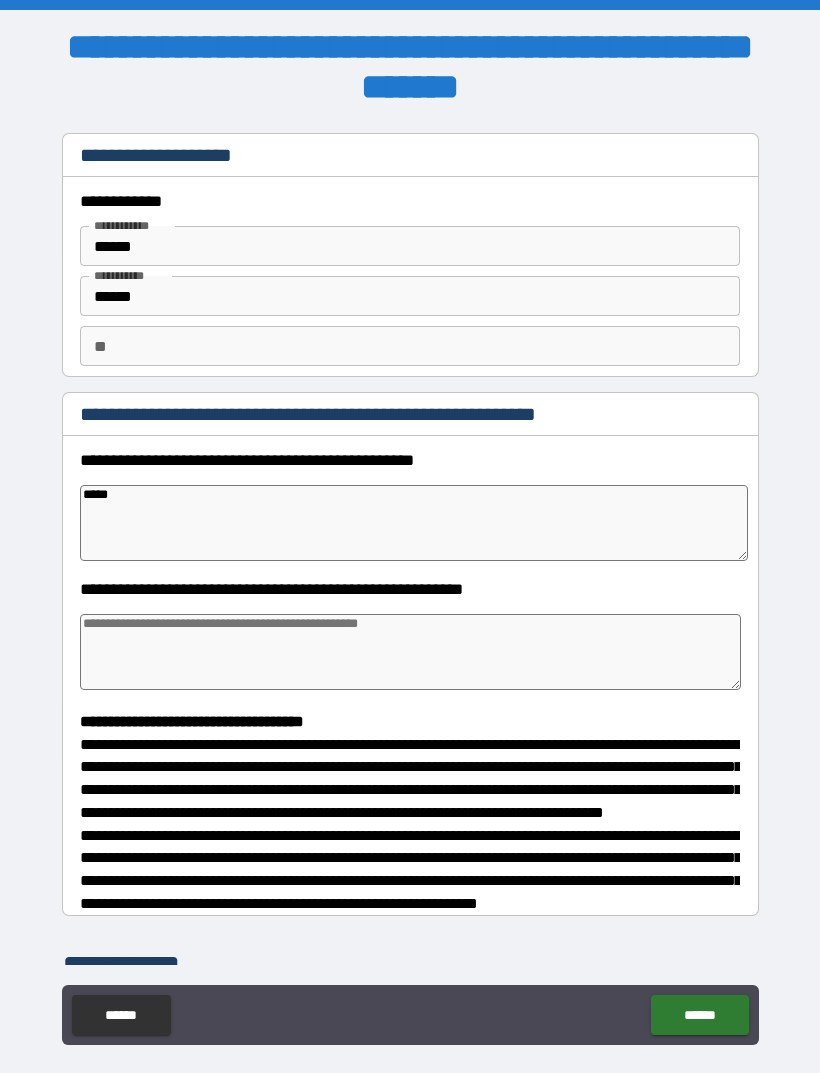 type on "*" 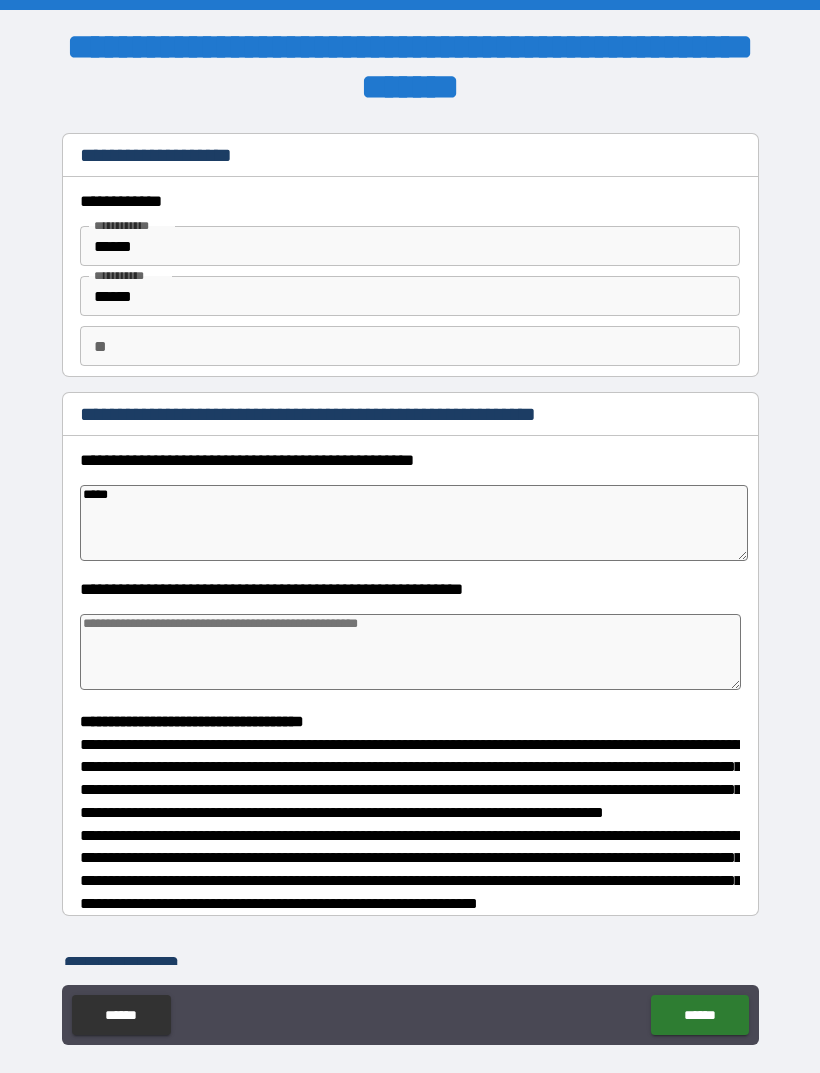 type on "******" 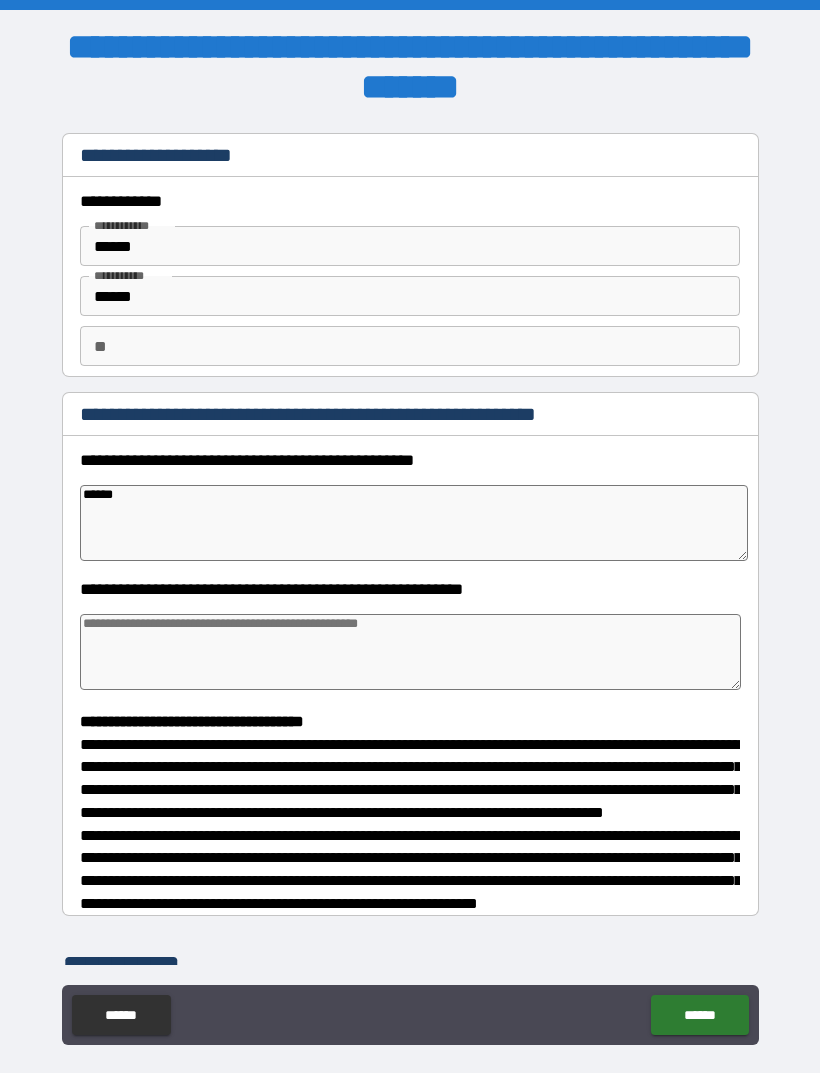 type on "*" 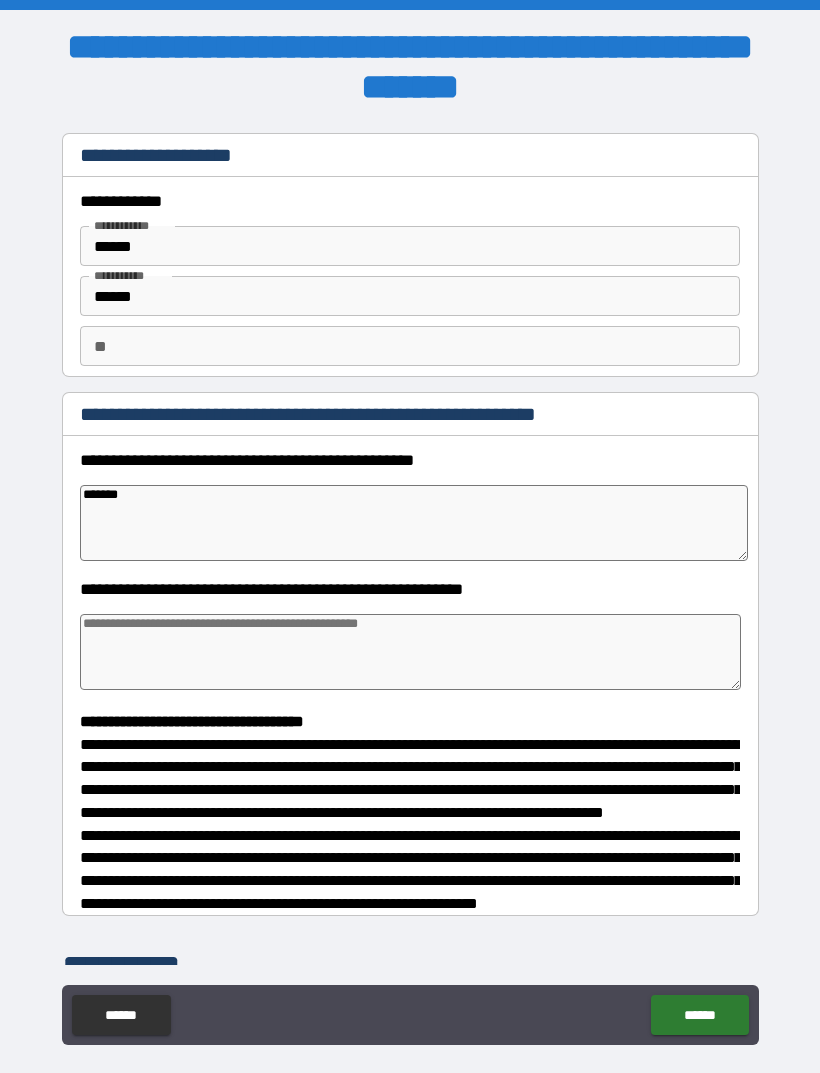 type on "*" 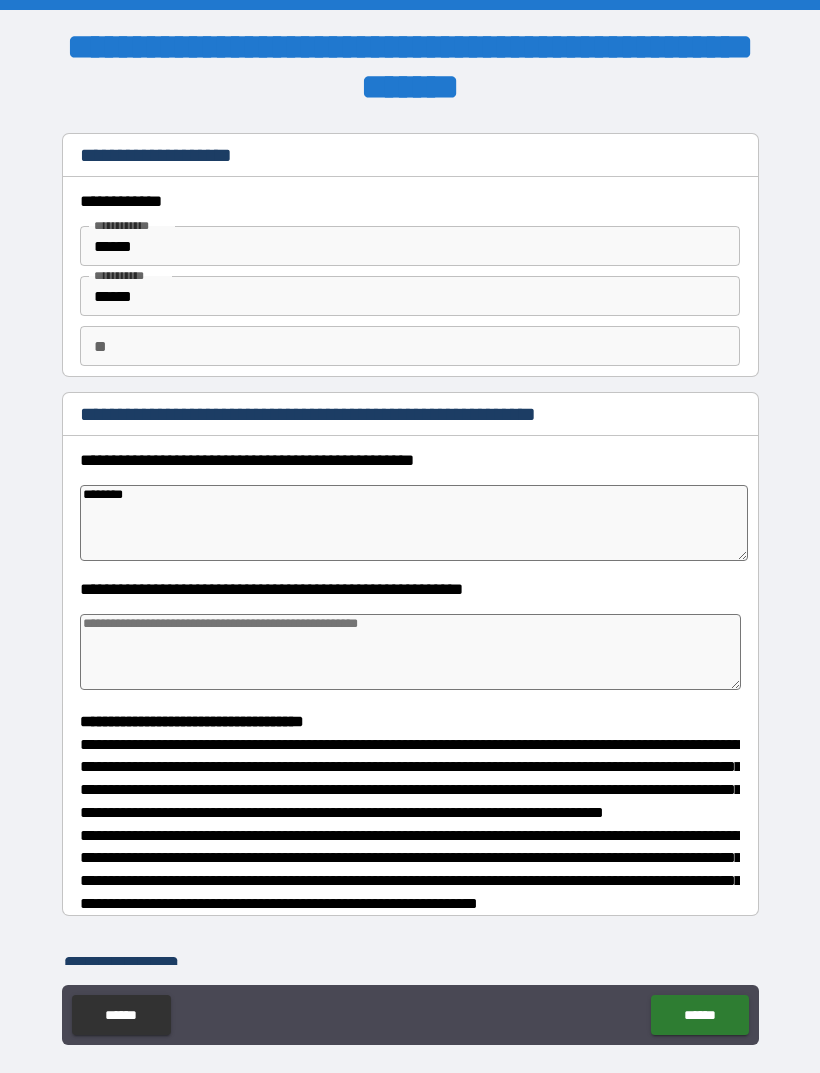 type on "*" 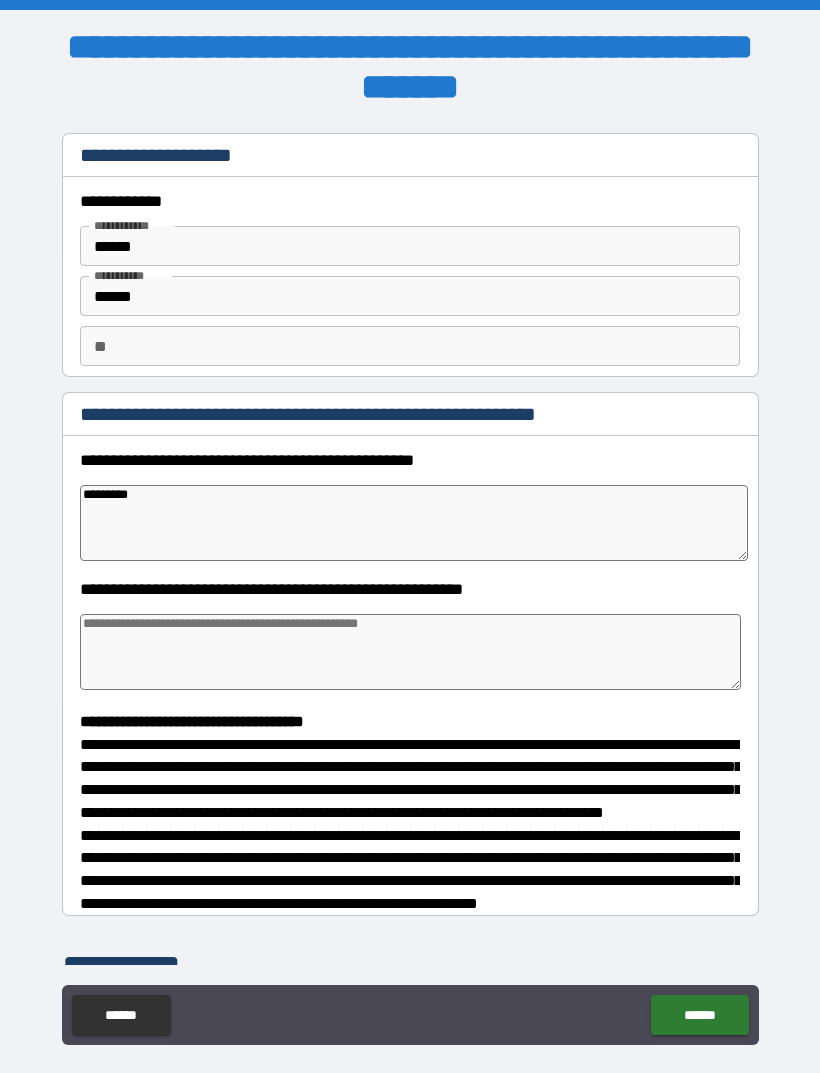 type on "*" 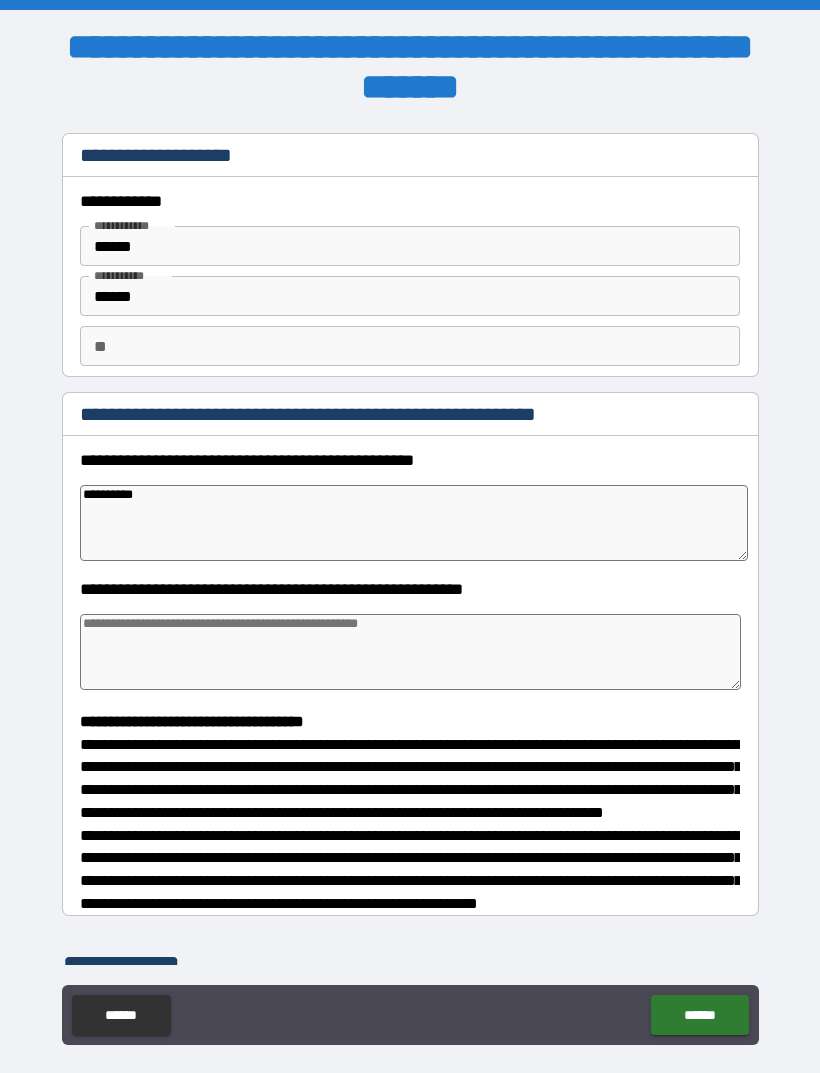 type on "*" 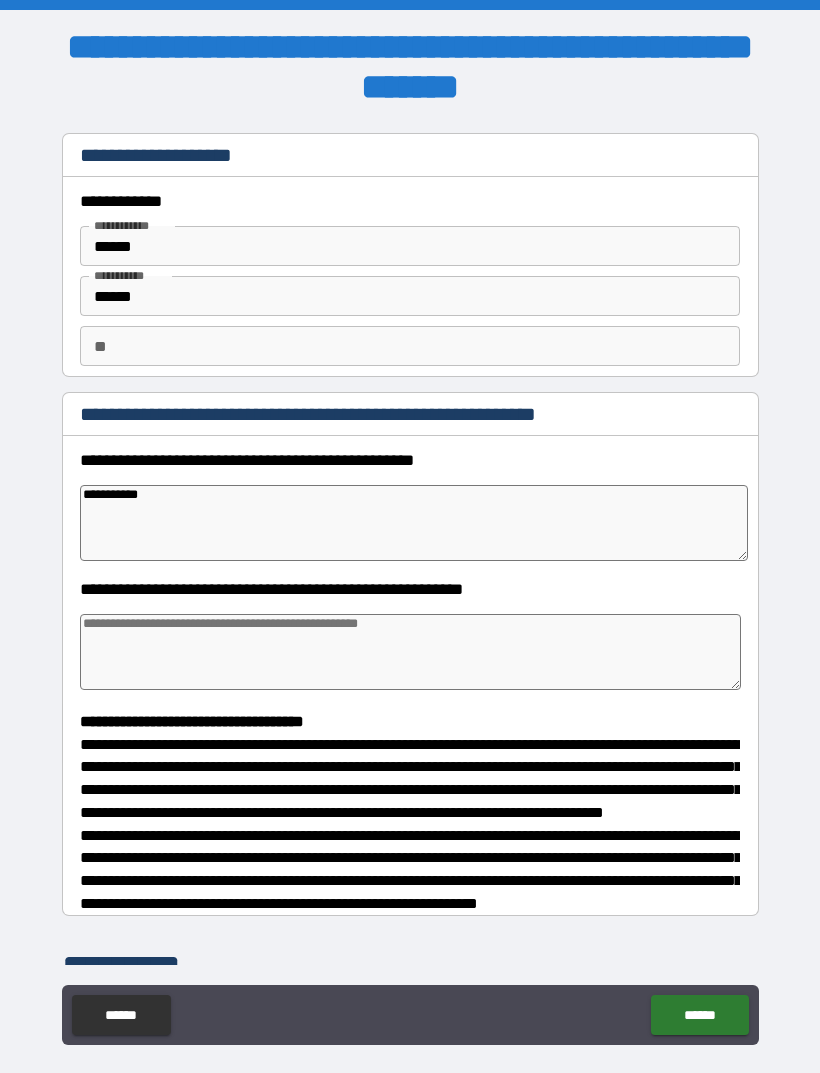 type on "*" 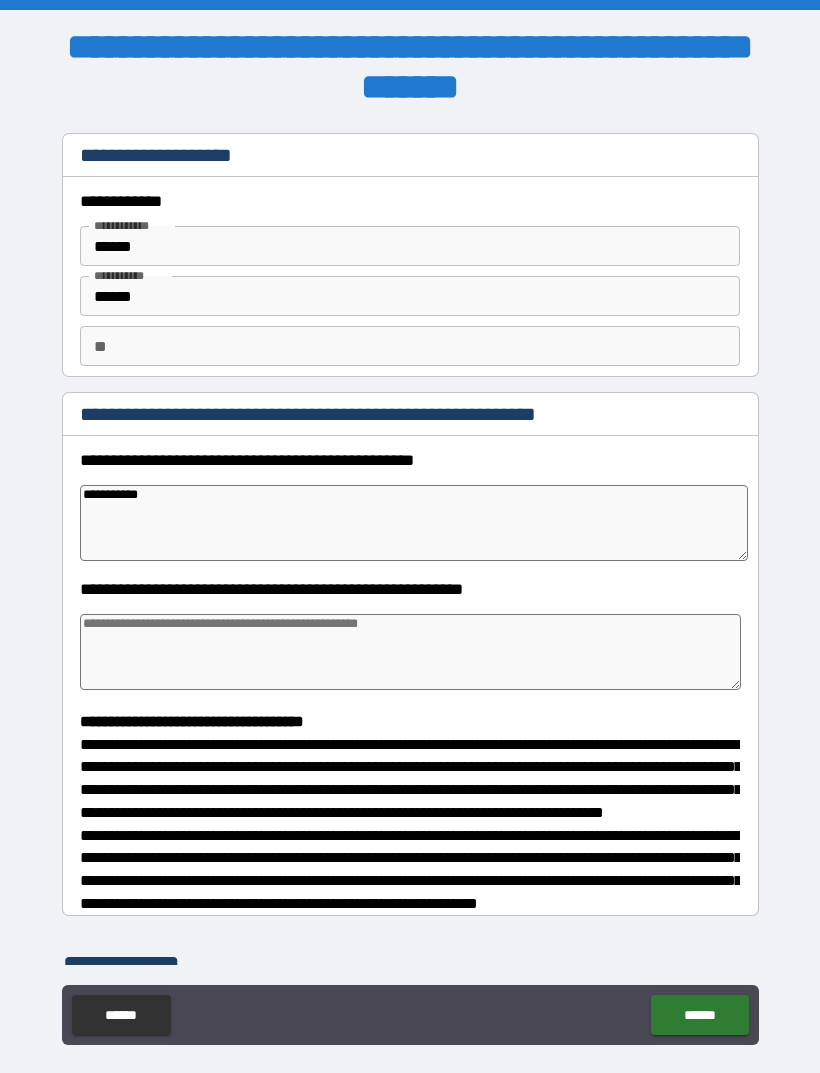 type on "**********" 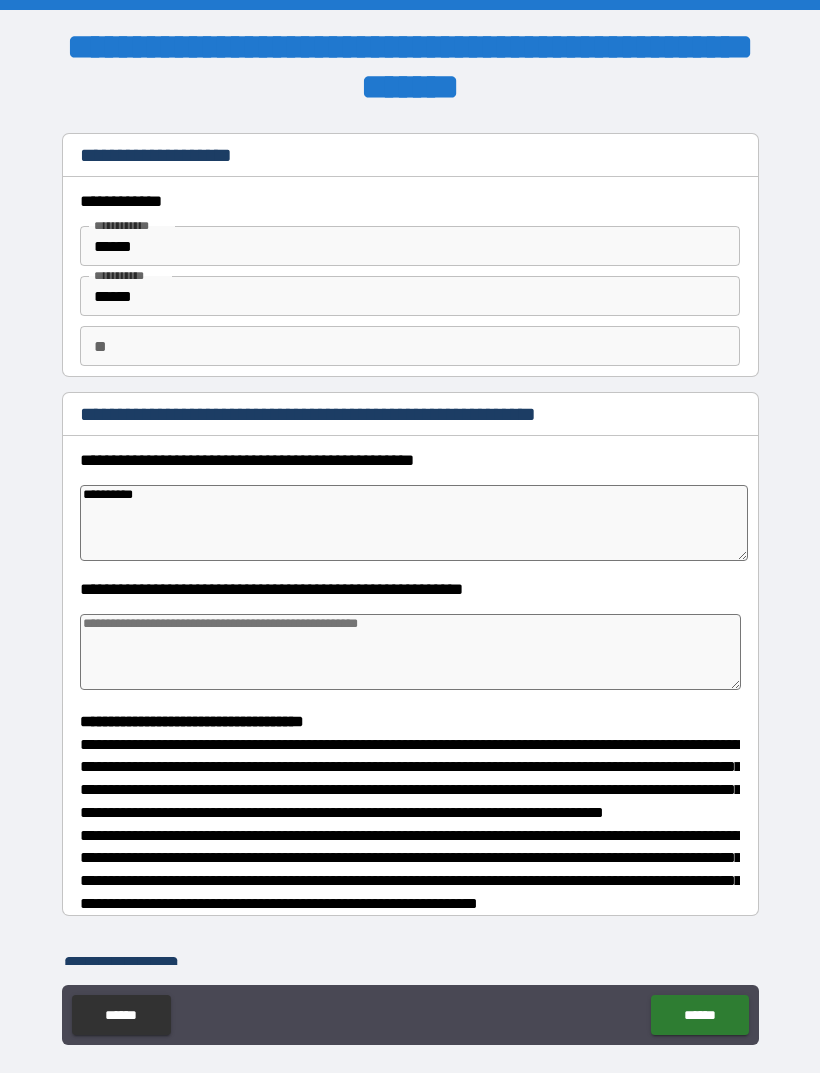 type on "*" 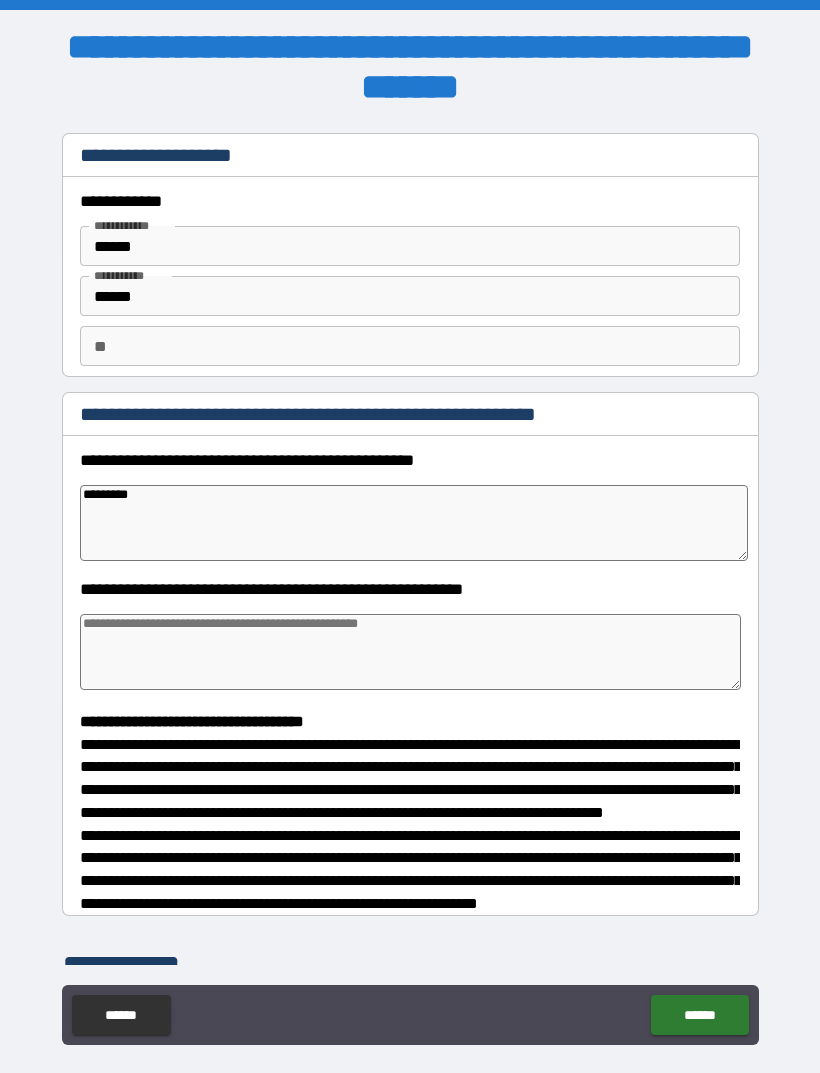 type on "********" 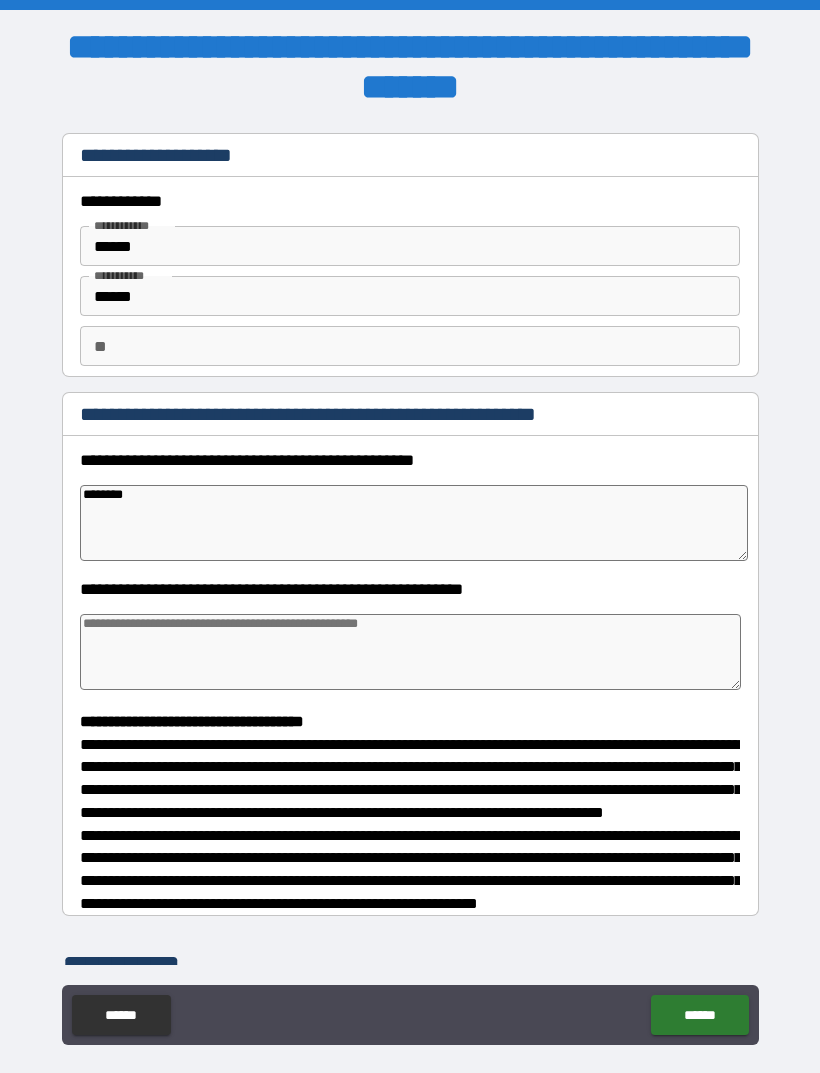 type on "*" 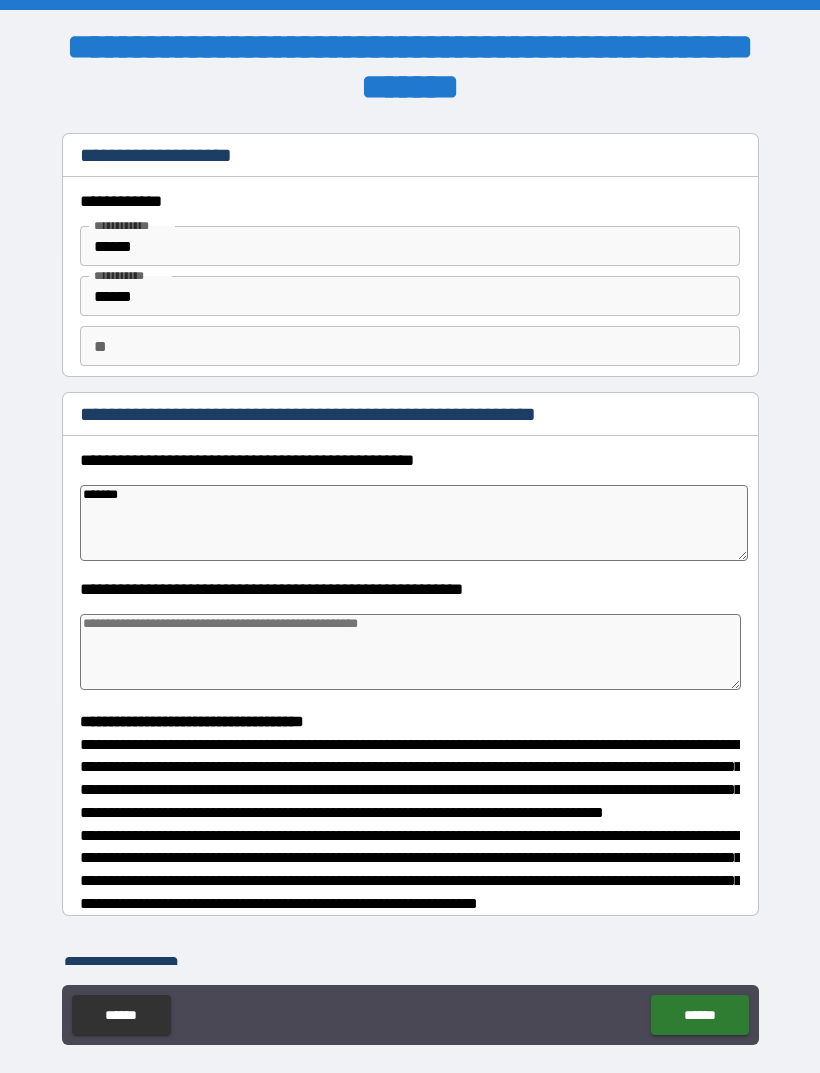 type on "******" 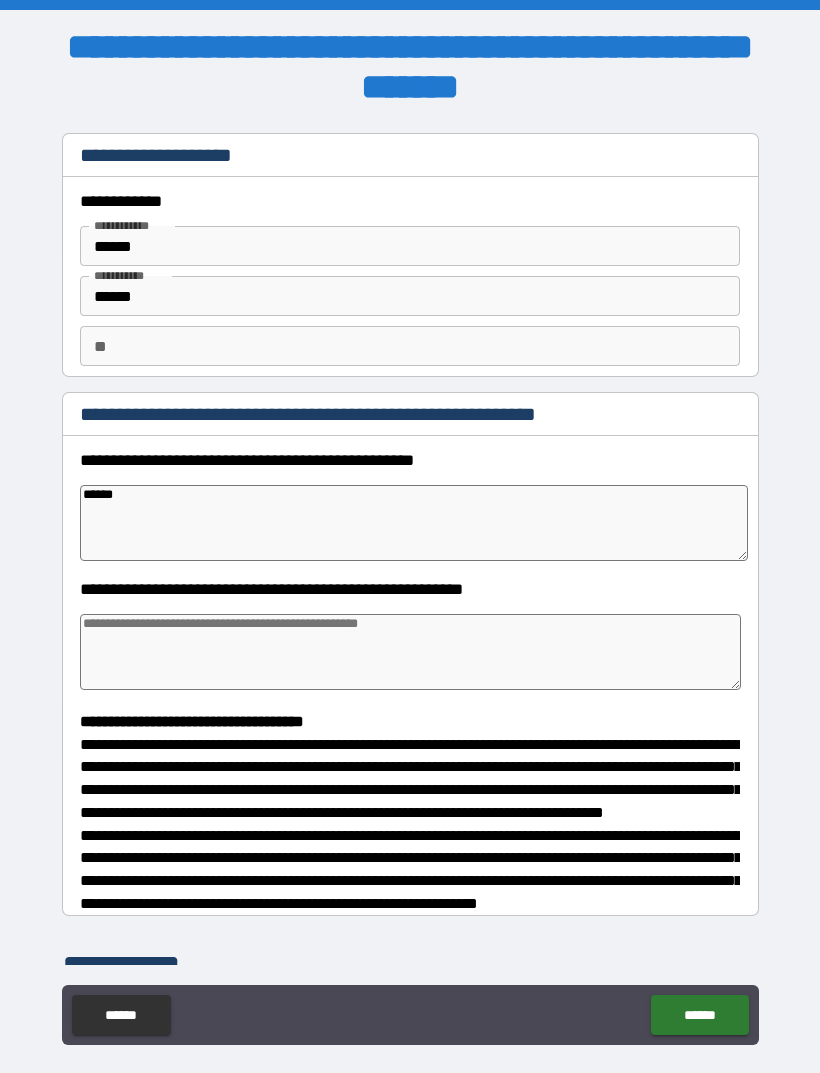 type on "*" 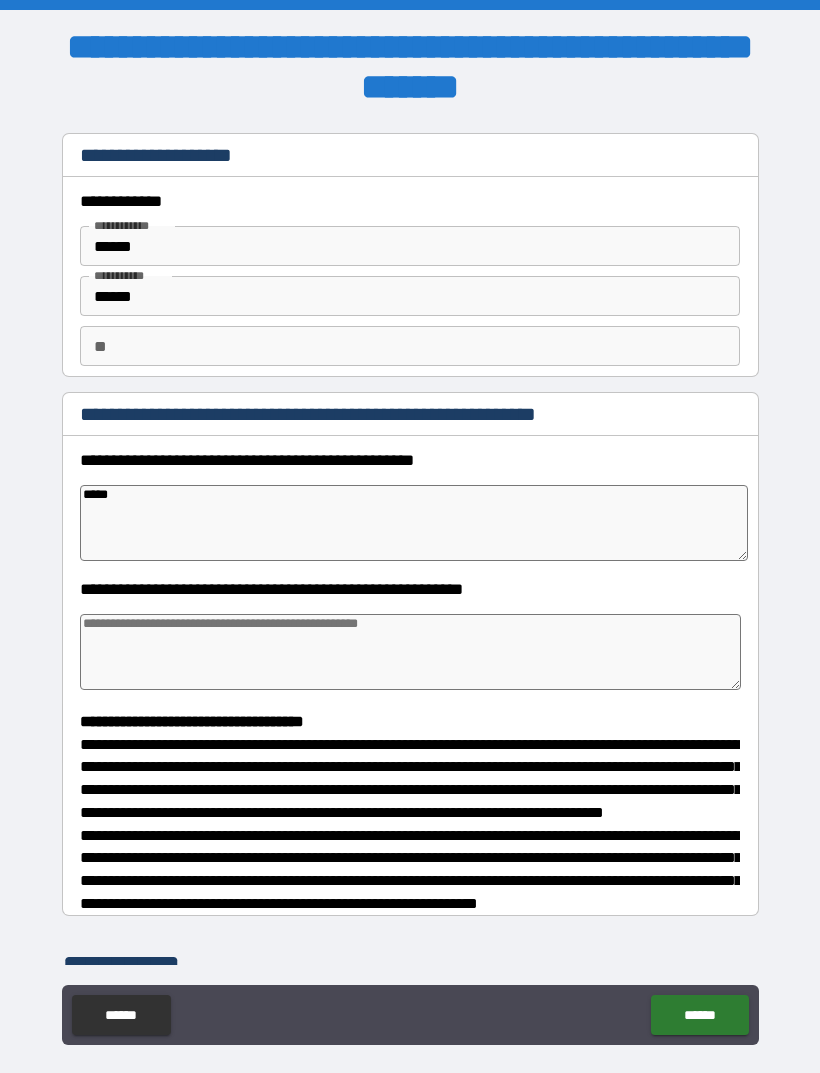 type on "*" 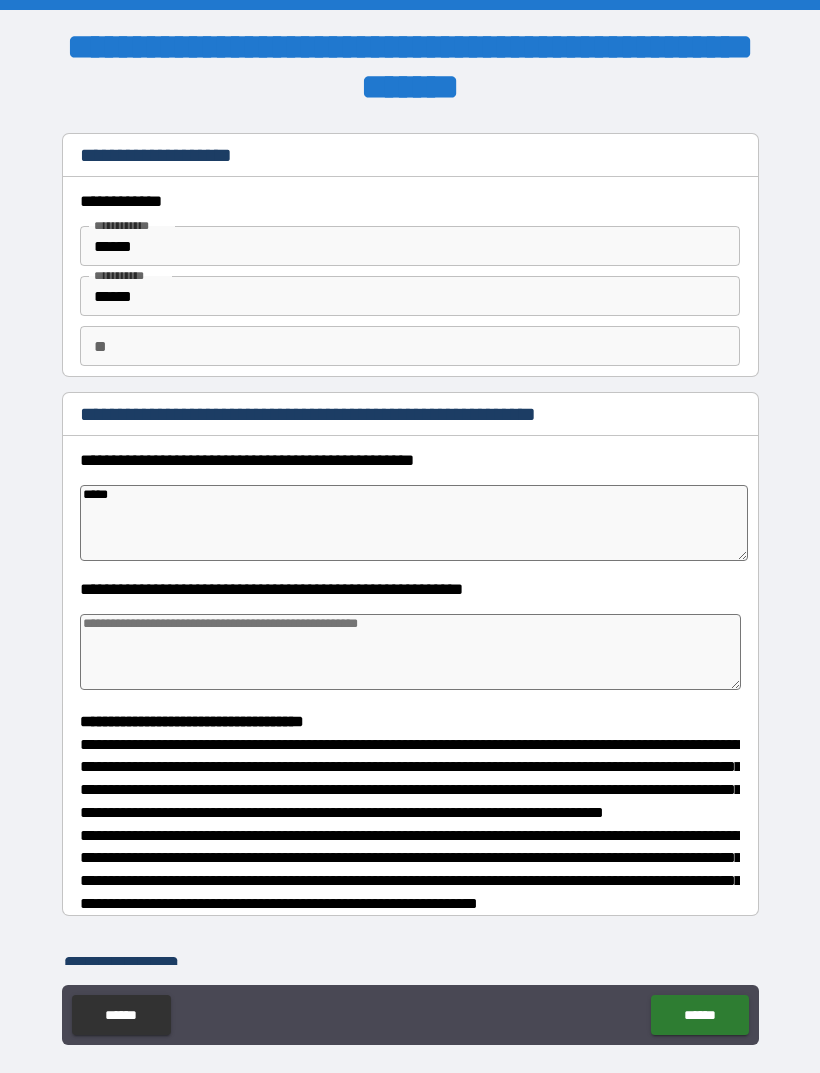 type on "******" 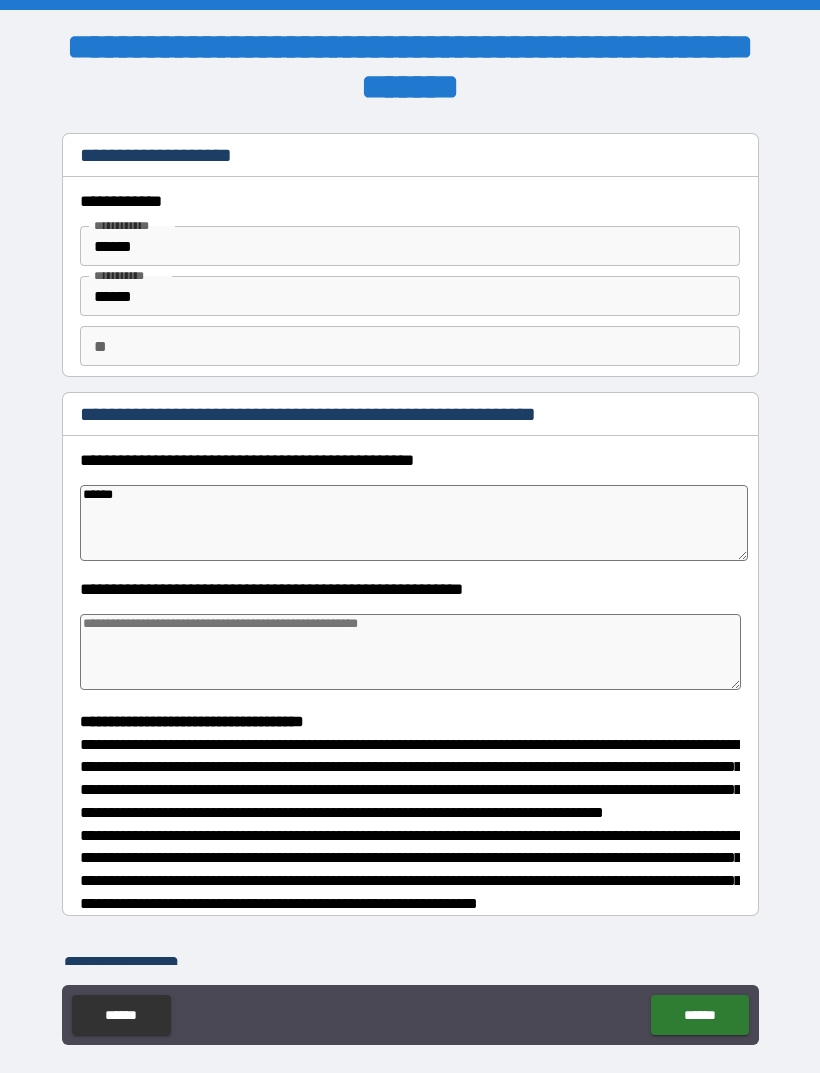 type on "*" 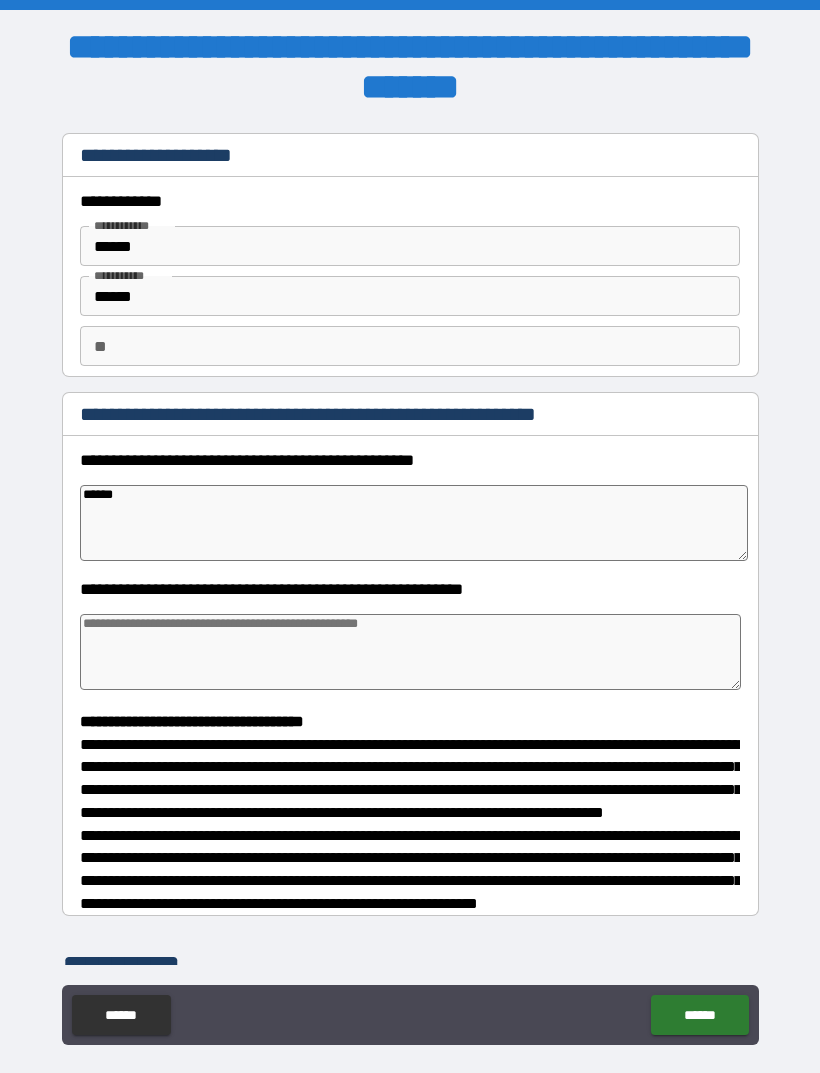 type on "*******" 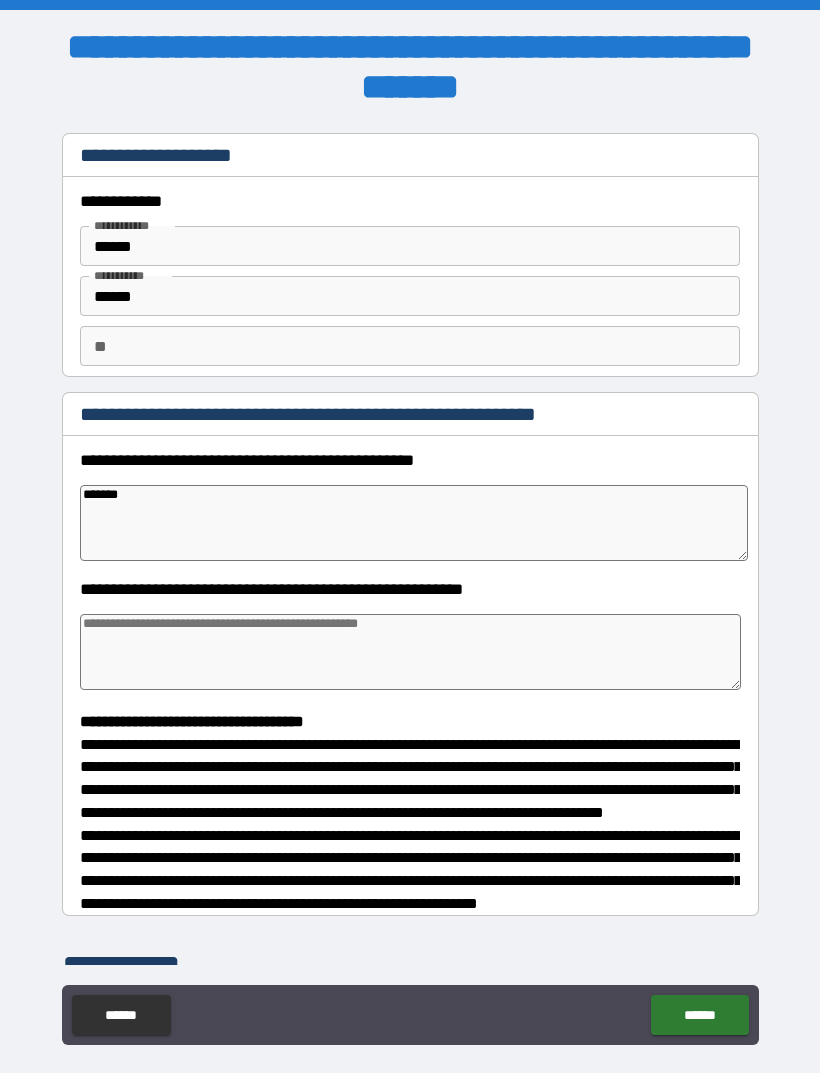 type on "*" 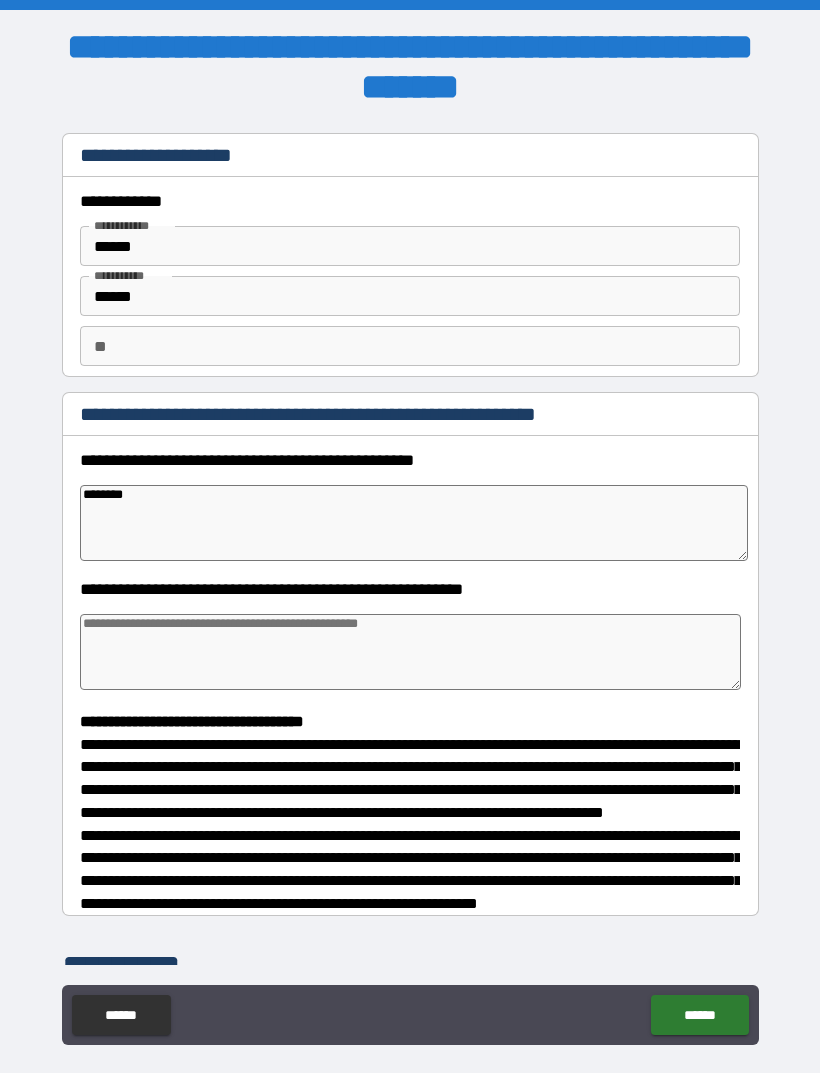 type on "*" 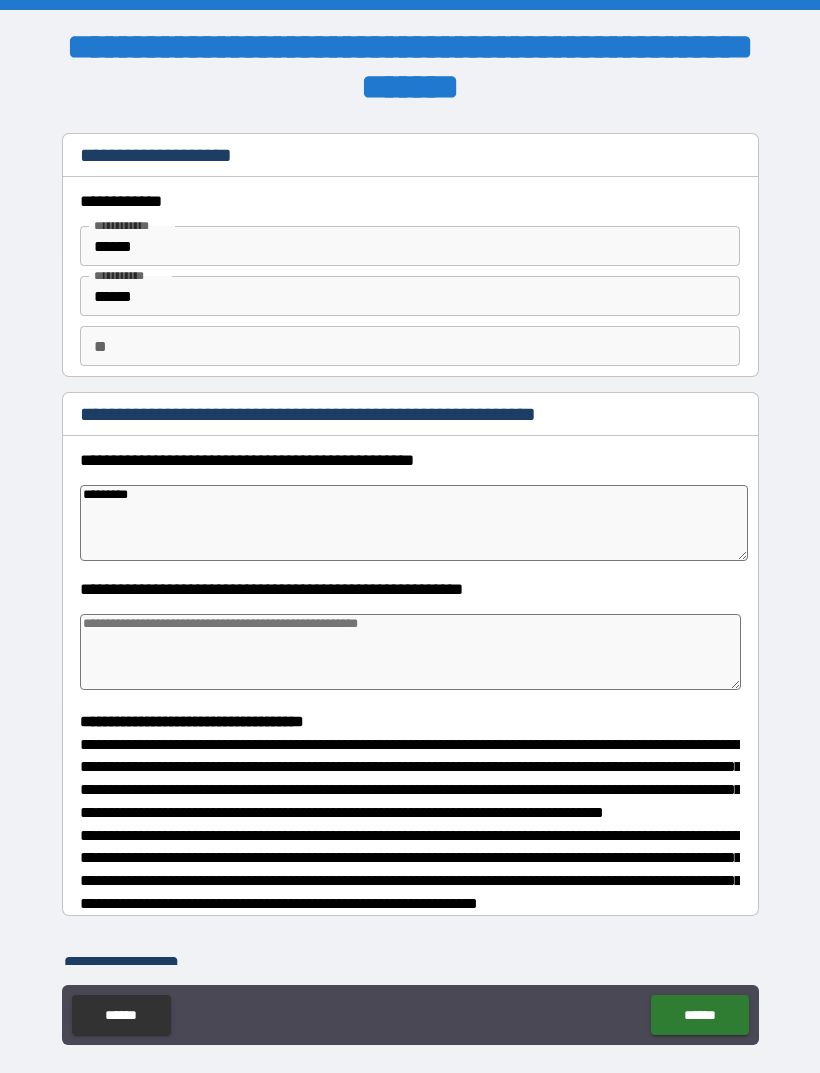 type on "*" 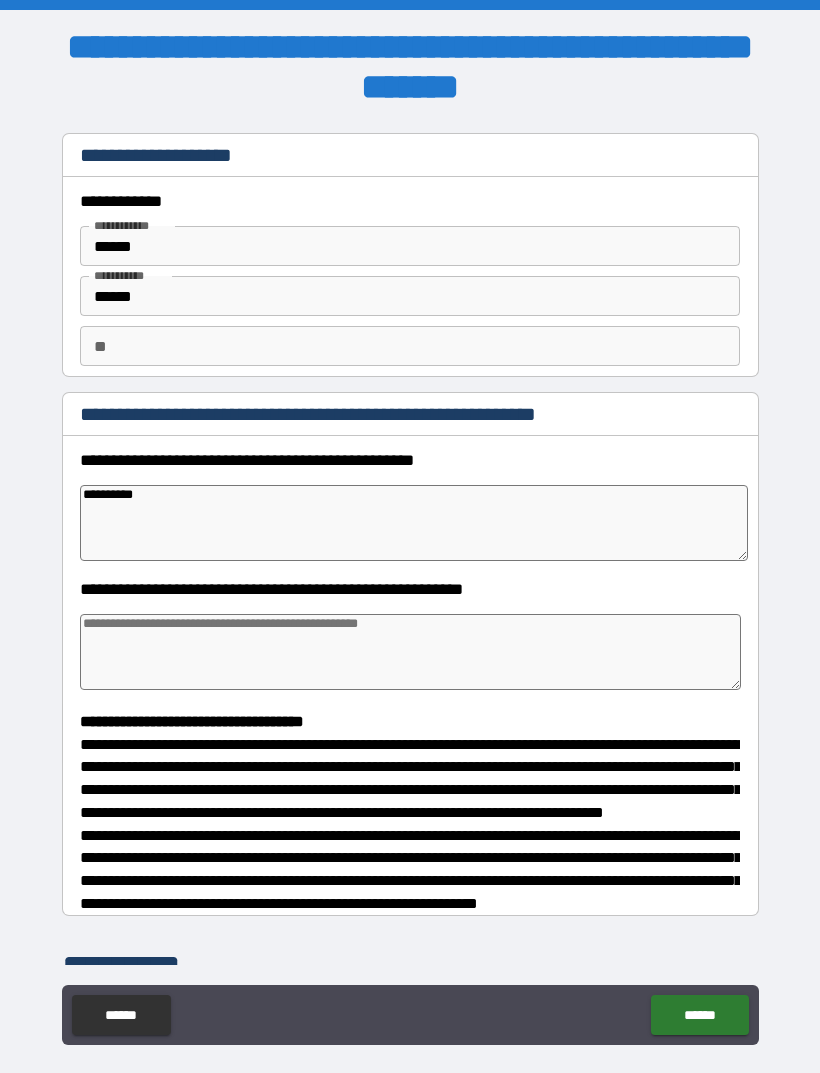 type on "*" 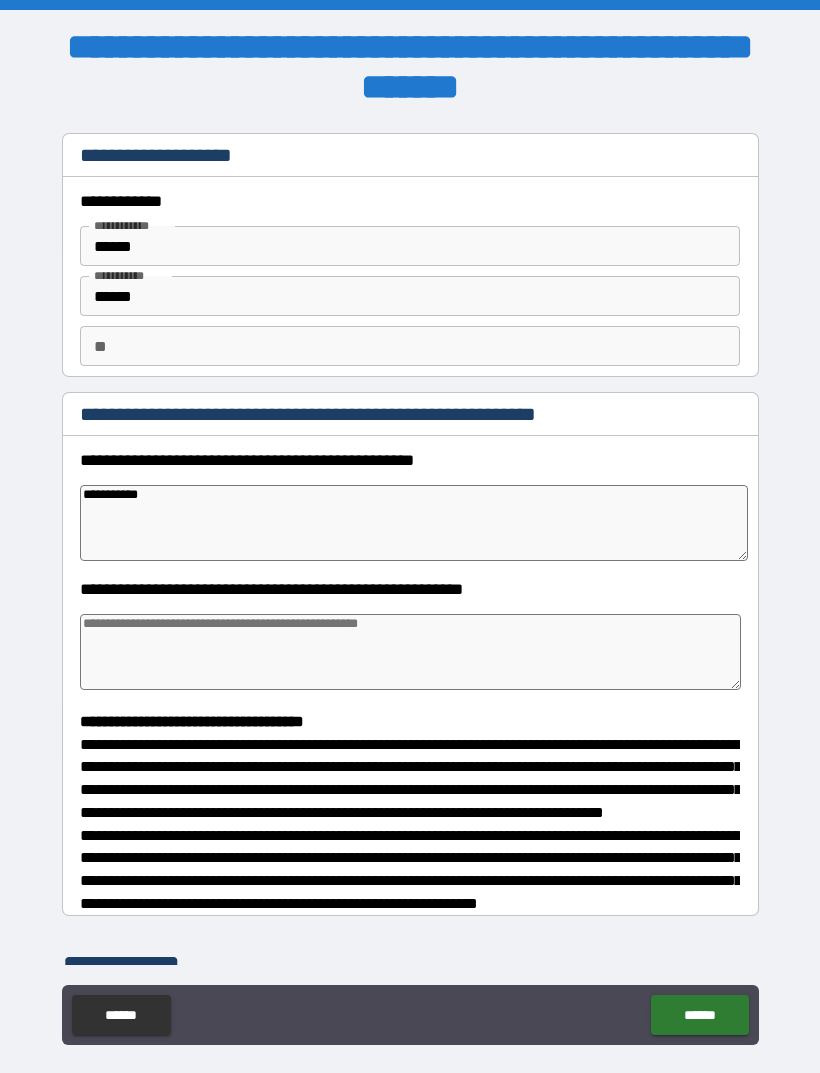 type on "*" 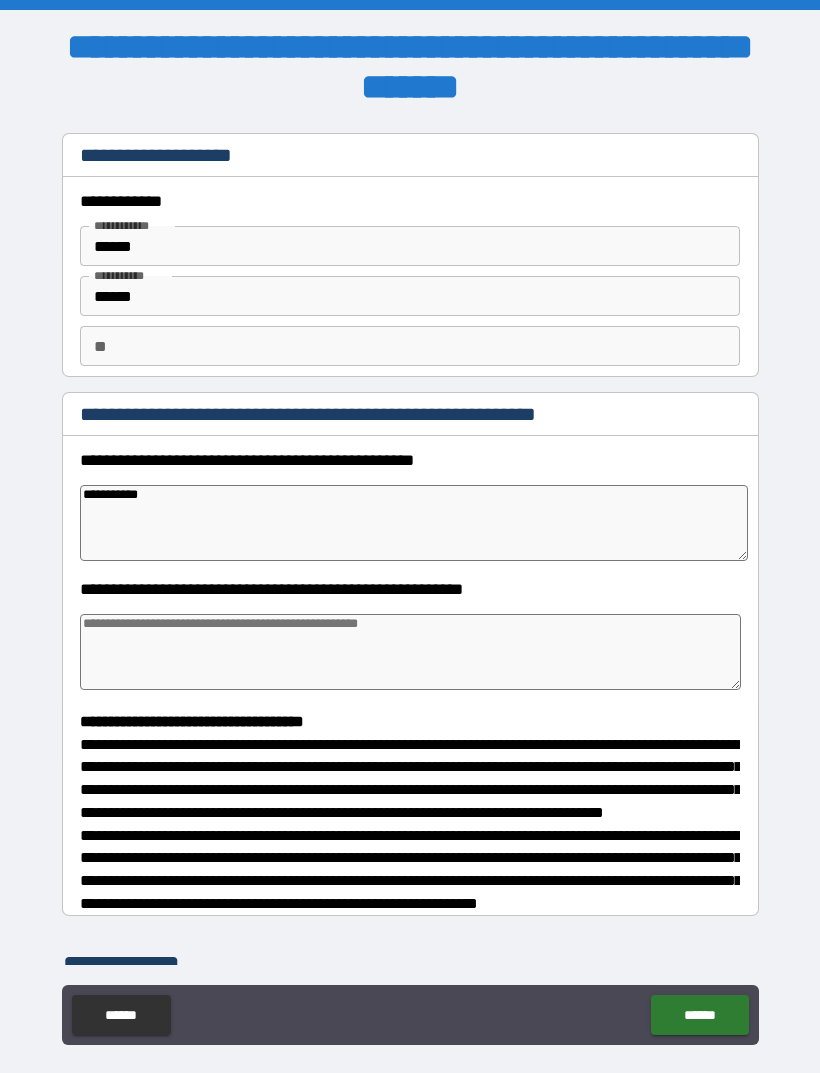 type on "**********" 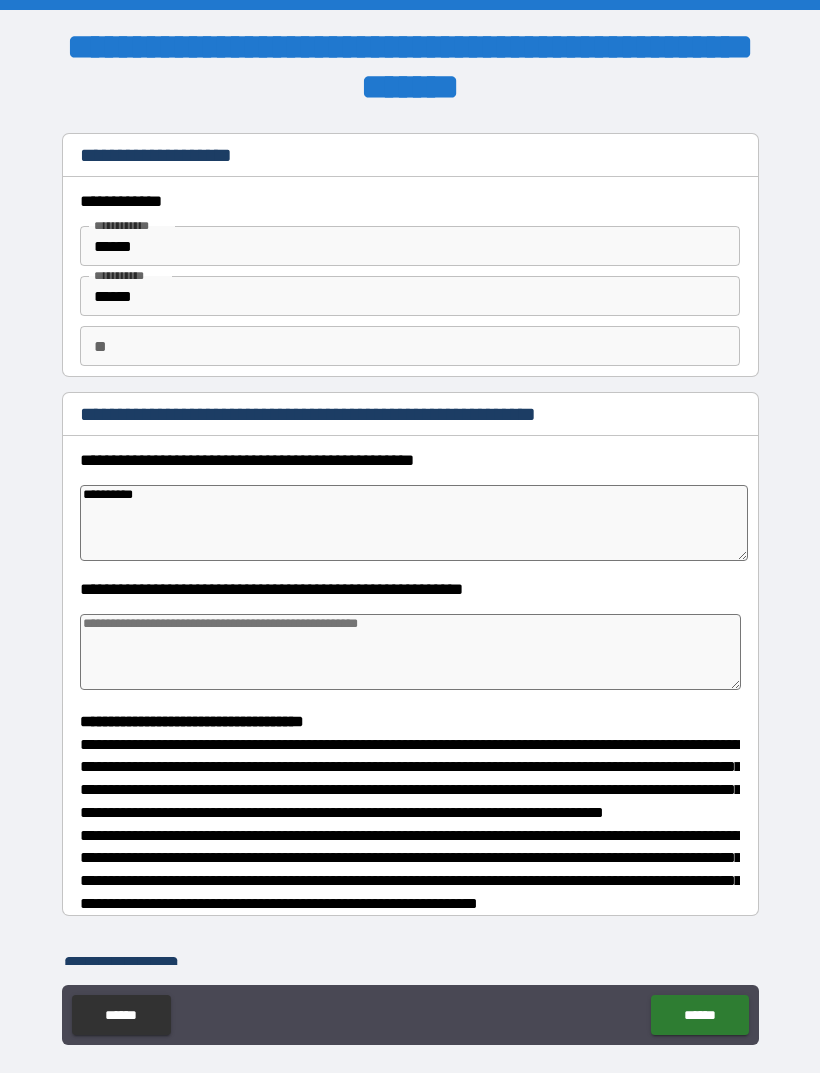 type on "*" 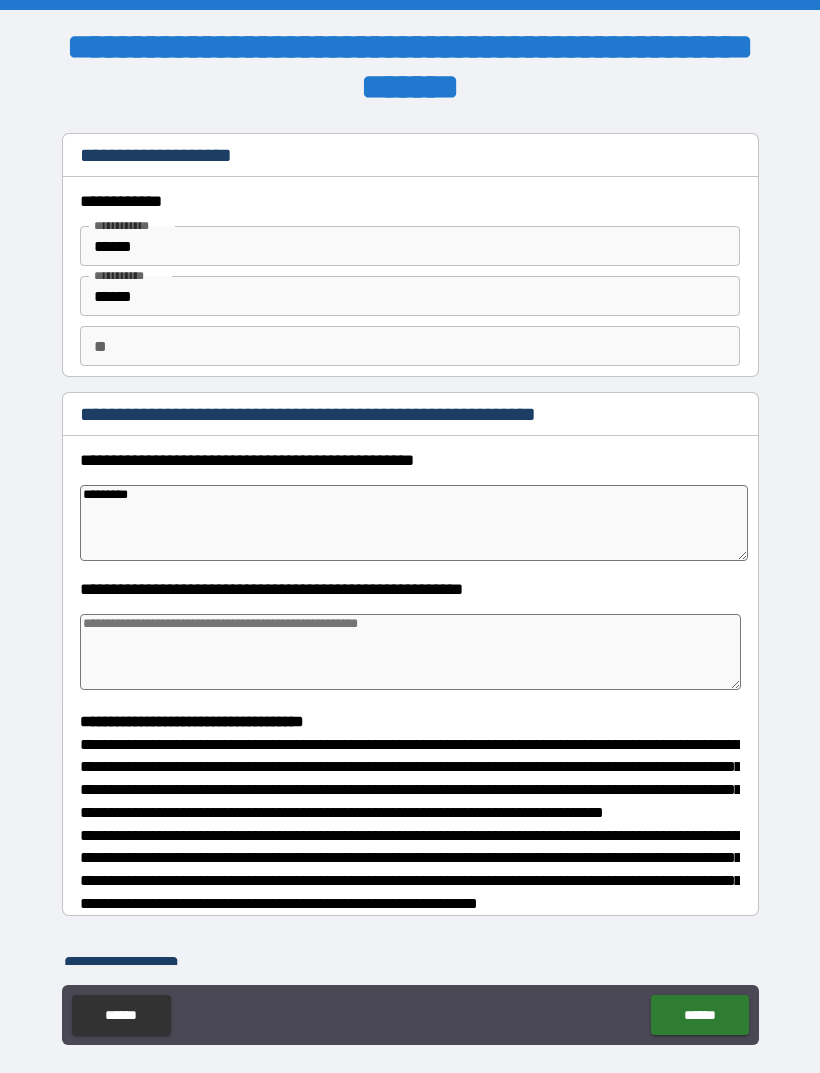 type on "*" 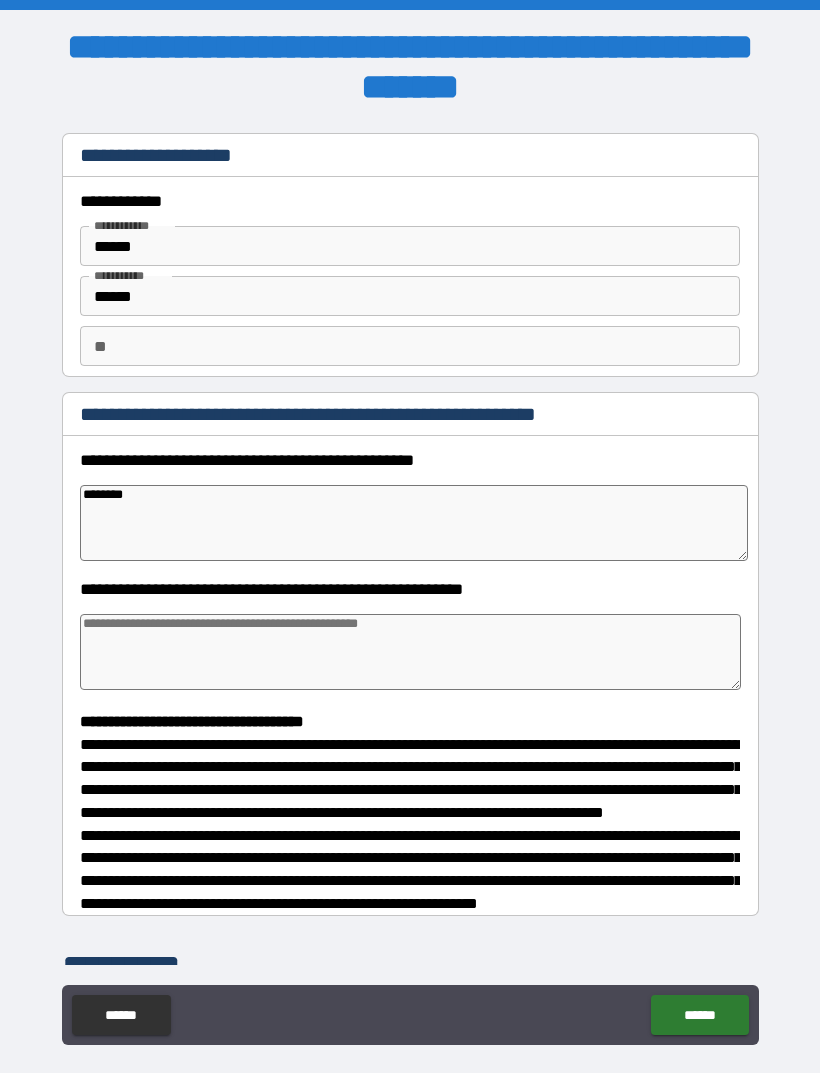 type on "*" 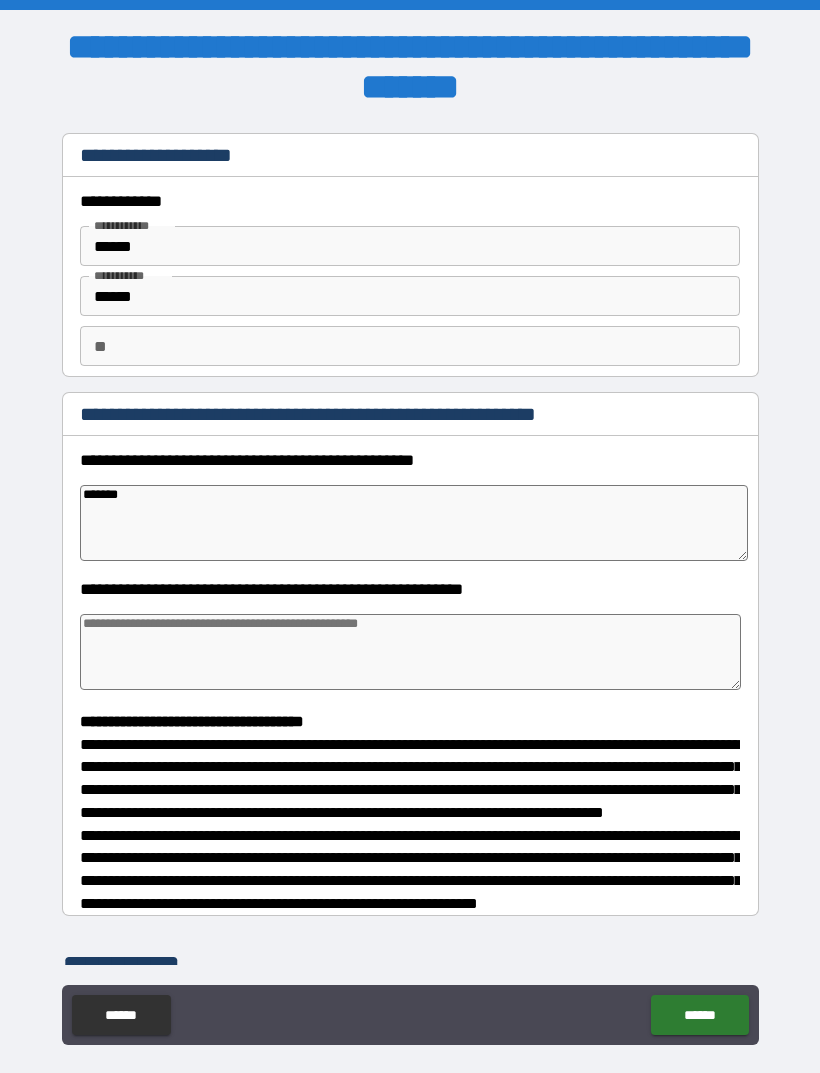 type on "******" 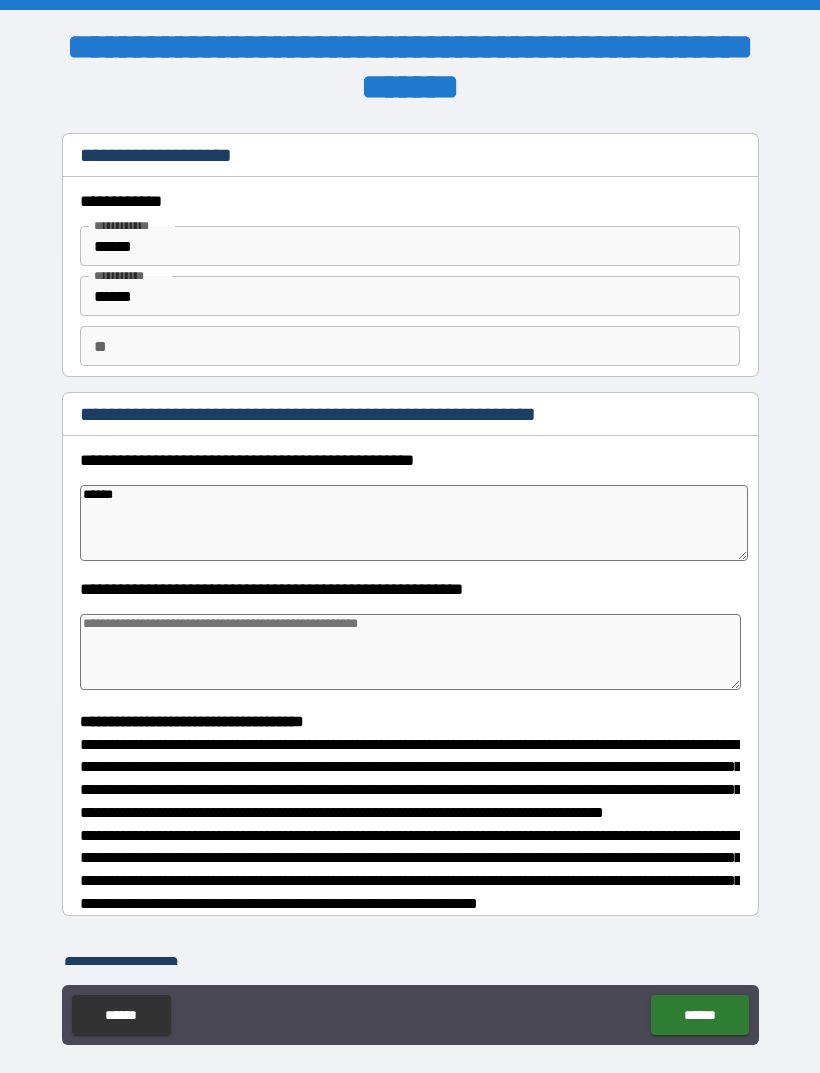 type on "*" 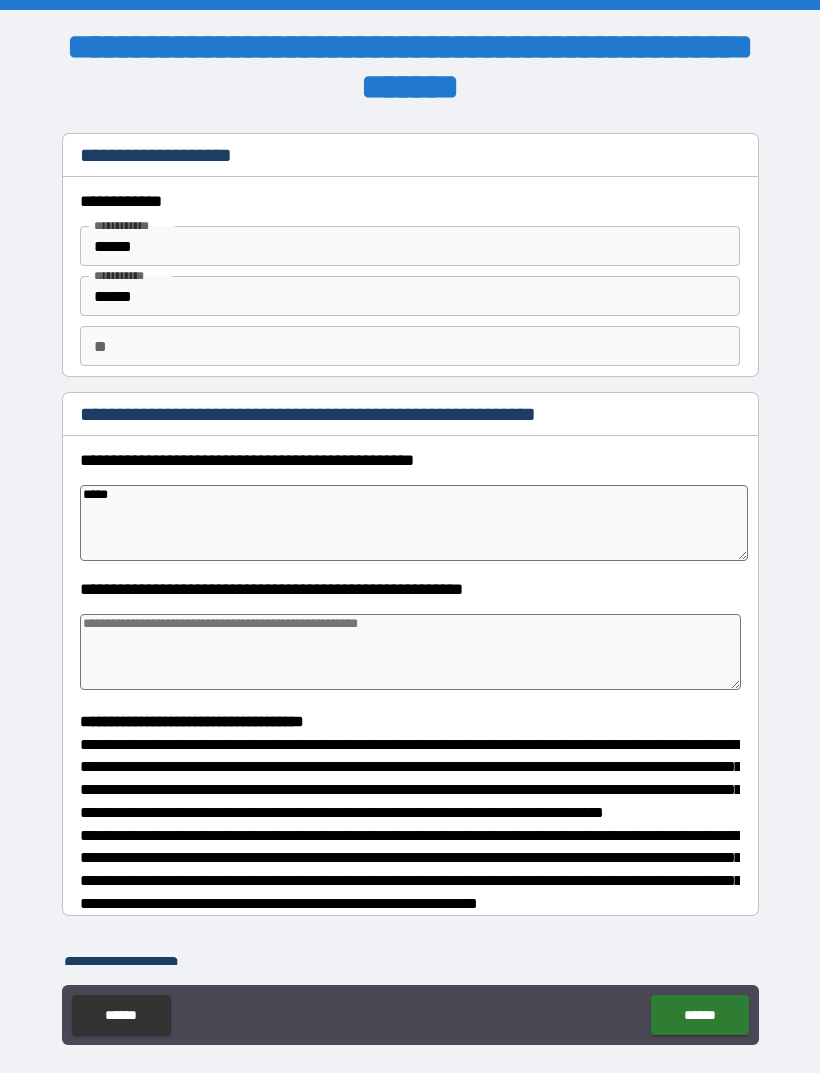 type on "*" 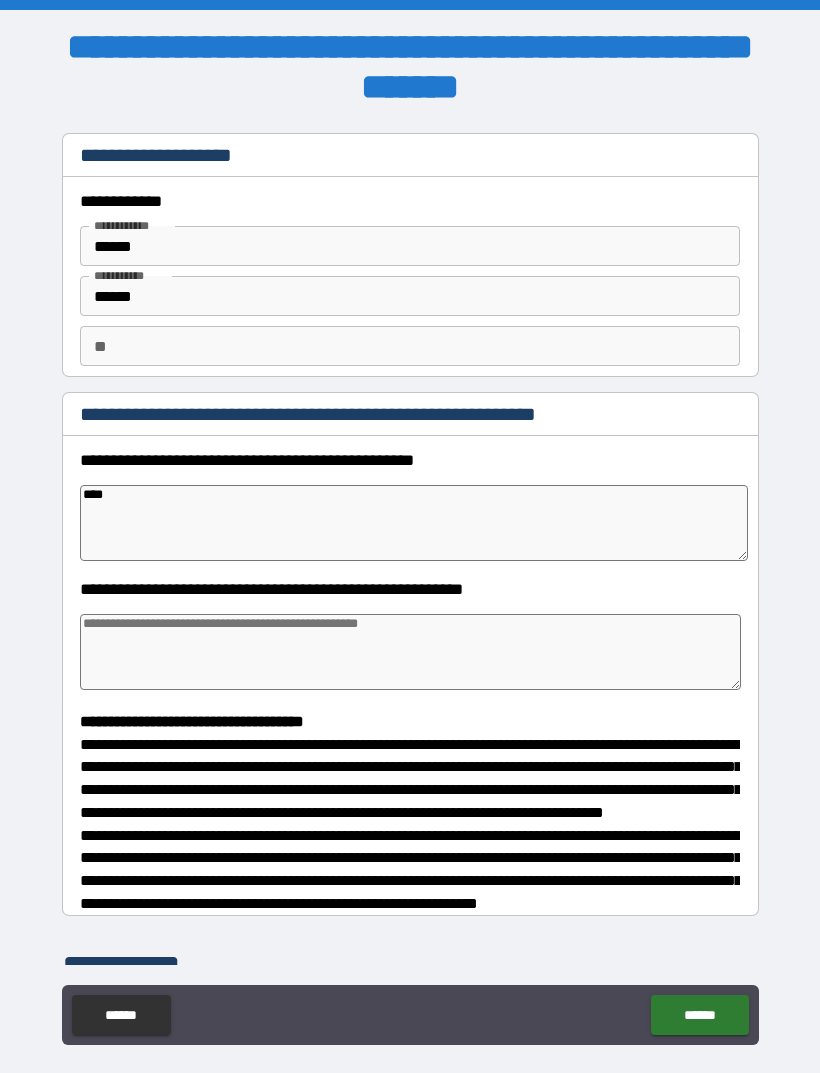 type on "*" 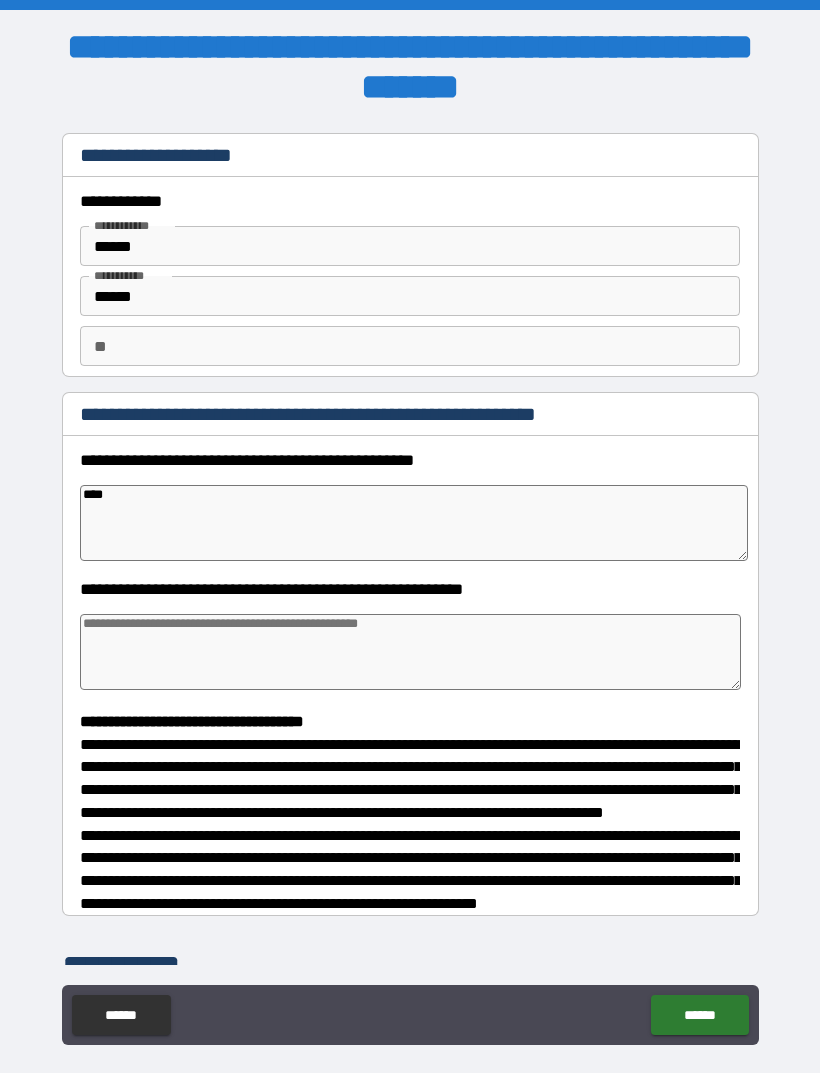 type on "*****" 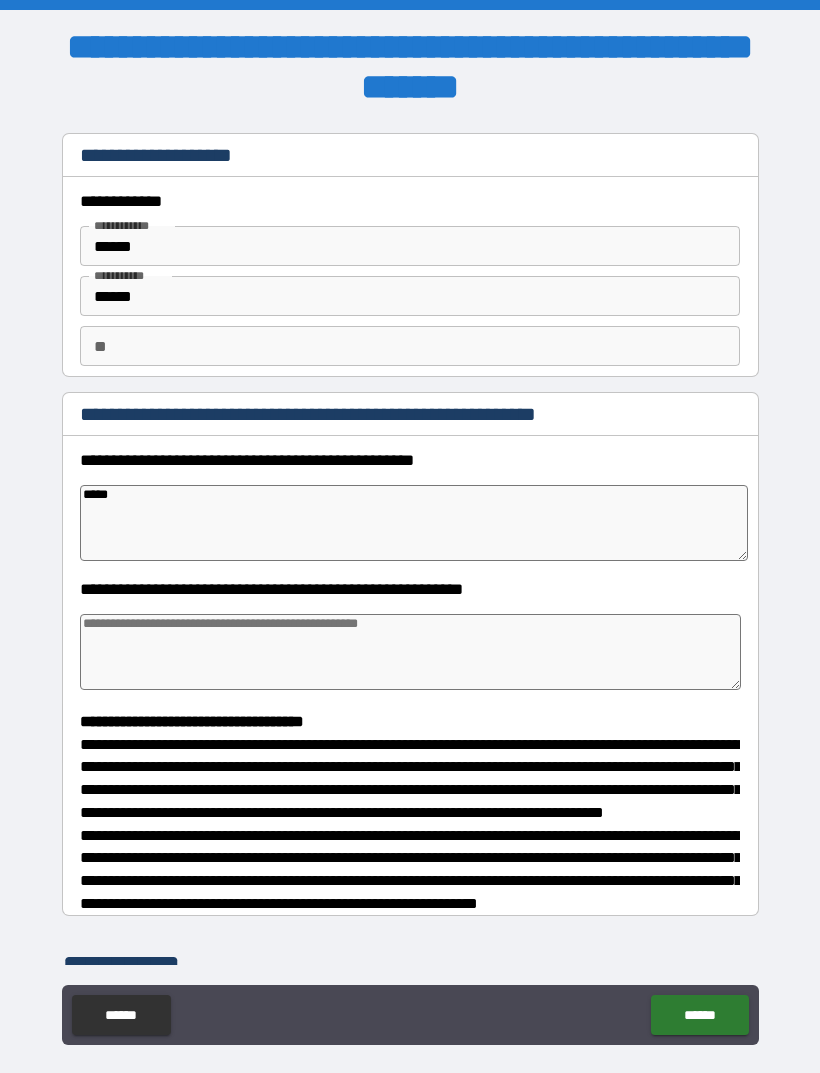 type on "*" 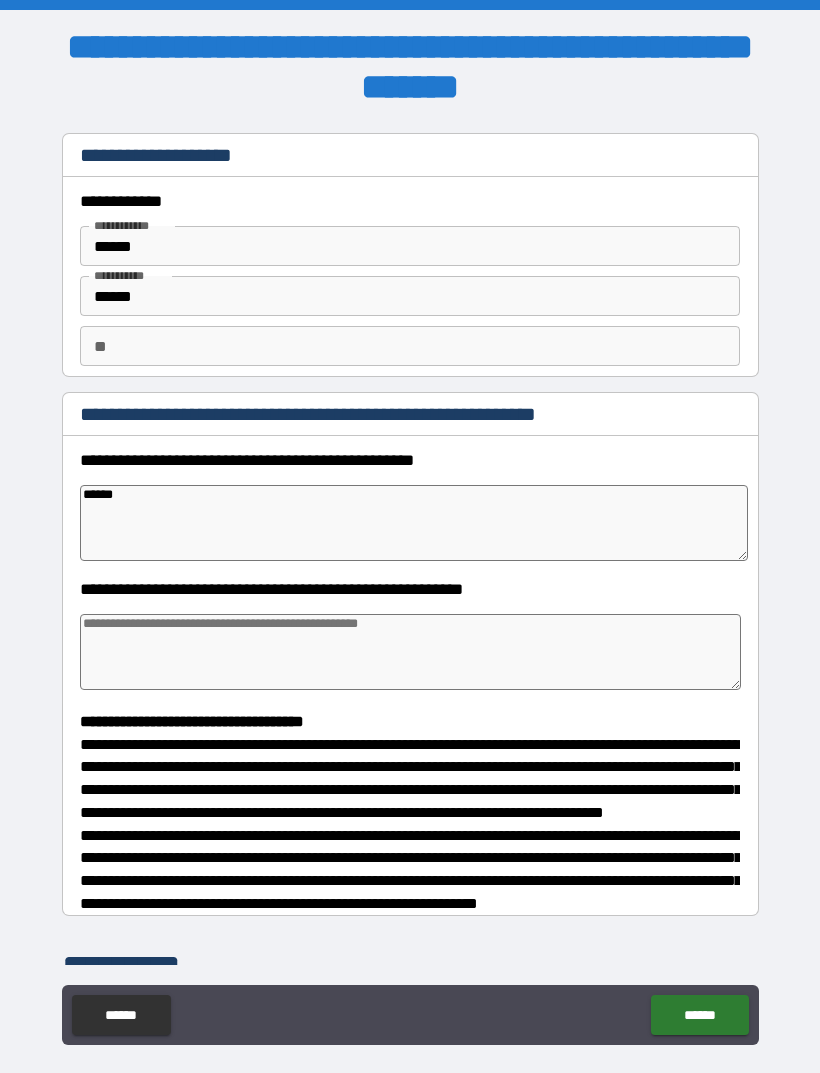 type on "*" 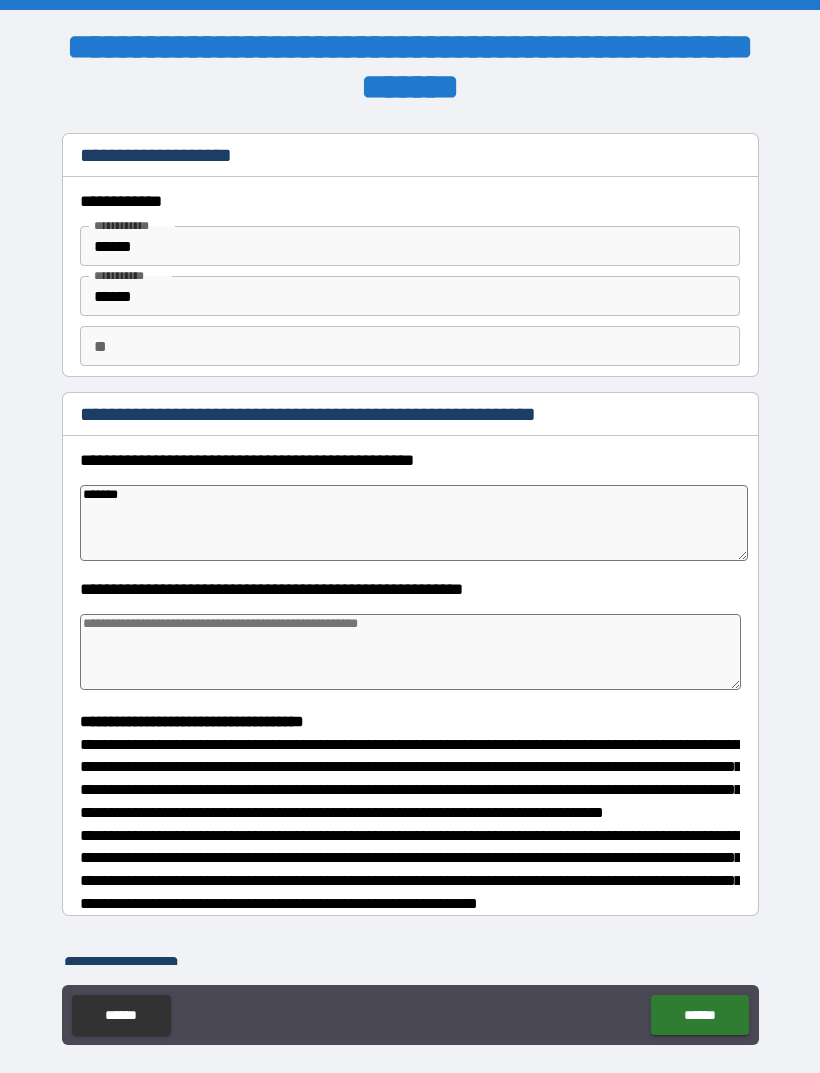 type on "*" 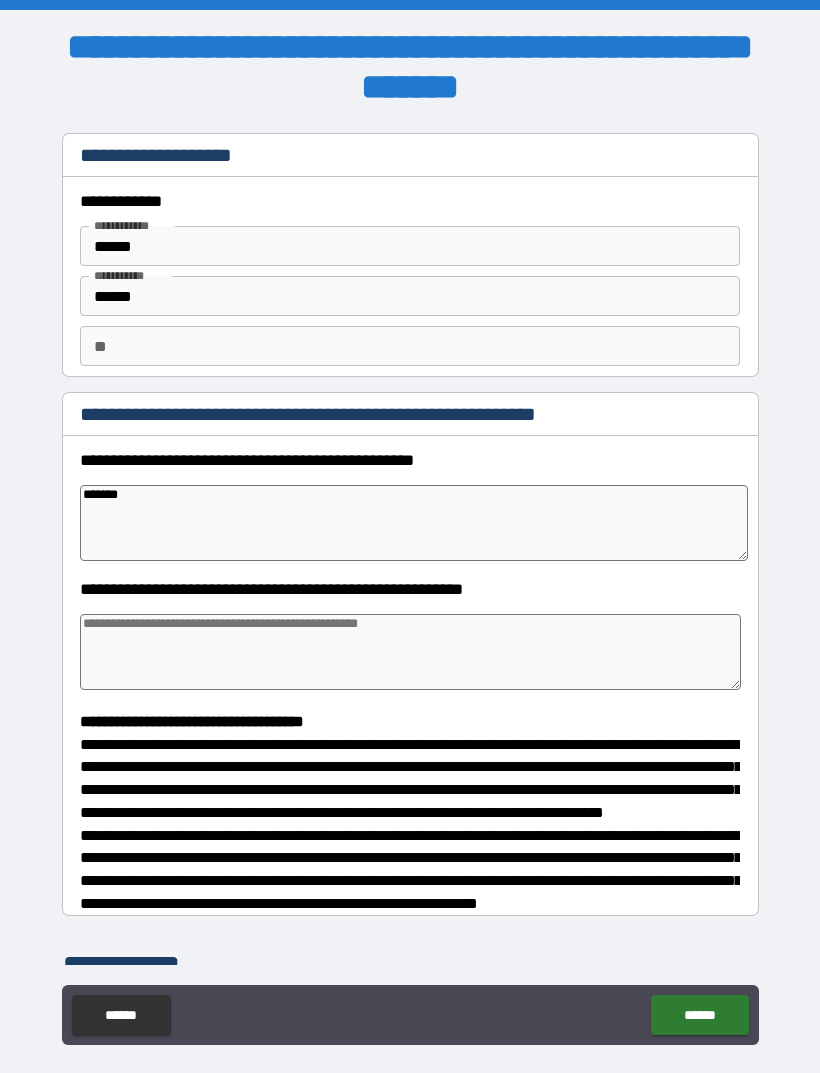 type on "********" 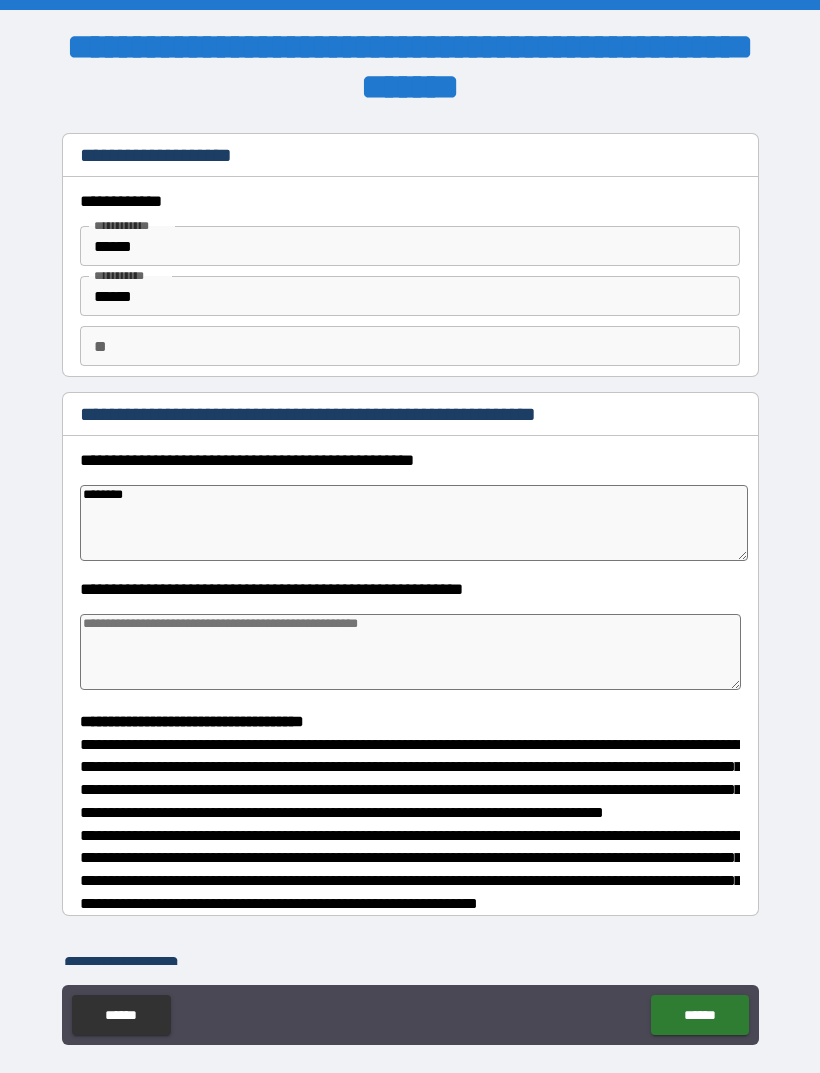 type on "*" 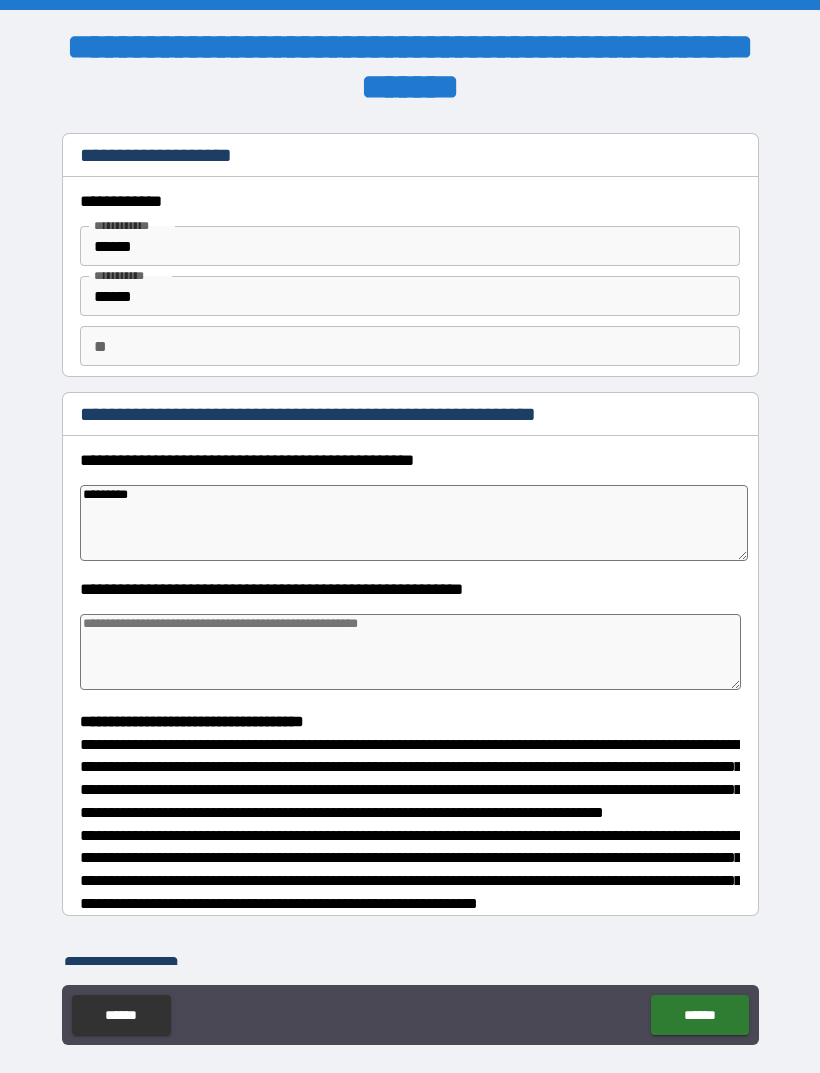 type on "*" 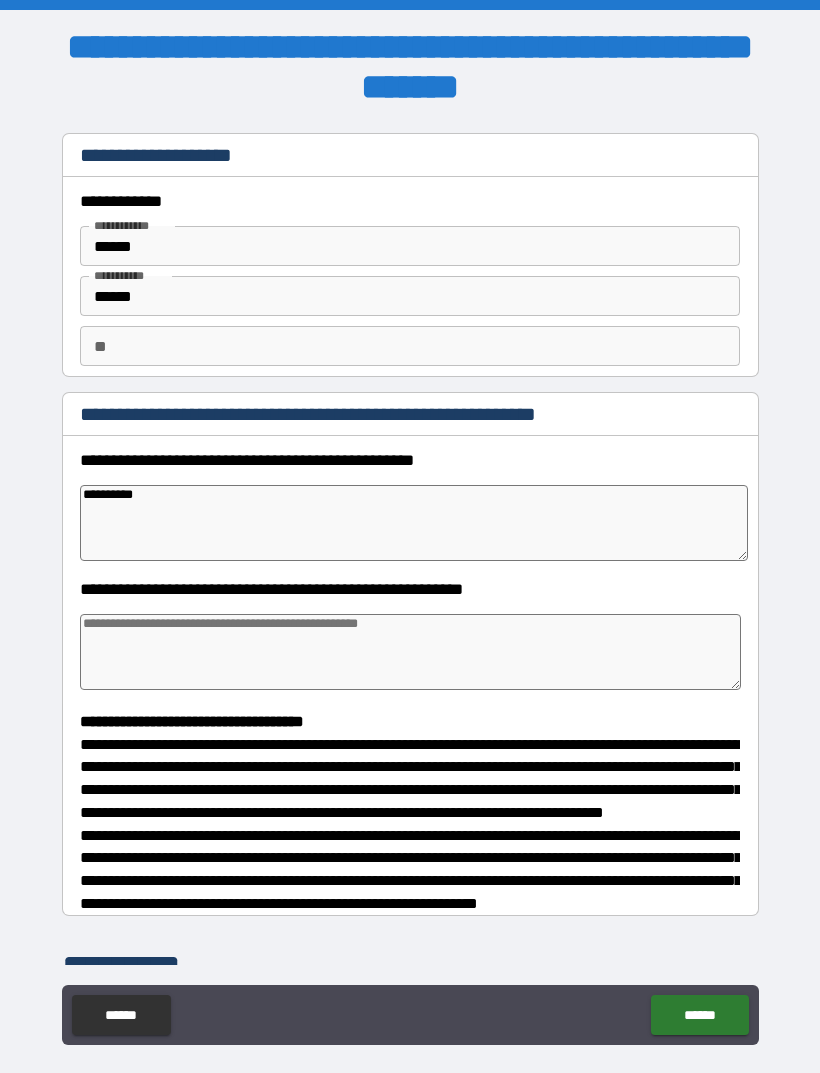 type on "*" 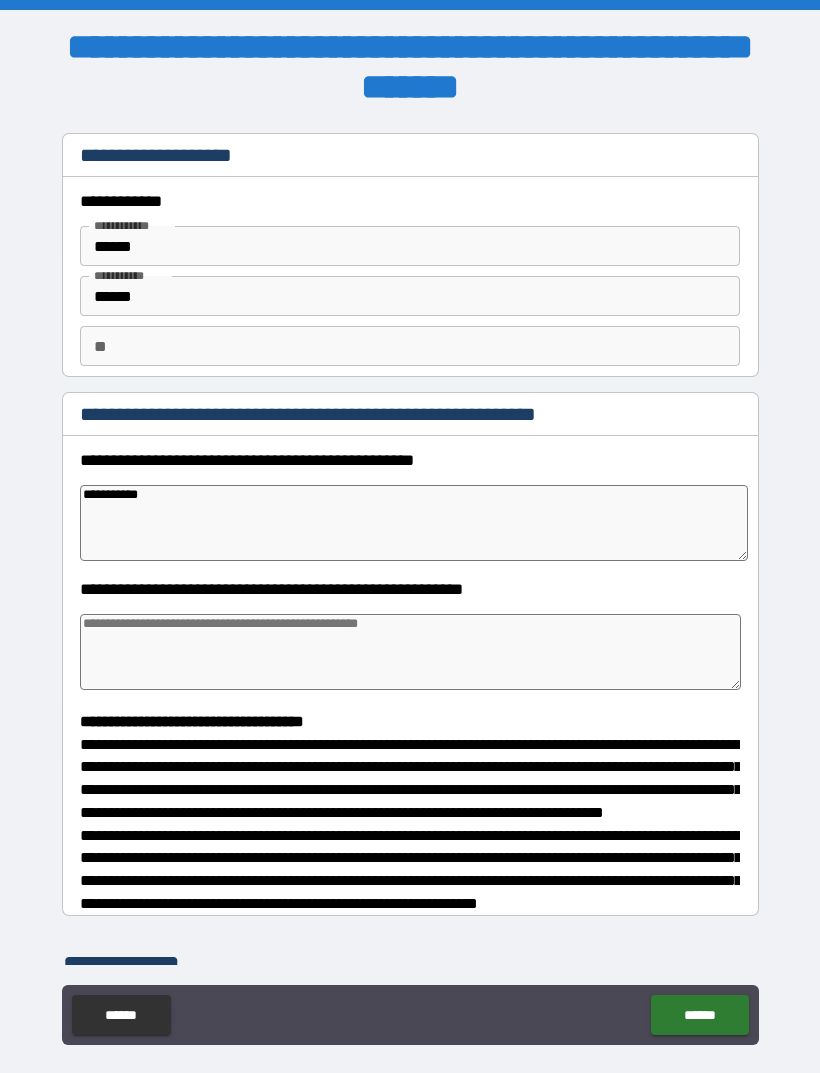 type on "*" 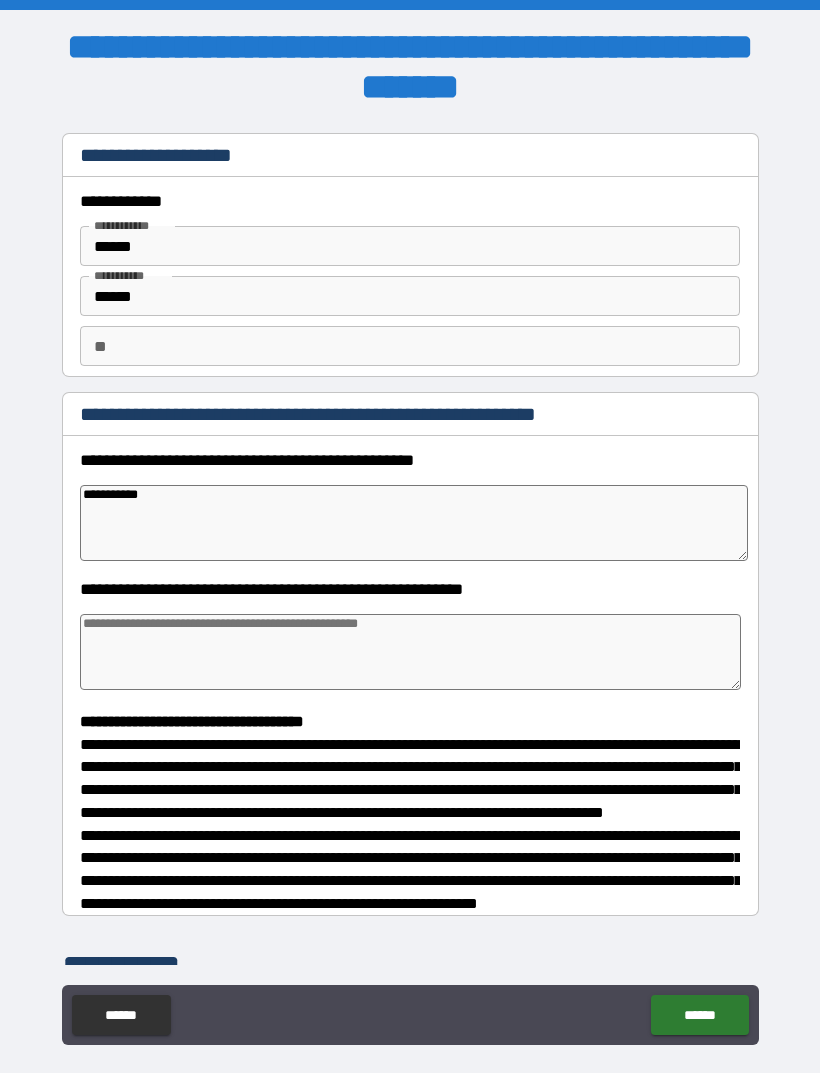 type on "**********" 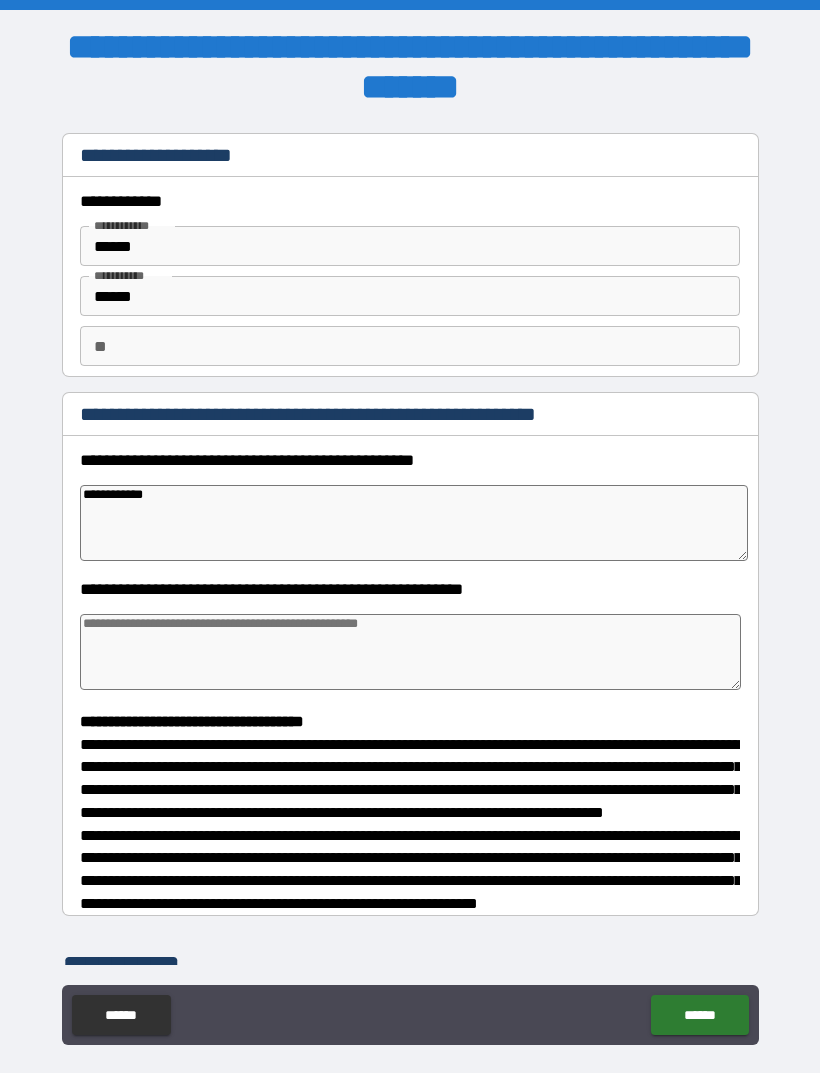 type on "*" 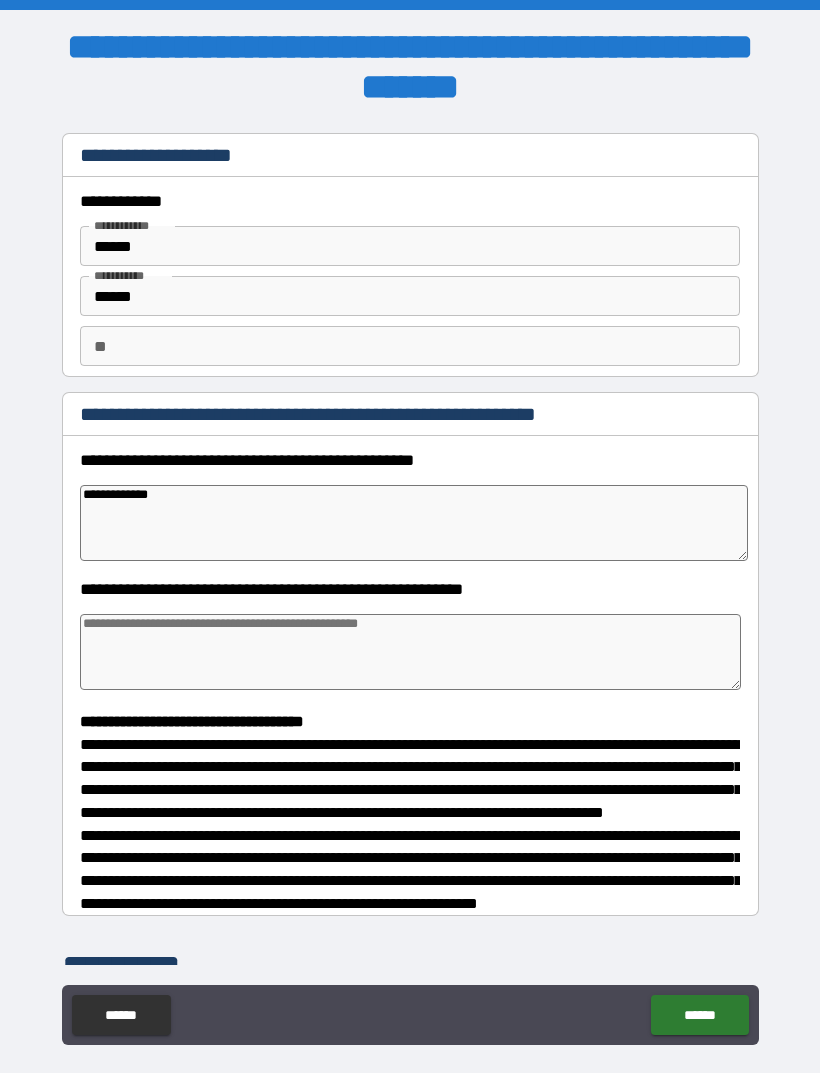 type on "*" 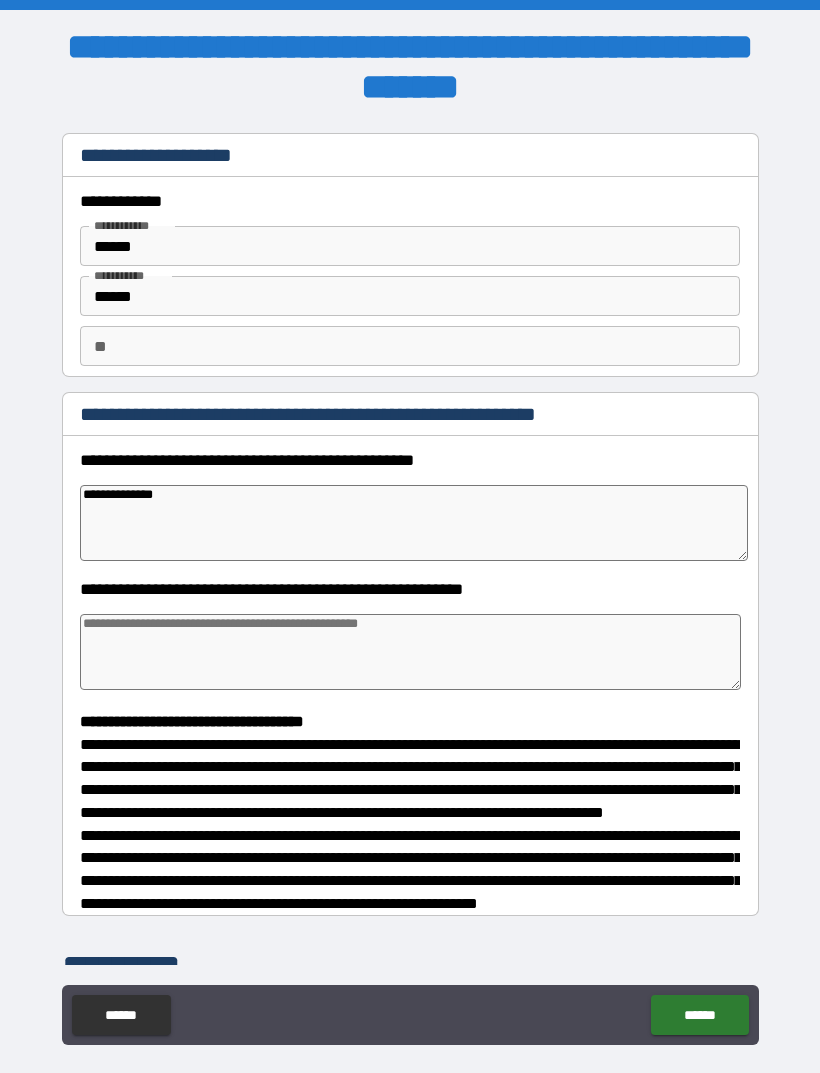type on "*" 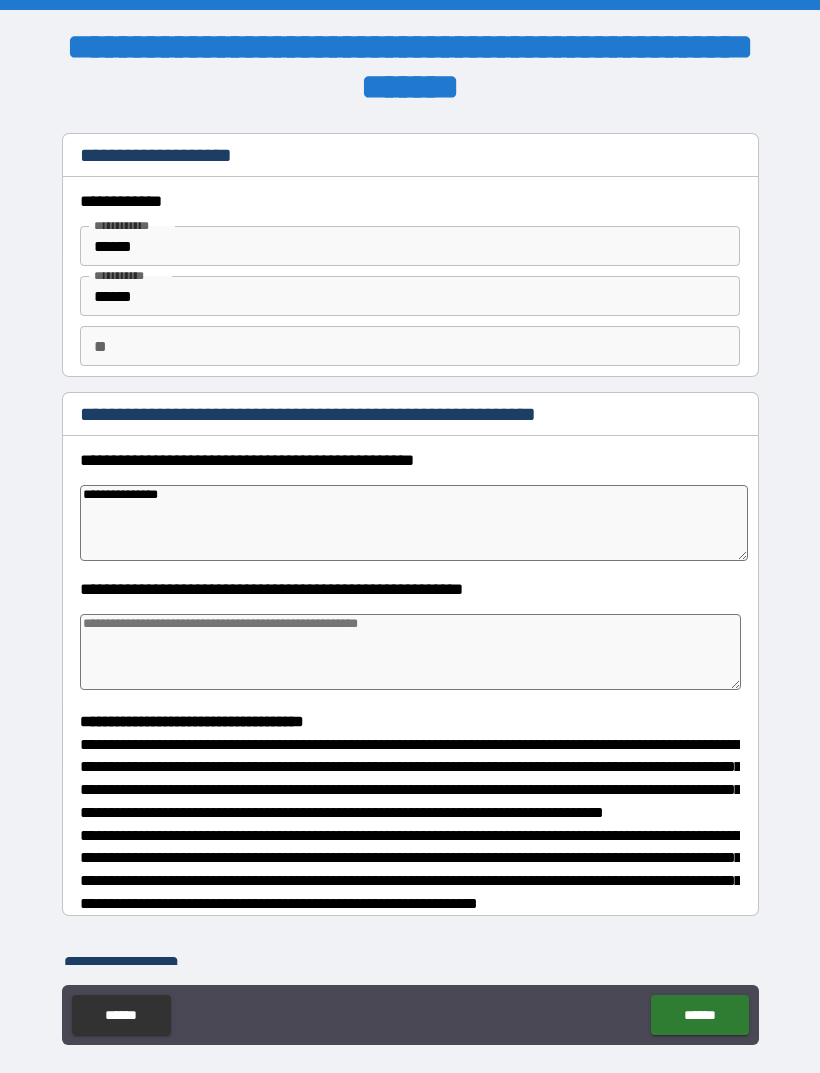 type on "*" 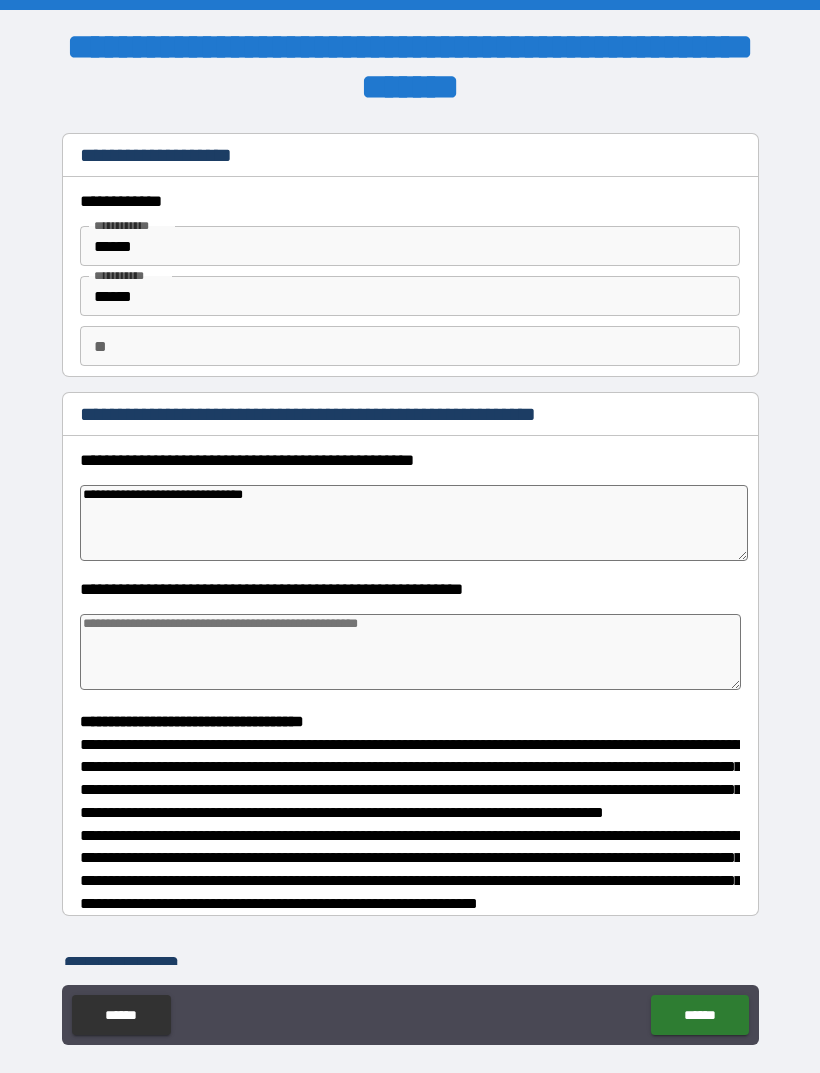 click at bounding box center [410, 652] 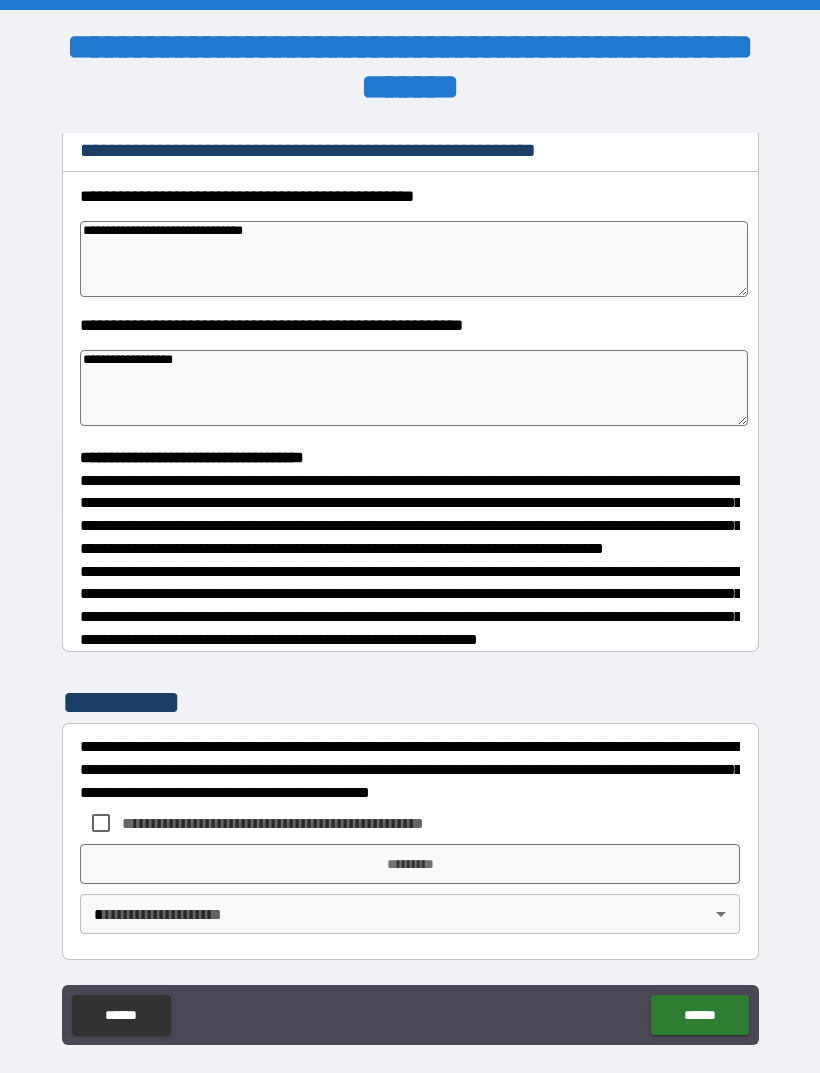 scroll, scrollTop: 302, scrollLeft: 0, axis: vertical 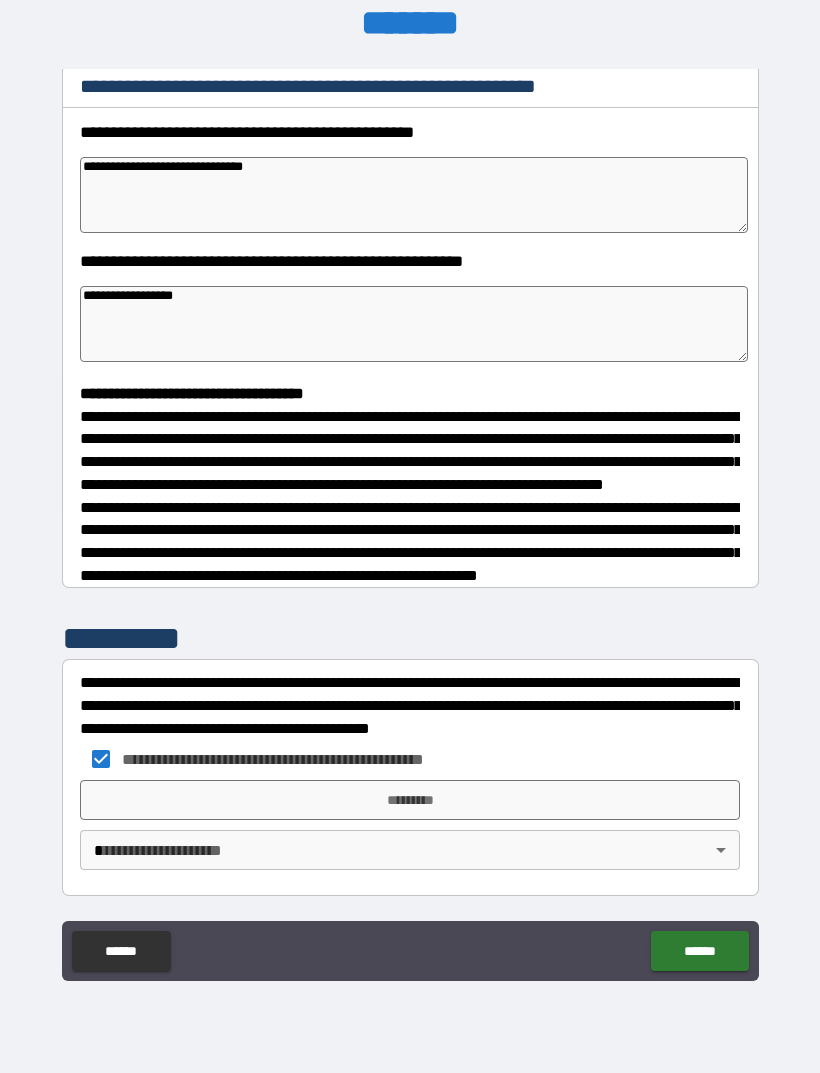 click on "*********" at bounding box center [410, 800] 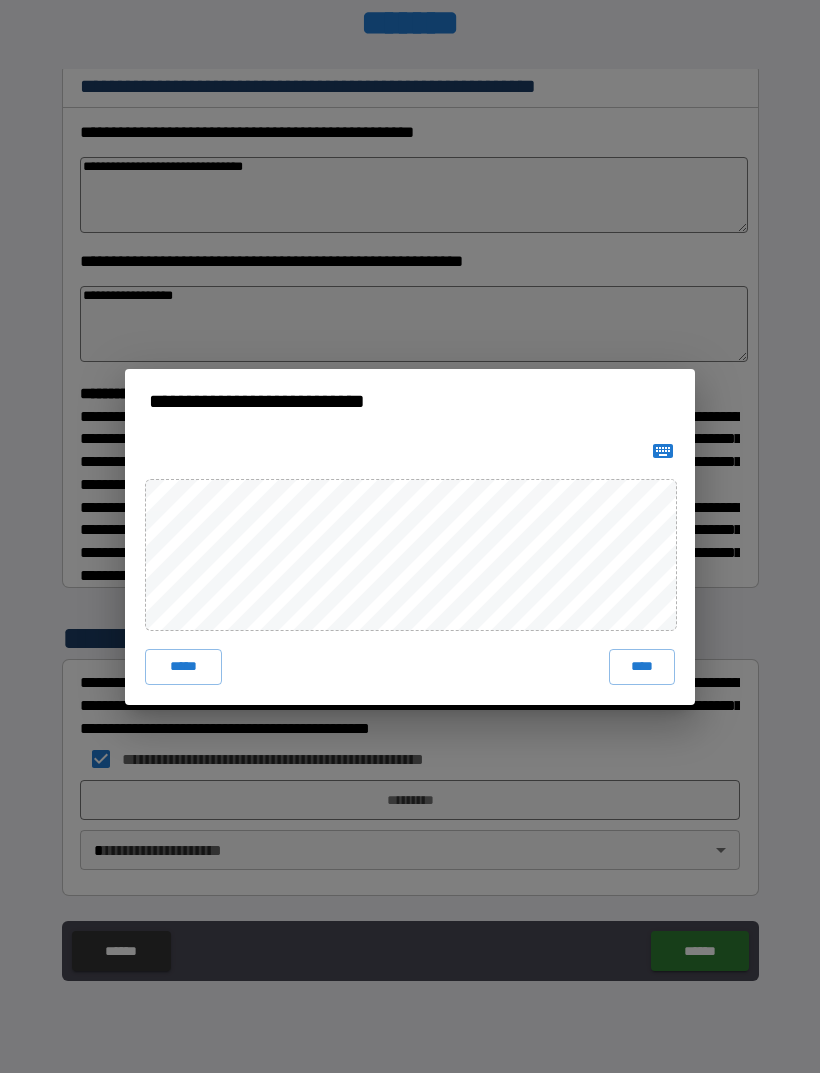 click on "****" at bounding box center [642, 667] 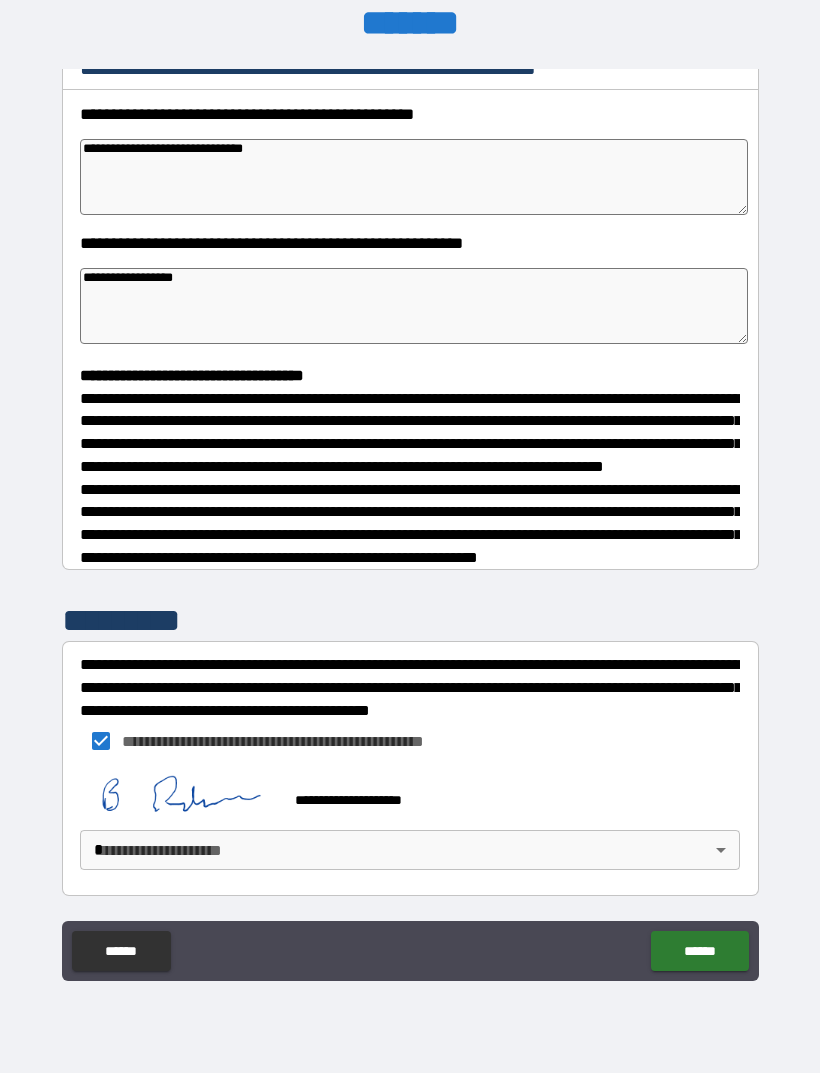 scroll, scrollTop: 319, scrollLeft: 0, axis: vertical 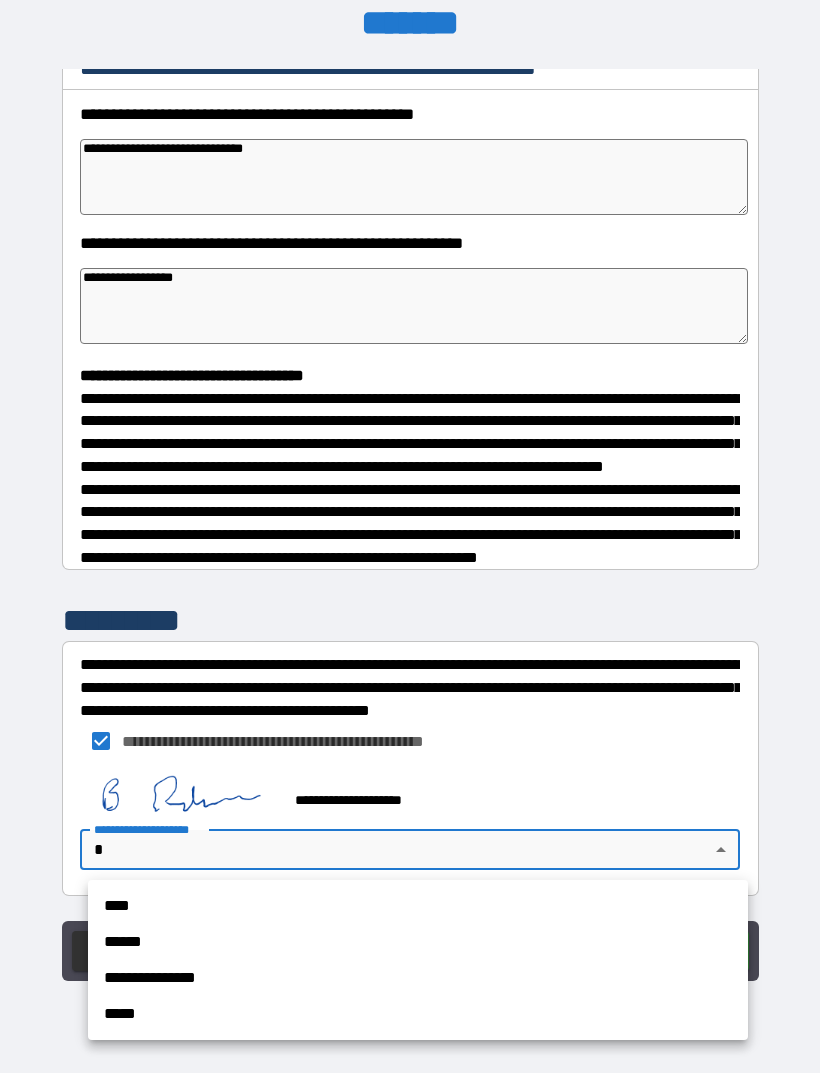 click on "****" at bounding box center [418, 906] 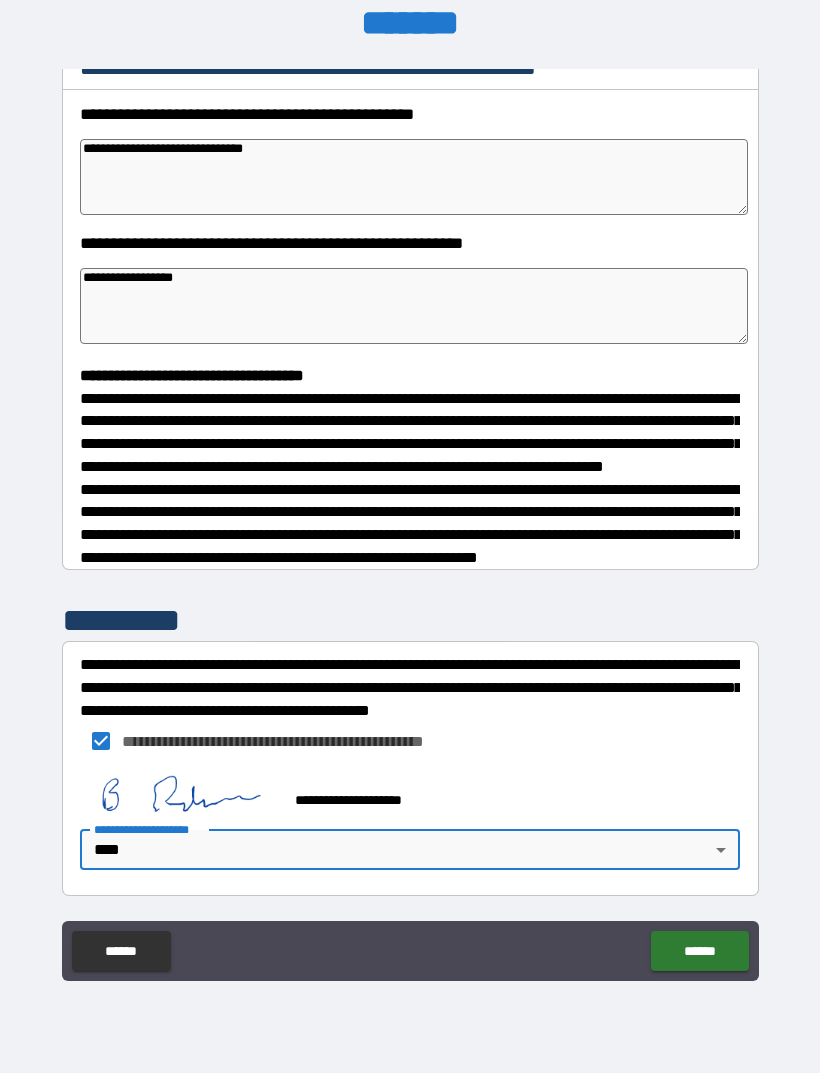 click on "******" at bounding box center (699, 951) 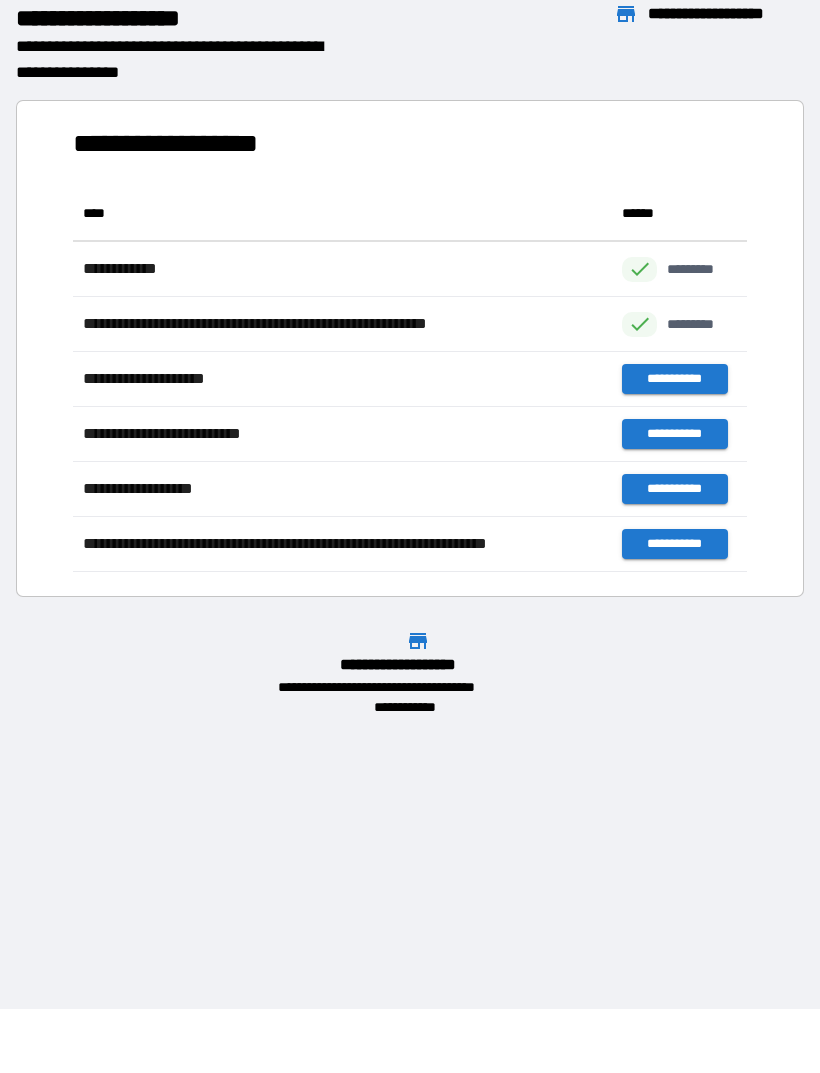 scroll, scrollTop: 1, scrollLeft: 1, axis: both 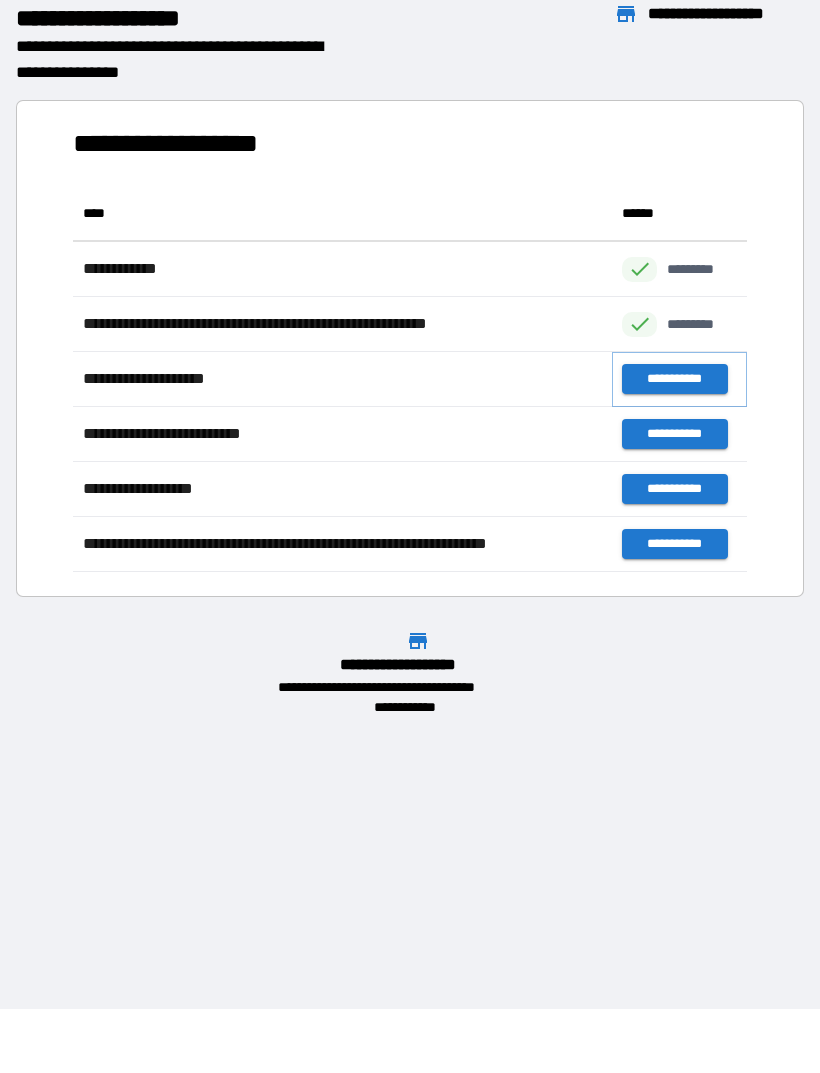 click on "**********" at bounding box center (674, 379) 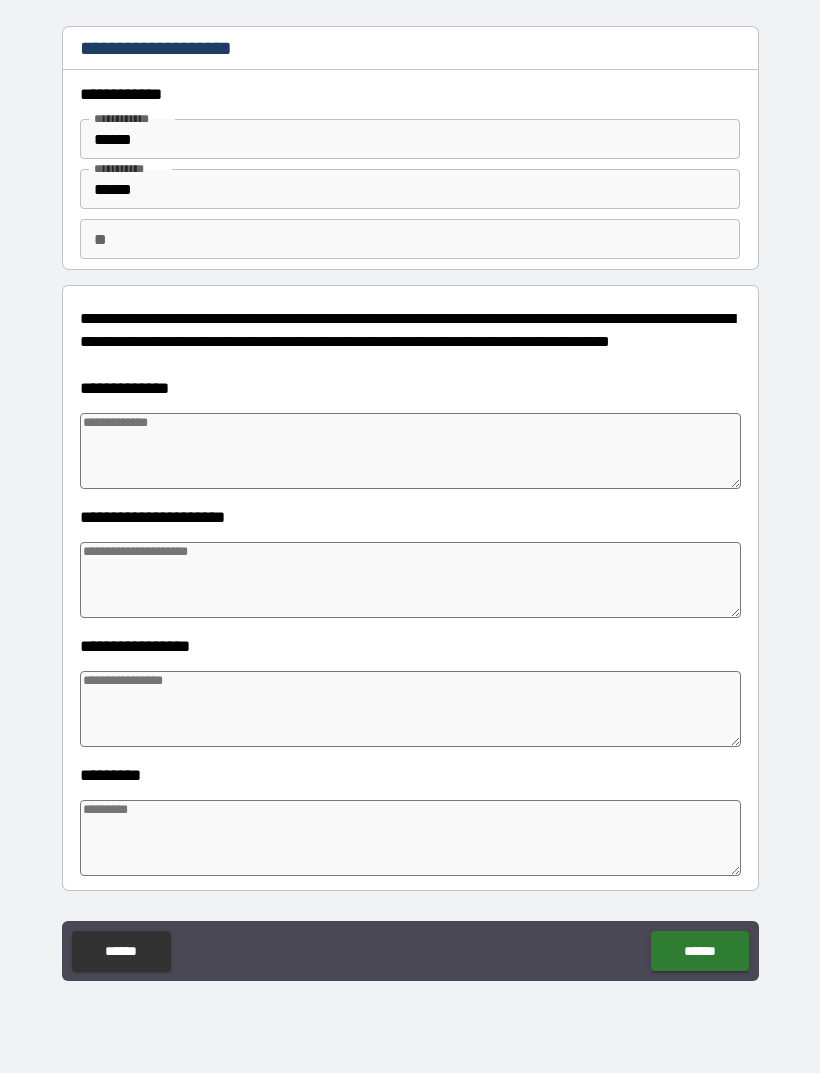 click on "******" at bounding box center (410, 189) 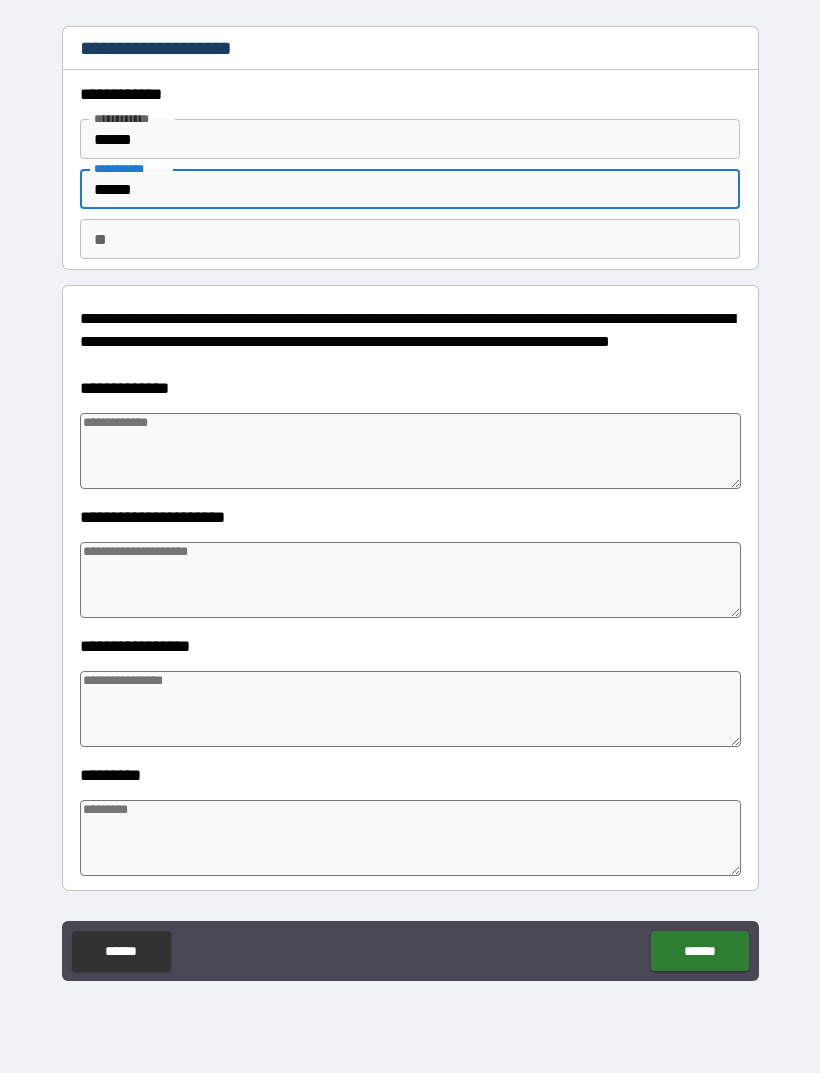 click at bounding box center (410, 451) 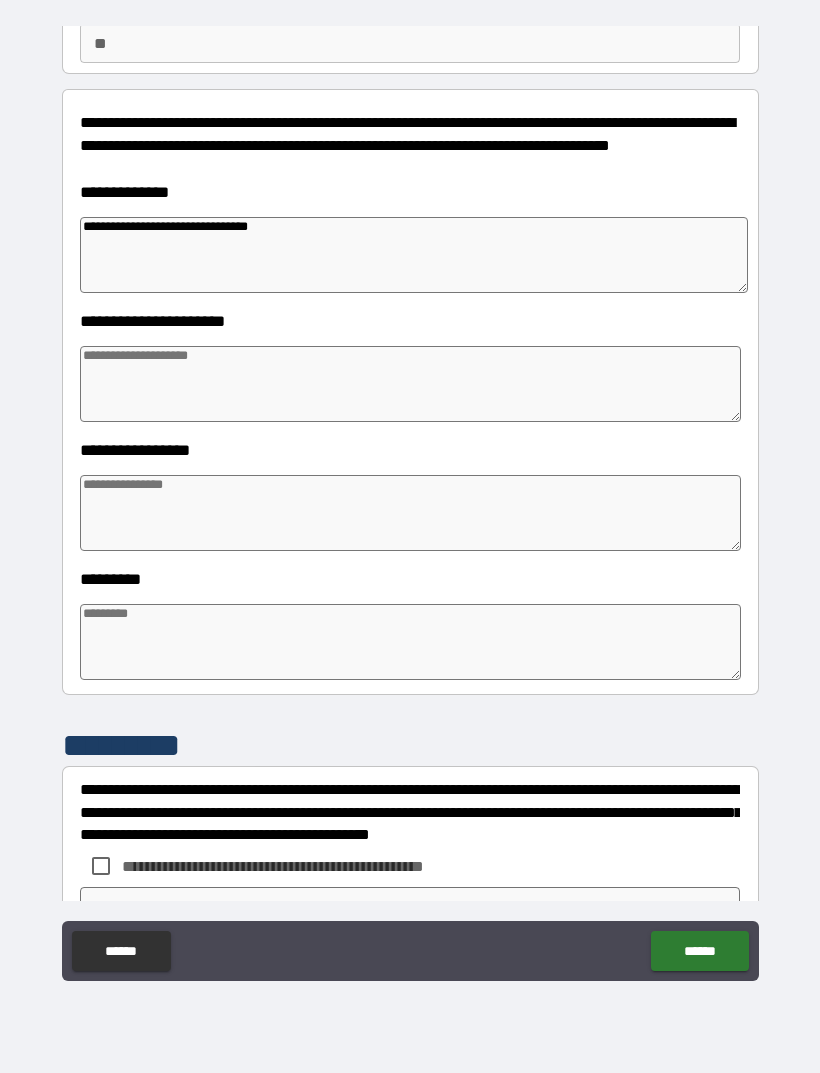 scroll, scrollTop: 197, scrollLeft: 0, axis: vertical 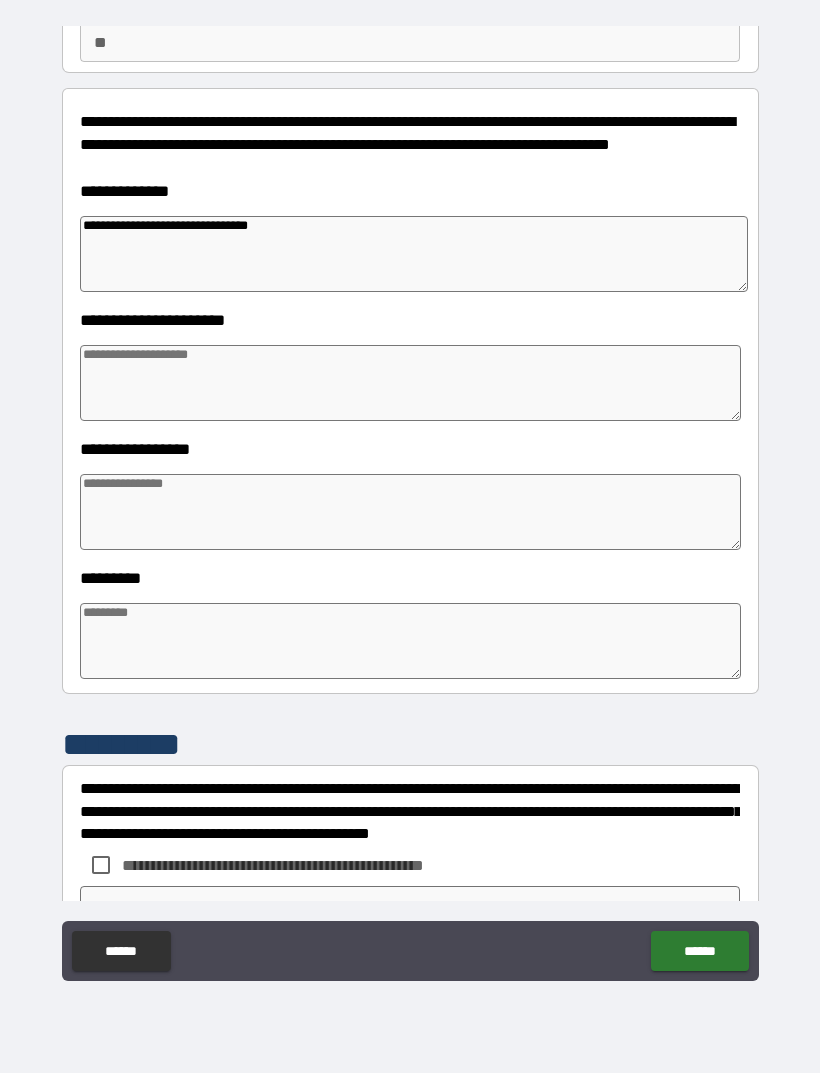 click at bounding box center (410, 512) 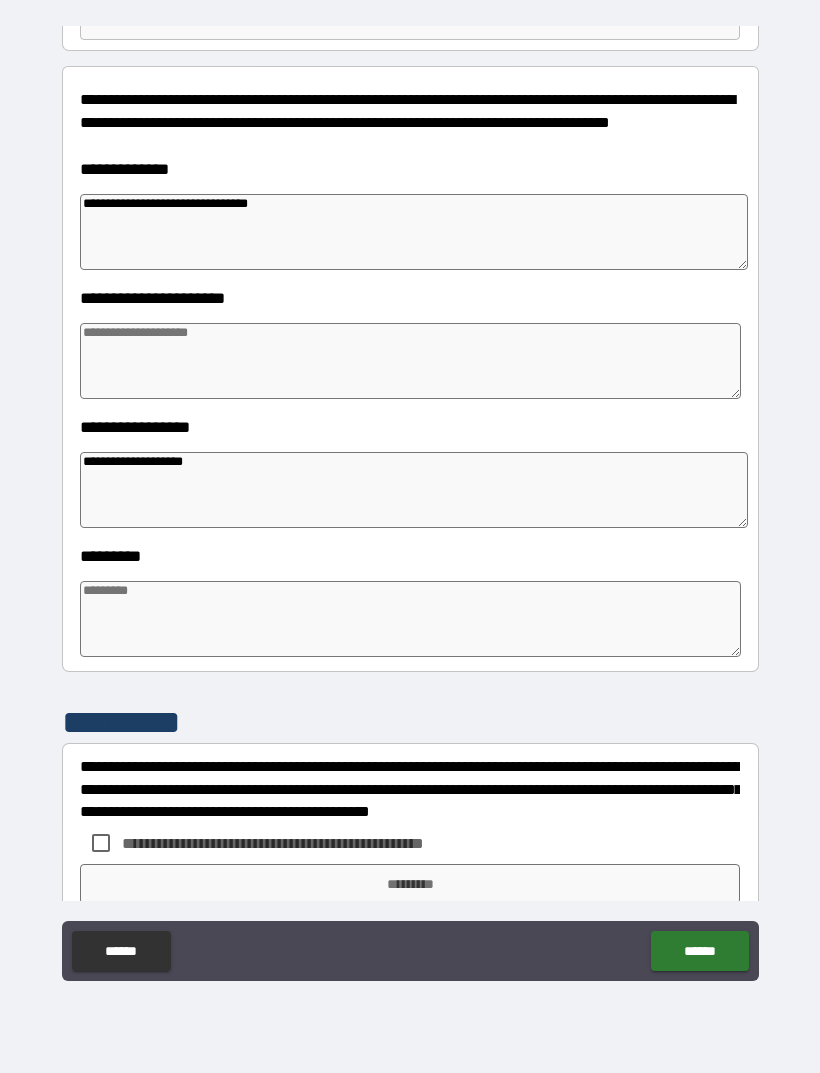 scroll, scrollTop: 228, scrollLeft: 0, axis: vertical 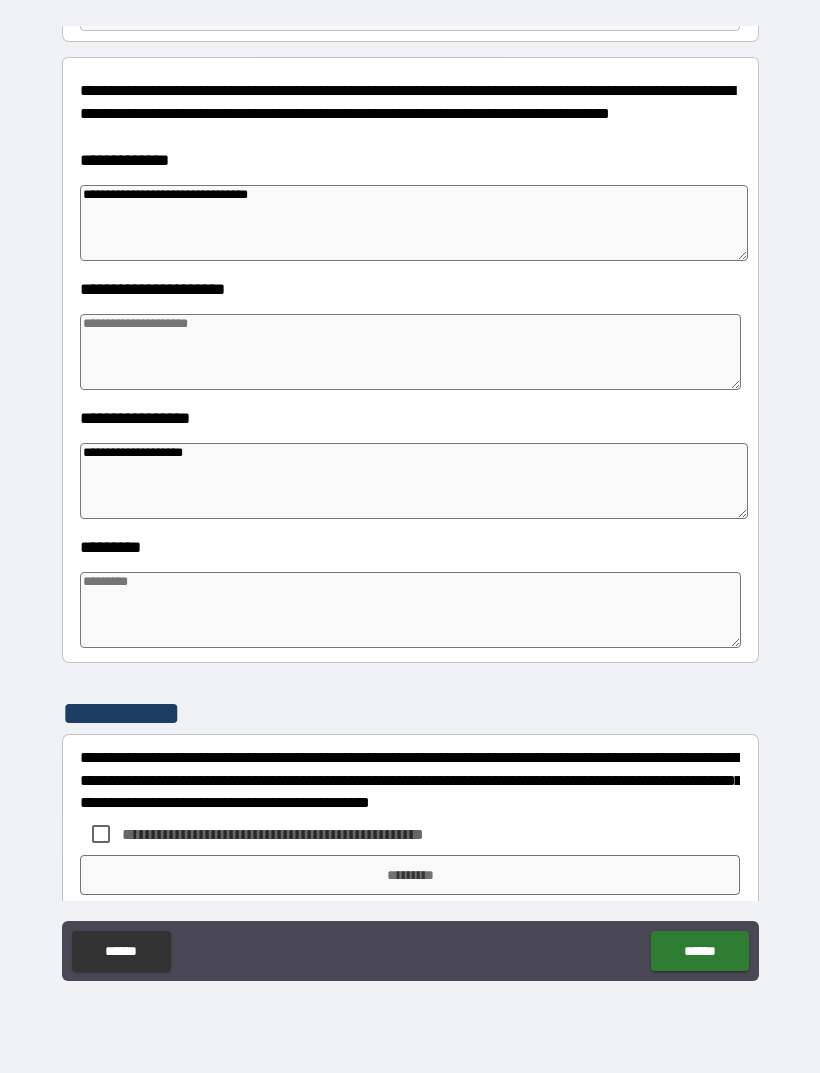 click at bounding box center [410, 610] 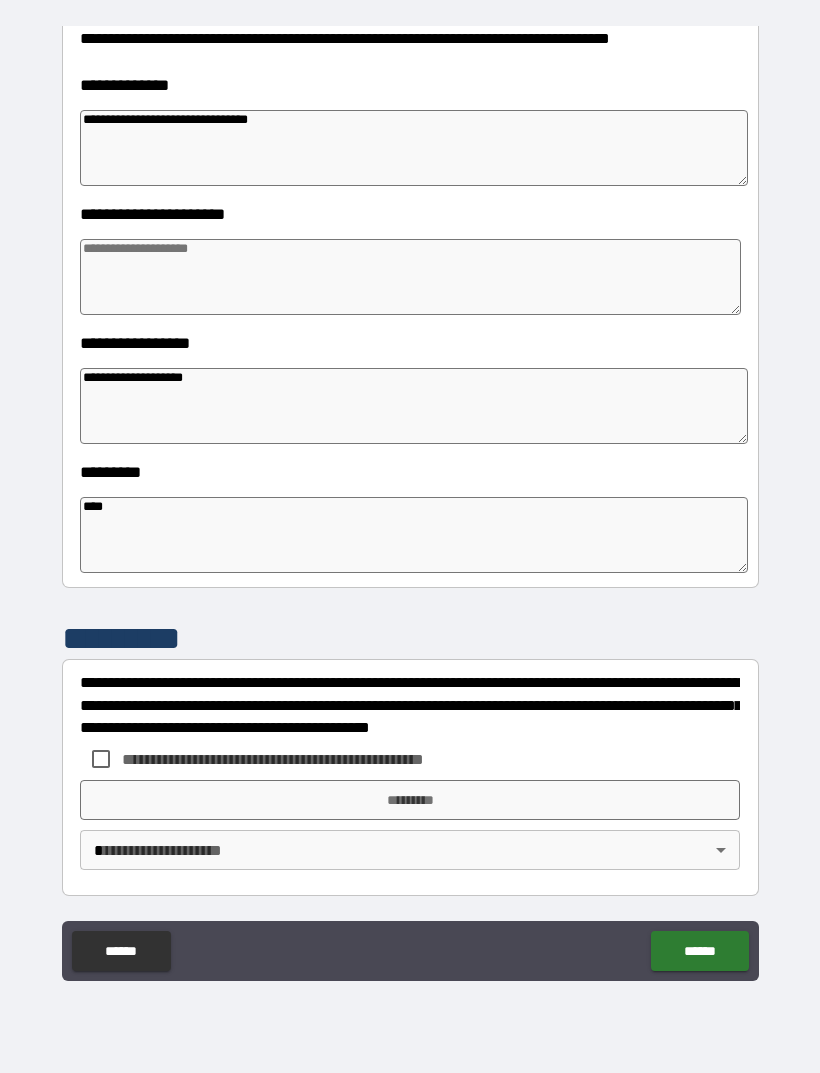 scroll, scrollTop: 303, scrollLeft: 0, axis: vertical 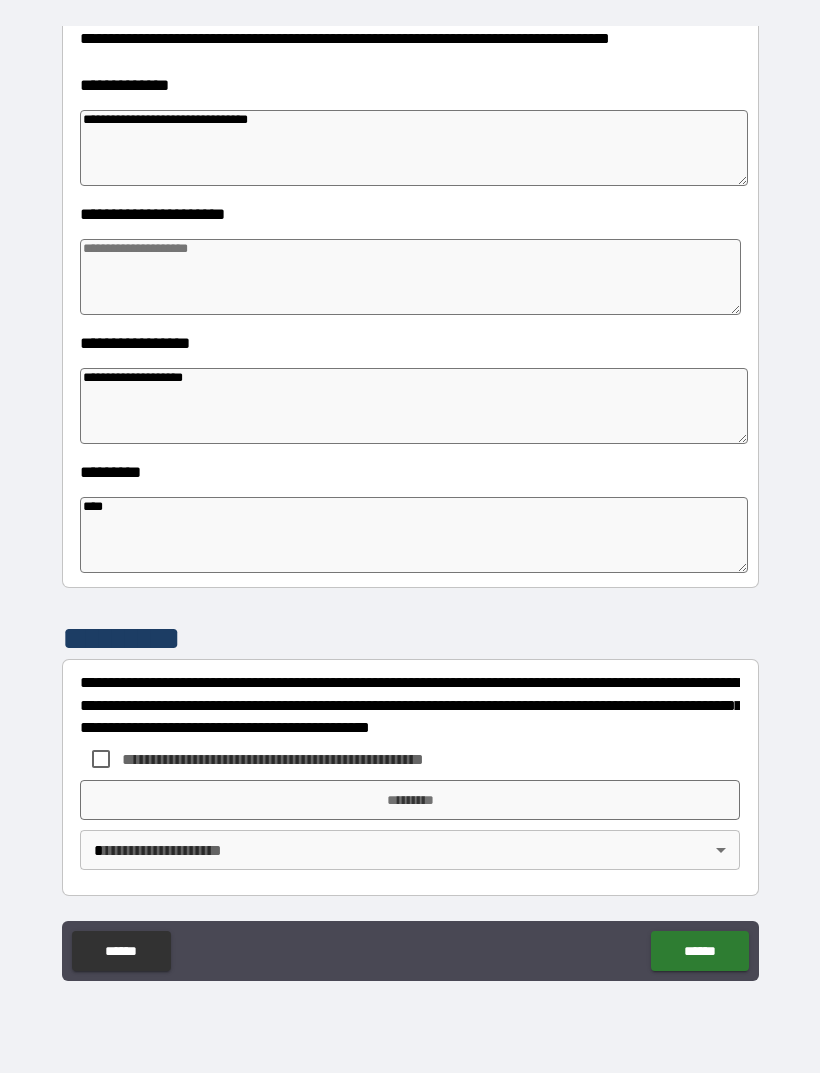 click on "**********" at bounding box center (410, 507) 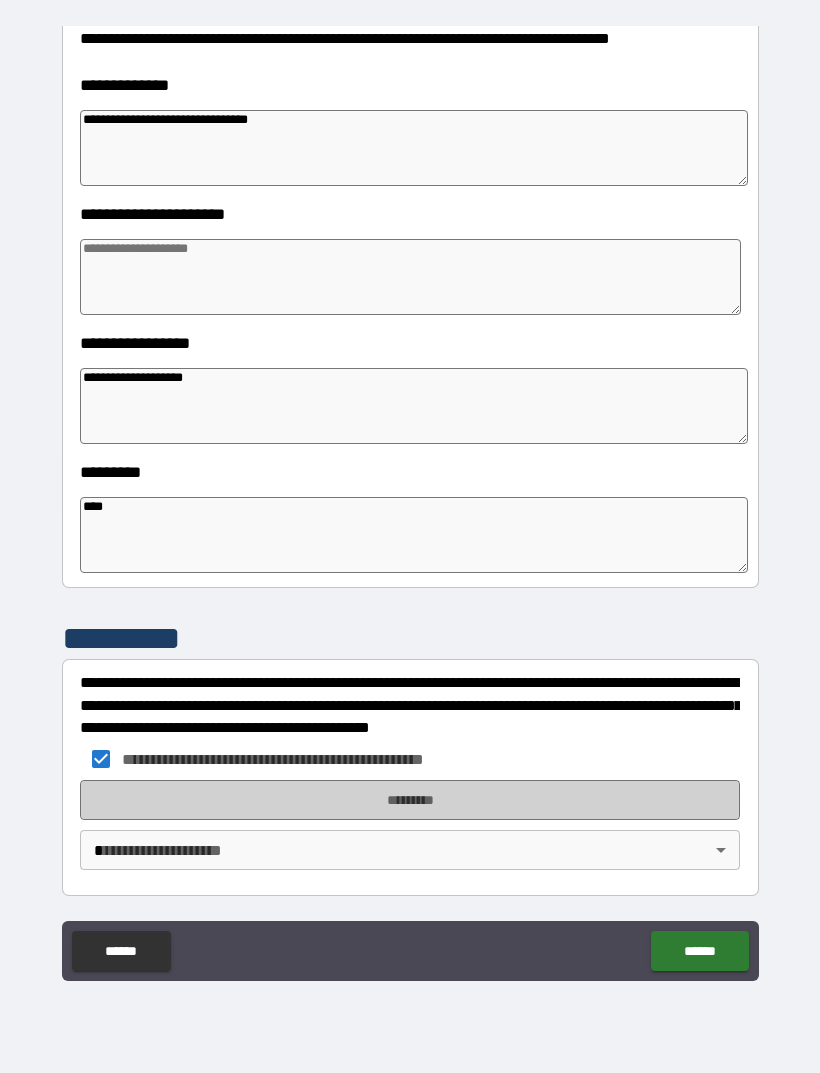 click on "*********" at bounding box center [410, 800] 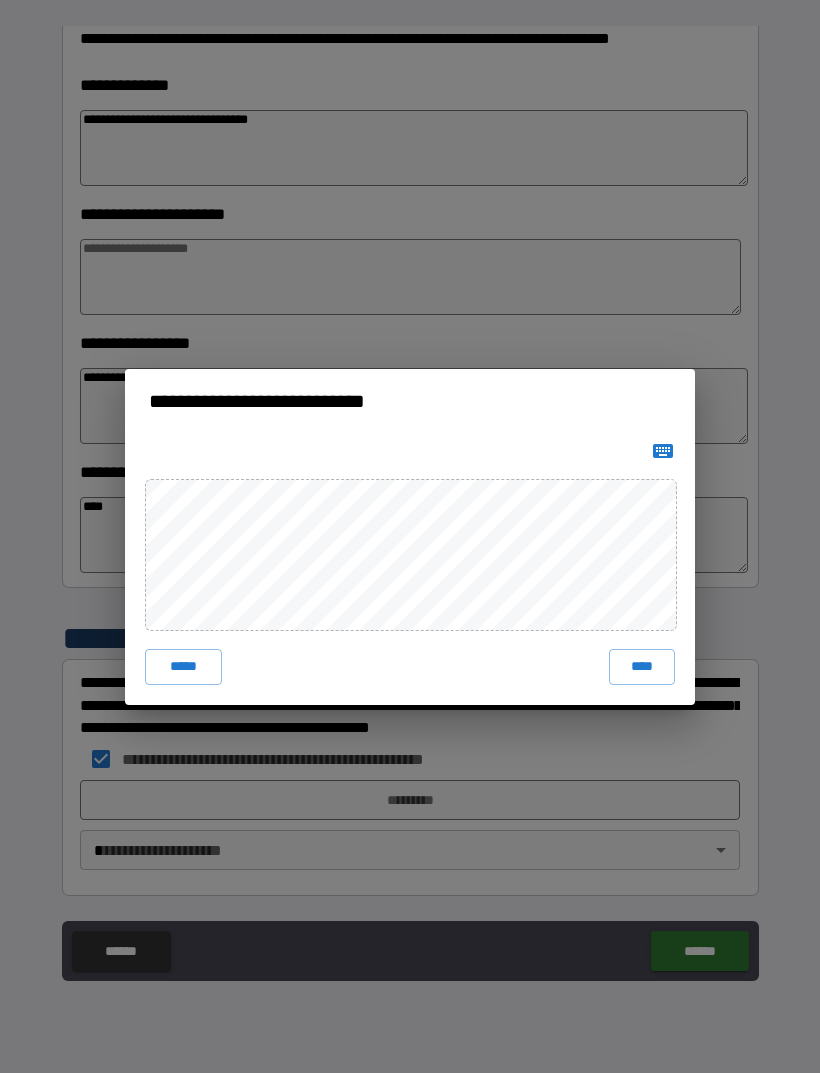 click on "****" at bounding box center (642, 667) 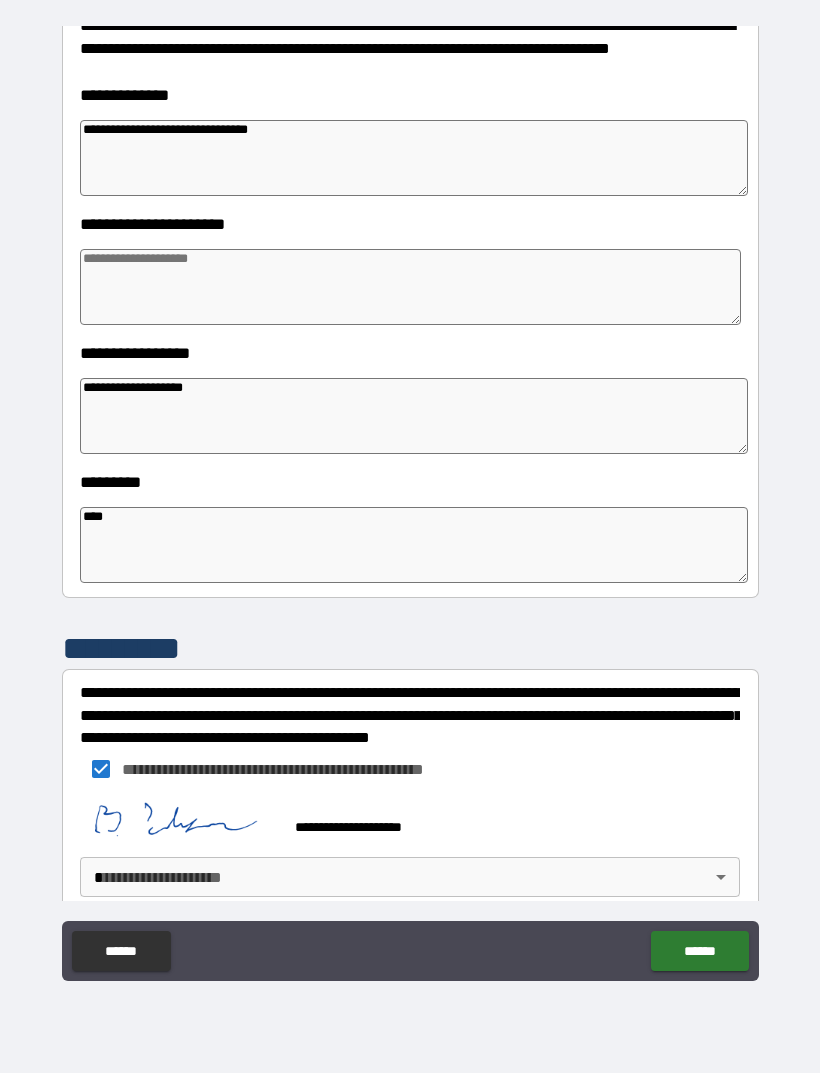 click on "**********" at bounding box center (410, 504) 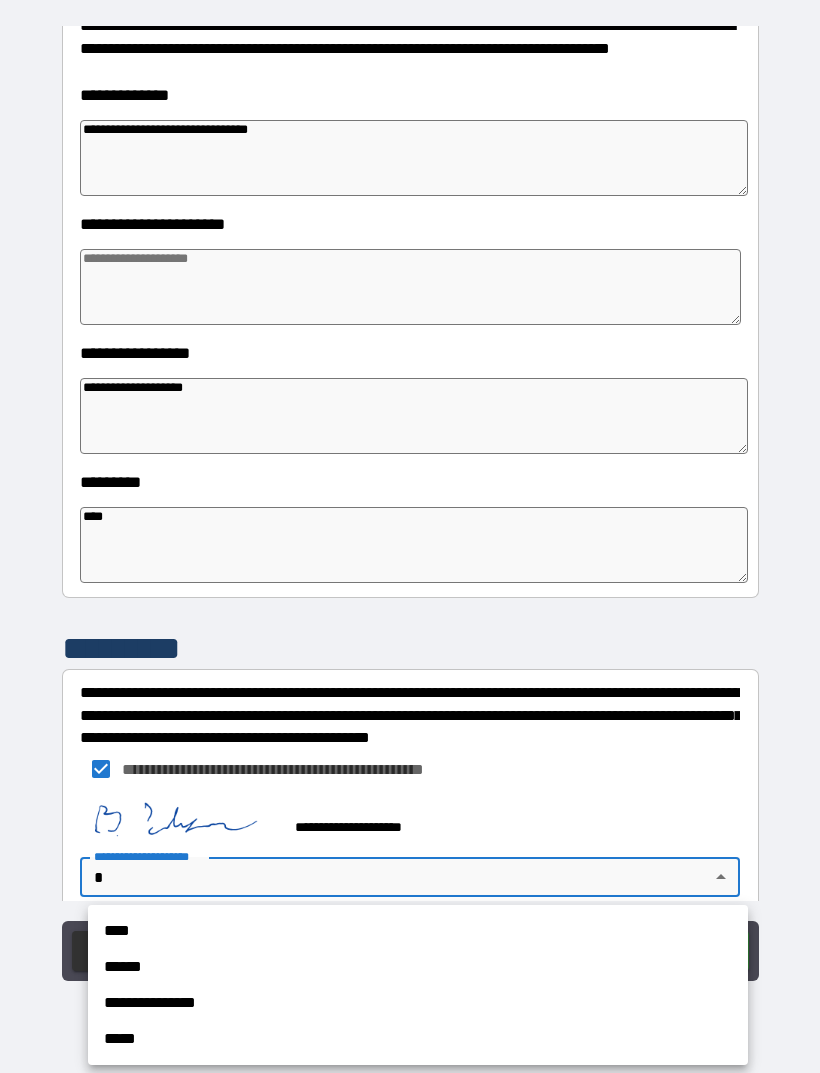 click on "****" at bounding box center (418, 931) 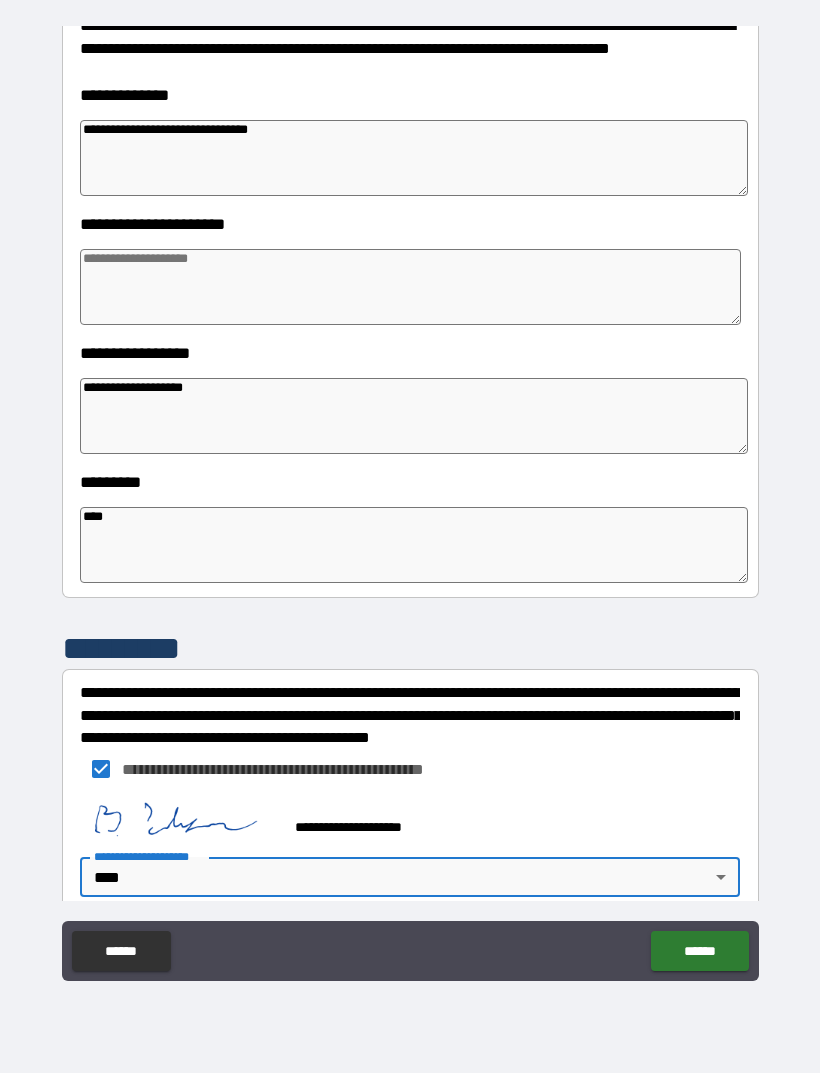 click on "******" at bounding box center [699, 951] 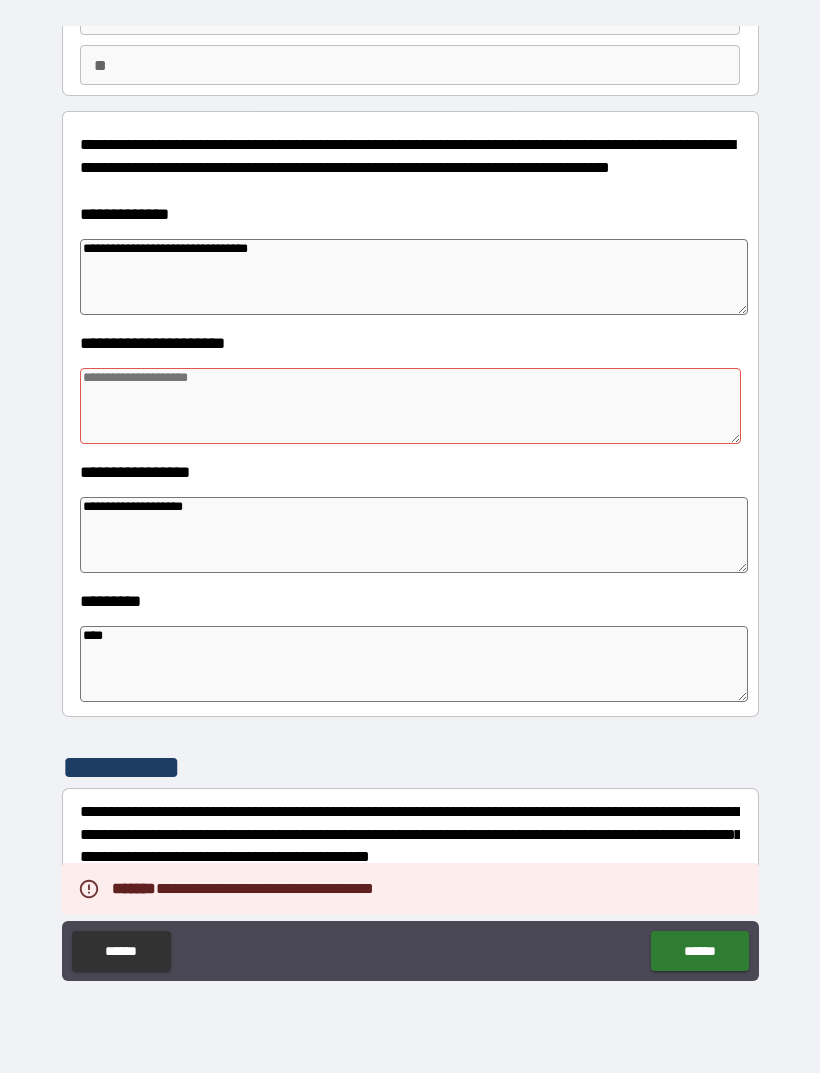 scroll, scrollTop: 145, scrollLeft: 0, axis: vertical 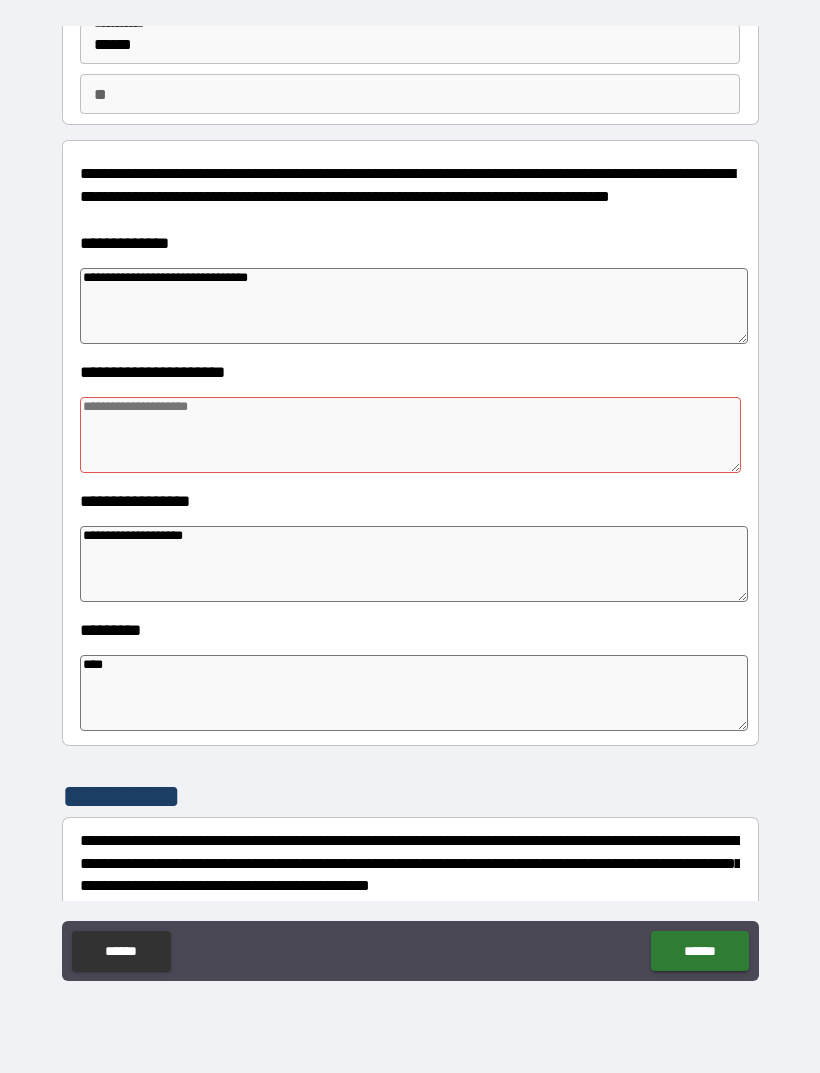 click at bounding box center (410, 435) 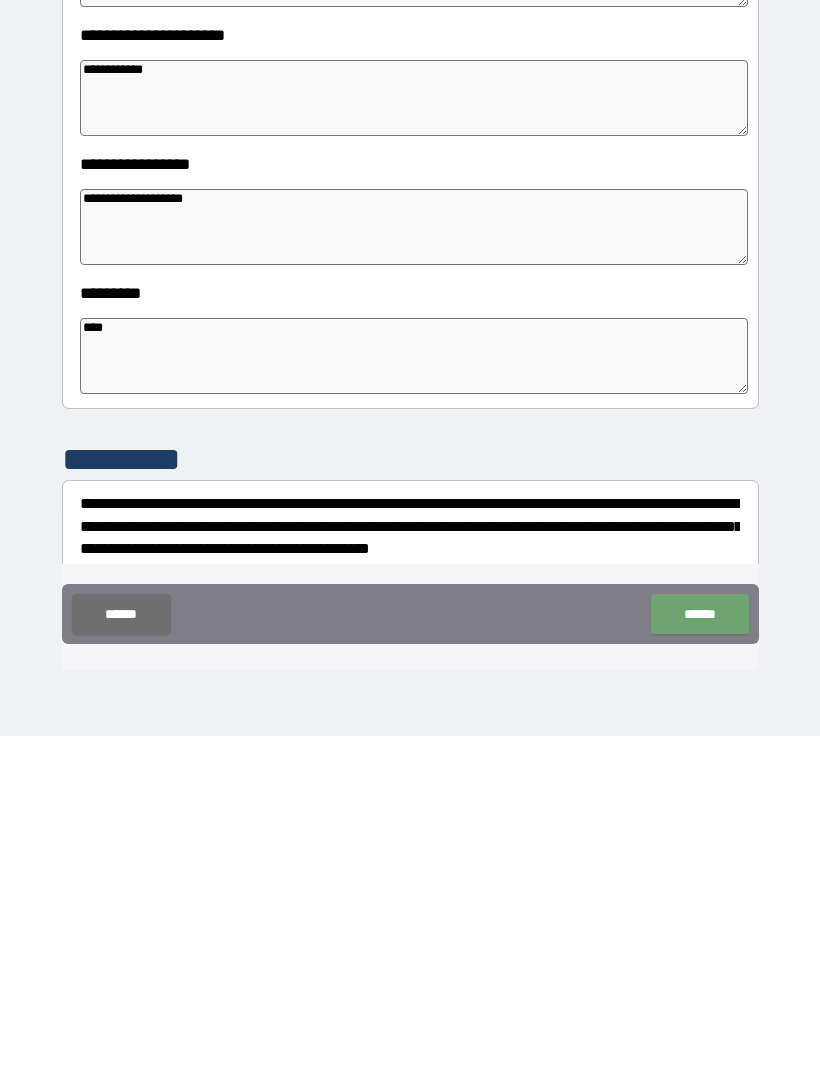 click on "******" at bounding box center (699, 951) 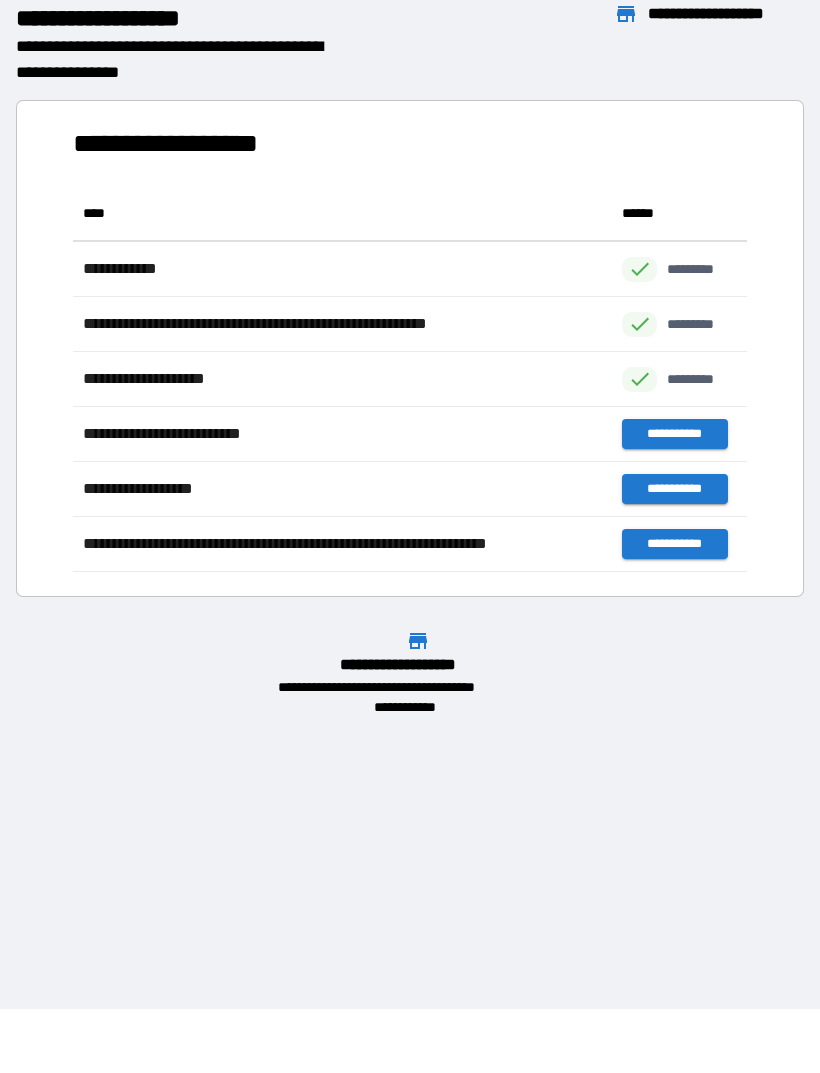 scroll, scrollTop: 1, scrollLeft: 1, axis: both 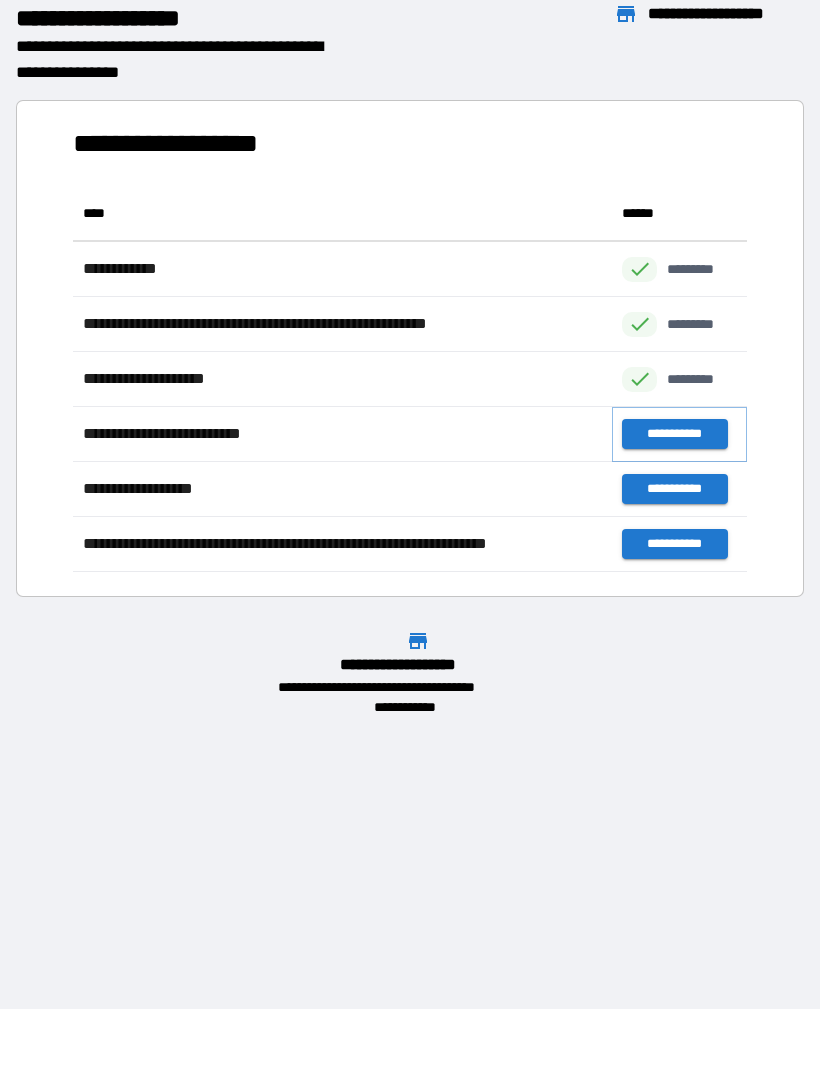 click on "**********" at bounding box center [674, 434] 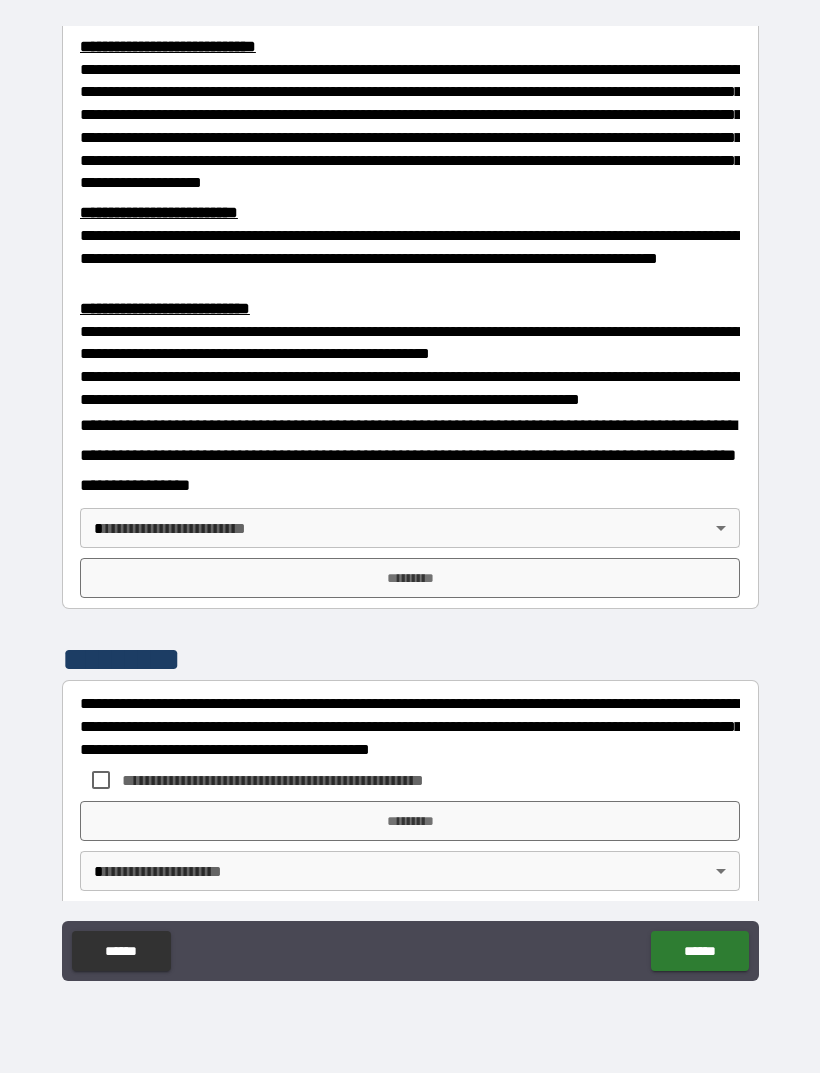 scroll, scrollTop: 477, scrollLeft: 0, axis: vertical 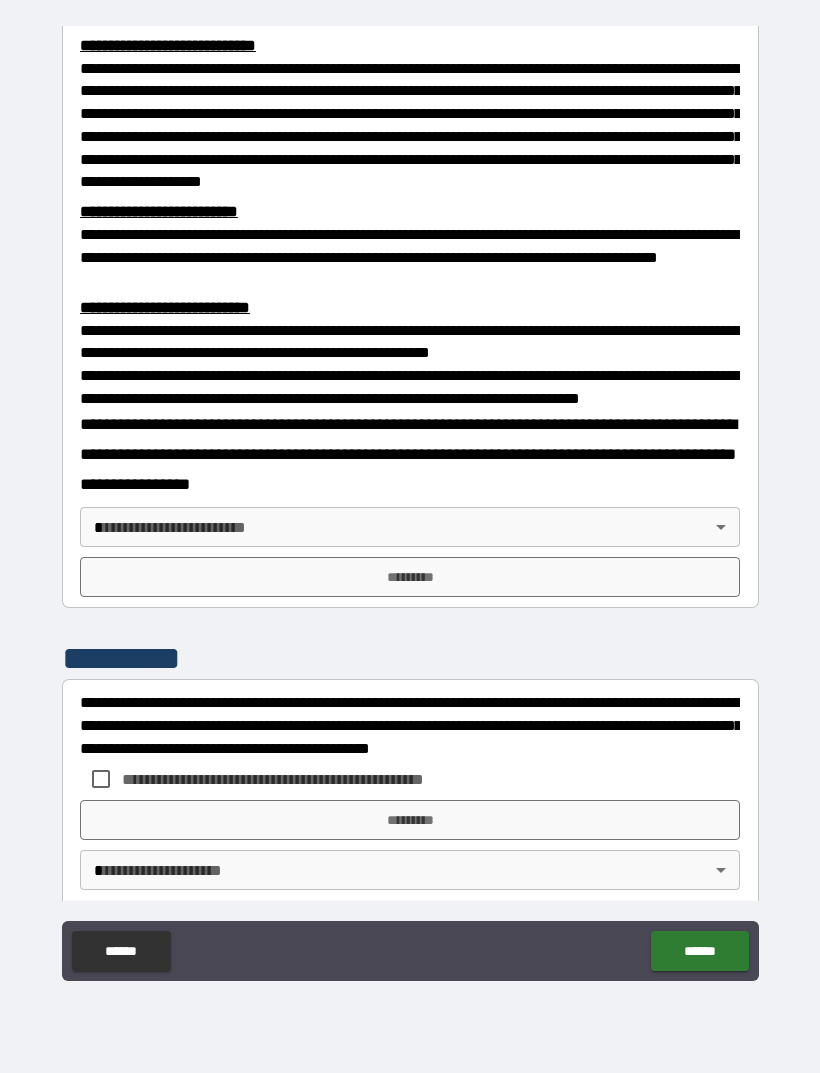 click on "*********" at bounding box center (410, 577) 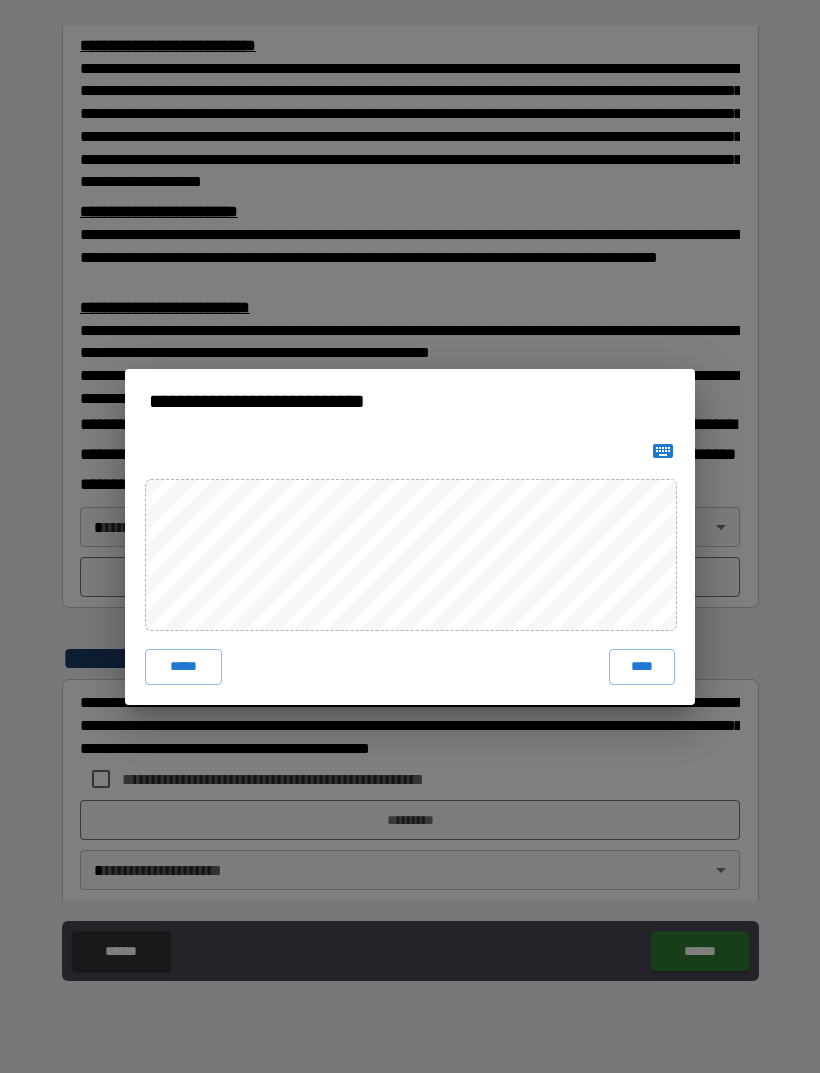 click on "****" at bounding box center (642, 667) 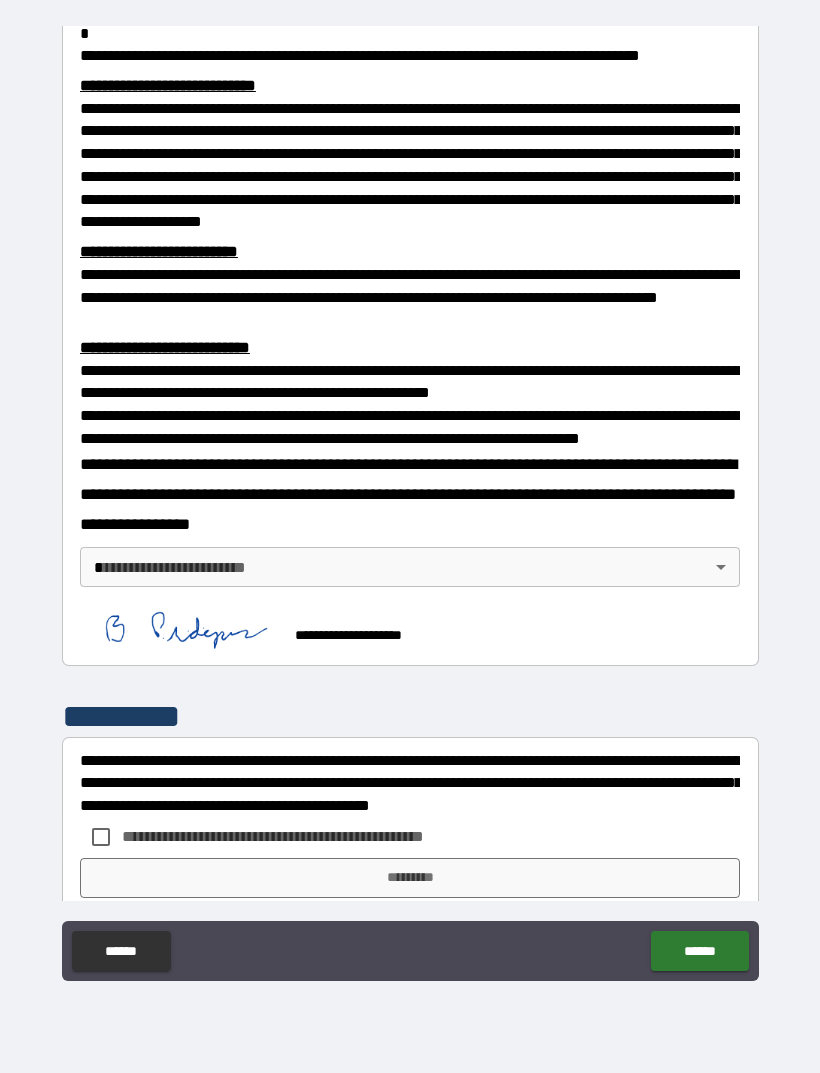 scroll, scrollTop: 448, scrollLeft: 0, axis: vertical 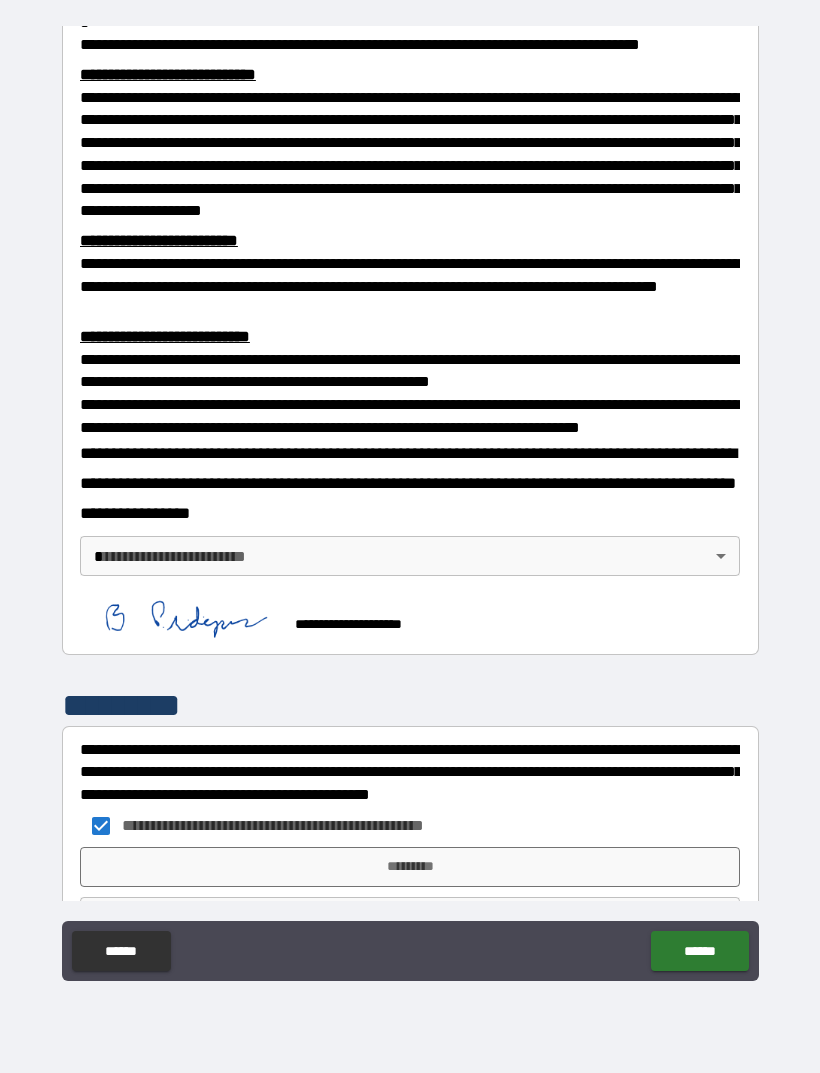 click on "******" at bounding box center [699, 951] 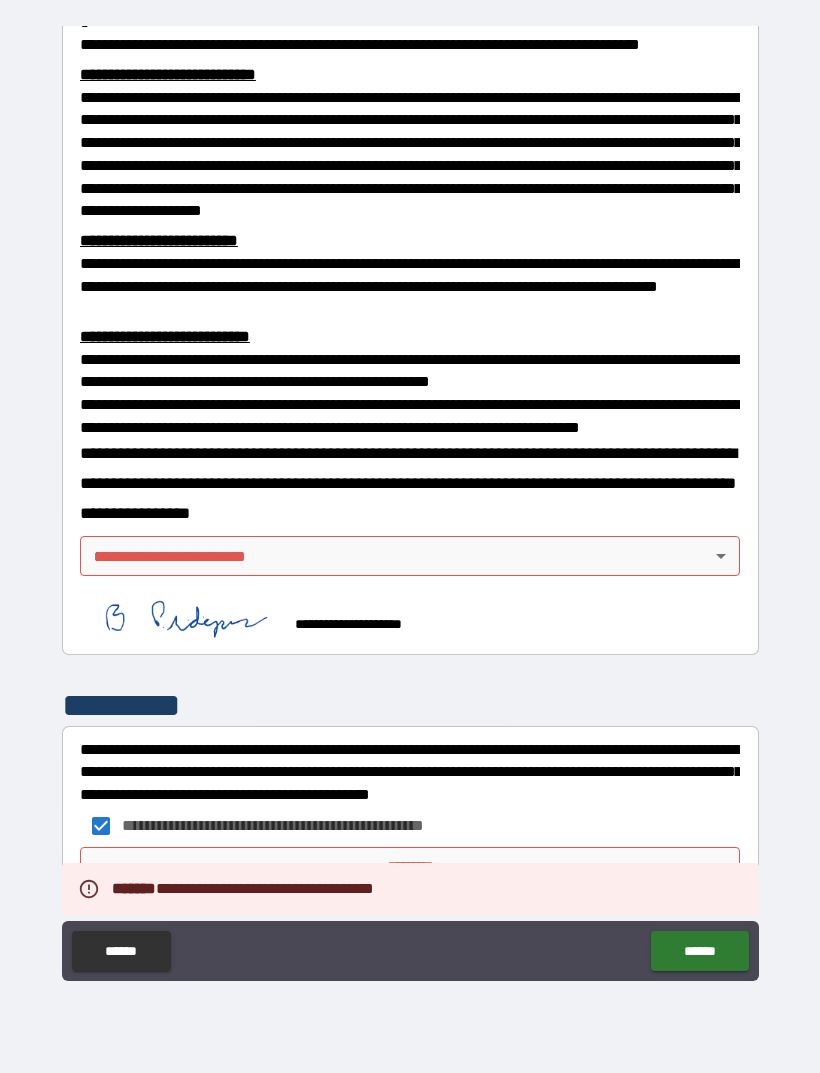 click on "**********" at bounding box center [410, 504] 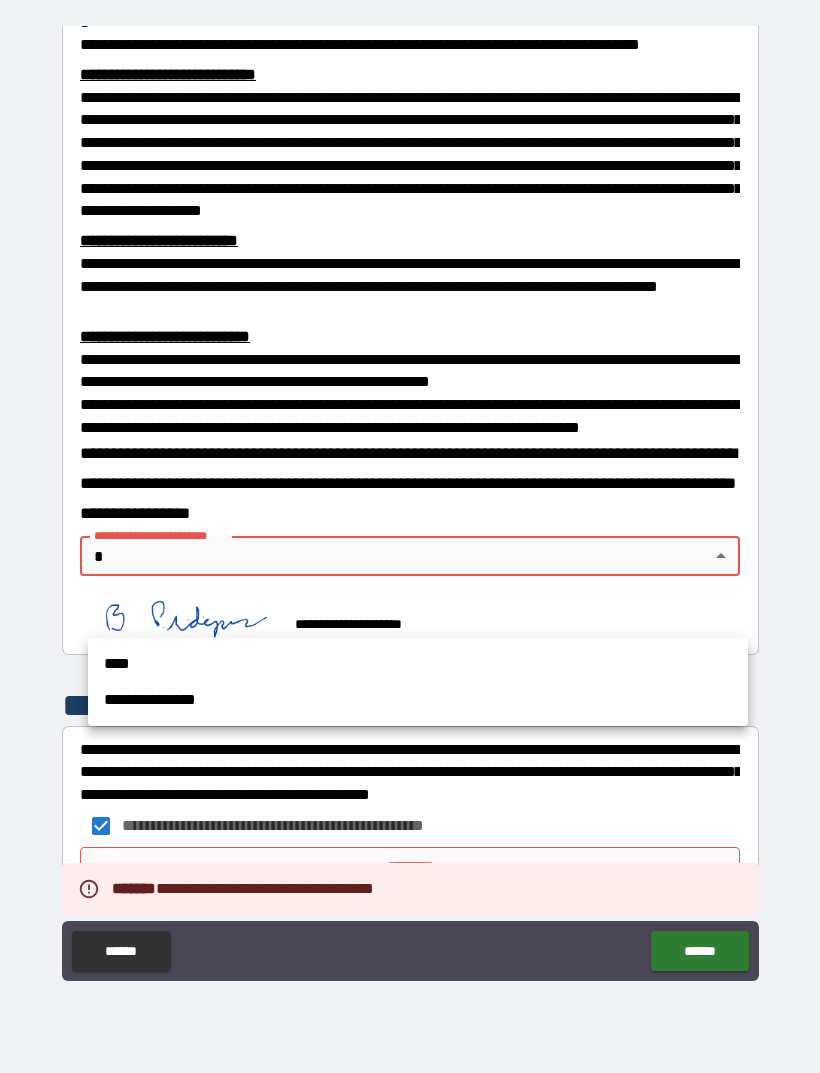 click on "****" at bounding box center (418, 664) 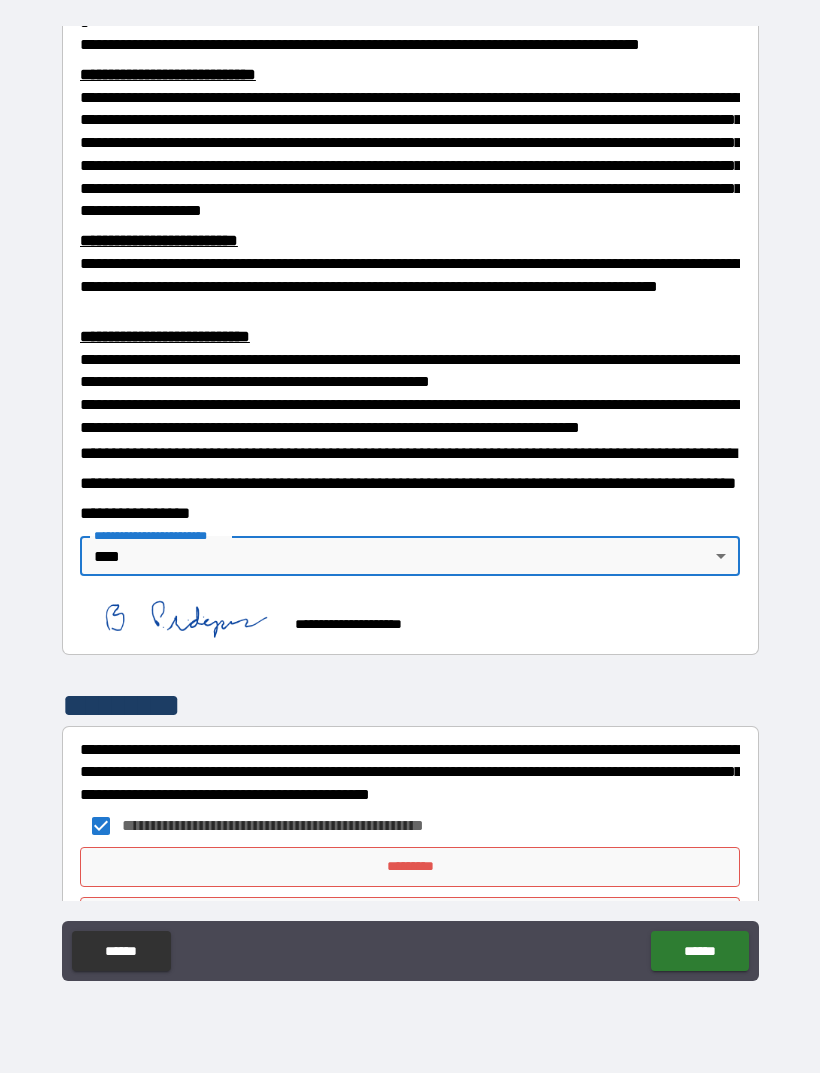 click on "******" at bounding box center [699, 951] 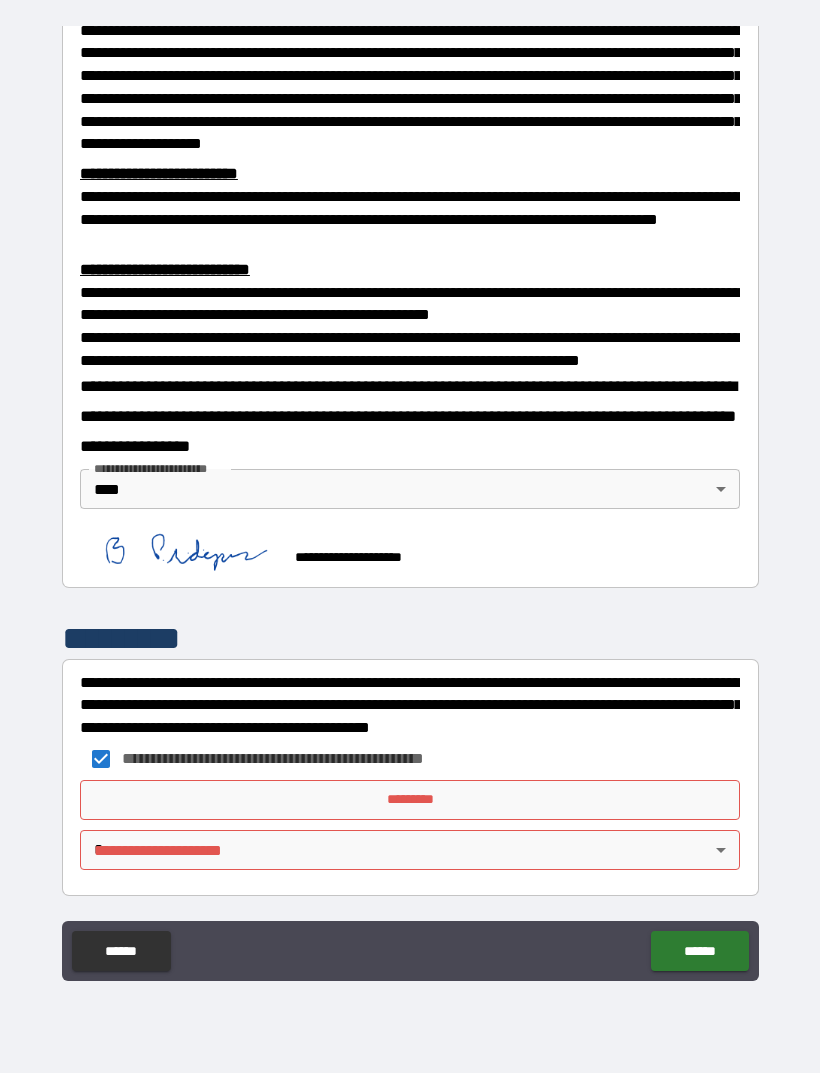 scroll, scrollTop: 566, scrollLeft: 0, axis: vertical 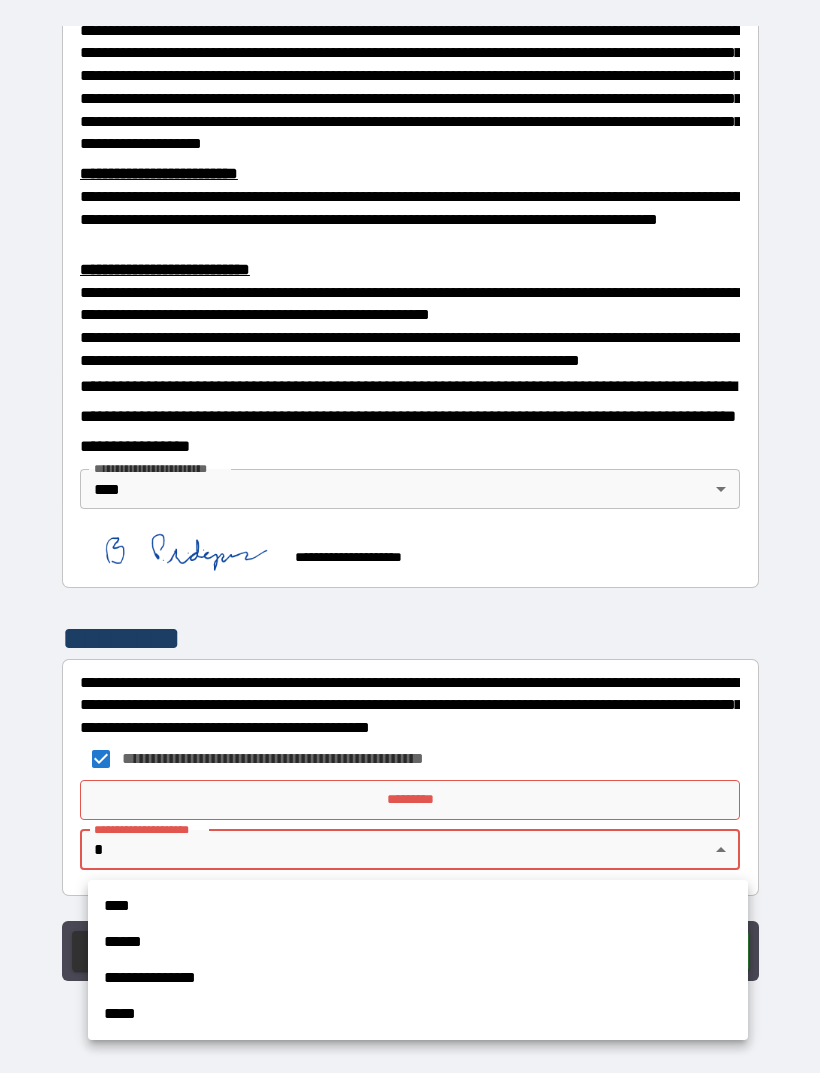 click on "****" at bounding box center [418, 906] 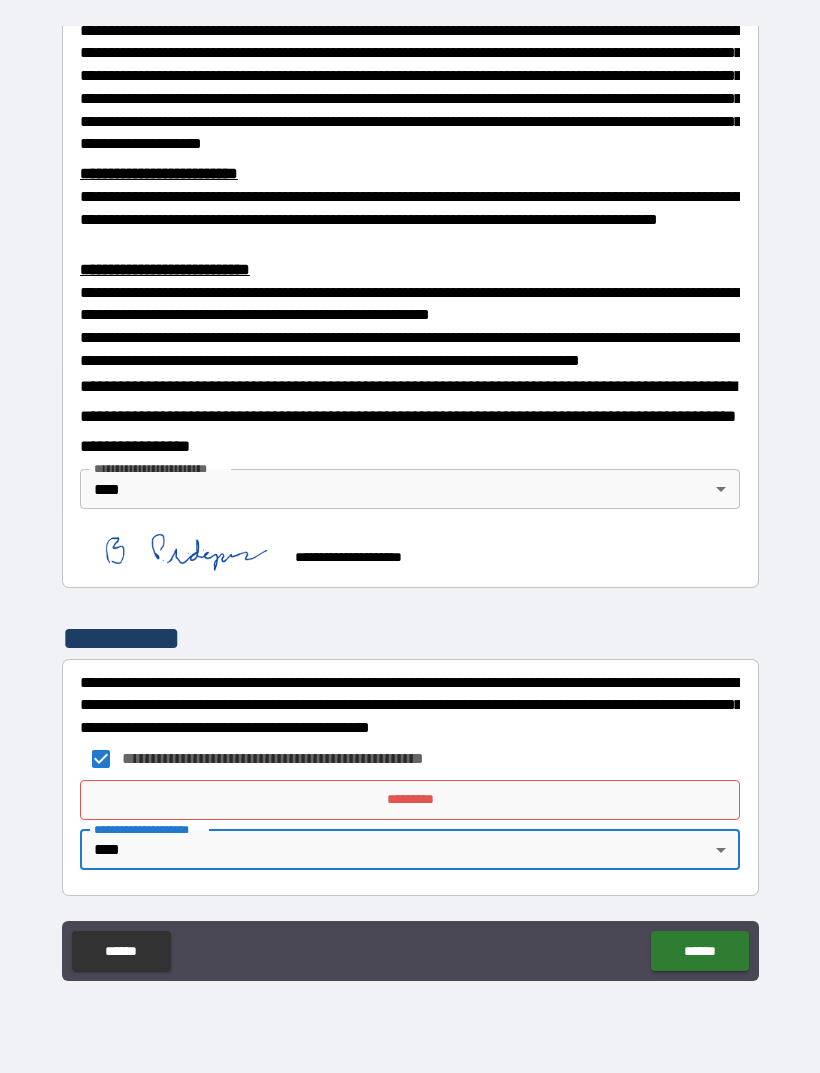 click on "*********" at bounding box center (410, 800) 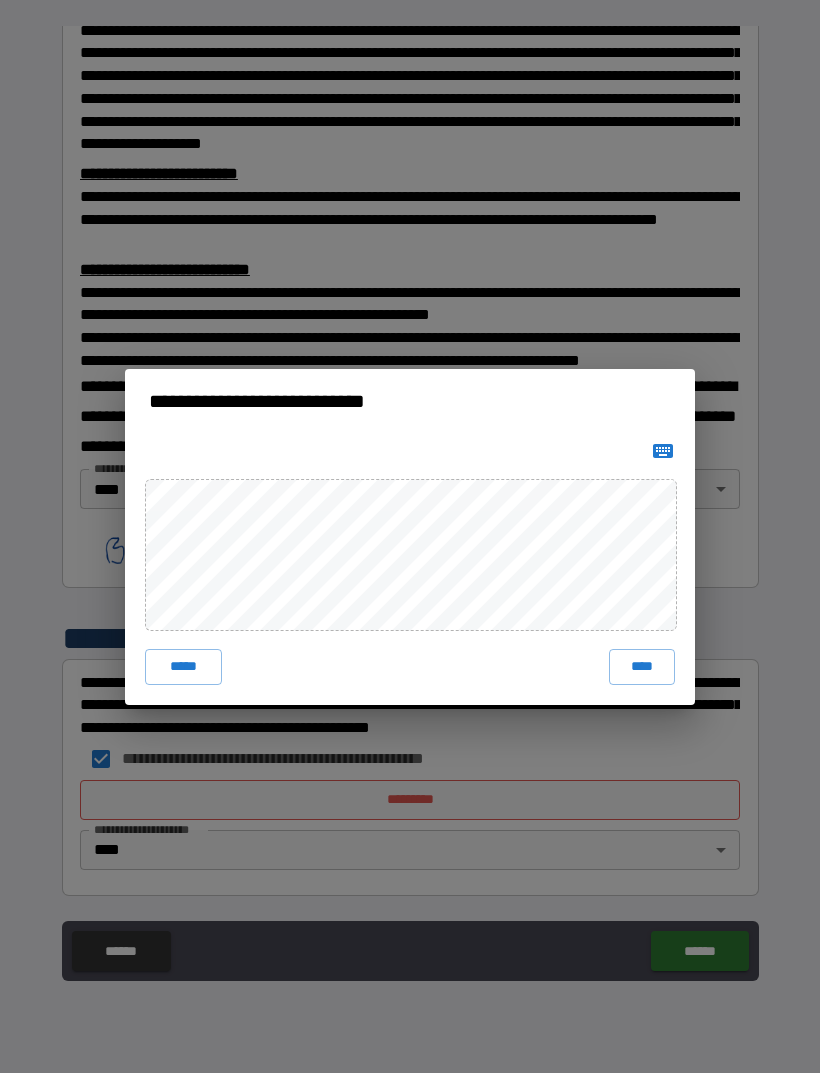 click on "****" at bounding box center (642, 667) 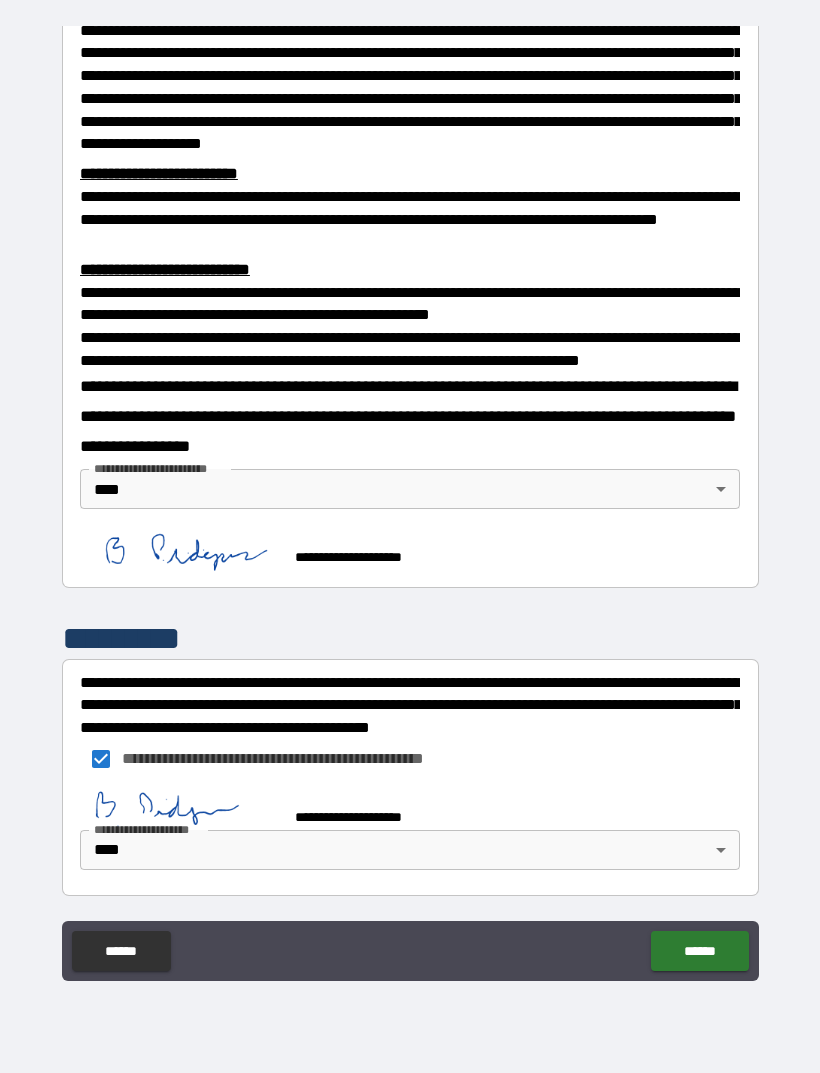 scroll, scrollTop: 556, scrollLeft: 0, axis: vertical 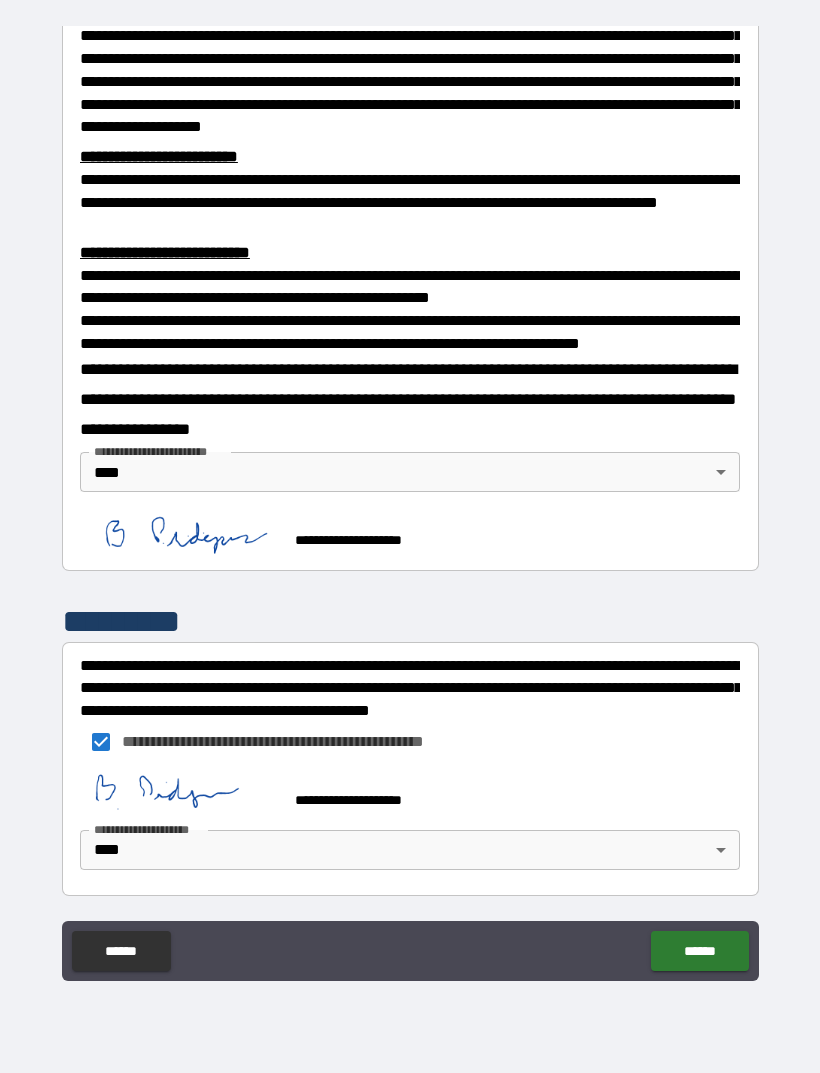 click on "******" at bounding box center (699, 951) 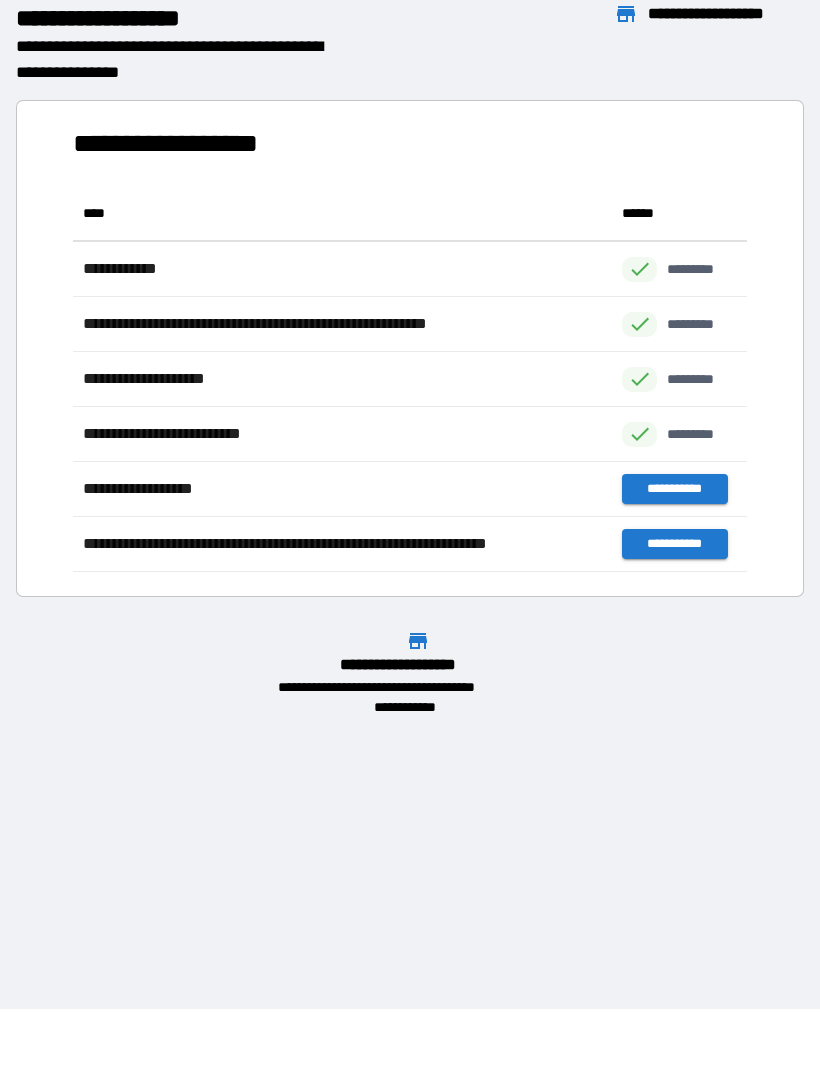 scroll, scrollTop: 1, scrollLeft: 1, axis: both 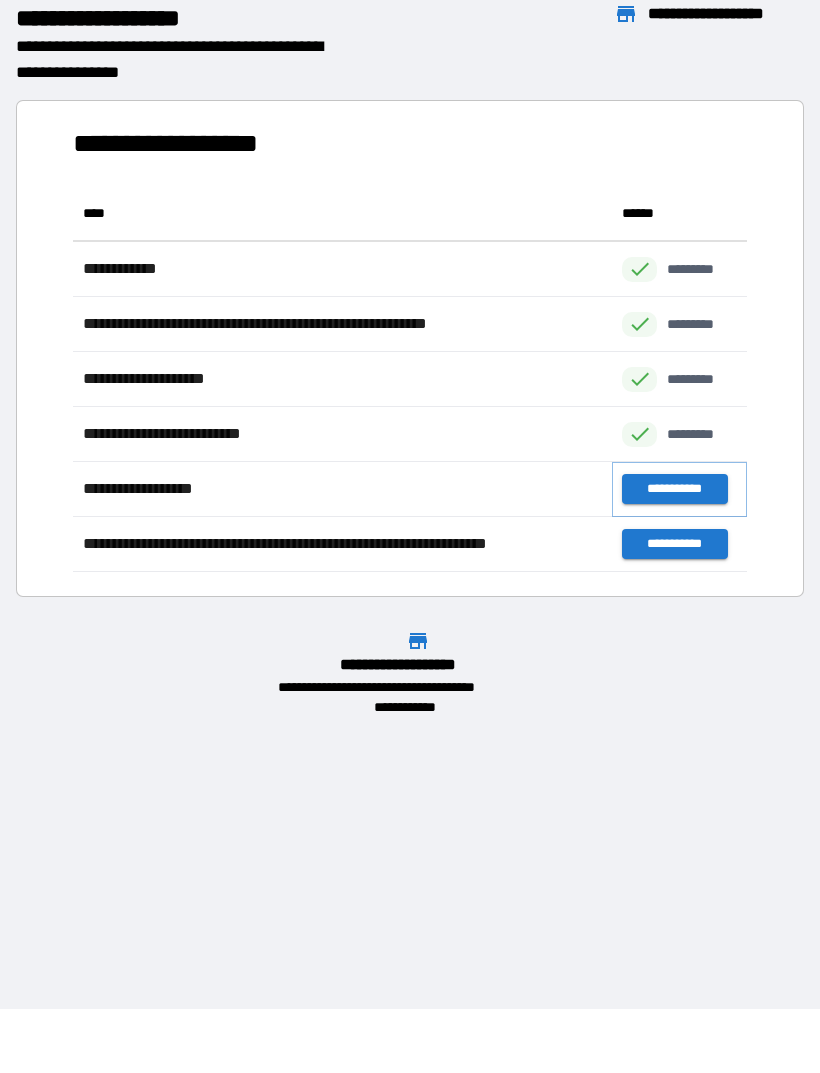 click on "**********" at bounding box center [674, 489] 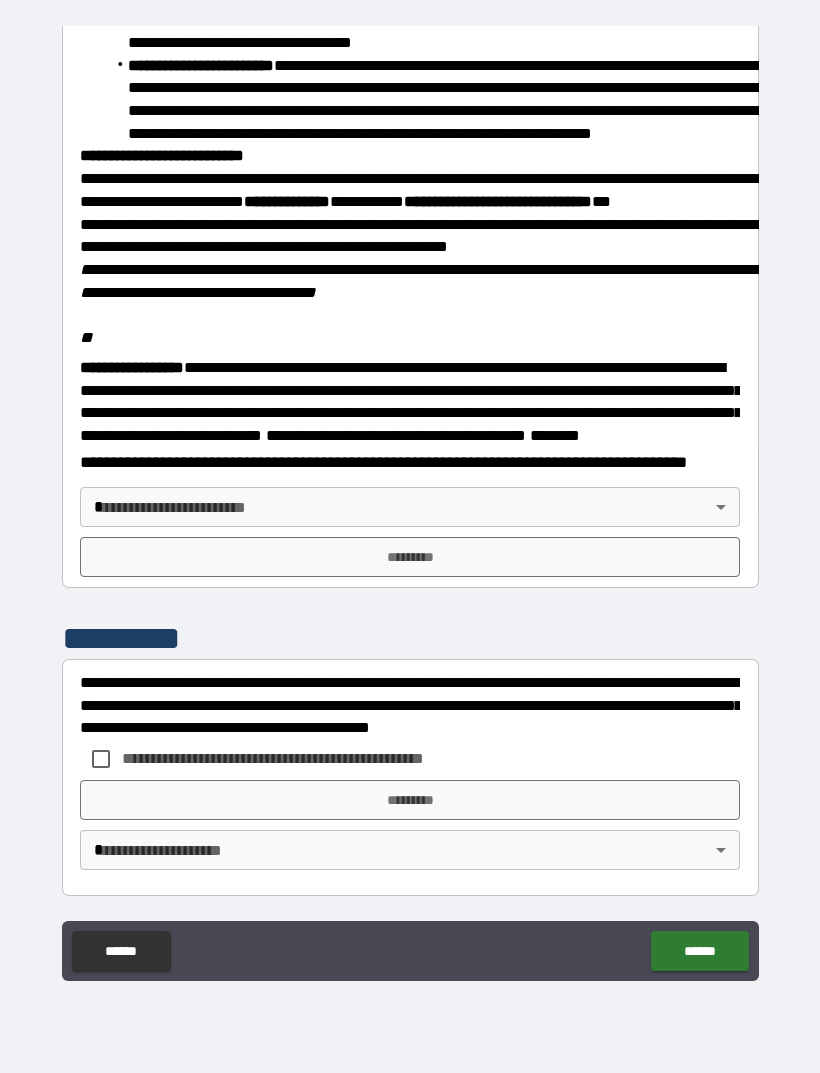 scroll, scrollTop: 2234, scrollLeft: 0, axis: vertical 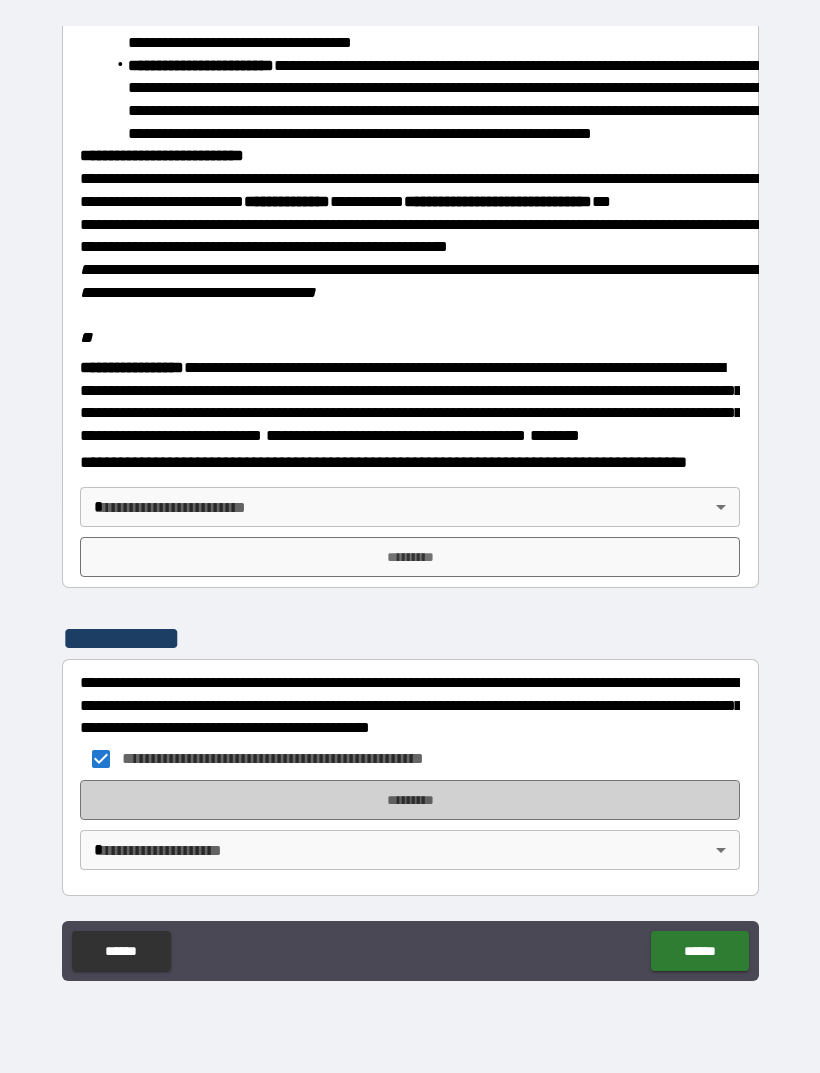 click on "*********" at bounding box center [410, 800] 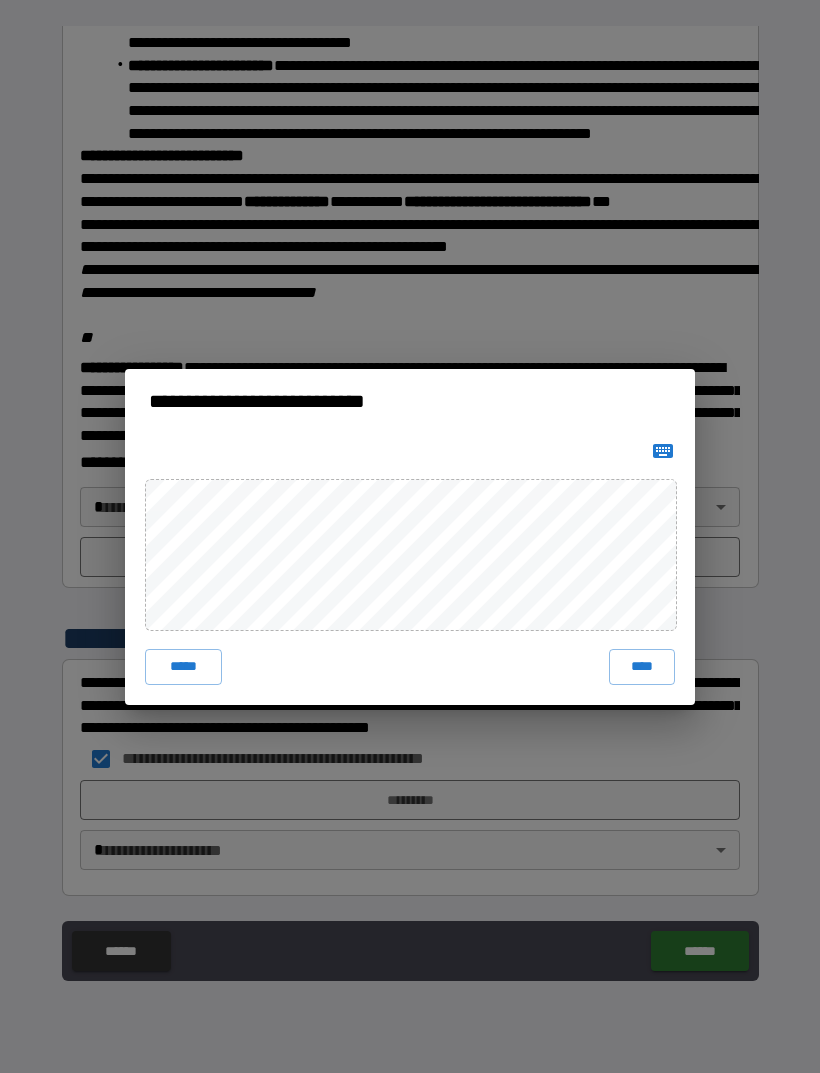 click on "****" at bounding box center (642, 667) 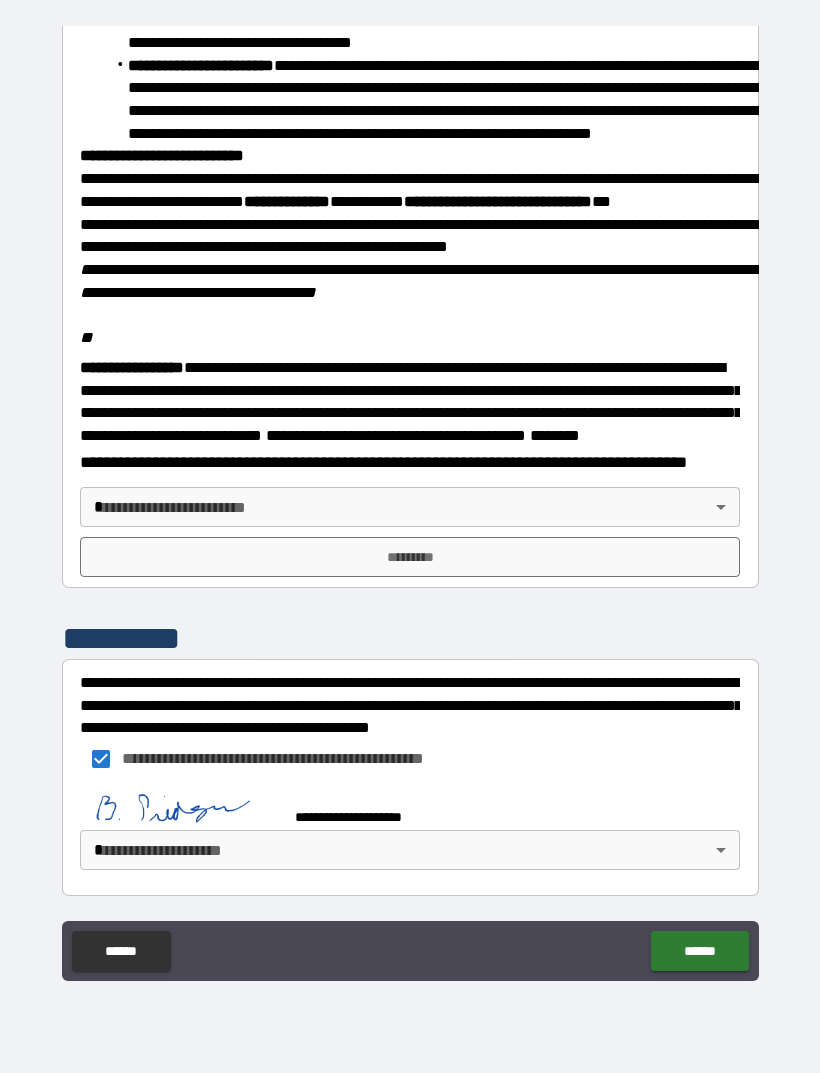 scroll, scrollTop: 2224, scrollLeft: 0, axis: vertical 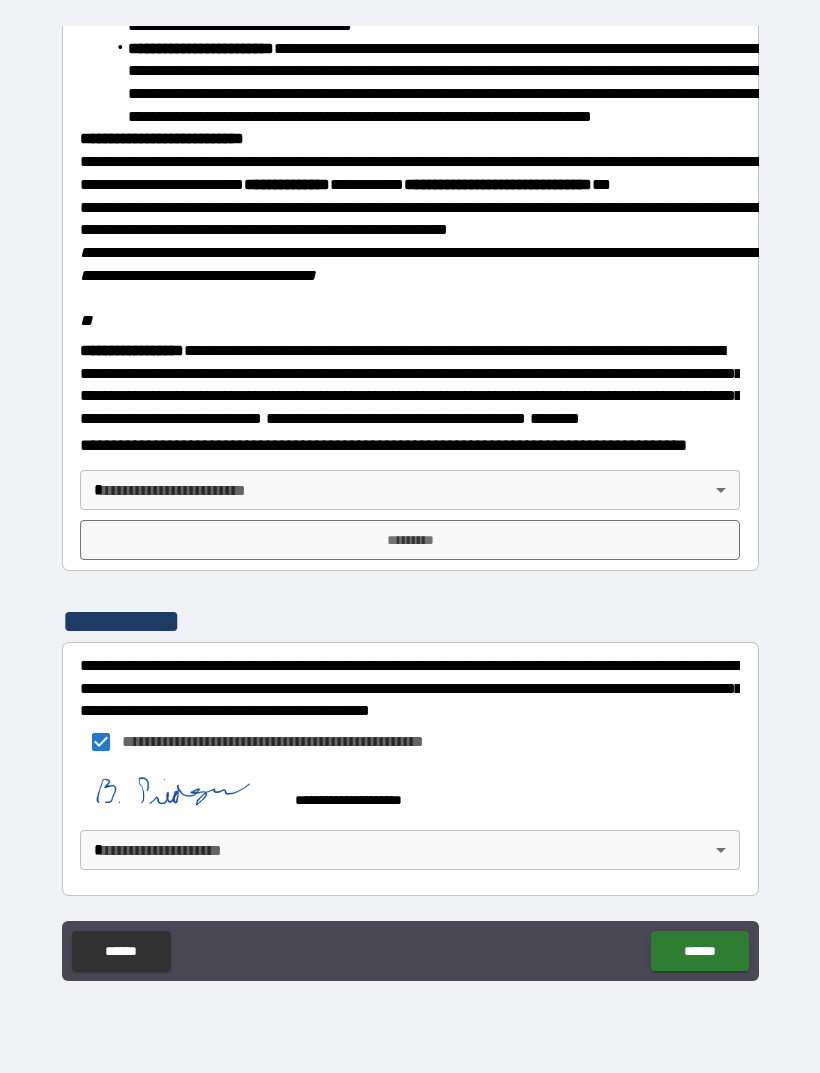 click on "**********" at bounding box center (410, 504) 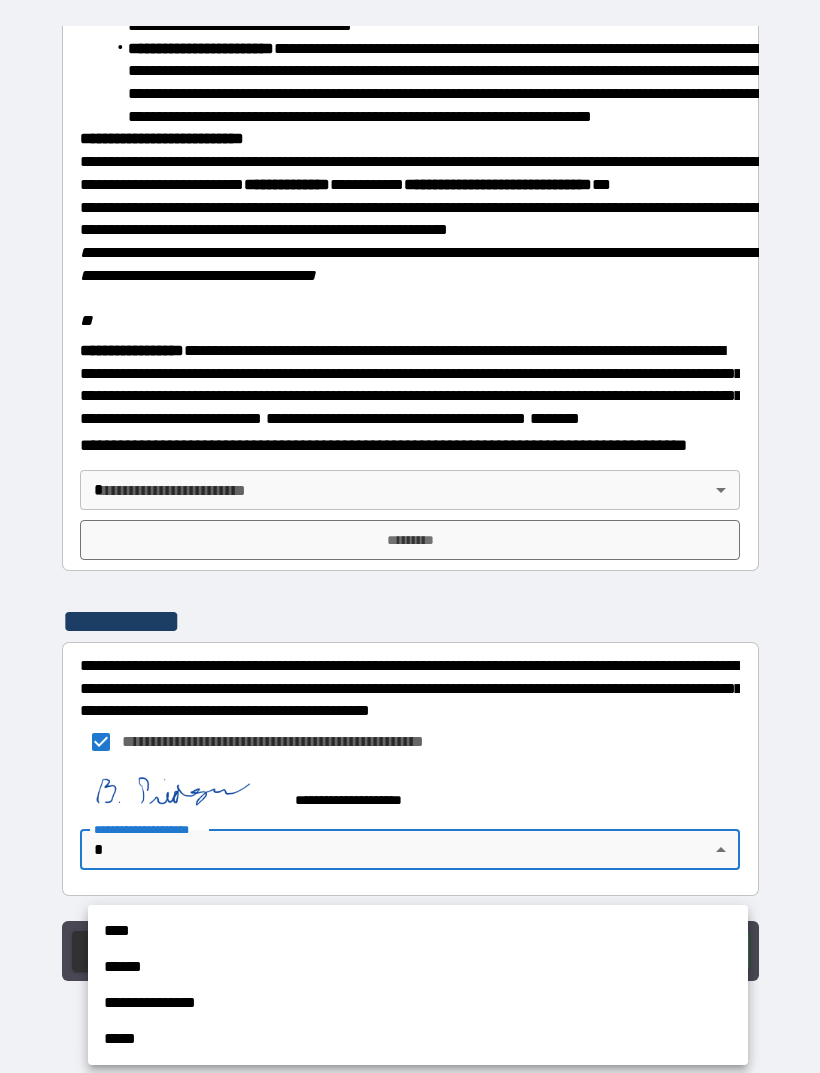 click on "****" at bounding box center [418, 931] 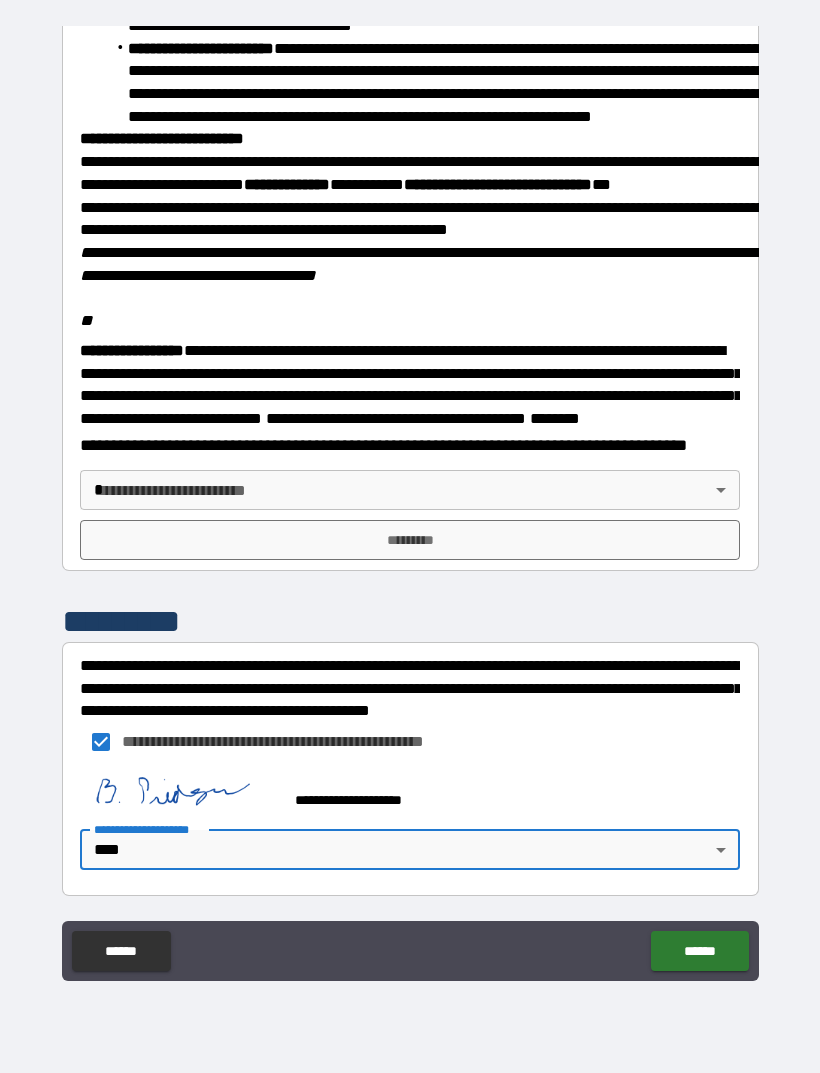 click on "******" at bounding box center [699, 951] 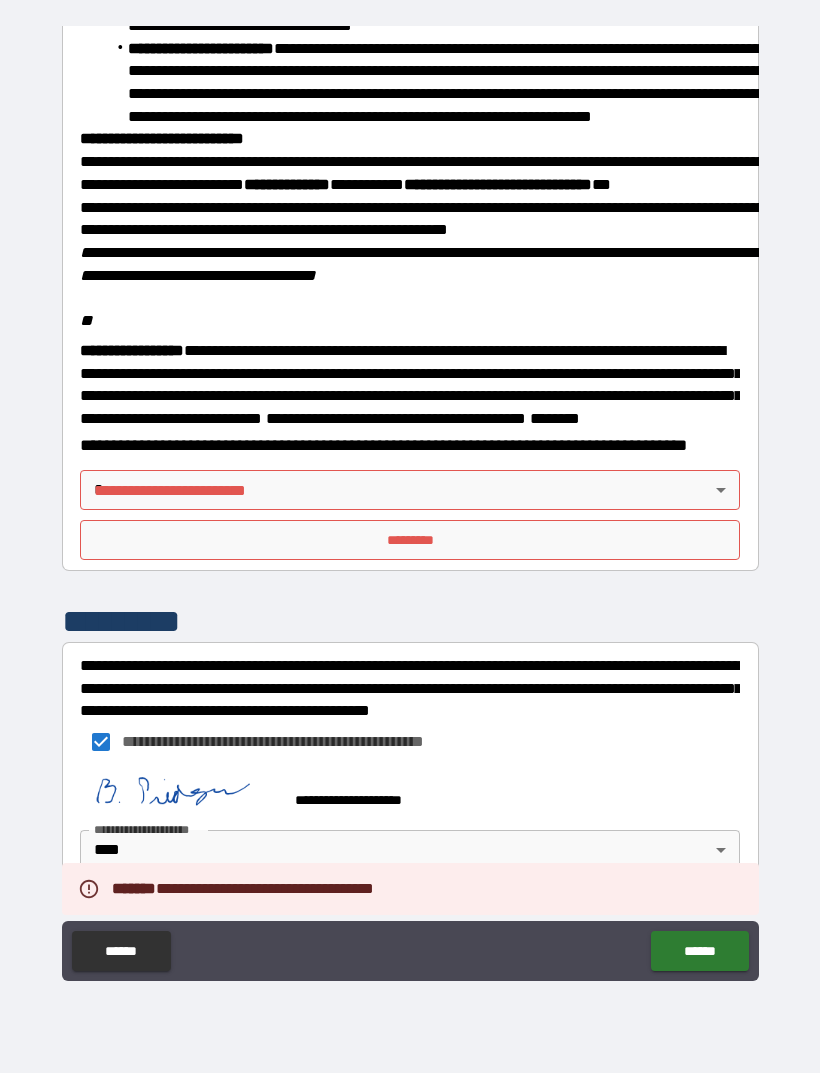 click on "**********" at bounding box center (410, 504) 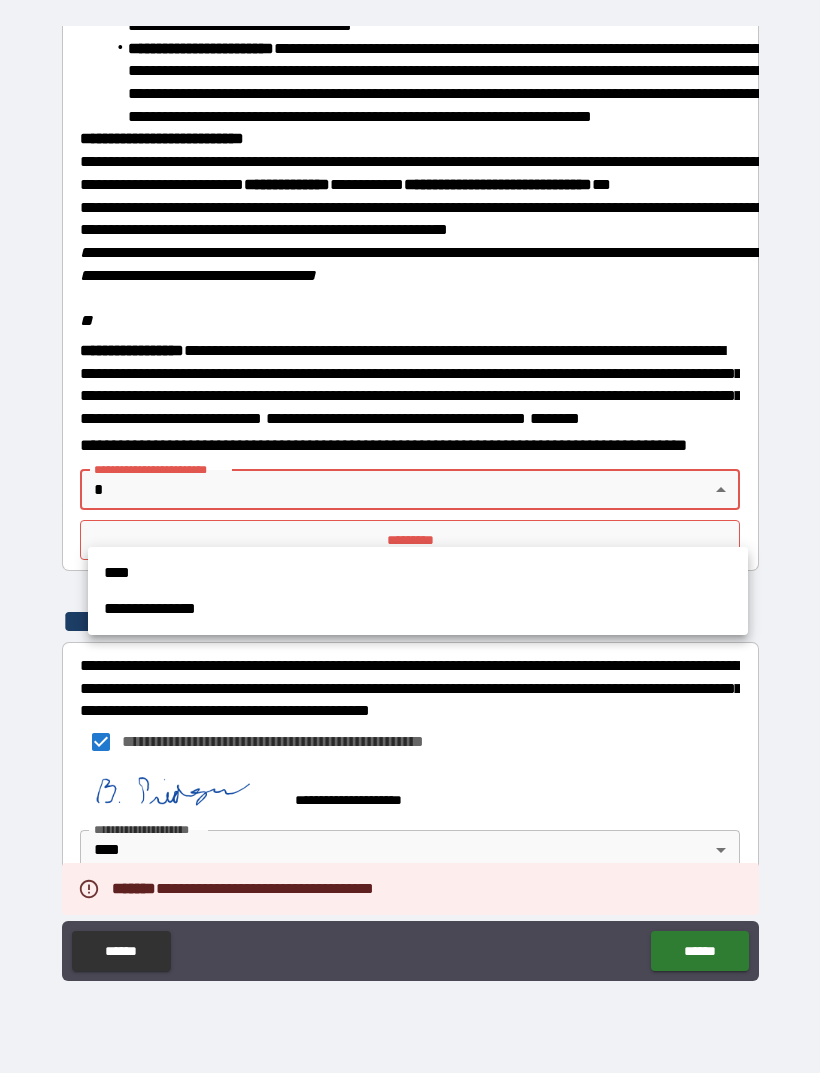 click on "****" at bounding box center [418, 573] 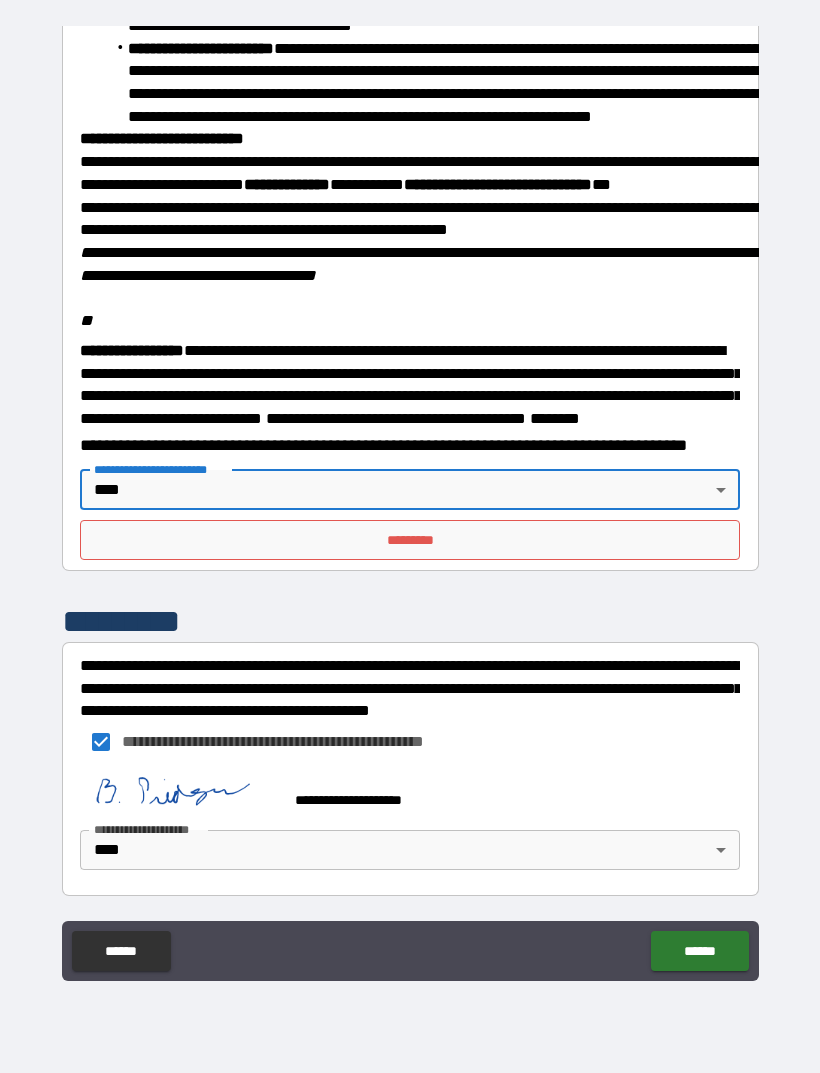 click on "*********" at bounding box center [410, 540] 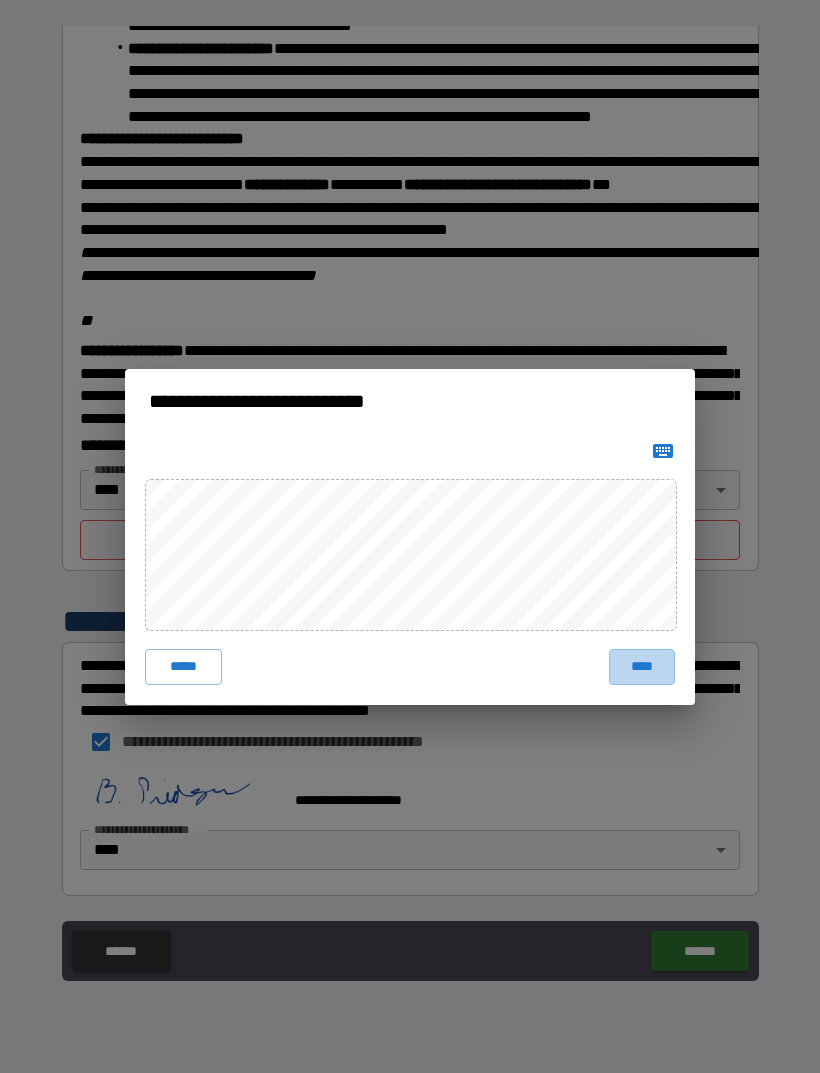 click on "****" at bounding box center (642, 667) 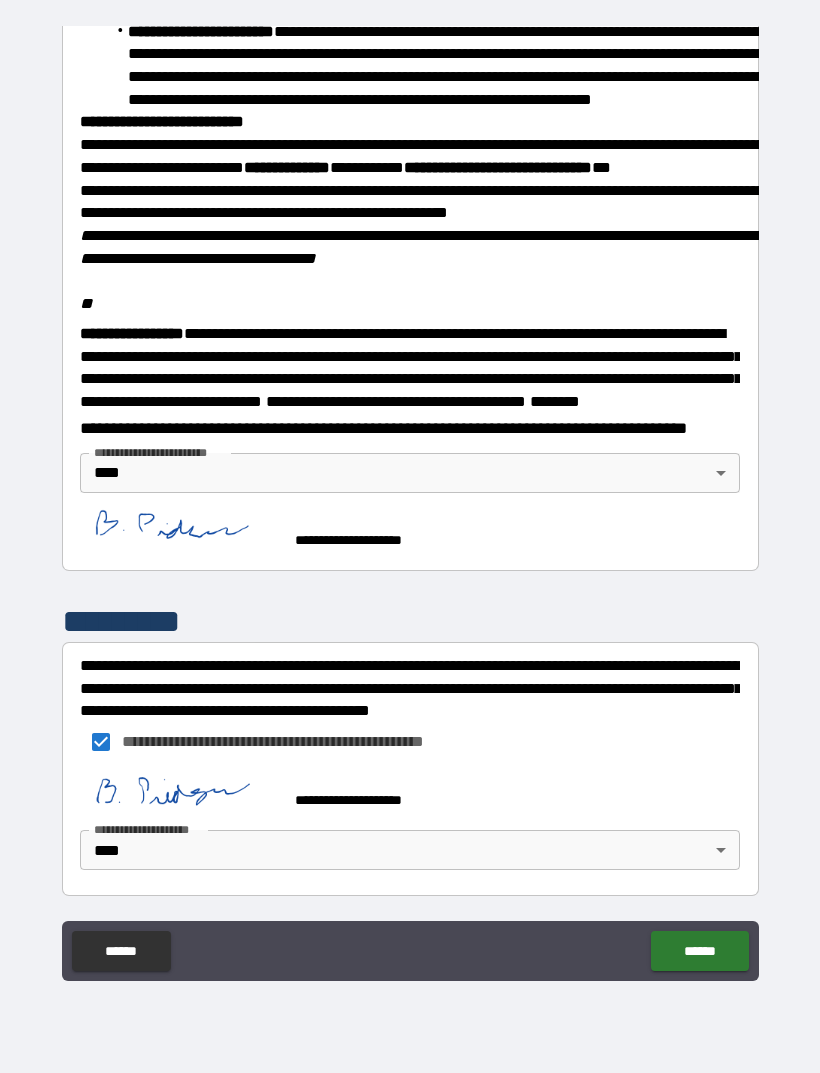 click on "******" at bounding box center [699, 951] 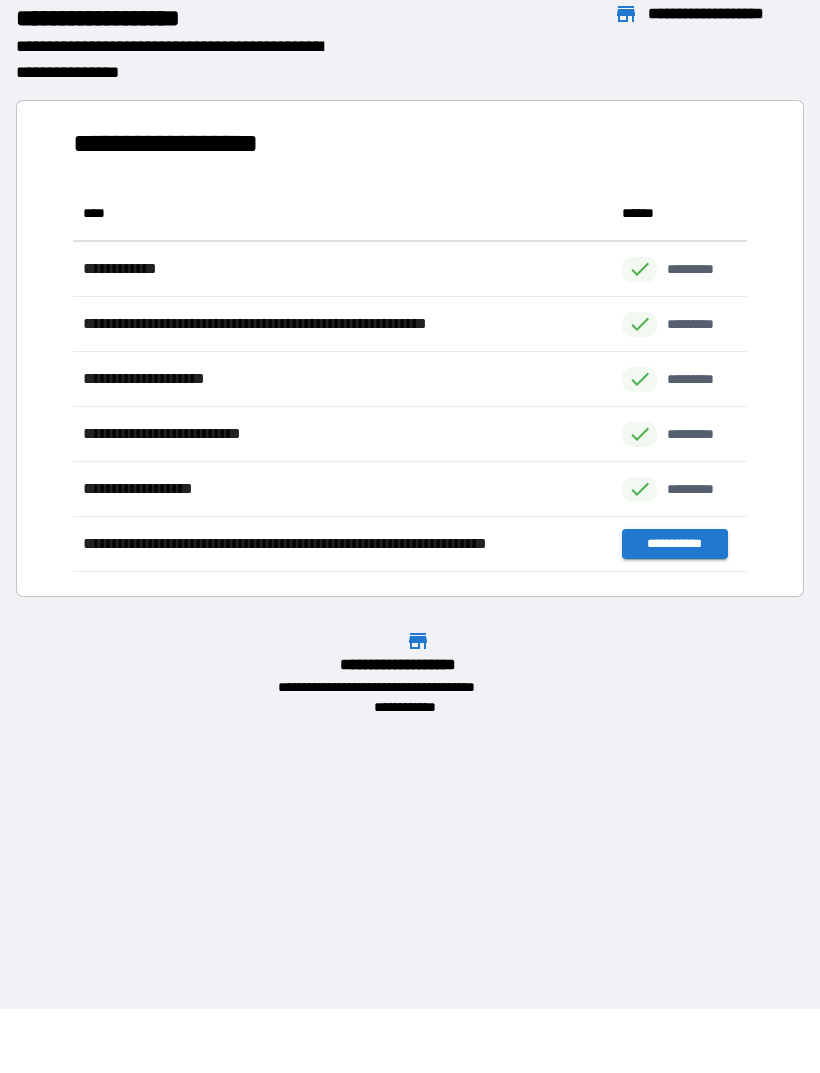 scroll, scrollTop: 1, scrollLeft: 1, axis: both 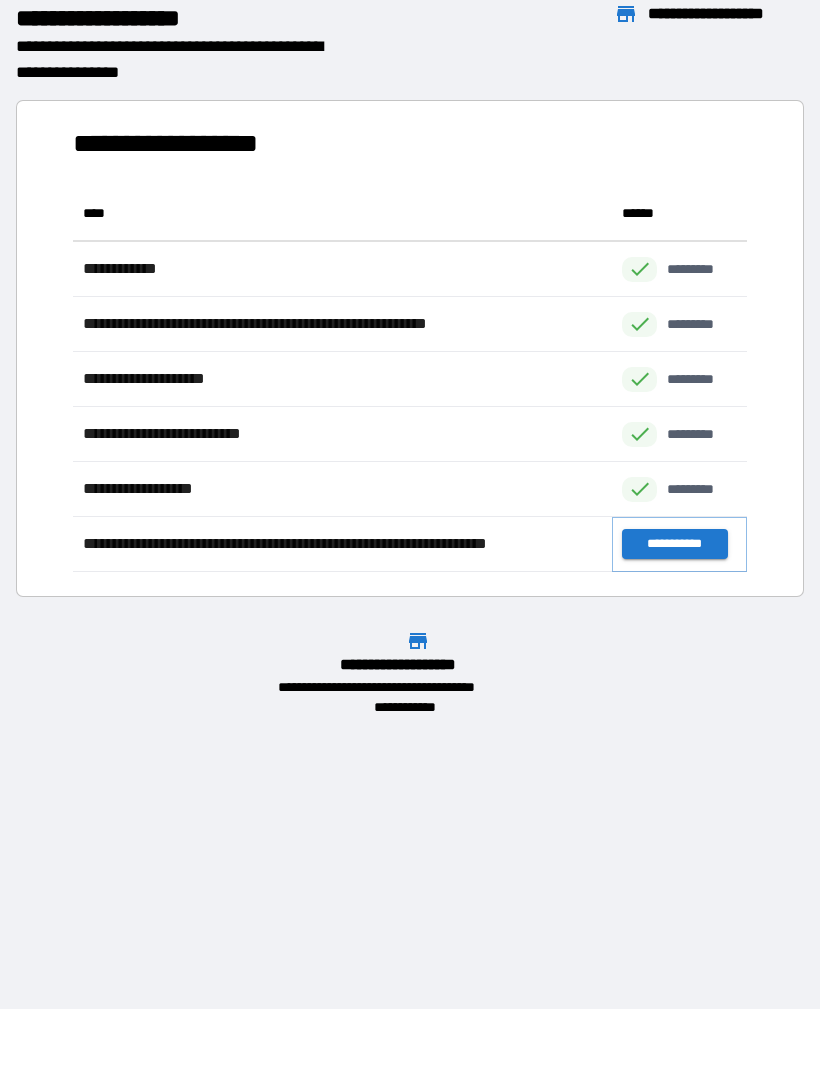 click on "**********" at bounding box center [674, 544] 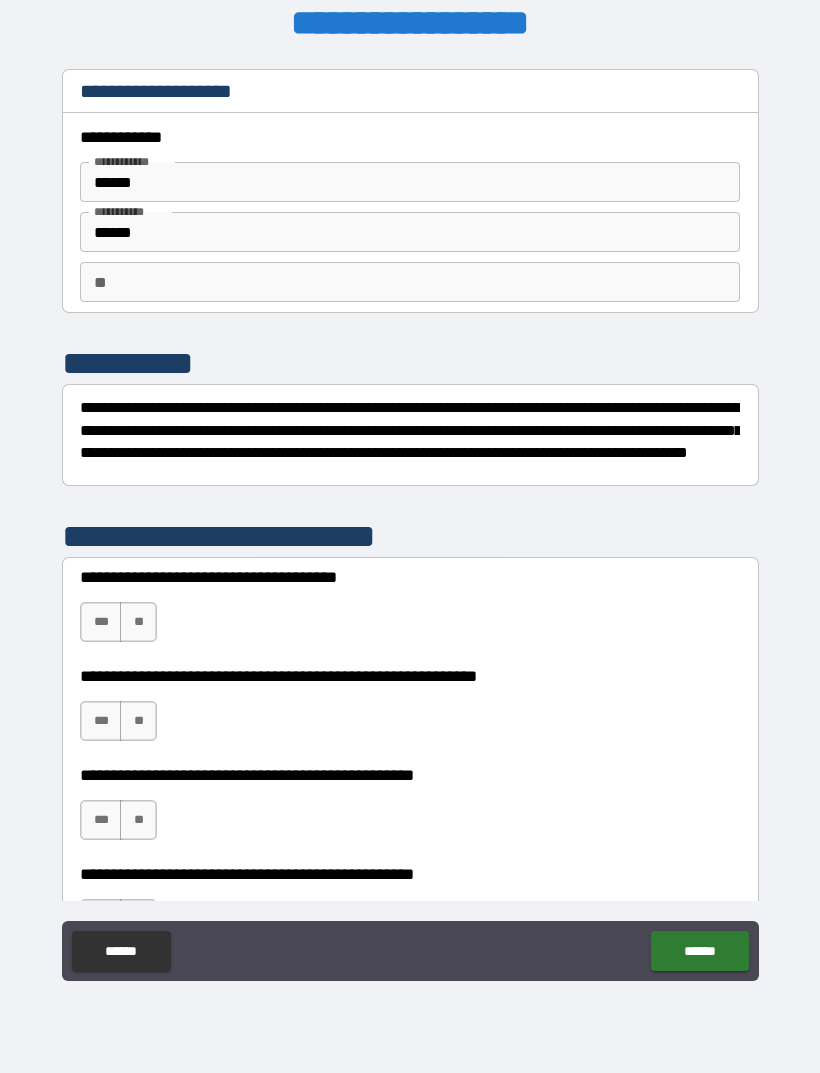 click on "***" at bounding box center [101, 622] 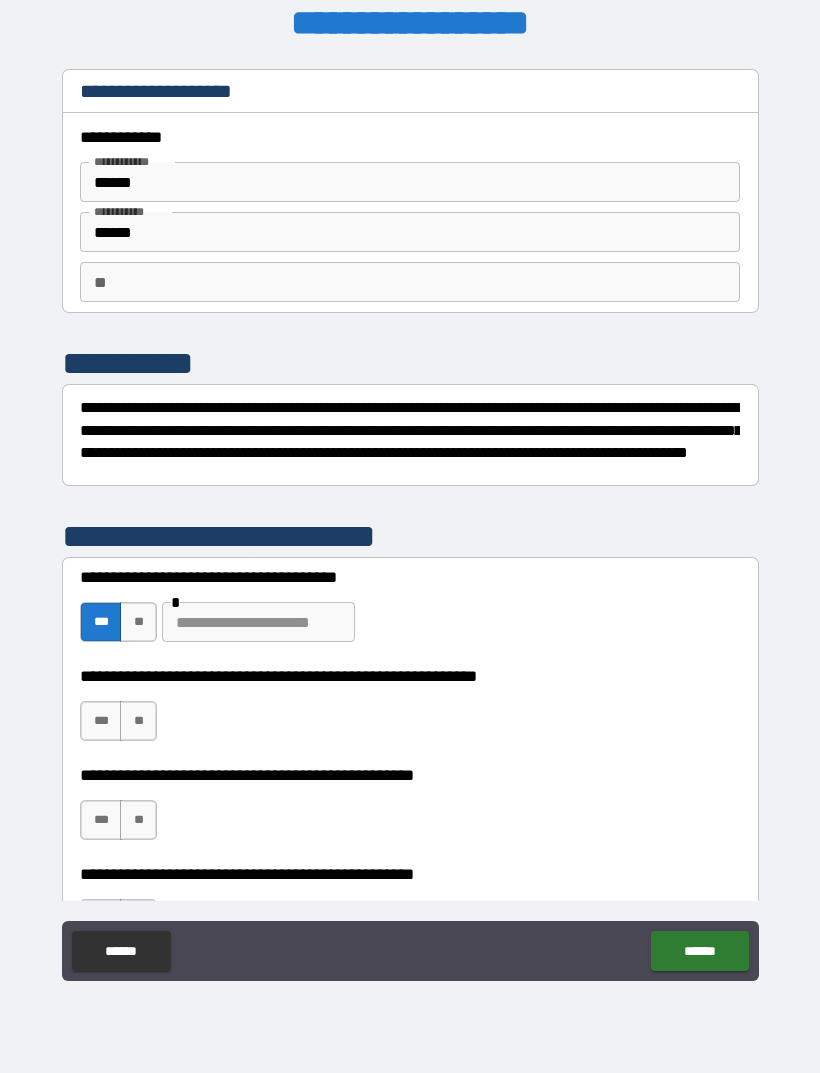 click on "***" at bounding box center [101, 721] 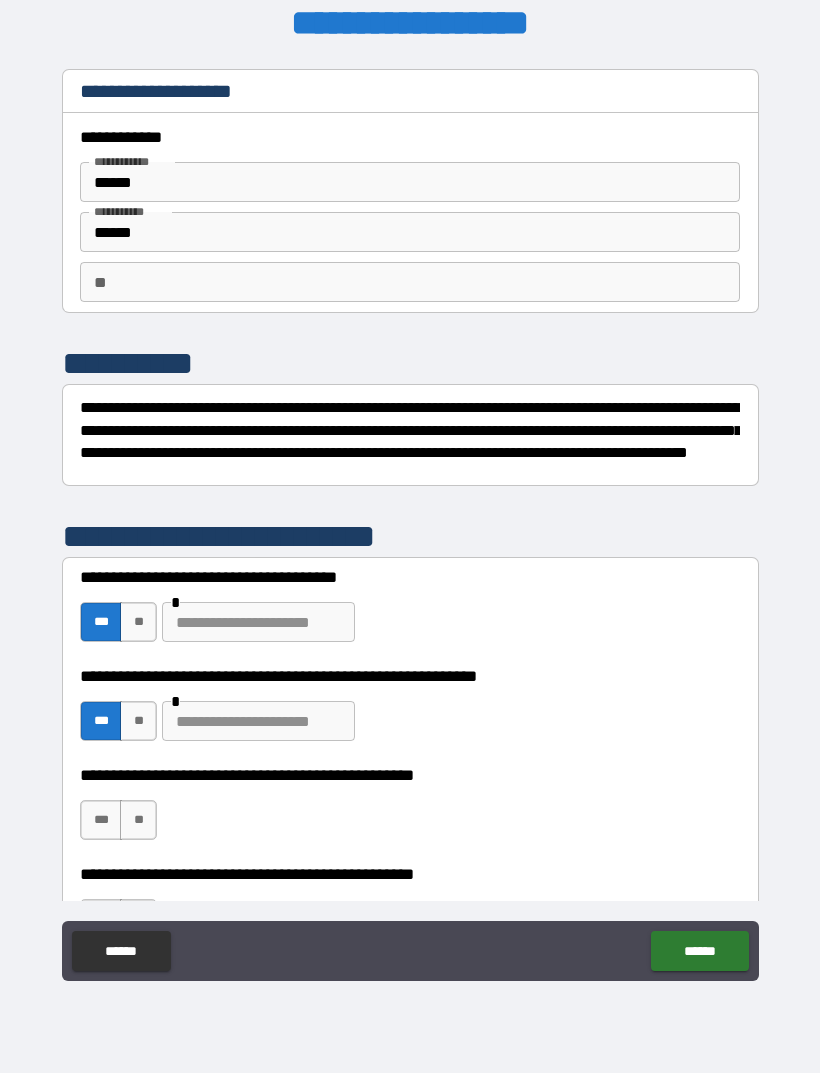 click on "***" at bounding box center (101, 820) 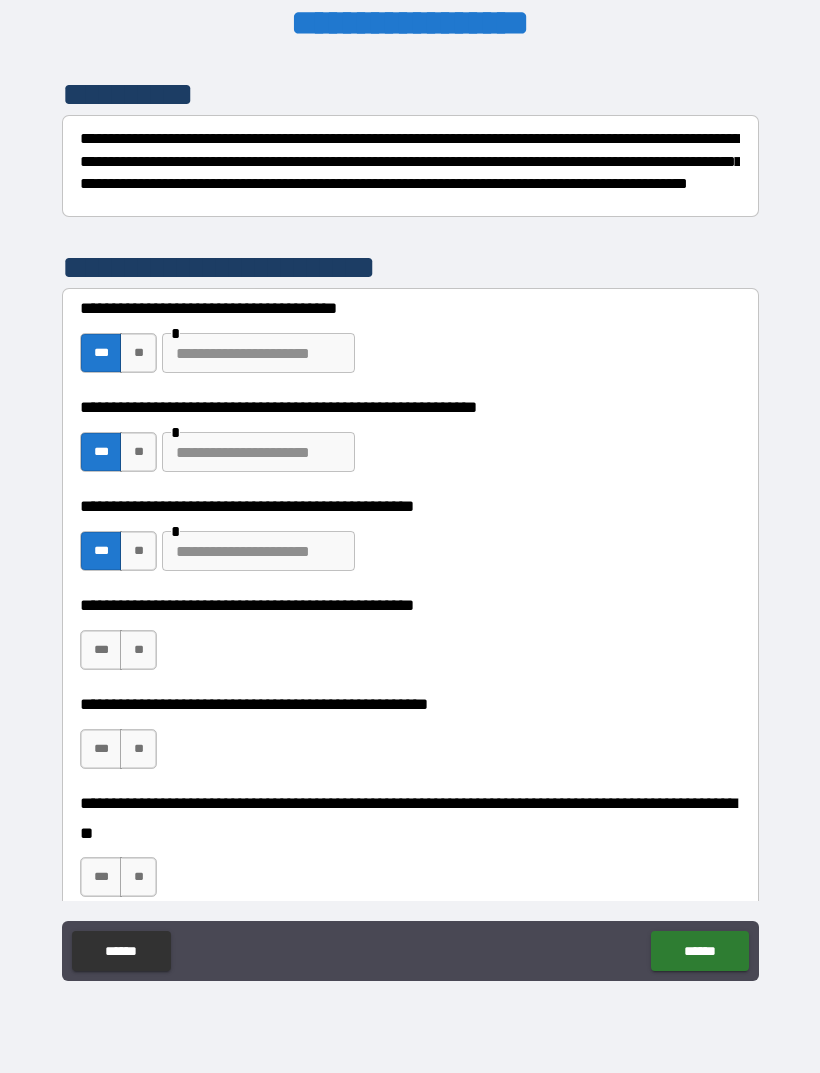 scroll, scrollTop: 279, scrollLeft: 0, axis: vertical 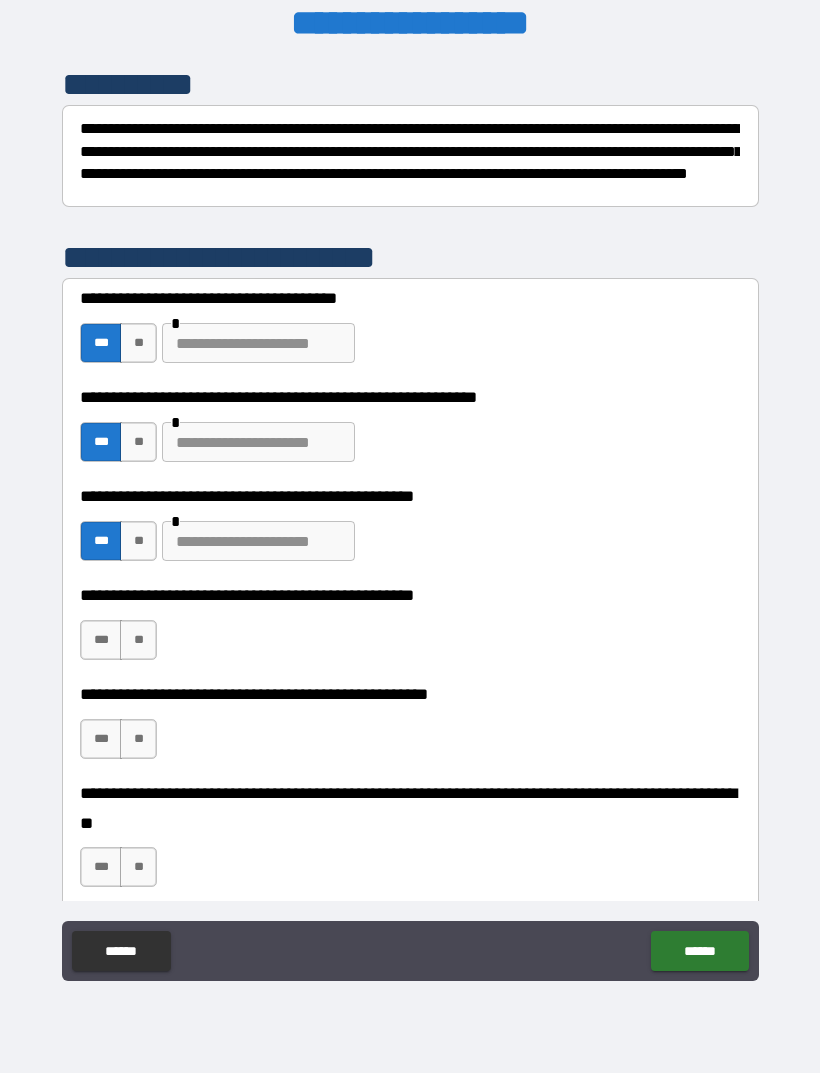 click on "***" at bounding box center [101, 640] 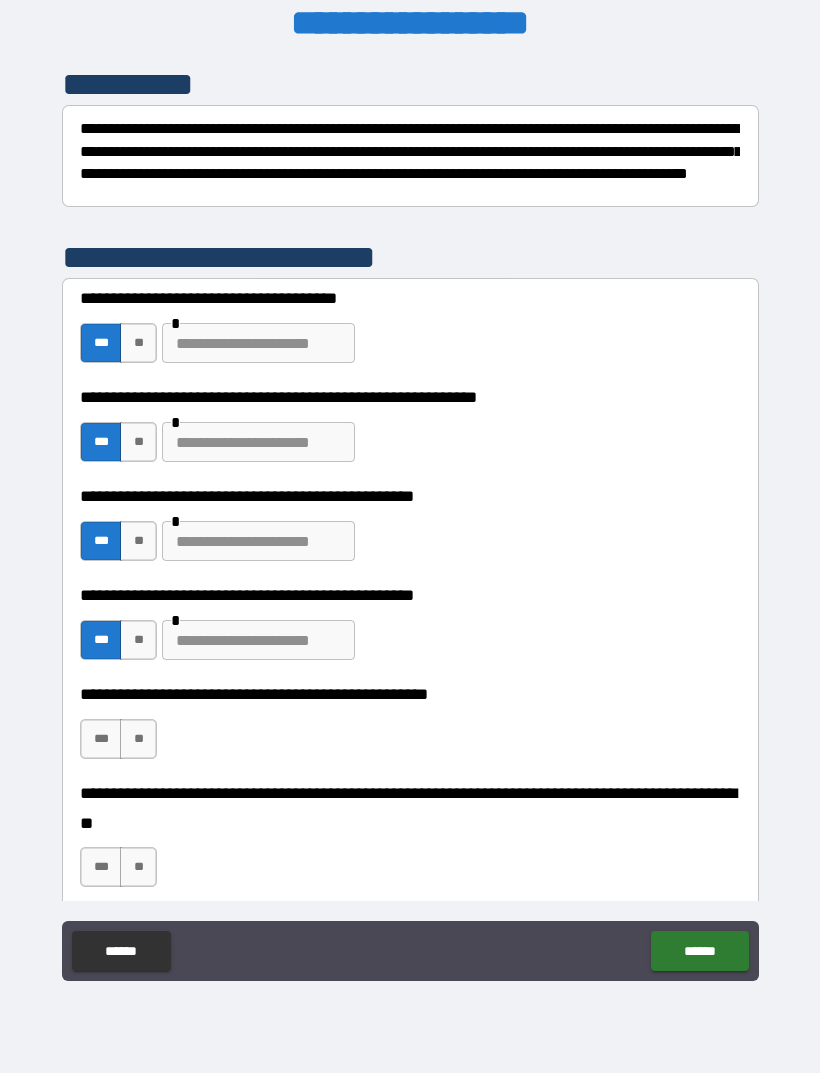 click on "**" at bounding box center (138, 739) 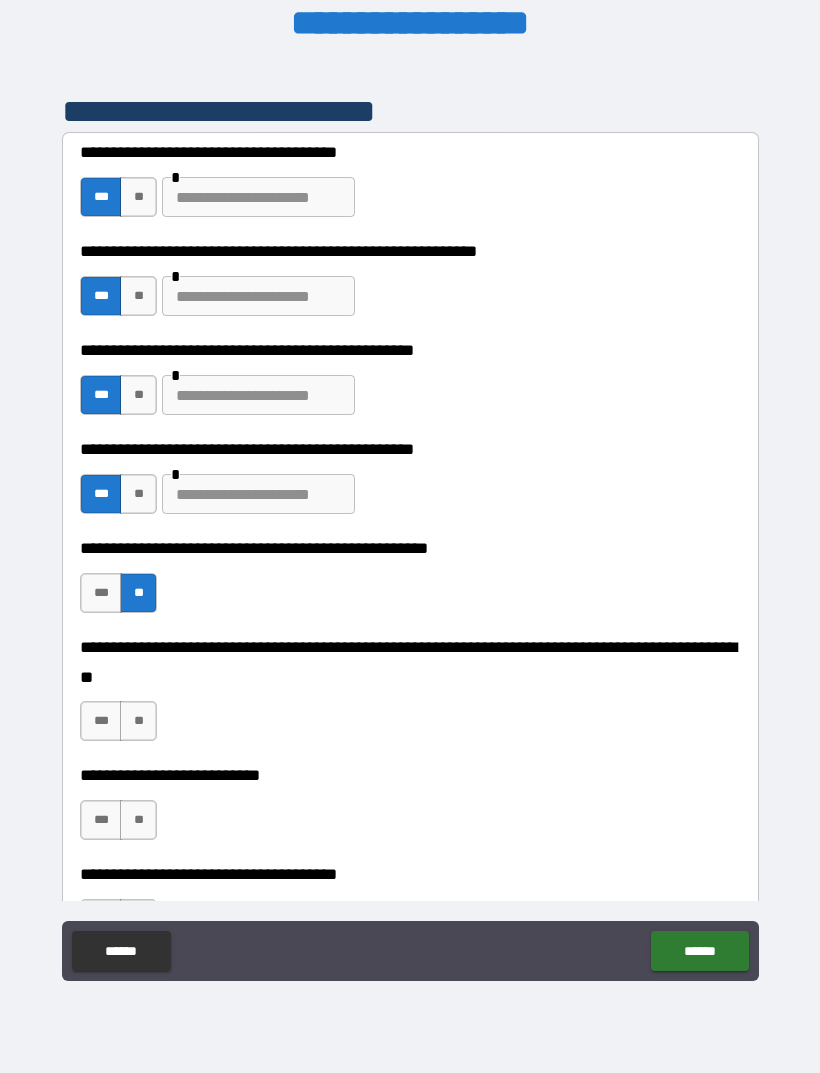 scroll, scrollTop: 427, scrollLeft: 0, axis: vertical 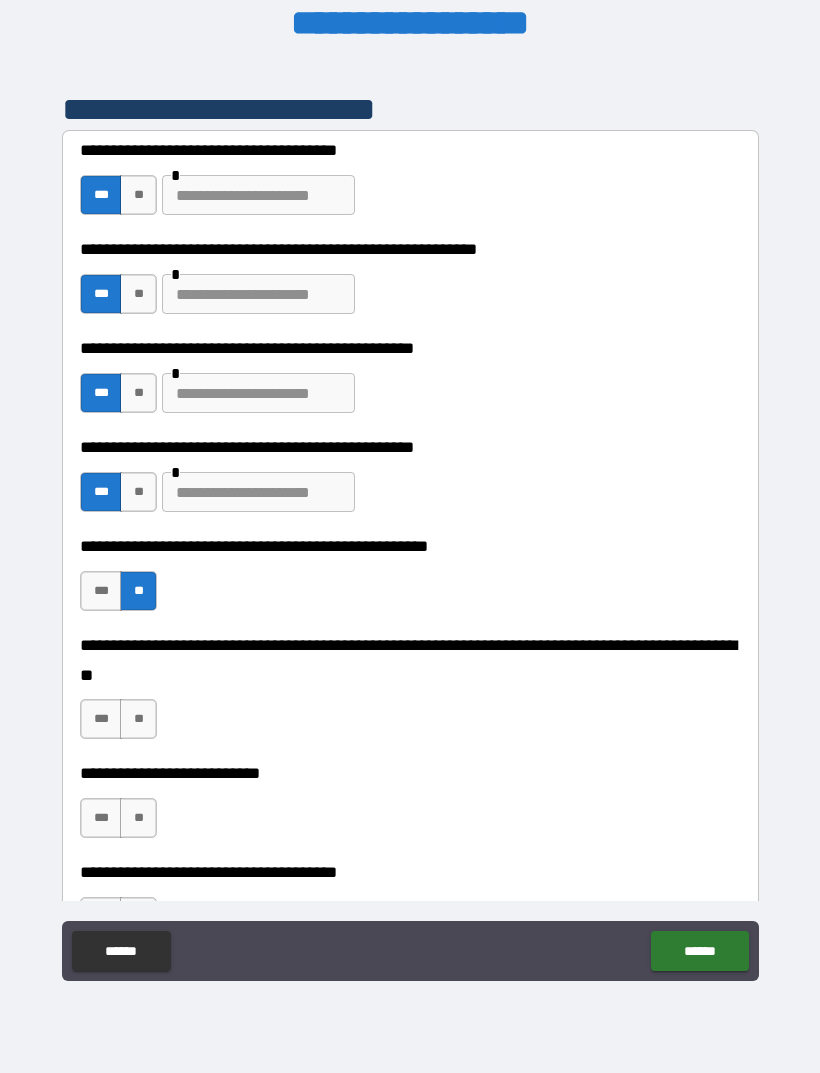 click on "***" at bounding box center [101, 719] 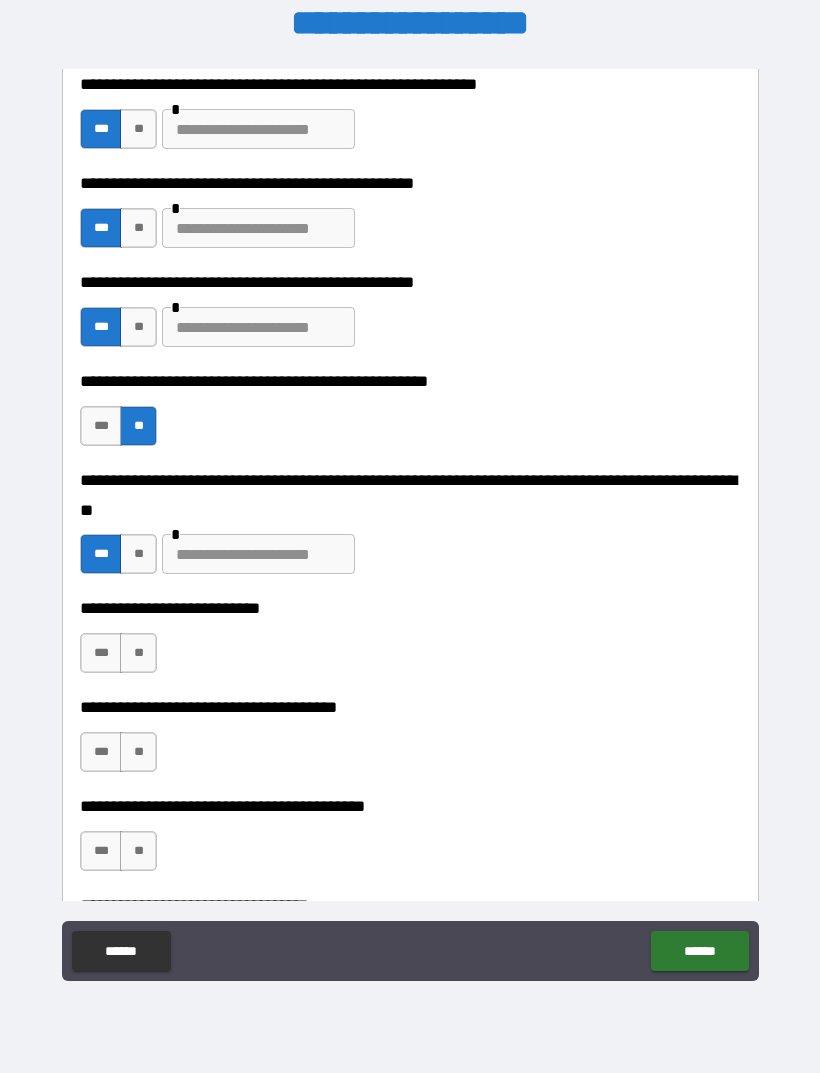 scroll, scrollTop: 593, scrollLeft: 0, axis: vertical 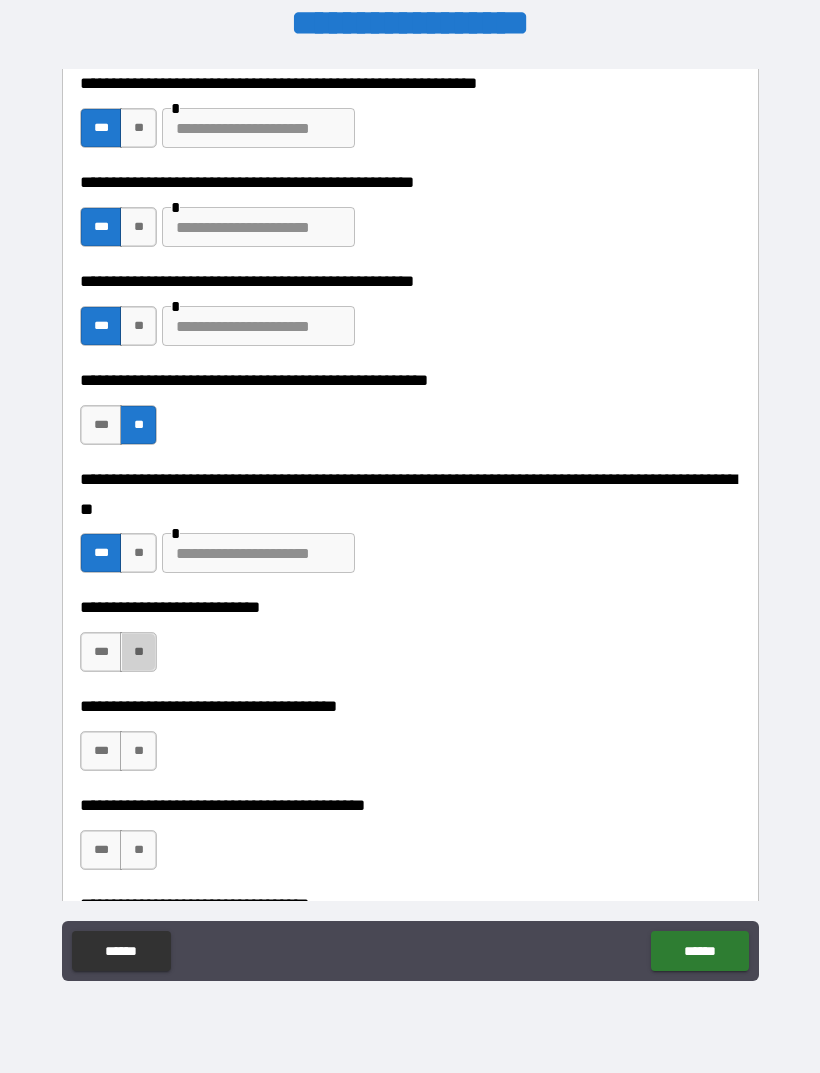 click on "**" at bounding box center [138, 652] 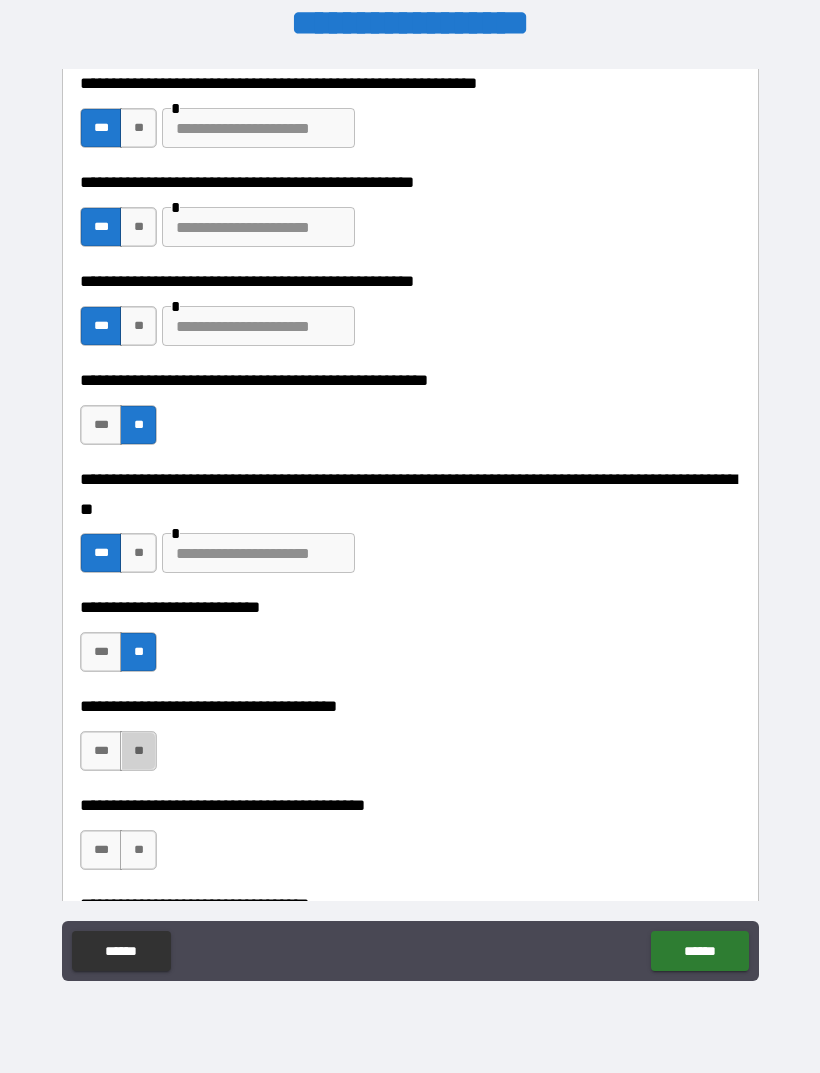 click on "**" at bounding box center [138, 751] 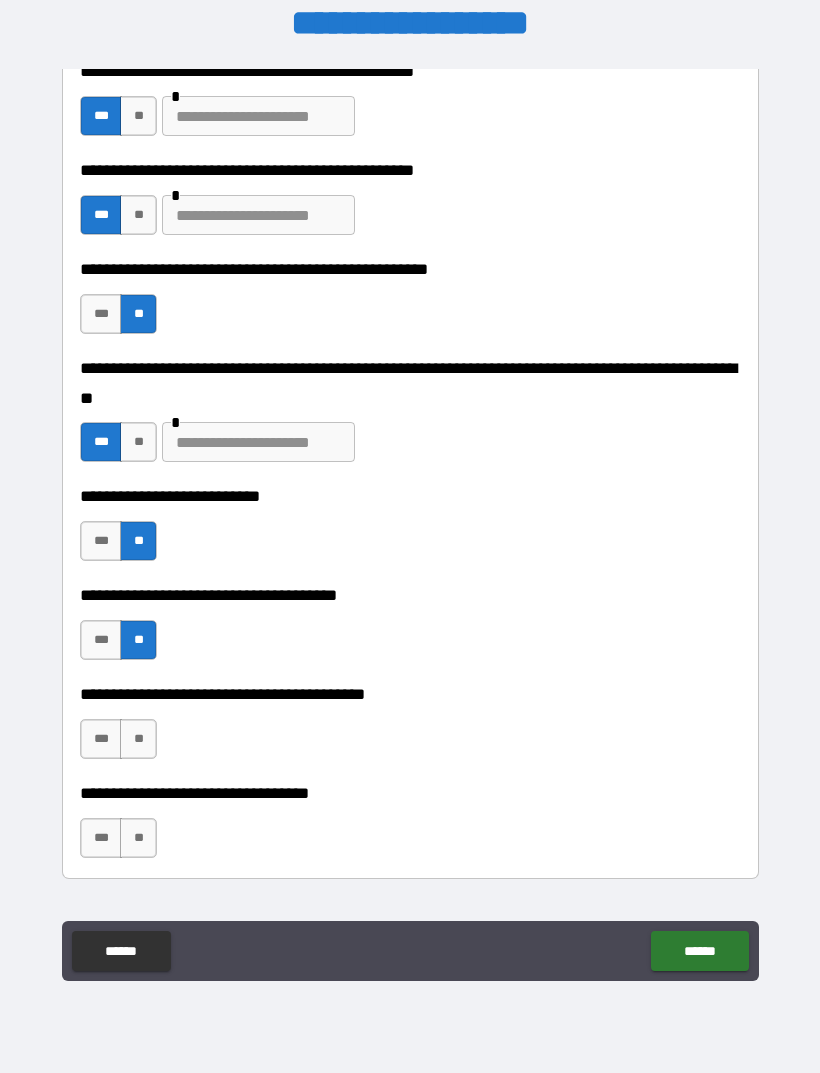 scroll, scrollTop: 727, scrollLeft: 0, axis: vertical 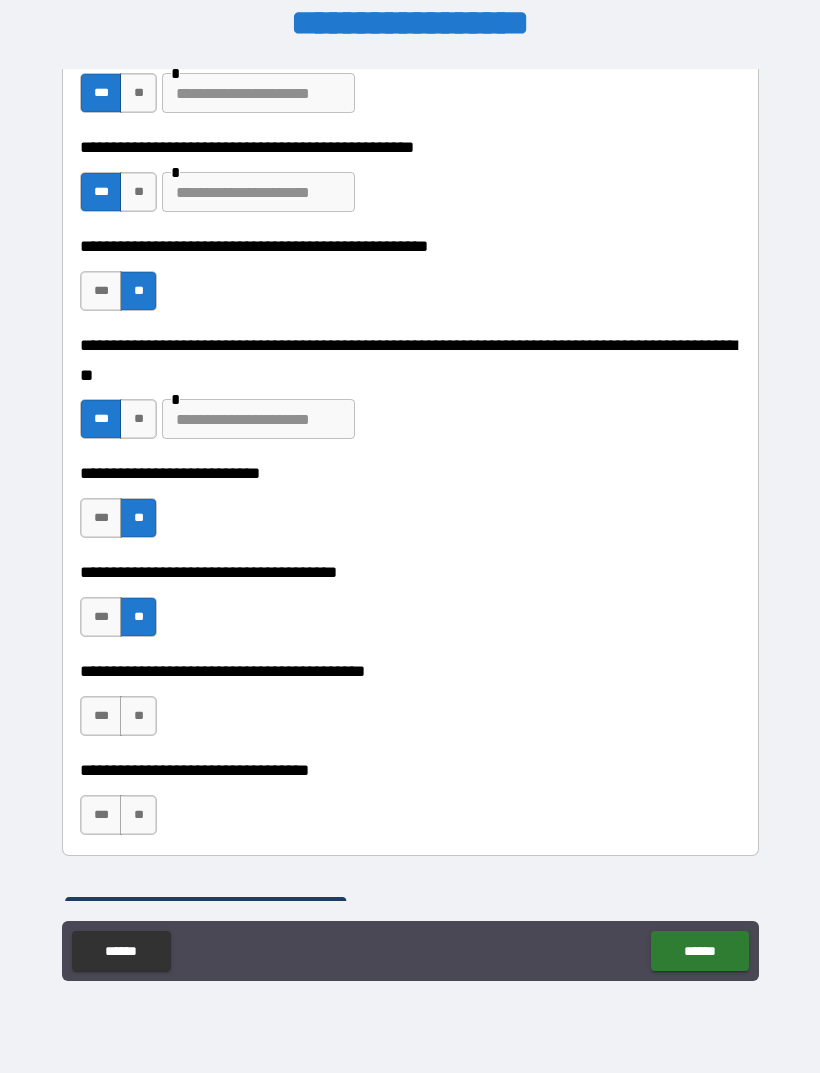 click on "**" at bounding box center [138, 716] 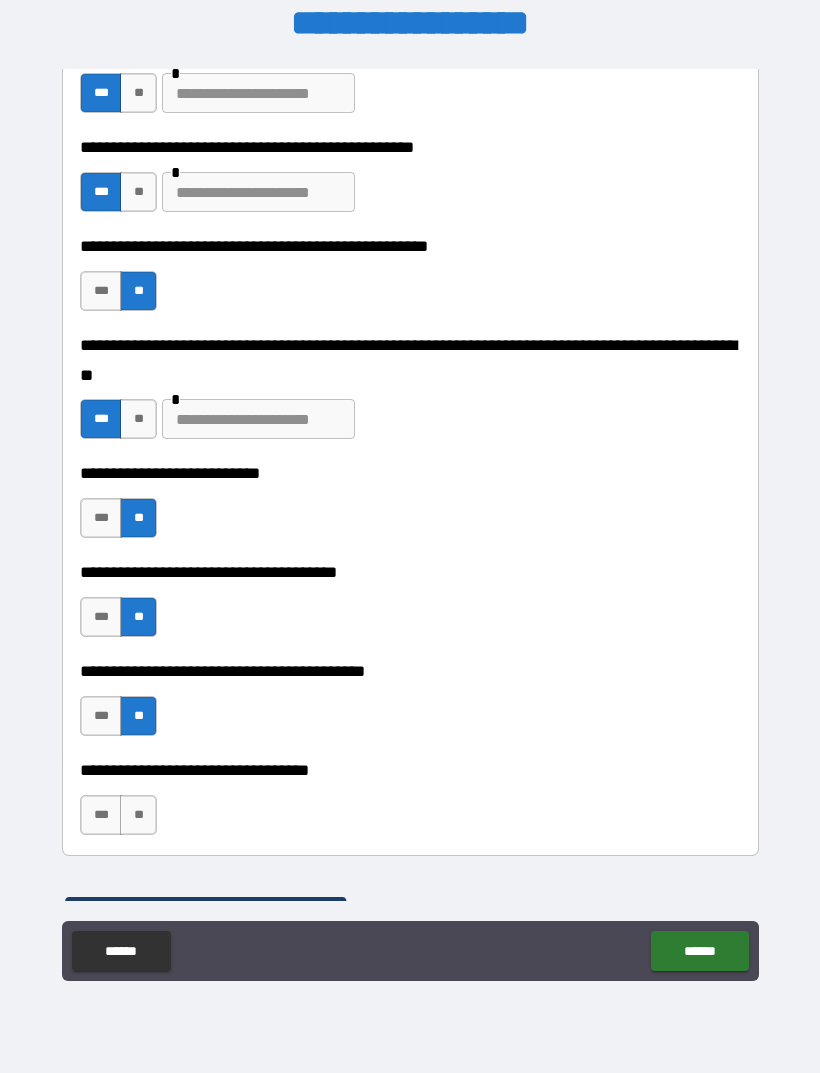 click on "**" at bounding box center [138, 815] 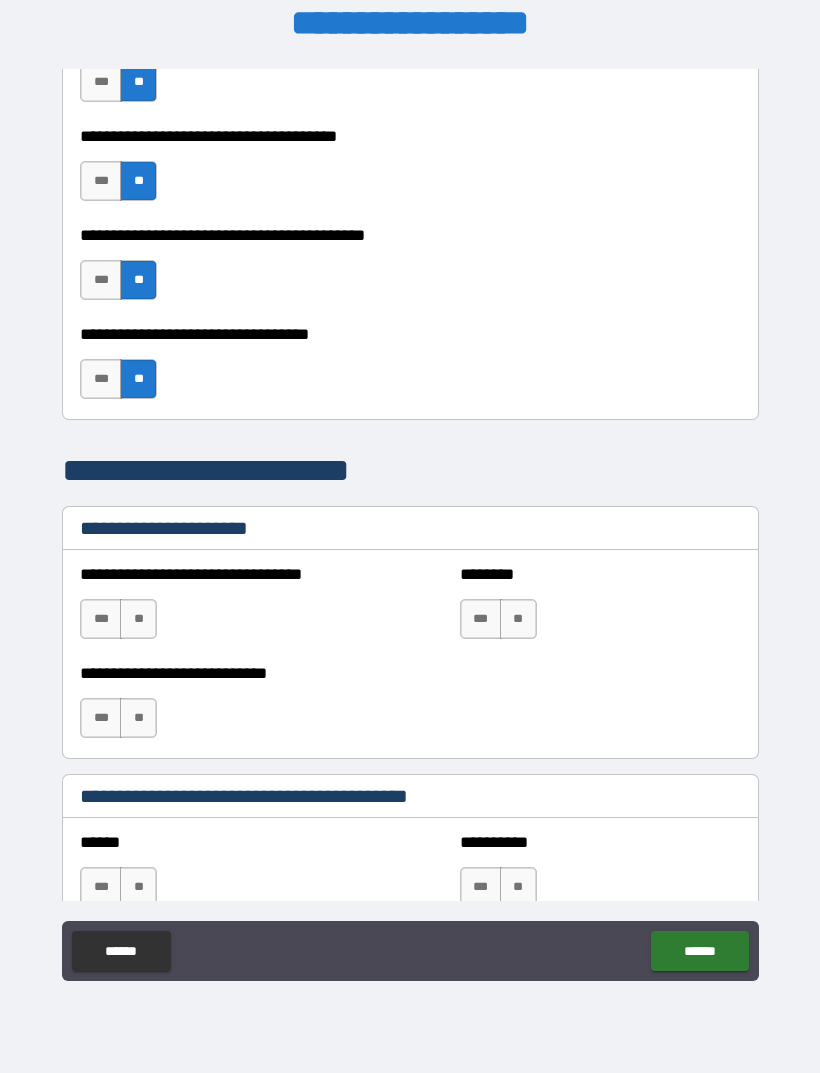 scroll, scrollTop: 1168, scrollLeft: 0, axis: vertical 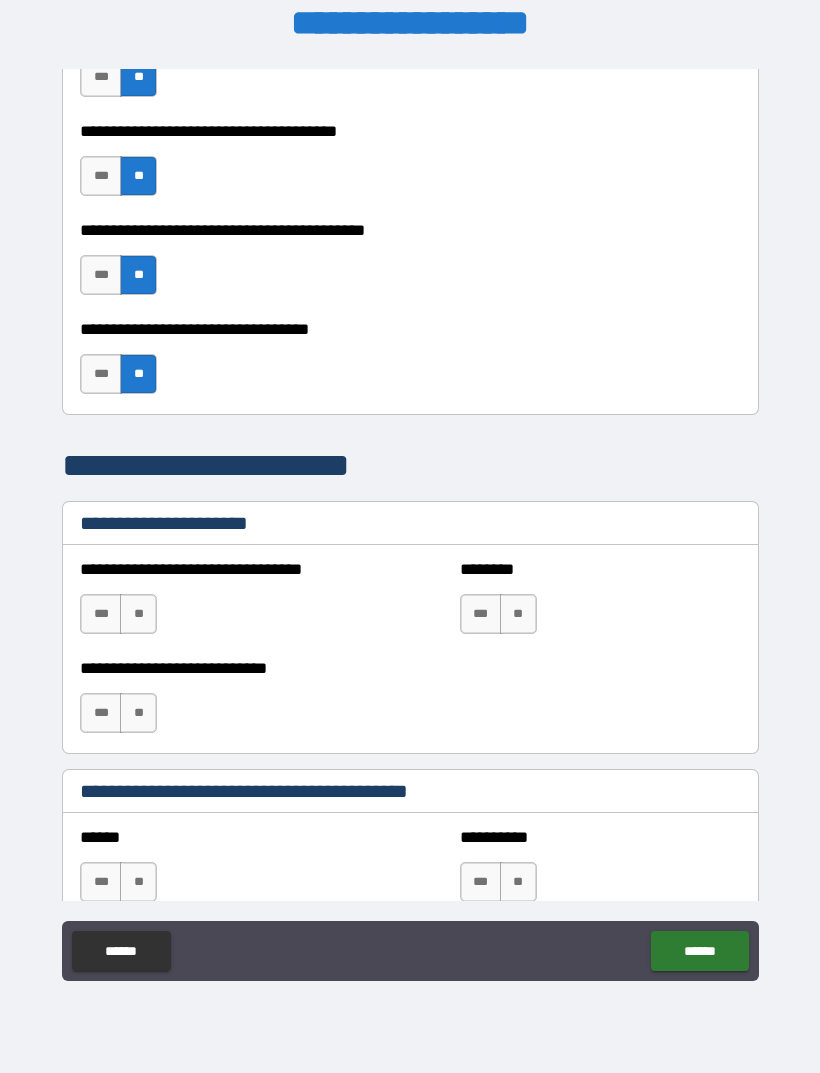 click on "**" at bounding box center [138, 614] 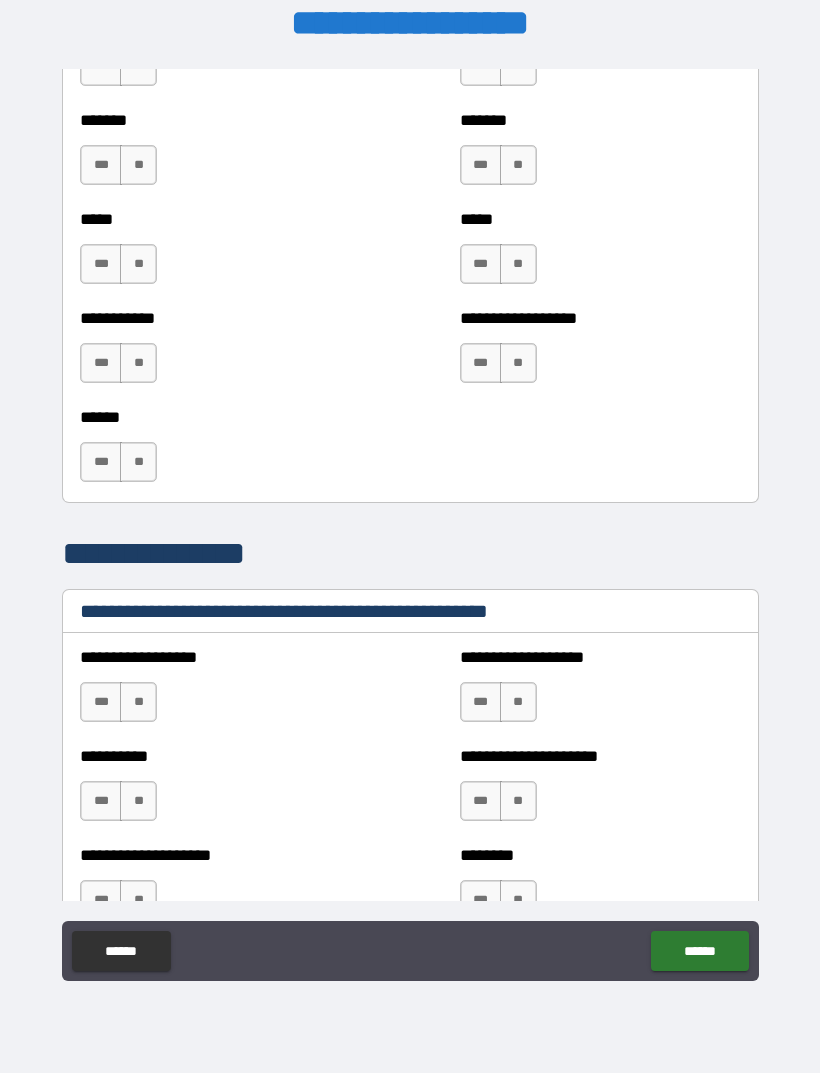 scroll, scrollTop: 1985, scrollLeft: 0, axis: vertical 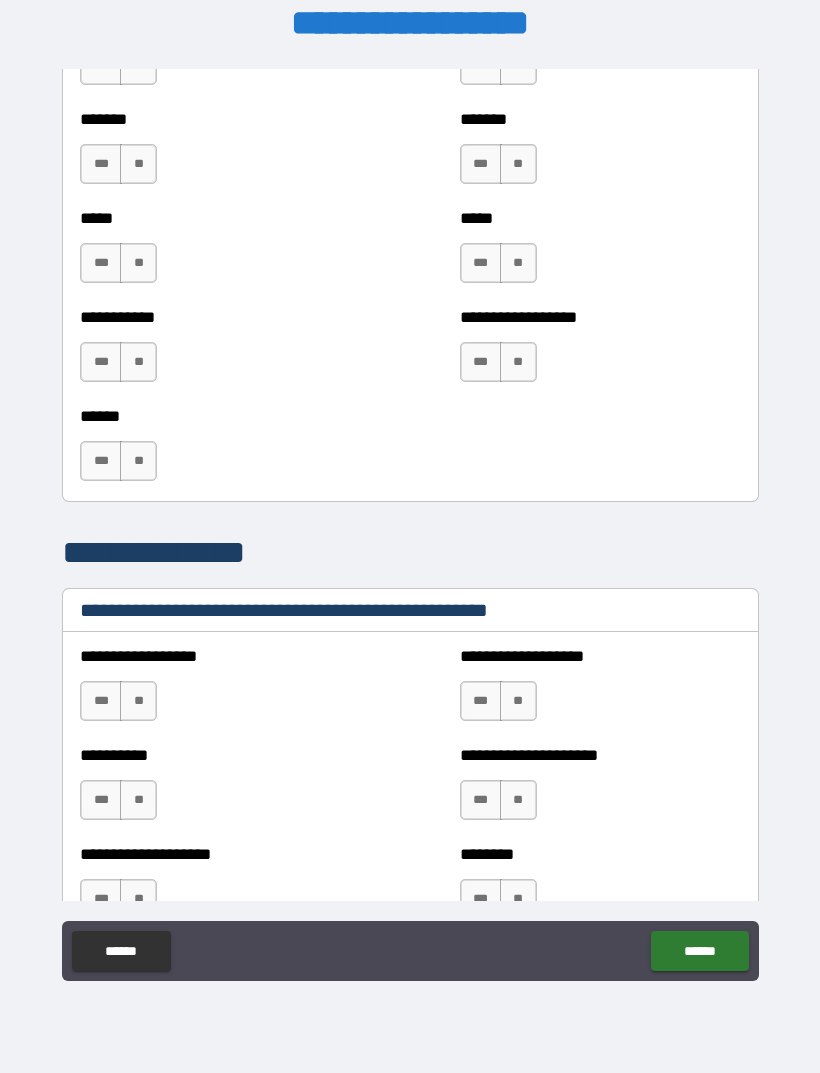 click on "**" at bounding box center (138, 701) 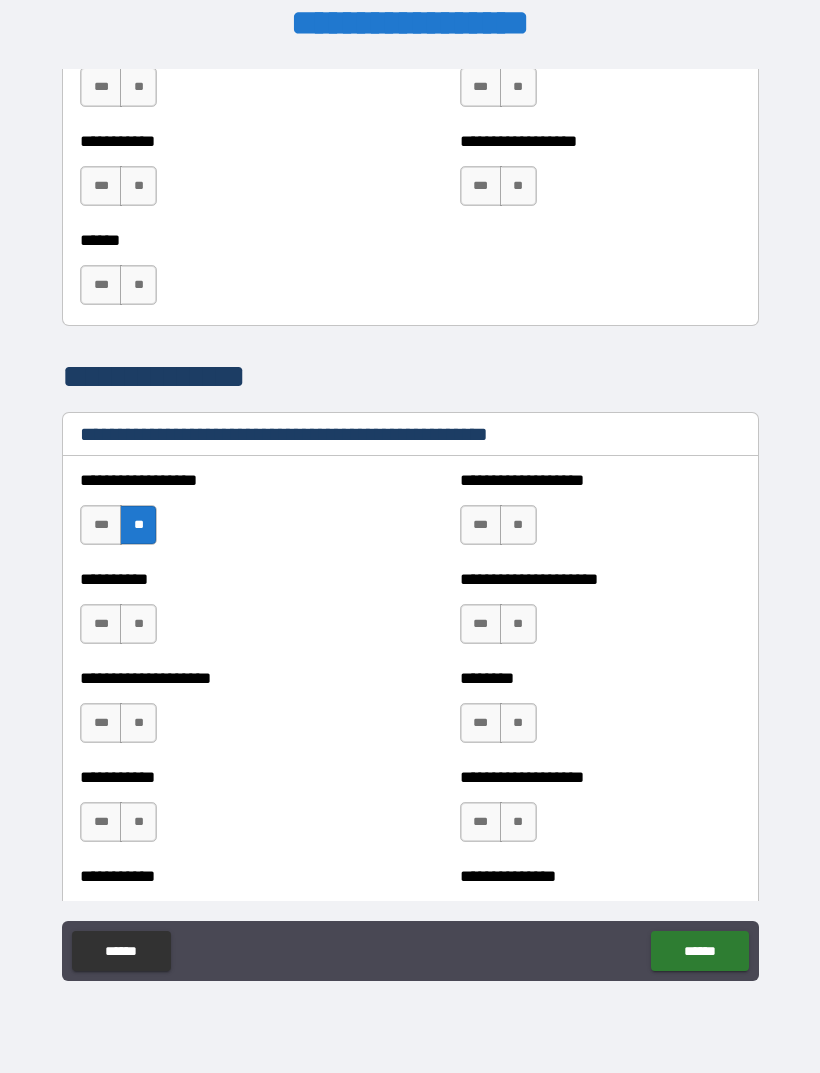 scroll, scrollTop: 2166, scrollLeft: 0, axis: vertical 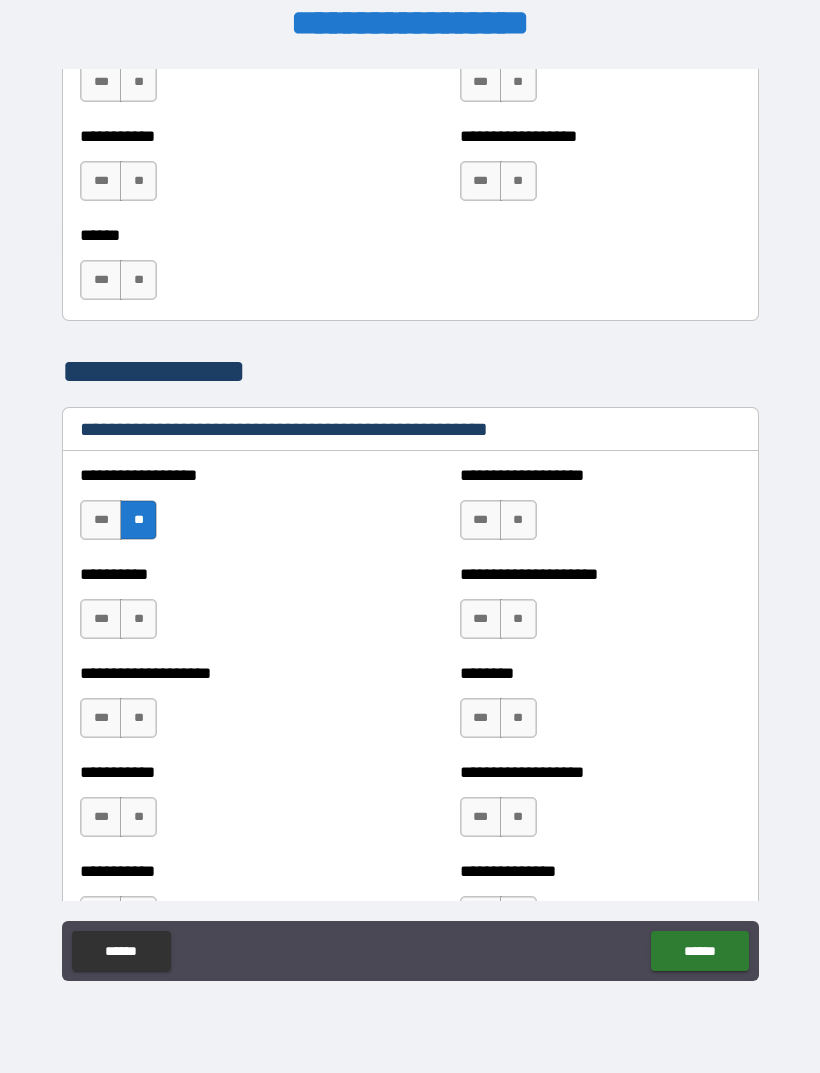 click on "**" at bounding box center [138, 619] 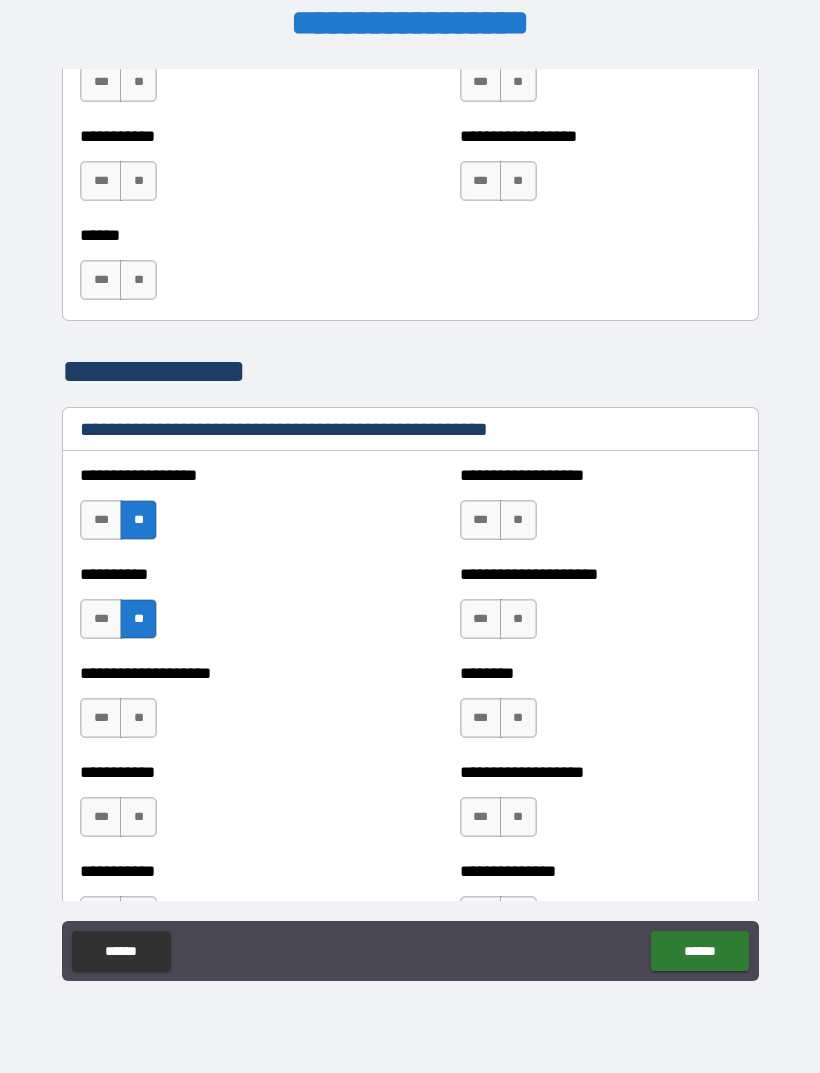 click on "**" at bounding box center [138, 718] 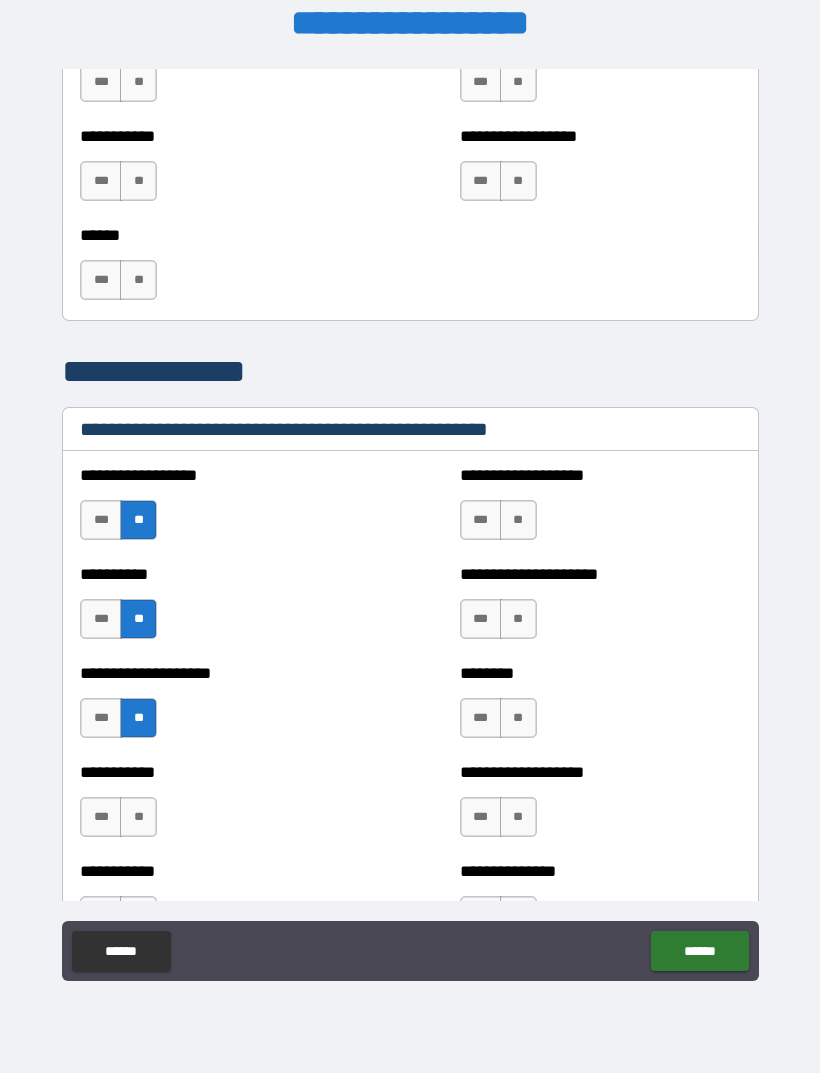 click on "**" at bounding box center [138, 817] 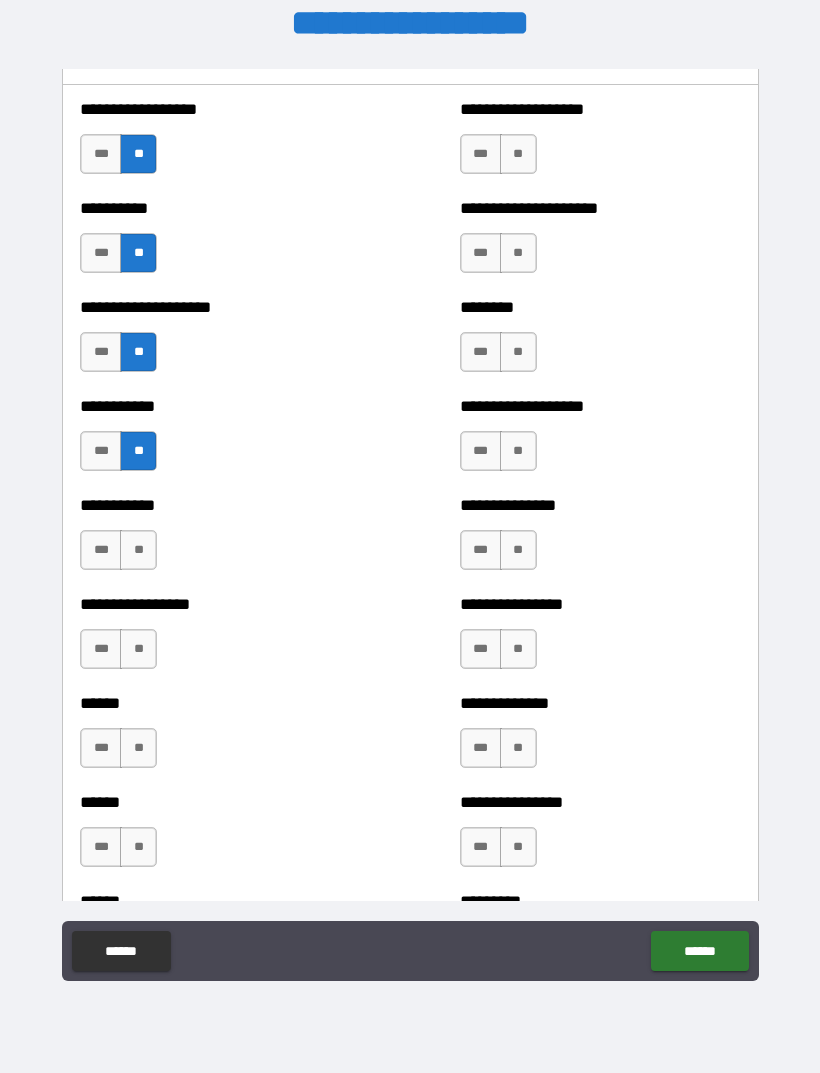 scroll, scrollTop: 2534, scrollLeft: 0, axis: vertical 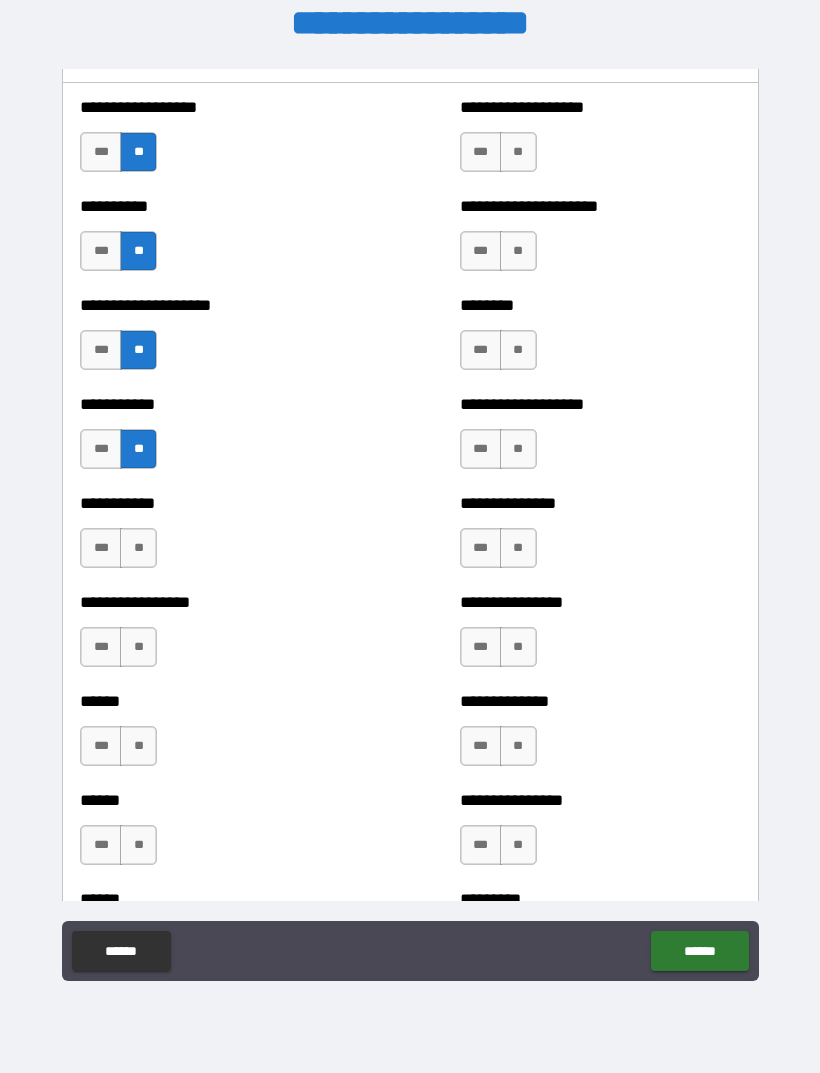 click on "**" at bounding box center [138, 548] 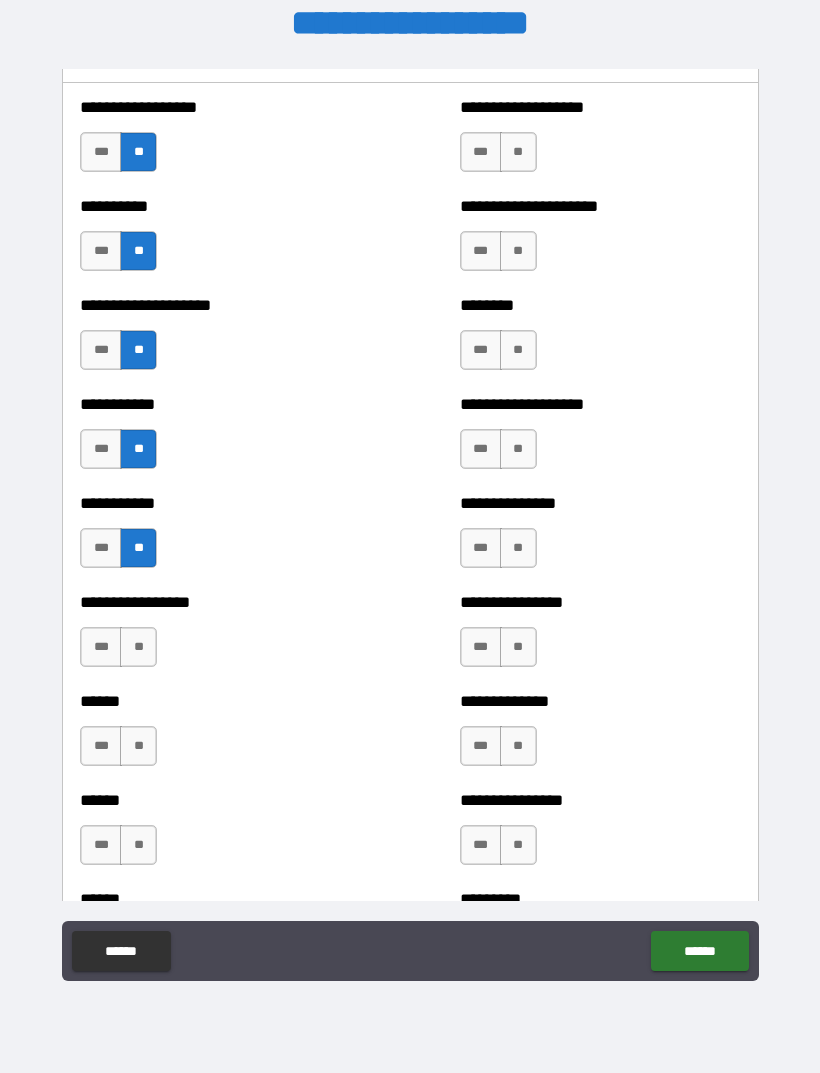 click on "**" at bounding box center [138, 647] 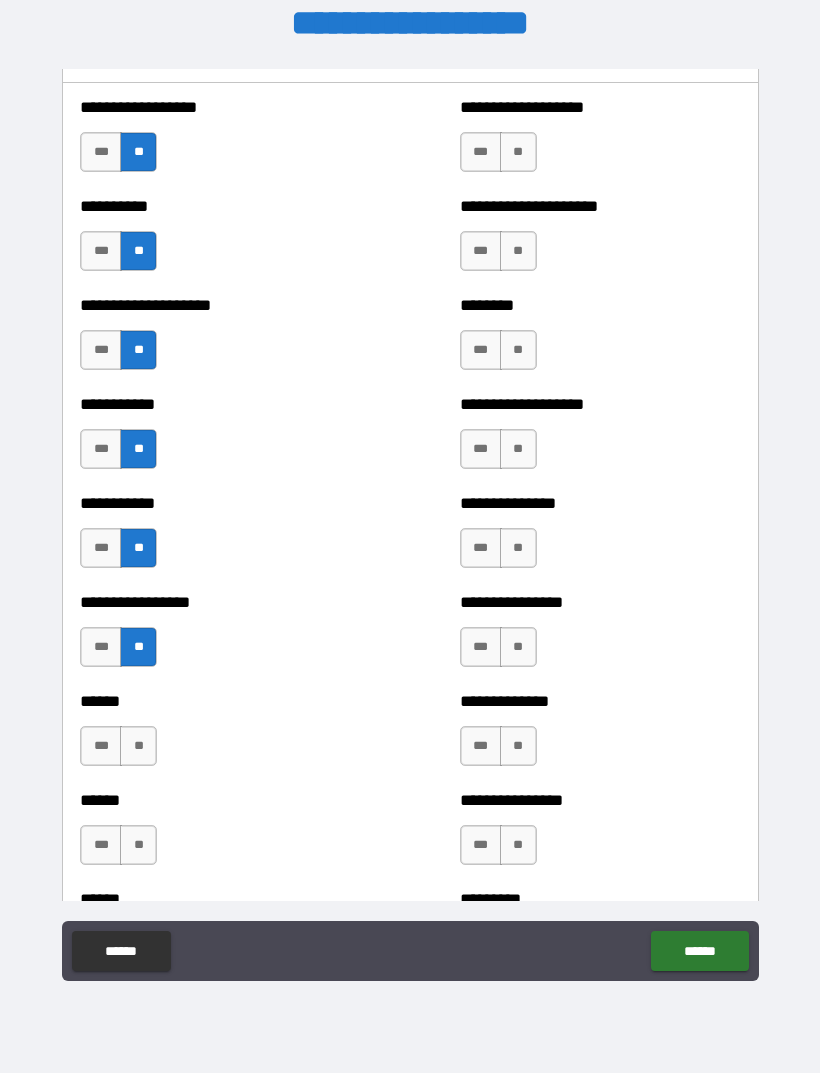 click on "**" at bounding box center [138, 746] 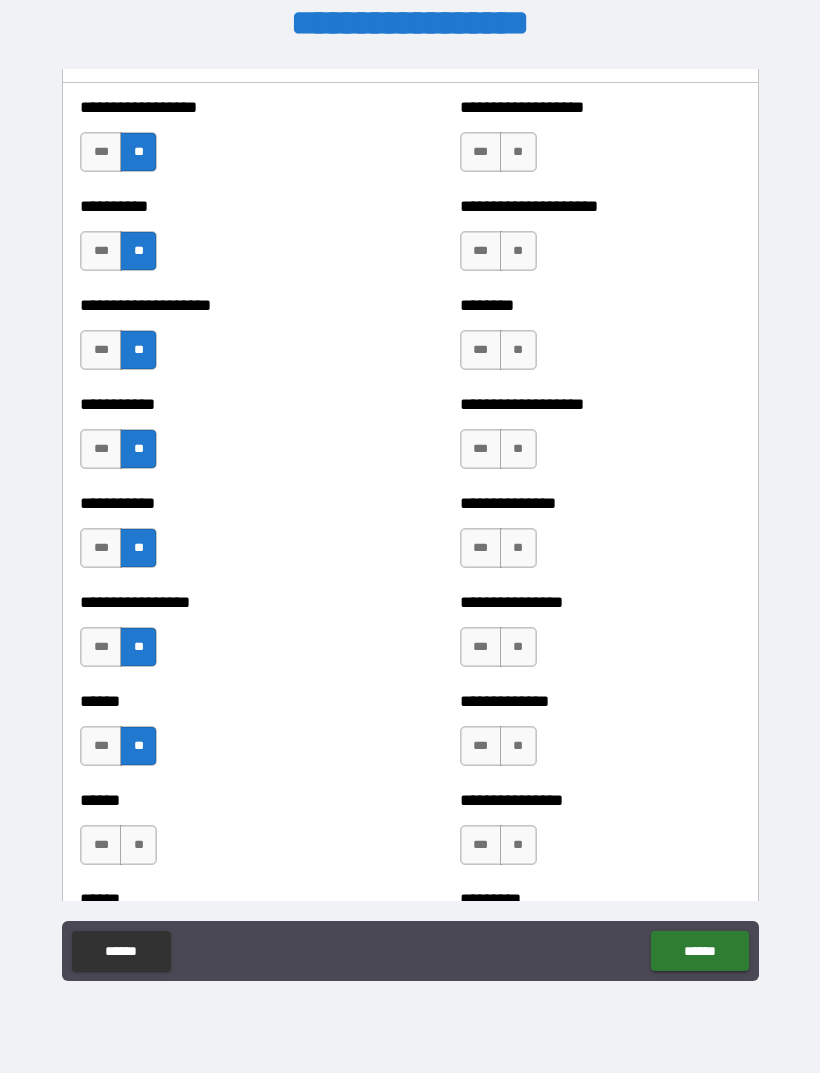 click on "**" at bounding box center (138, 845) 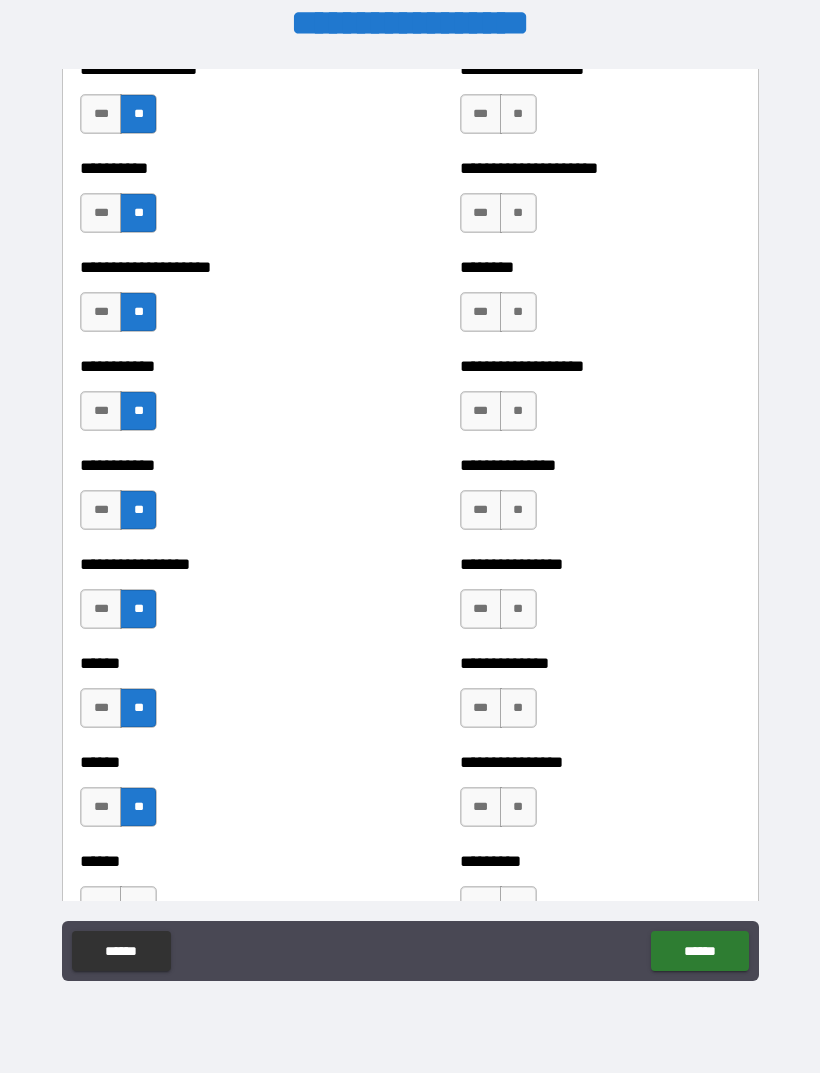 scroll, scrollTop: 2599, scrollLeft: 0, axis: vertical 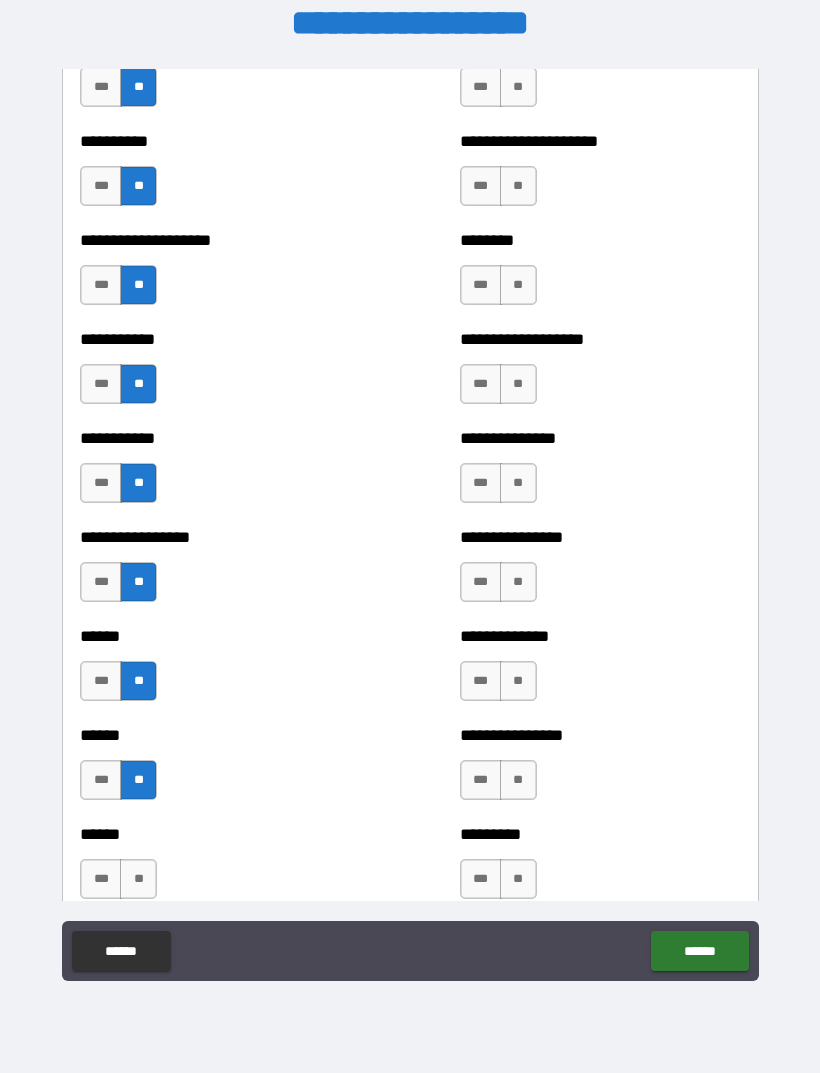 click on "**********" at bounding box center [220, 572] 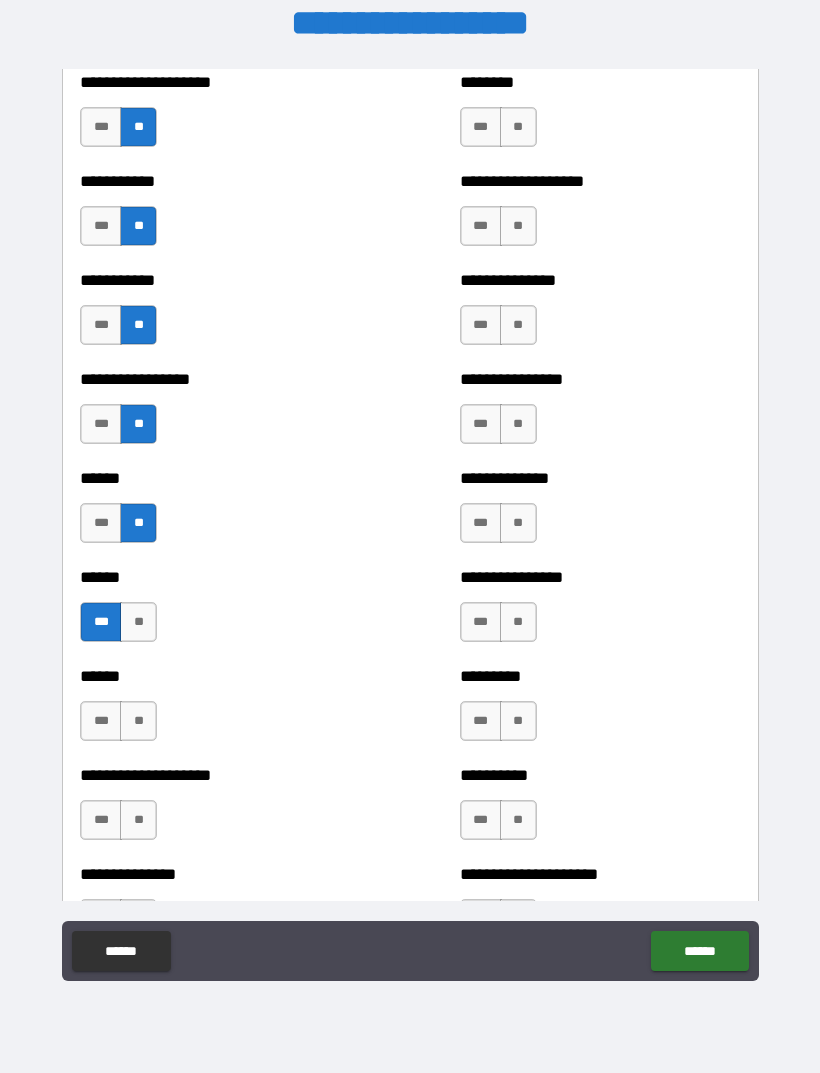 scroll, scrollTop: 2758, scrollLeft: 0, axis: vertical 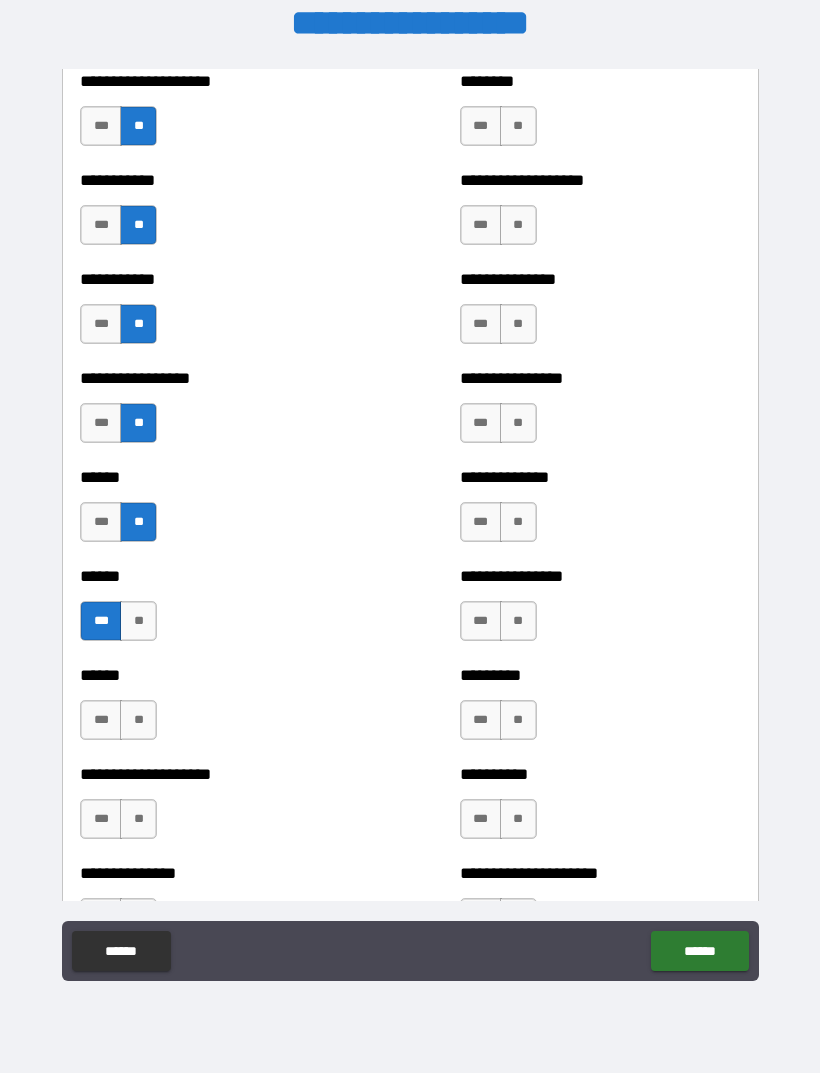 click on "**" at bounding box center (138, 720) 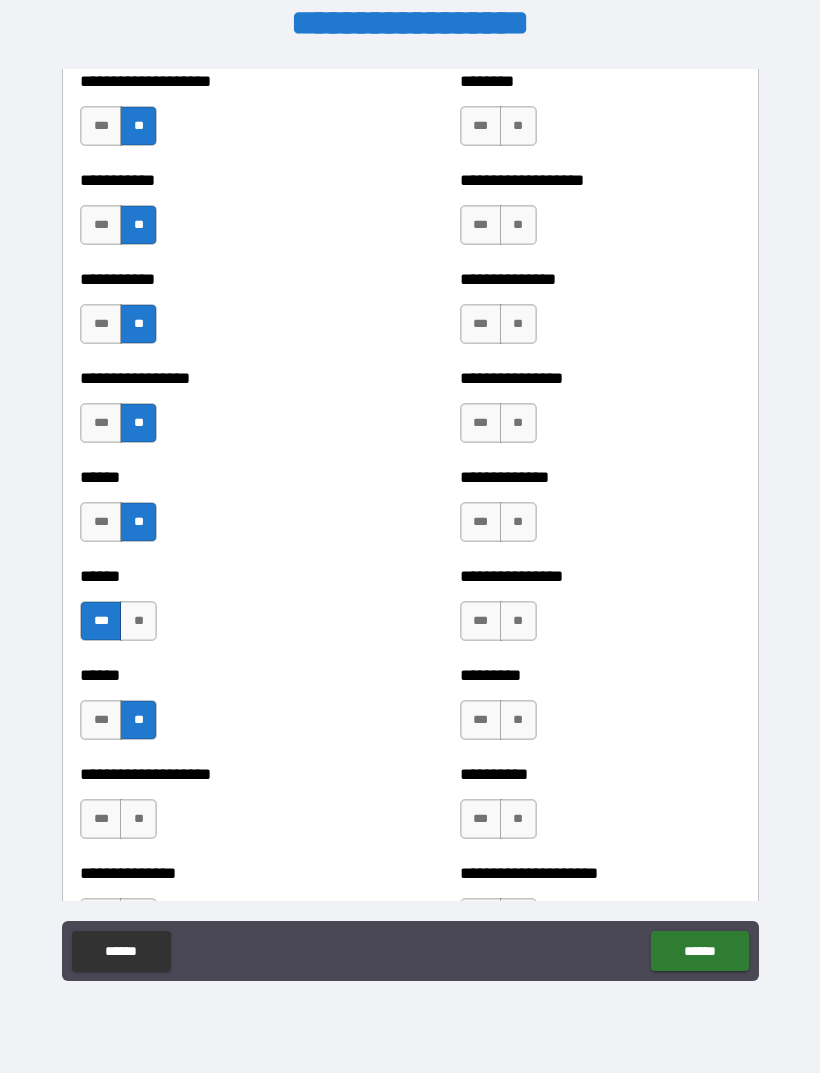 click on "**" at bounding box center (138, 819) 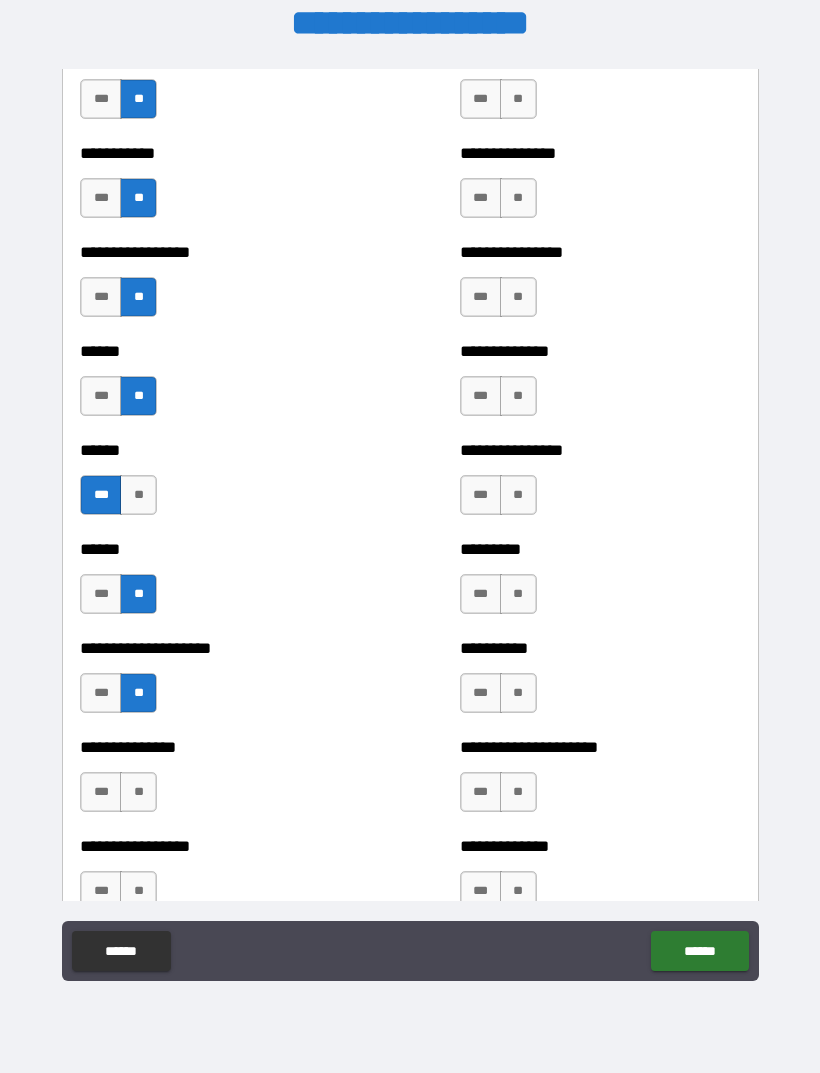 scroll, scrollTop: 2895, scrollLeft: 0, axis: vertical 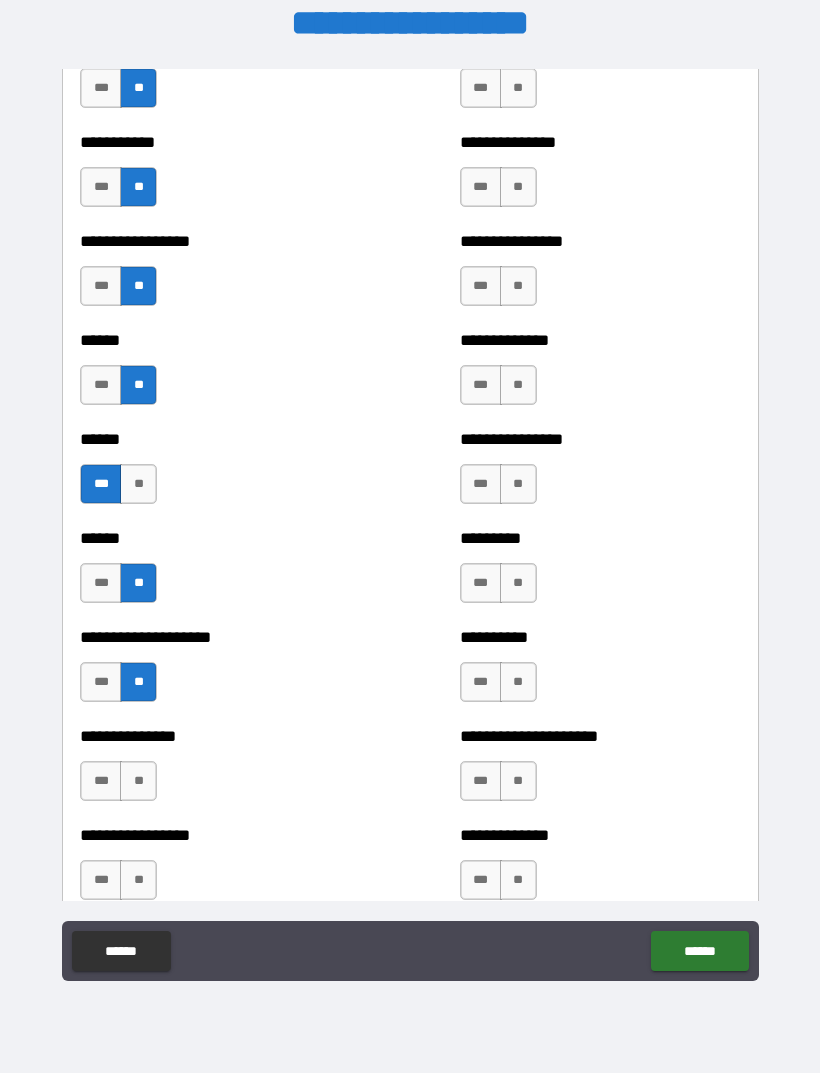 click on "****** *** **" at bounding box center [220, 573] 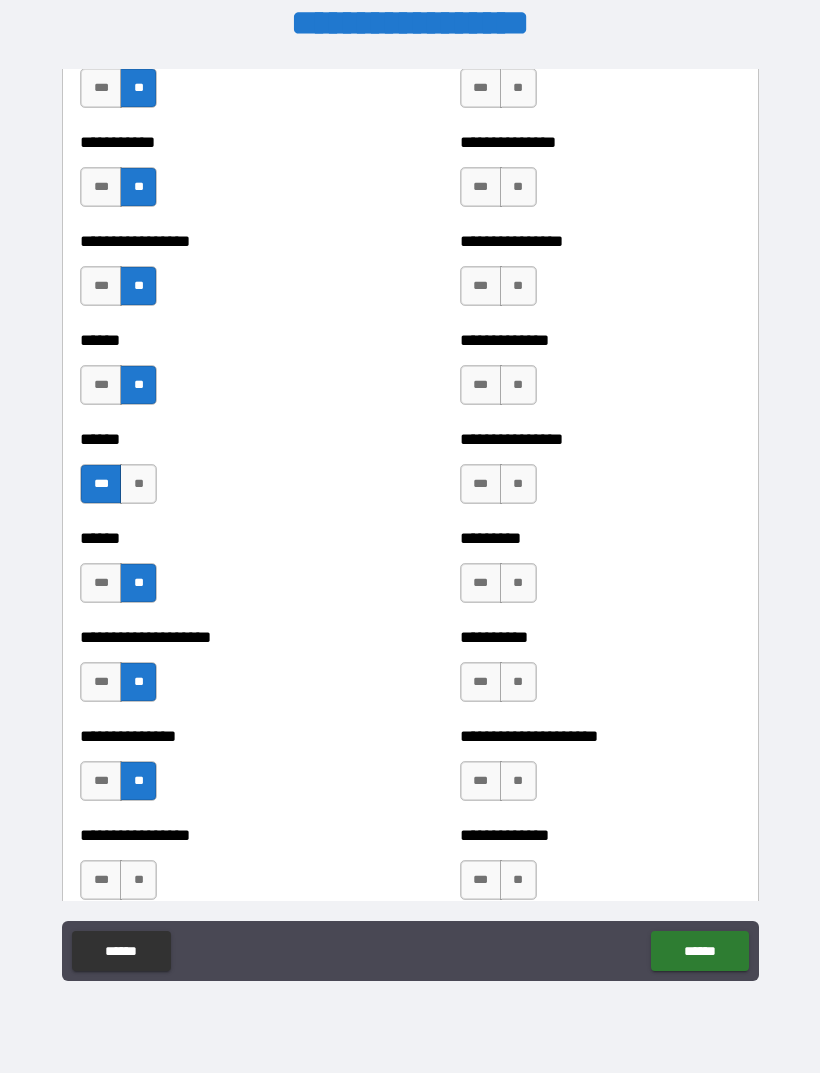 scroll, scrollTop: 2981, scrollLeft: 0, axis: vertical 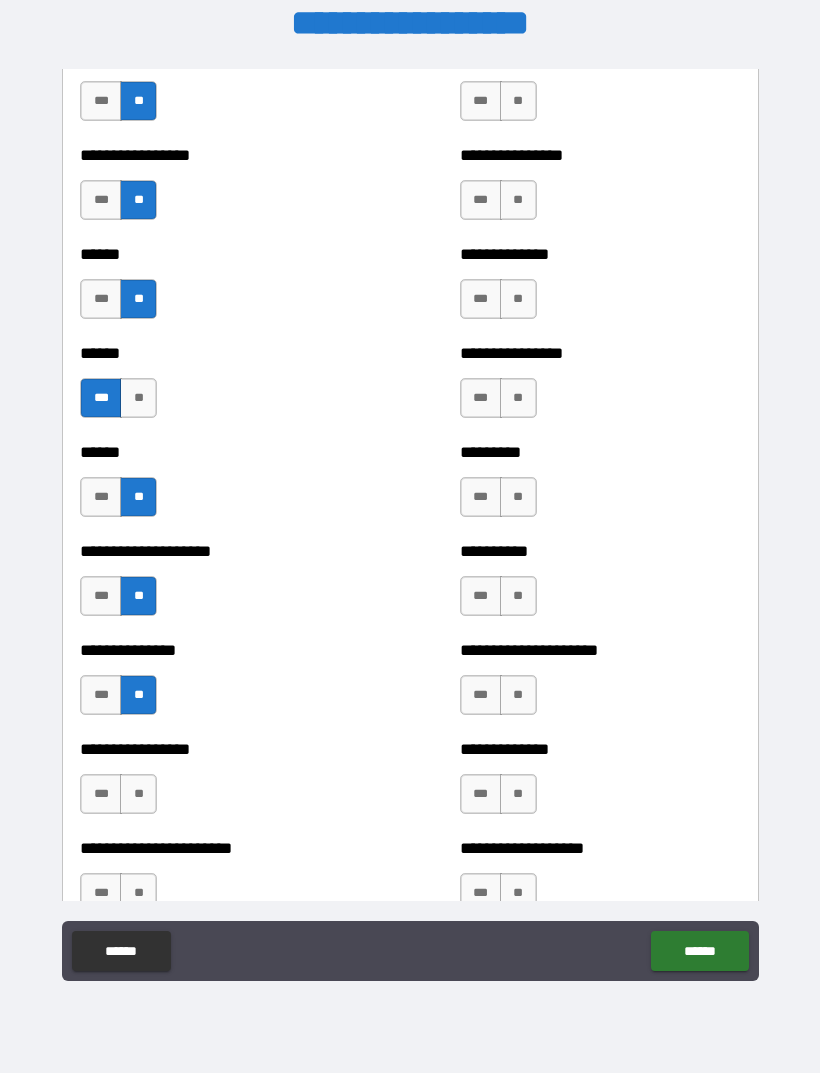 click on "**" at bounding box center [138, 794] 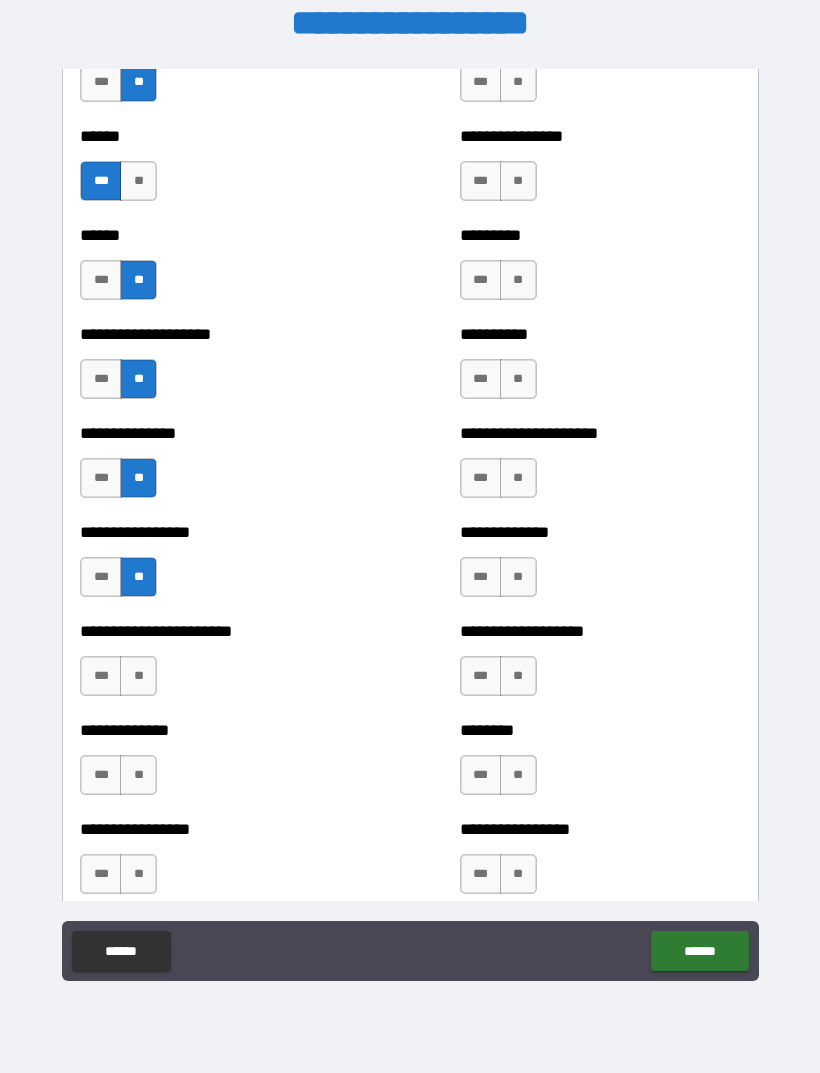 scroll, scrollTop: 3200, scrollLeft: 0, axis: vertical 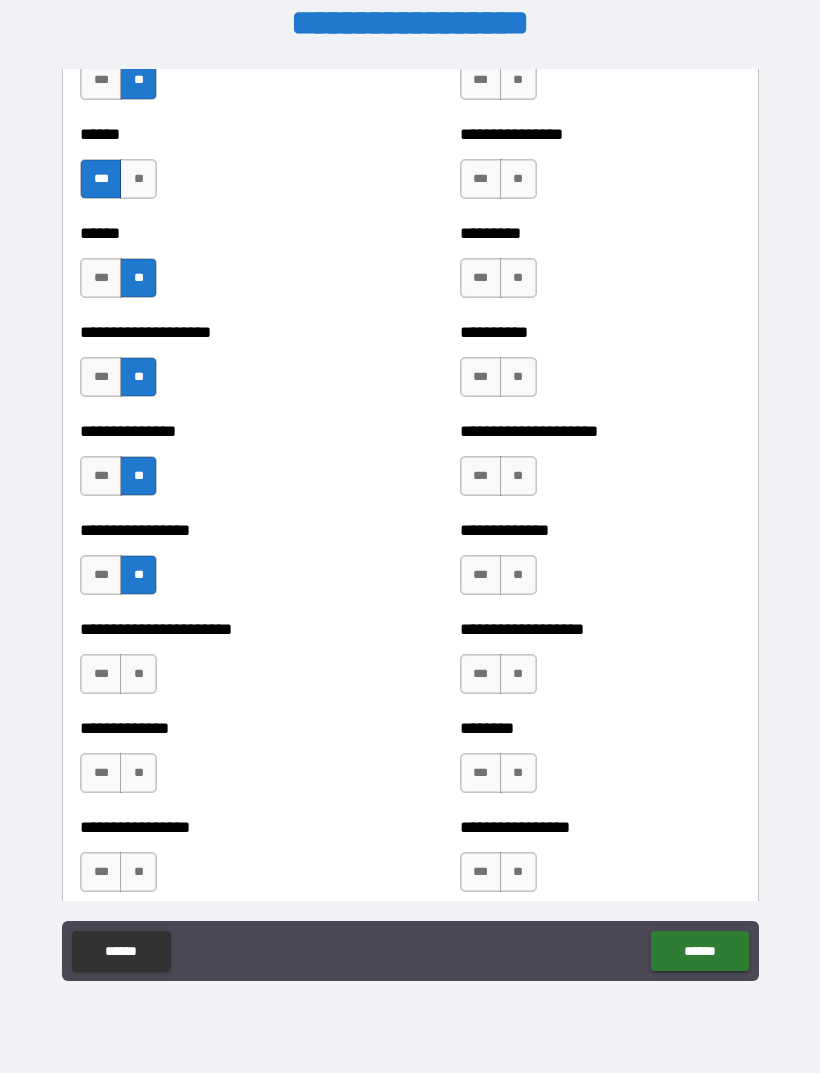 click on "**" at bounding box center (138, 674) 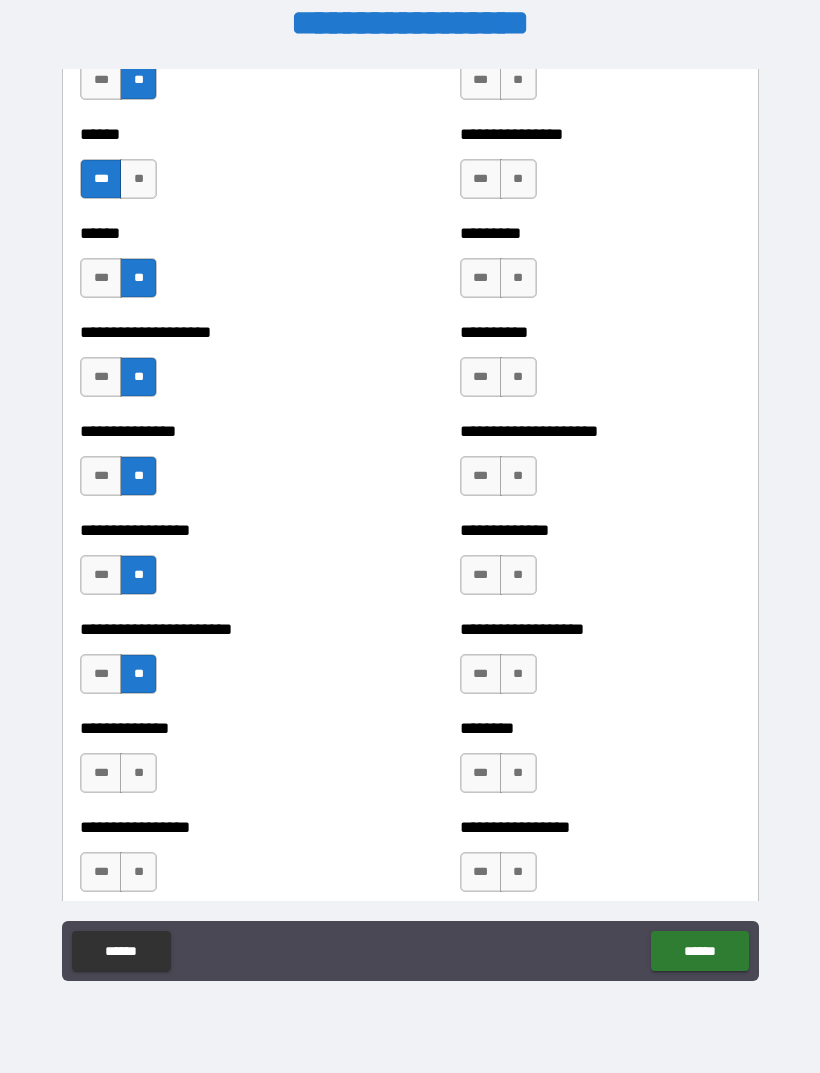 click on "***" at bounding box center [101, 773] 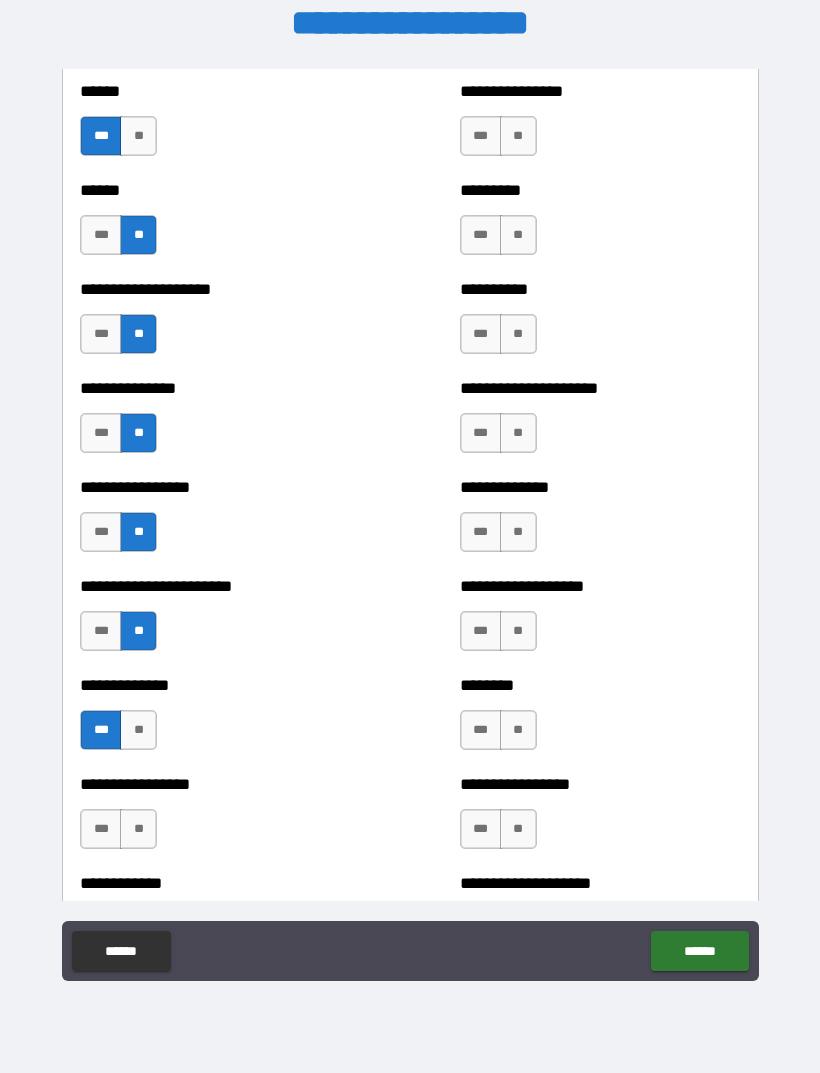 scroll, scrollTop: 3278, scrollLeft: 0, axis: vertical 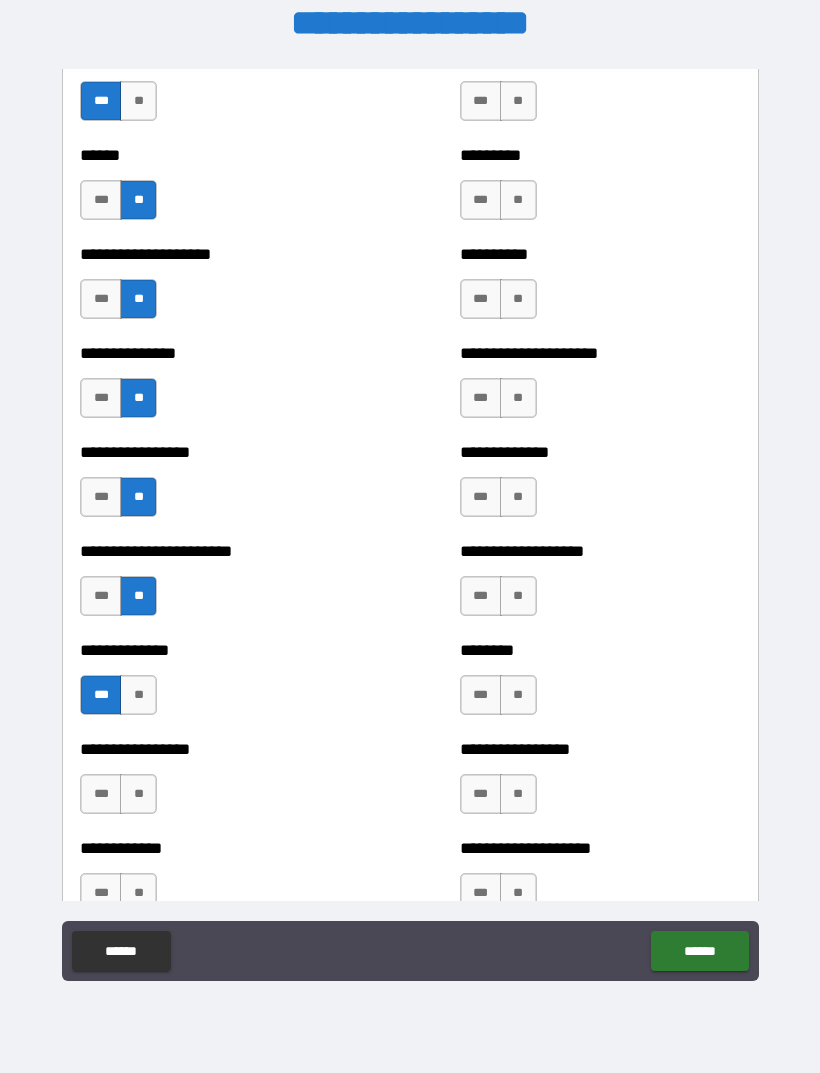 click on "**" at bounding box center [138, 794] 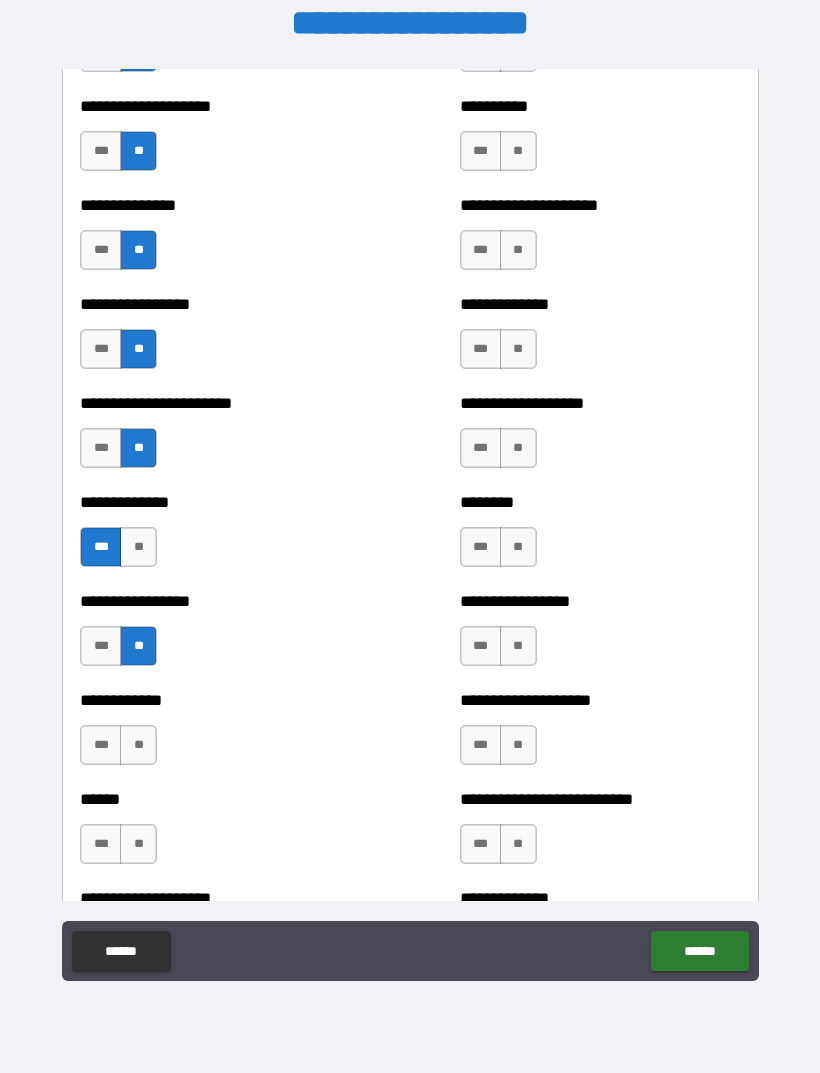 scroll, scrollTop: 3430, scrollLeft: 0, axis: vertical 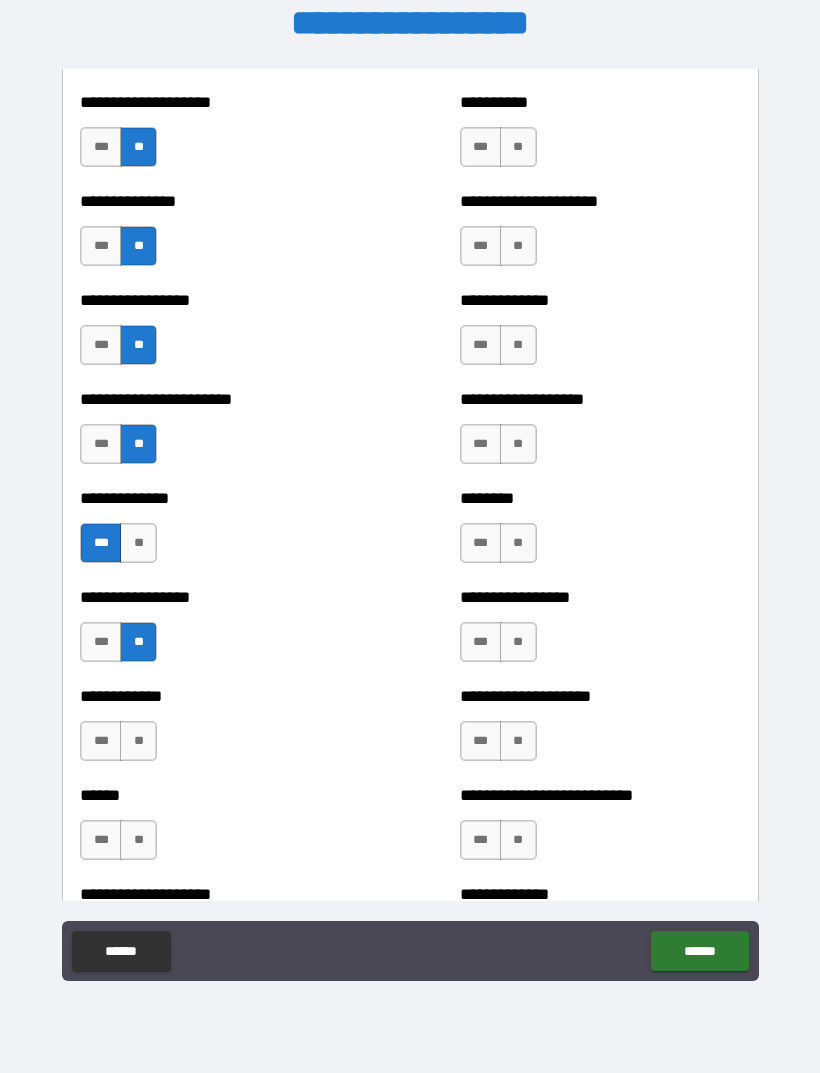 click on "**" at bounding box center (138, 741) 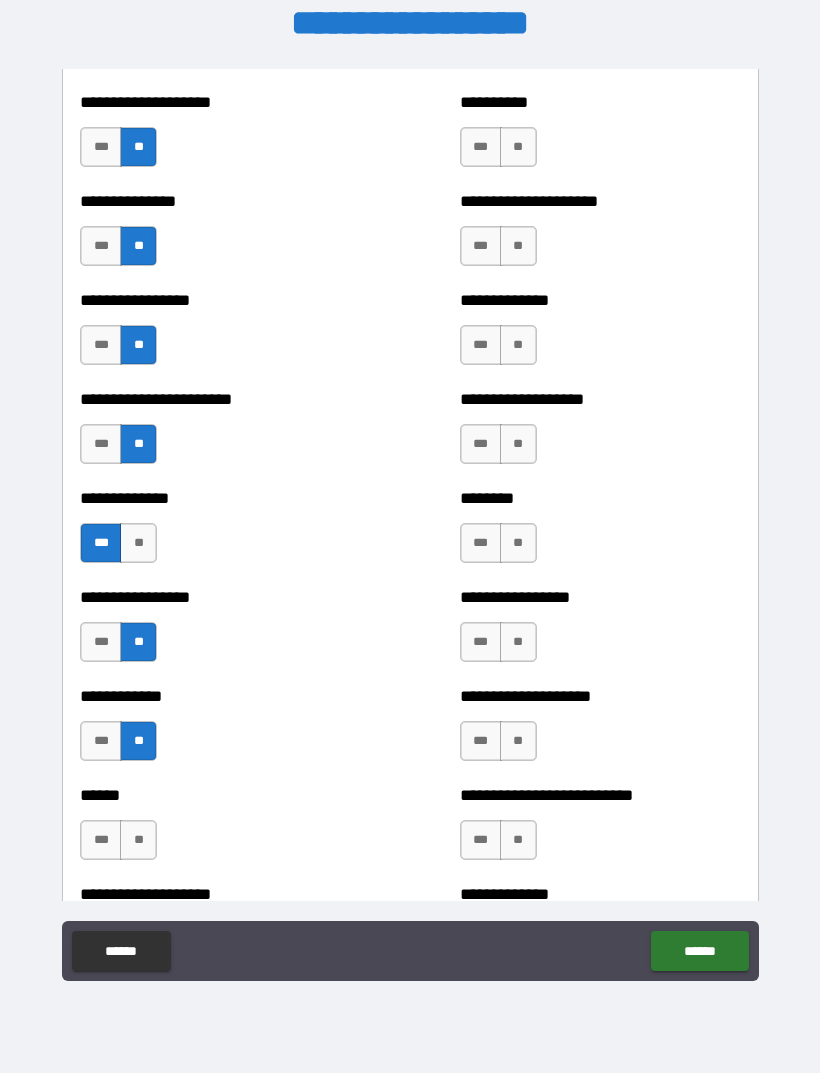 click on "**" at bounding box center [138, 840] 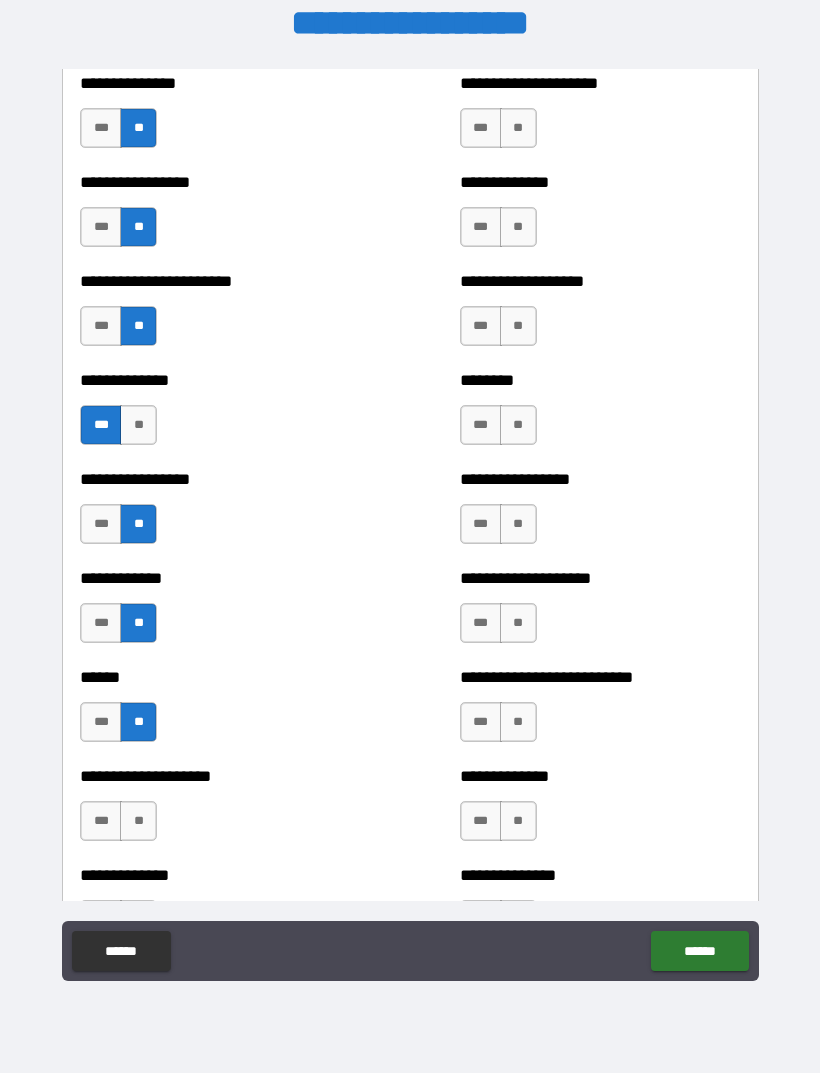 scroll, scrollTop: 3574, scrollLeft: 0, axis: vertical 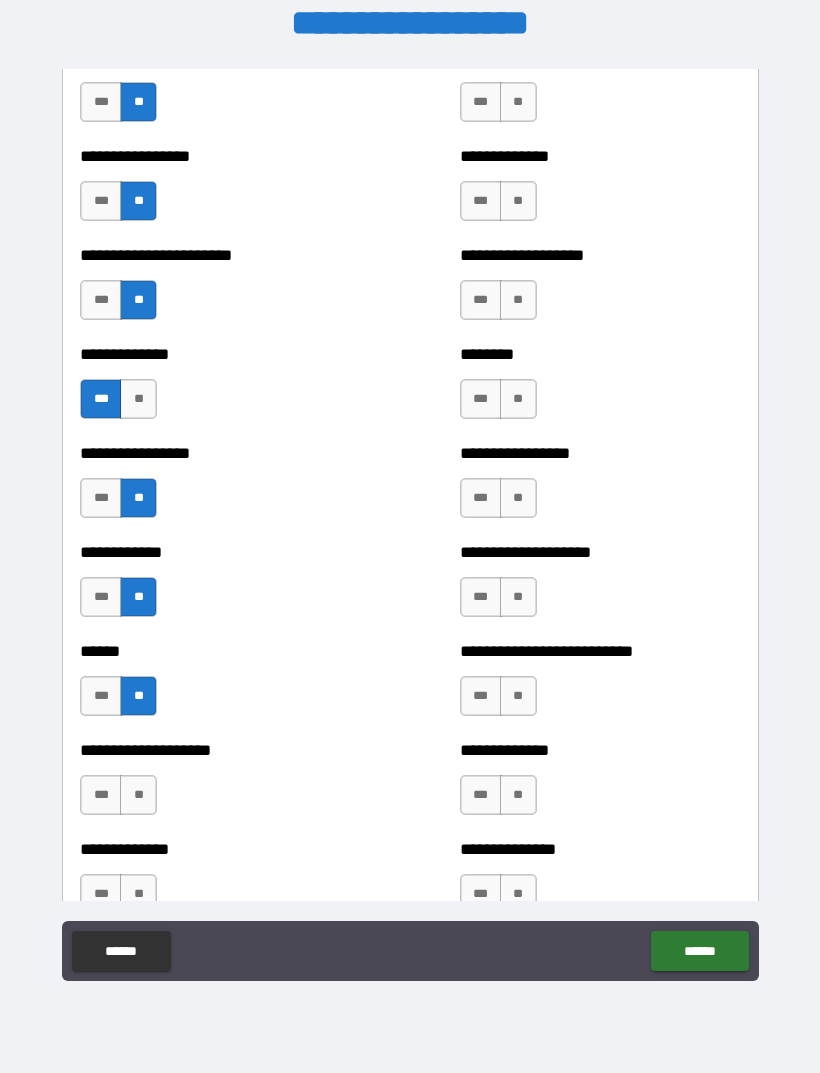 click on "**********" at bounding box center (220, 587) 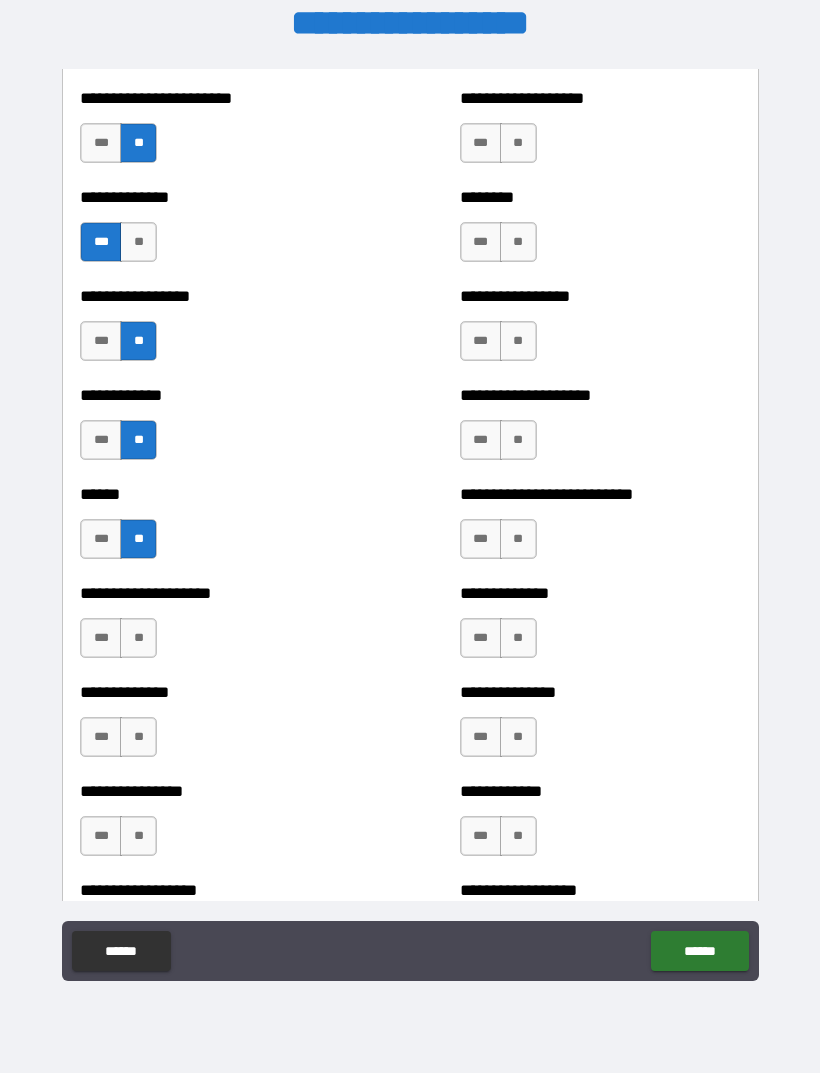 scroll, scrollTop: 3736, scrollLeft: 0, axis: vertical 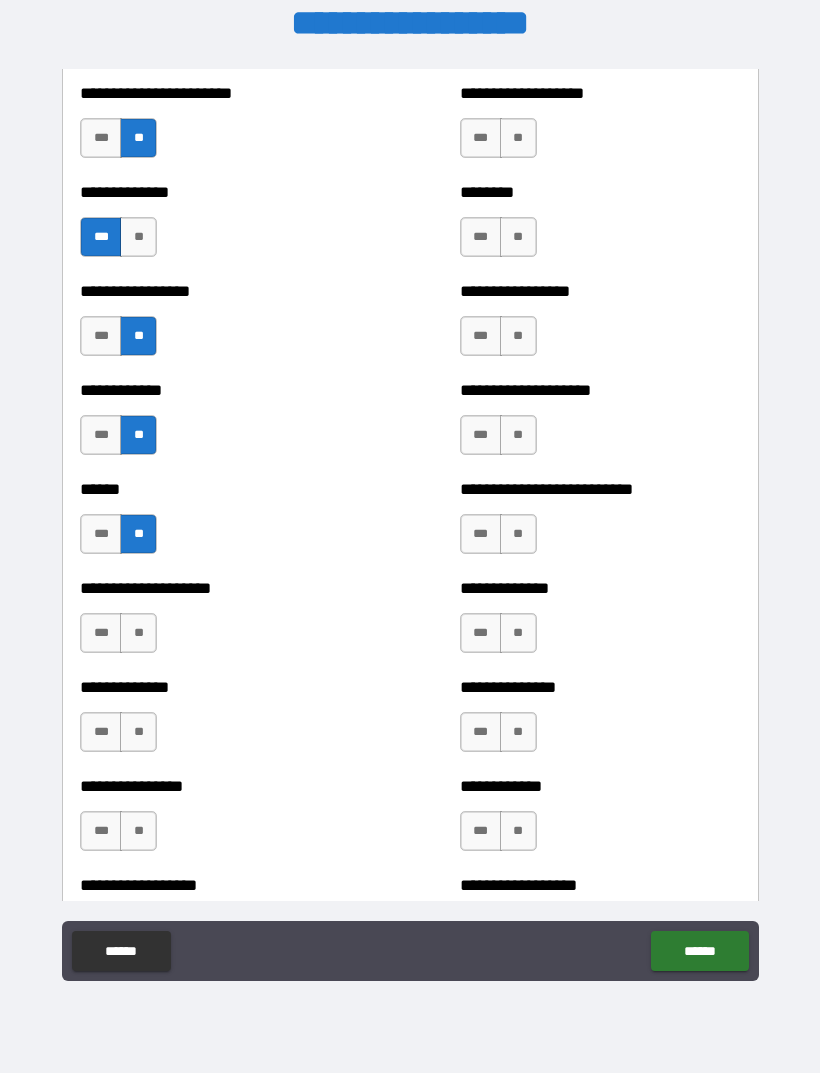 click on "**" at bounding box center [138, 732] 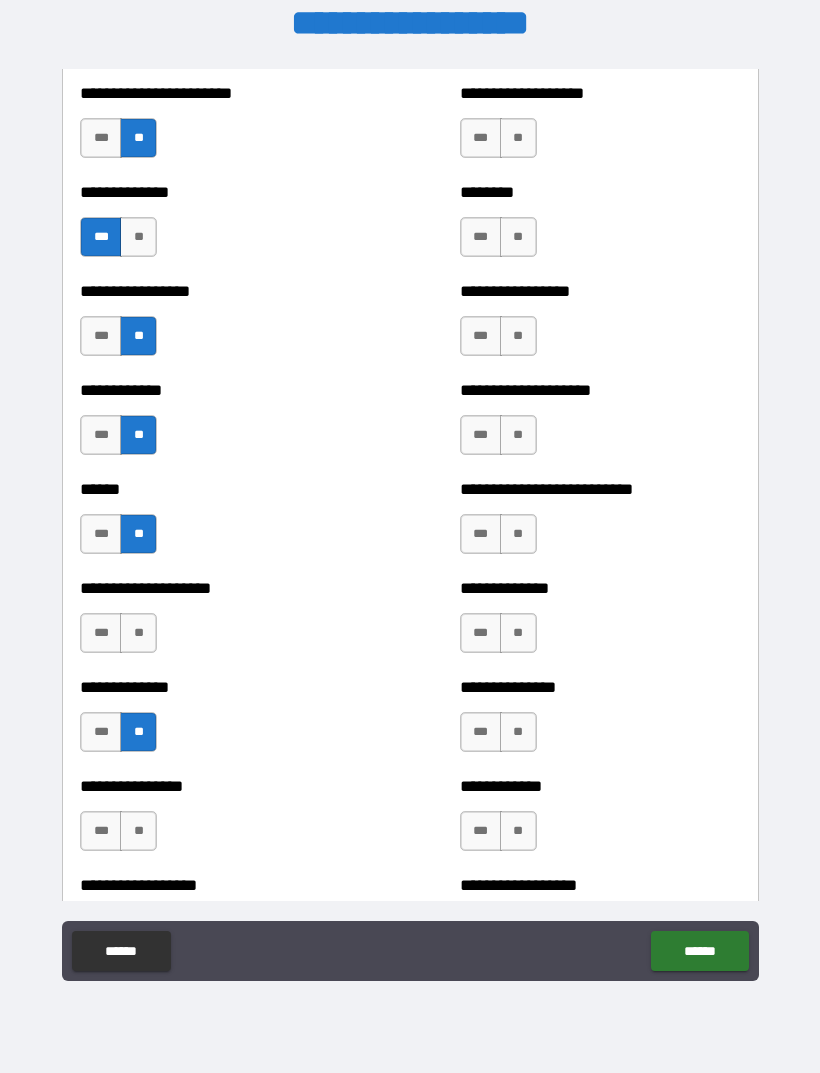 click on "**" at bounding box center [138, 831] 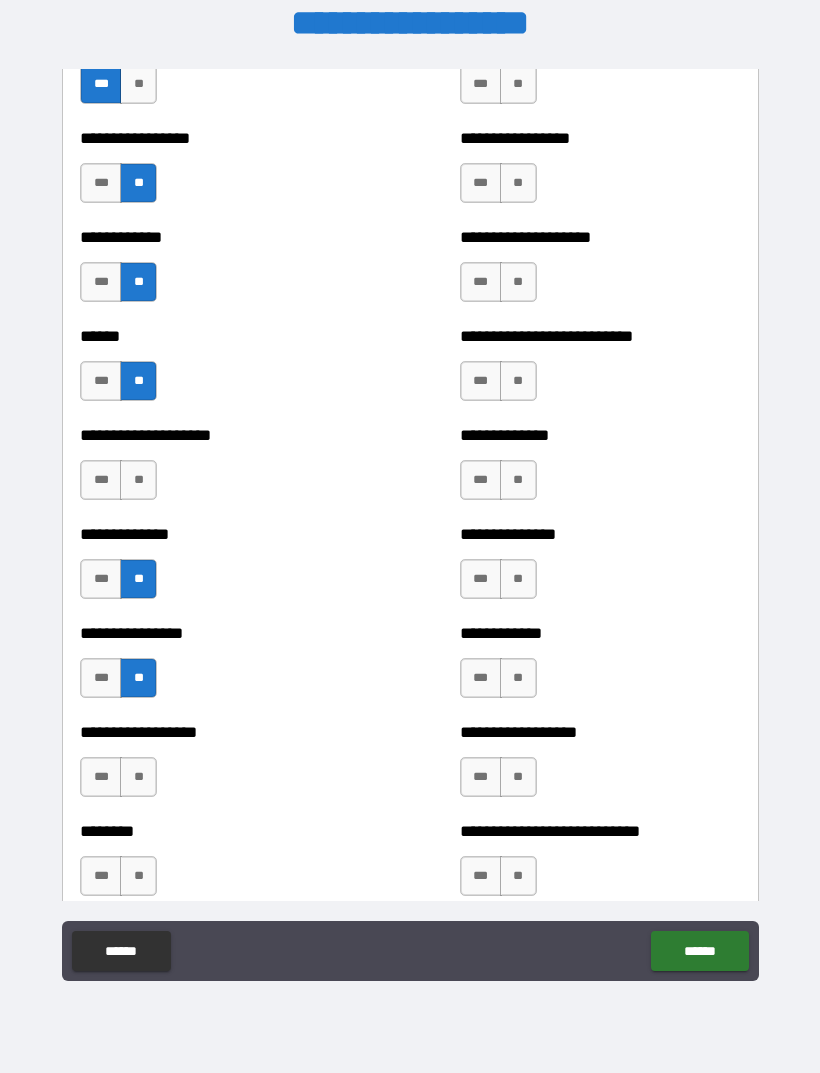 scroll, scrollTop: 3920, scrollLeft: 0, axis: vertical 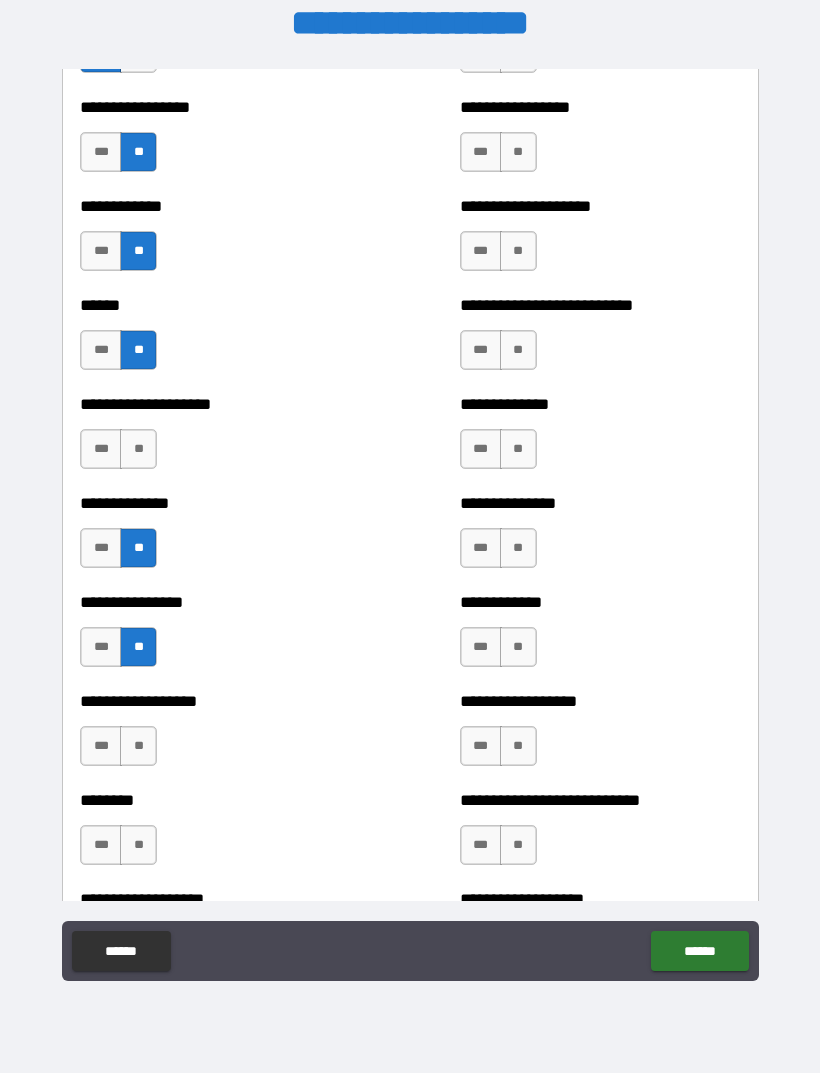 click on "**" at bounding box center (138, 746) 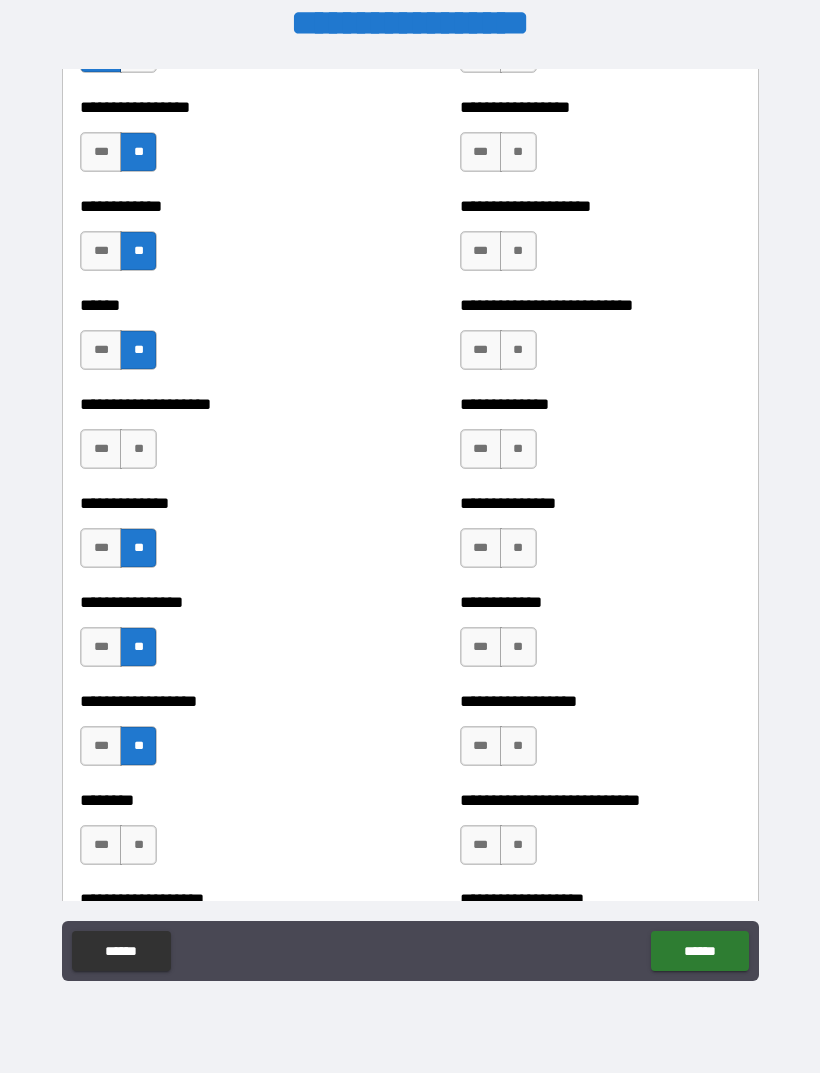 click on "**" at bounding box center (138, 845) 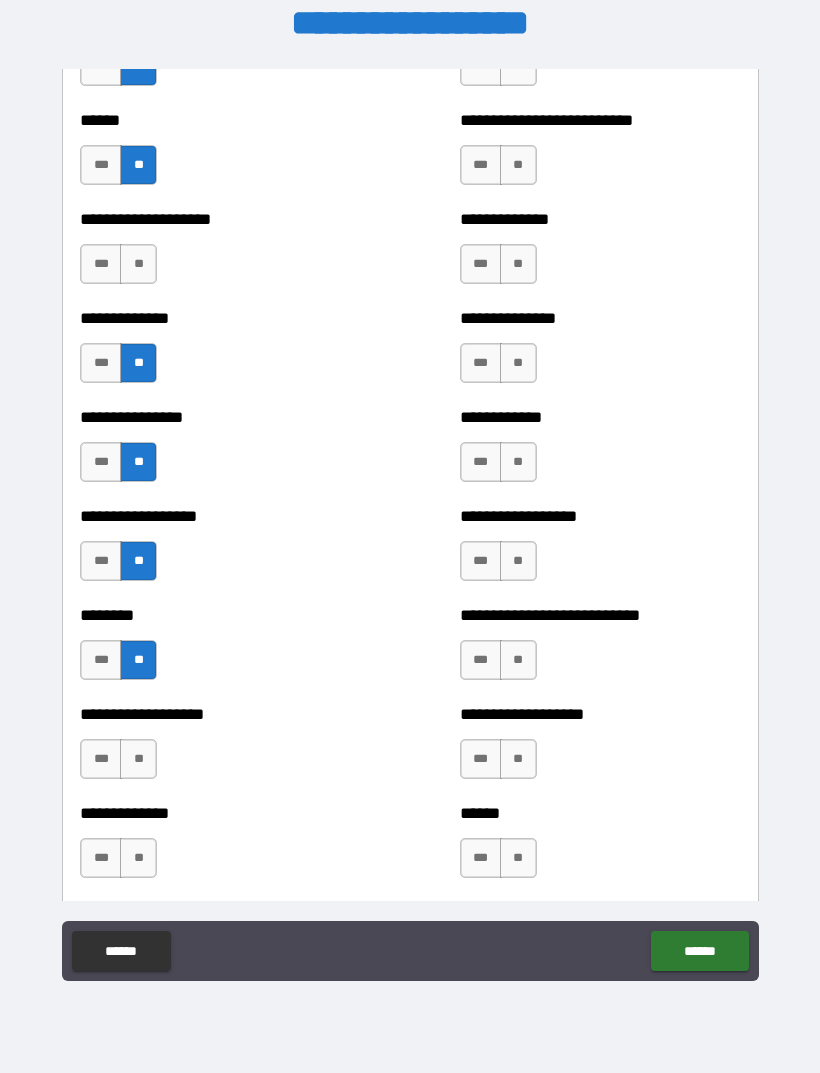 scroll, scrollTop: 4106, scrollLeft: 0, axis: vertical 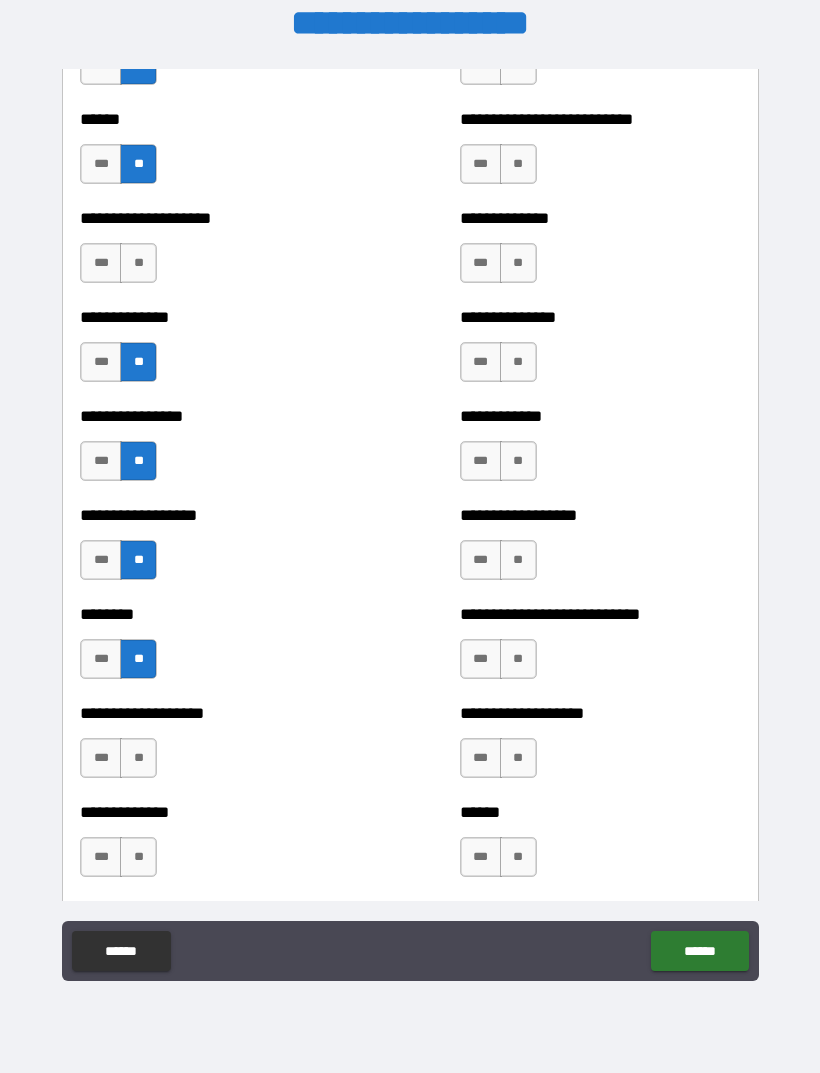 click on "**" at bounding box center (138, 758) 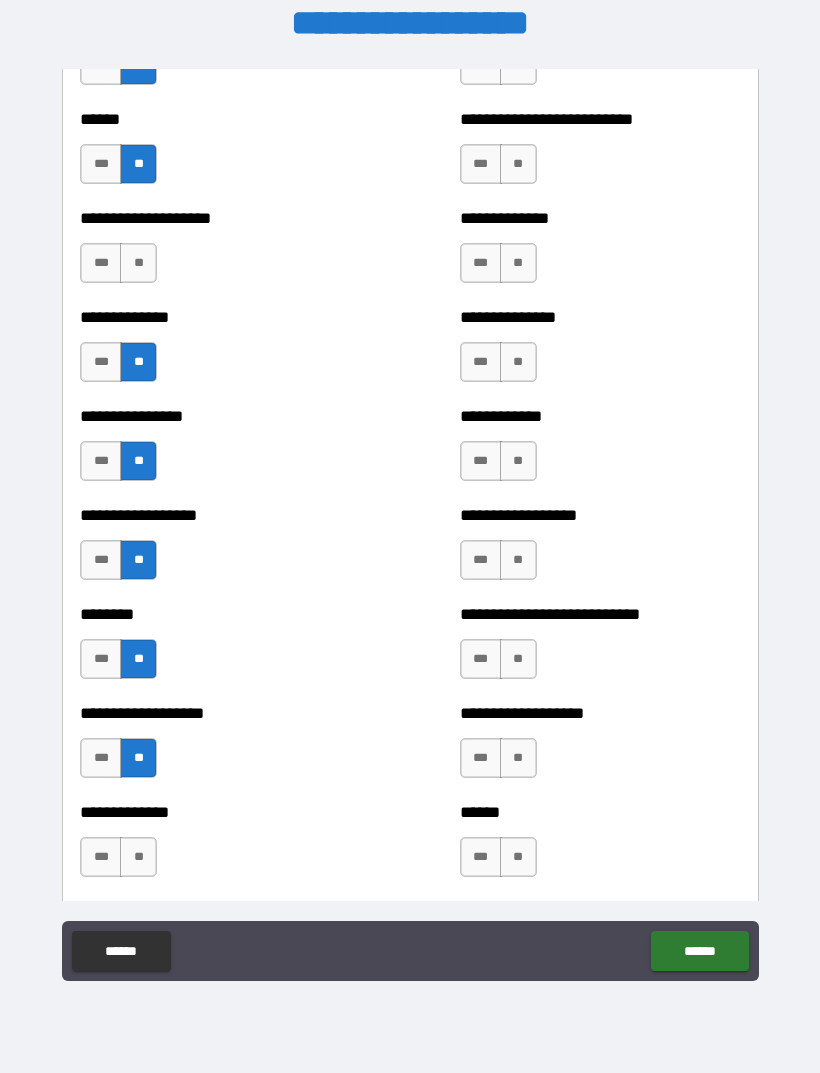 click on "**" at bounding box center [138, 857] 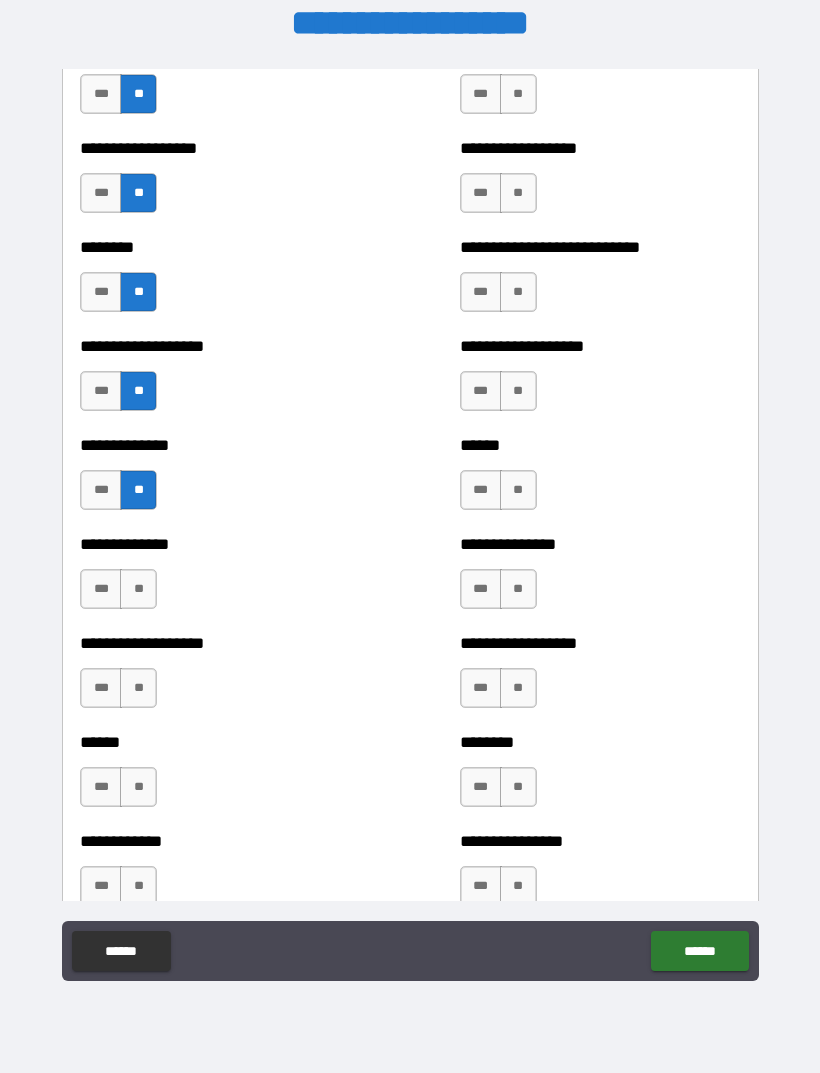 scroll, scrollTop: 4486, scrollLeft: 0, axis: vertical 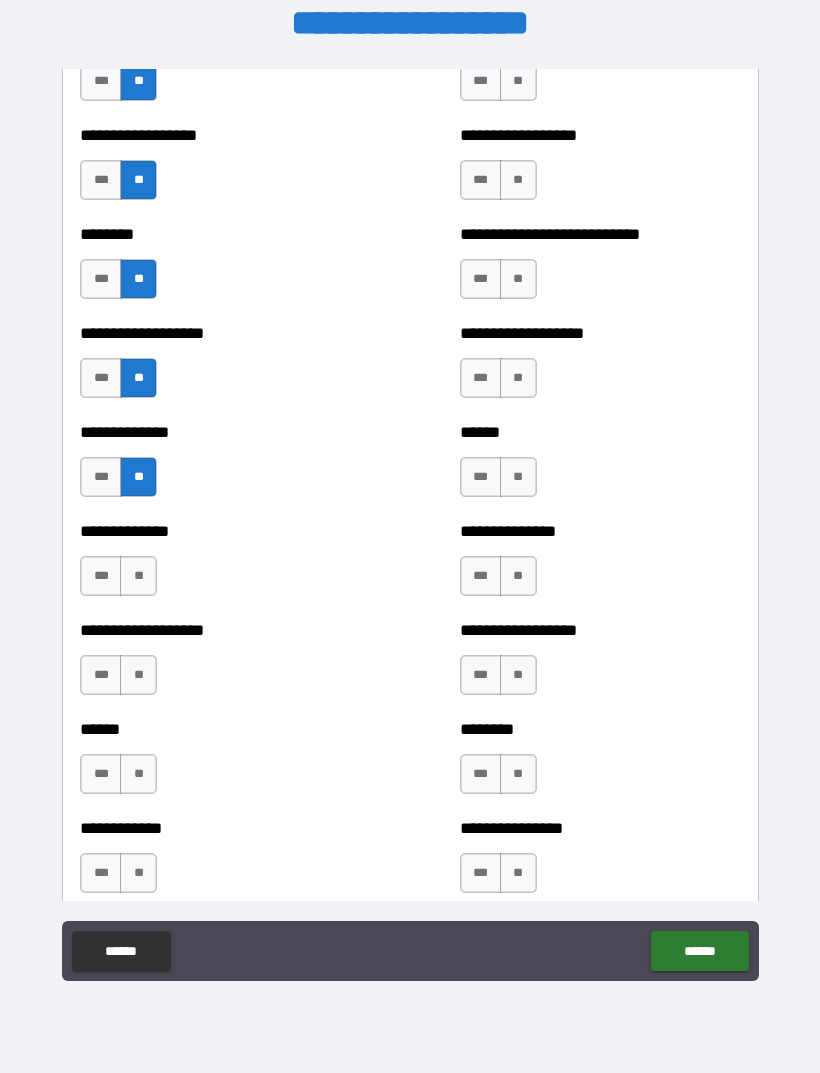 click on "**" at bounding box center (138, 576) 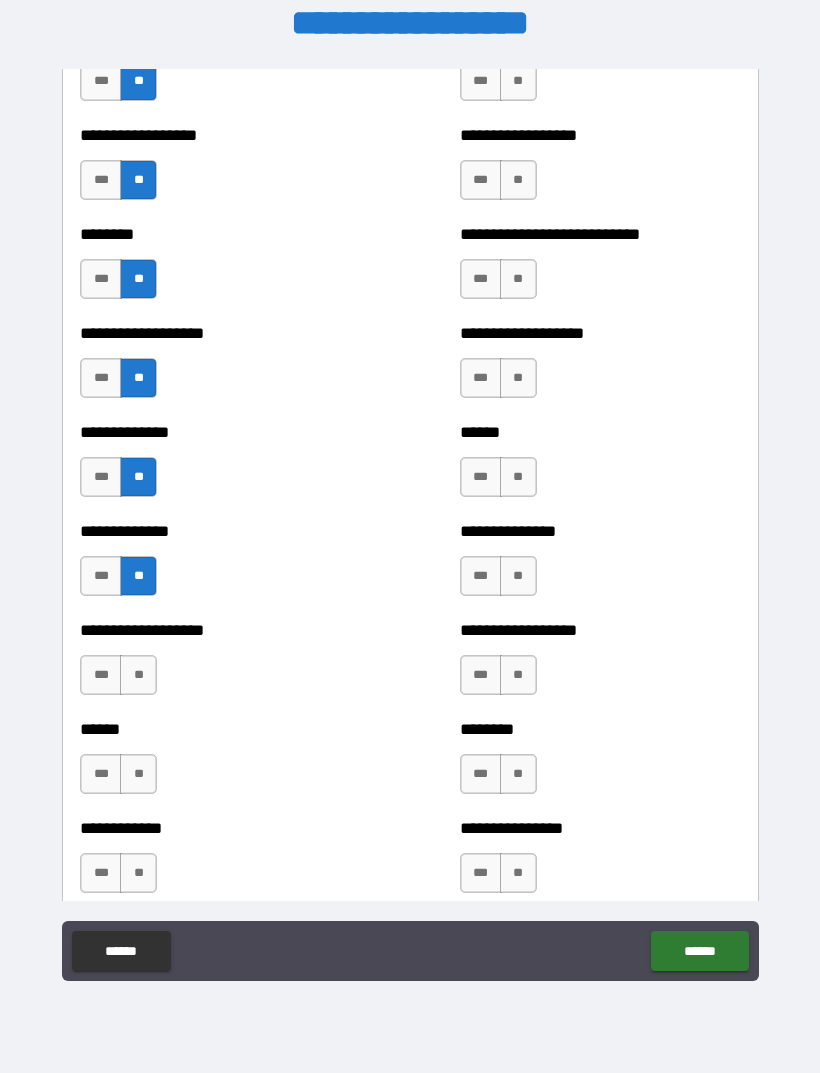 click on "**" at bounding box center (138, 675) 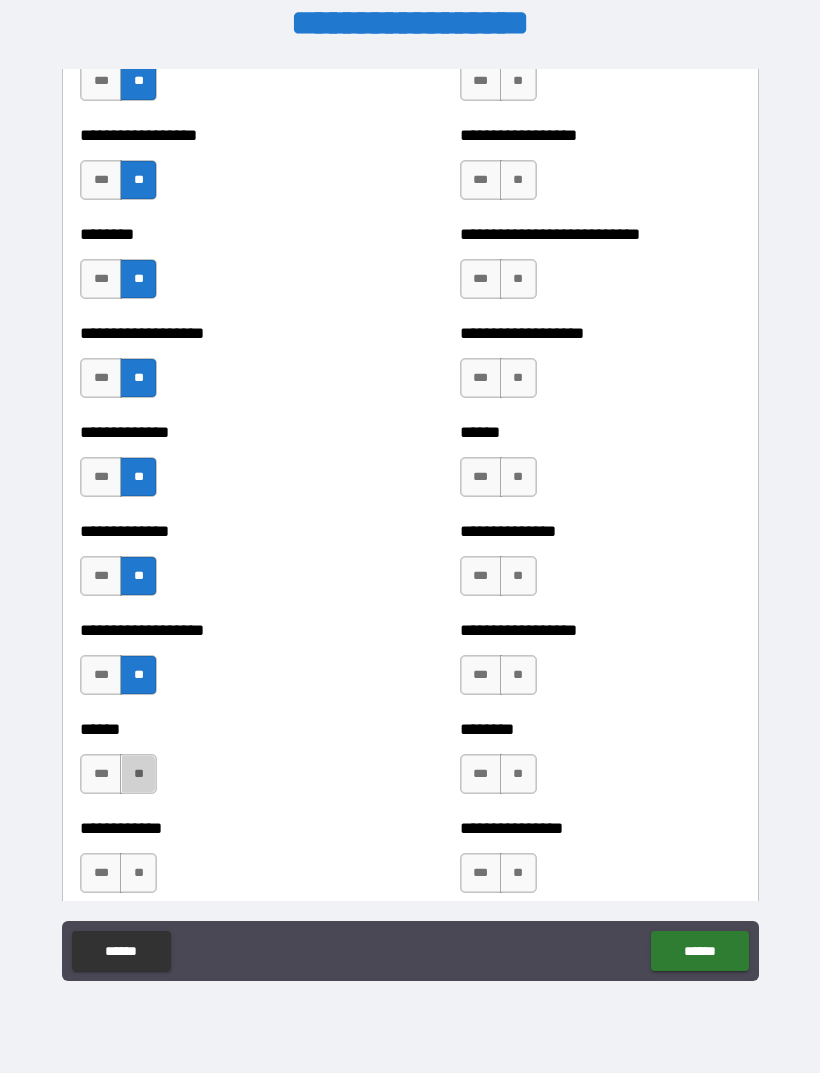 click on "**" at bounding box center (138, 774) 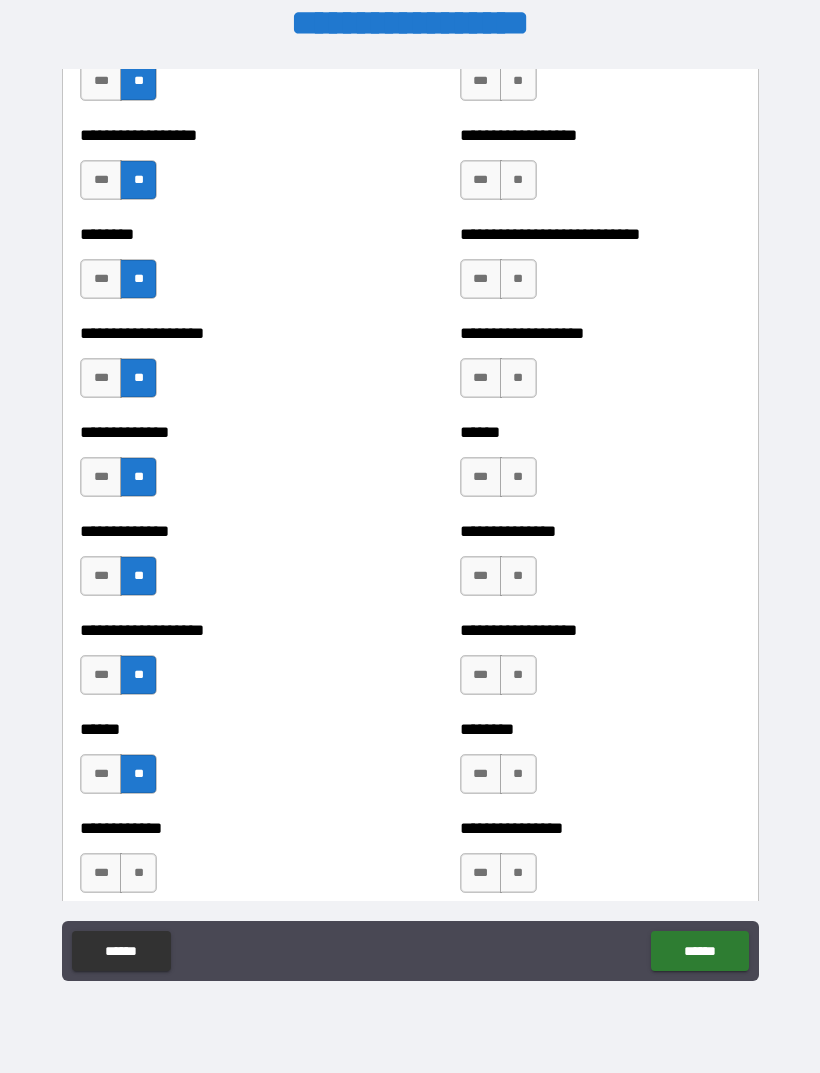 click on "**" at bounding box center (138, 873) 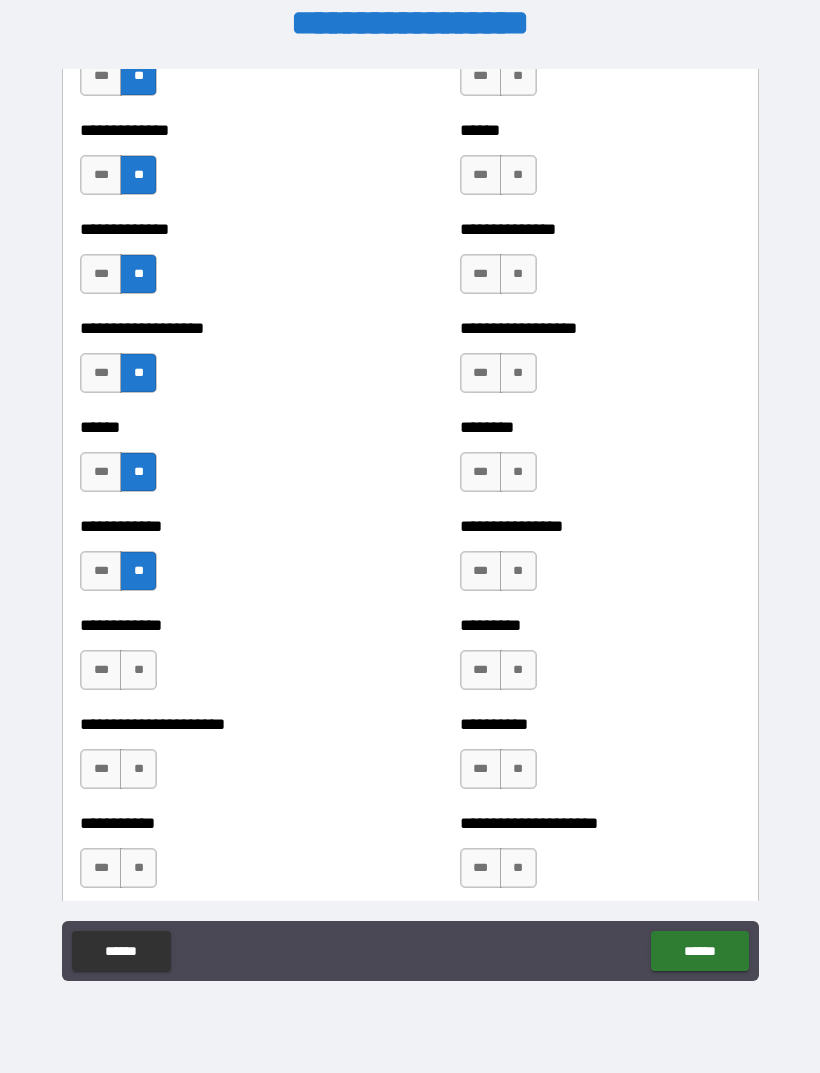 scroll, scrollTop: 4799, scrollLeft: 0, axis: vertical 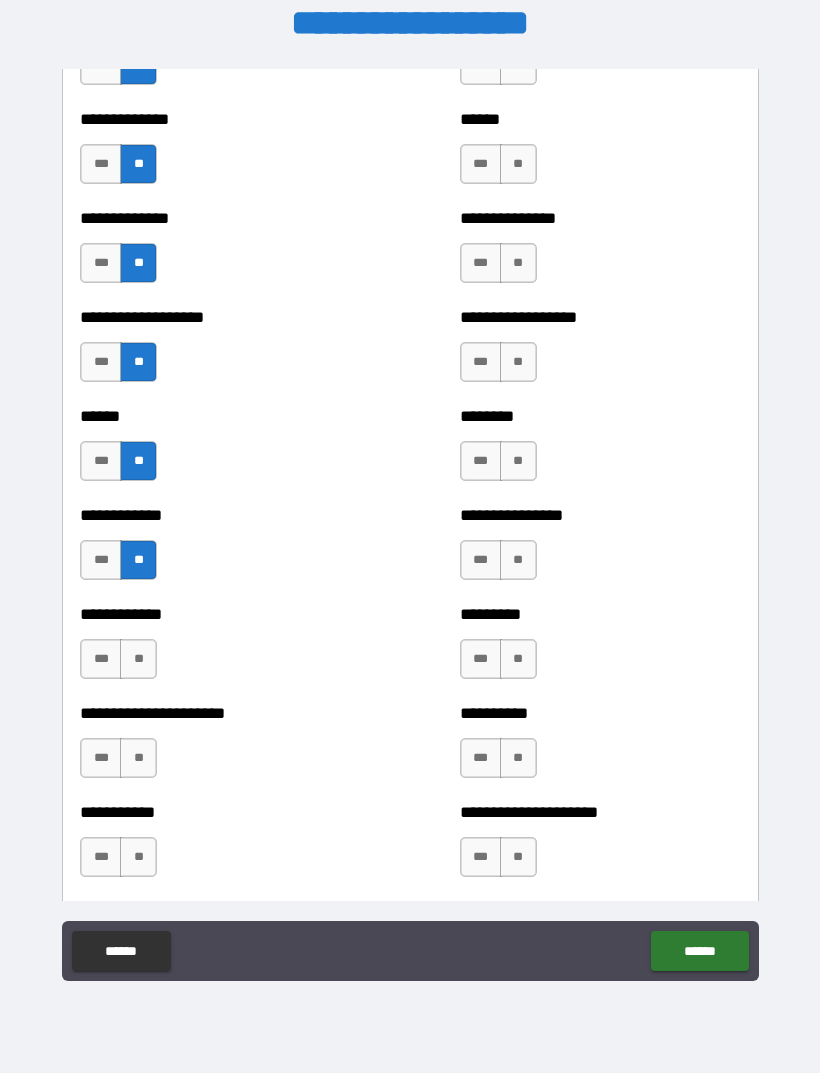 click on "**" at bounding box center (138, 659) 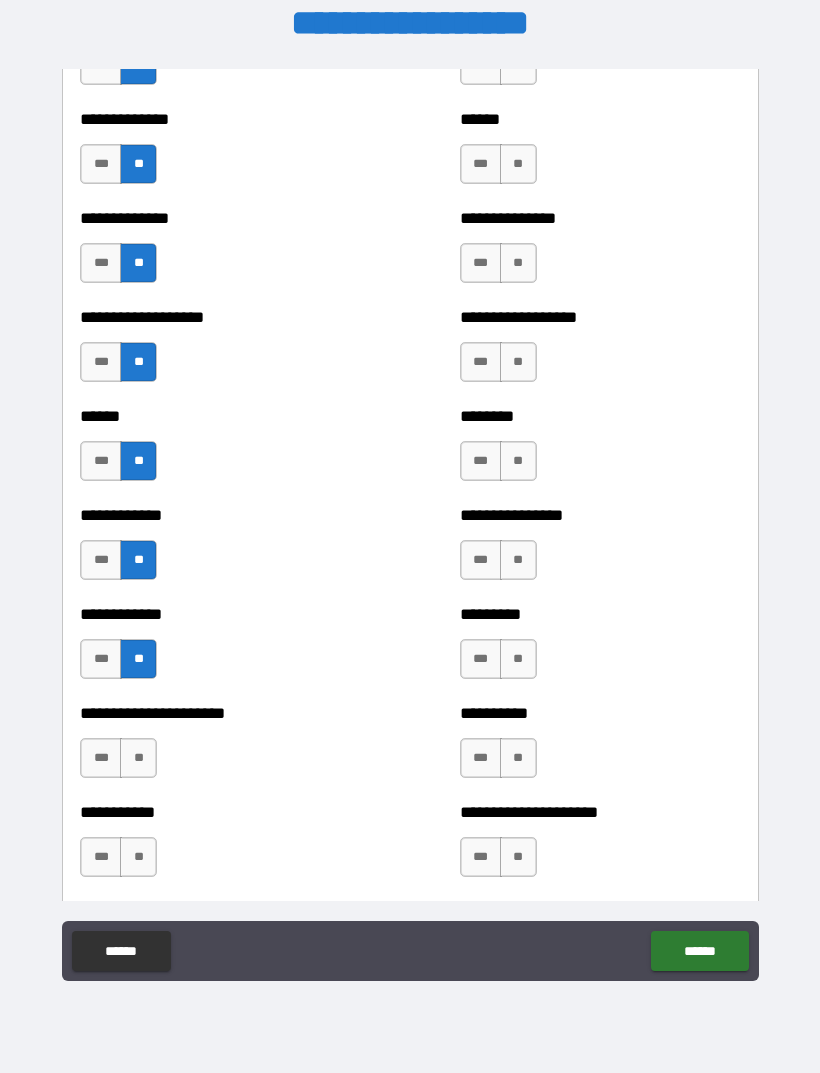 click on "**" at bounding box center (138, 758) 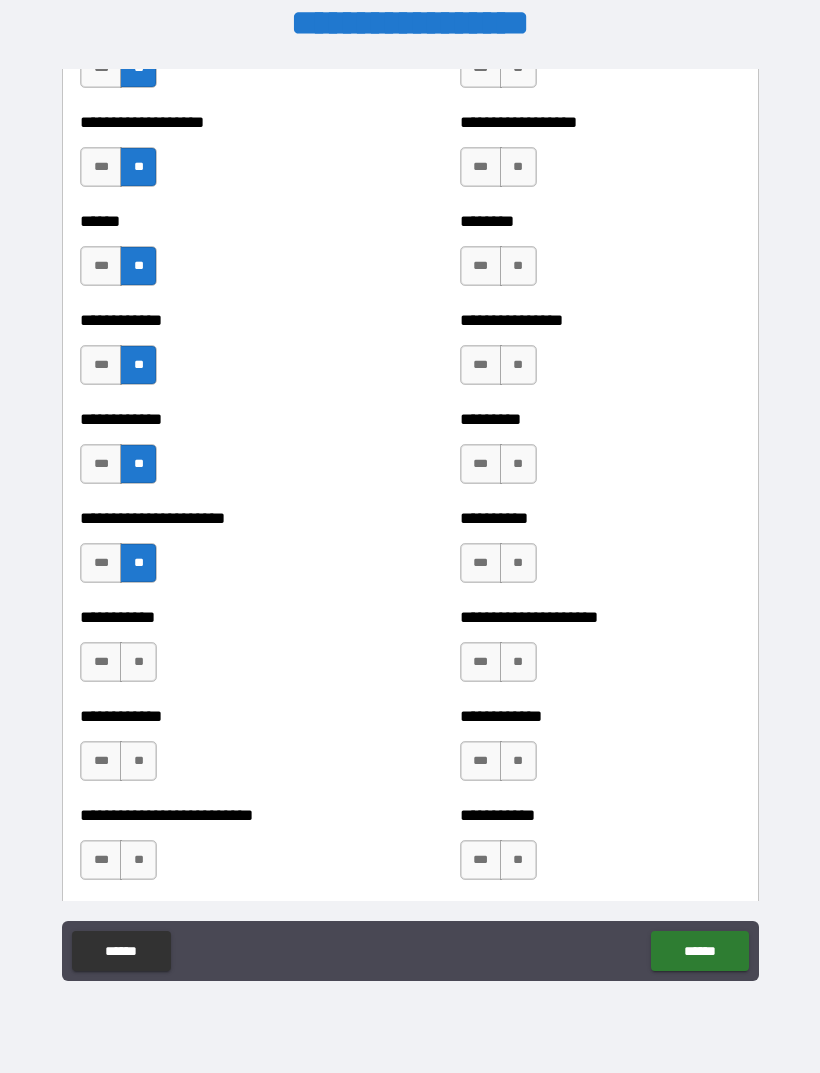 scroll, scrollTop: 4995, scrollLeft: 0, axis: vertical 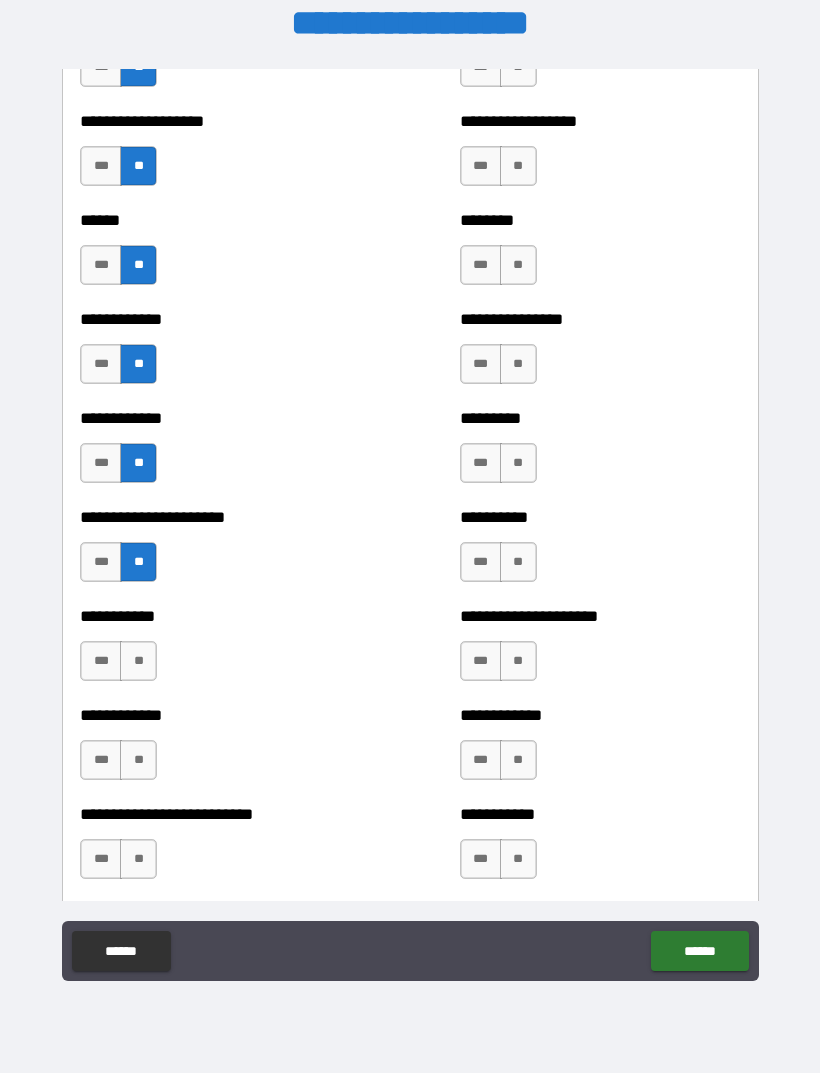 click on "**" at bounding box center (138, 661) 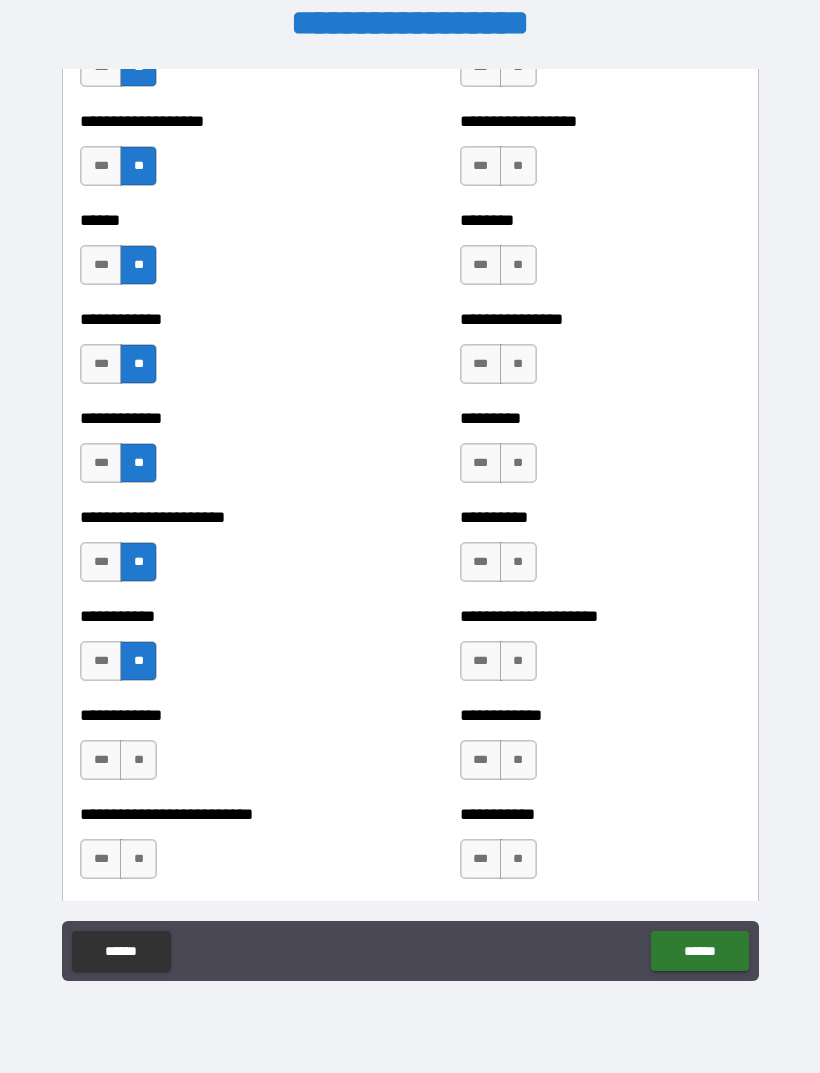 click on "**" at bounding box center [138, 760] 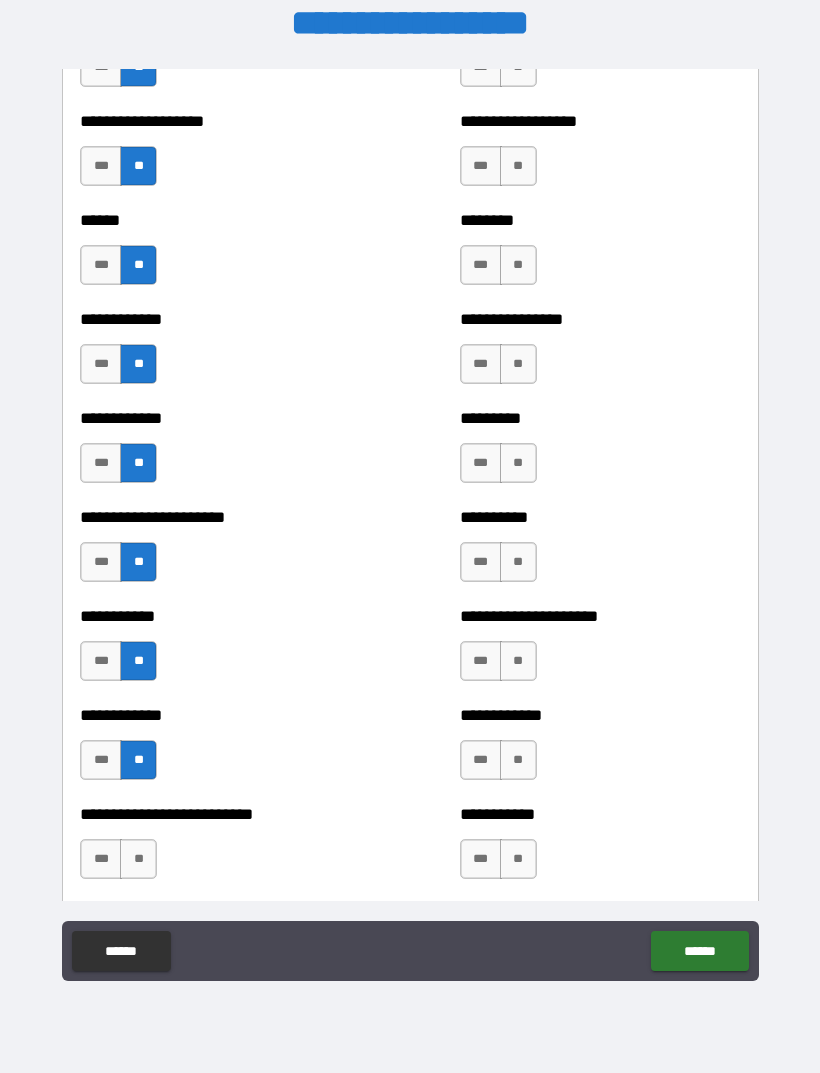 scroll, scrollTop: 5000, scrollLeft: 0, axis: vertical 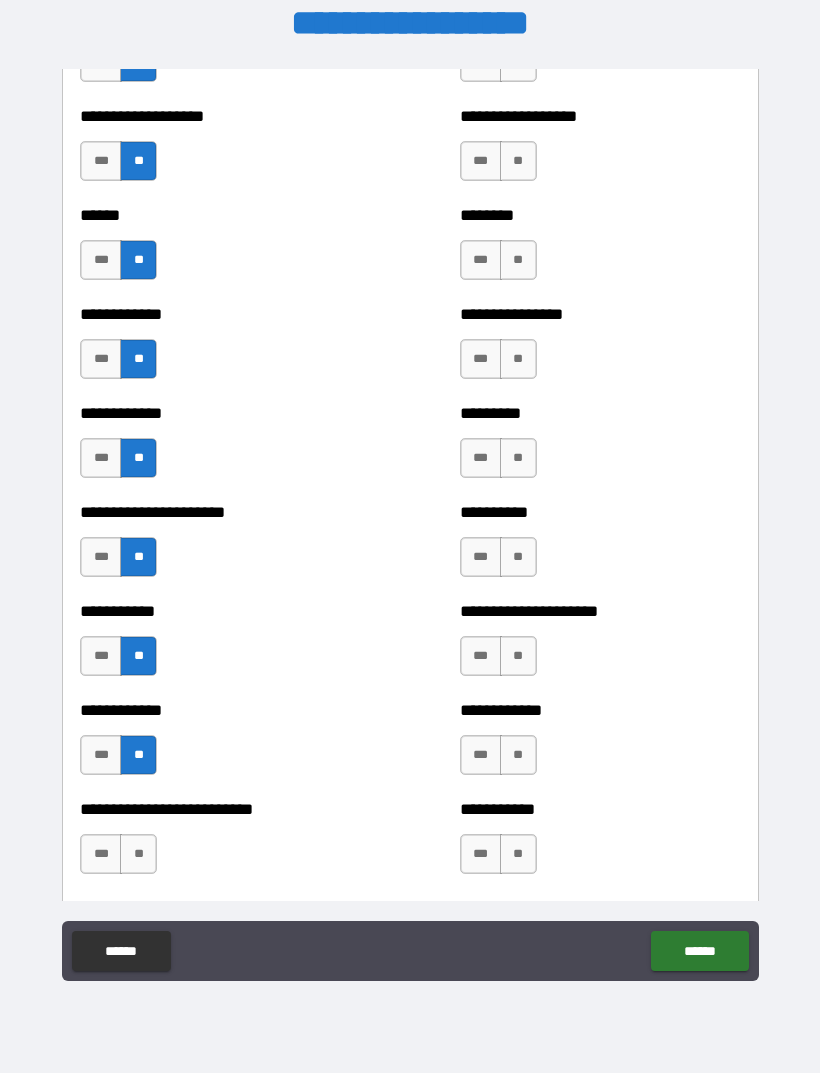 click on "***" at bounding box center (101, 755) 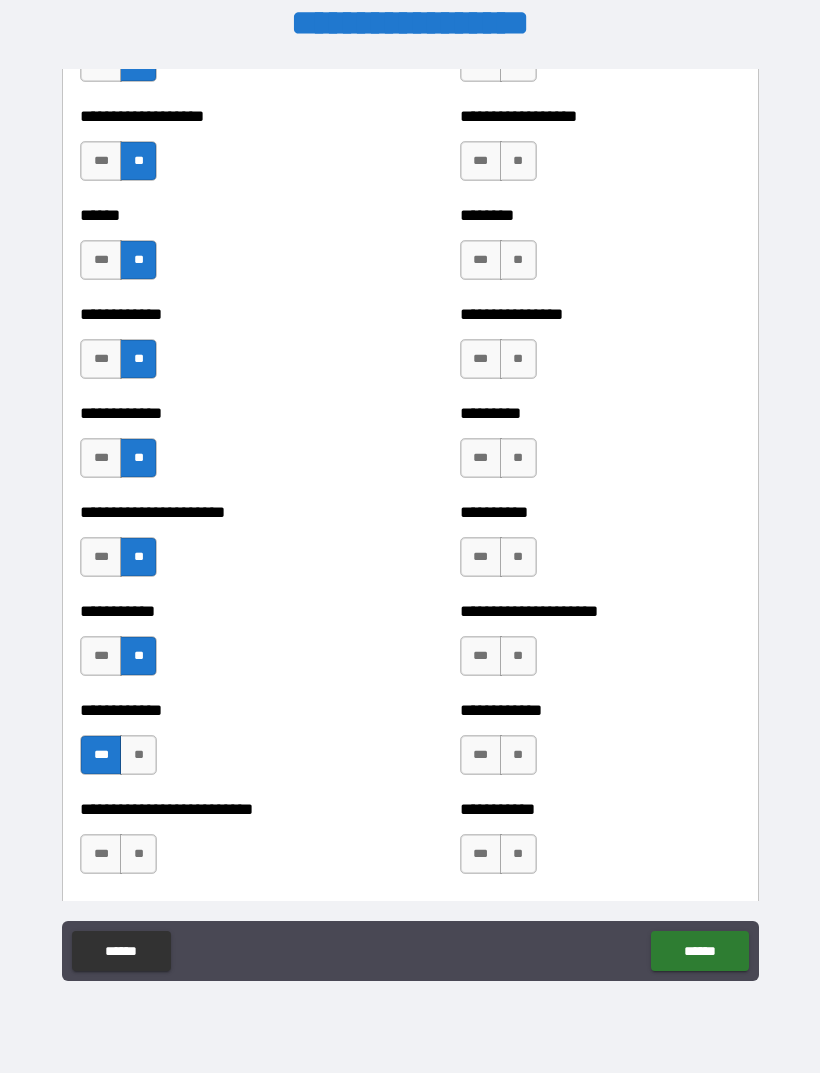 click on "**" at bounding box center [138, 755] 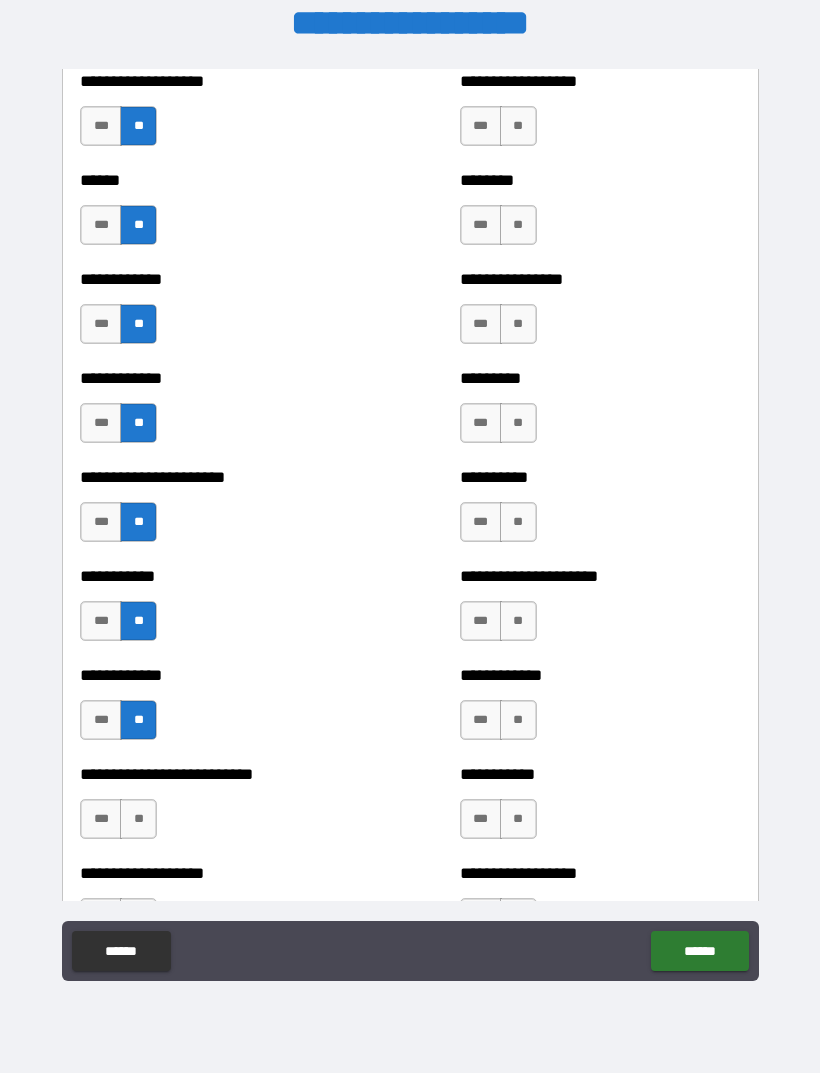 scroll, scrollTop: 5057, scrollLeft: 0, axis: vertical 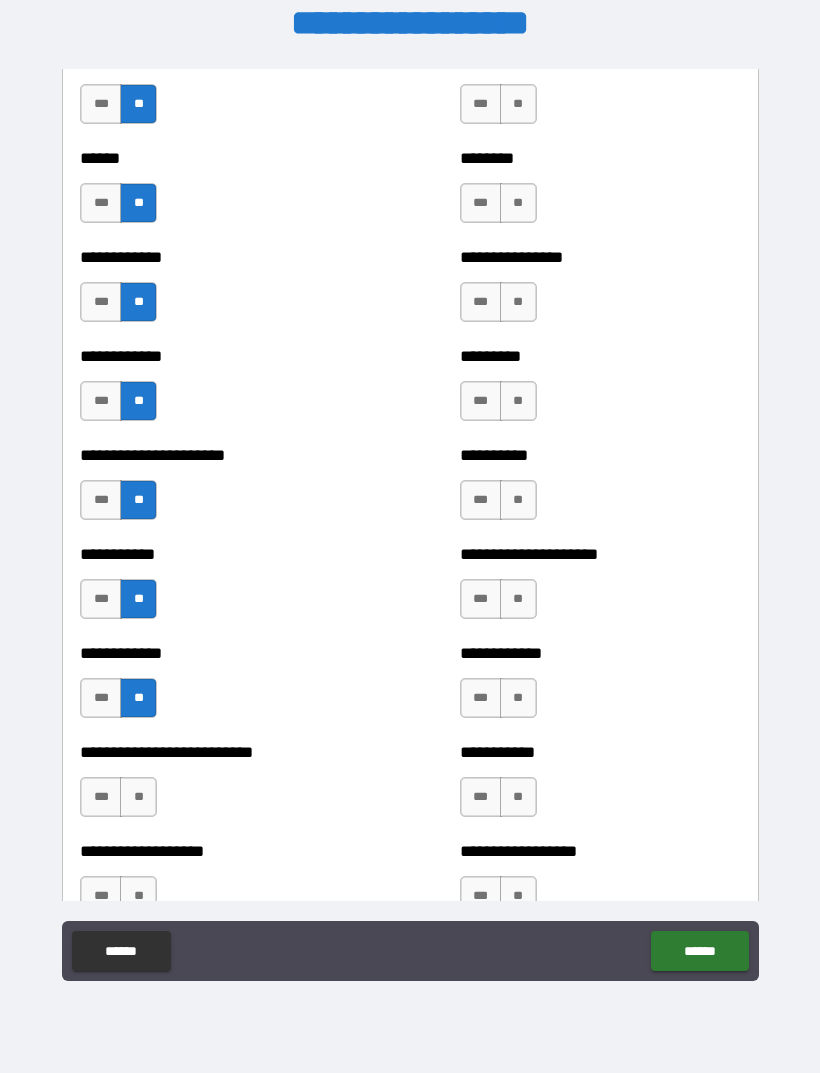 click on "***" at bounding box center (101, 797) 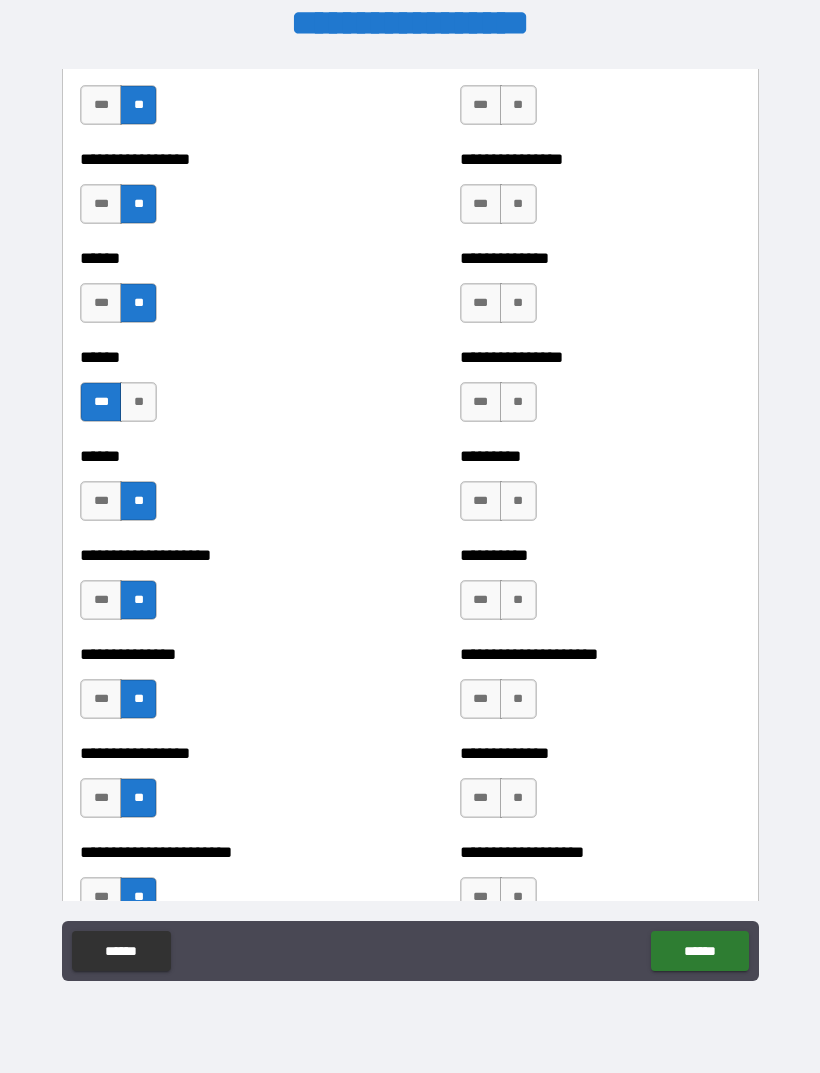 scroll, scrollTop: 2934, scrollLeft: 0, axis: vertical 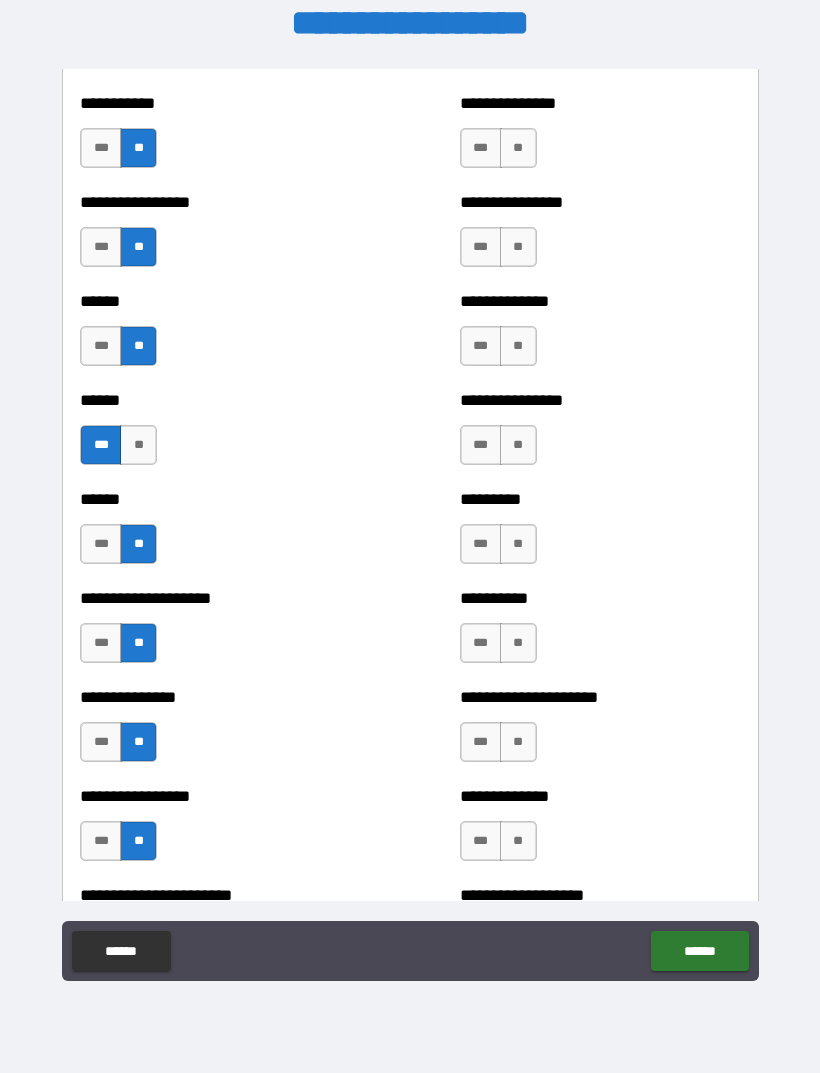 click on "******" at bounding box center [220, 499] 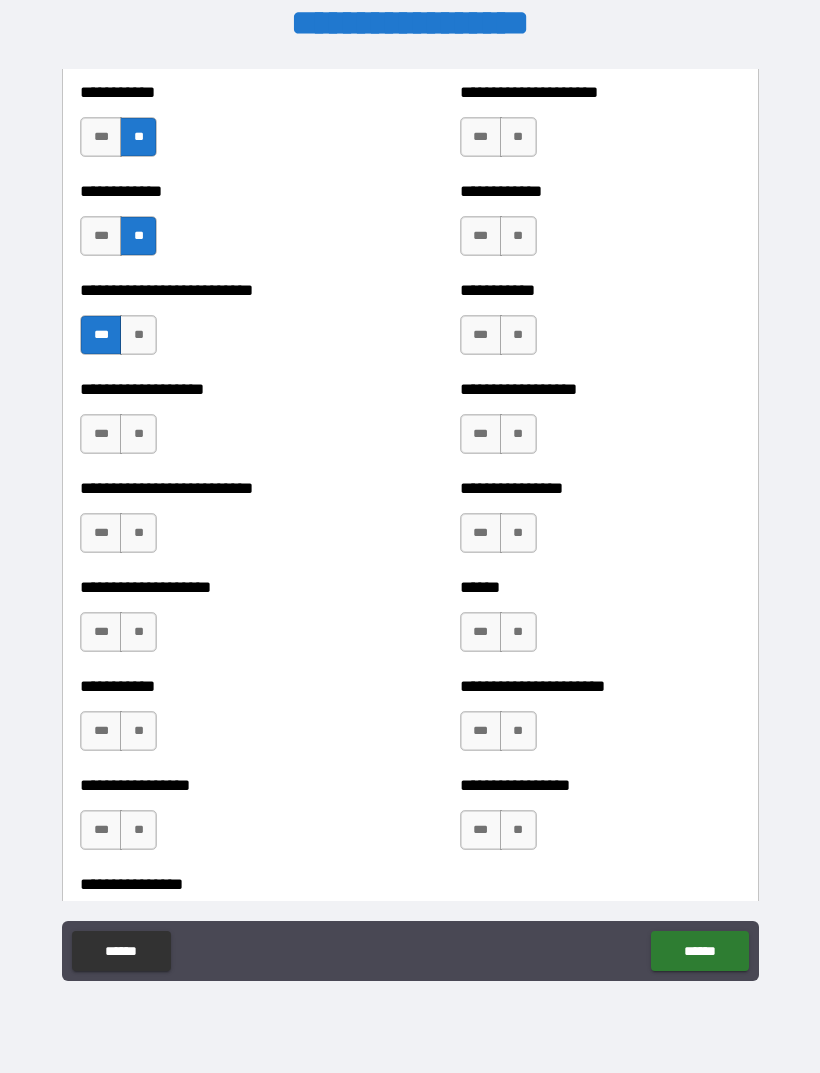 scroll, scrollTop: 5520, scrollLeft: 0, axis: vertical 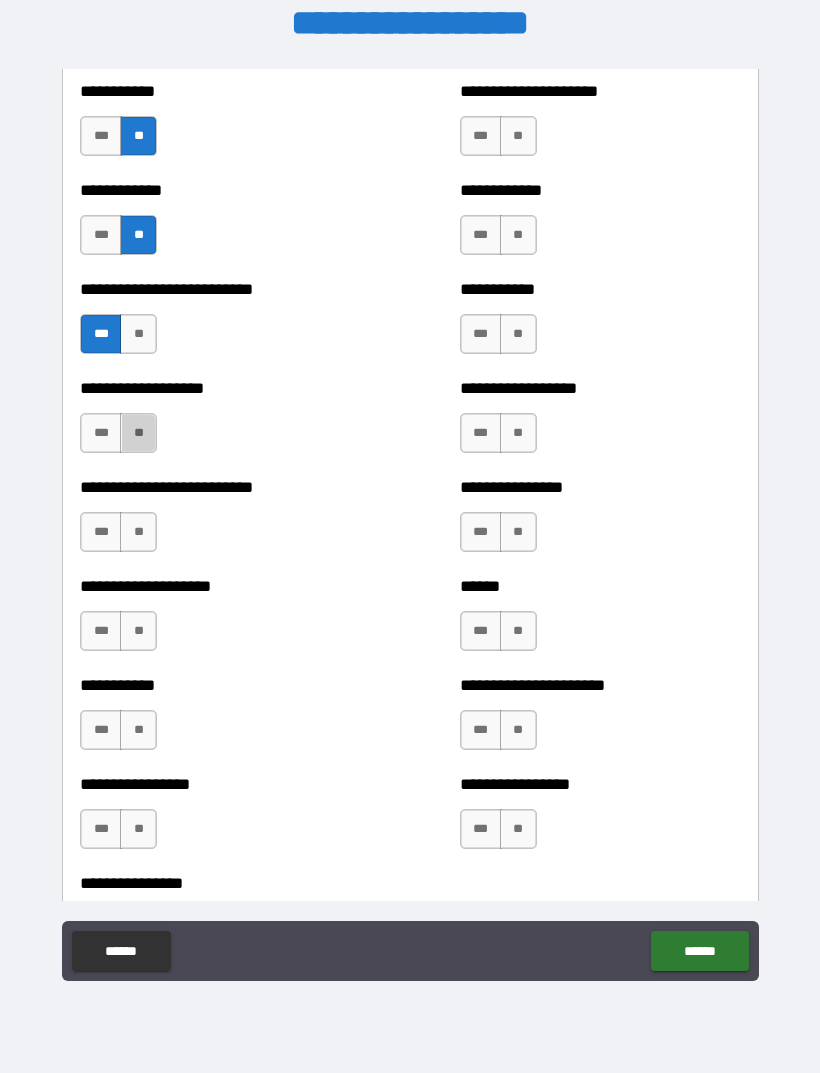 click on "**" at bounding box center [138, 433] 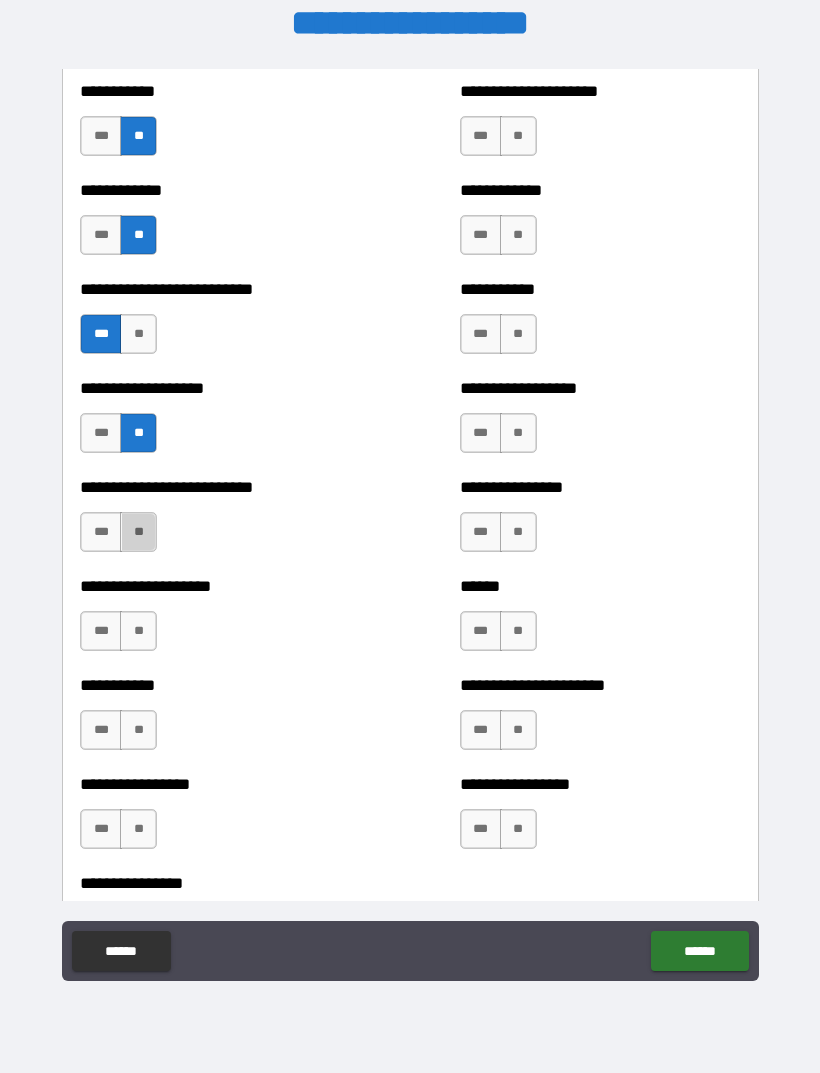 click on "**" at bounding box center [138, 532] 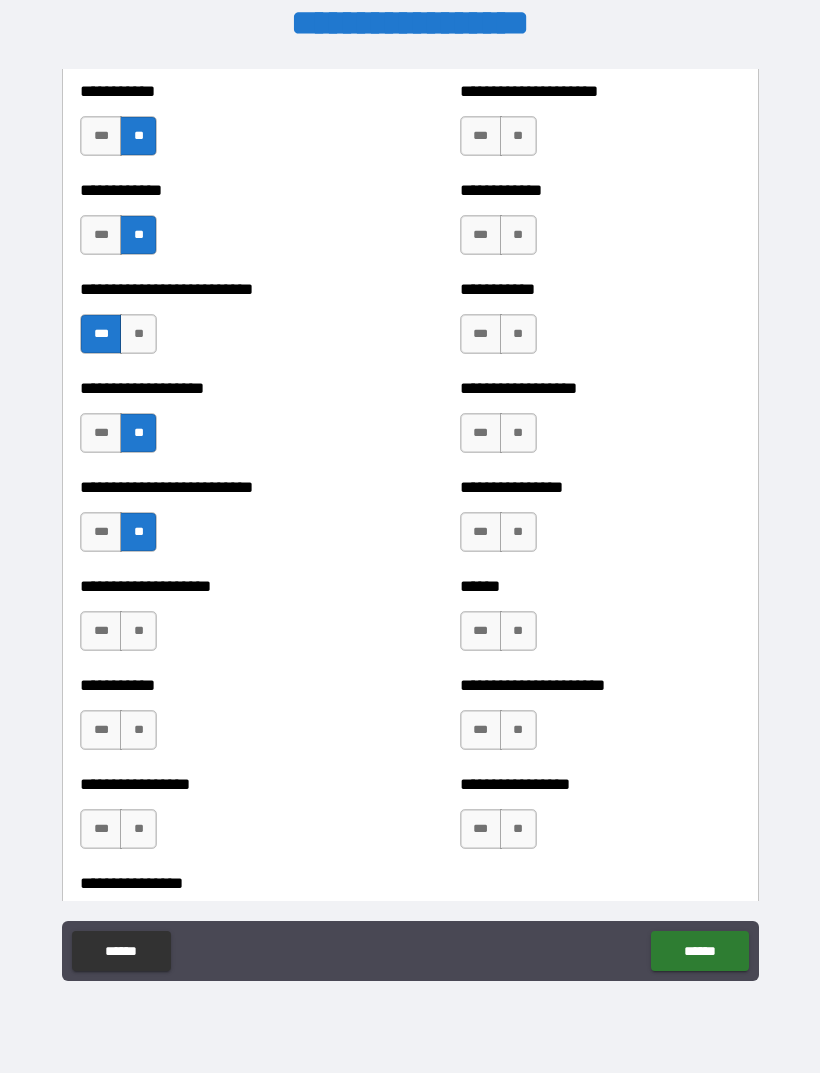 click on "**" at bounding box center (138, 631) 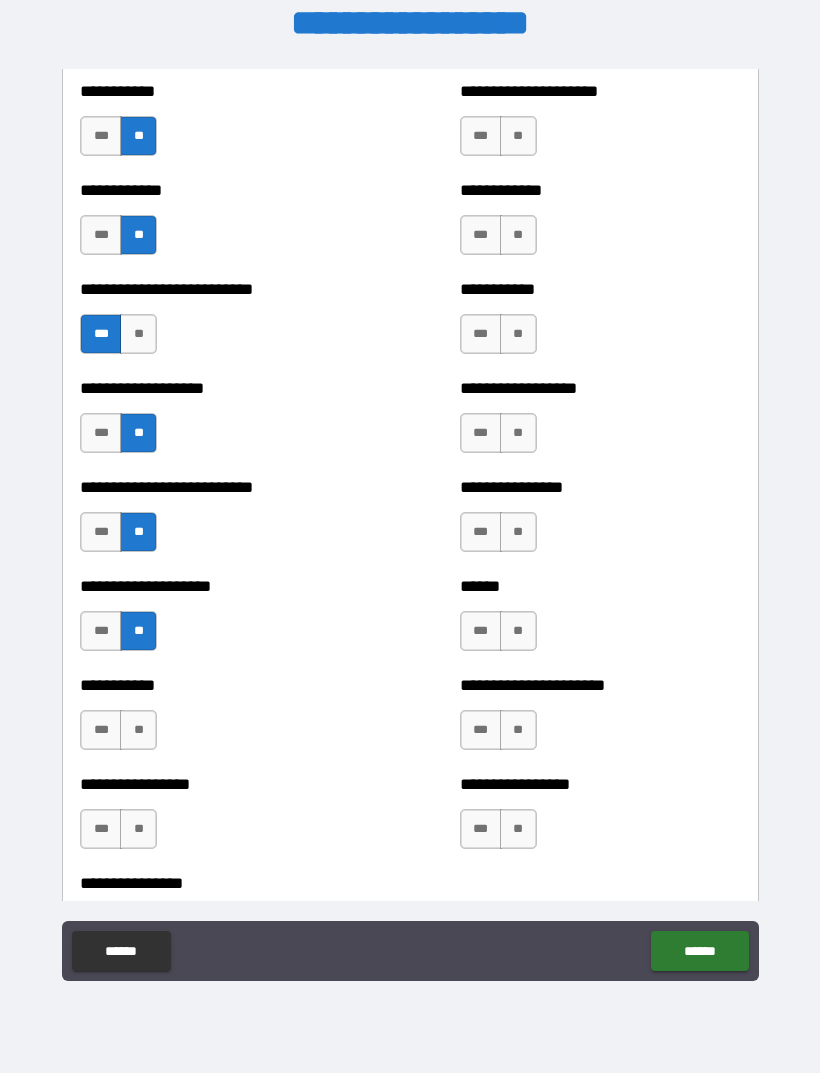 click on "**" at bounding box center [138, 730] 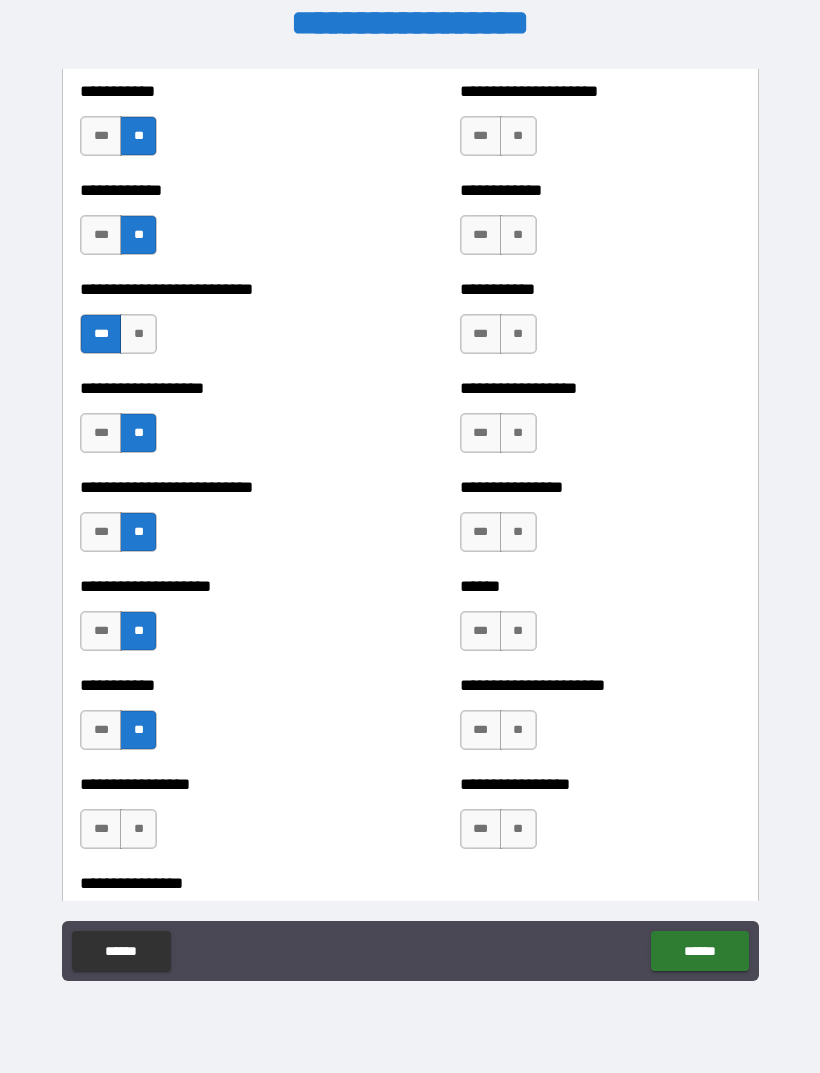 click on "**" at bounding box center [138, 829] 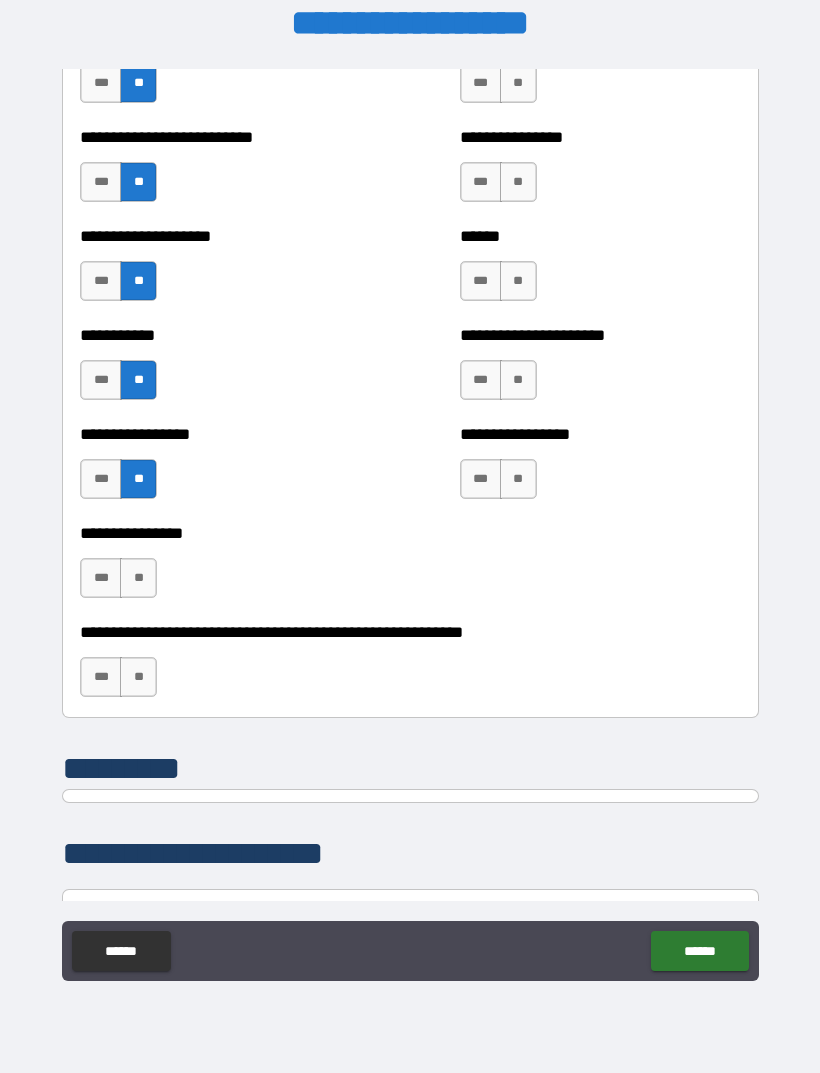 scroll, scrollTop: 5875, scrollLeft: 0, axis: vertical 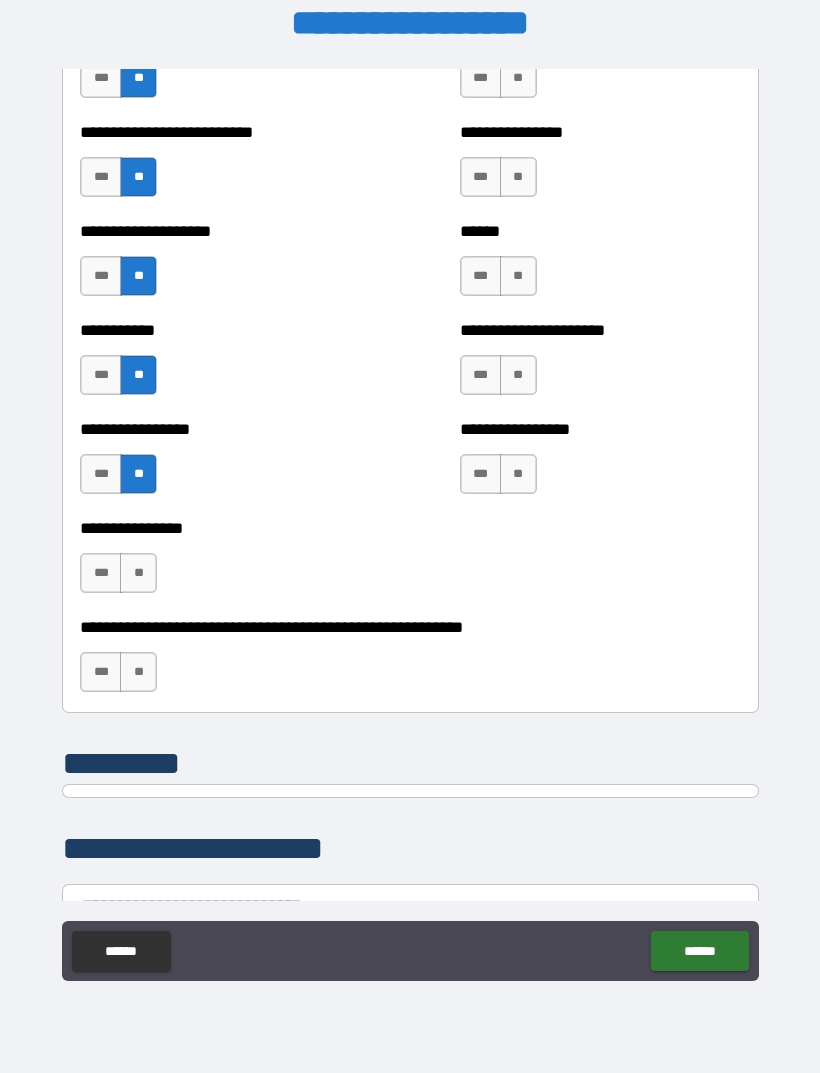 click on "**" at bounding box center [138, 573] 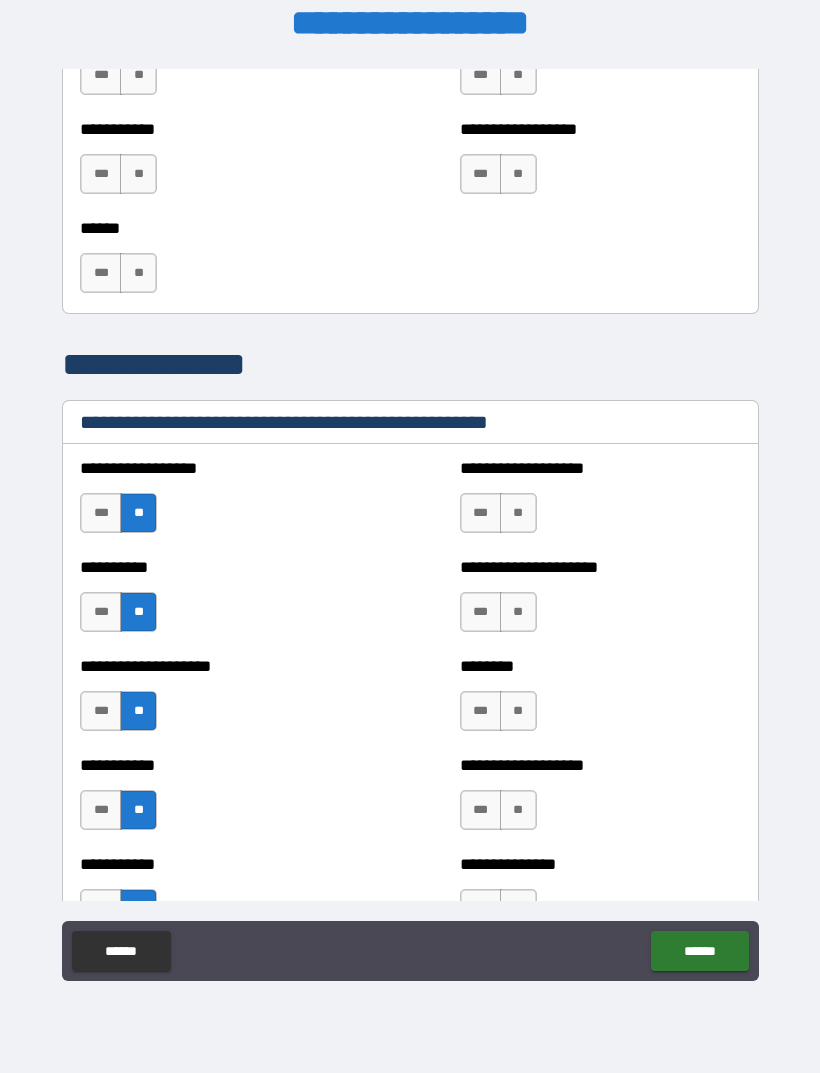 scroll, scrollTop: 2178, scrollLeft: 0, axis: vertical 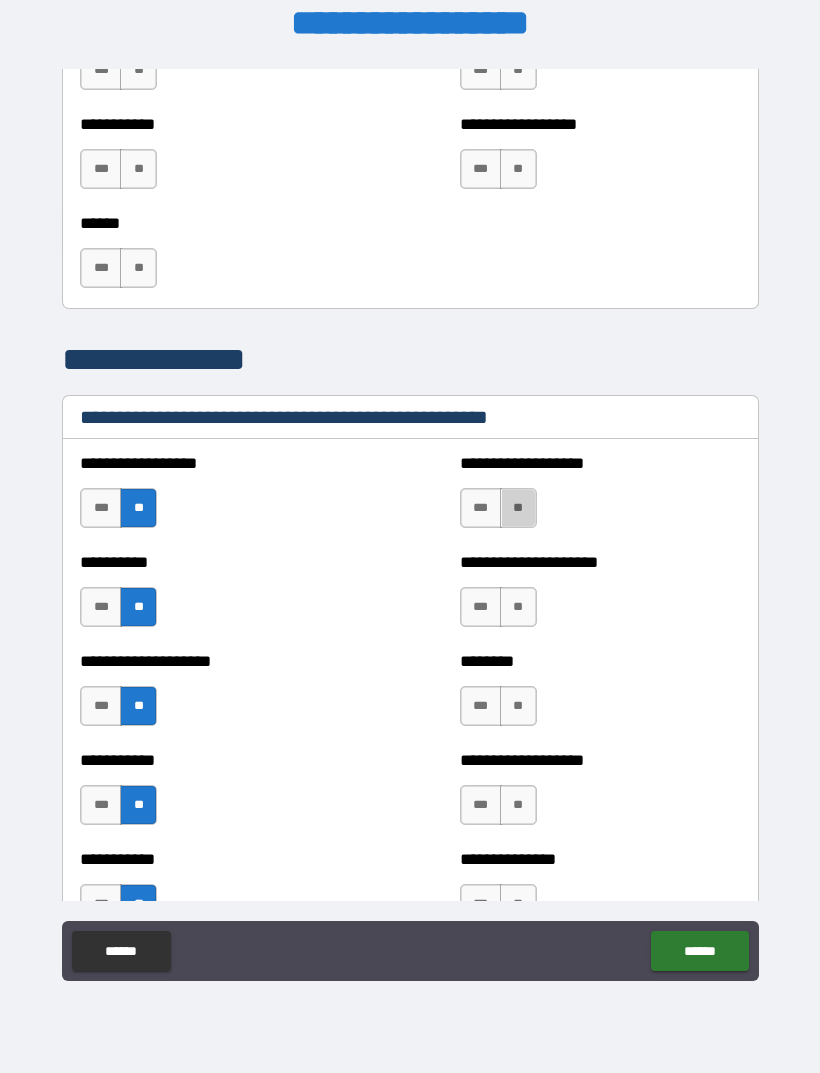 click on "**" at bounding box center [518, 508] 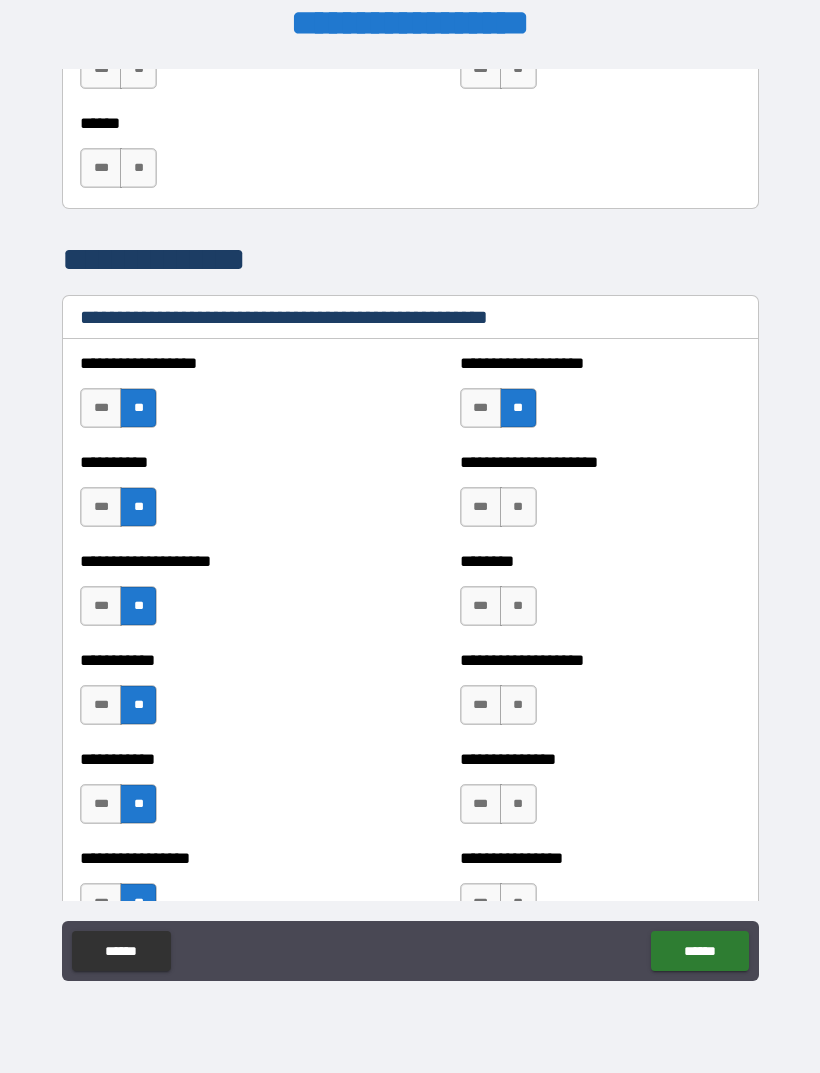 scroll, scrollTop: 2287, scrollLeft: 0, axis: vertical 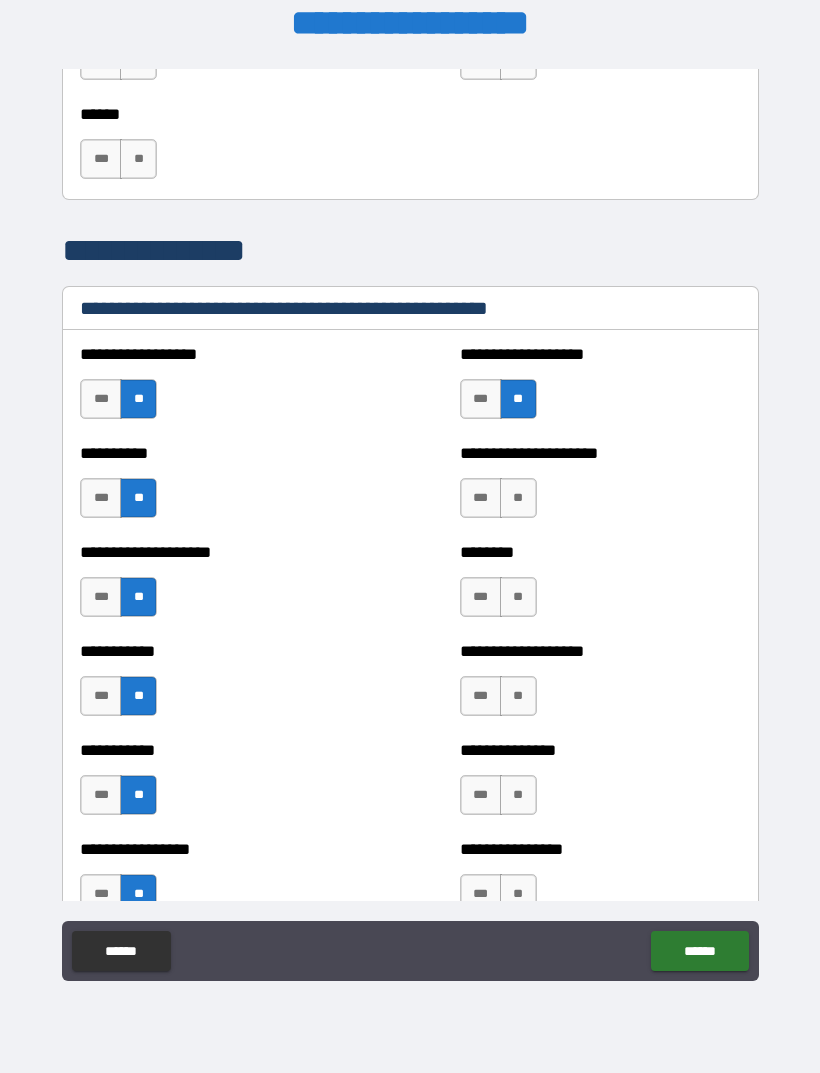 click on "***" at bounding box center [481, 399] 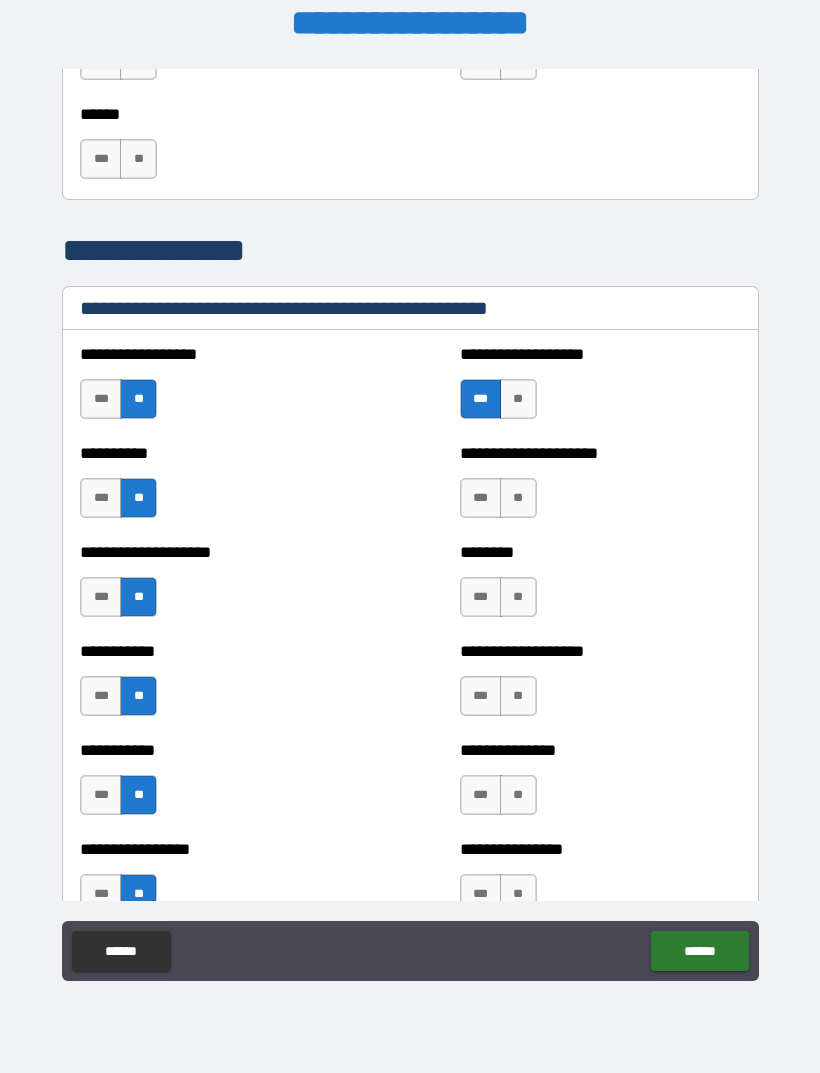 click on "**" at bounding box center [518, 498] 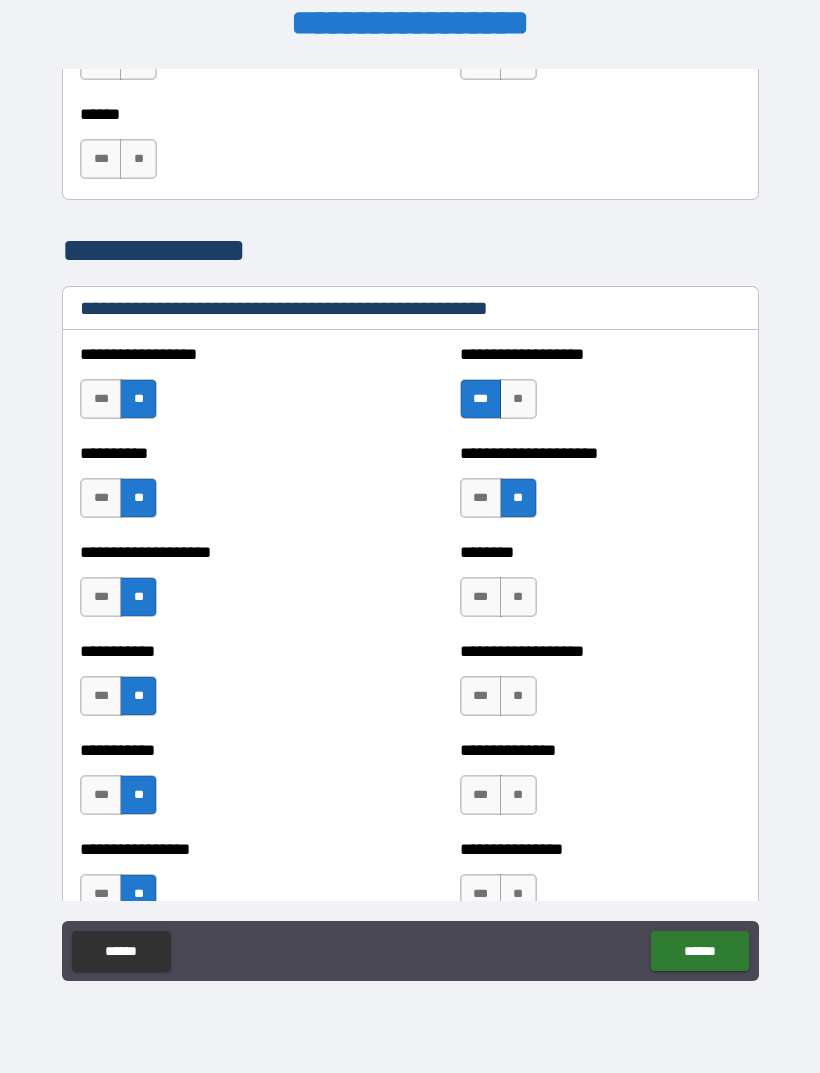 click on "**" at bounding box center [518, 597] 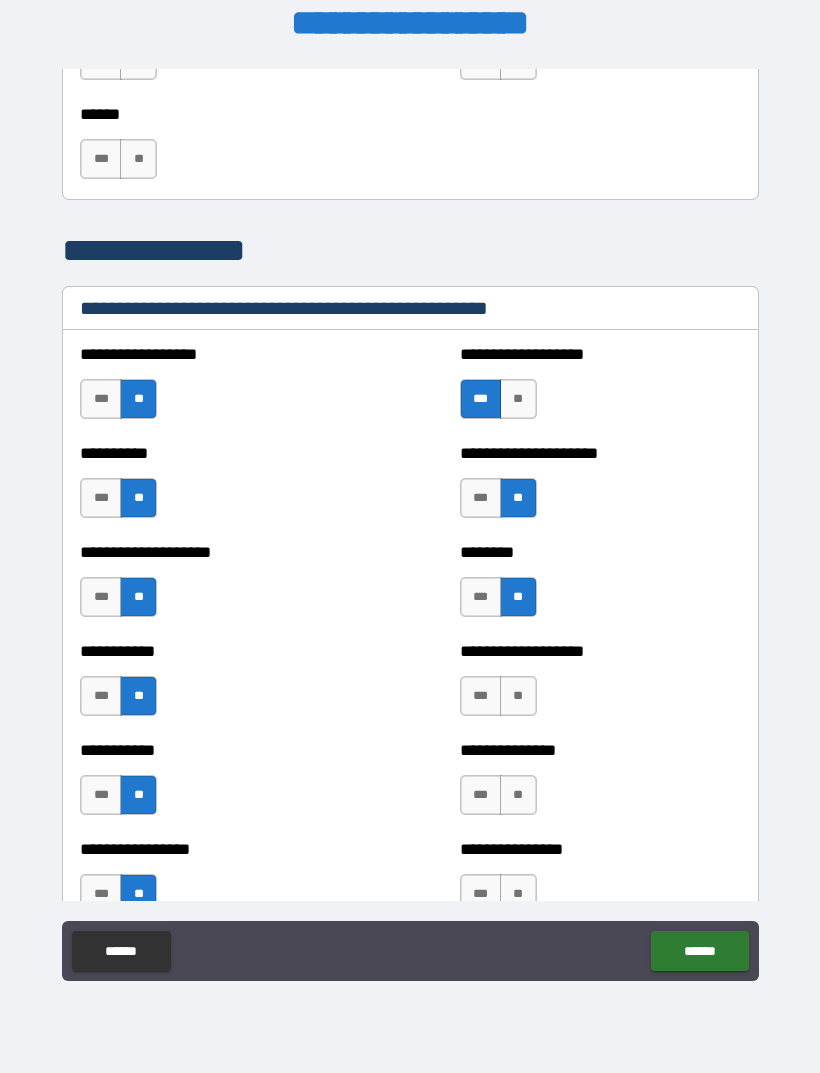 click on "**" at bounding box center [518, 696] 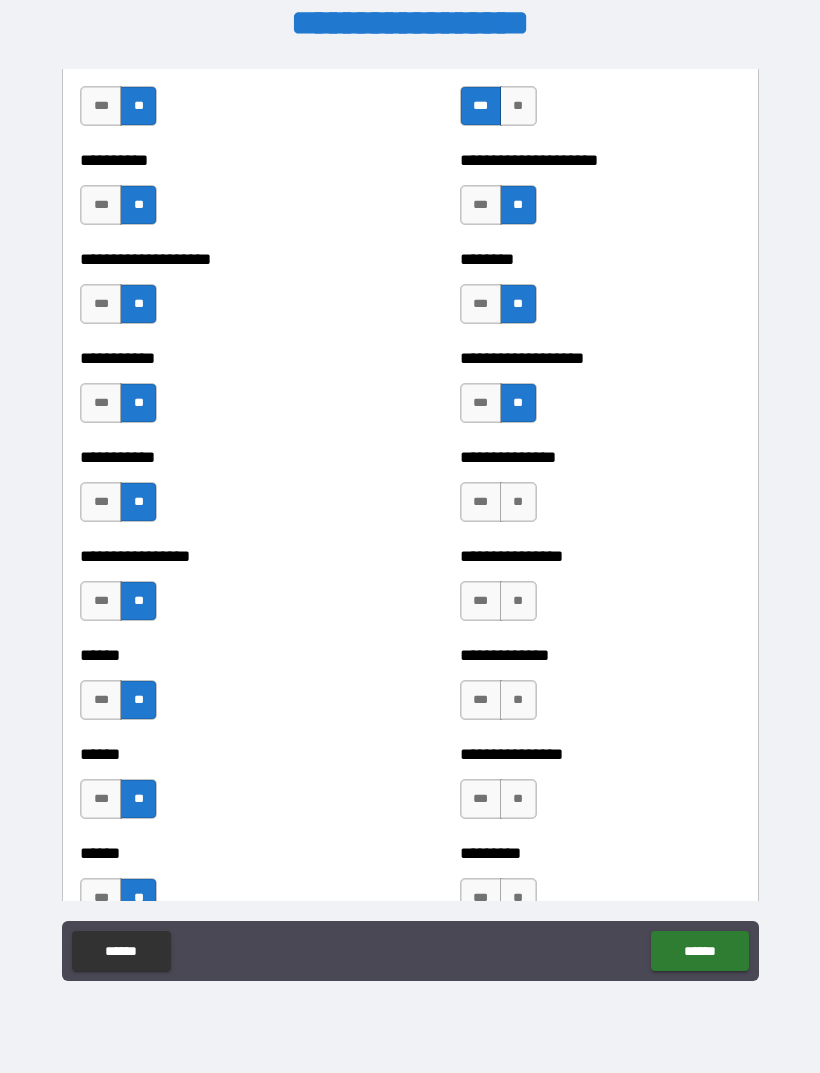 scroll, scrollTop: 2584, scrollLeft: 0, axis: vertical 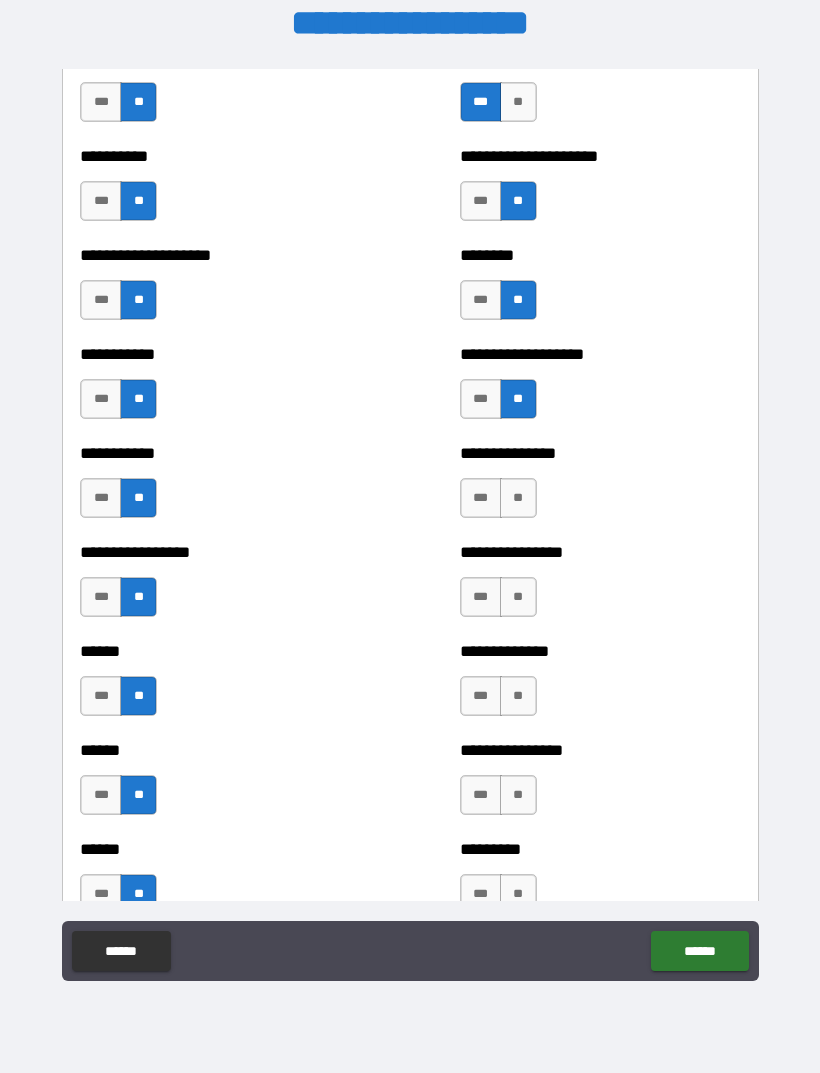click on "**" at bounding box center [518, 498] 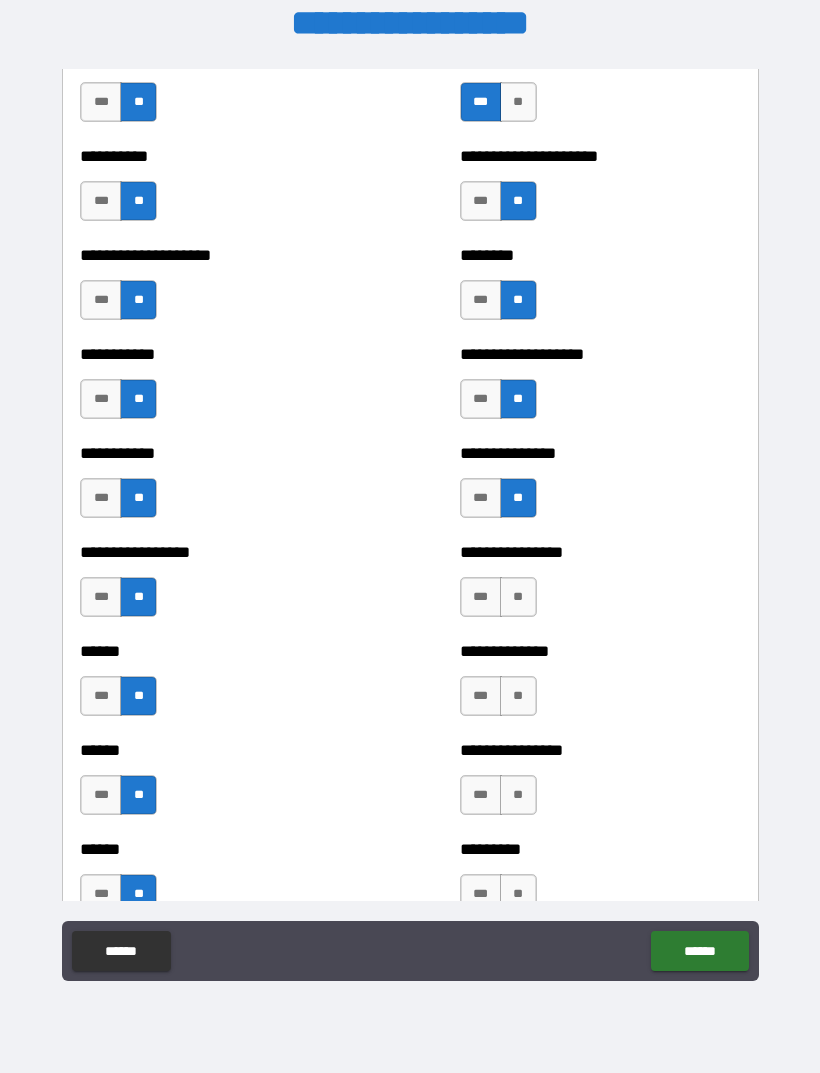 click on "**" at bounding box center (518, 597) 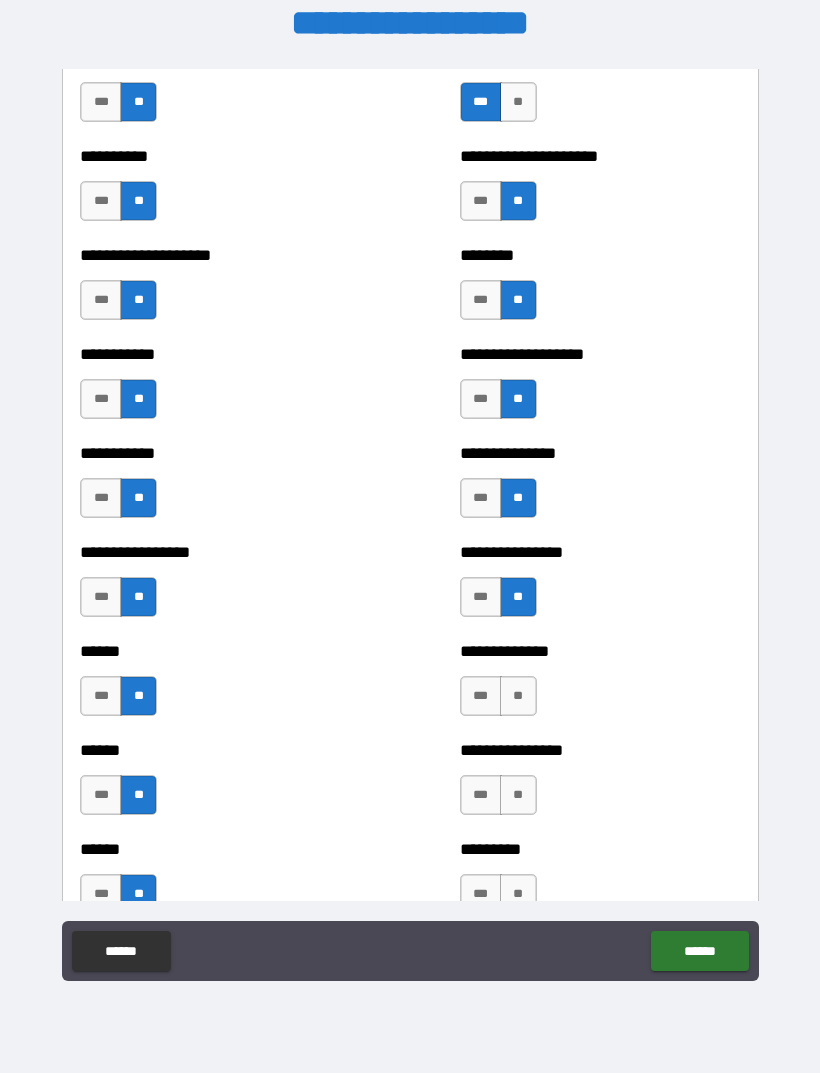 click on "**" at bounding box center (518, 696) 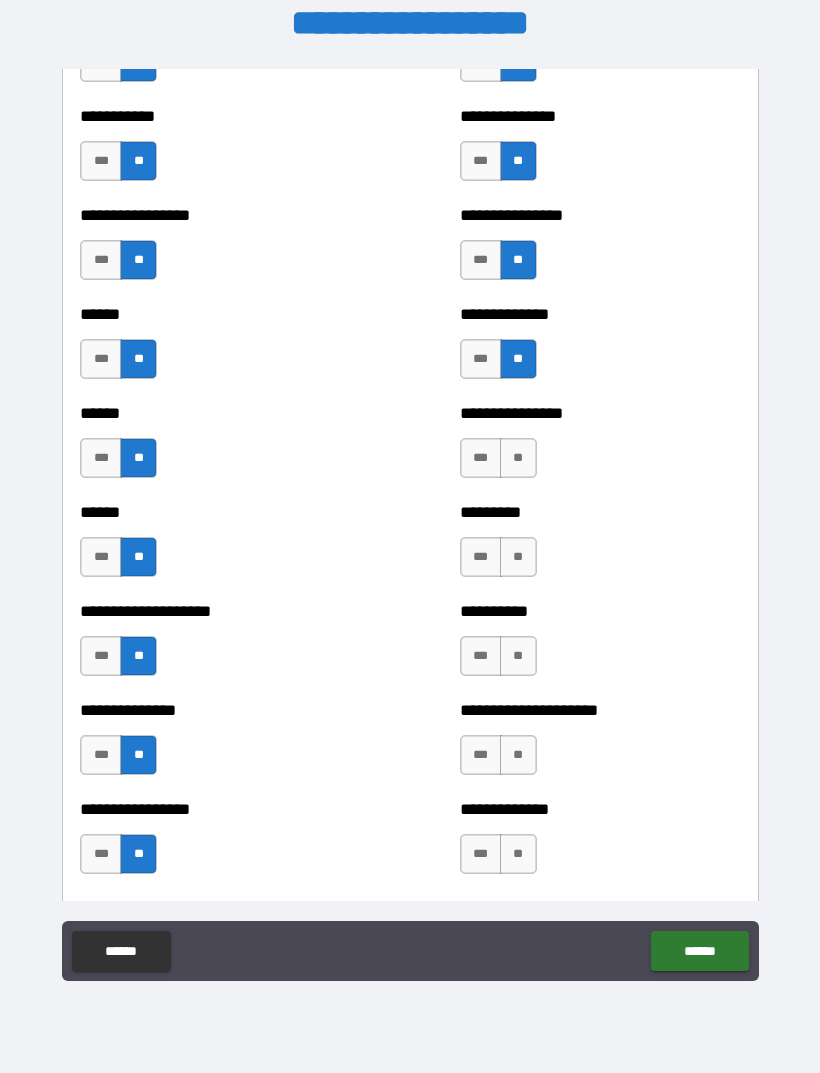 scroll, scrollTop: 2923, scrollLeft: 0, axis: vertical 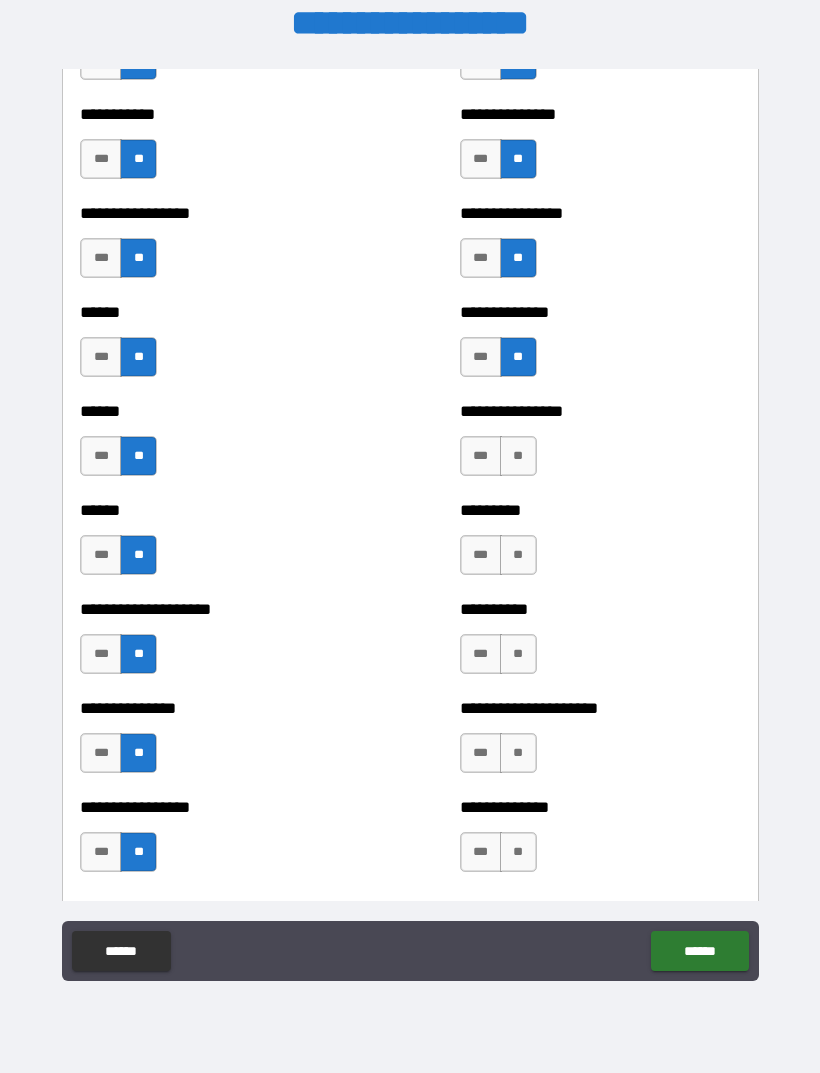 click on "**" at bounding box center (518, 456) 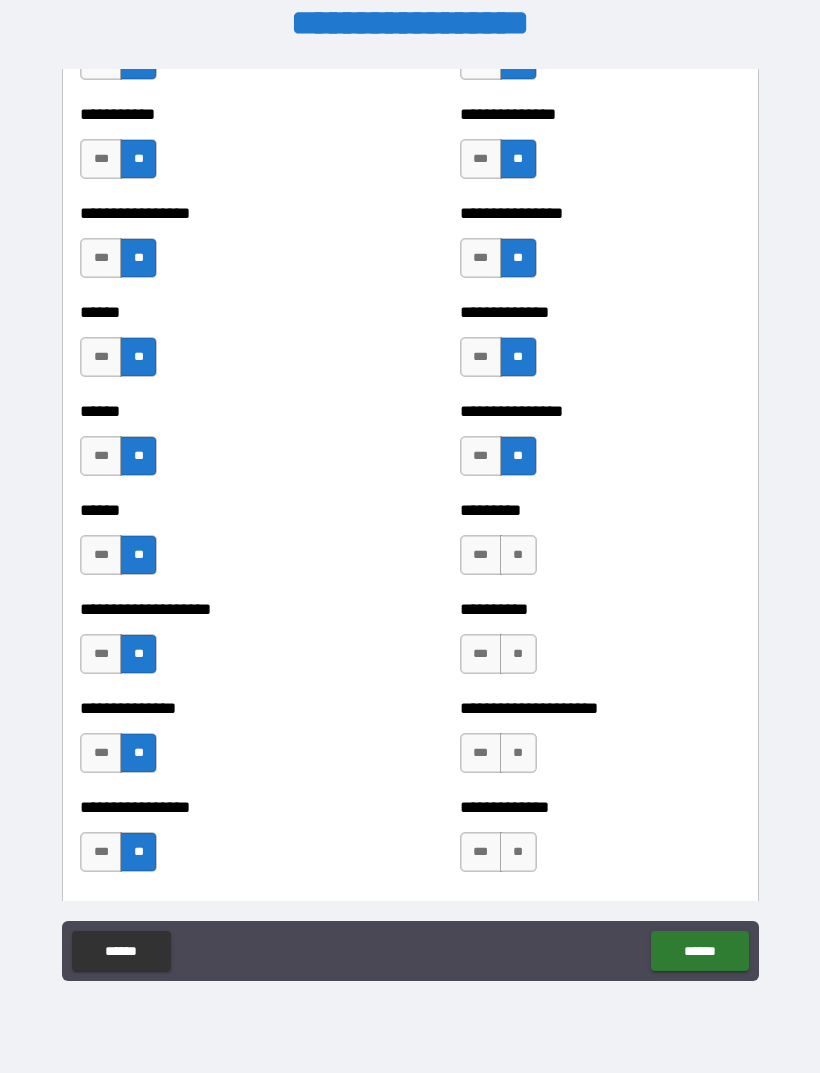 click on "**" at bounding box center [518, 555] 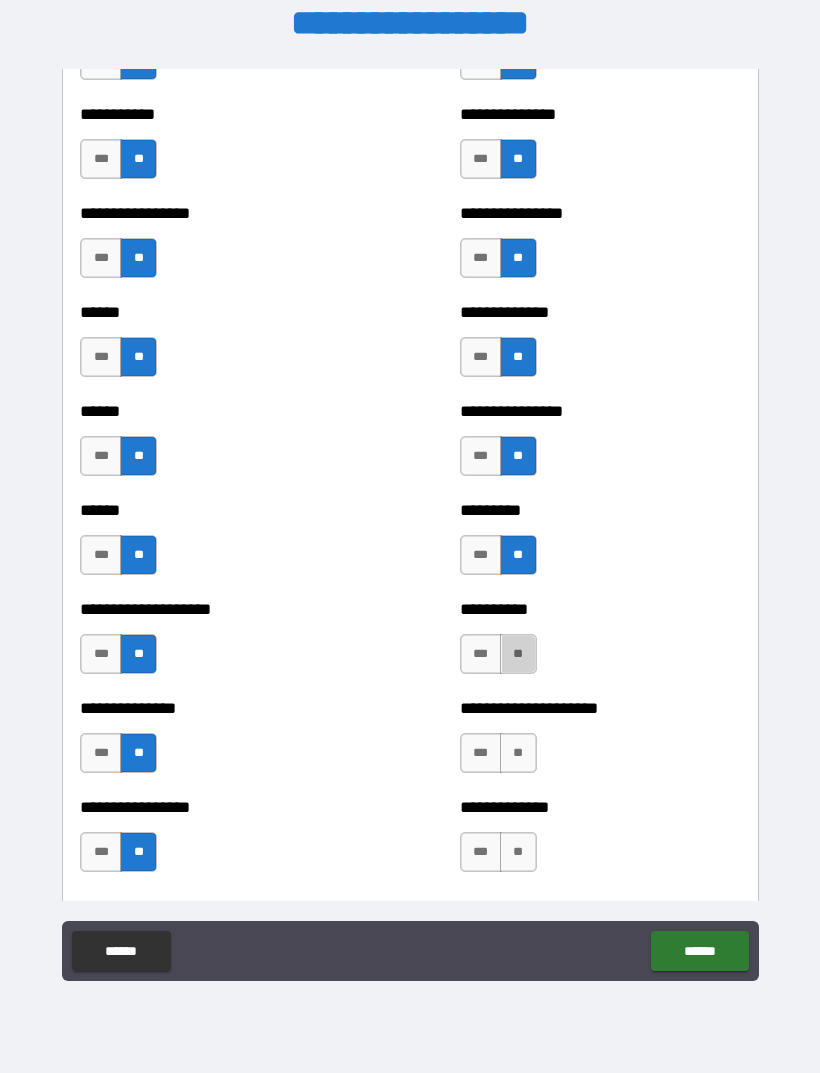 click on "**" at bounding box center [518, 654] 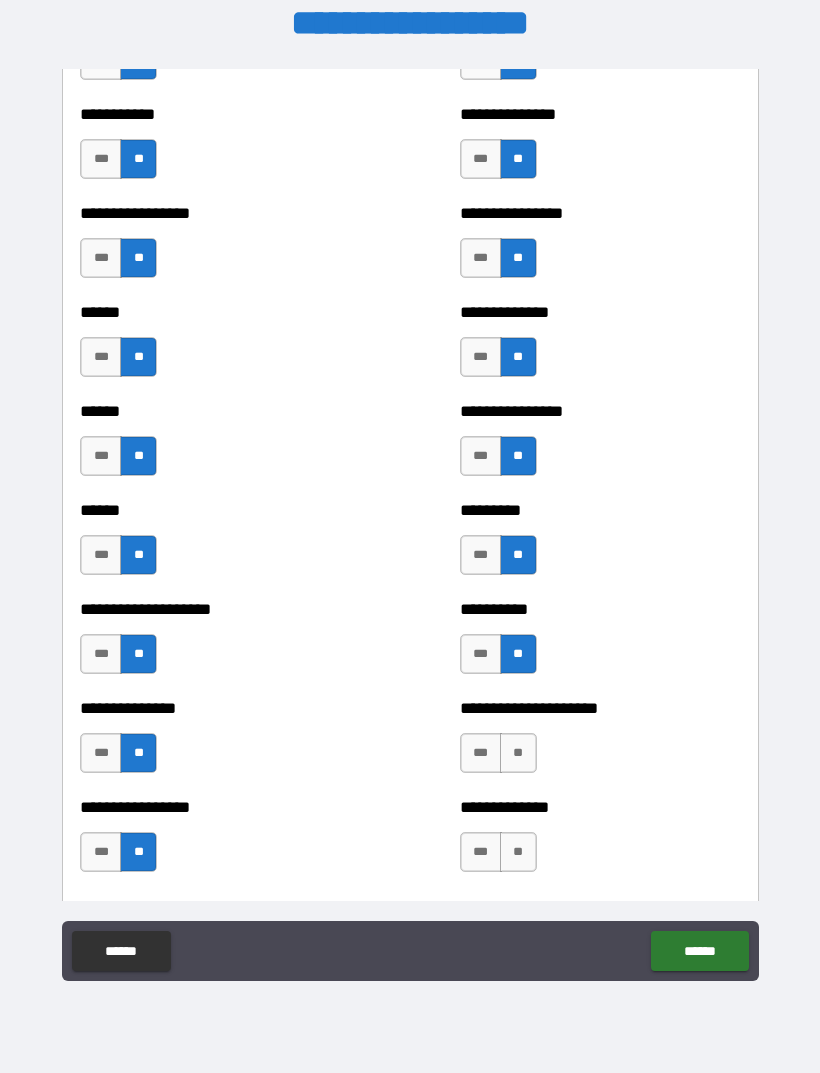 click on "**" at bounding box center (518, 753) 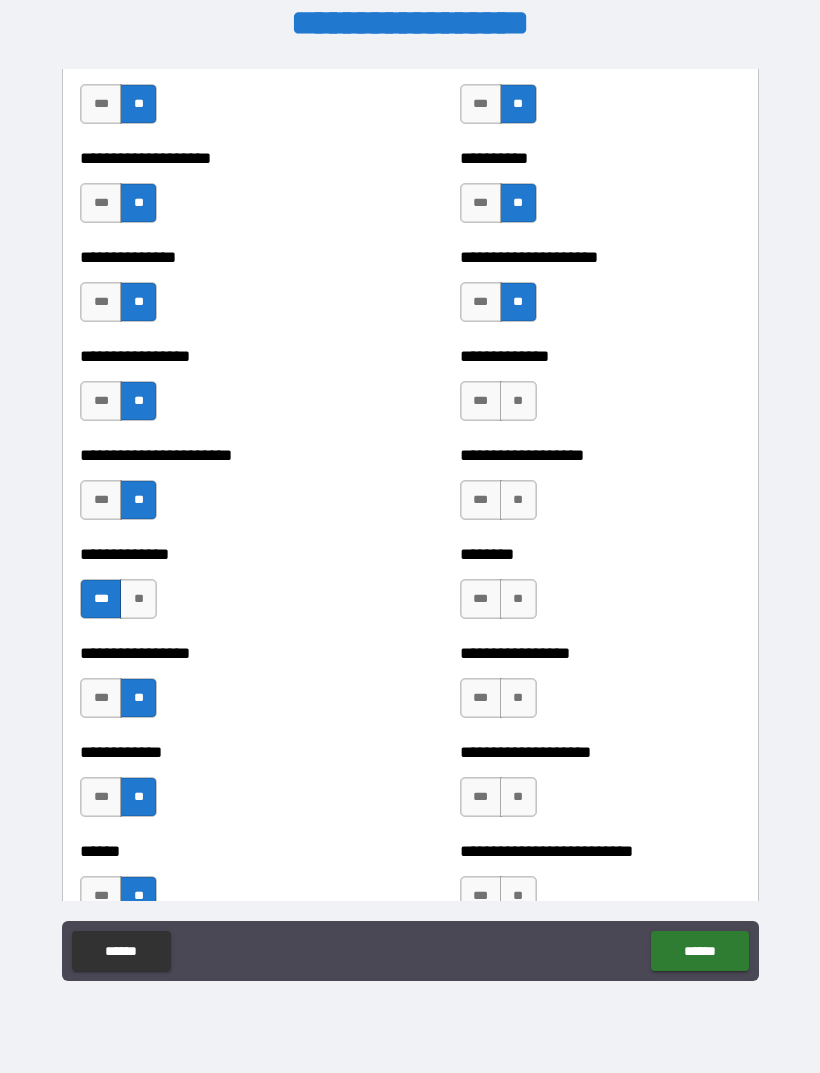 scroll, scrollTop: 3369, scrollLeft: 0, axis: vertical 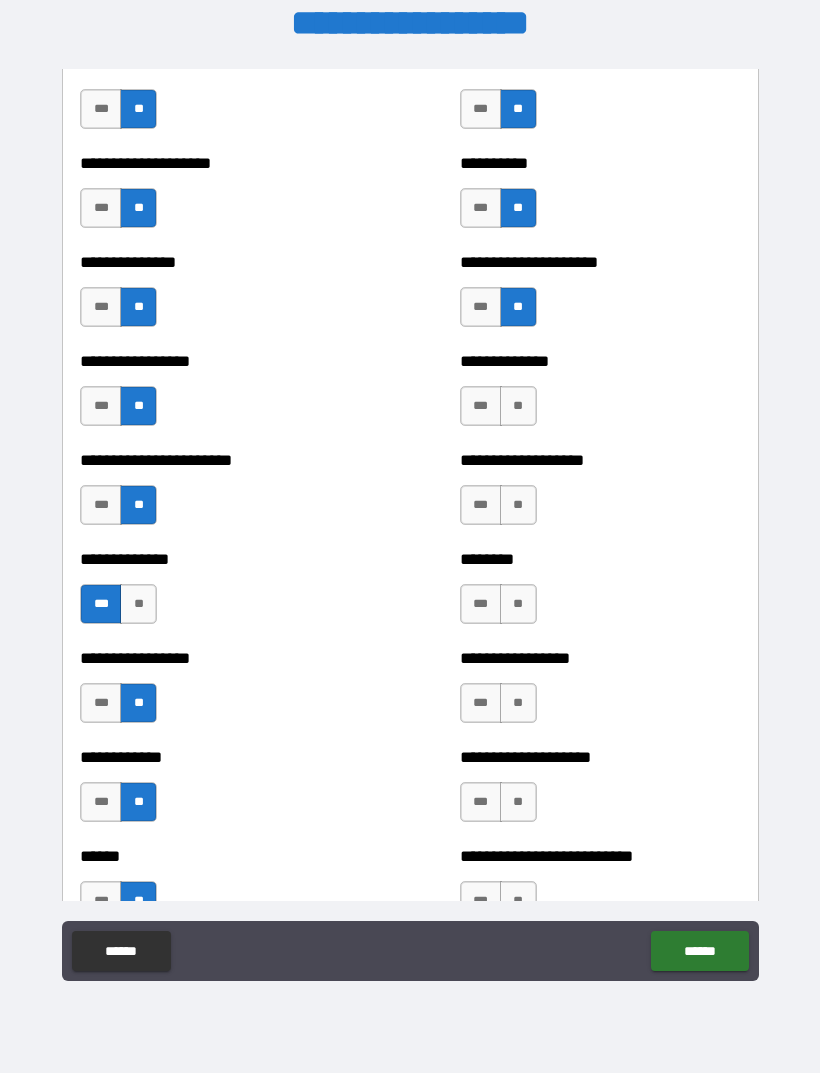 click on "**" at bounding box center (518, 406) 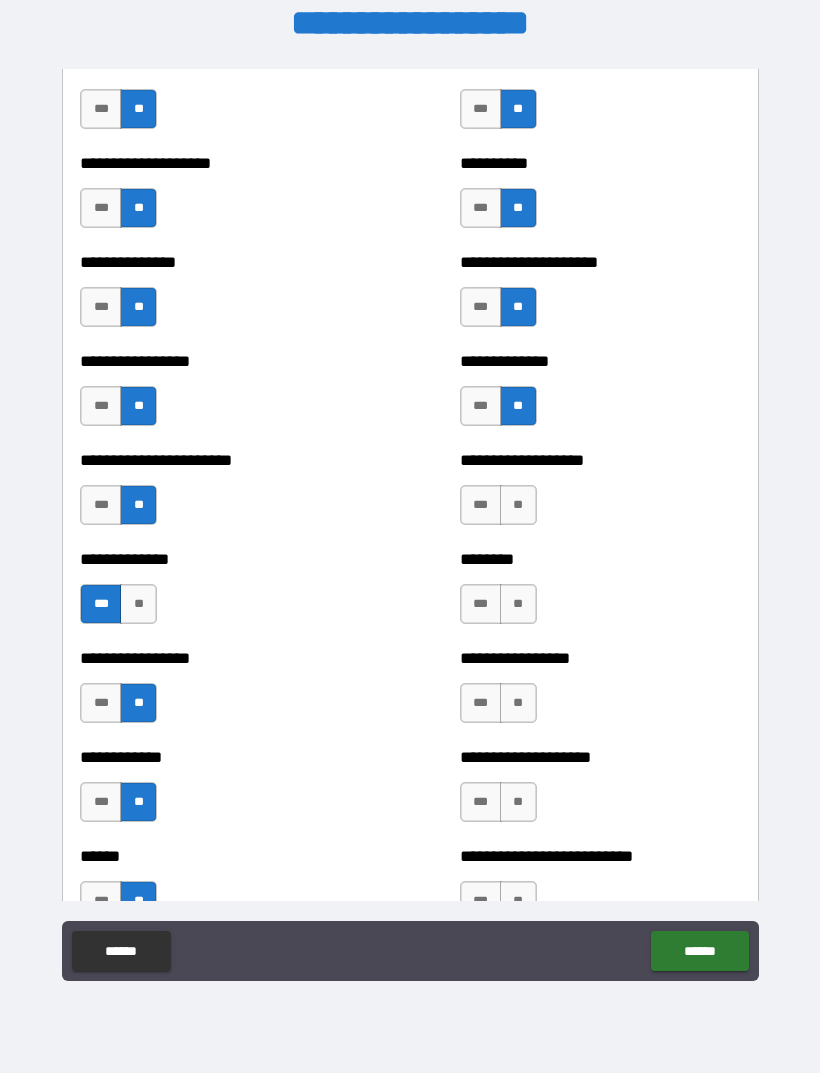 click on "**" at bounding box center [518, 505] 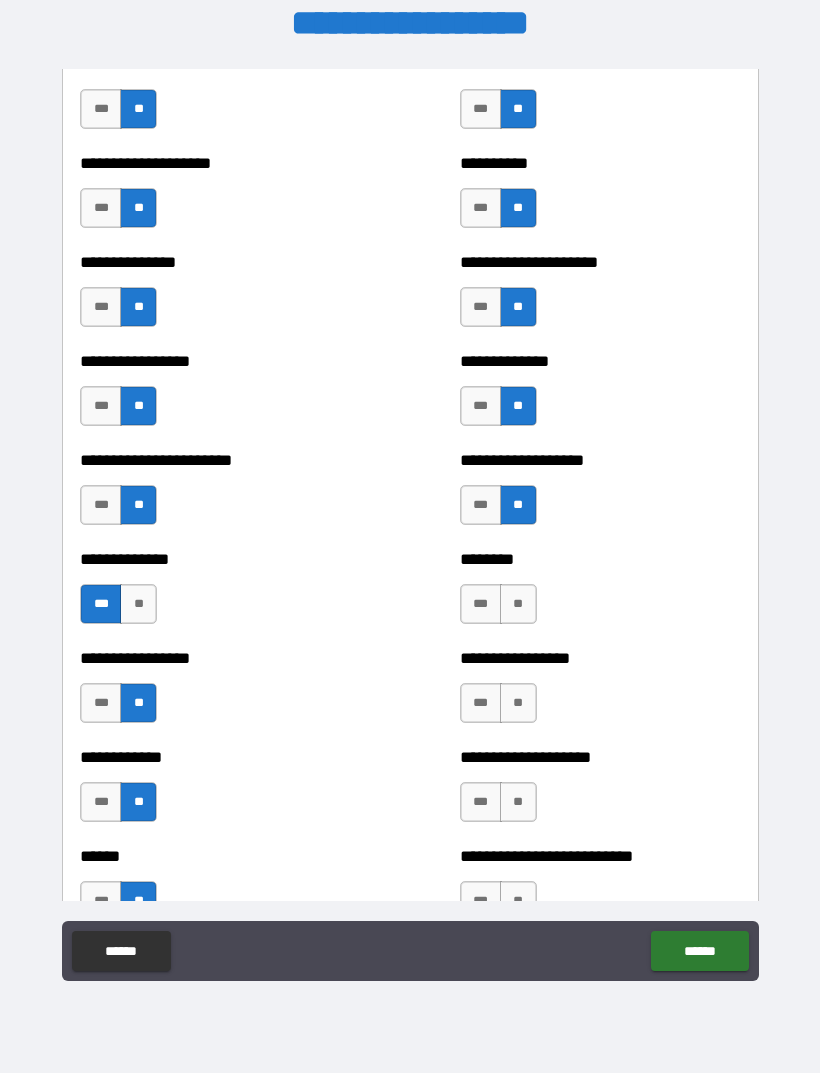 click on "**" at bounding box center [518, 604] 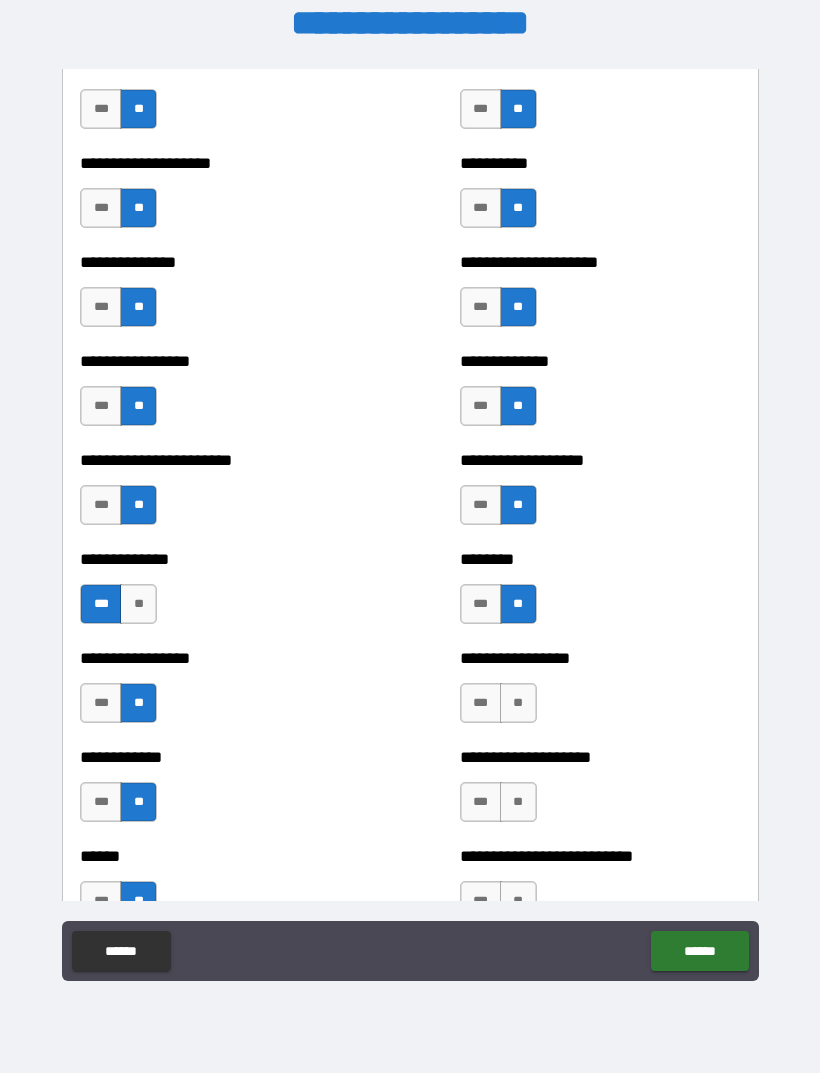 click on "**" at bounding box center [518, 703] 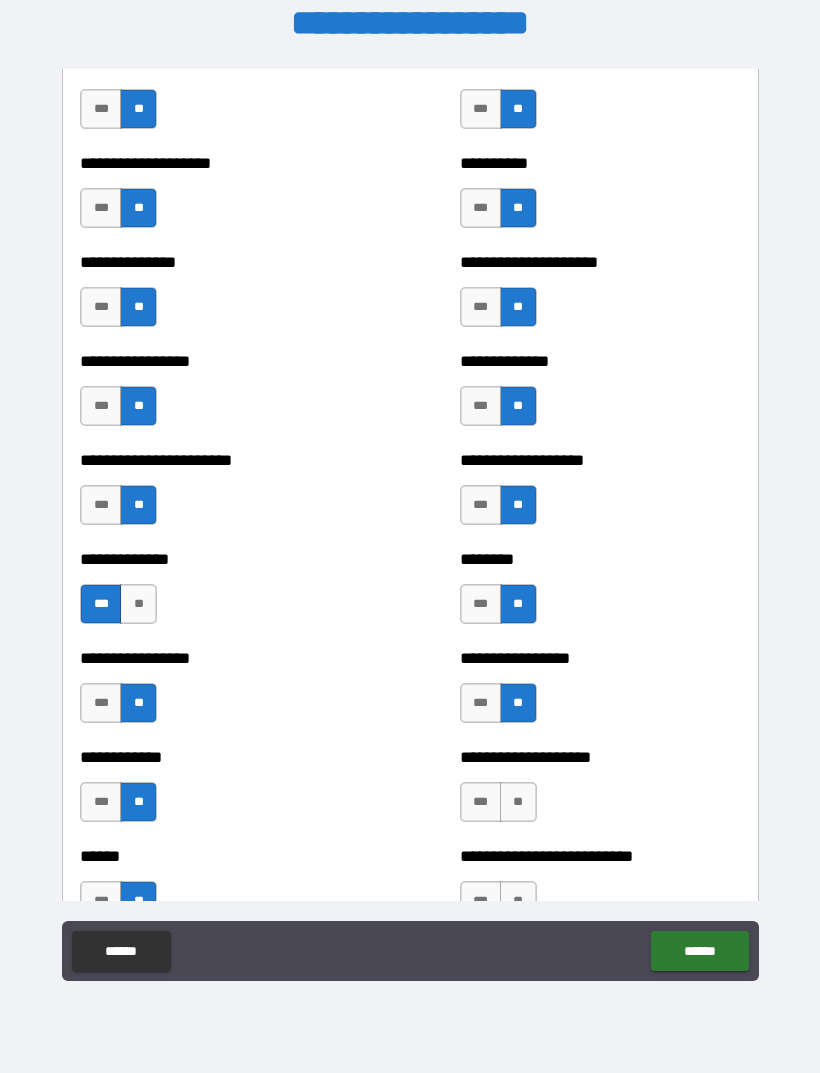 click on "**" at bounding box center (518, 802) 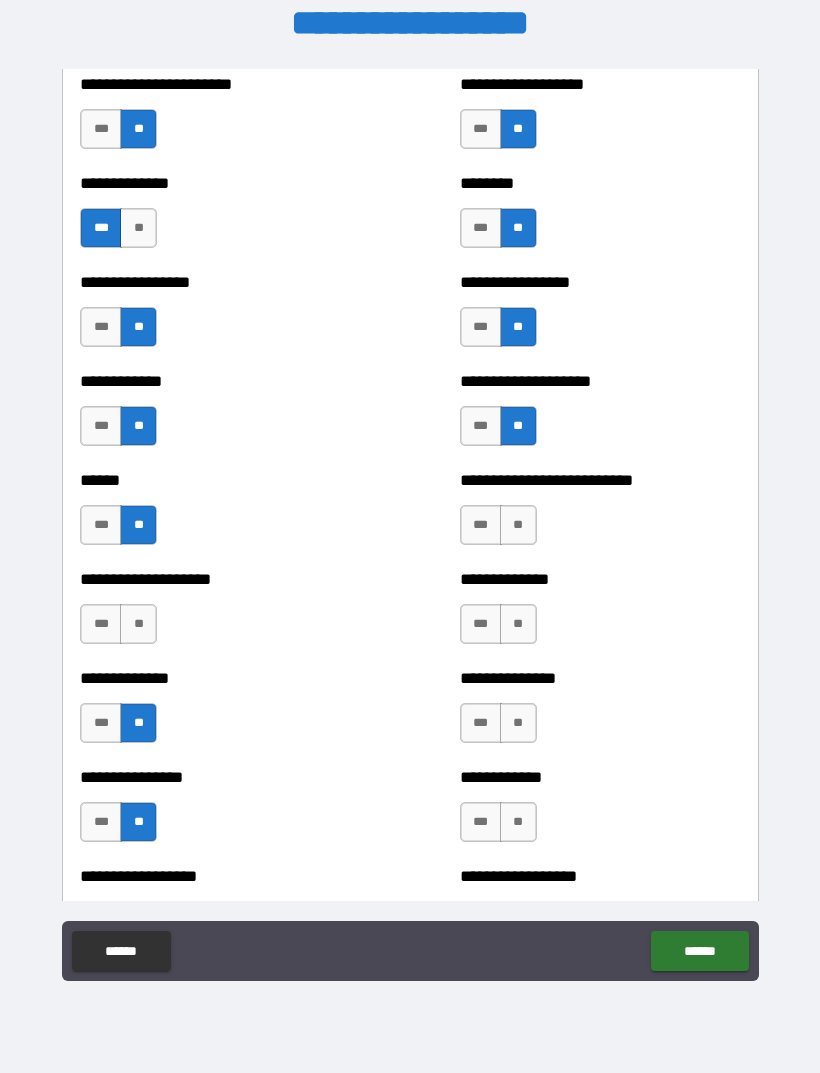 scroll, scrollTop: 3777, scrollLeft: 0, axis: vertical 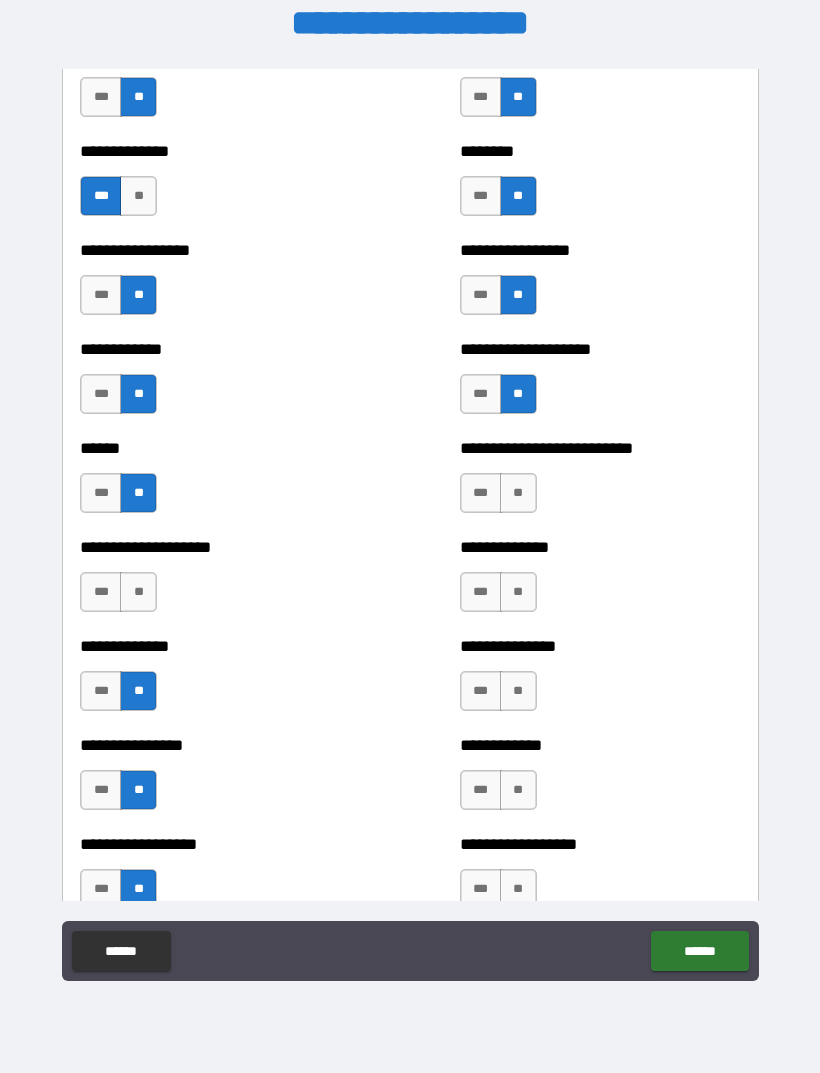 click on "**" at bounding box center [518, 493] 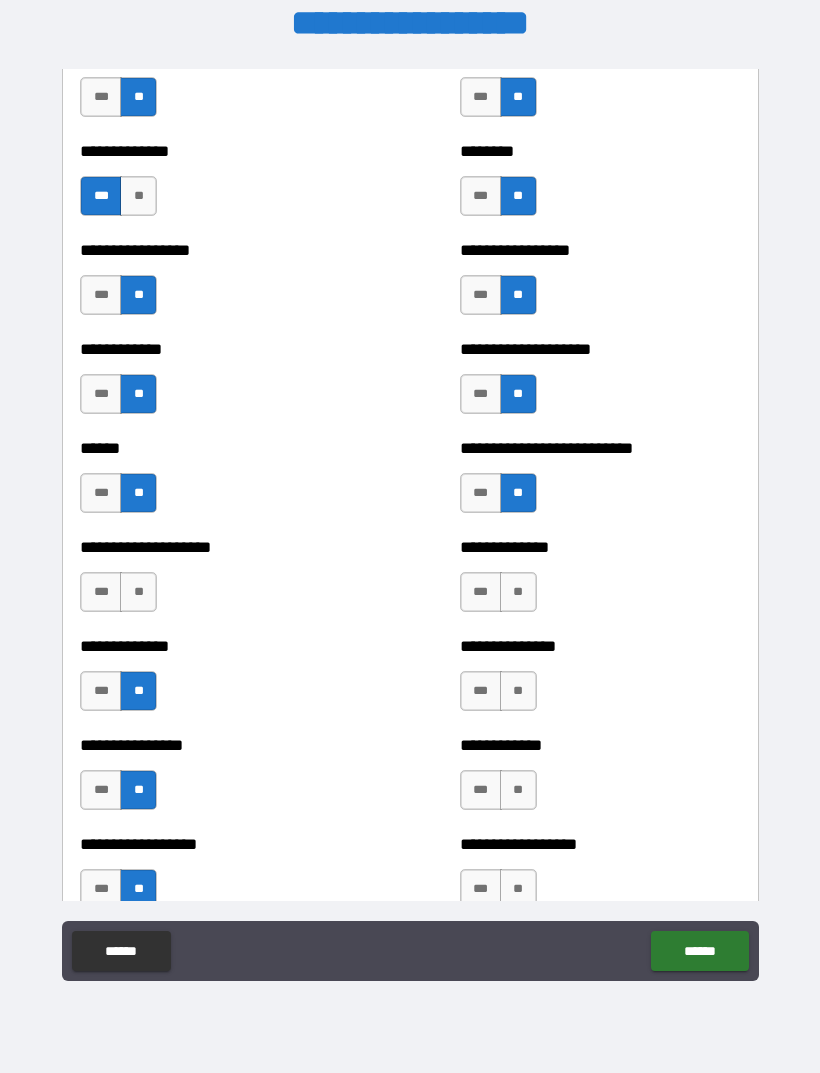 click on "**" at bounding box center (518, 592) 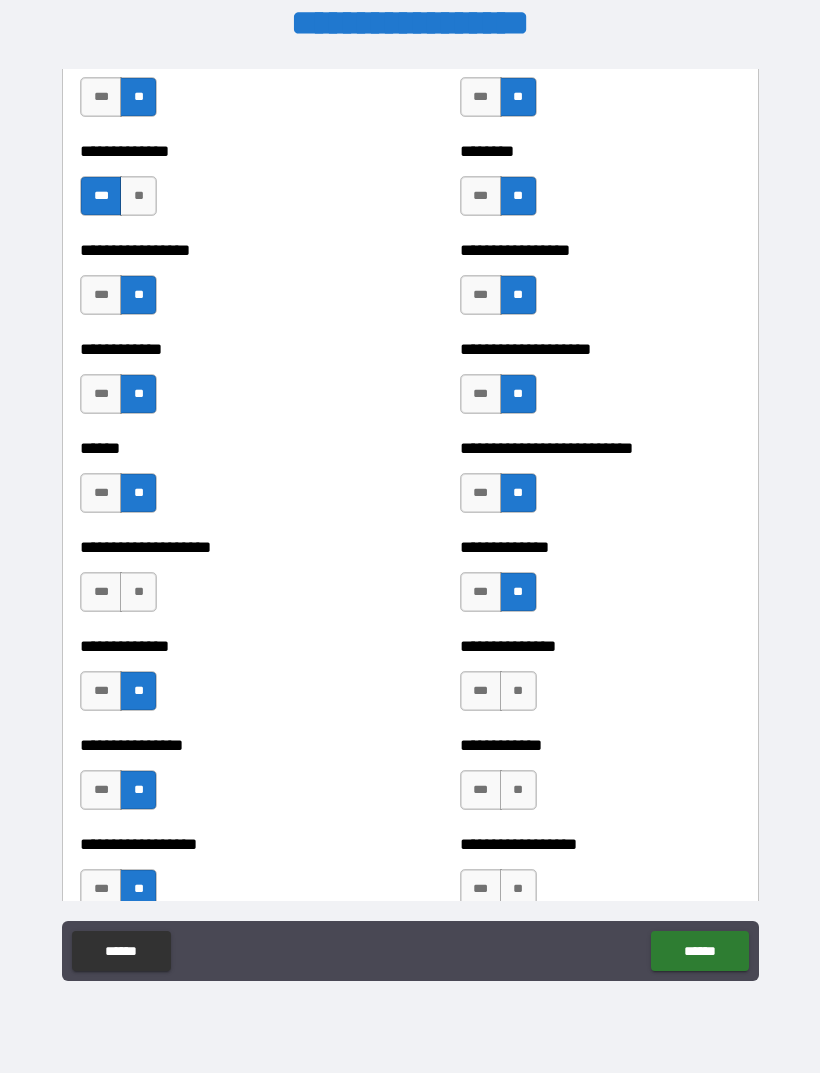 click on "**" at bounding box center [518, 691] 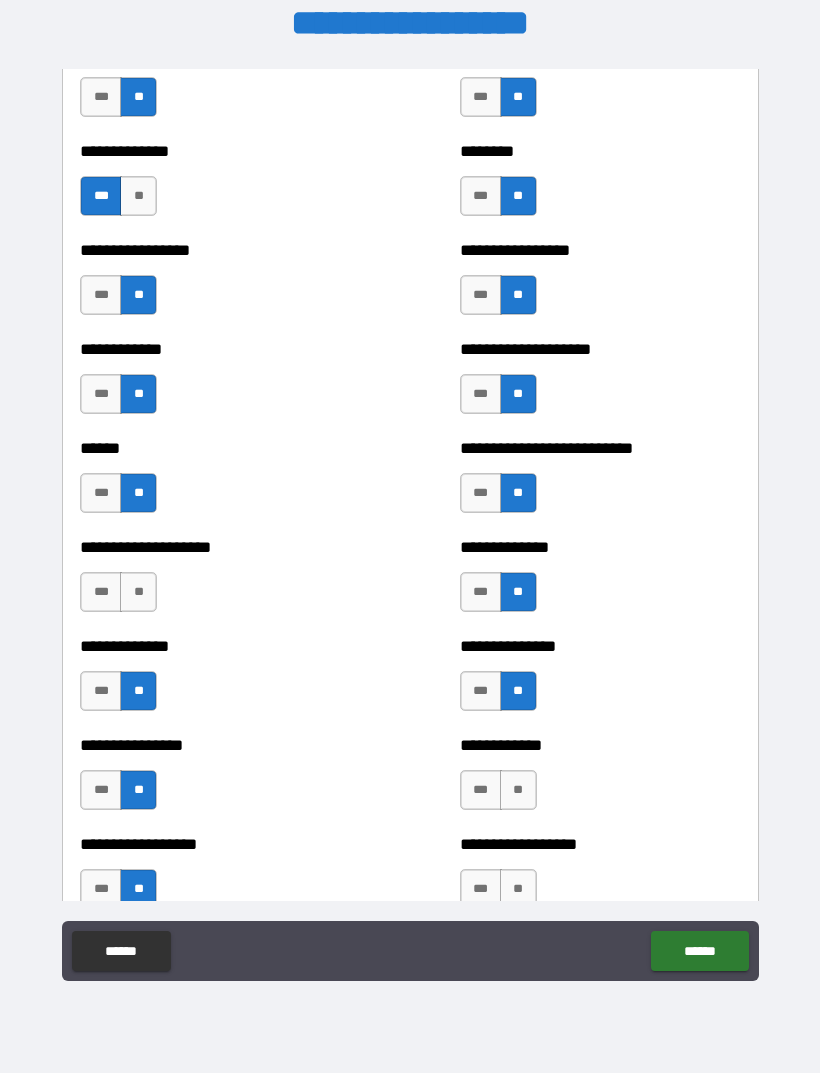 click on "**" at bounding box center (518, 790) 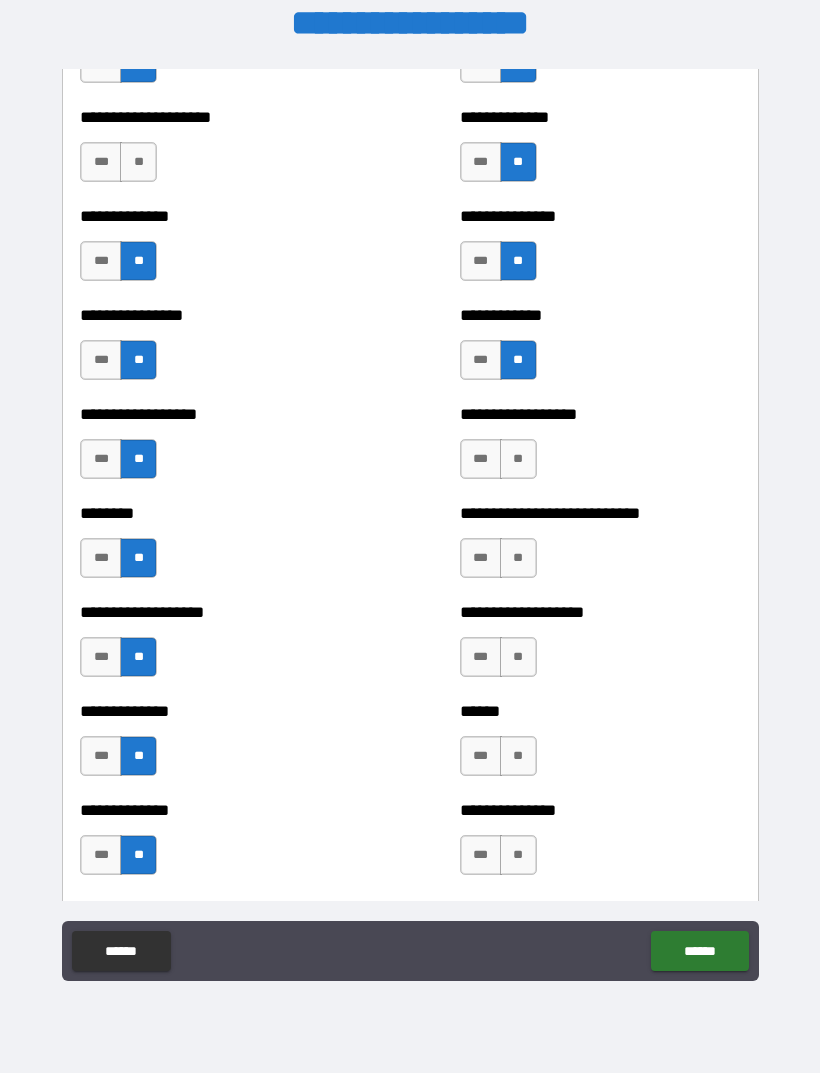 scroll, scrollTop: 4208, scrollLeft: 0, axis: vertical 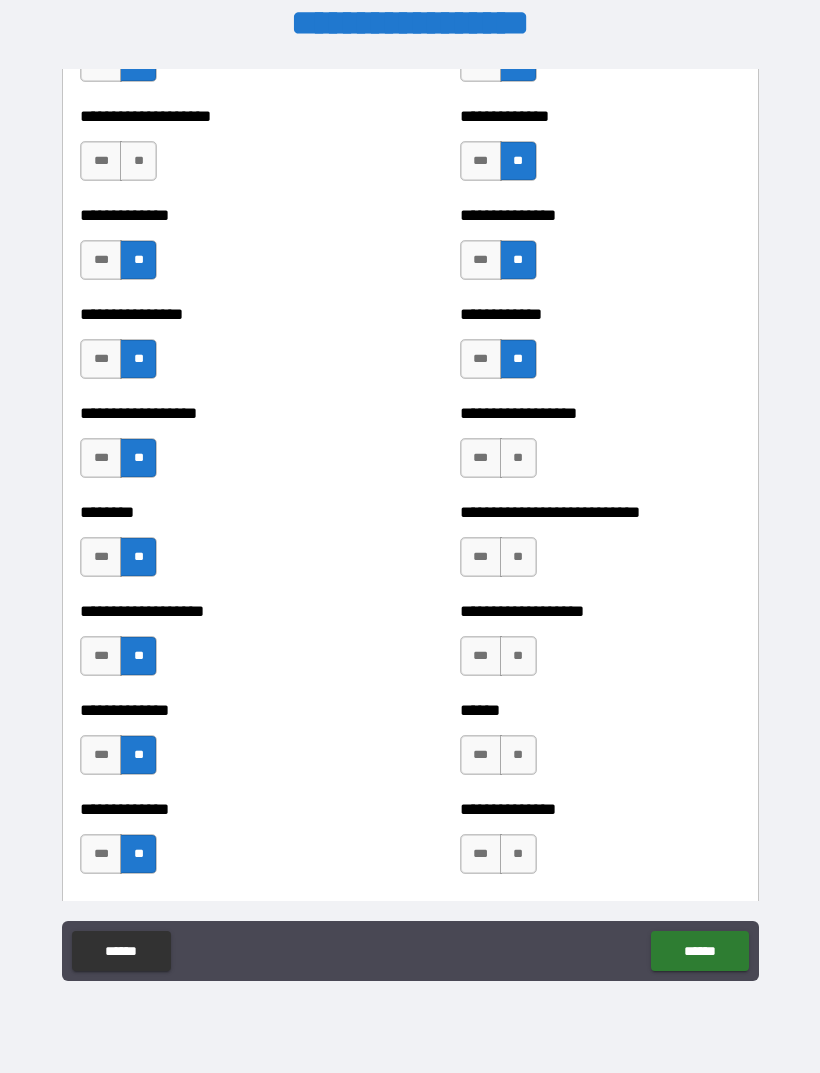 click on "**" at bounding box center [518, 458] 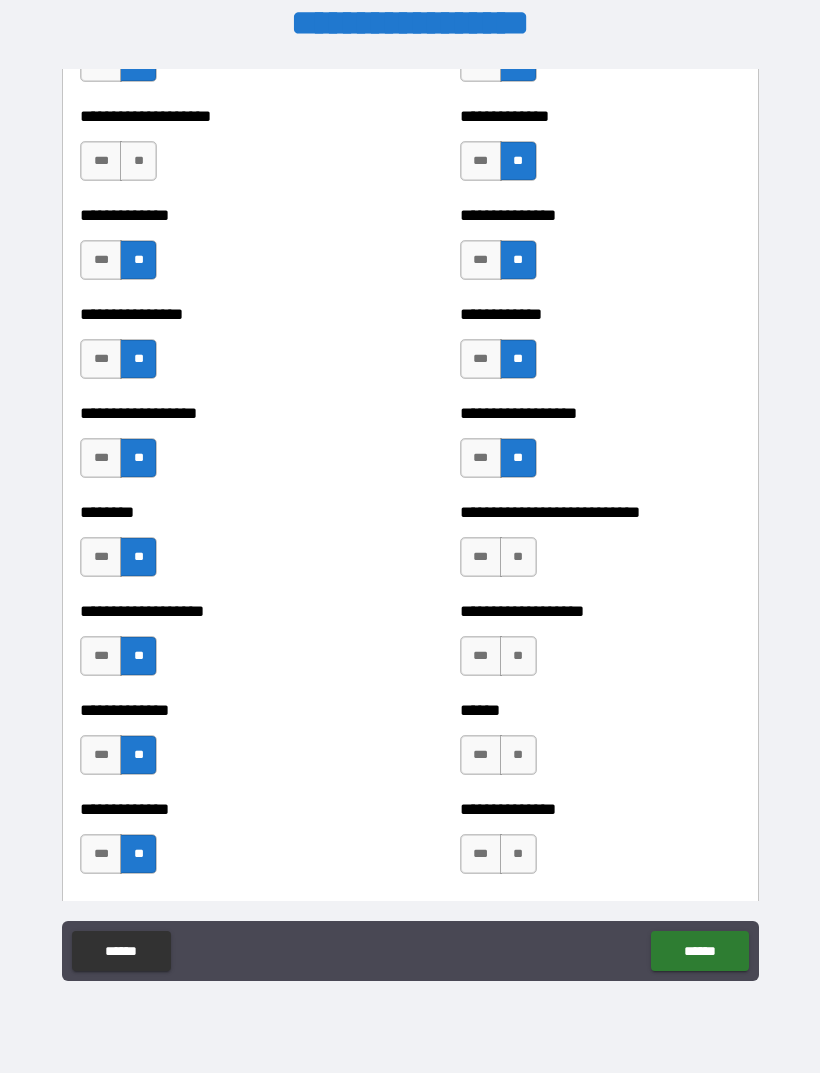 click on "**" at bounding box center [518, 557] 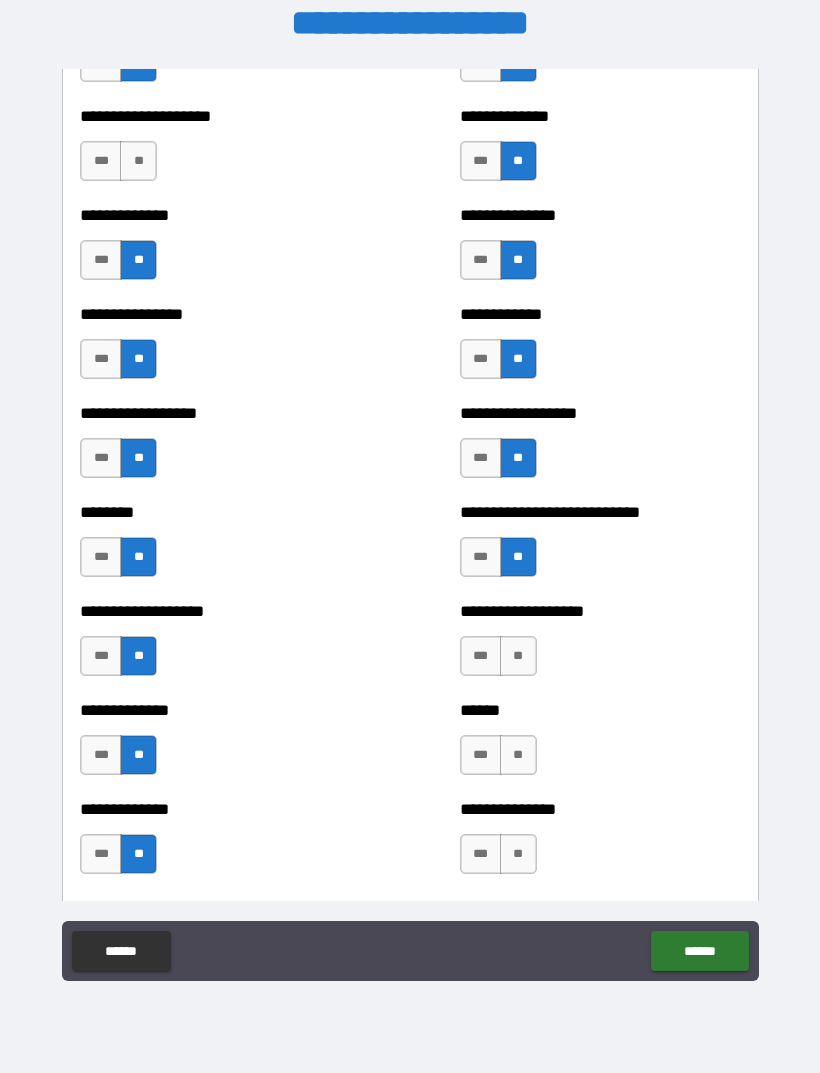 click on "**" at bounding box center [518, 656] 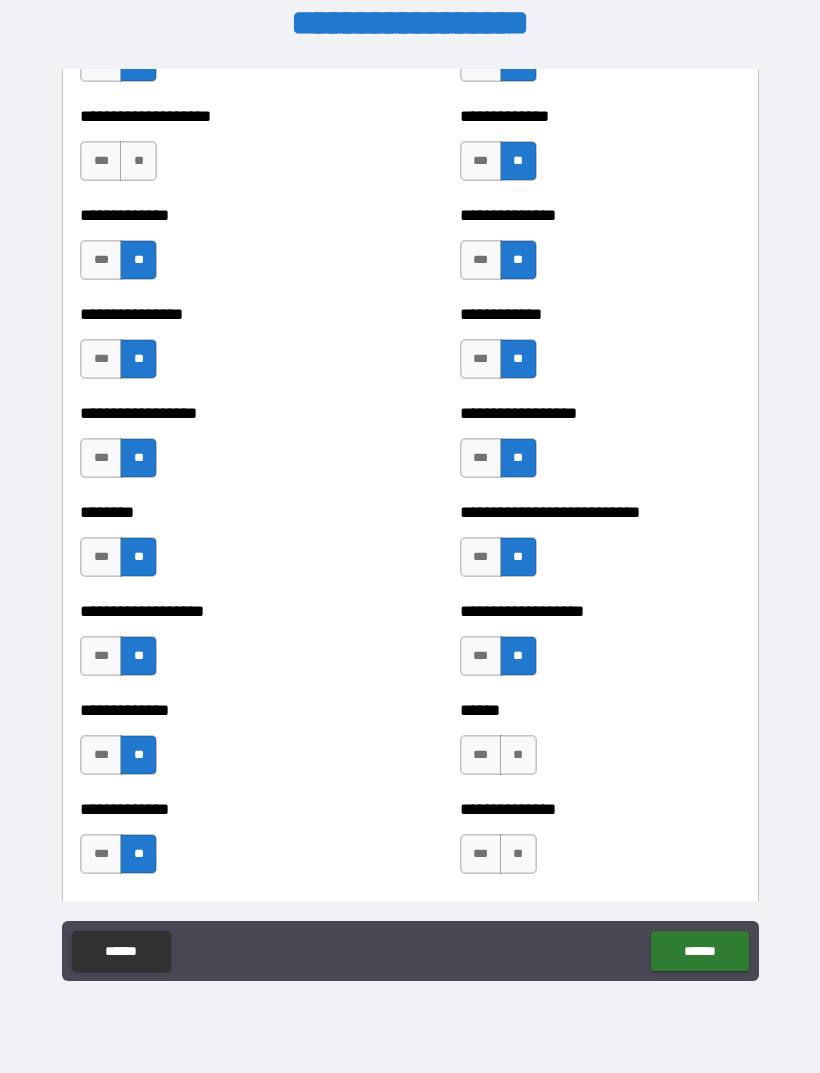 click on "**" at bounding box center (518, 755) 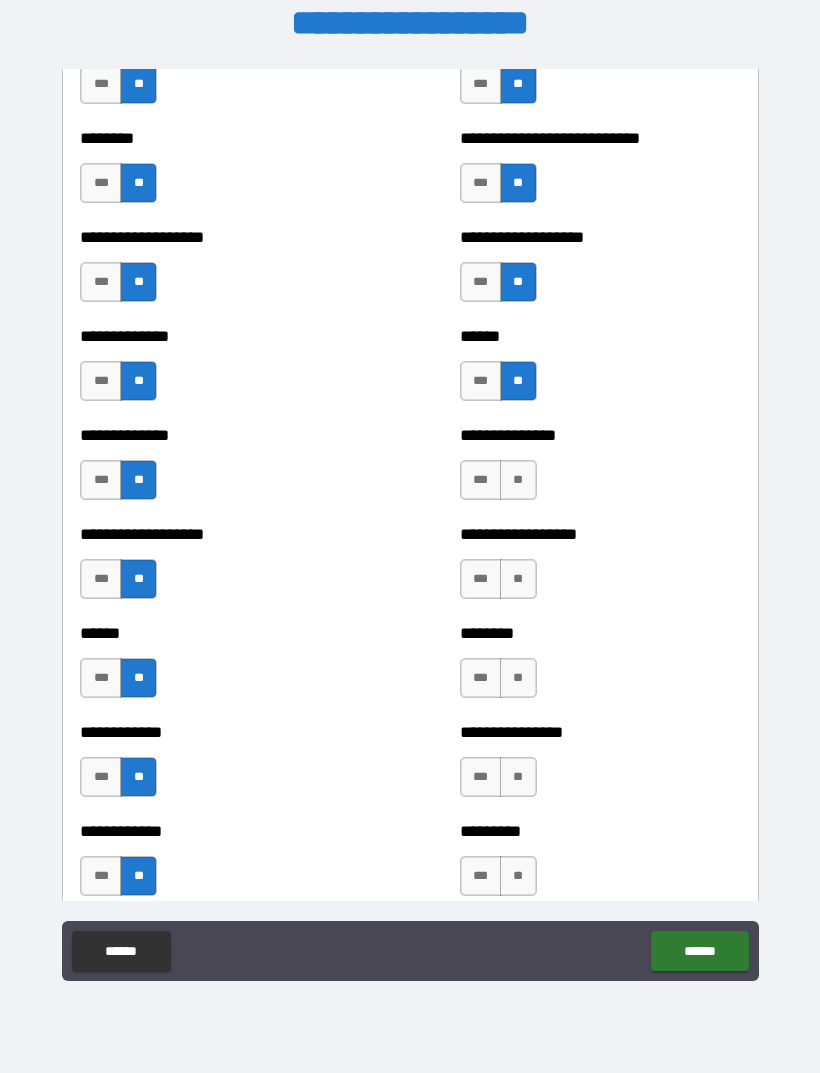 scroll, scrollTop: 4584, scrollLeft: 0, axis: vertical 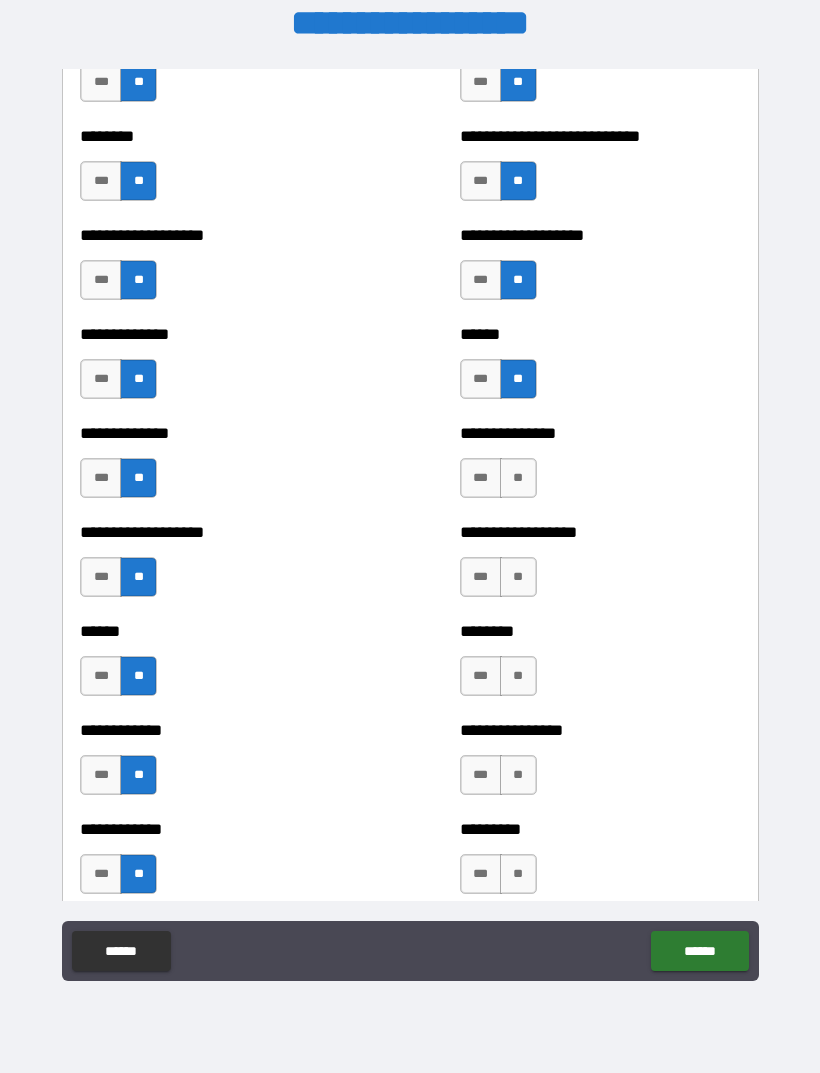 click on "**" at bounding box center [518, 478] 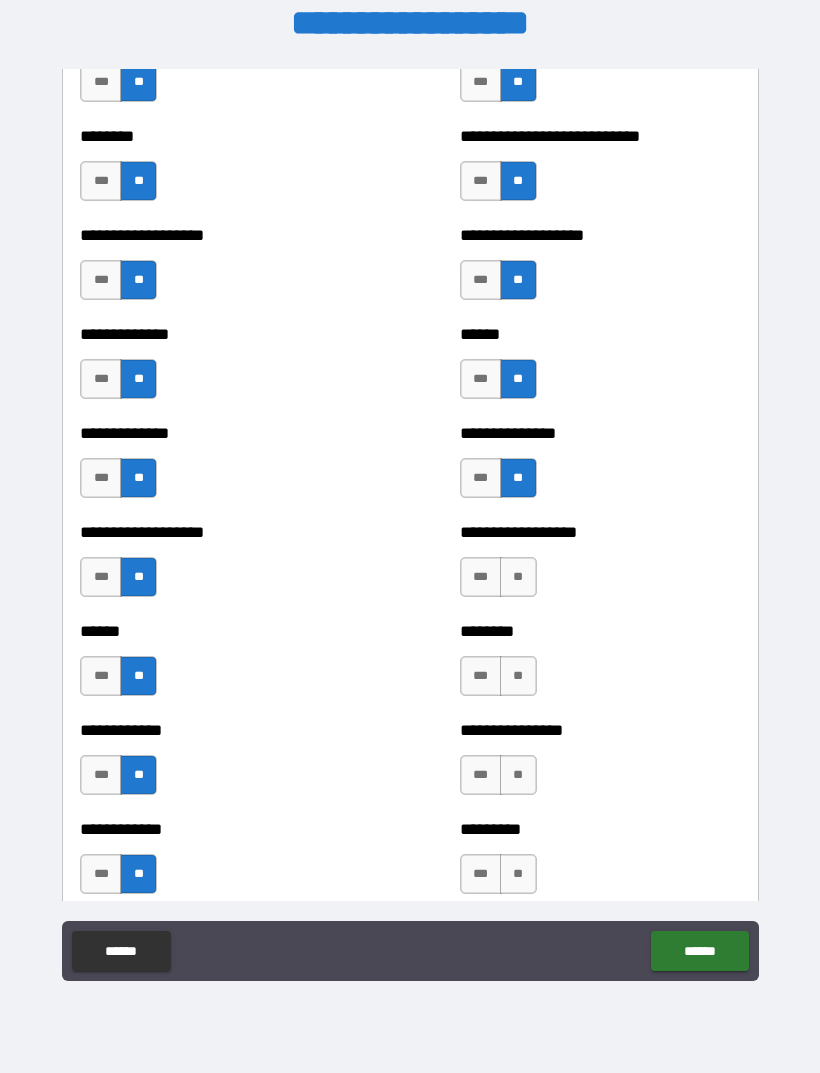 click on "**" at bounding box center (518, 577) 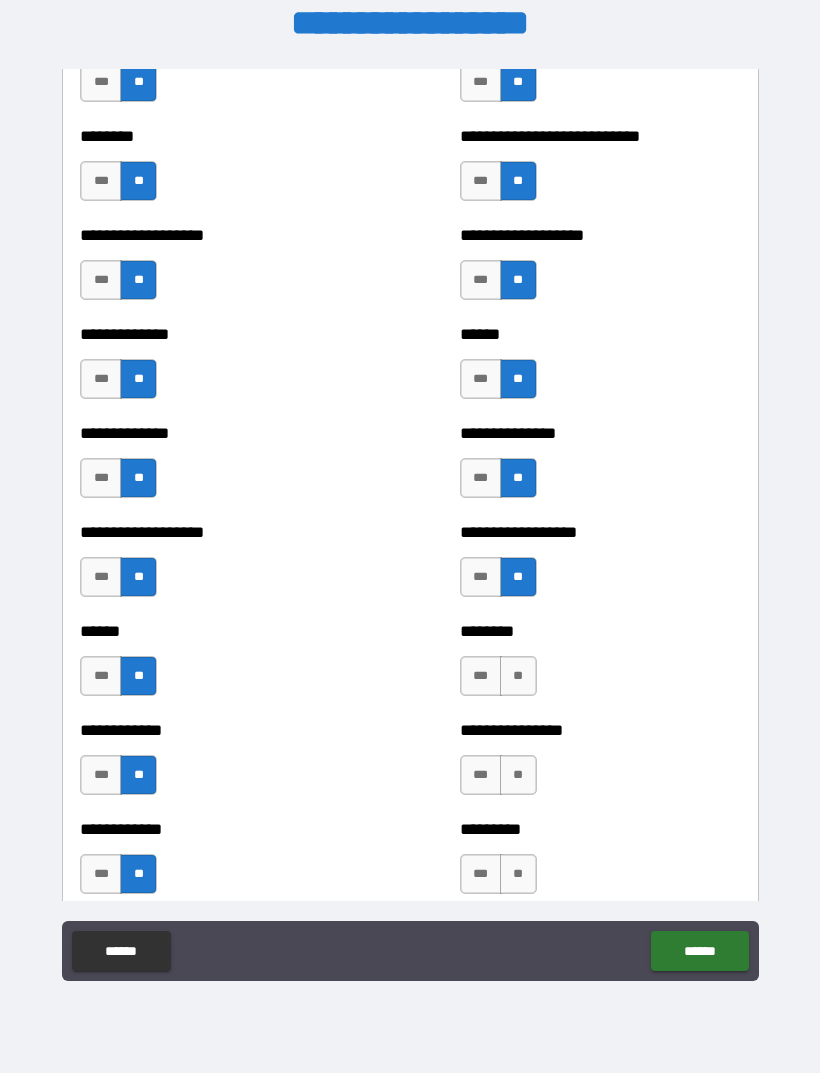 click on "**" at bounding box center (518, 676) 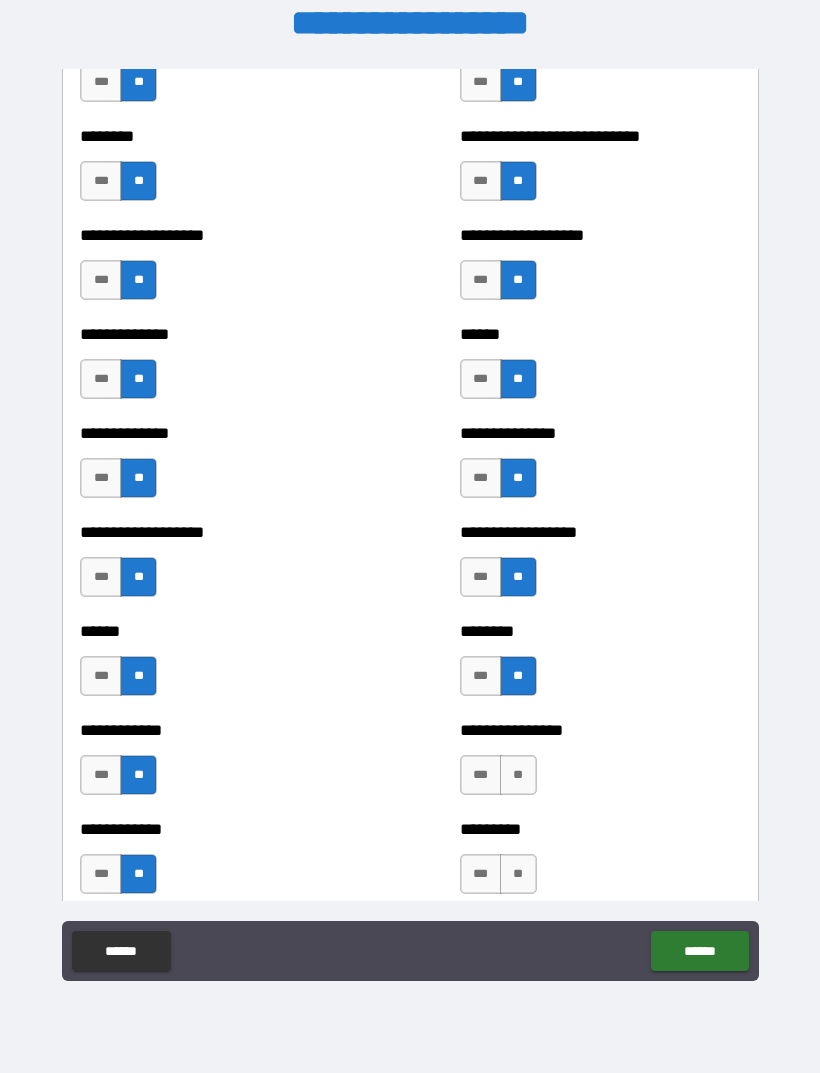 click on "**" at bounding box center [518, 775] 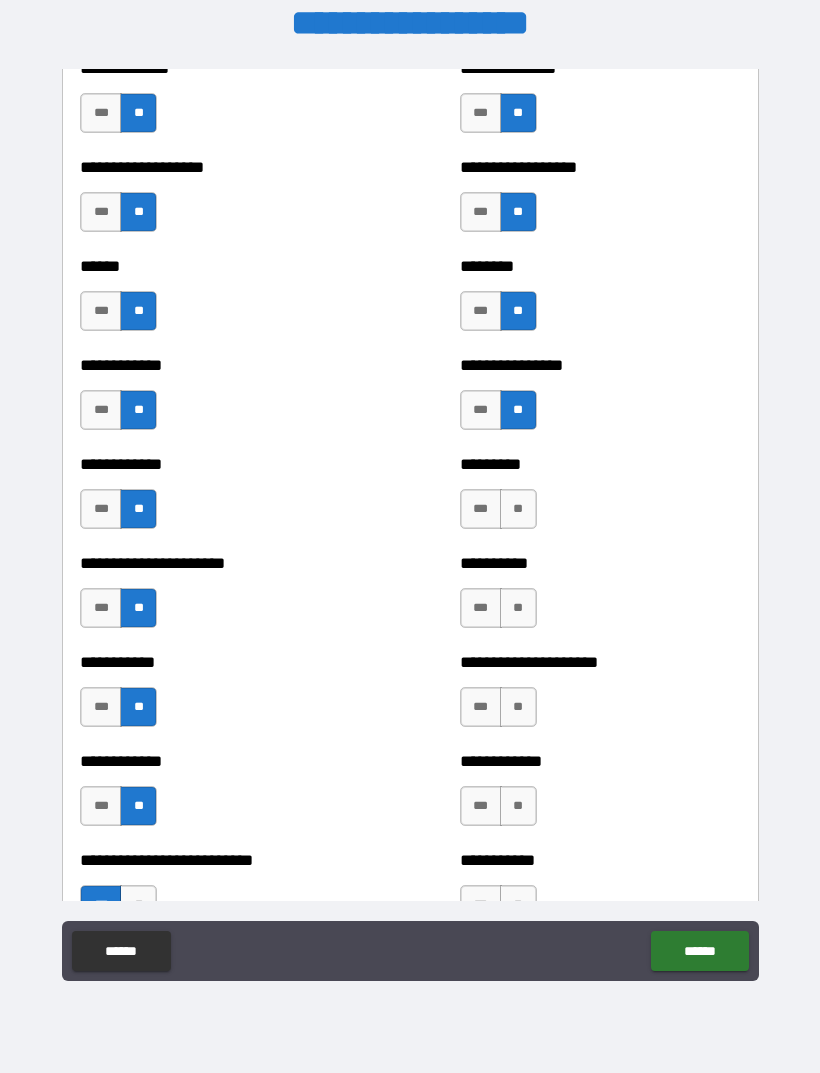 scroll, scrollTop: 4953, scrollLeft: 0, axis: vertical 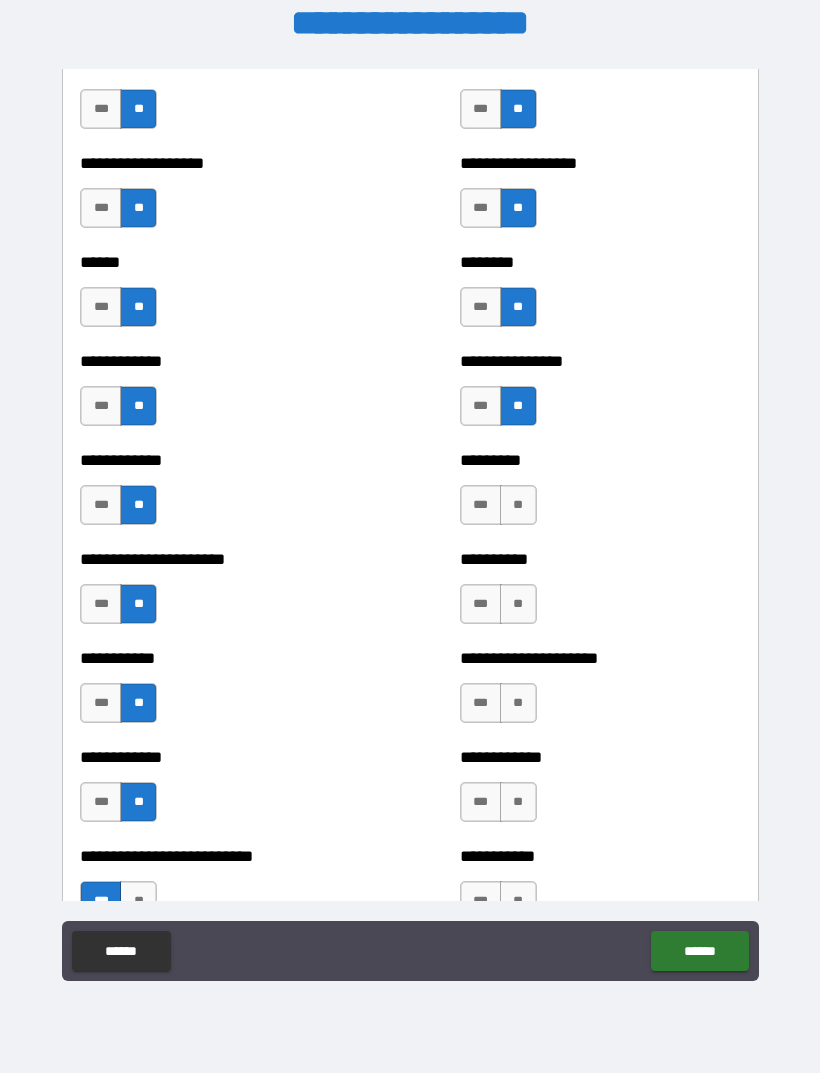 click on "**" at bounding box center (518, 505) 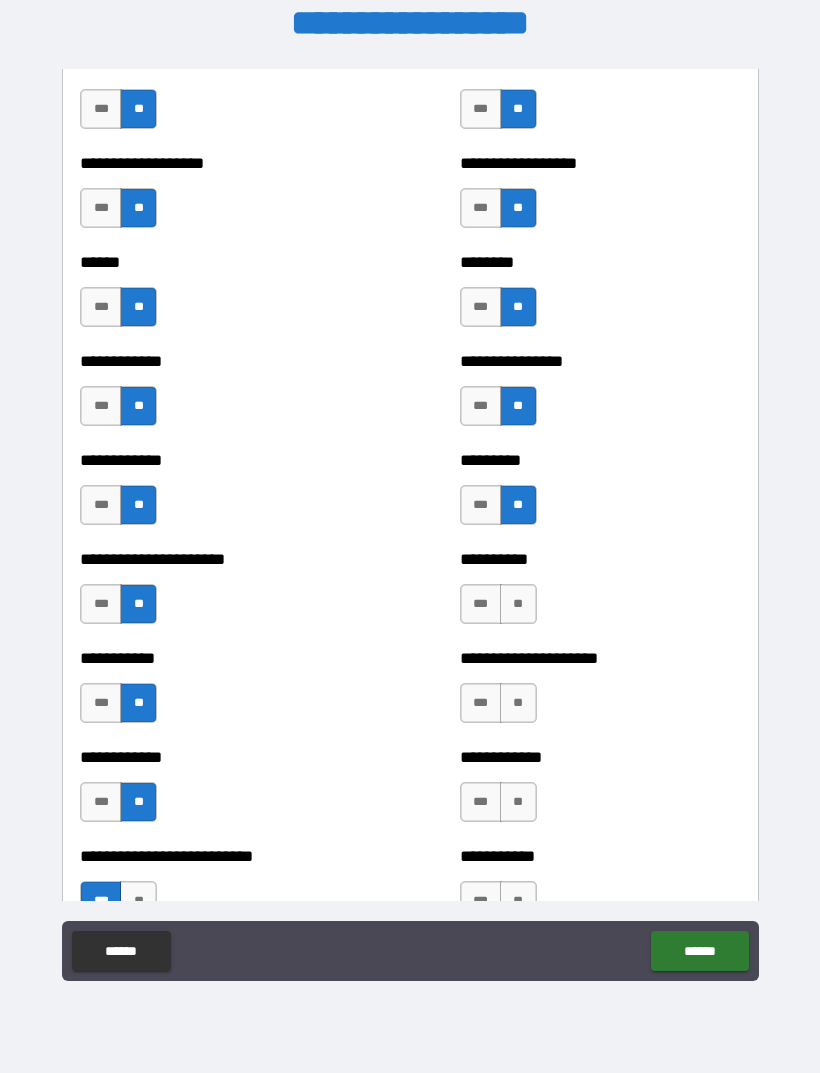 click on "**" at bounding box center (518, 604) 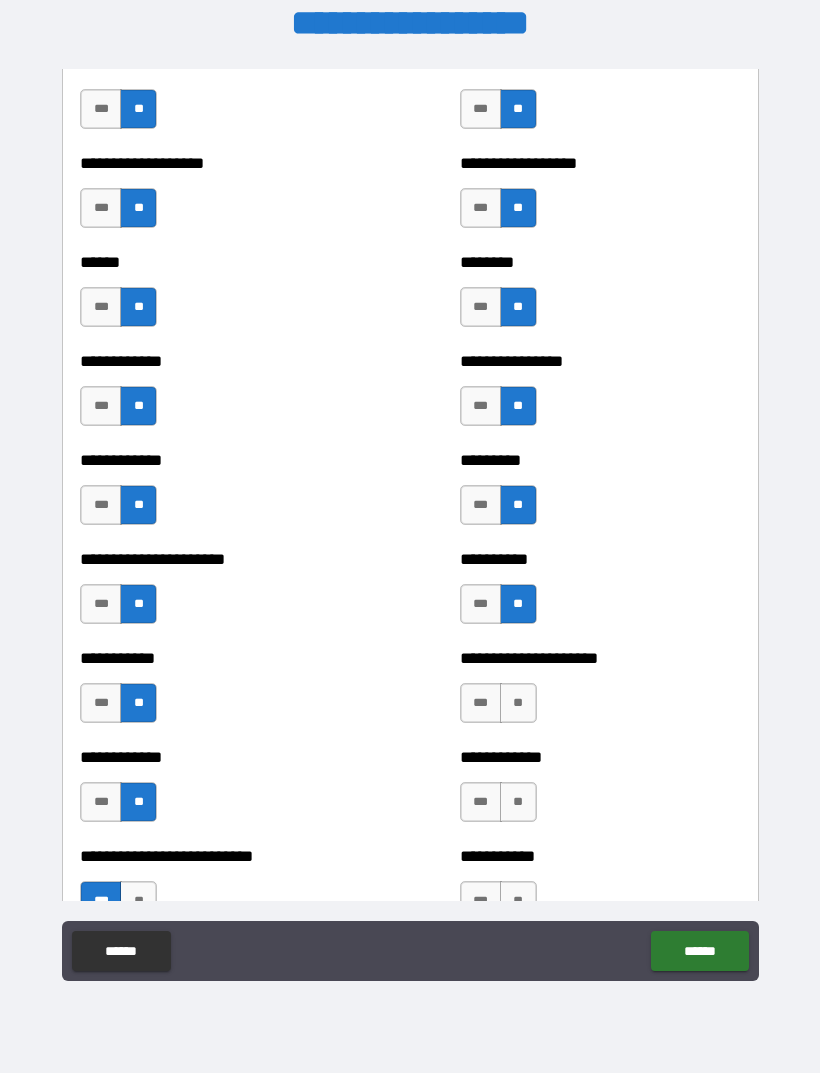 click on "**" at bounding box center [518, 703] 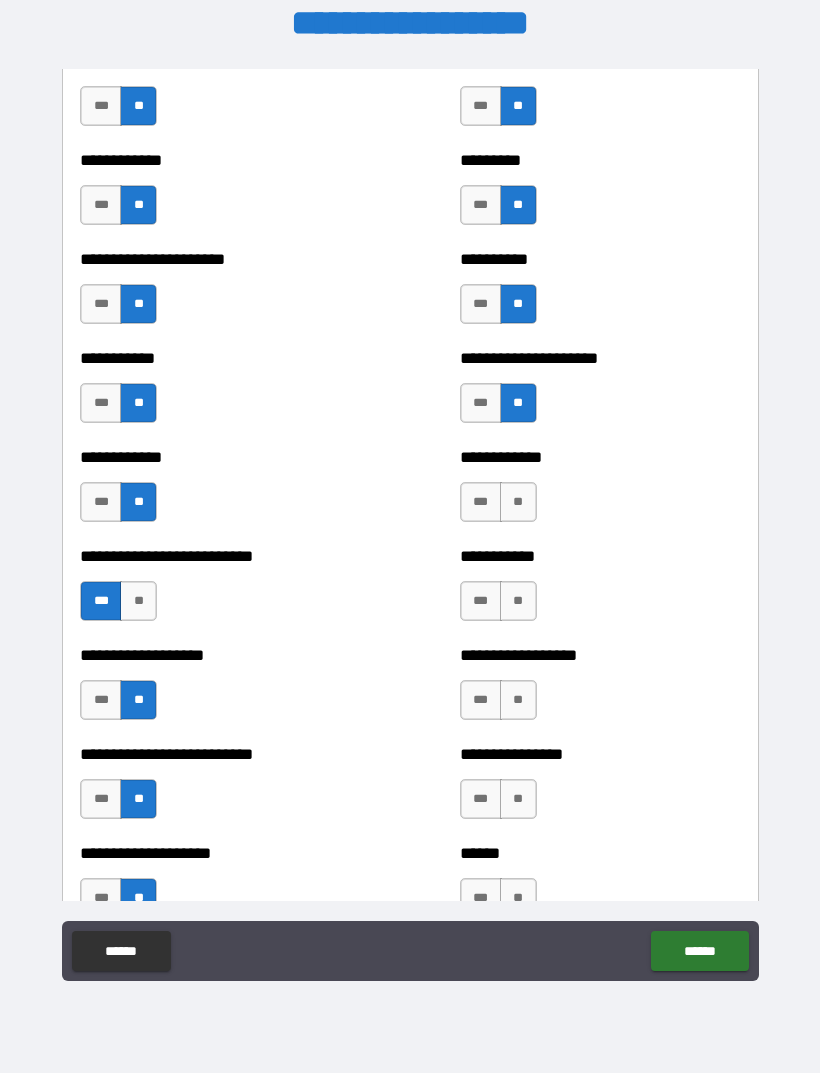 scroll, scrollTop: 5254, scrollLeft: 0, axis: vertical 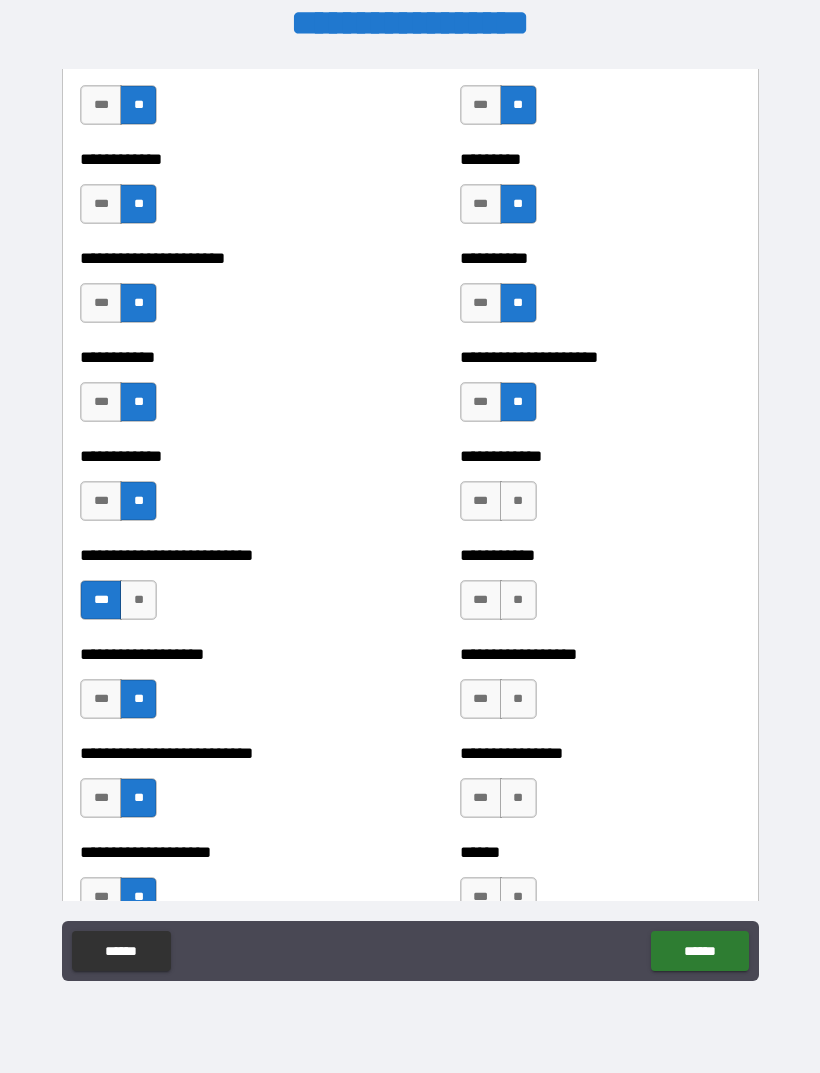 click on "**" at bounding box center (518, 501) 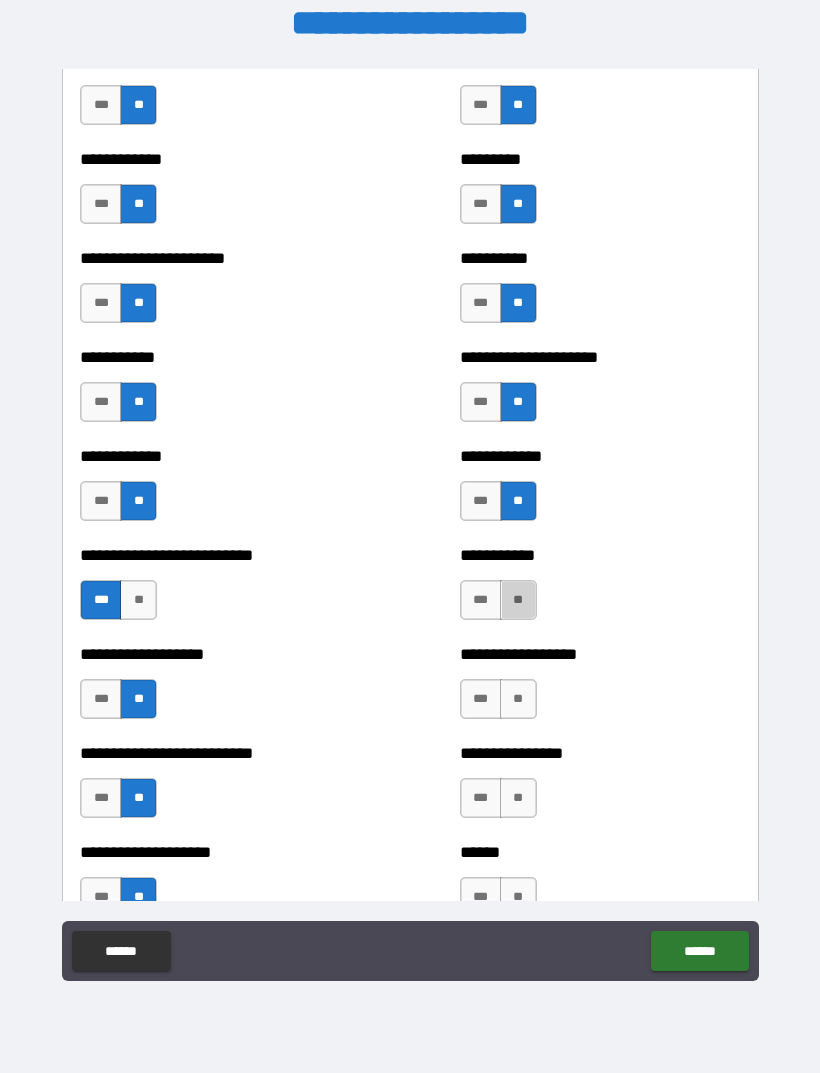 click on "**" at bounding box center (518, 600) 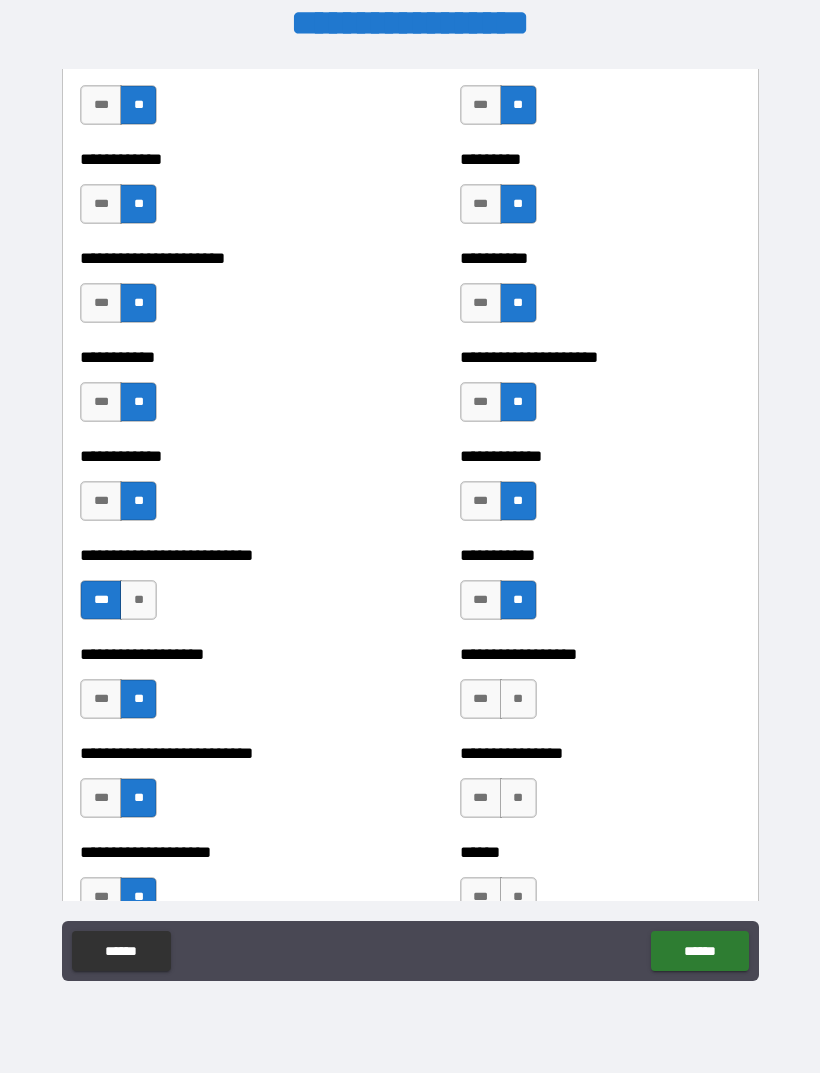click on "**" at bounding box center [518, 699] 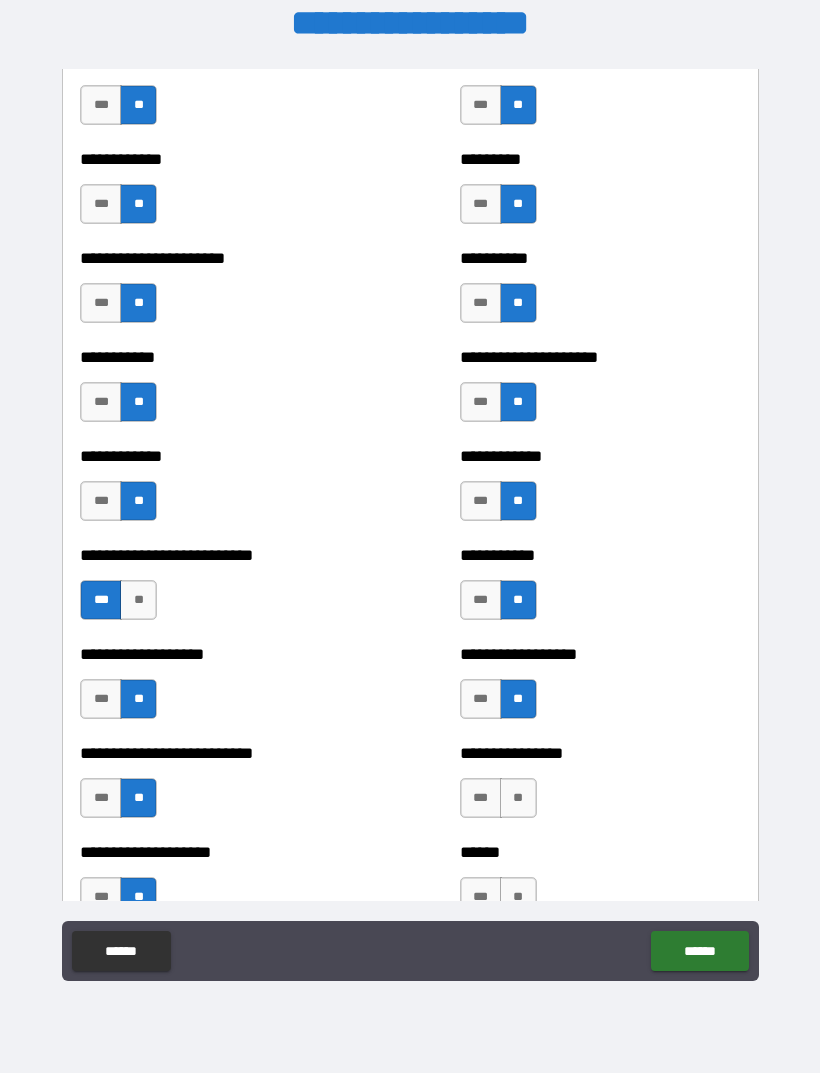 click on "**" at bounding box center [518, 798] 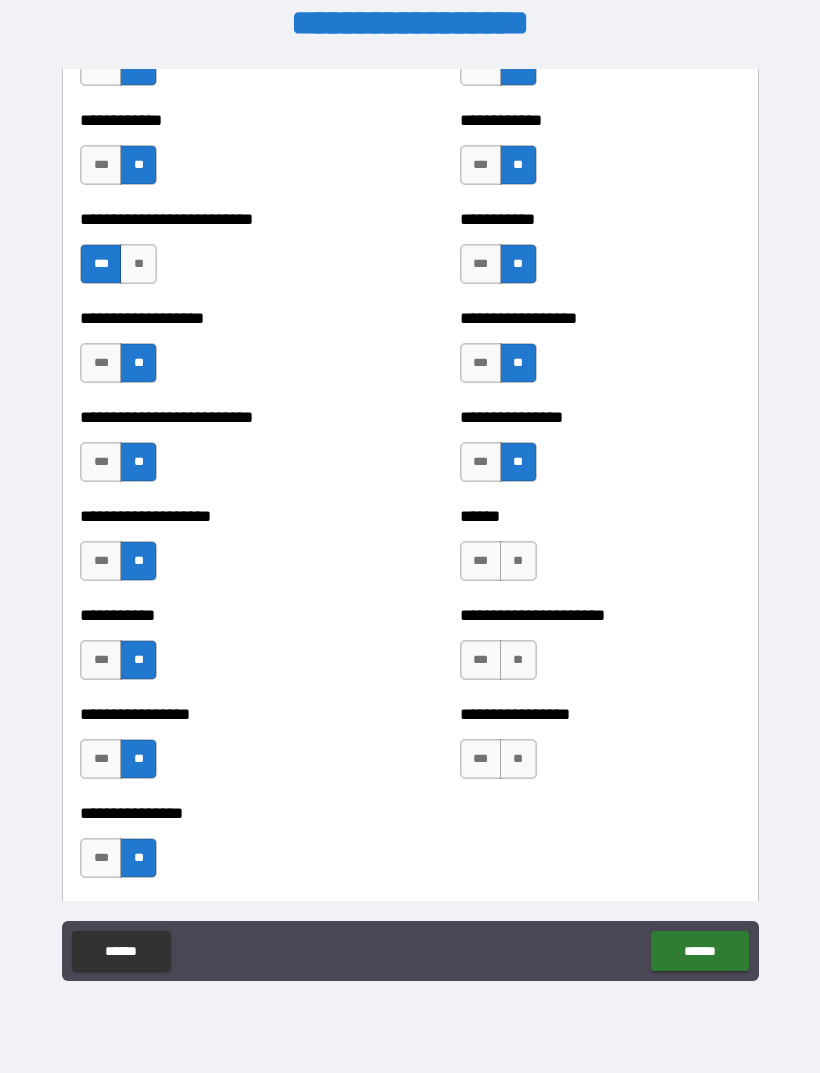 scroll, scrollTop: 5602, scrollLeft: 0, axis: vertical 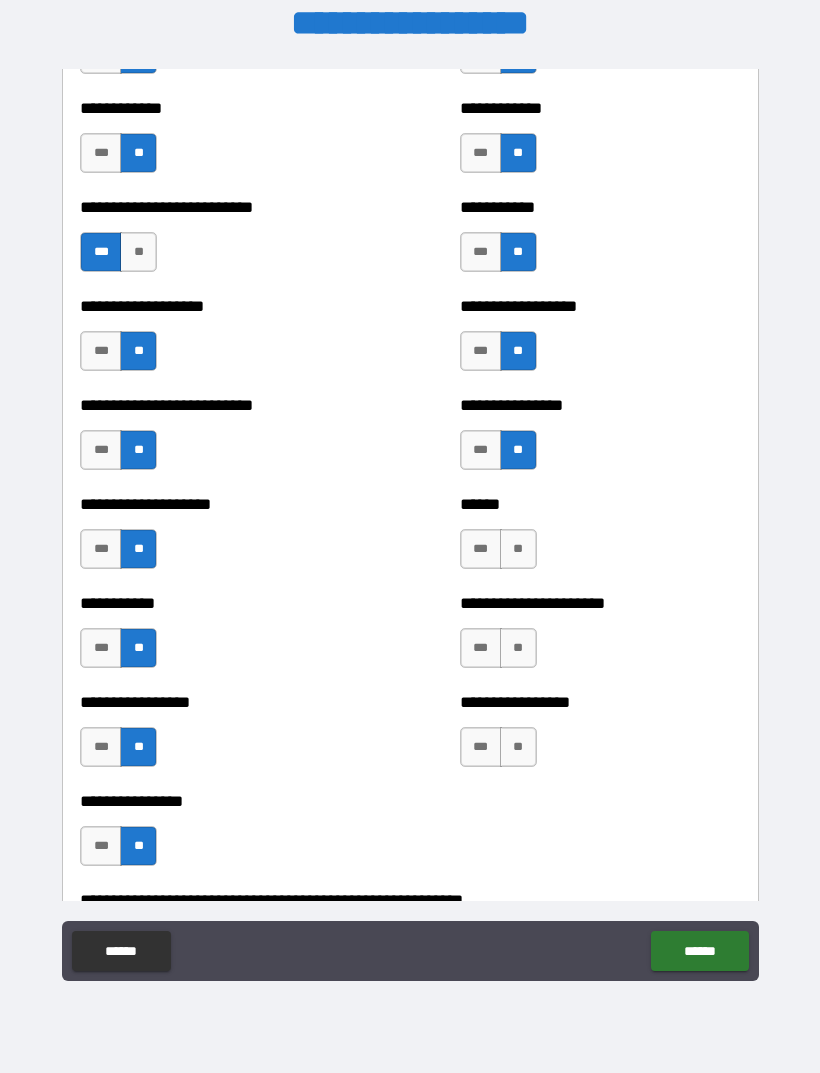 click on "**" at bounding box center [518, 549] 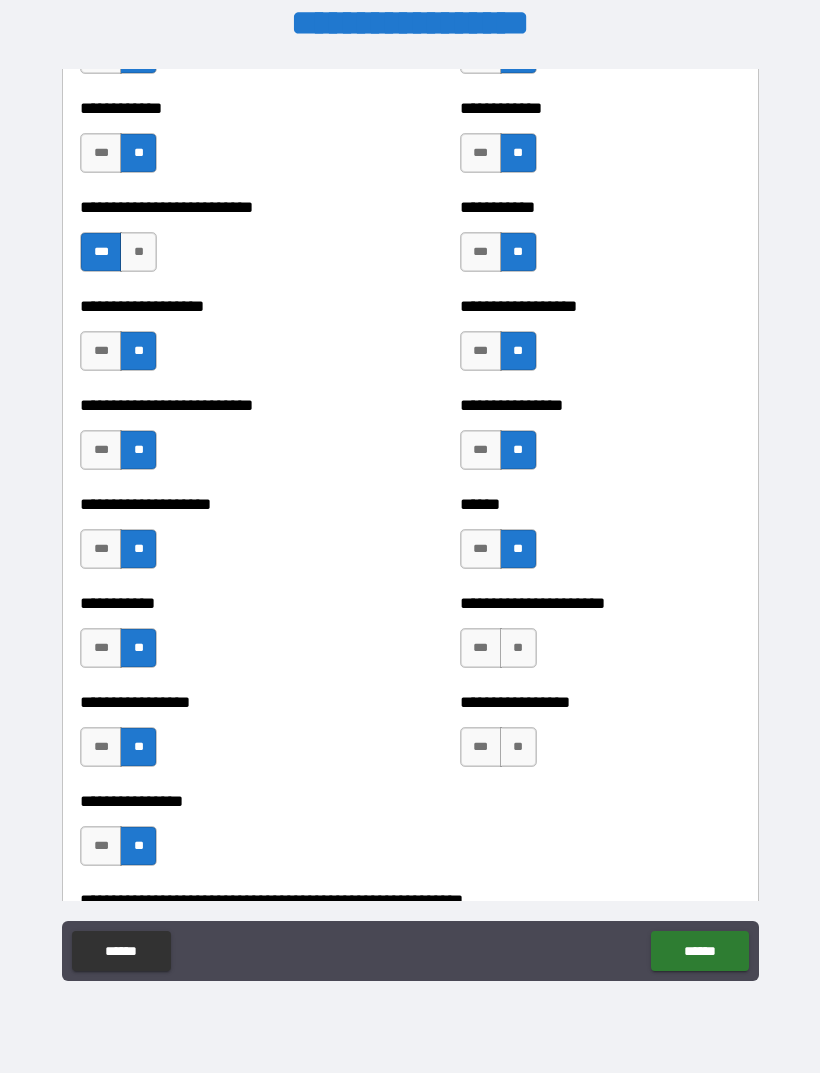 click on "**" at bounding box center [518, 648] 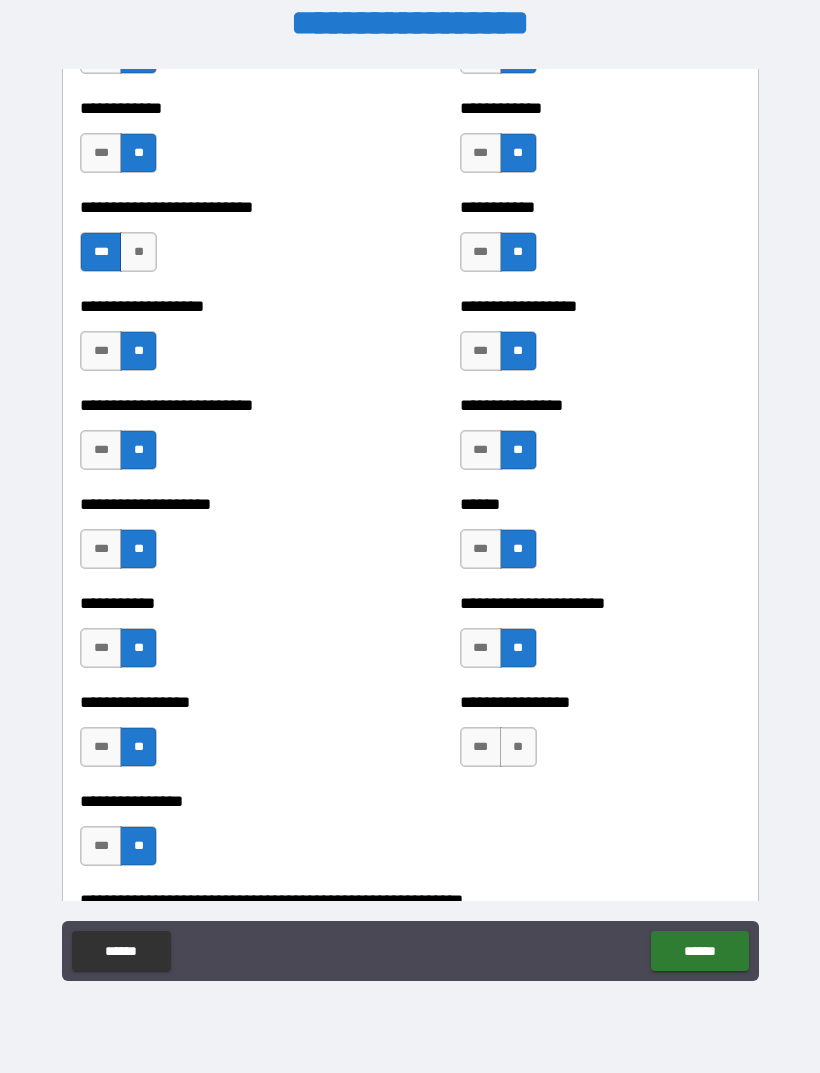 click on "**" at bounding box center (518, 747) 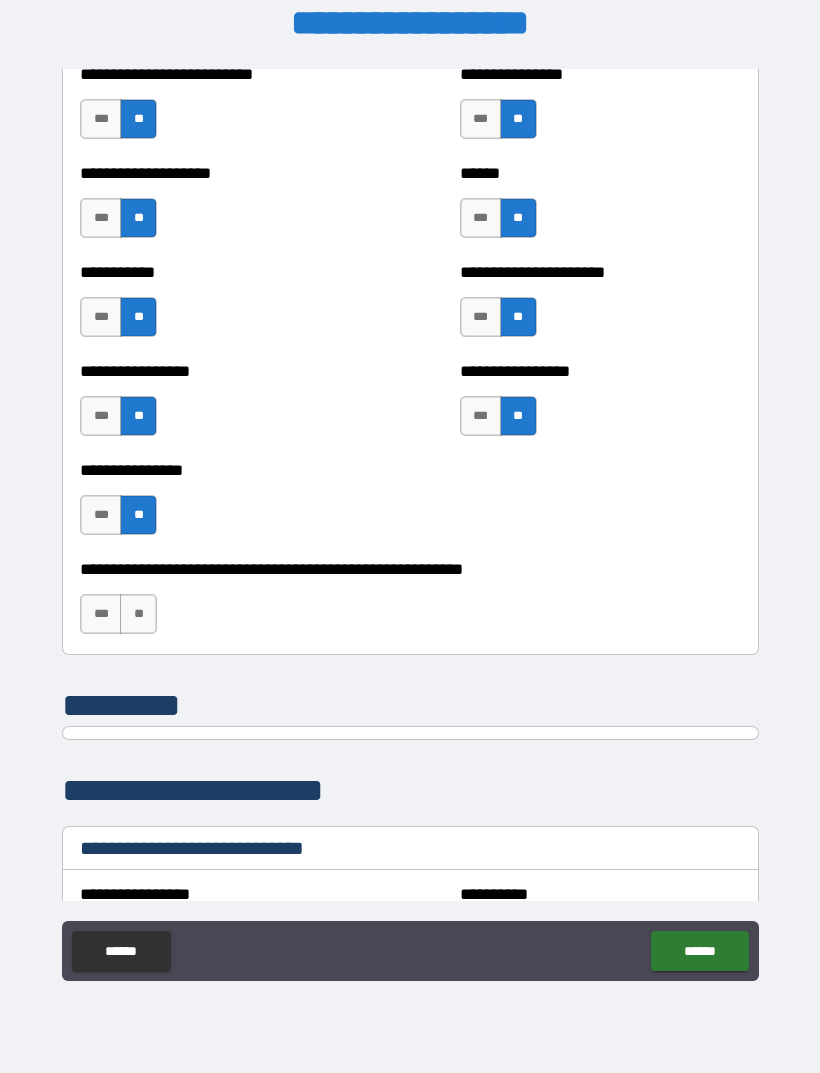 scroll, scrollTop: 5934, scrollLeft: 0, axis: vertical 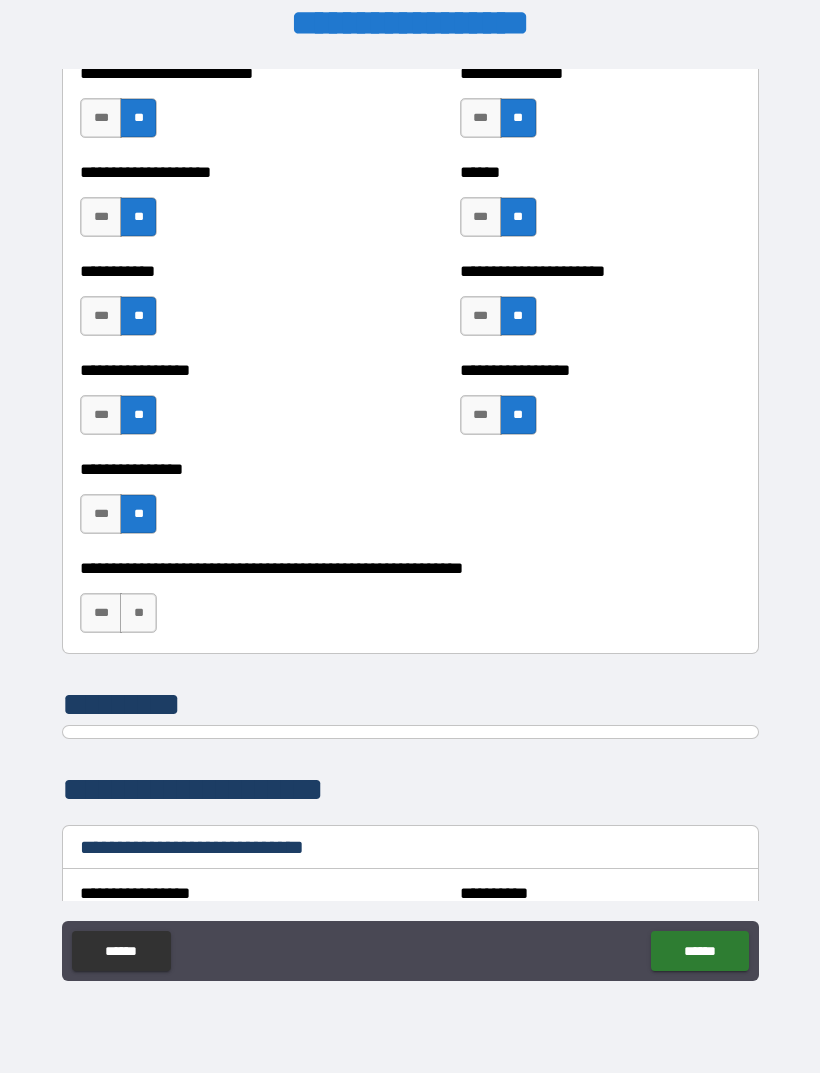 click on "***" at bounding box center (101, 613) 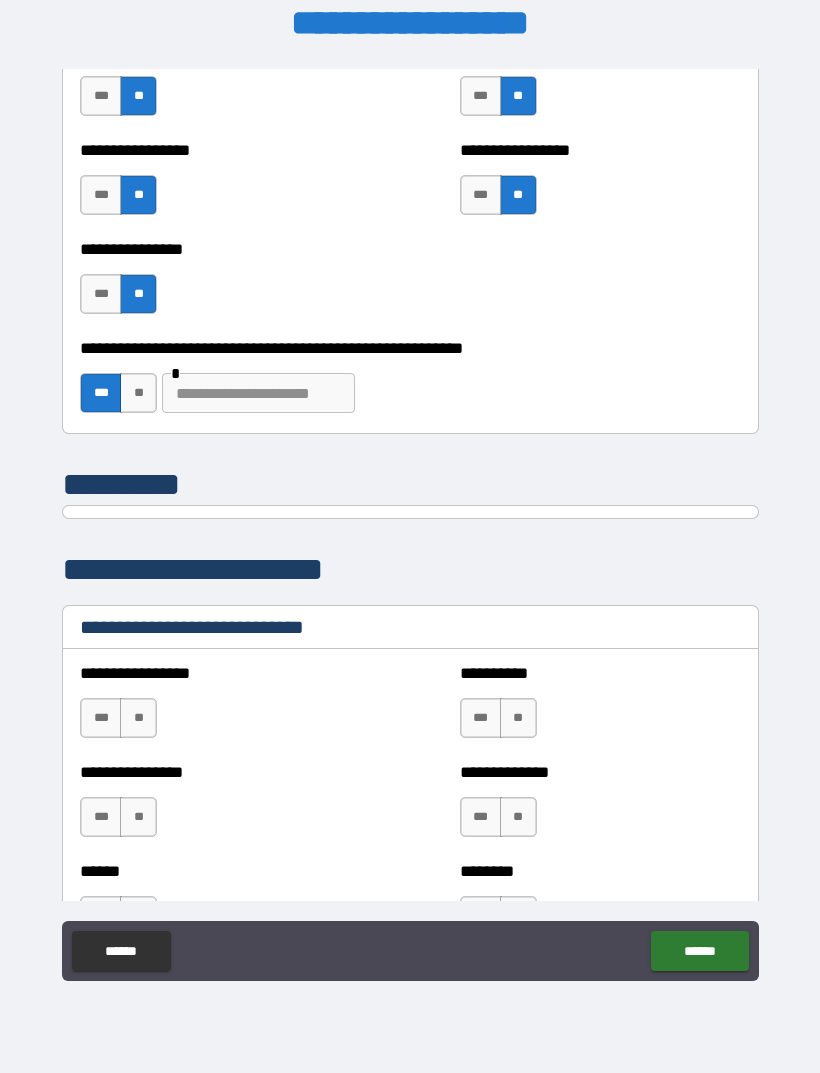 scroll, scrollTop: 6155, scrollLeft: 0, axis: vertical 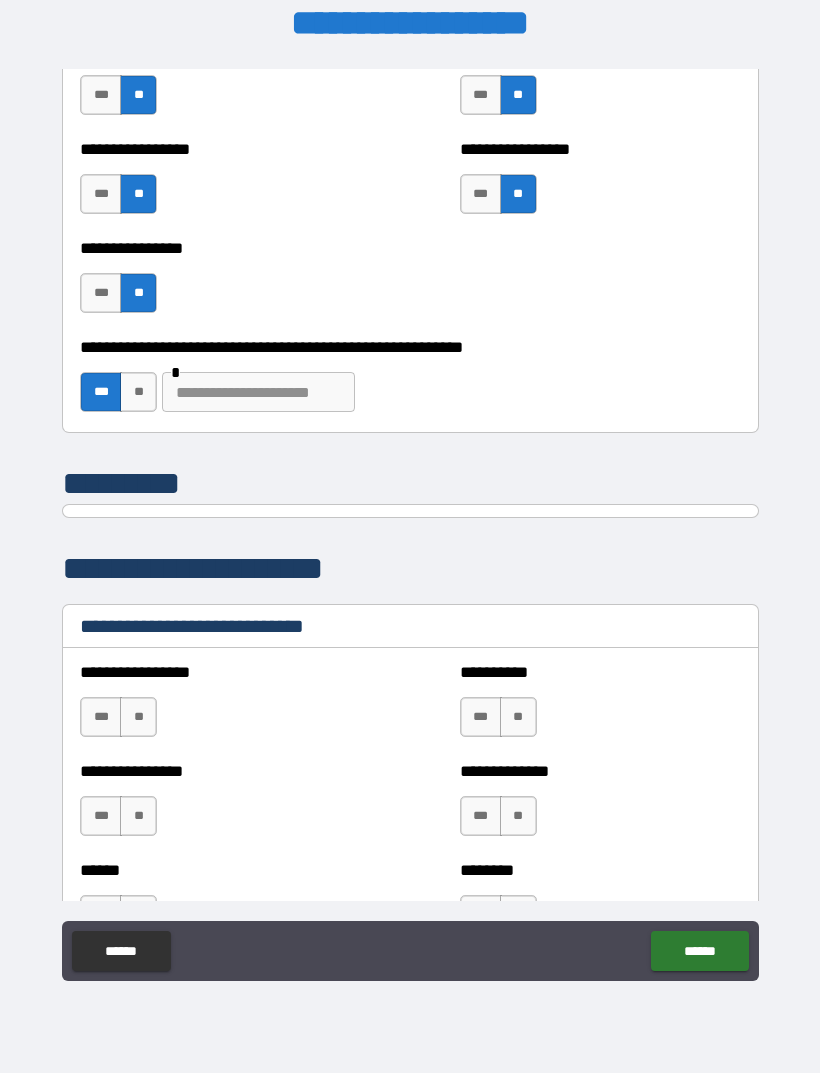 click on "*********" at bounding box center (410, 483) 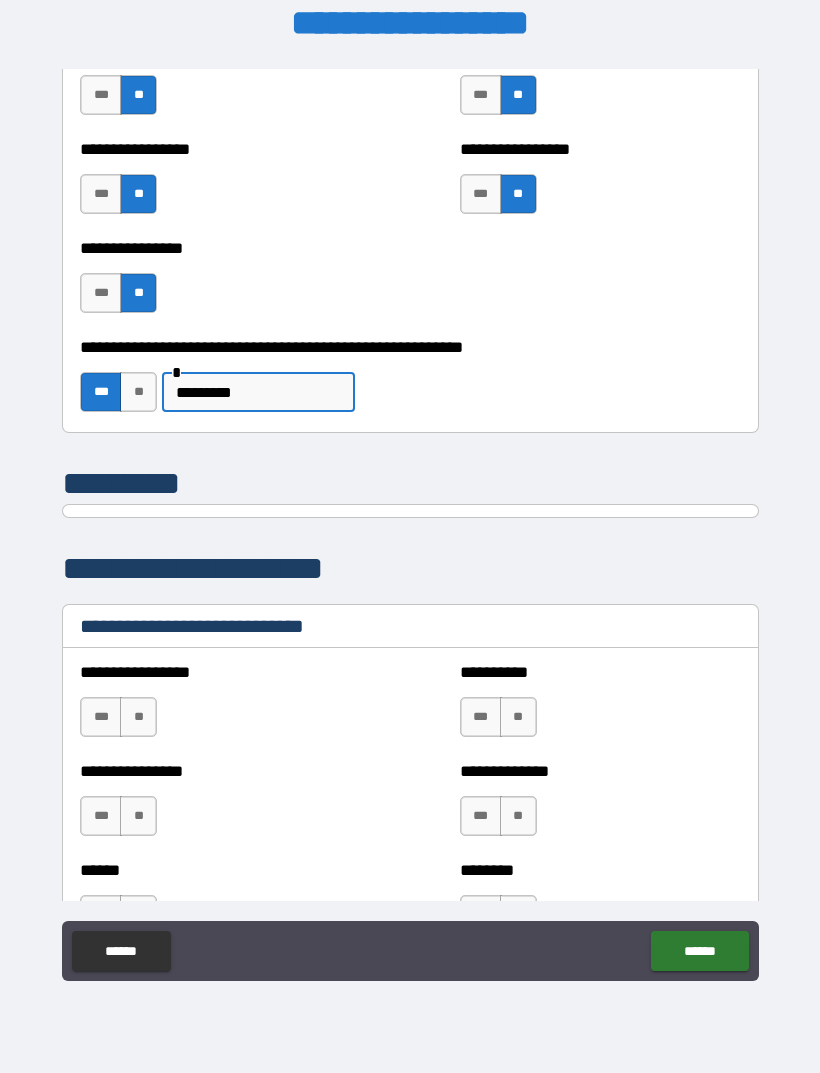 click on "*********" at bounding box center (258, 392) 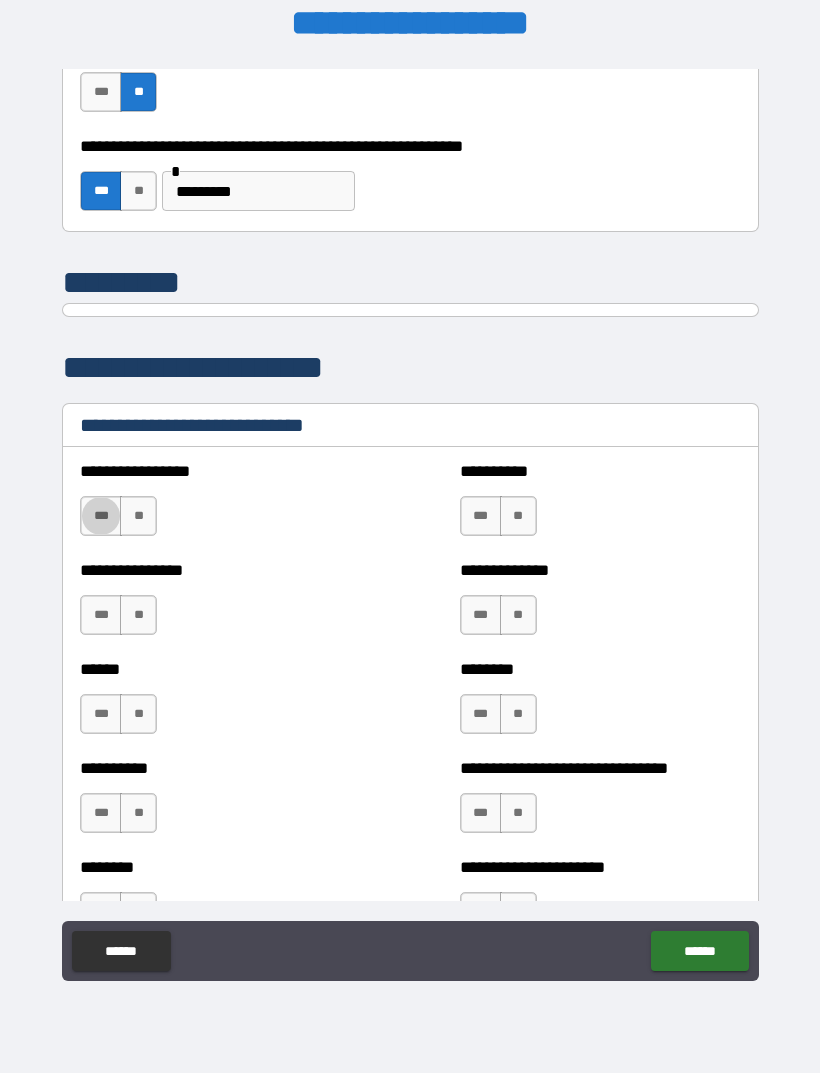 scroll, scrollTop: 6358, scrollLeft: 0, axis: vertical 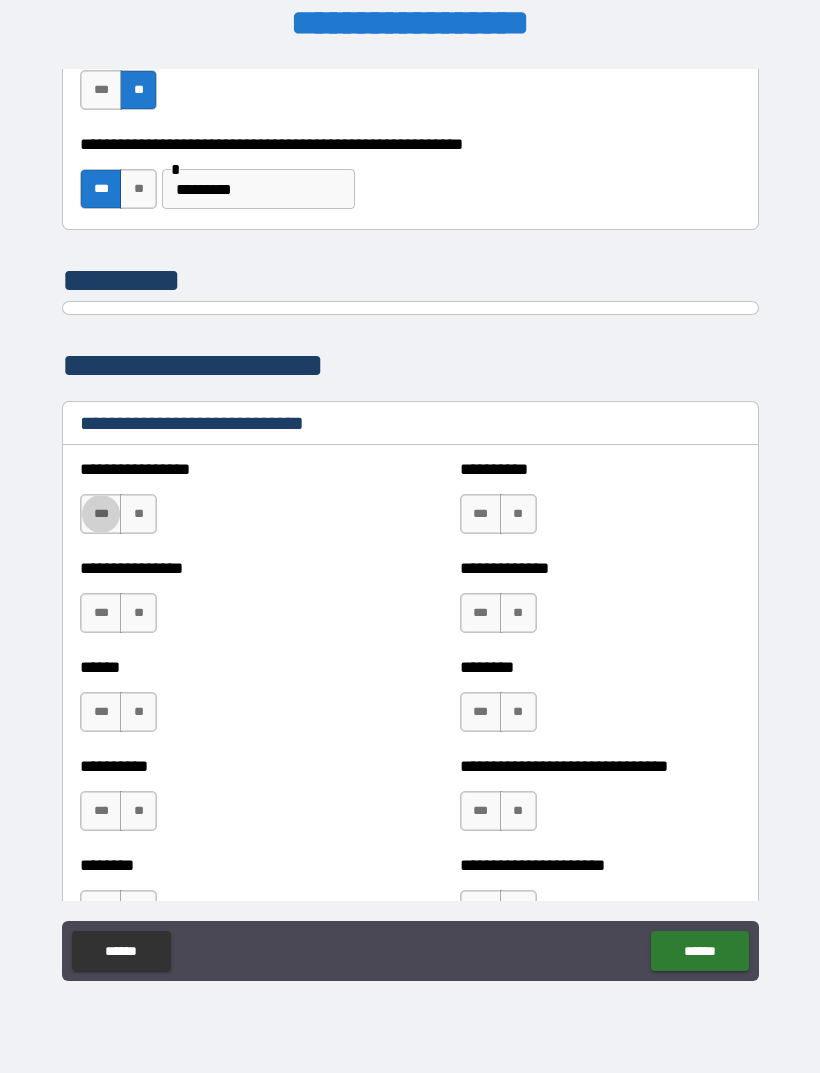 click on "***" at bounding box center (101, 712) 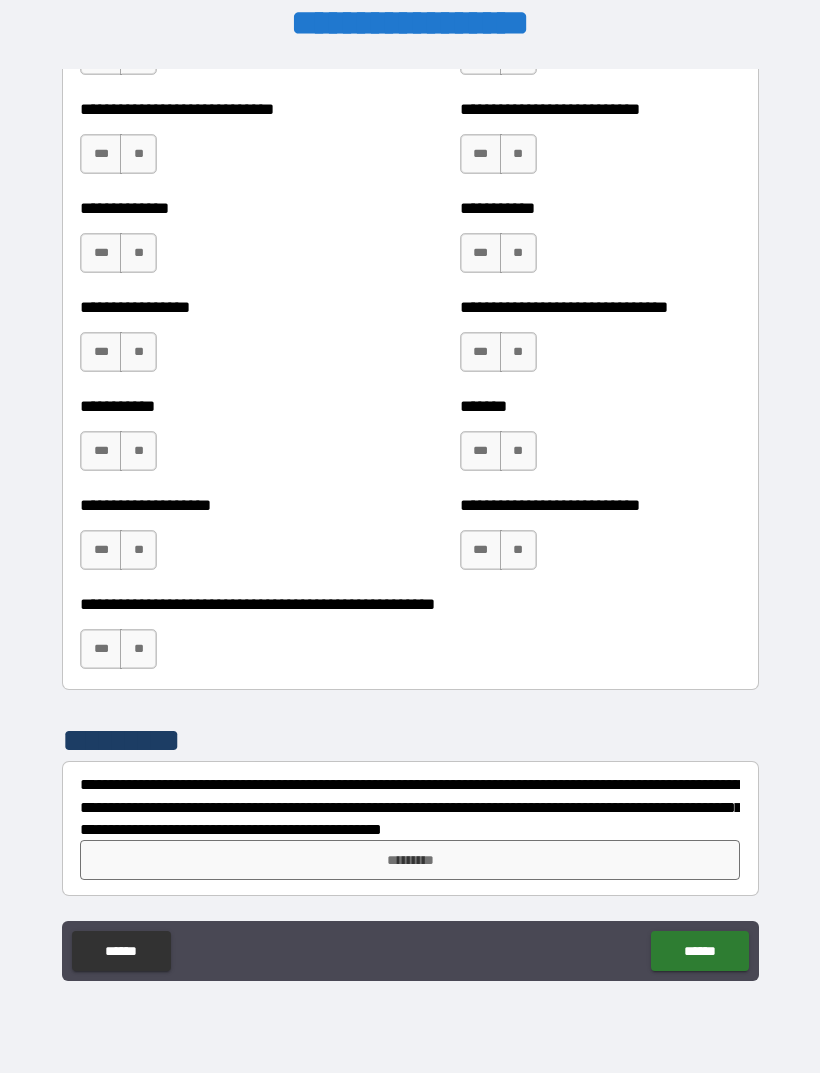 scroll, scrollTop: 7708, scrollLeft: 0, axis: vertical 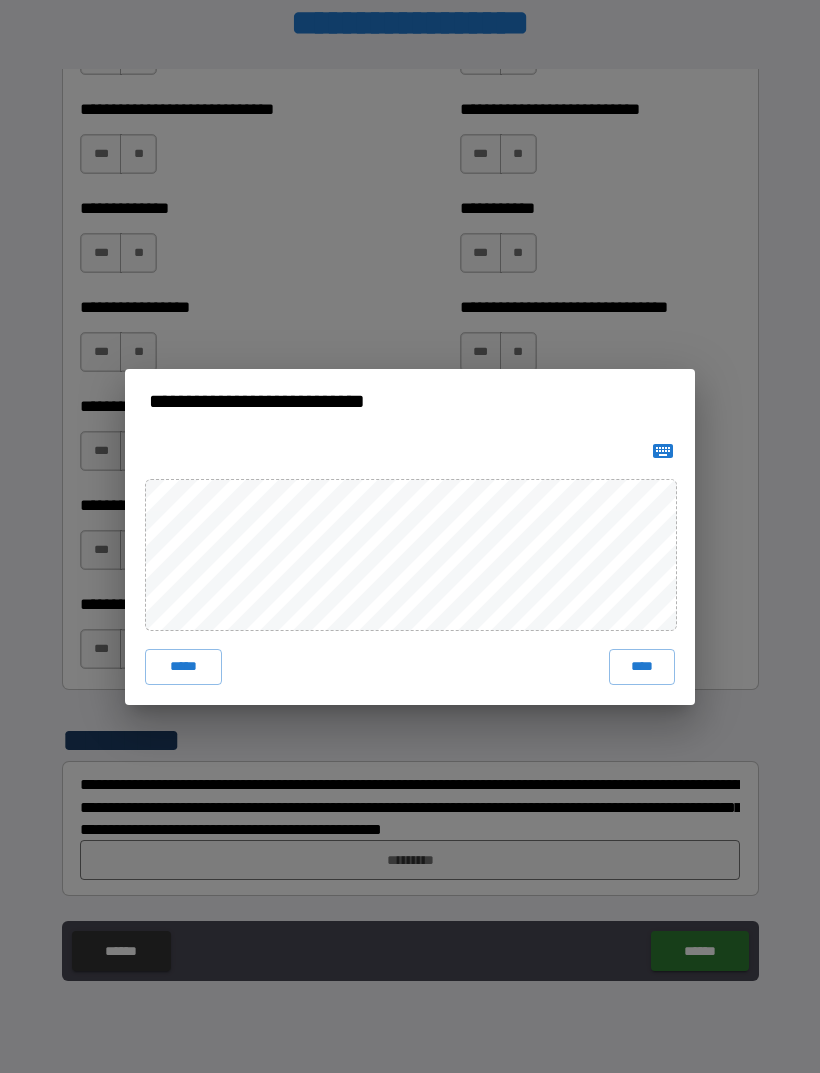 click on "****" at bounding box center [642, 667] 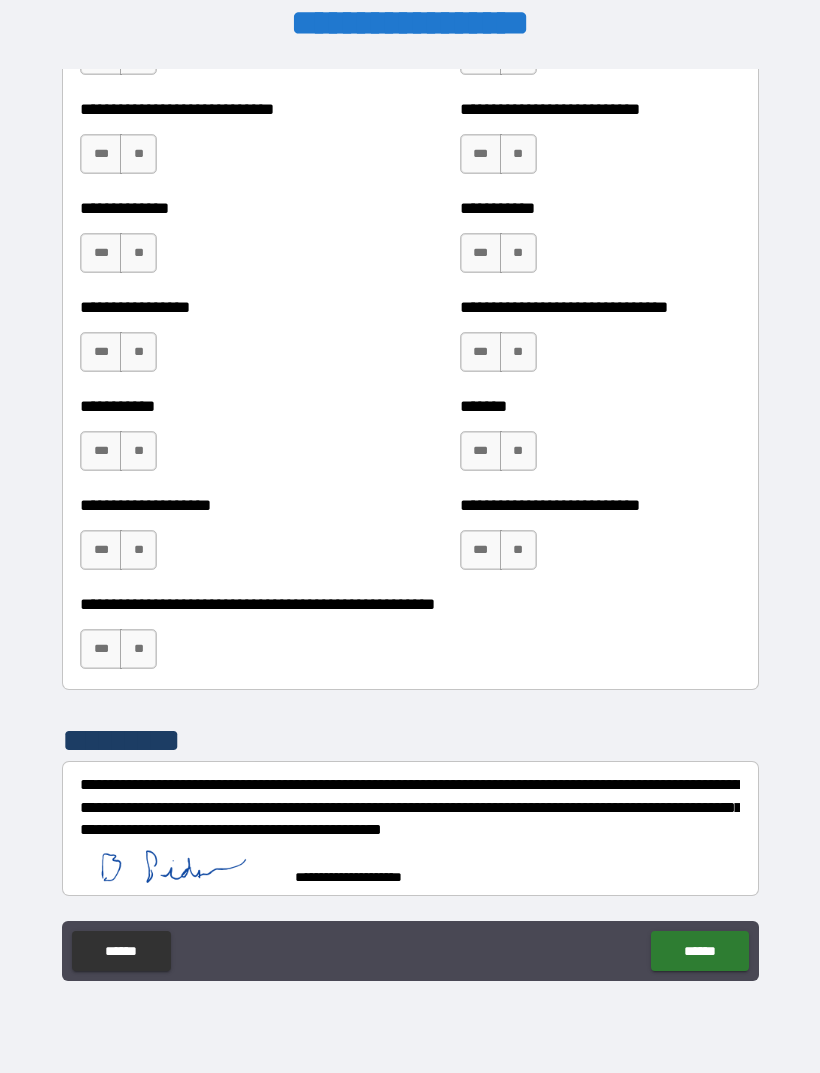 scroll, scrollTop: 7698, scrollLeft: 0, axis: vertical 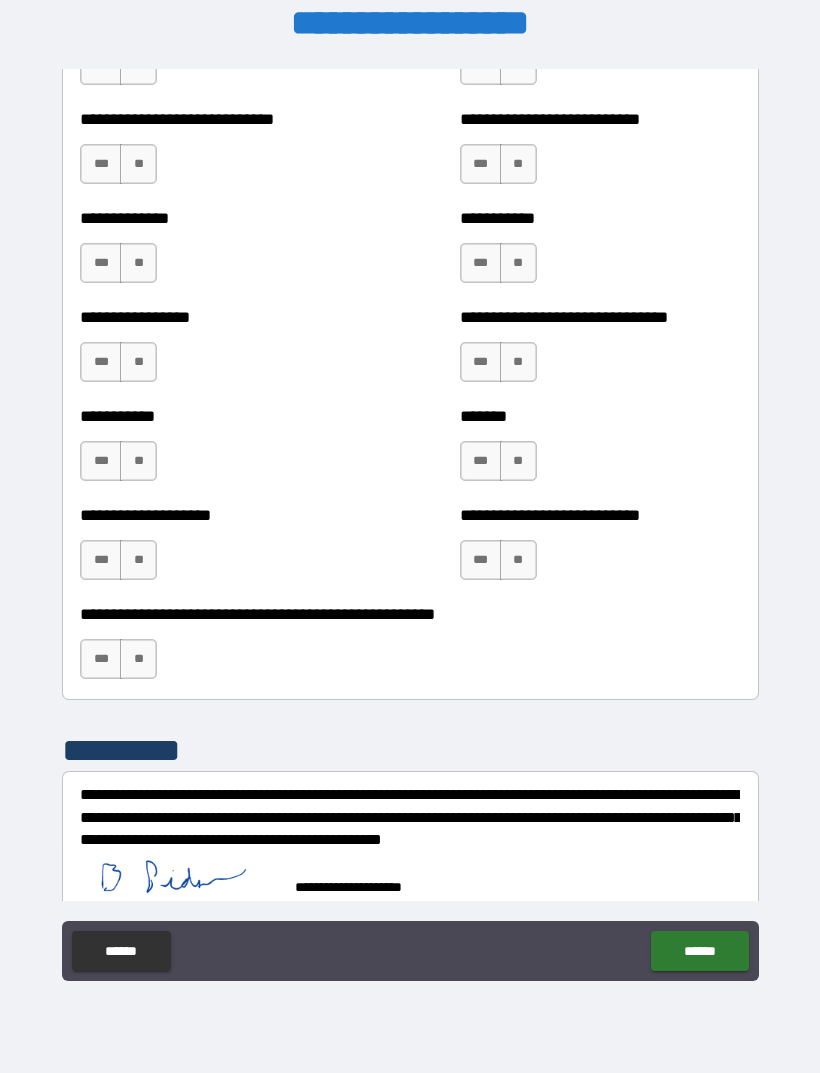 click on "******" at bounding box center (699, 951) 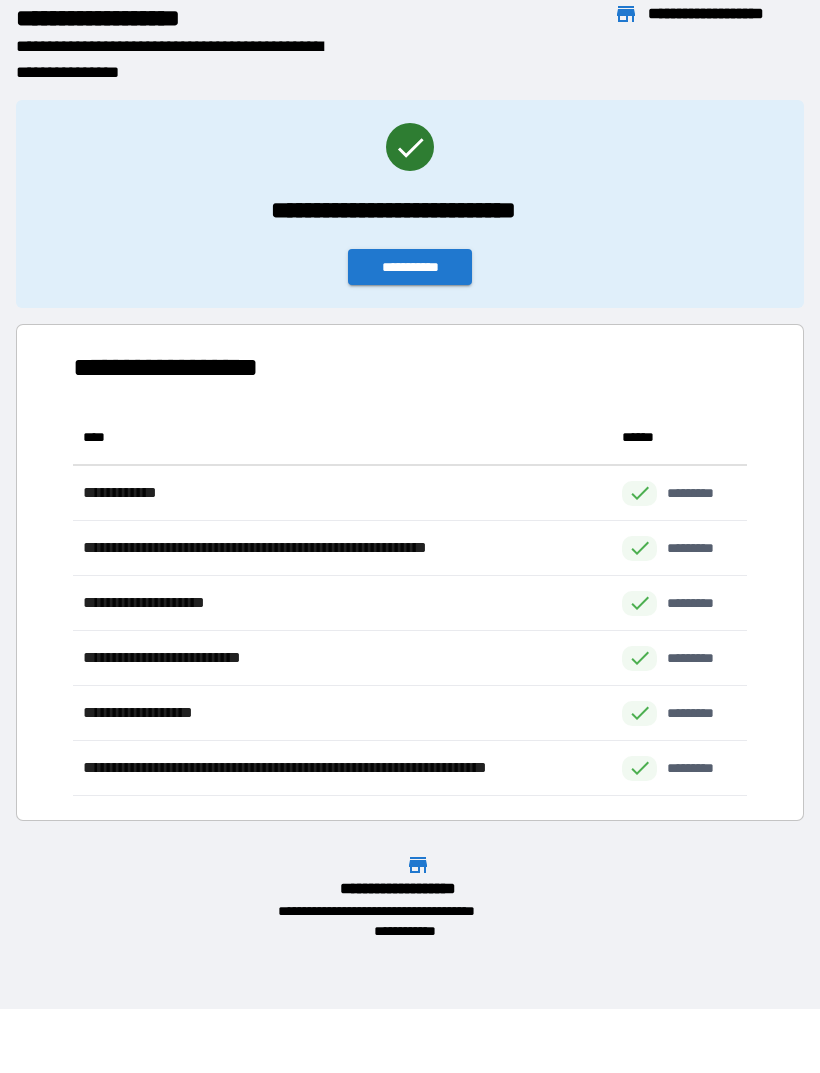 scroll, scrollTop: 1, scrollLeft: 1, axis: both 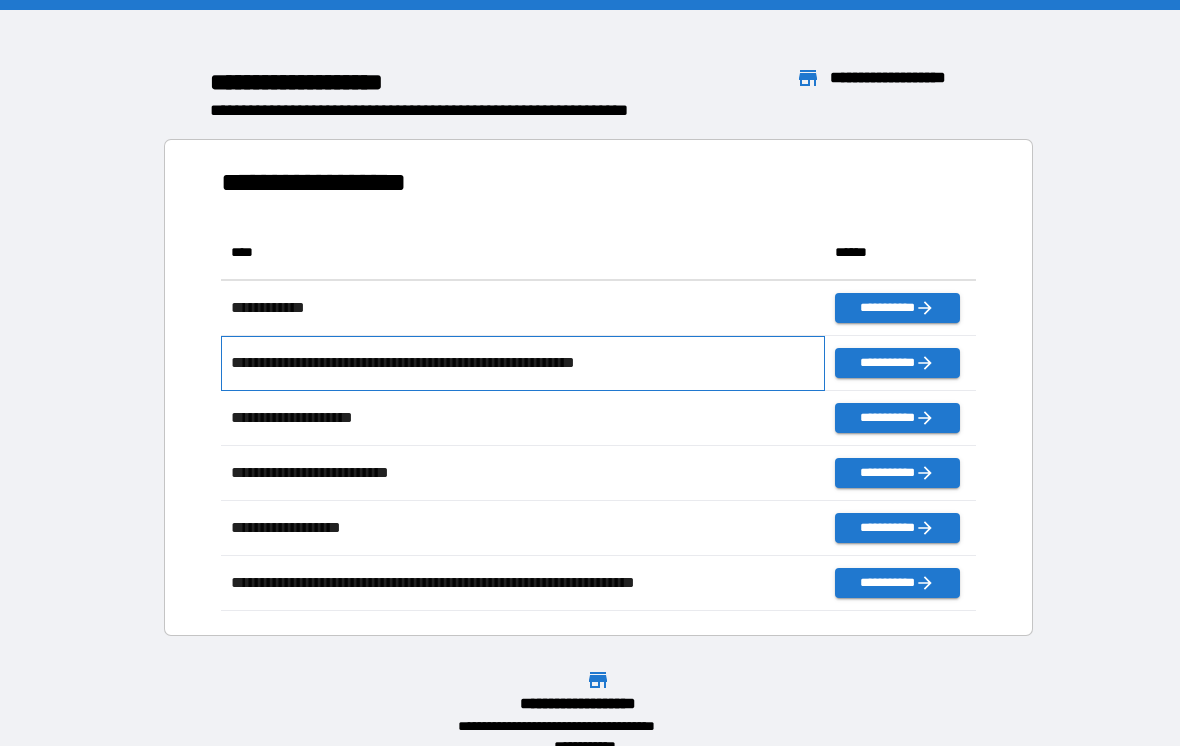 click on "**********" at bounding box center [442, 363] 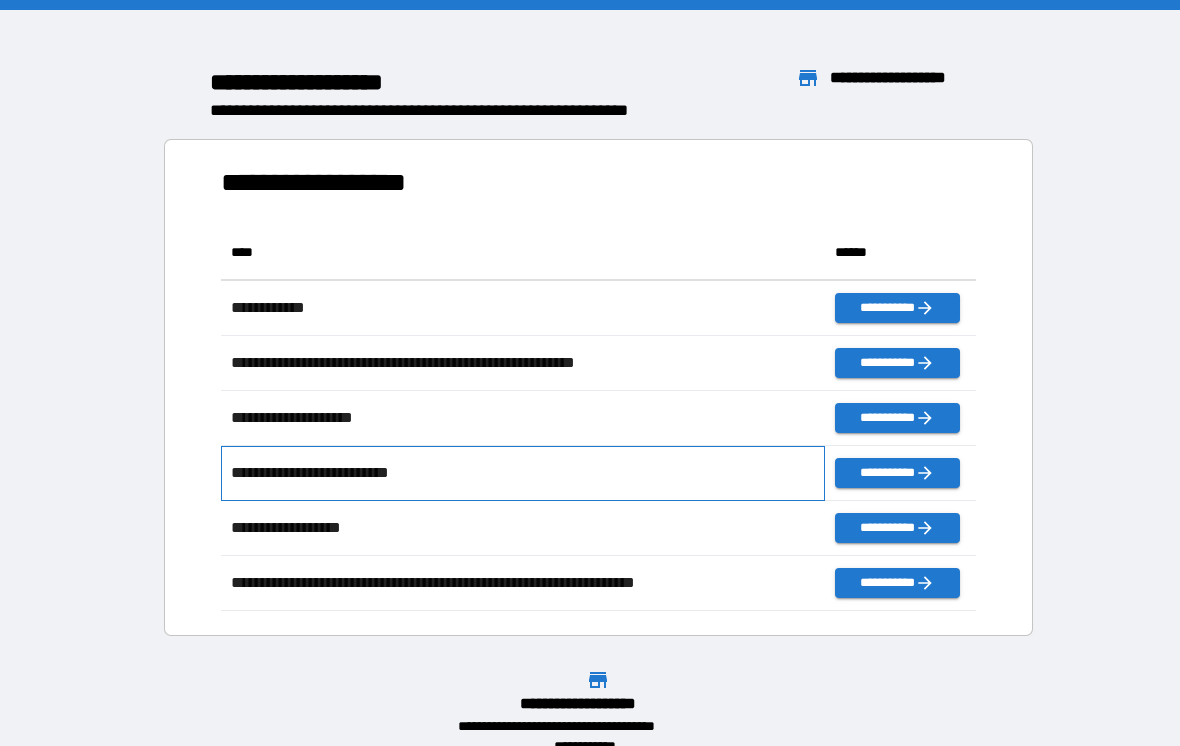 click on "**********" at bounding box center (523, 473) 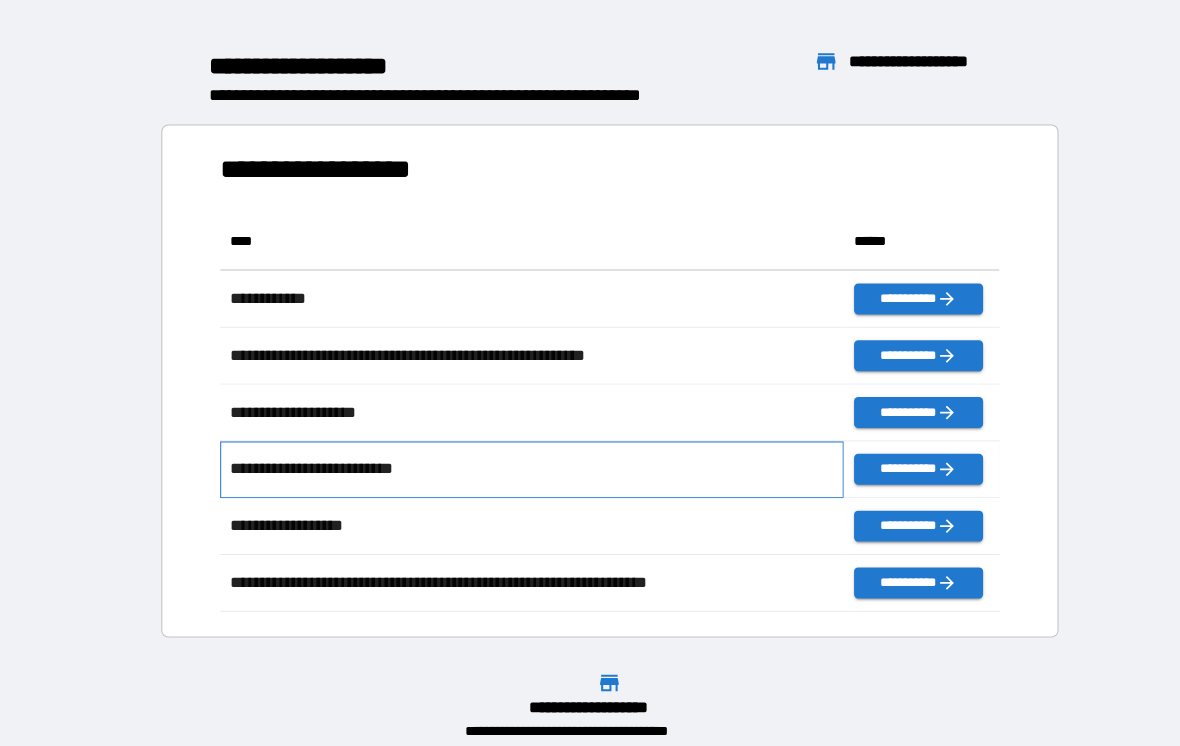 scroll, scrollTop: 10, scrollLeft: 0, axis: vertical 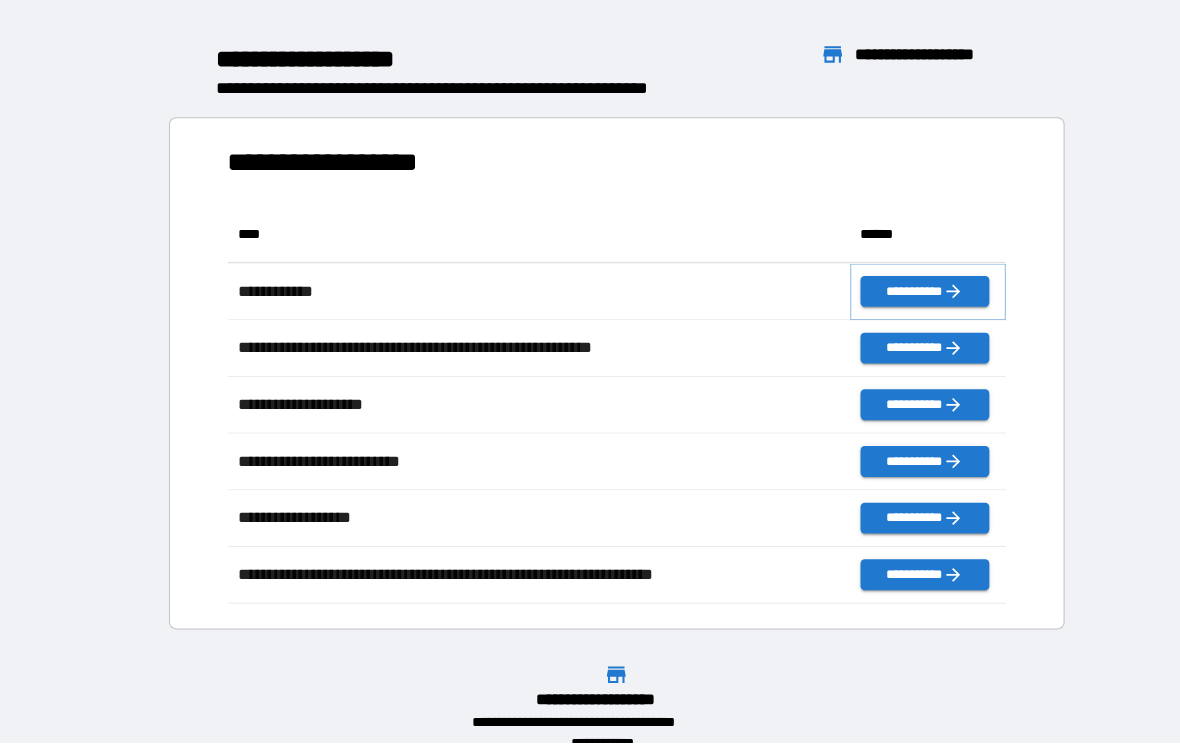 click 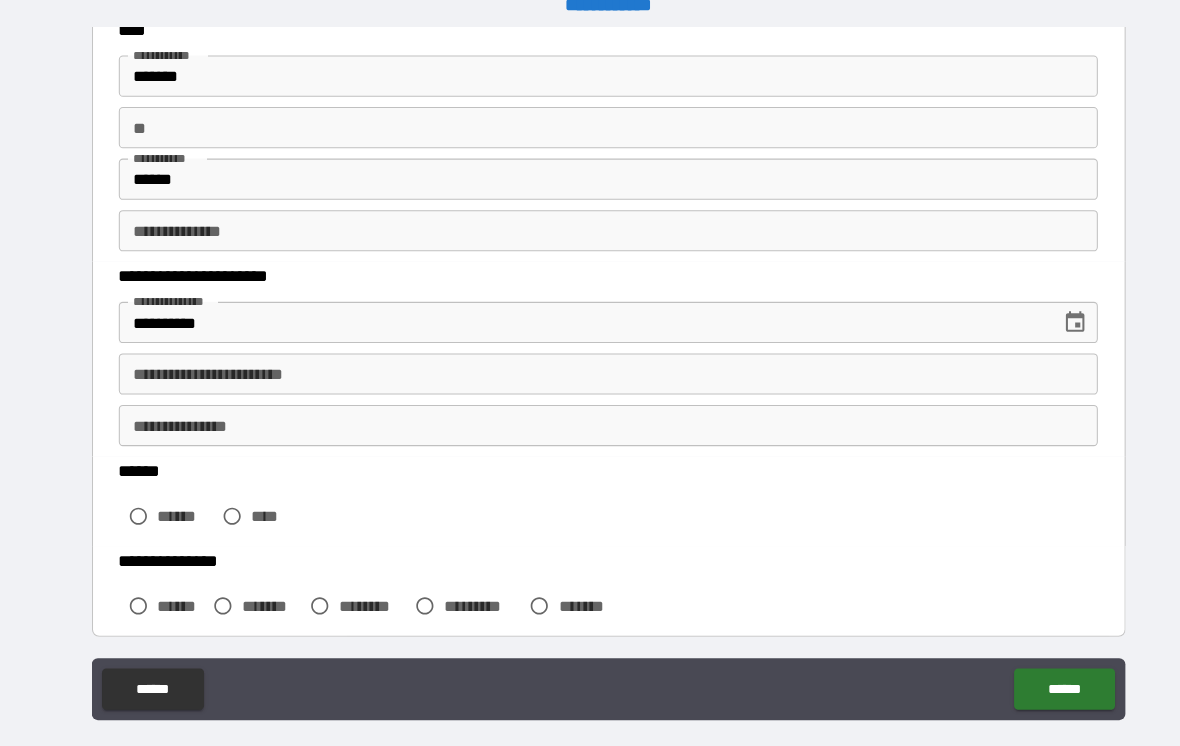 scroll, scrollTop: 140, scrollLeft: 0, axis: vertical 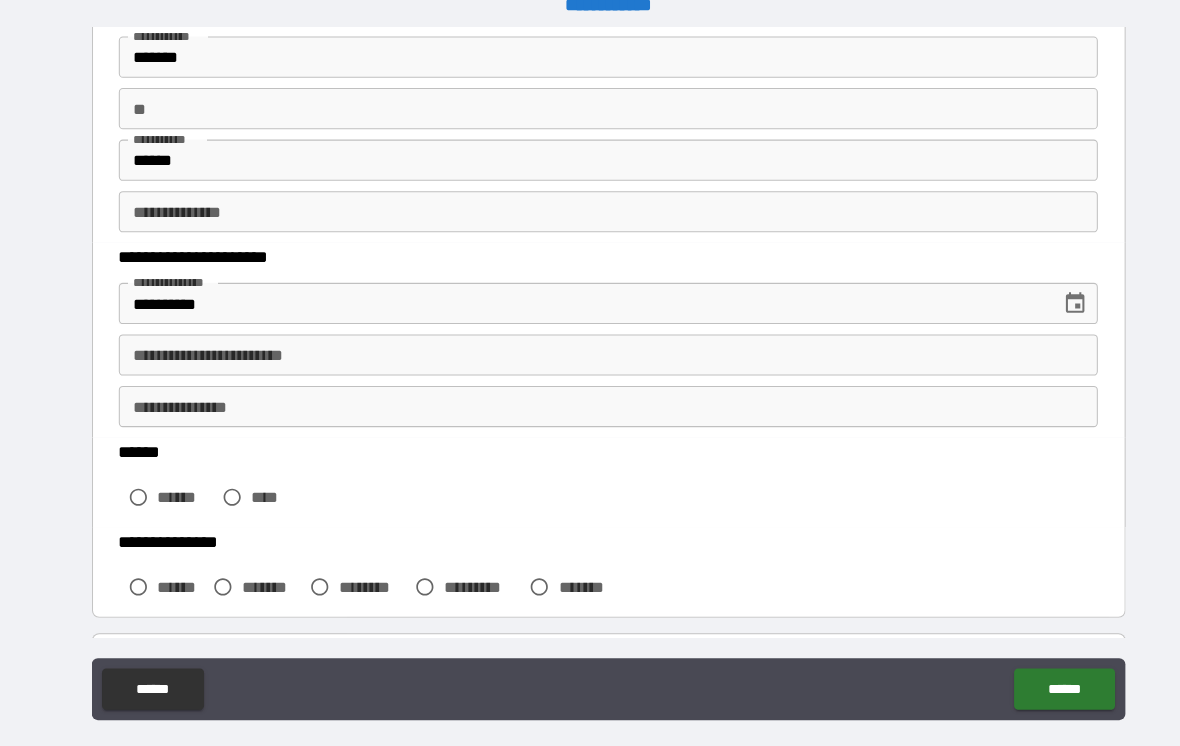 click on "**********" at bounding box center (590, 221) 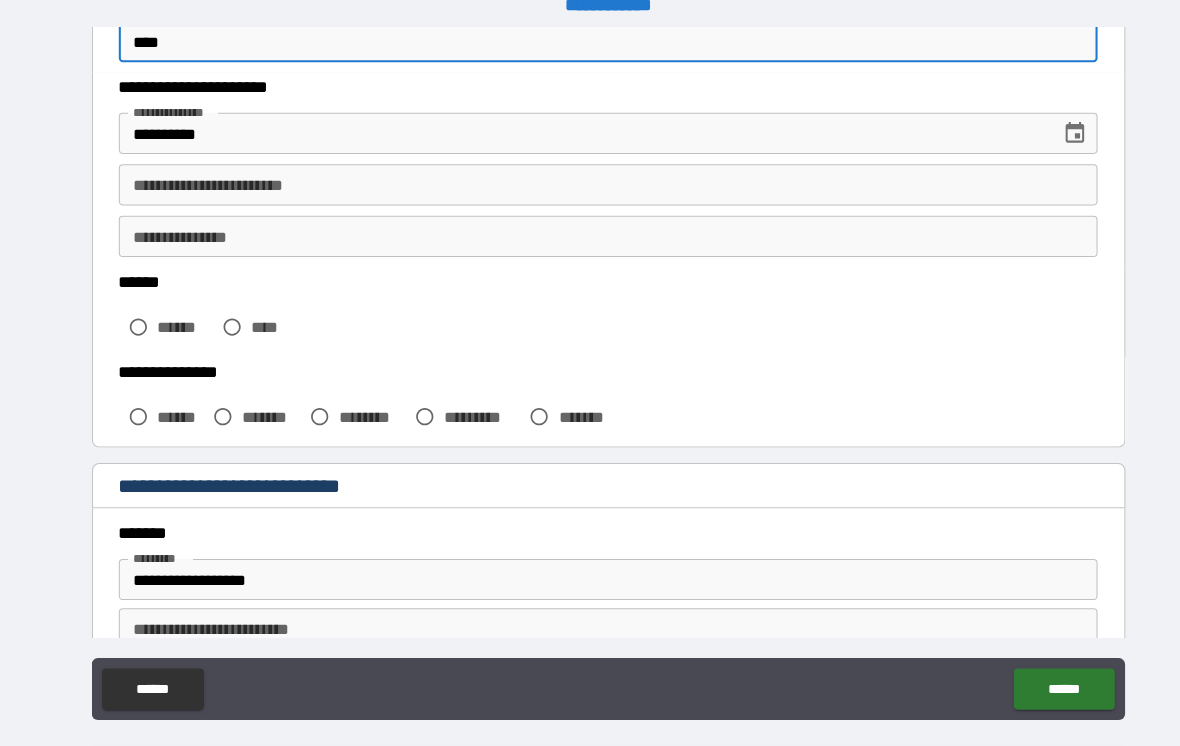 scroll, scrollTop: 304, scrollLeft: 0, axis: vertical 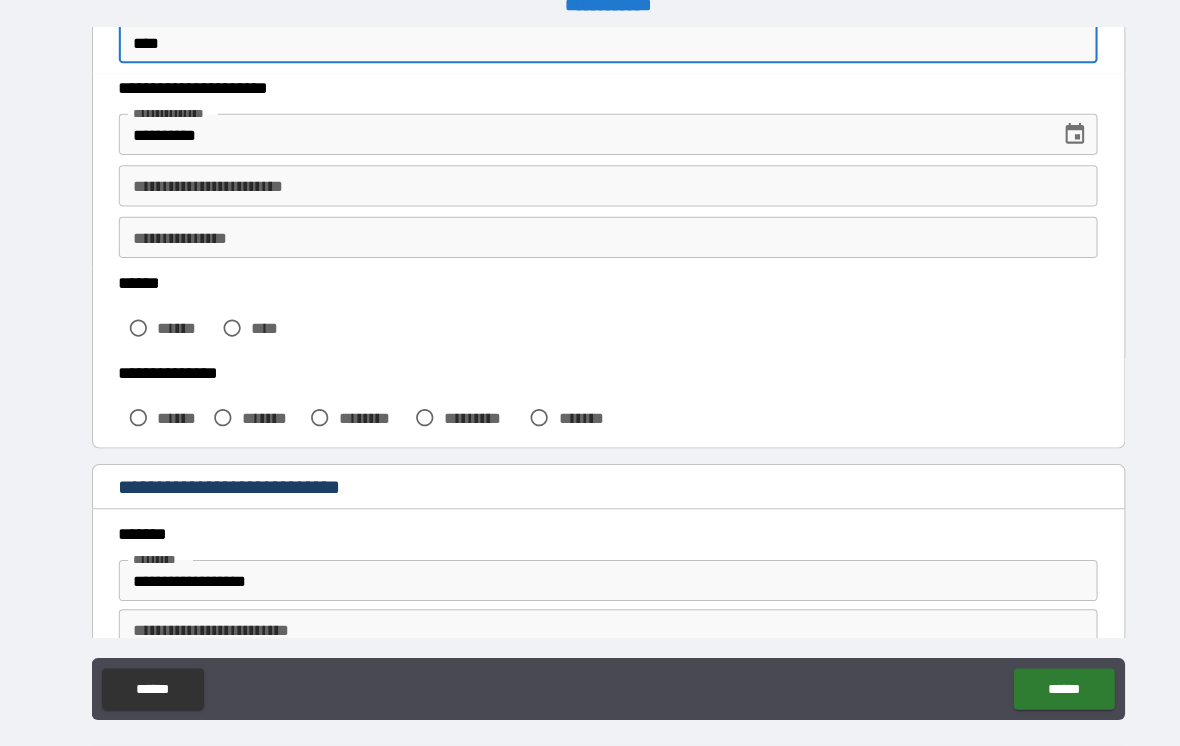 type on "****" 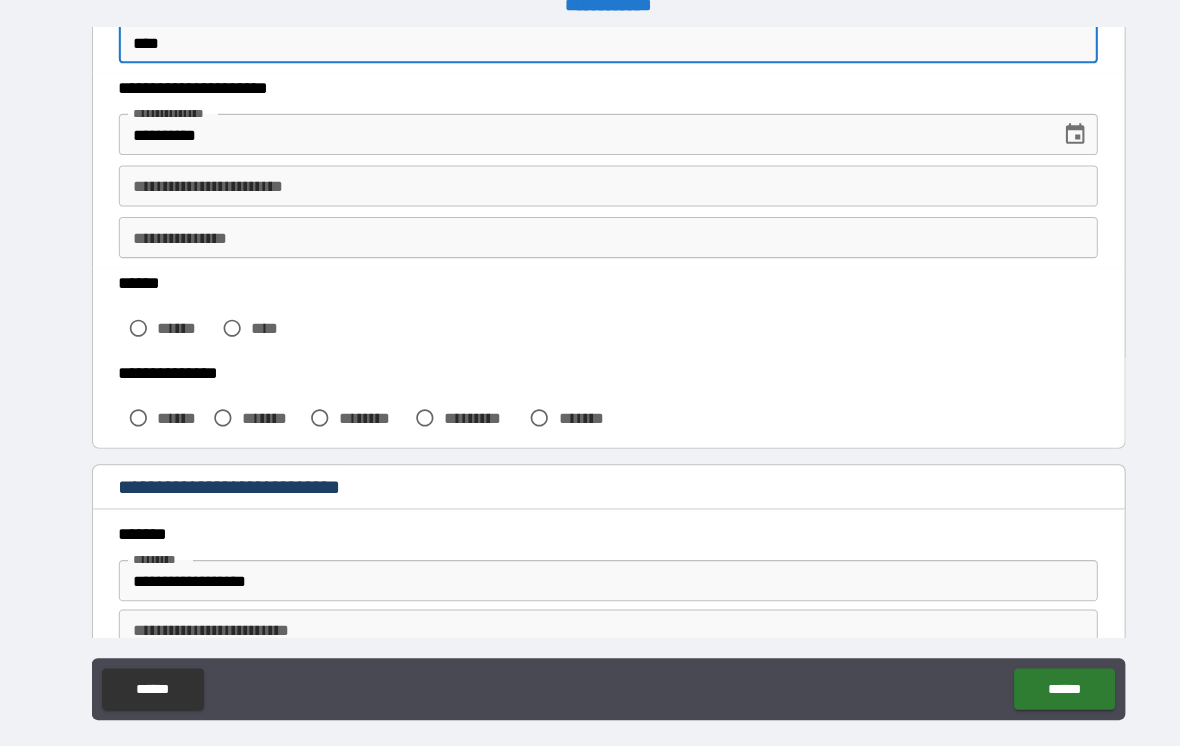 click on "**********" at bounding box center [590, 196] 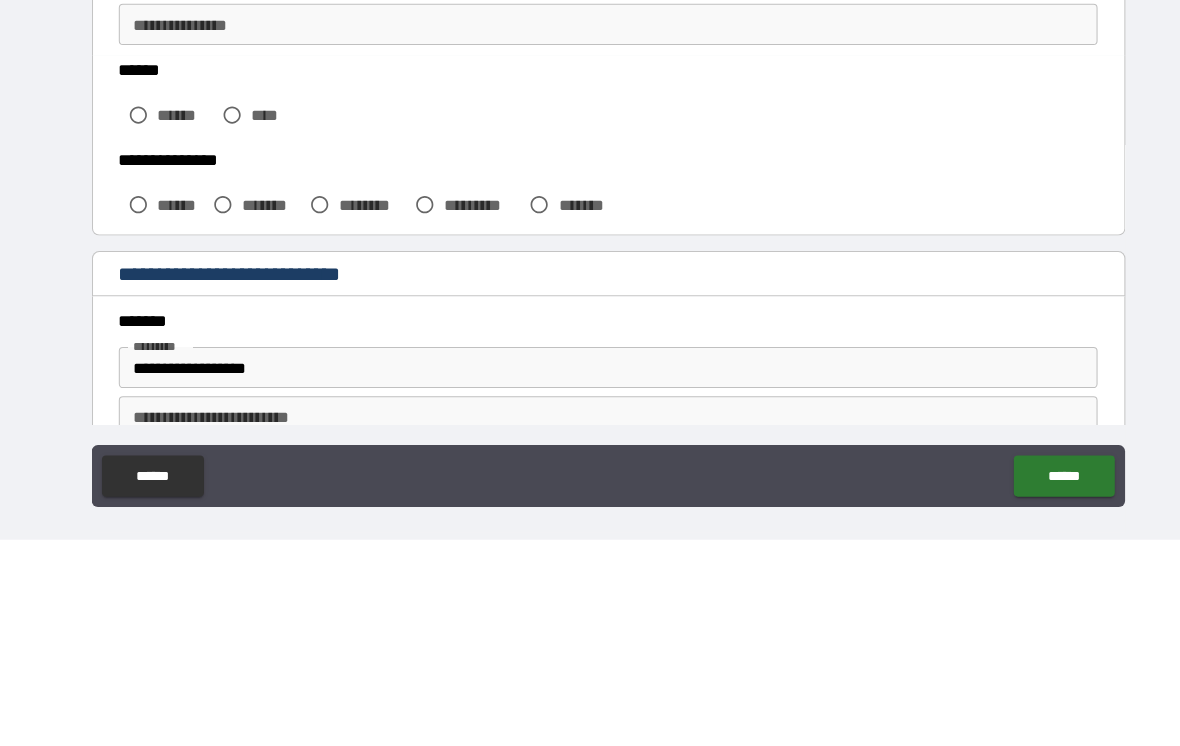 type on "**********" 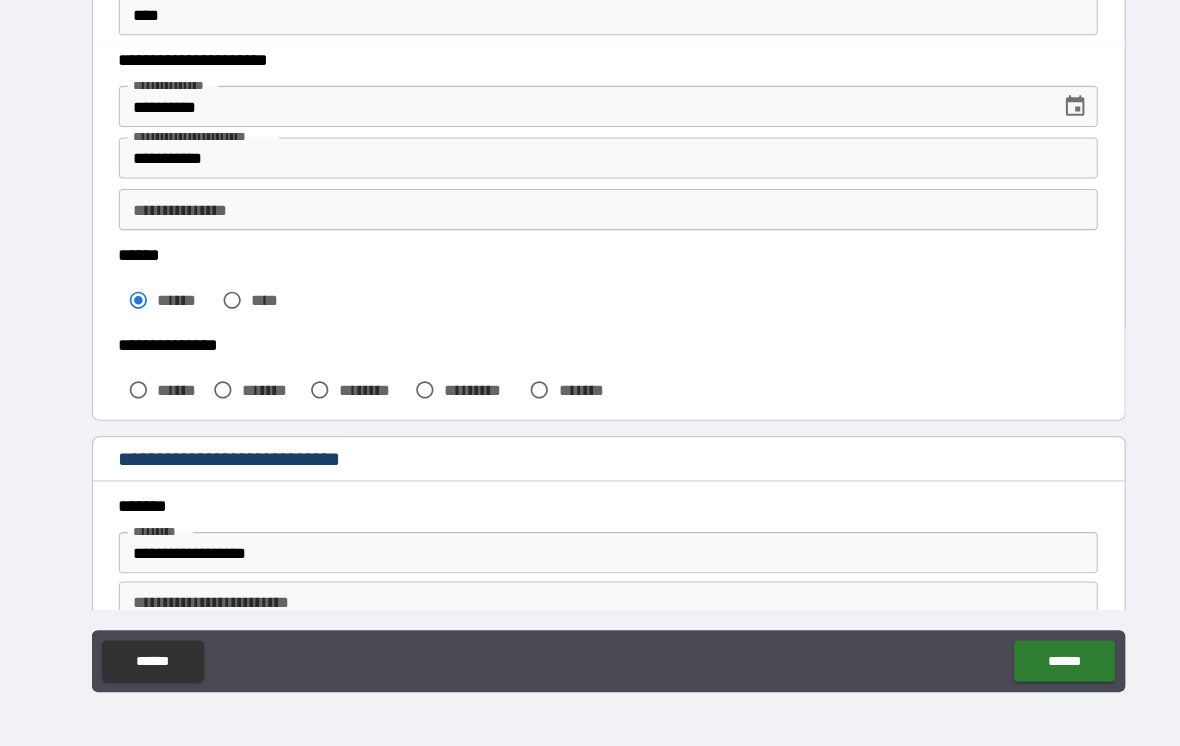 scroll, scrollTop: 31, scrollLeft: 0, axis: vertical 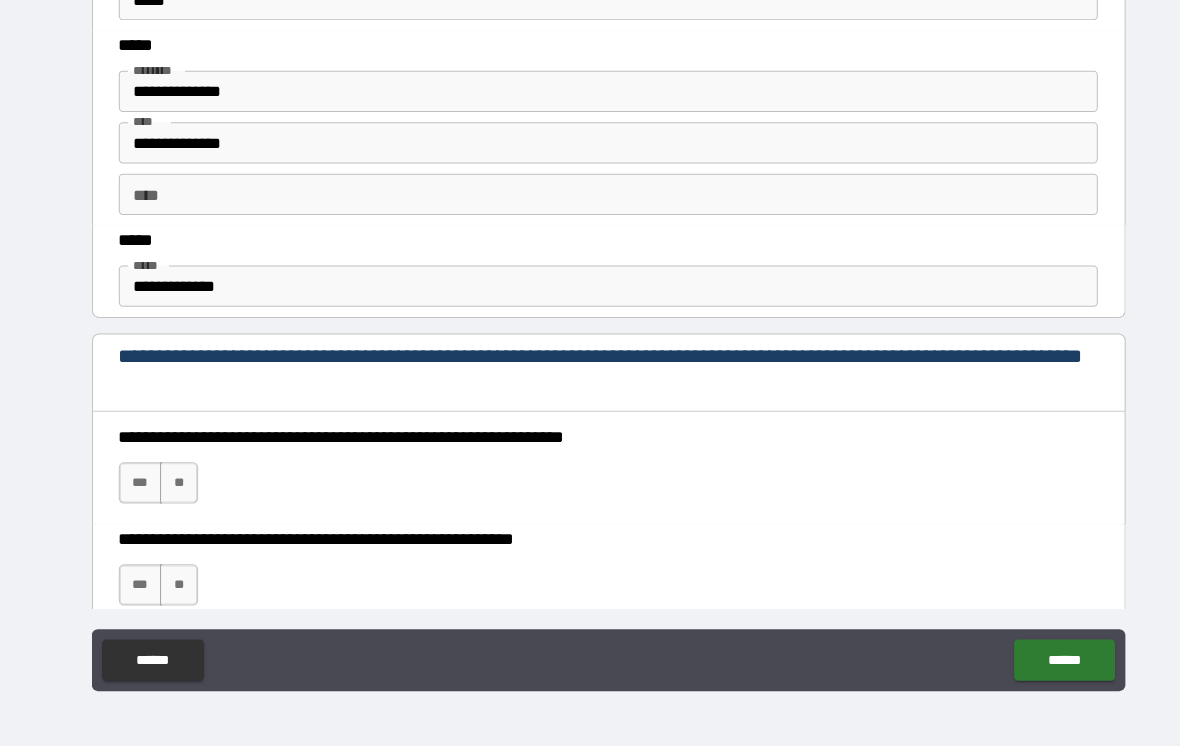 click on "***" at bounding box center [136, 590] 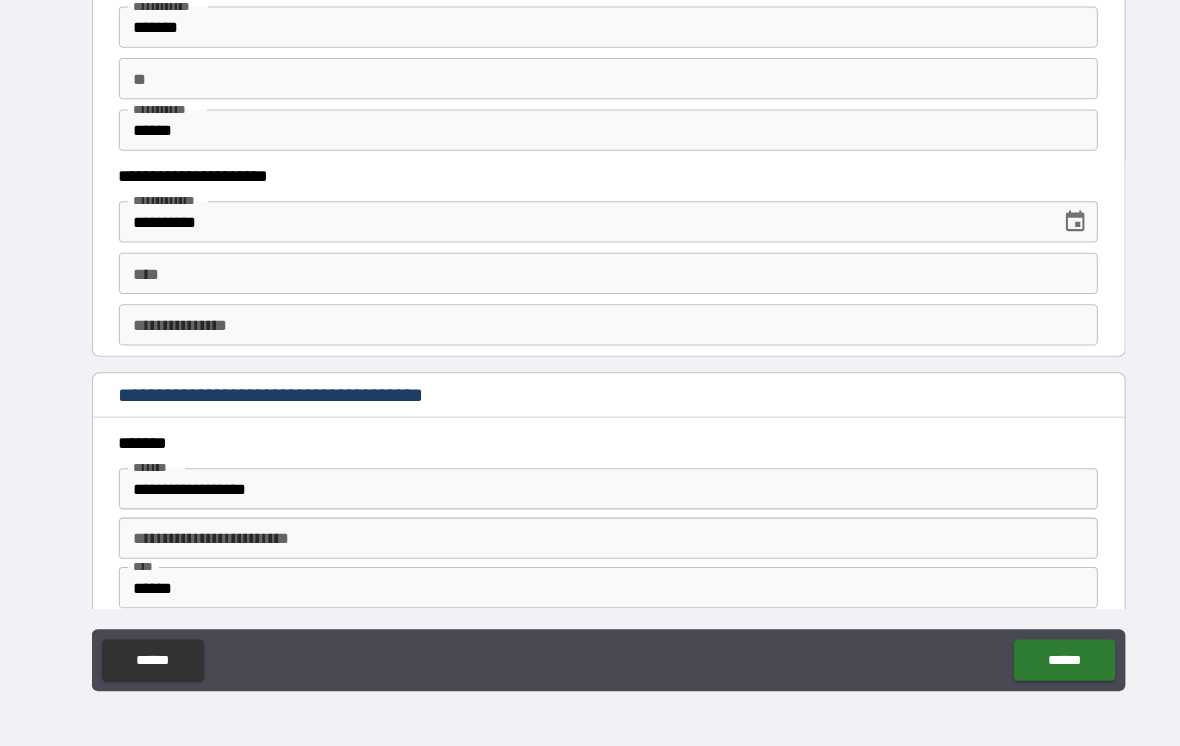scroll, scrollTop: 1978, scrollLeft: 0, axis: vertical 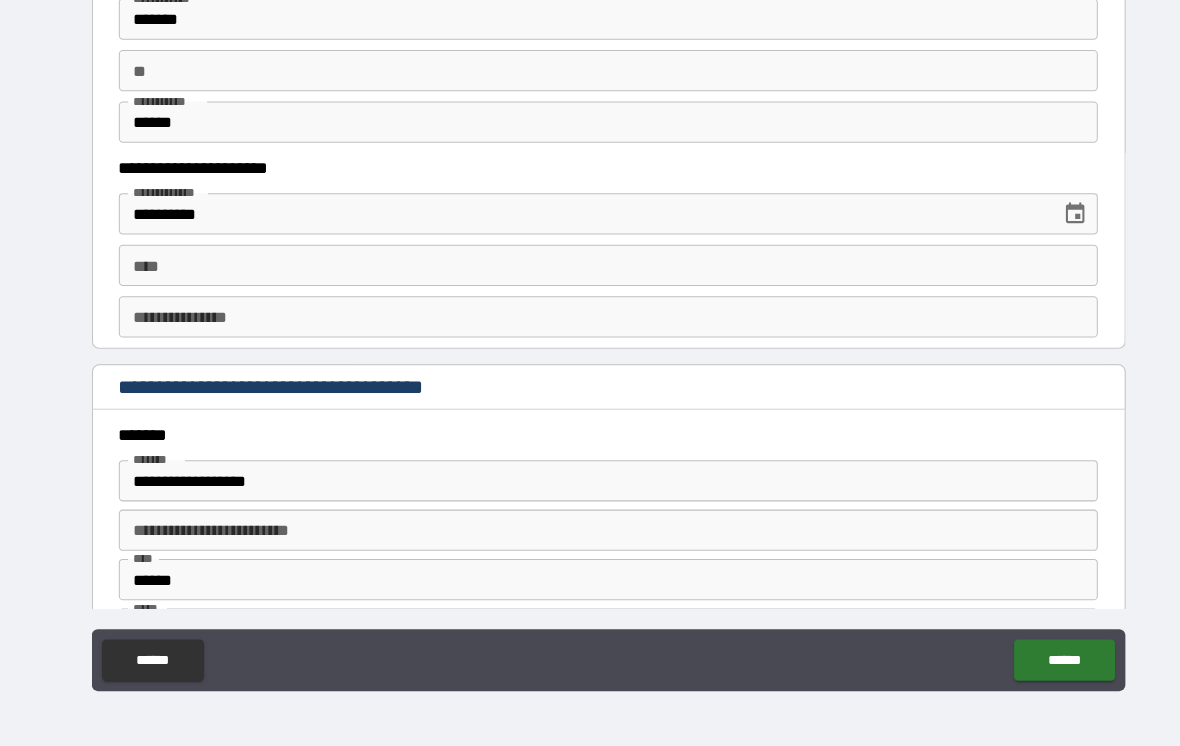 click on "****" at bounding box center [590, 280] 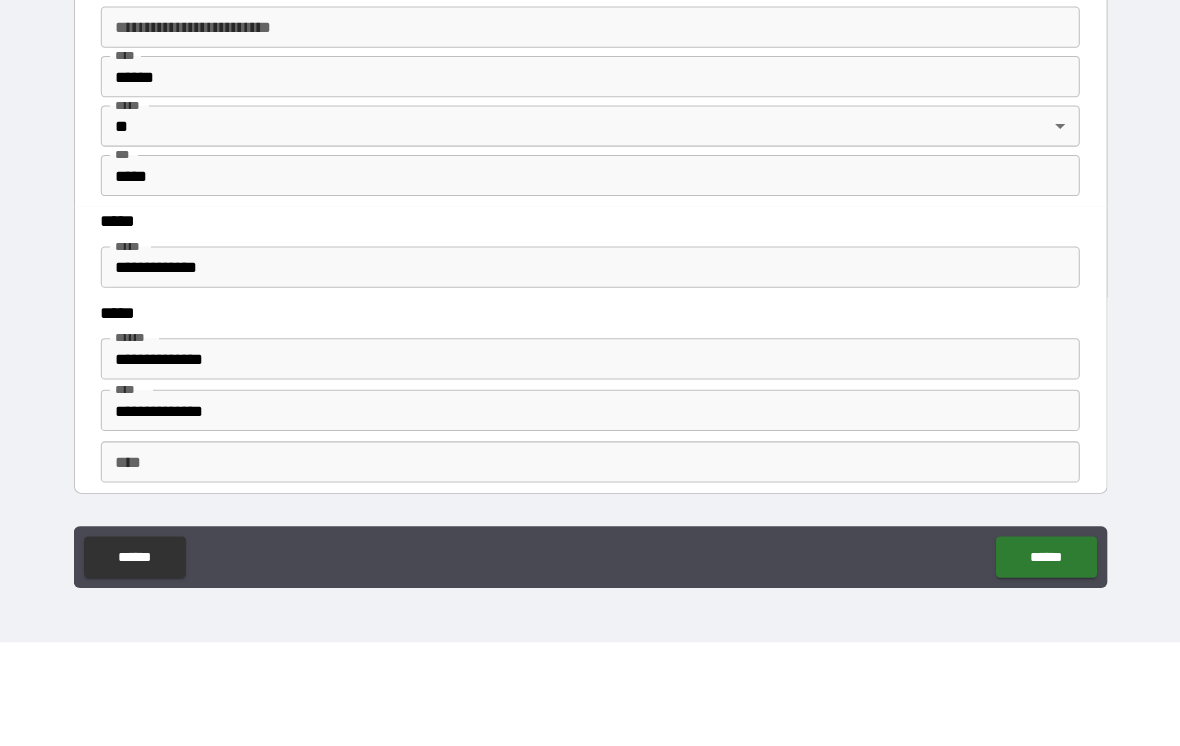 scroll, scrollTop: 2391, scrollLeft: 0, axis: vertical 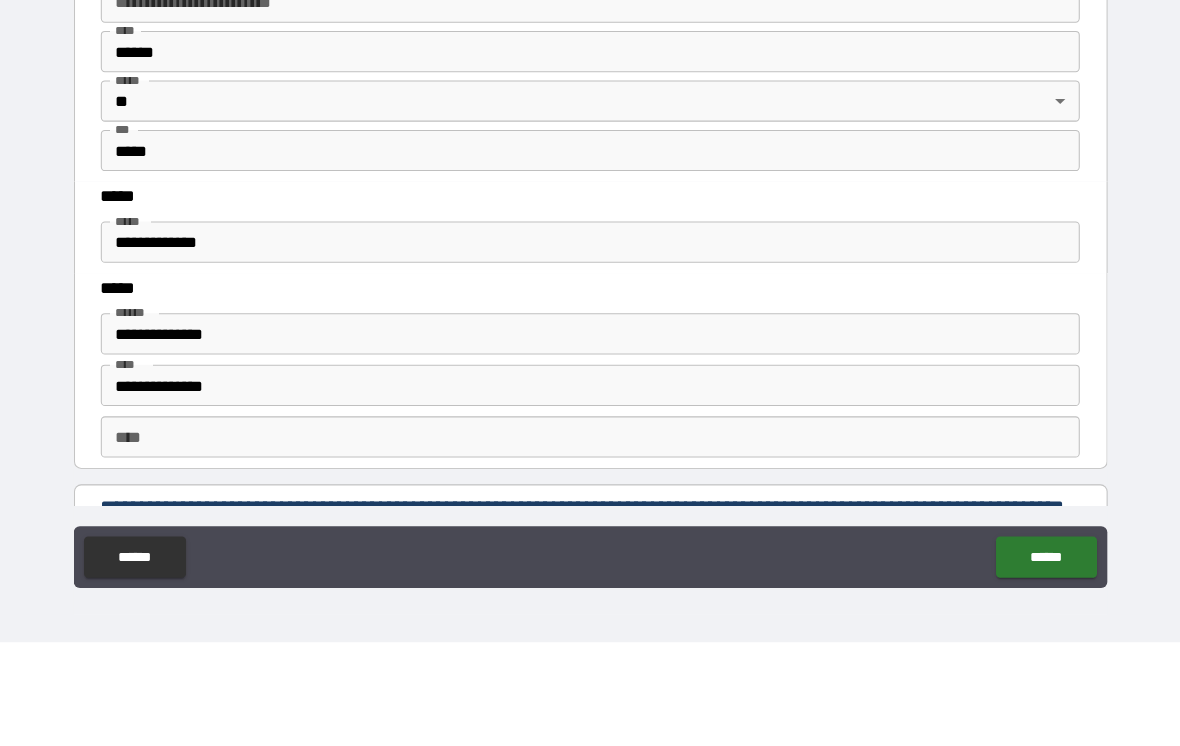 type on "**********" 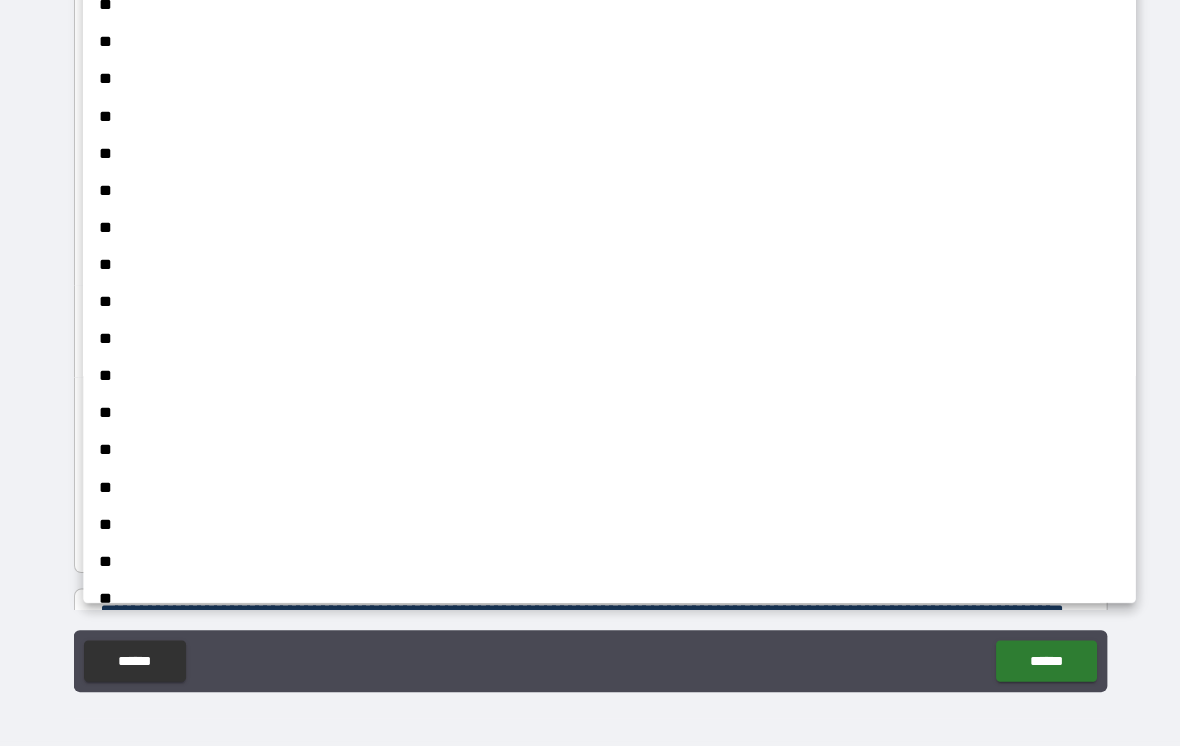 scroll, scrollTop: 1145, scrollLeft: 0, axis: vertical 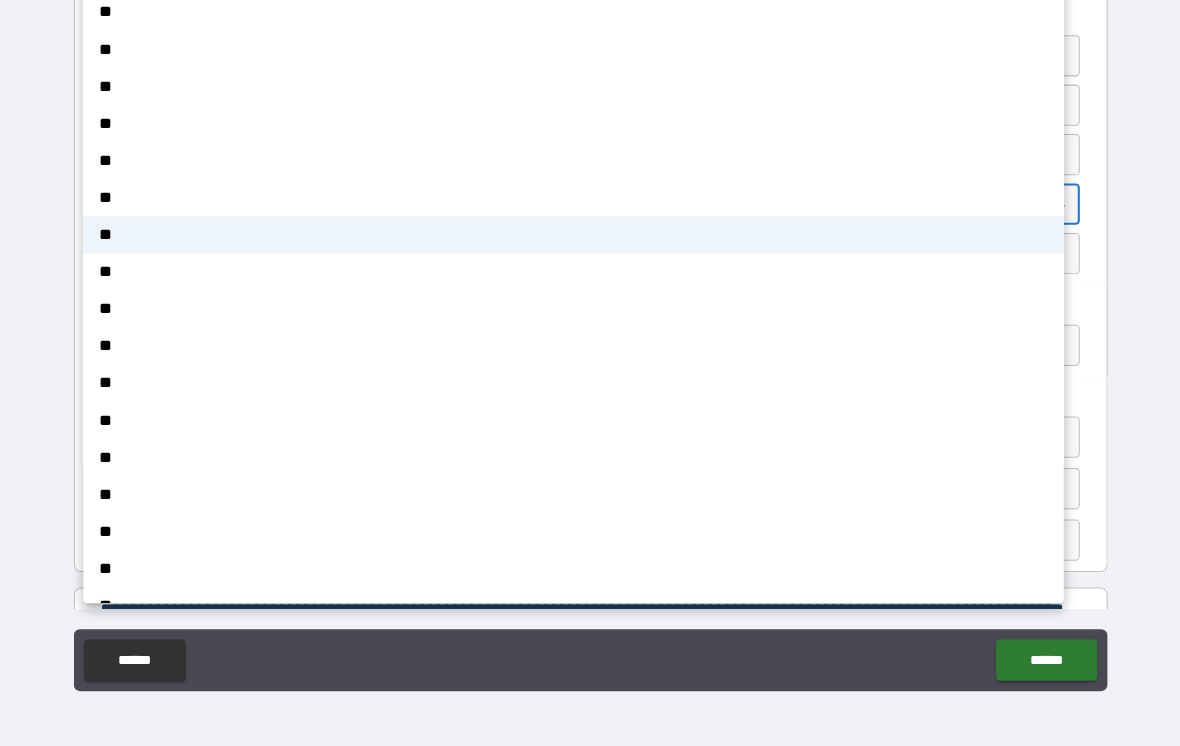 click on "**" at bounding box center [591, 250] 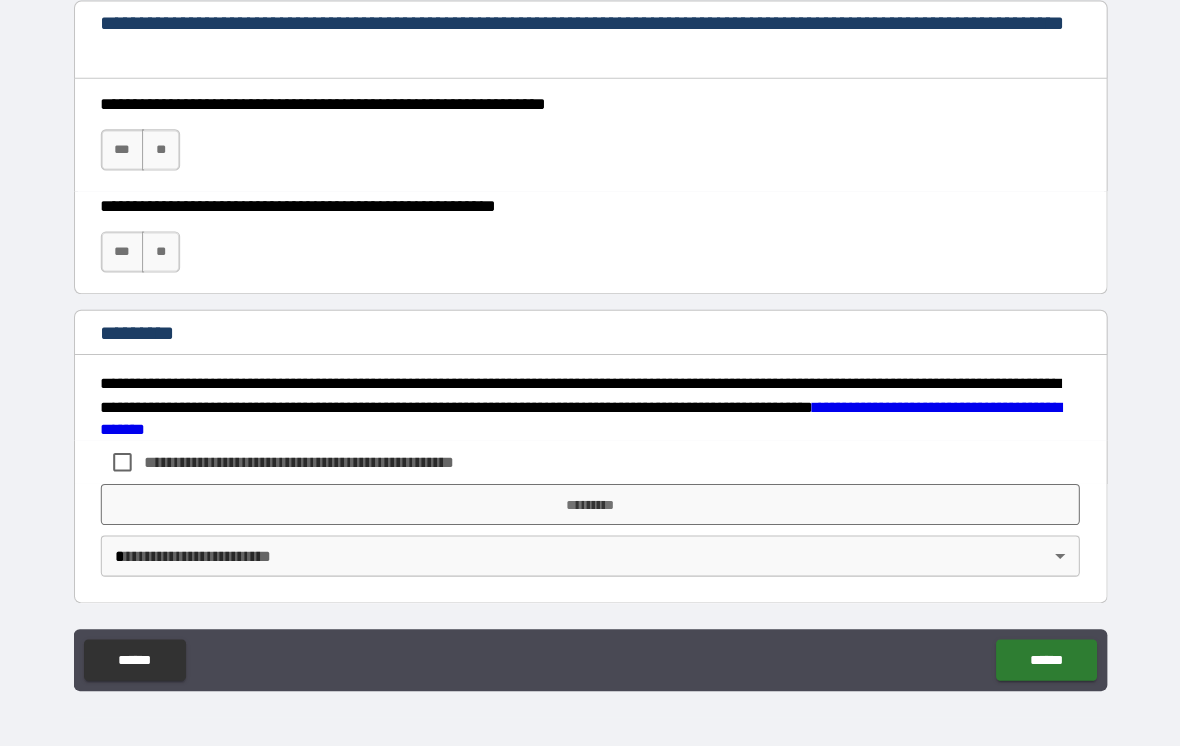 scroll, scrollTop: 2960, scrollLeft: 0, axis: vertical 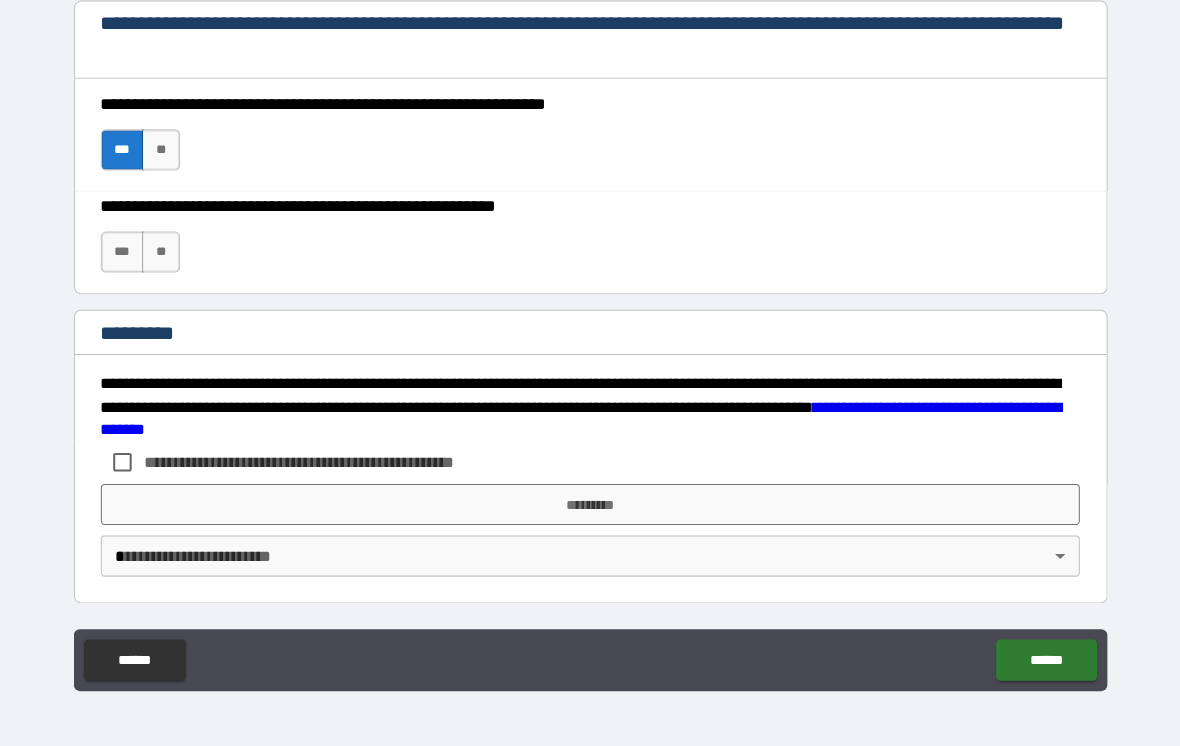 click on "***" at bounding box center [136, 267] 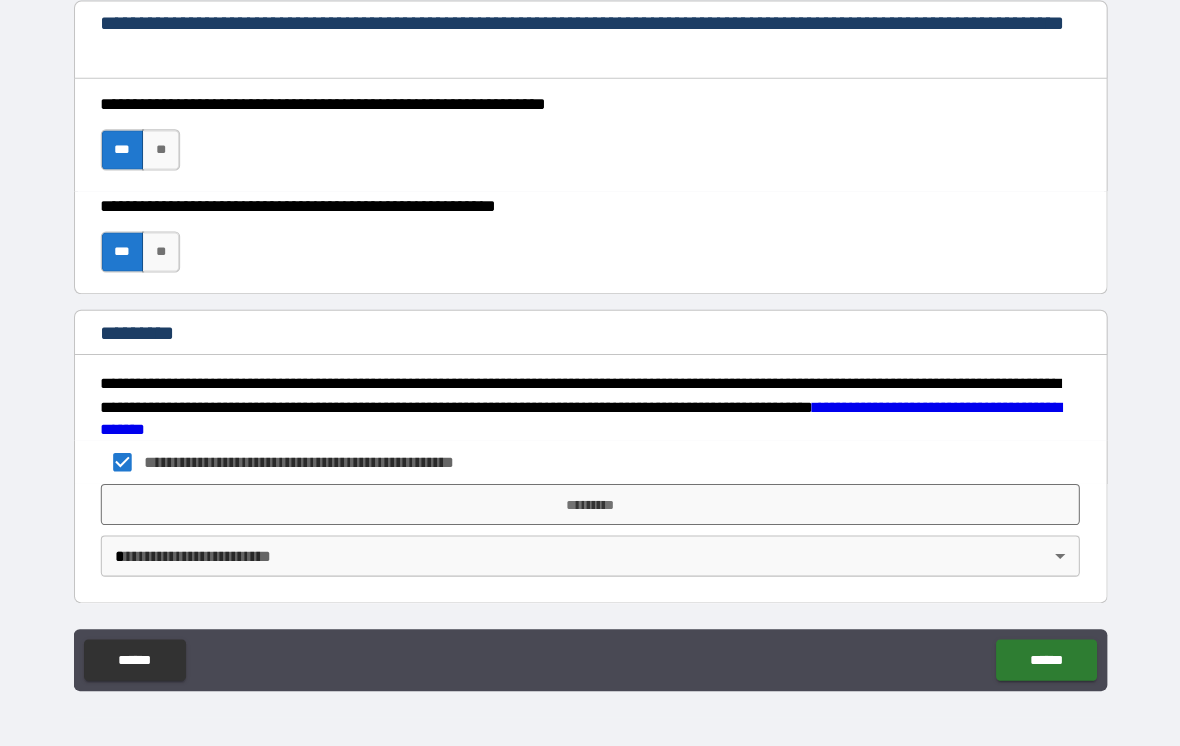 click on "*********" at bounding box center (590, 512) 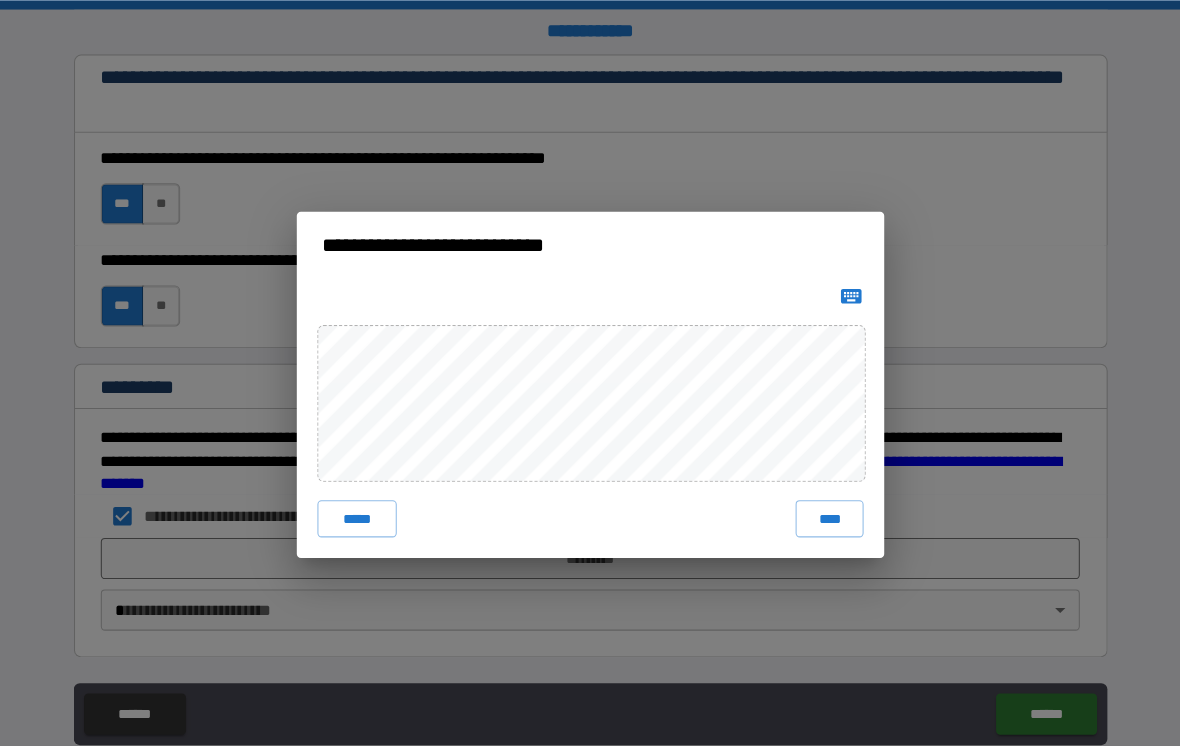 scroll, scrollTop: 0, scrollLeft: 0, axis: both 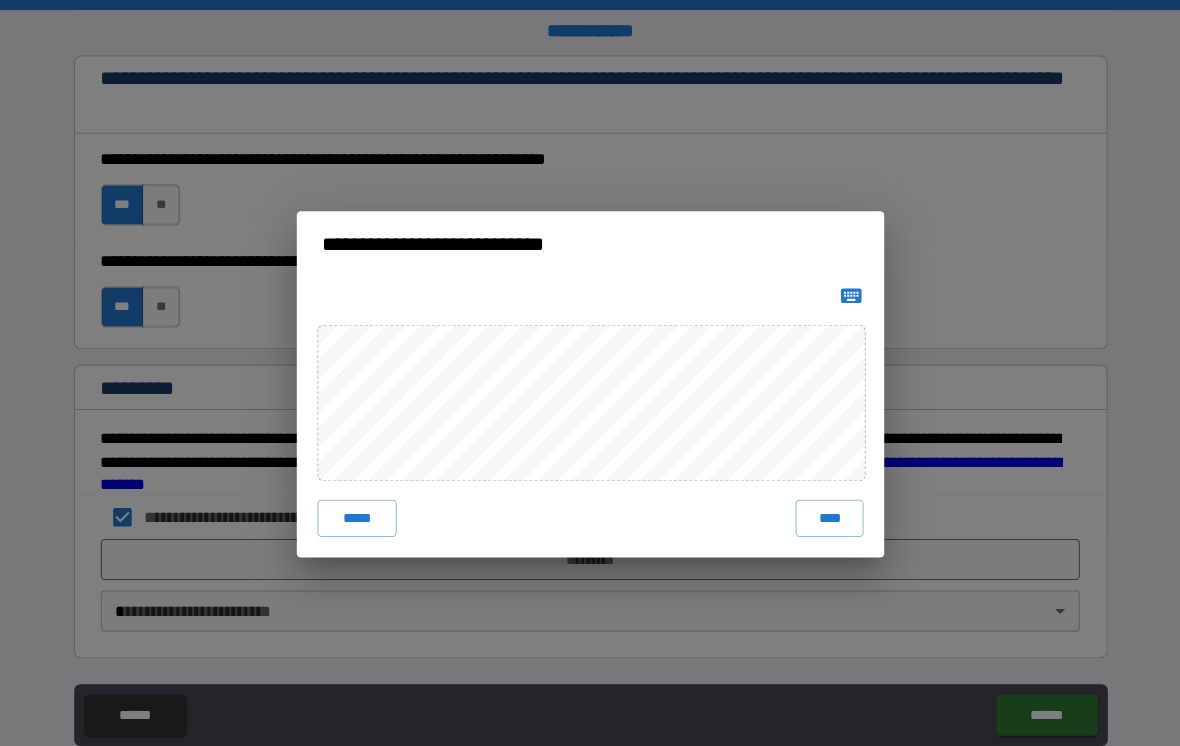 click on "*****" at bounding box center (363, 503) 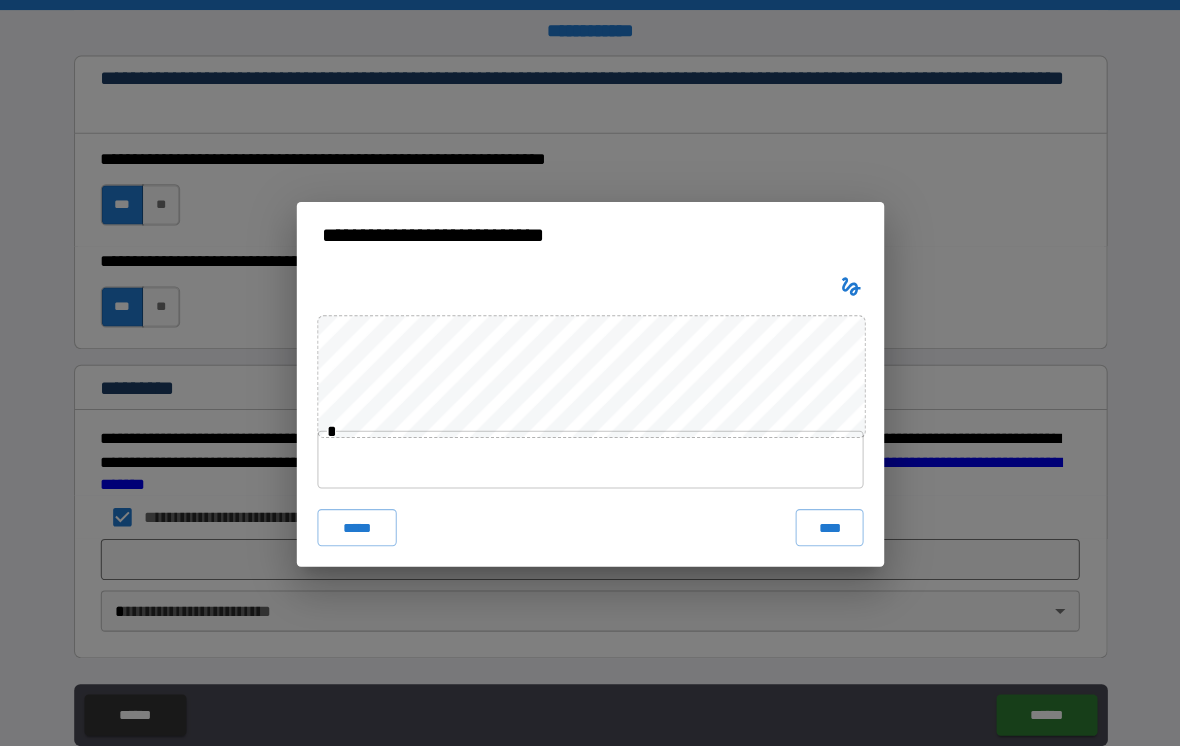 click on "*****" at bounding box center (363, 512) 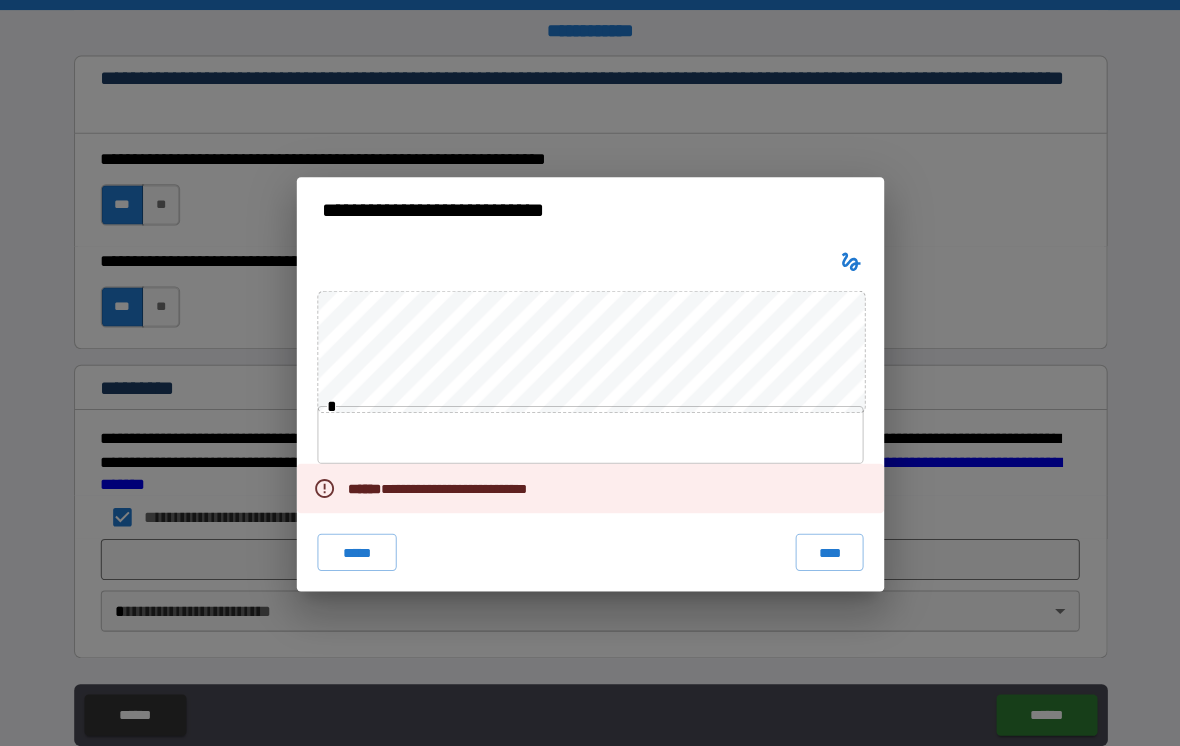 click on "**********" at bounding box center [452, 474] 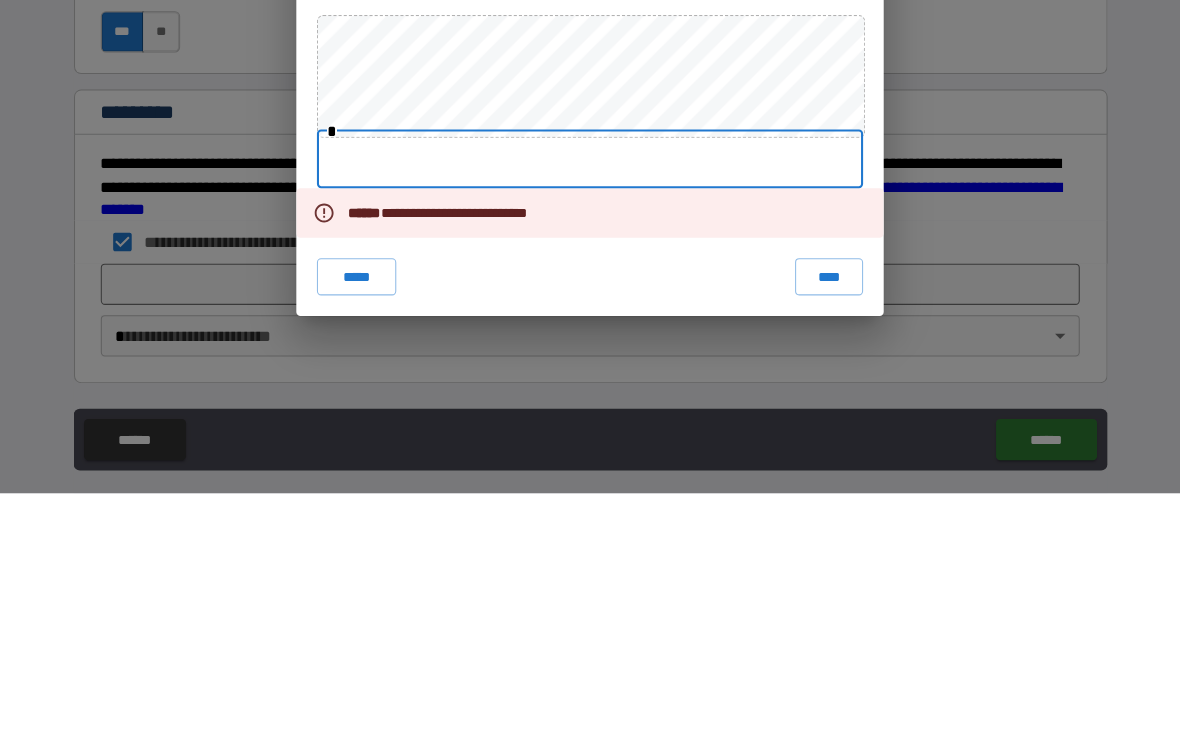 click on "*****" at bounding box center (363, 536) 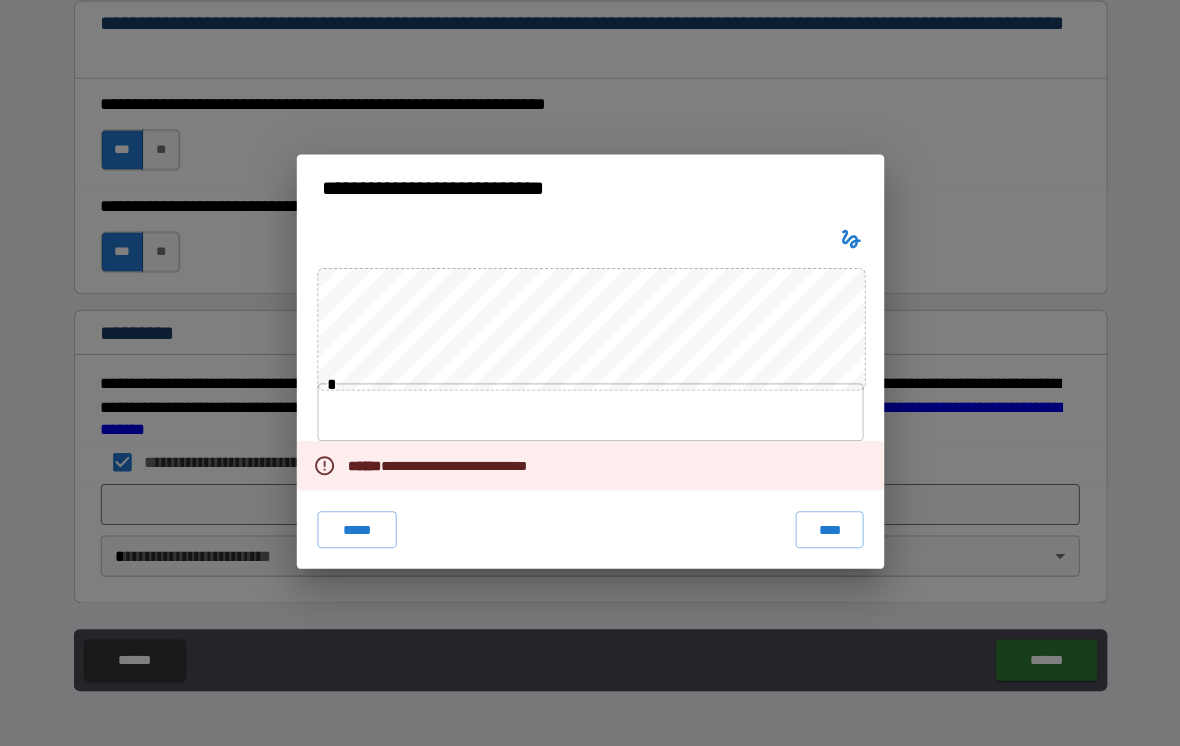 click 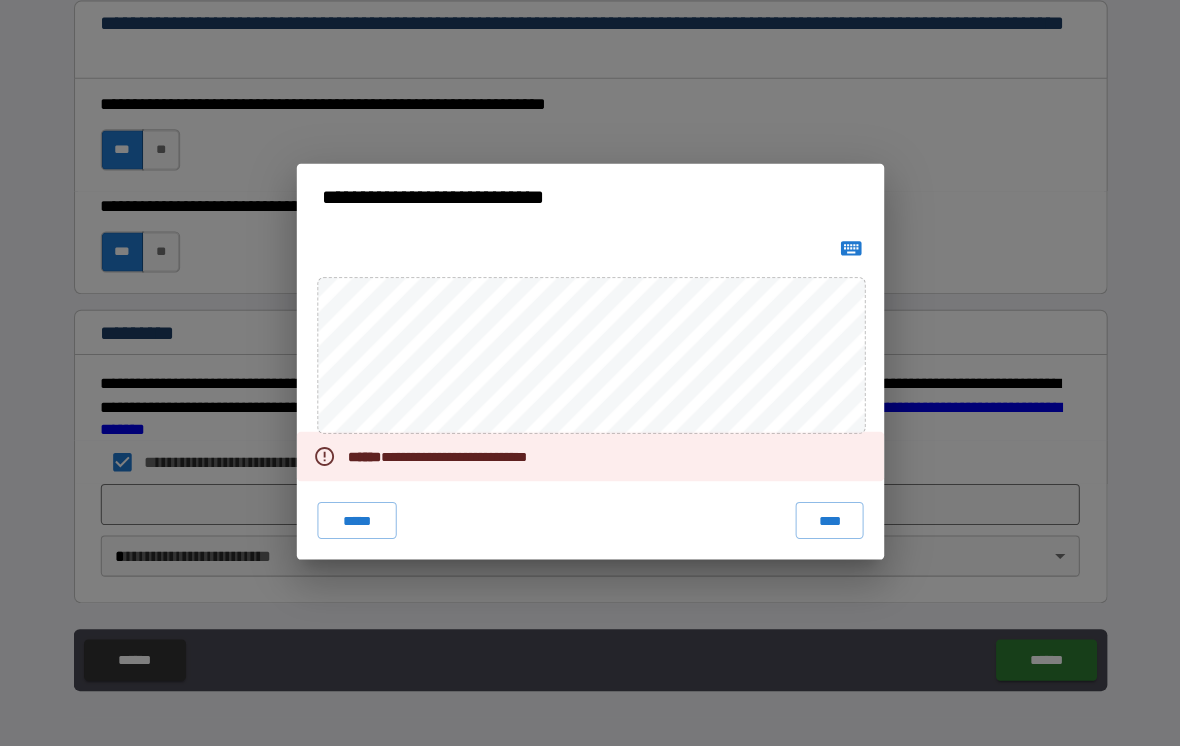 click on "**********" at bounding box center [590, 373] 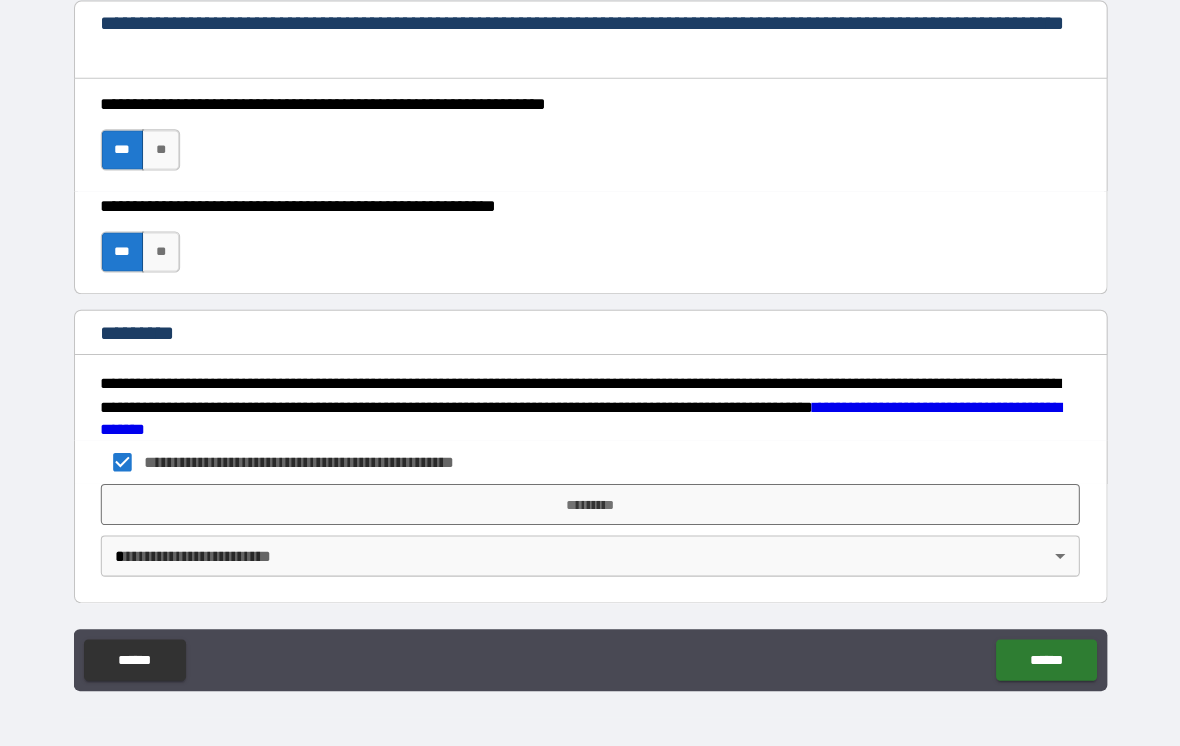 click on "*********" at bounding box center (590, 512) 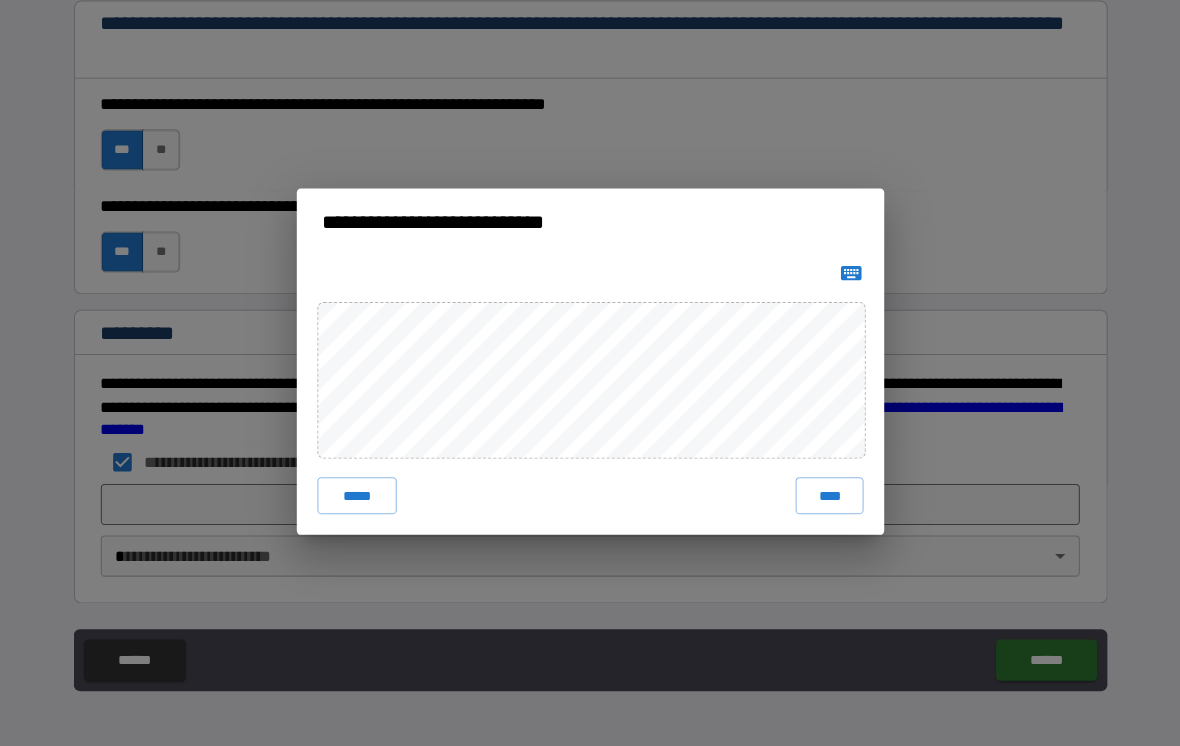 click on "****" at bounding box center (822, 503) 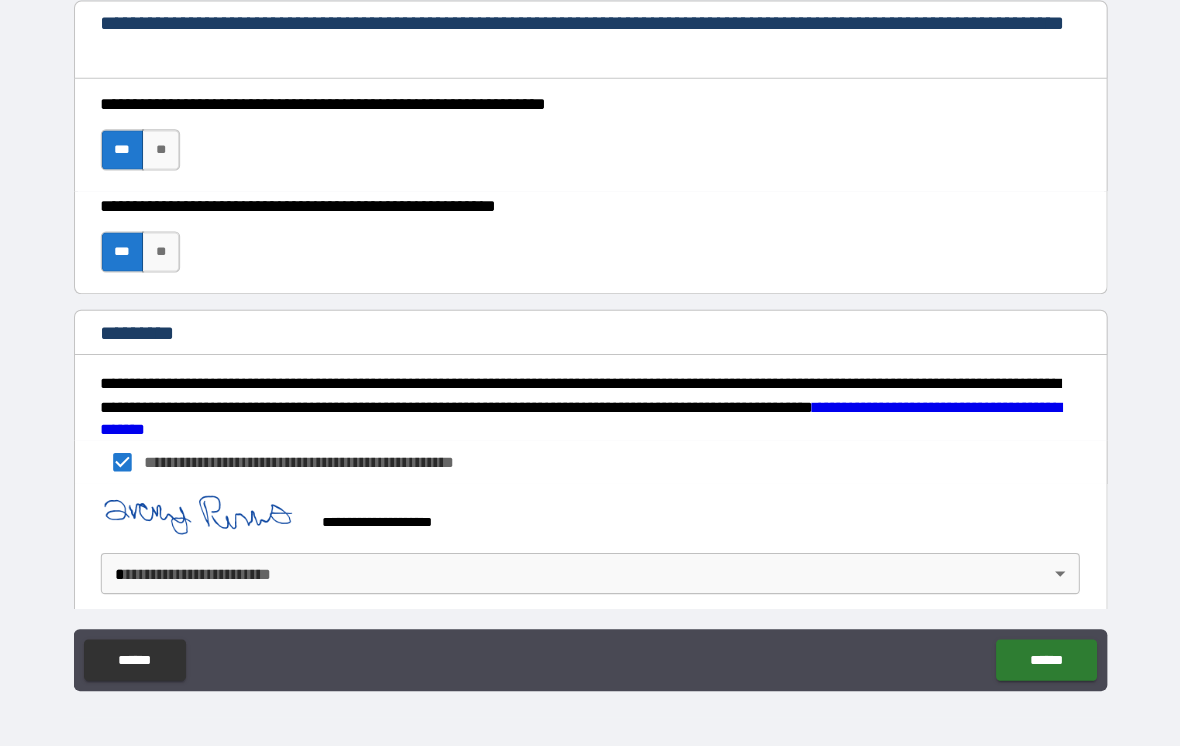 scroll, scrollTop: 2950, scrollLeft: 0, axis: vertical 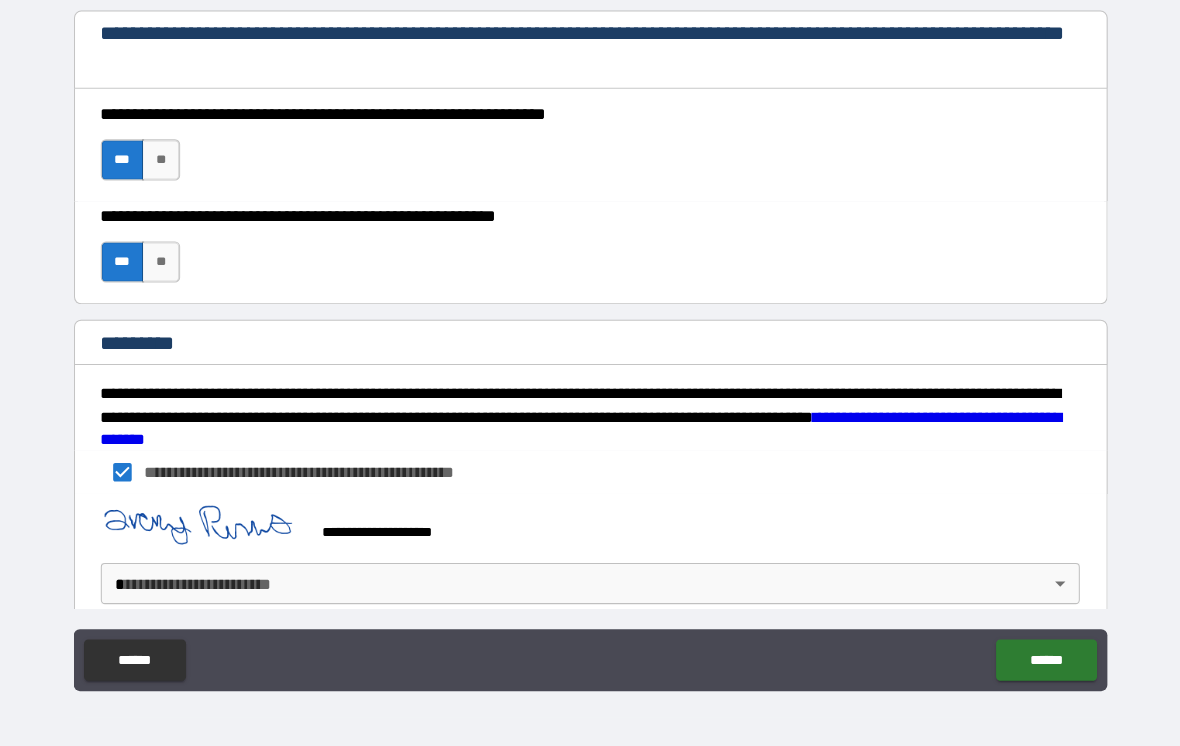 click on "**********" at bounding box center [590, 357] 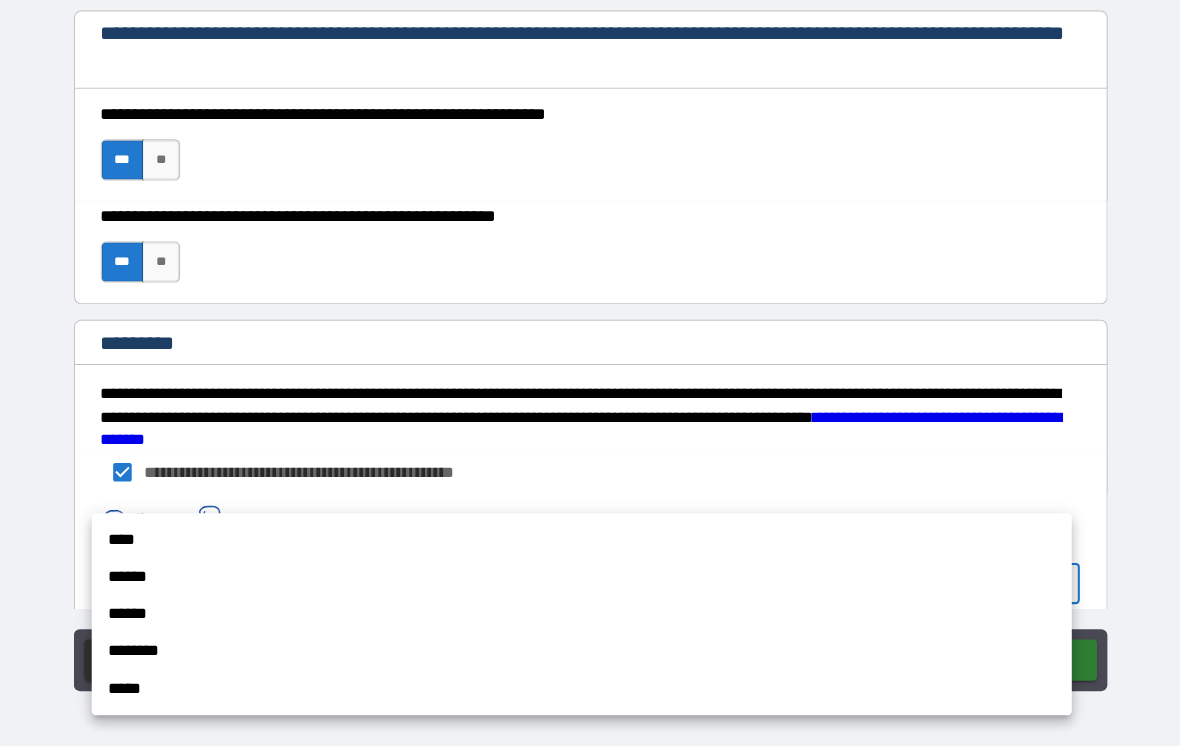 click on "********" at bounding box center [581, 654] 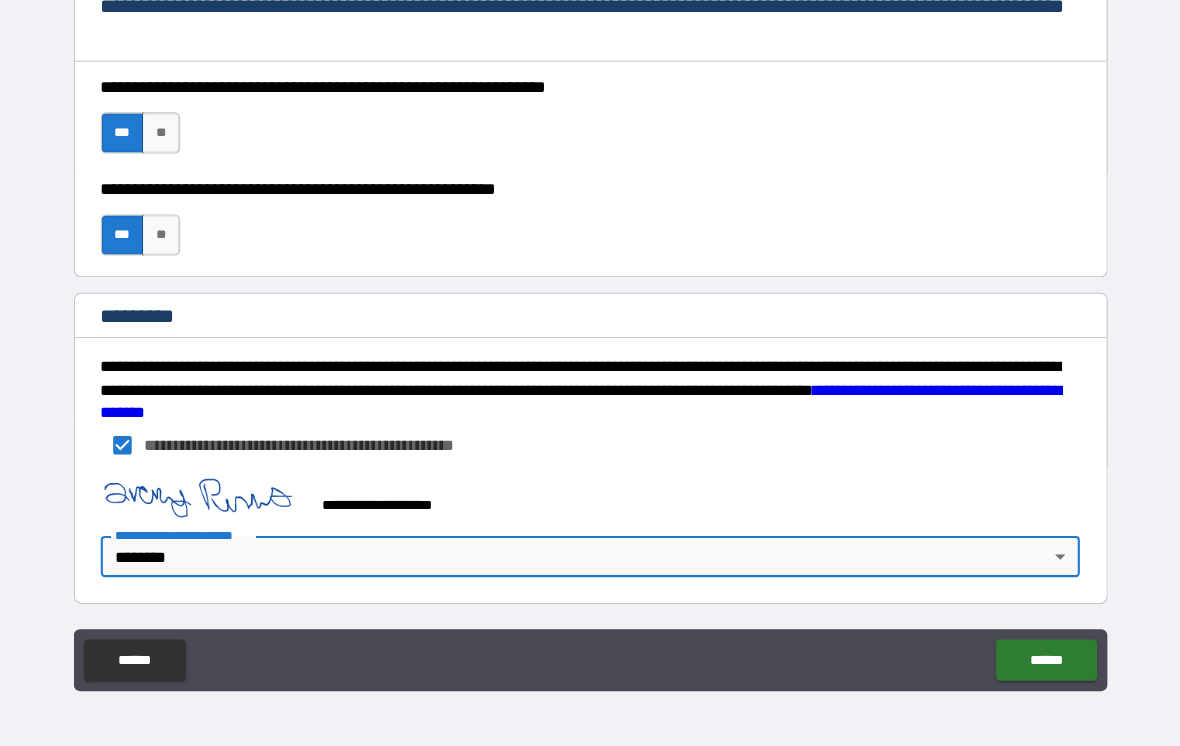 scroll, scrollTop: 2977, scrollLeft: 0, axis: vertical 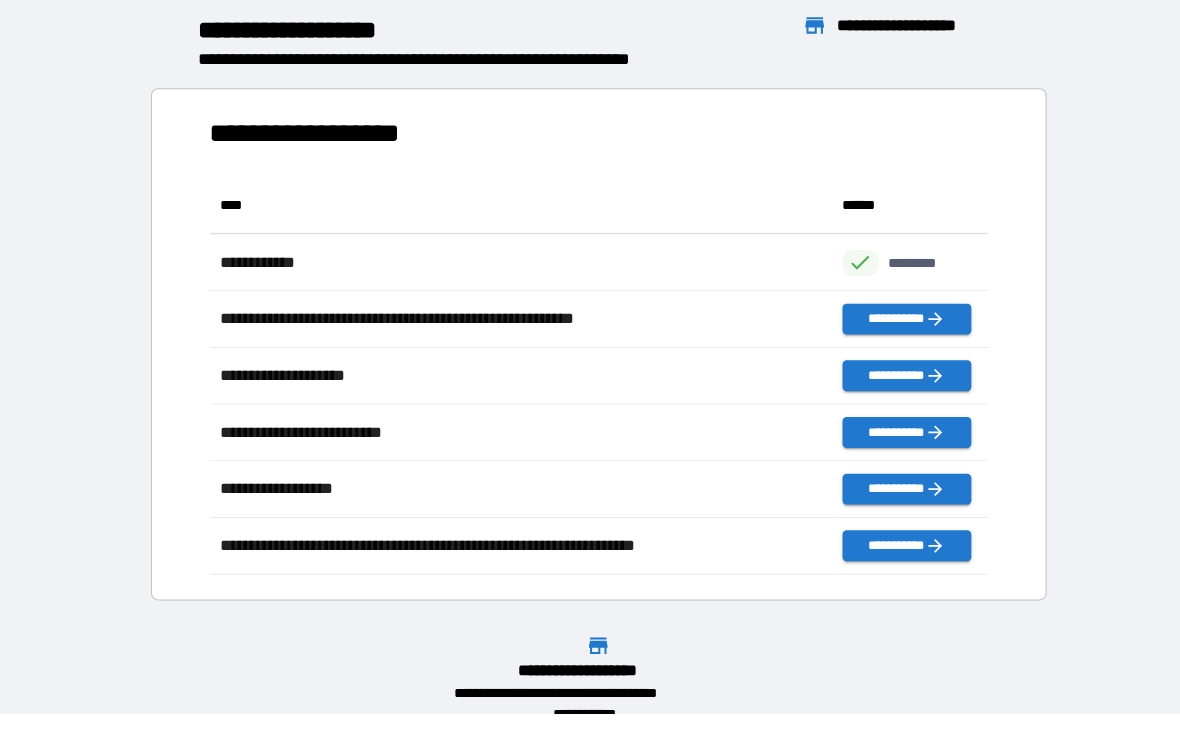 click on "**********" at bounding box center [590, 342] 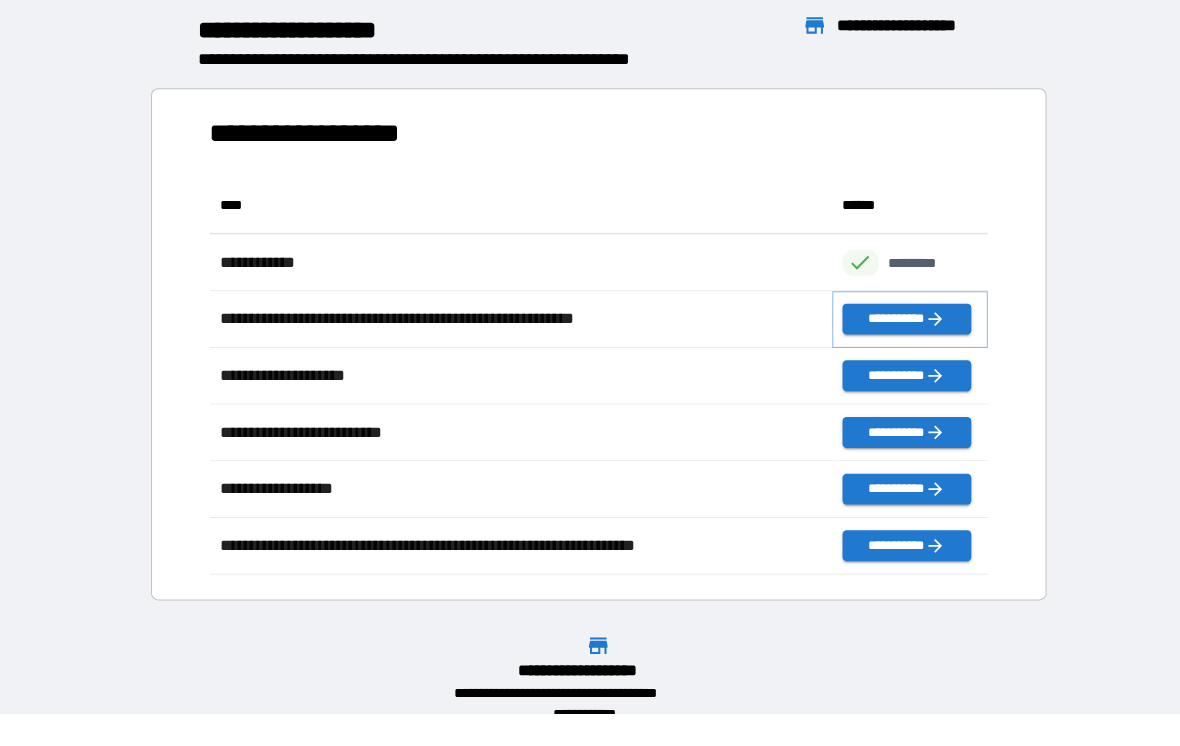 click 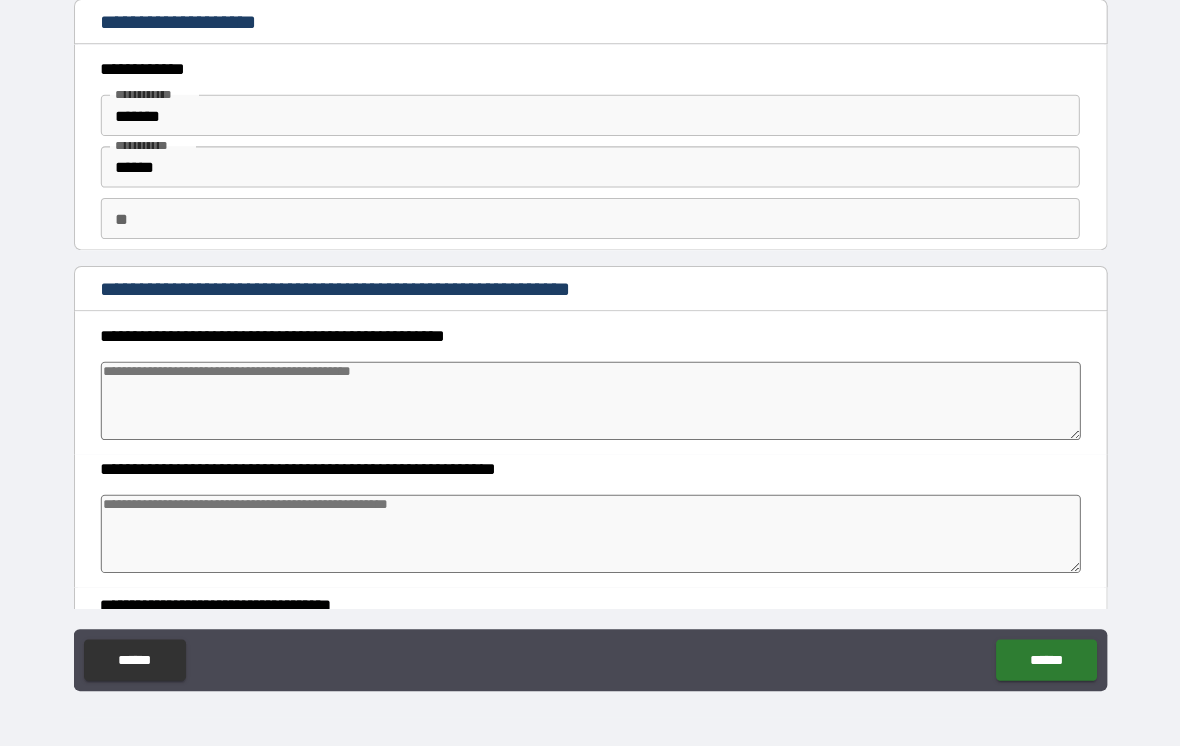 type on "*" 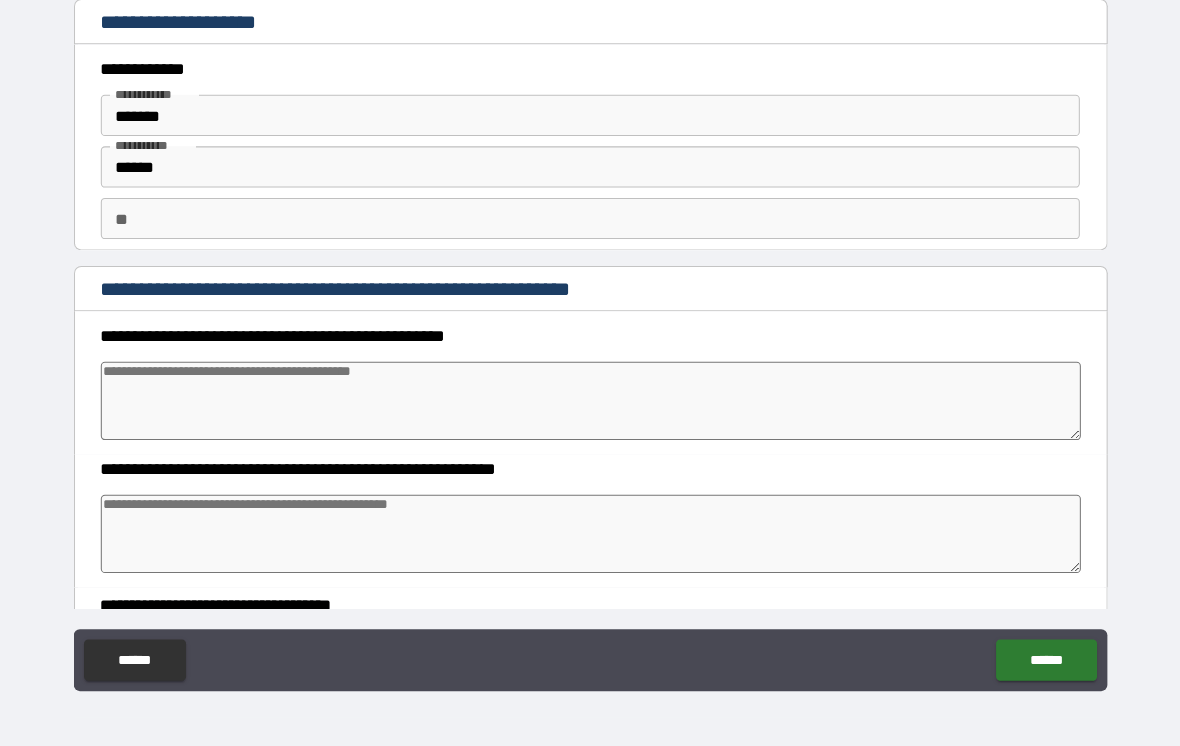 type on "*" 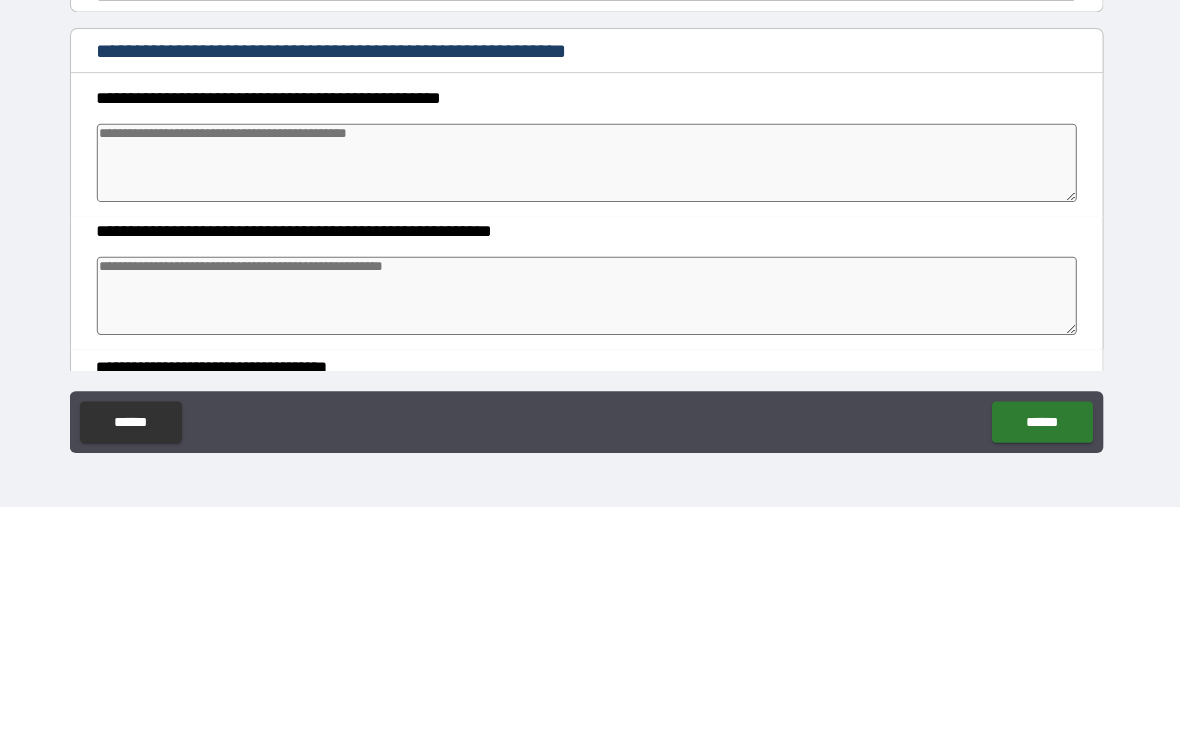 type on "*" 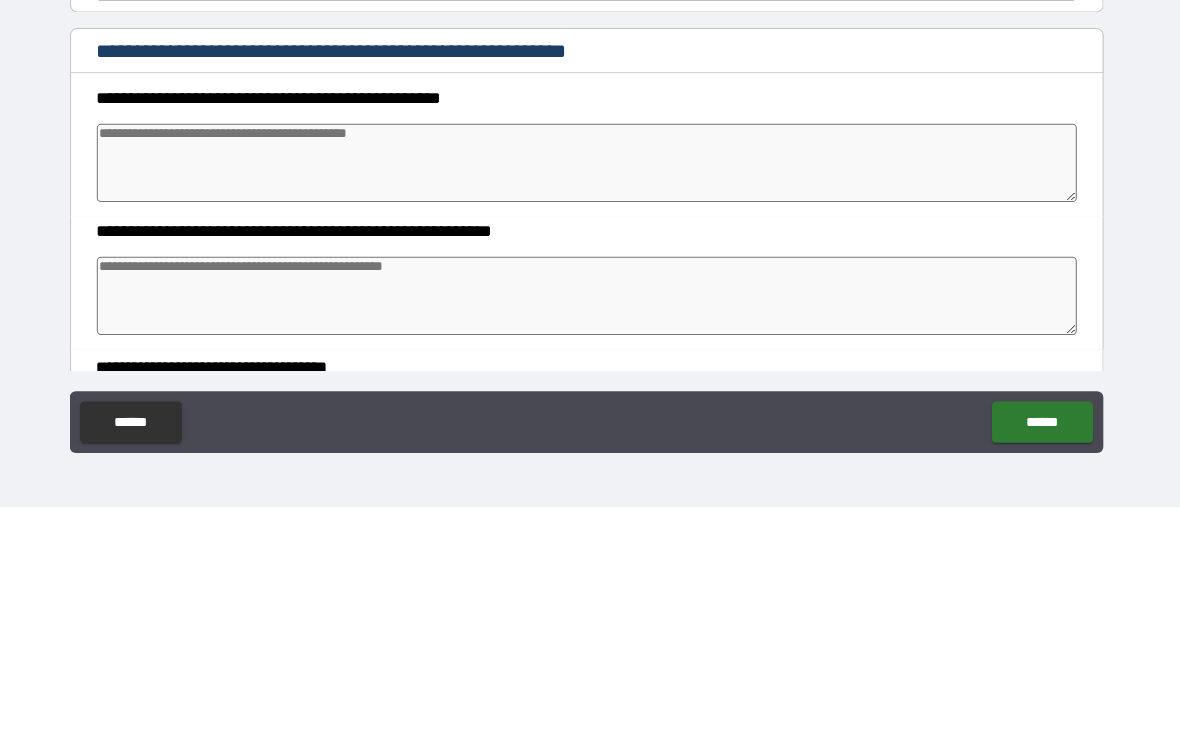 type on "*" 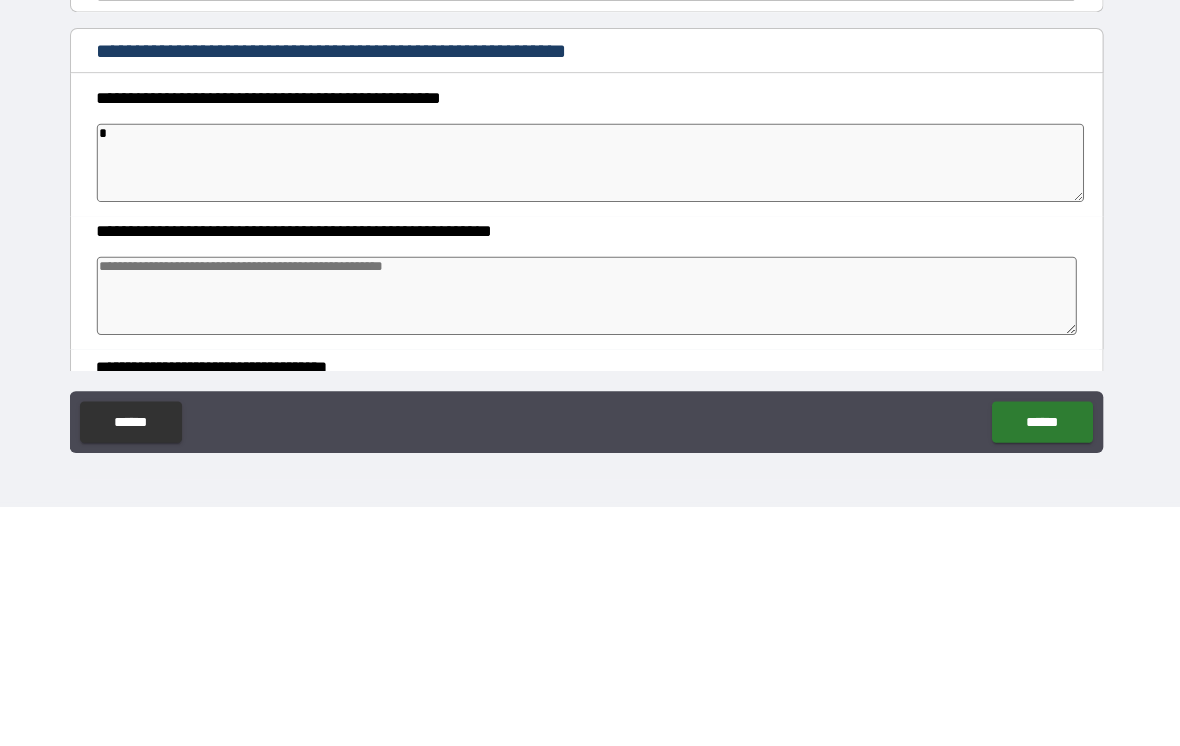 type on "**" 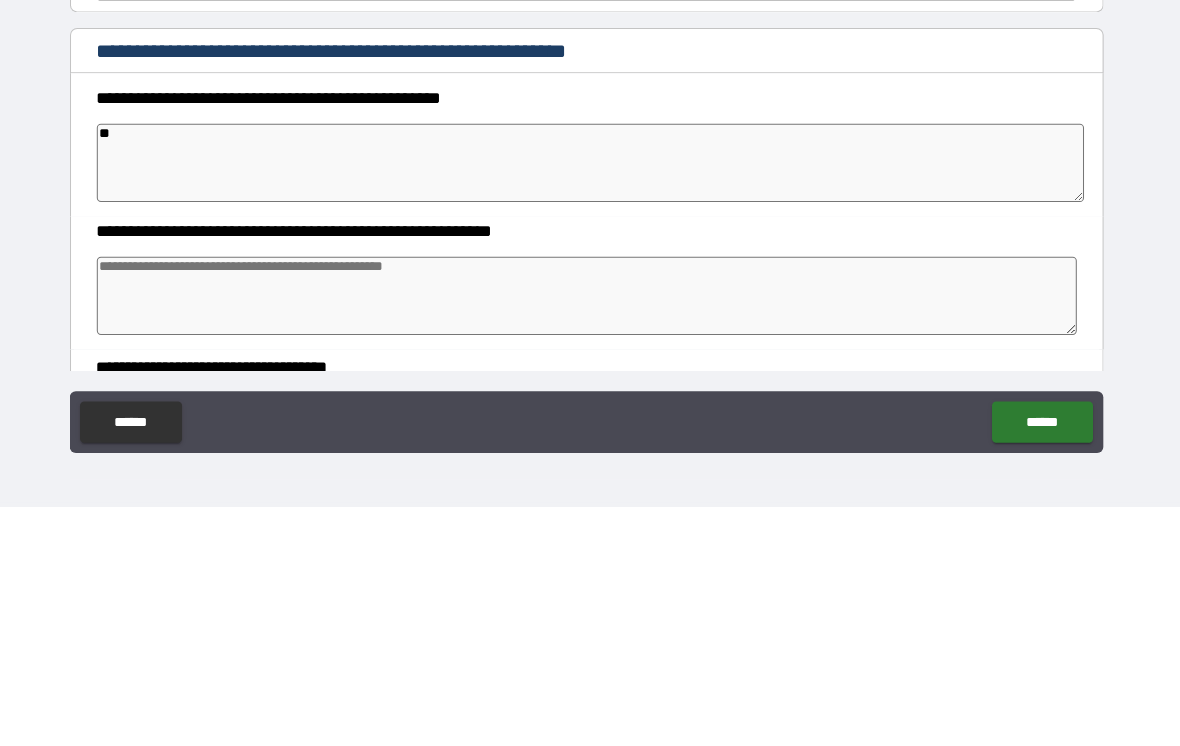 type on "*" 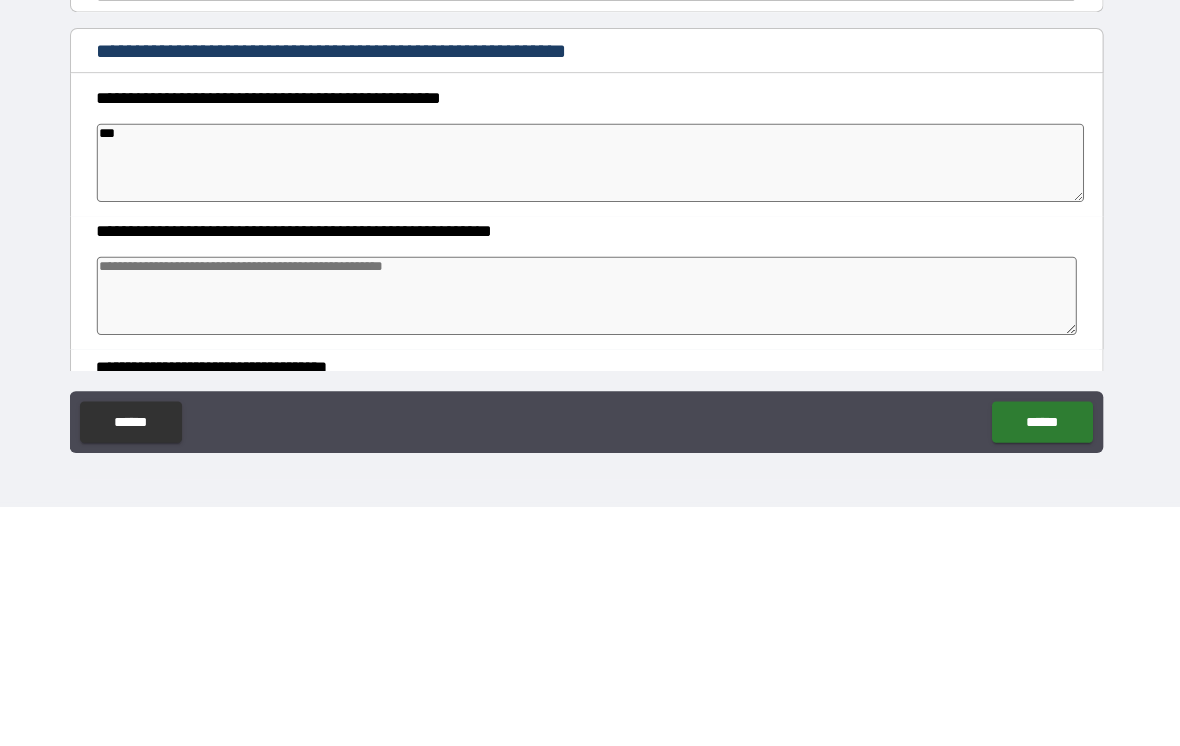type on "*" 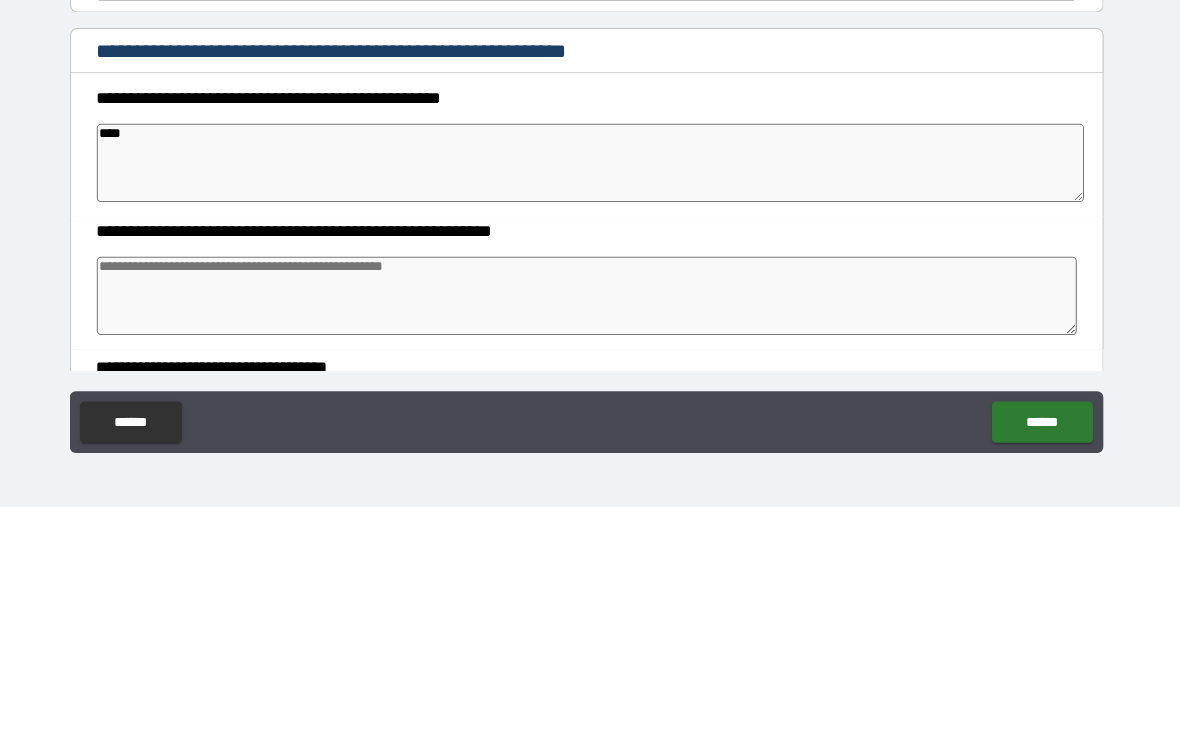 type on "*" 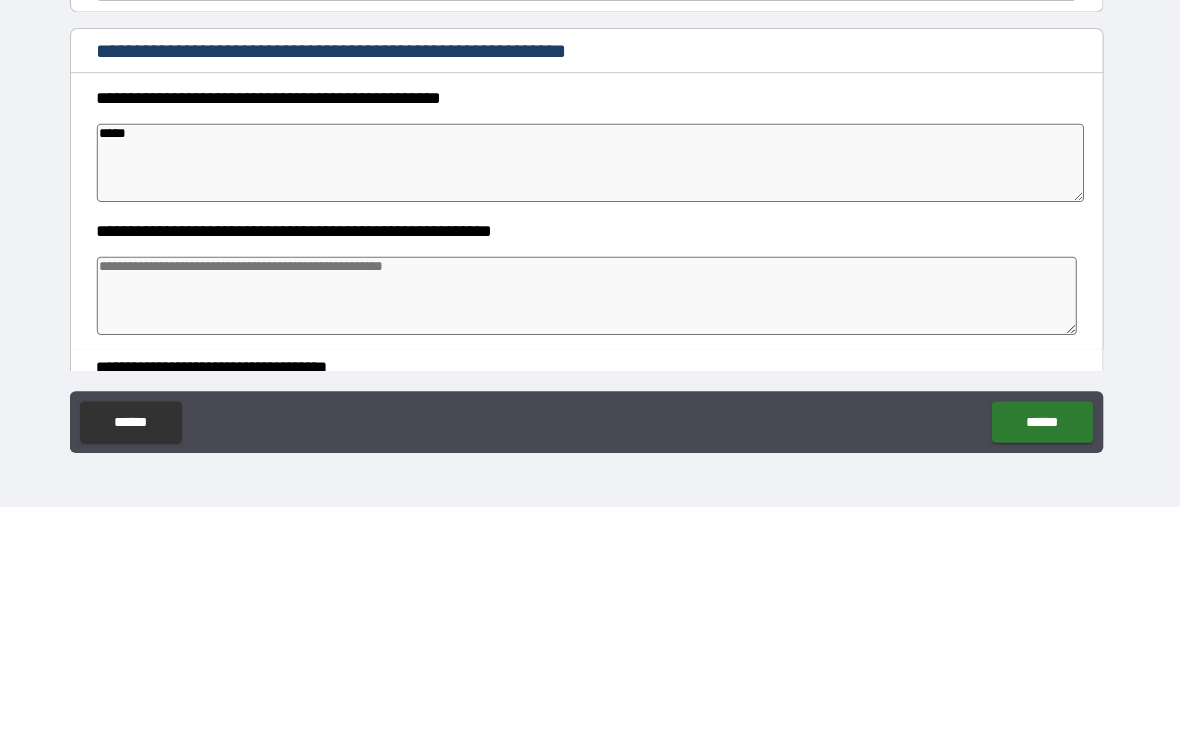 type on "*" 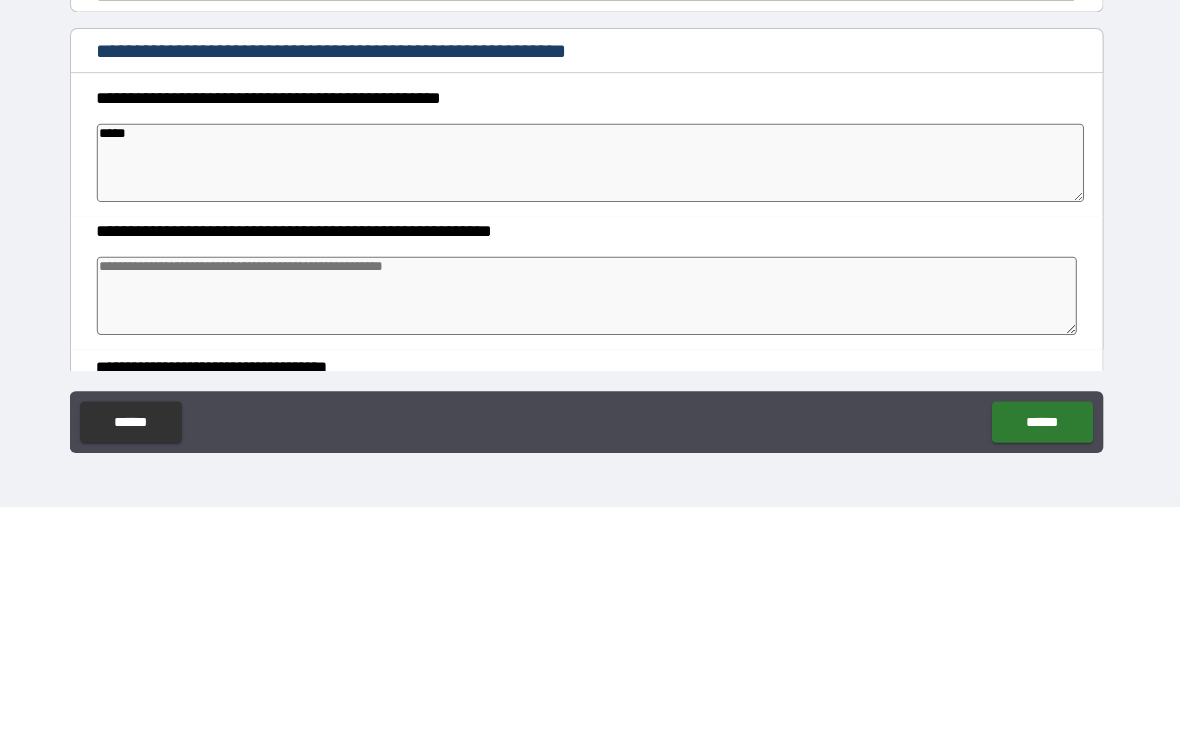 type on "******" 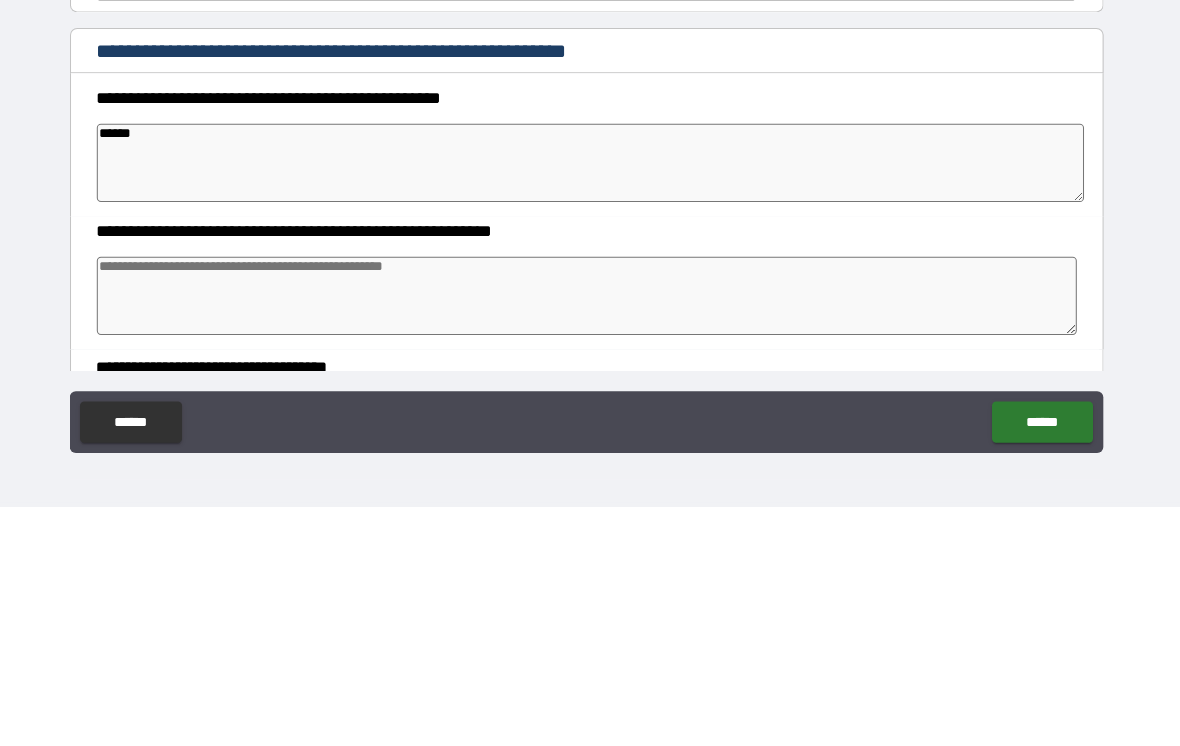 type on "*" 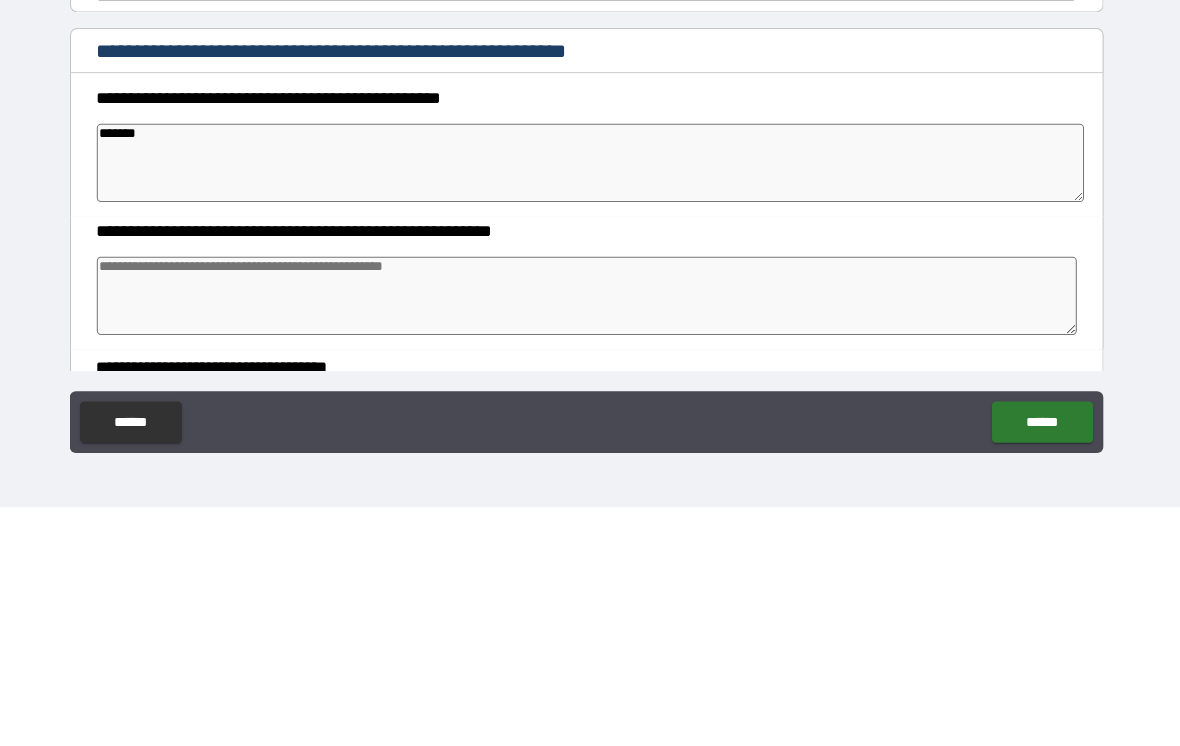 type on "*" 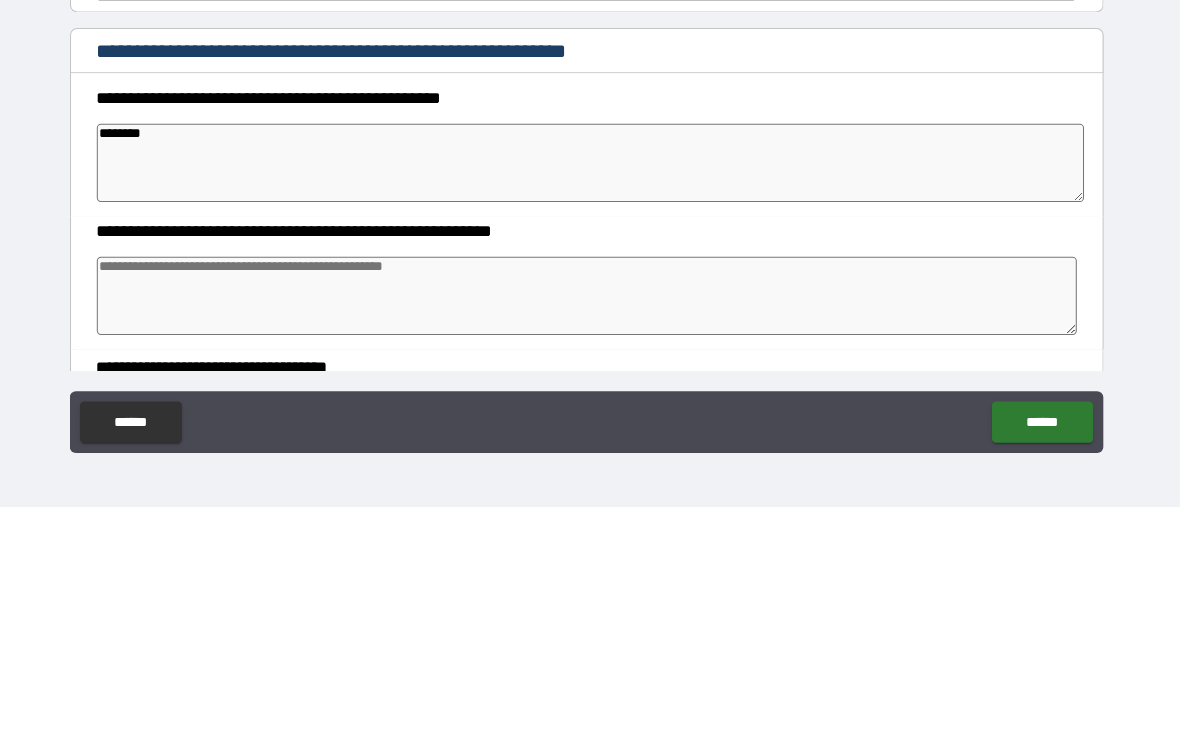 type on "*" 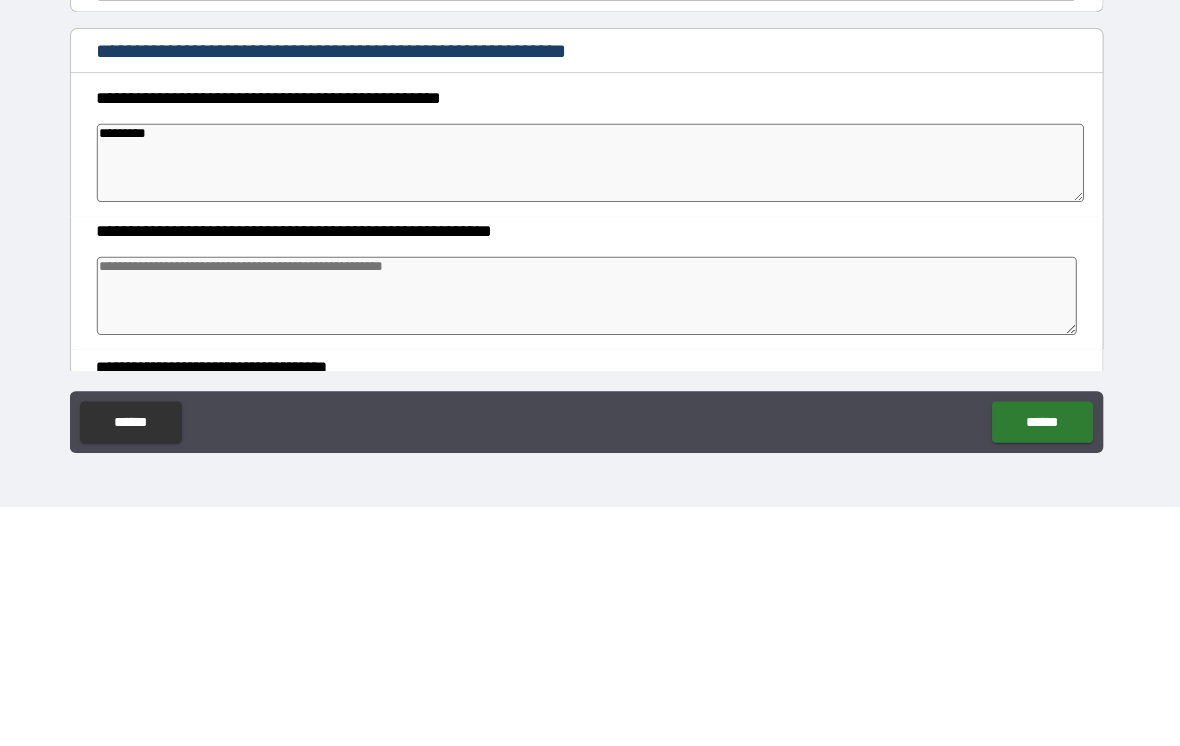 type on "*" 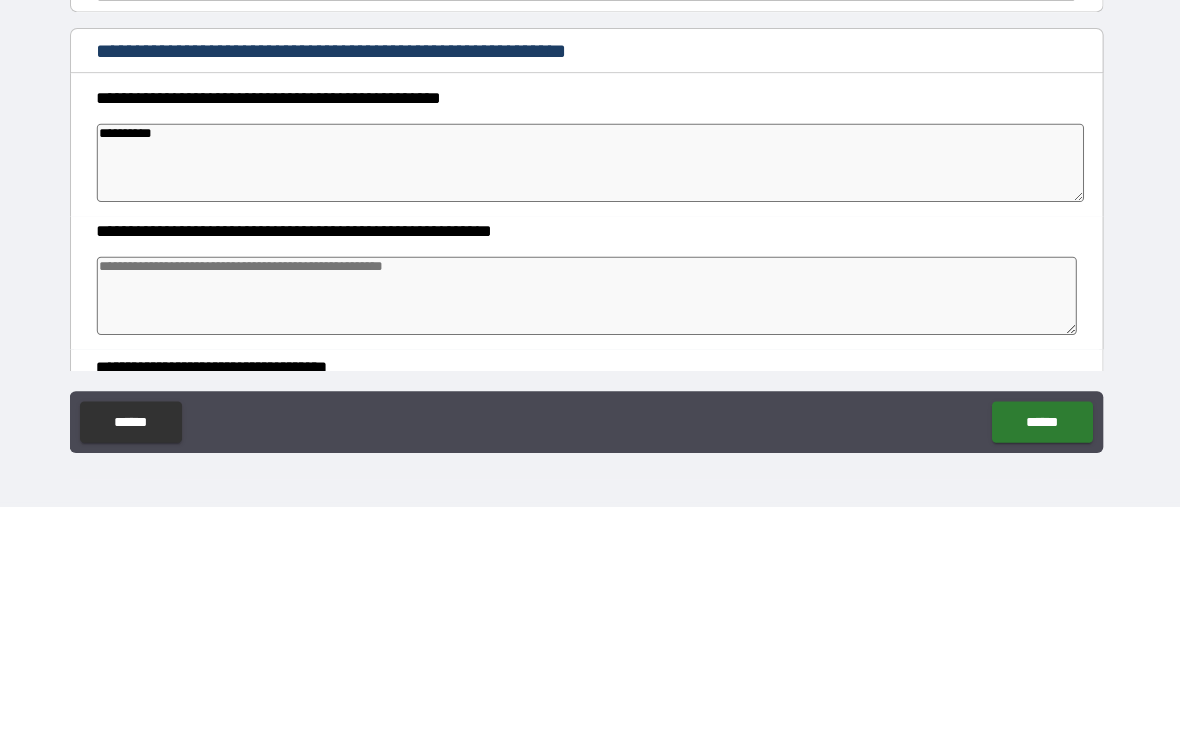 type on "*" 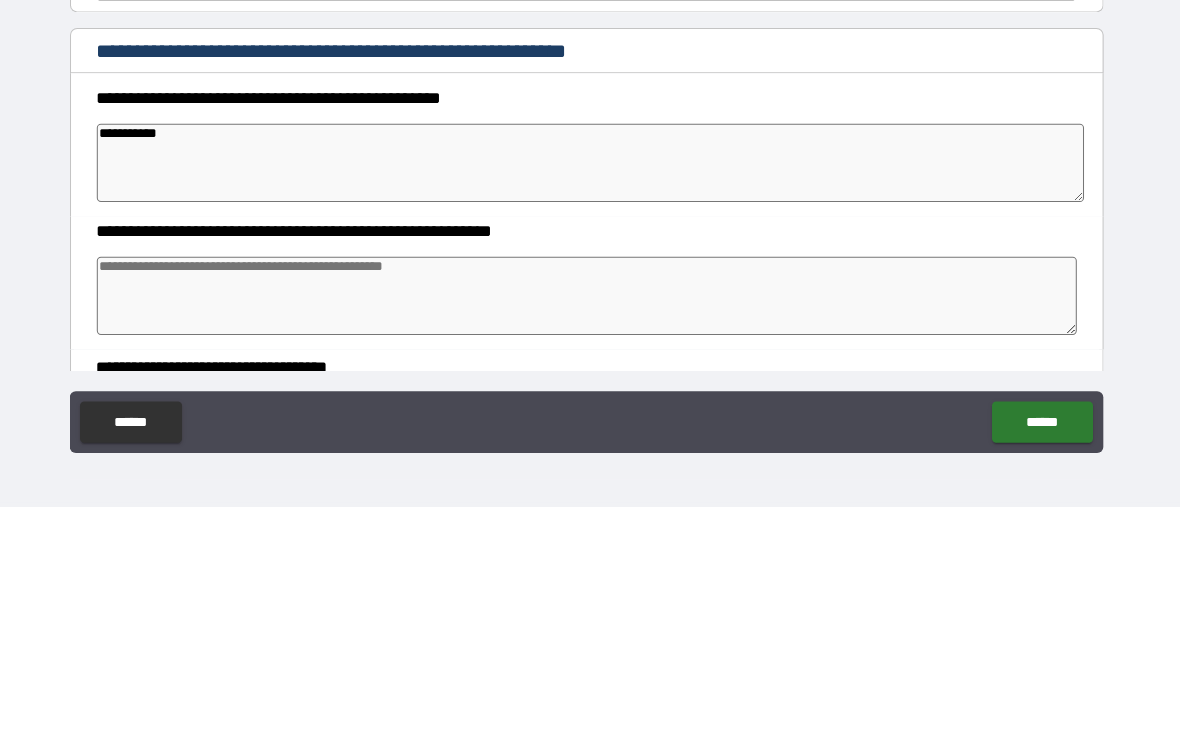 type on "*" 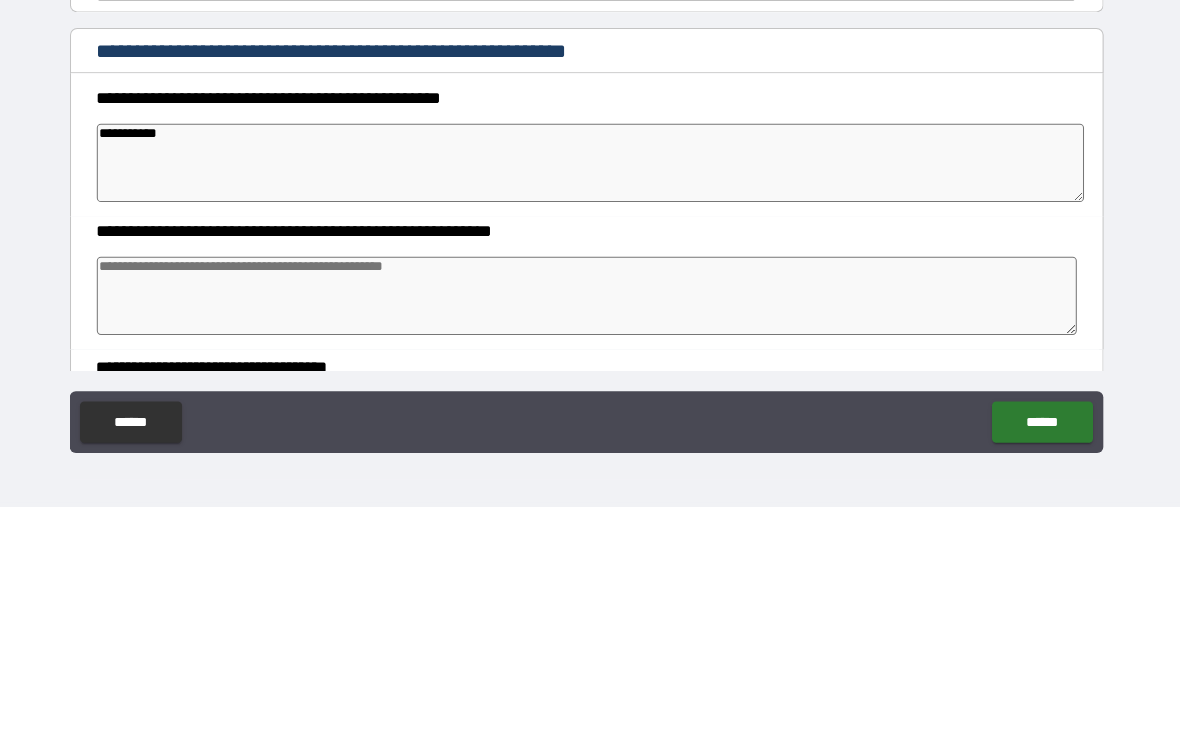type on "**********" 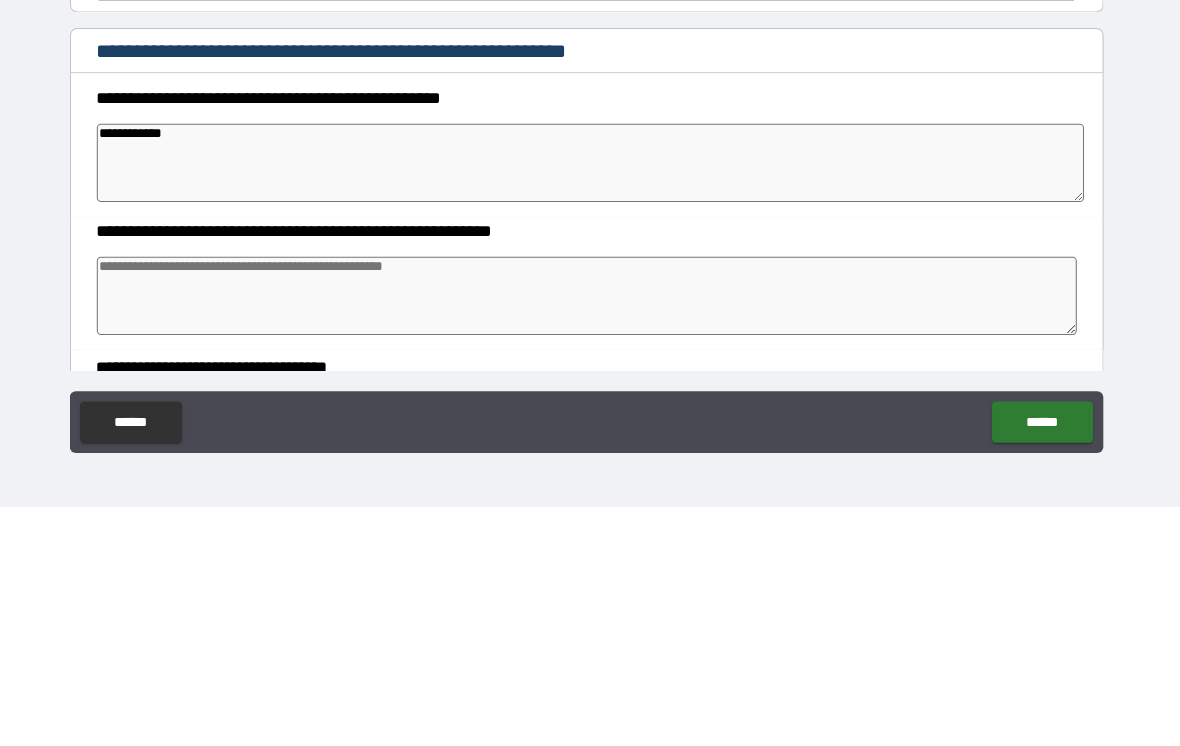 type on "*" 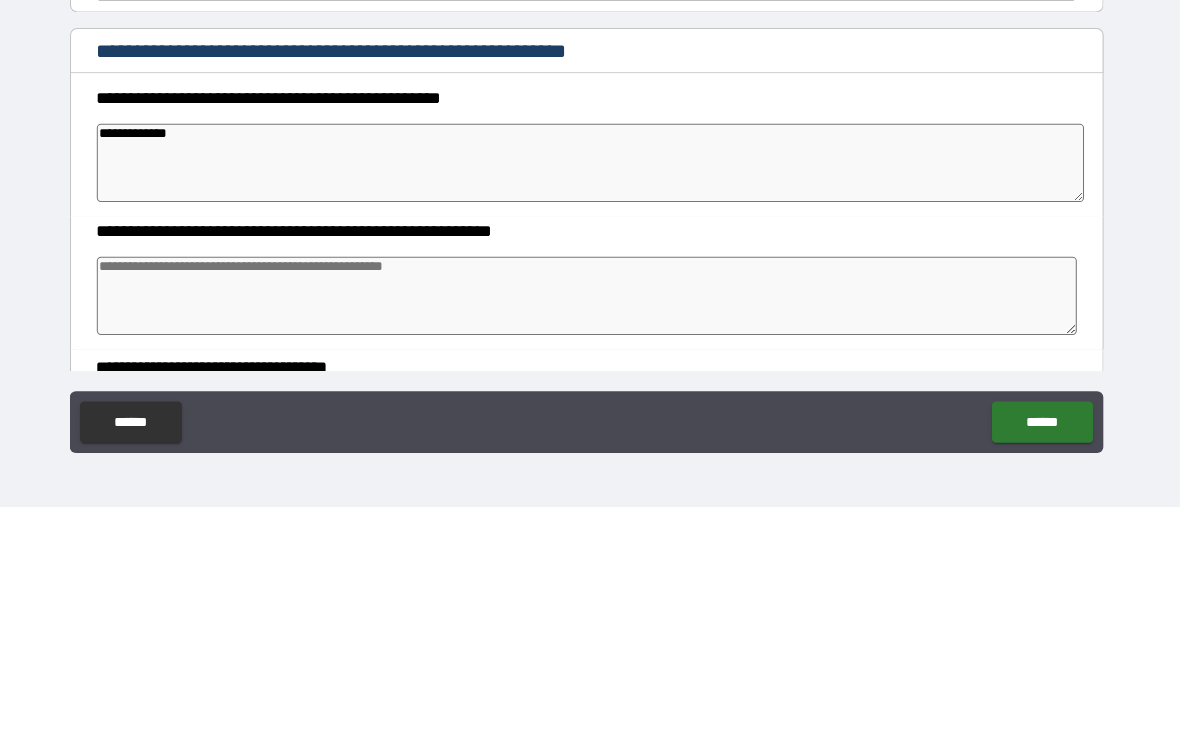 type on "*" 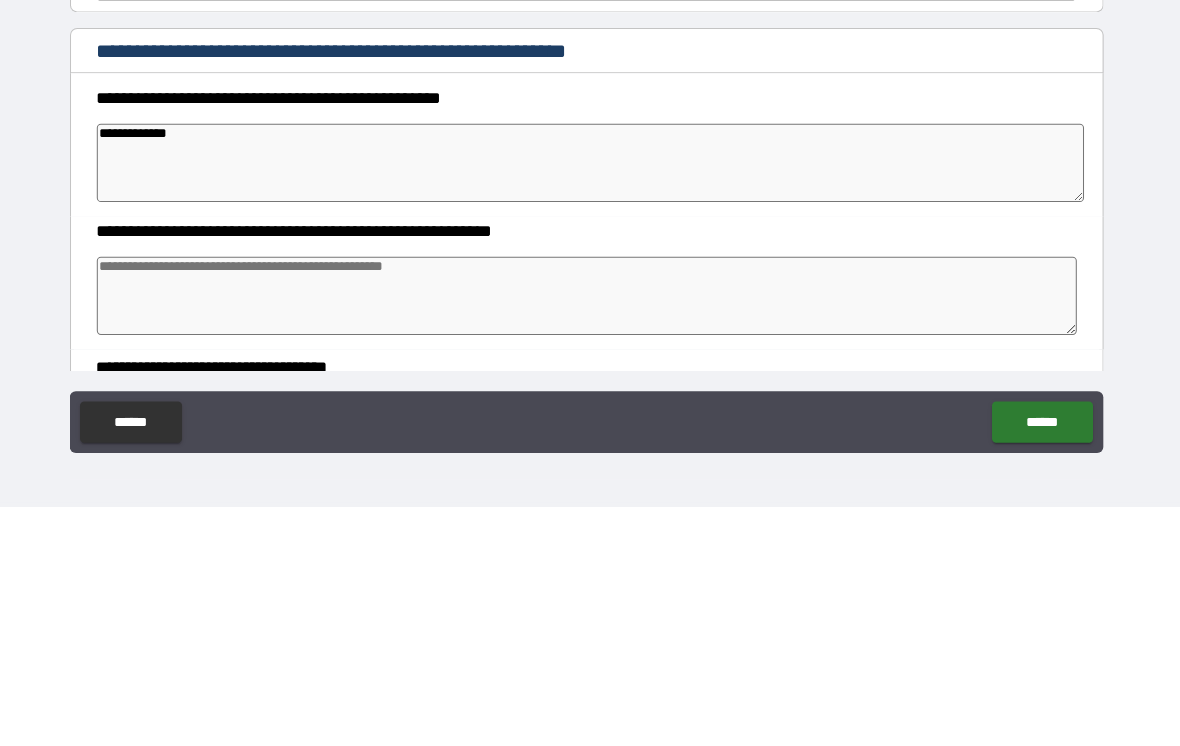 type on "**********" 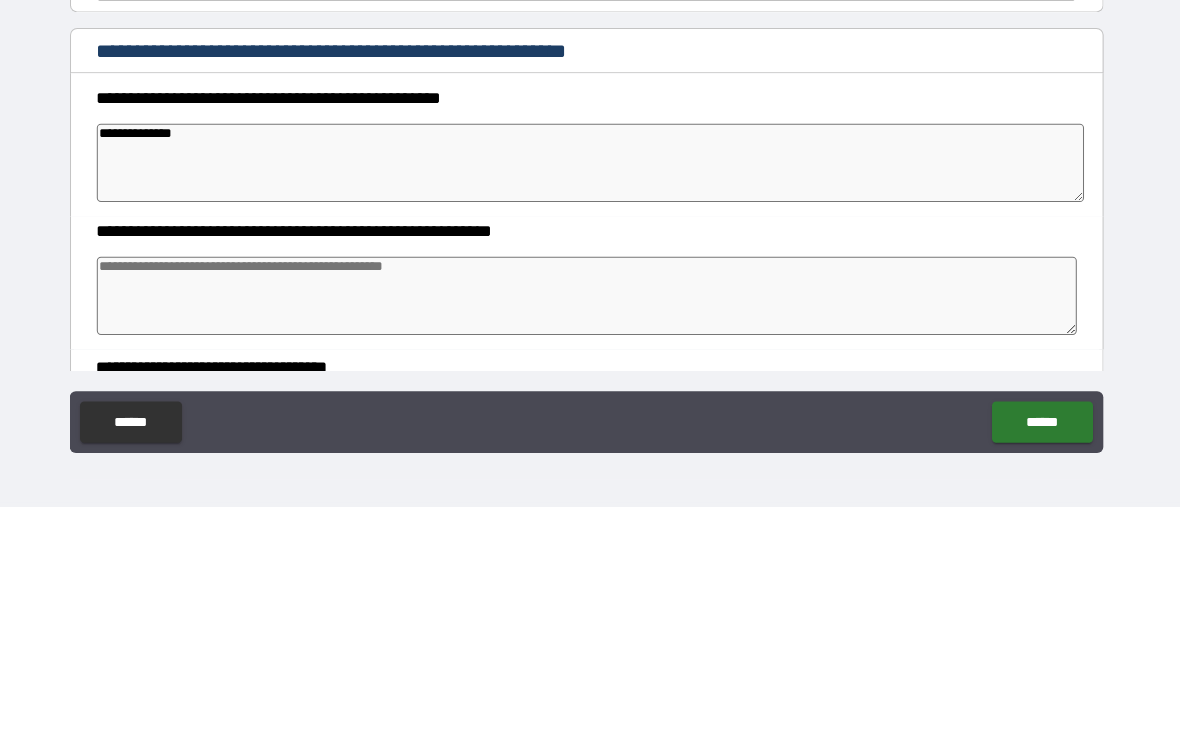 type on "*" 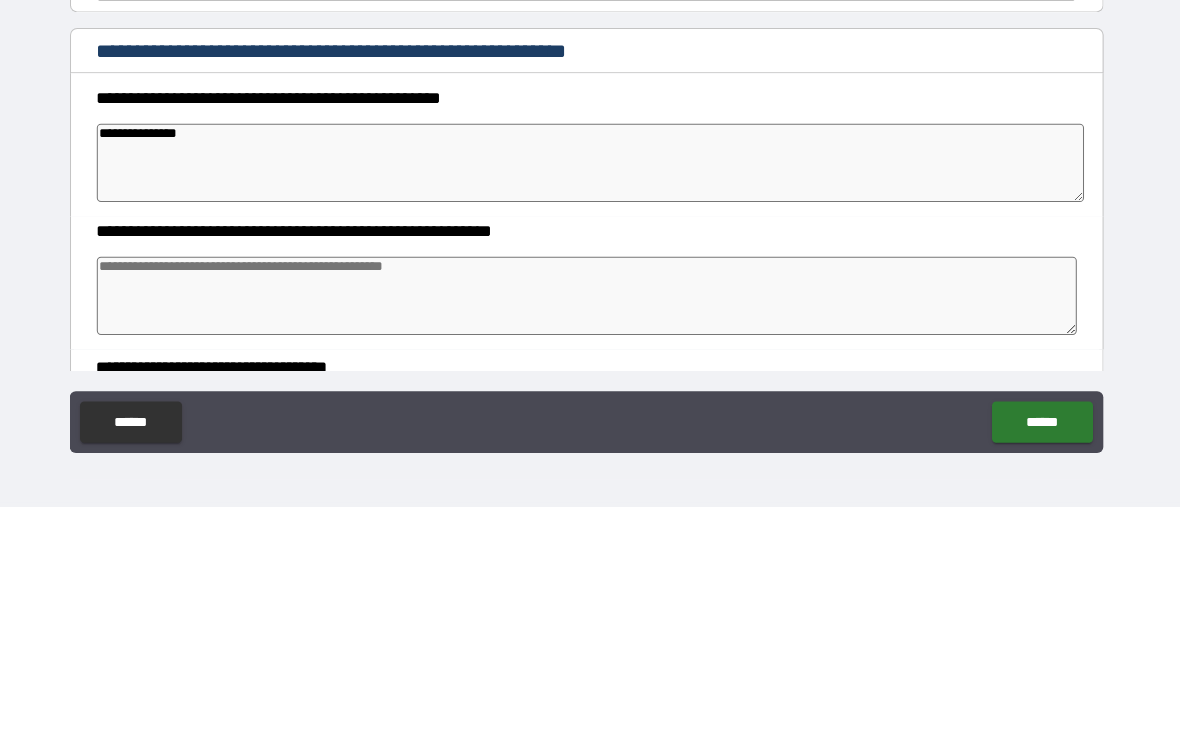 type on "*" 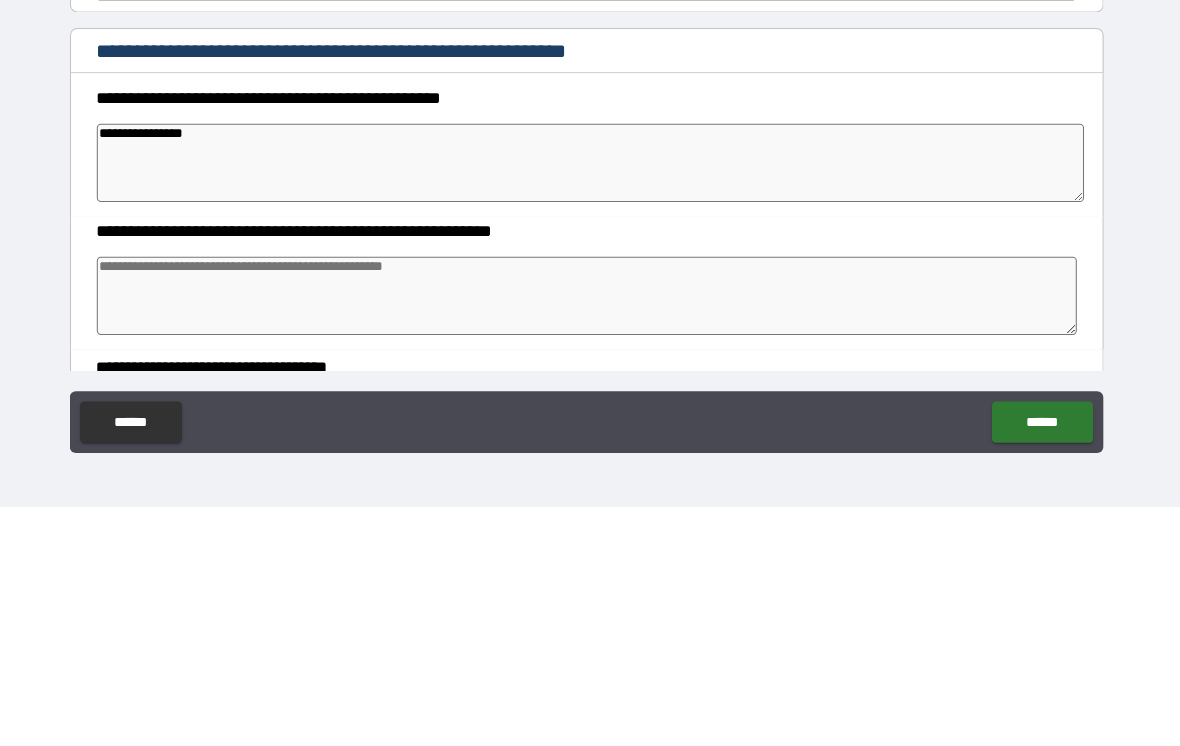 type on "*" 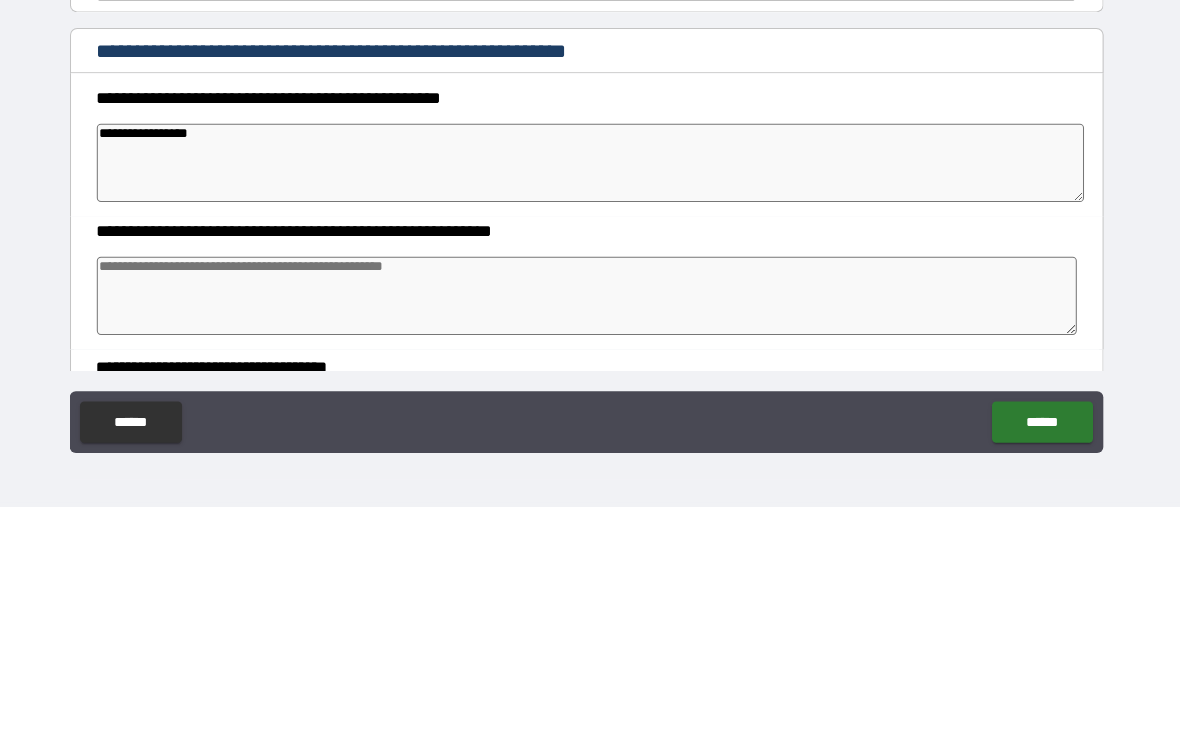 type on "*" 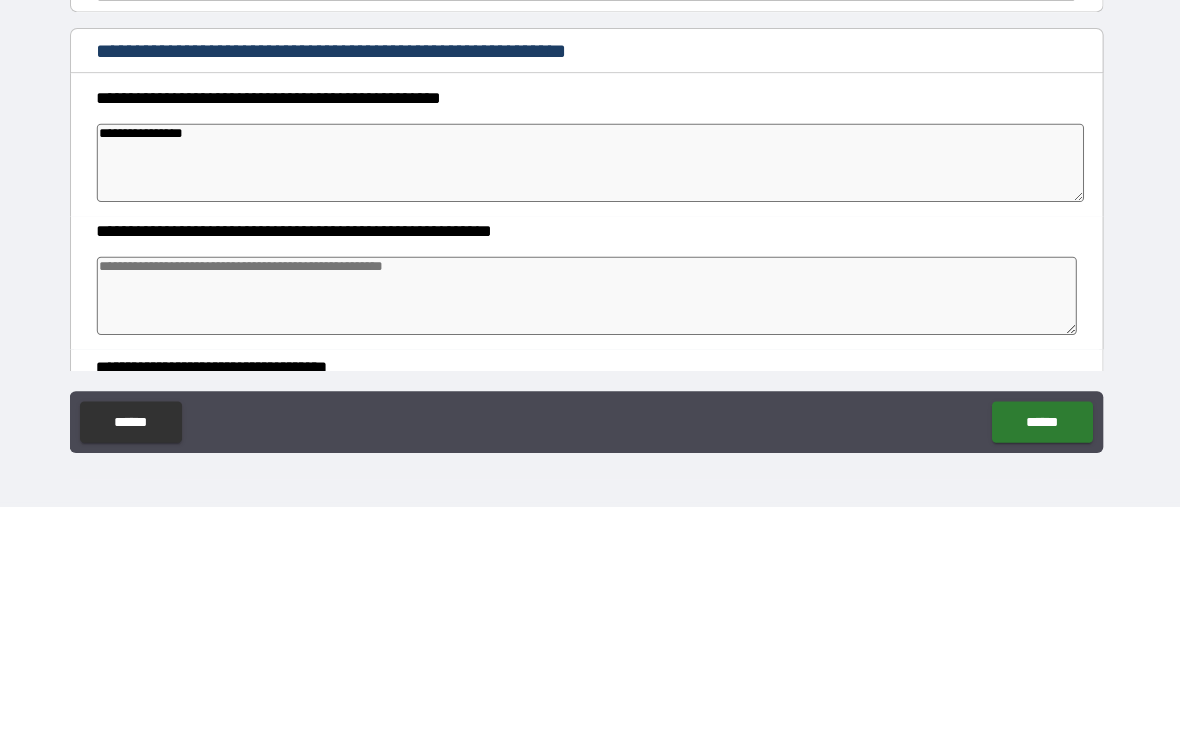 type on "*" 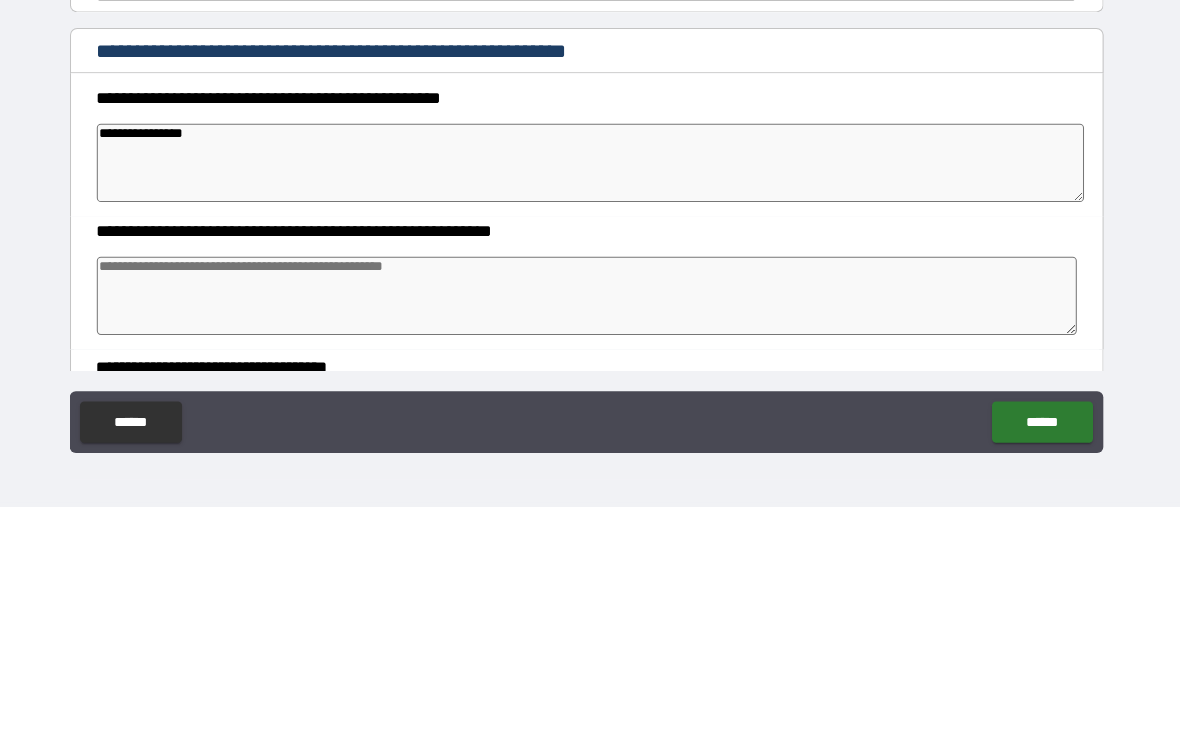 type on "**********" 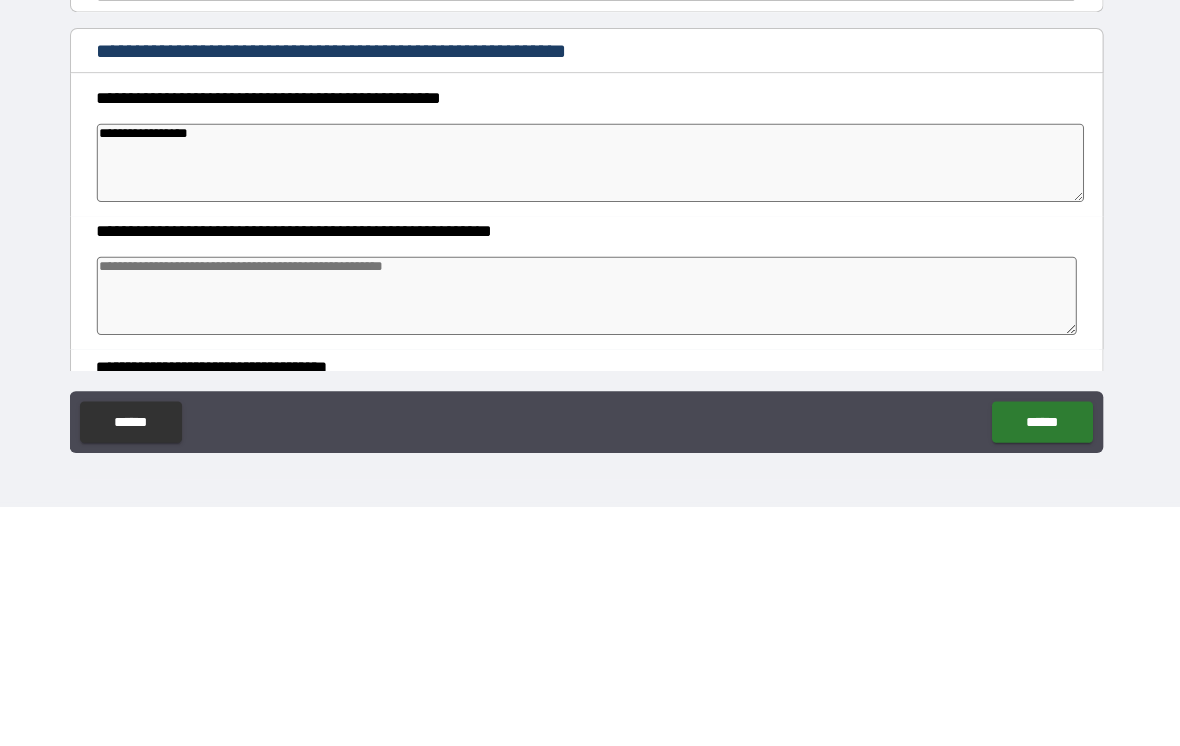 type on "*" 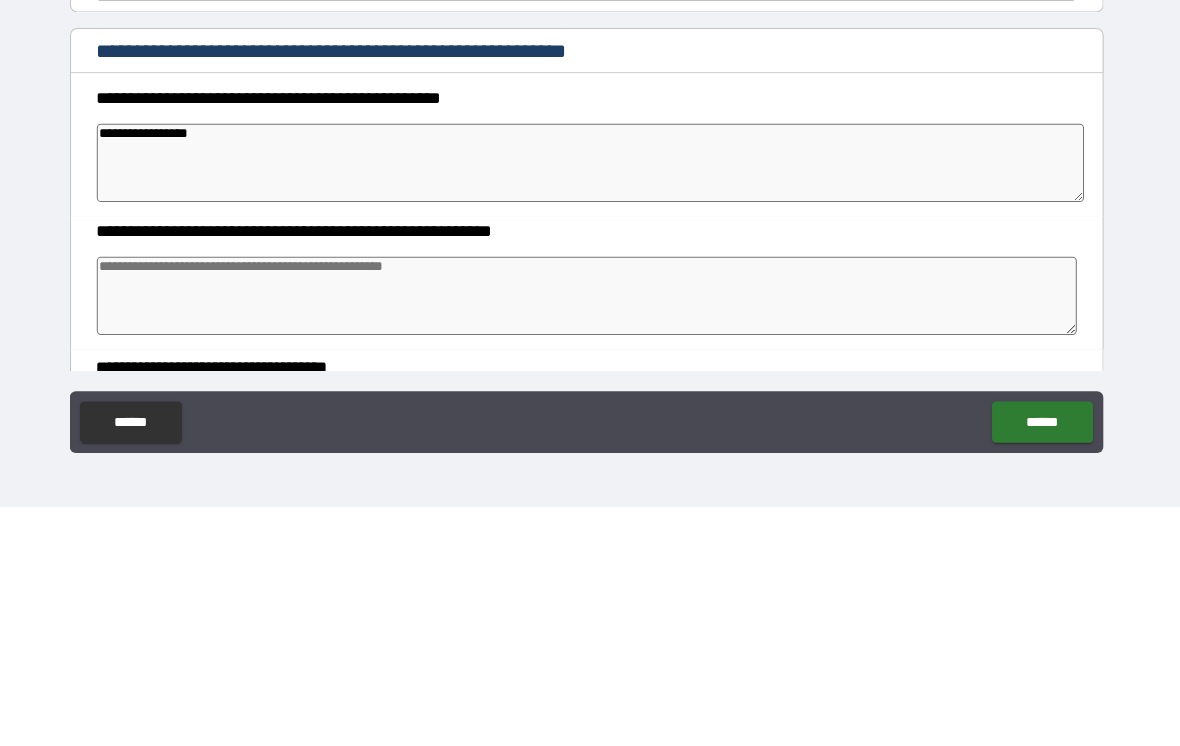 type on "**********" 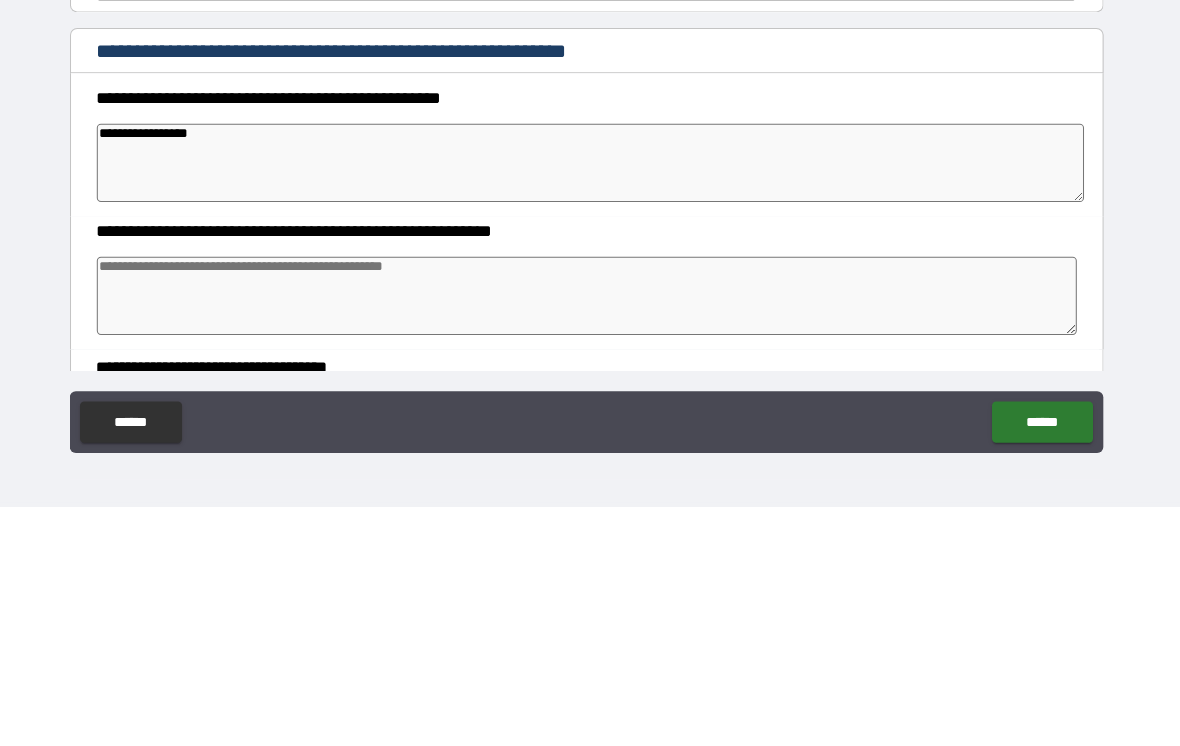 type on "*" 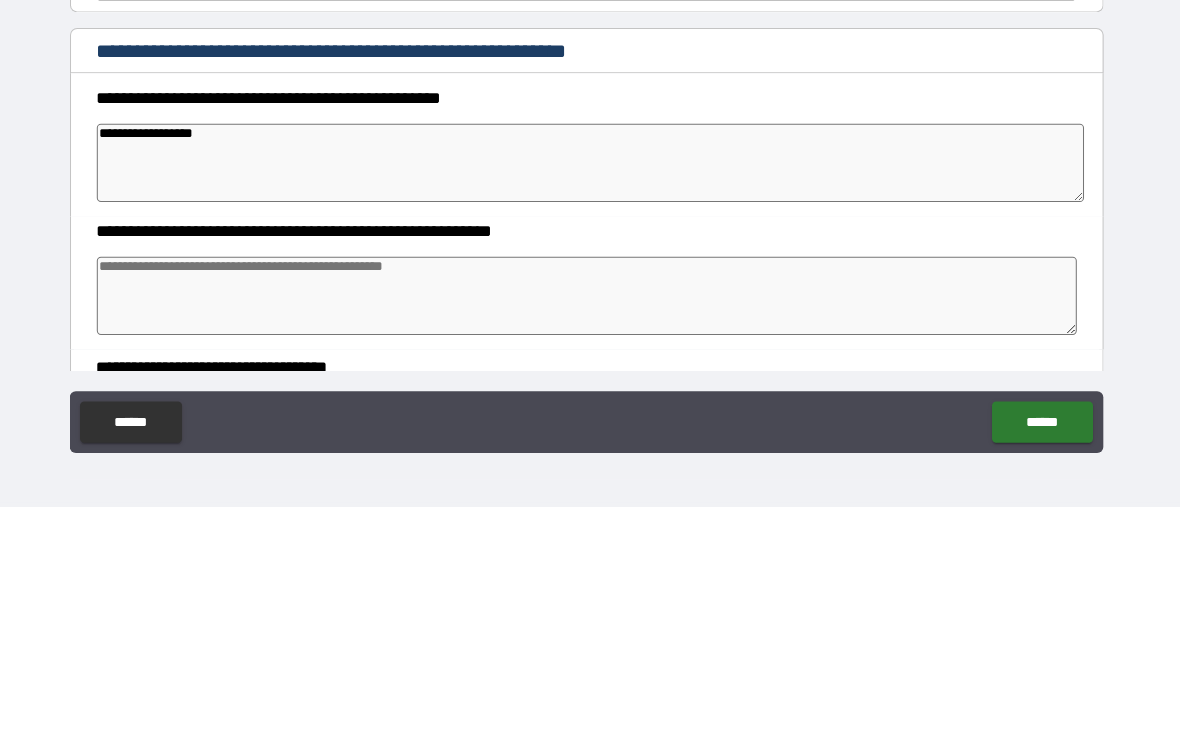 type on "*" 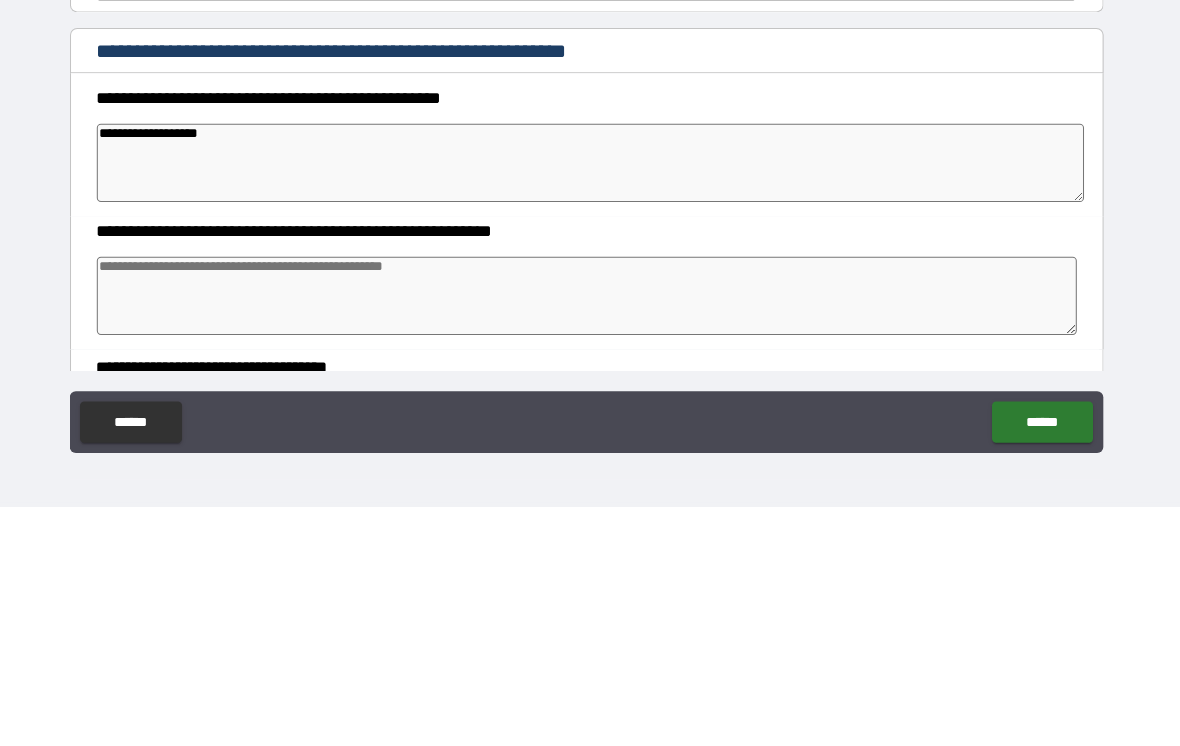 type on "*" 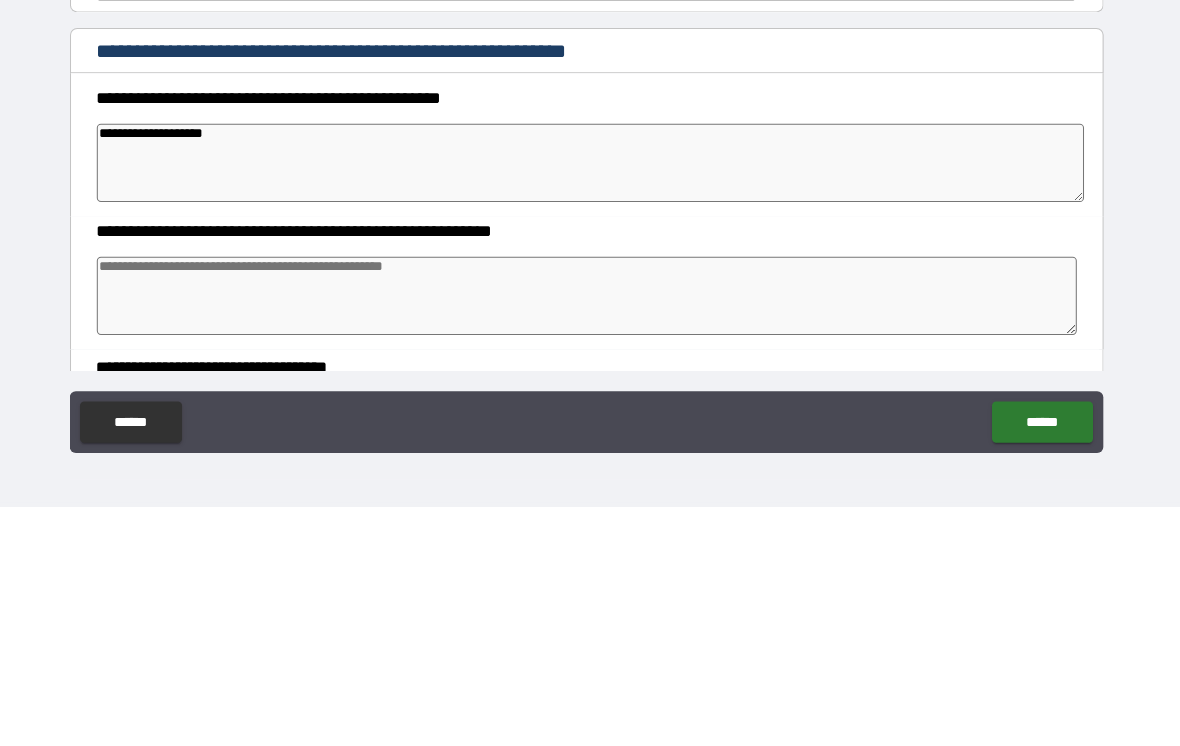 type on "*" 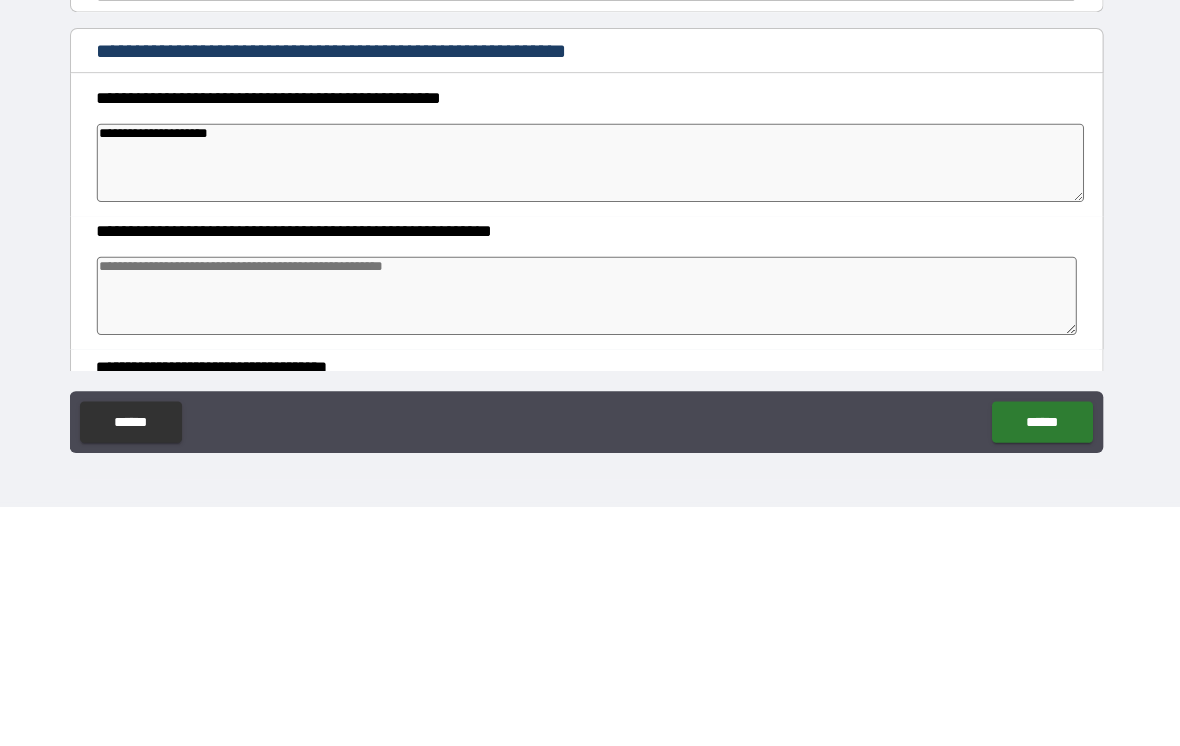 type on "*" 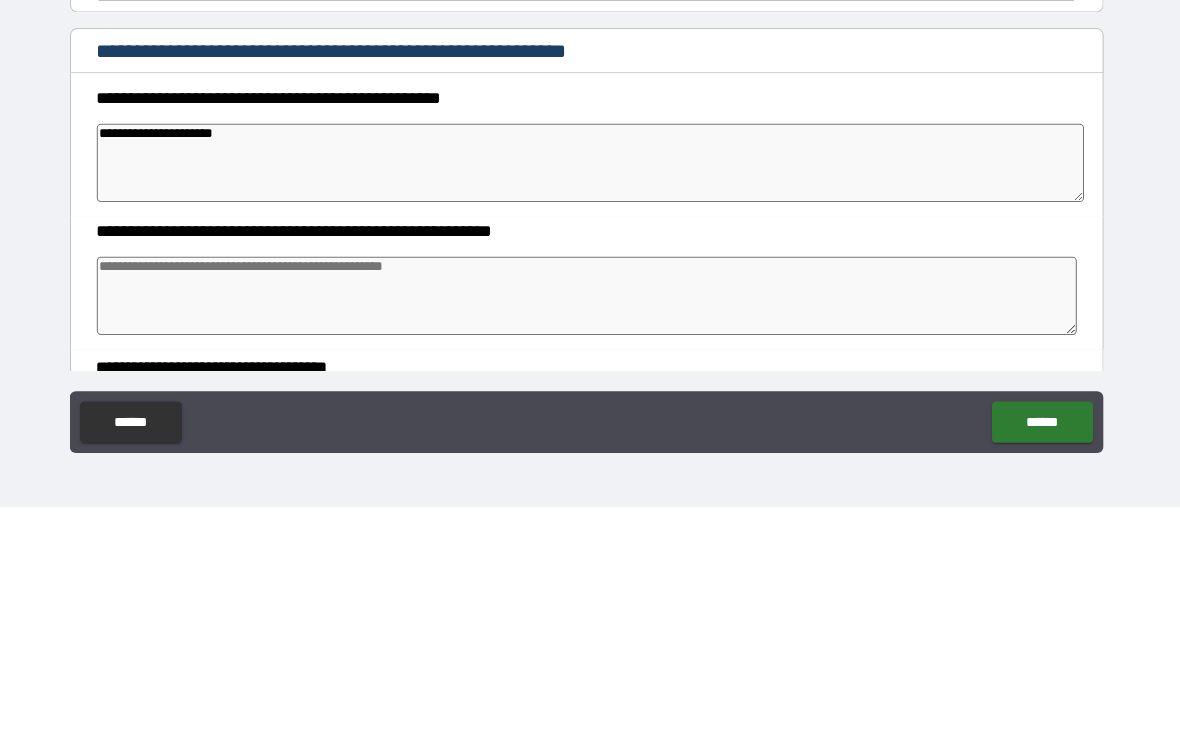 type on "*" 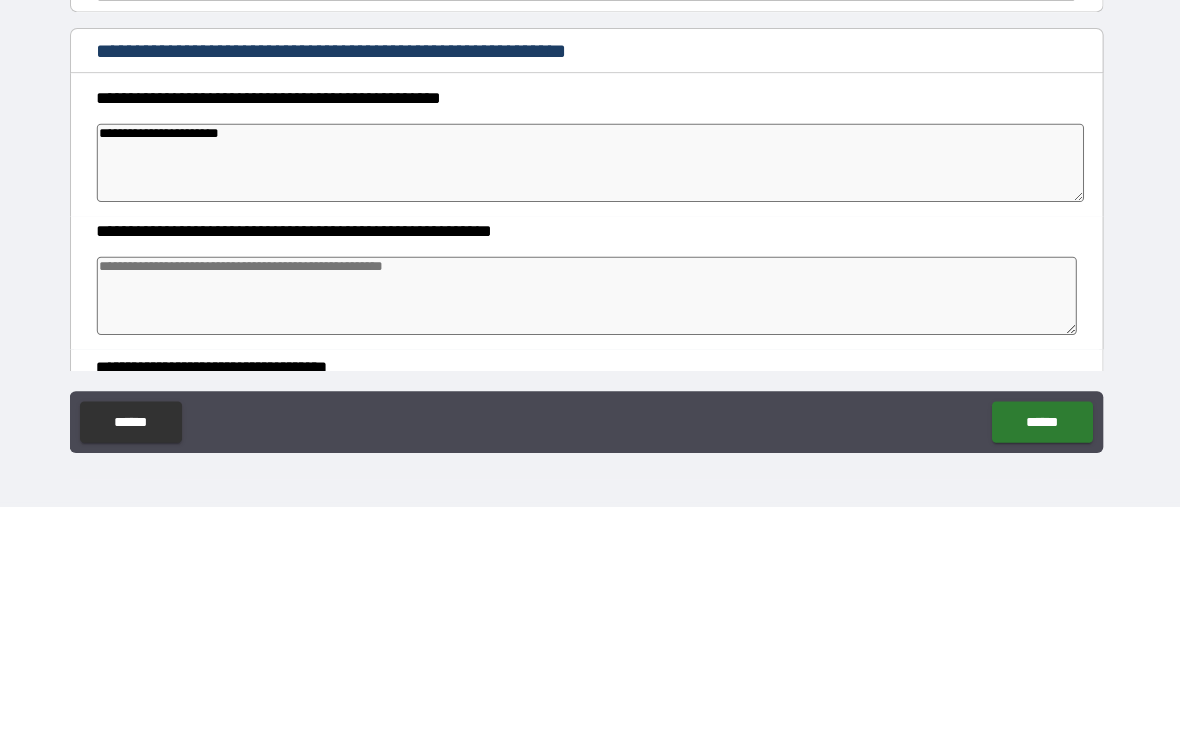 type on "**********" 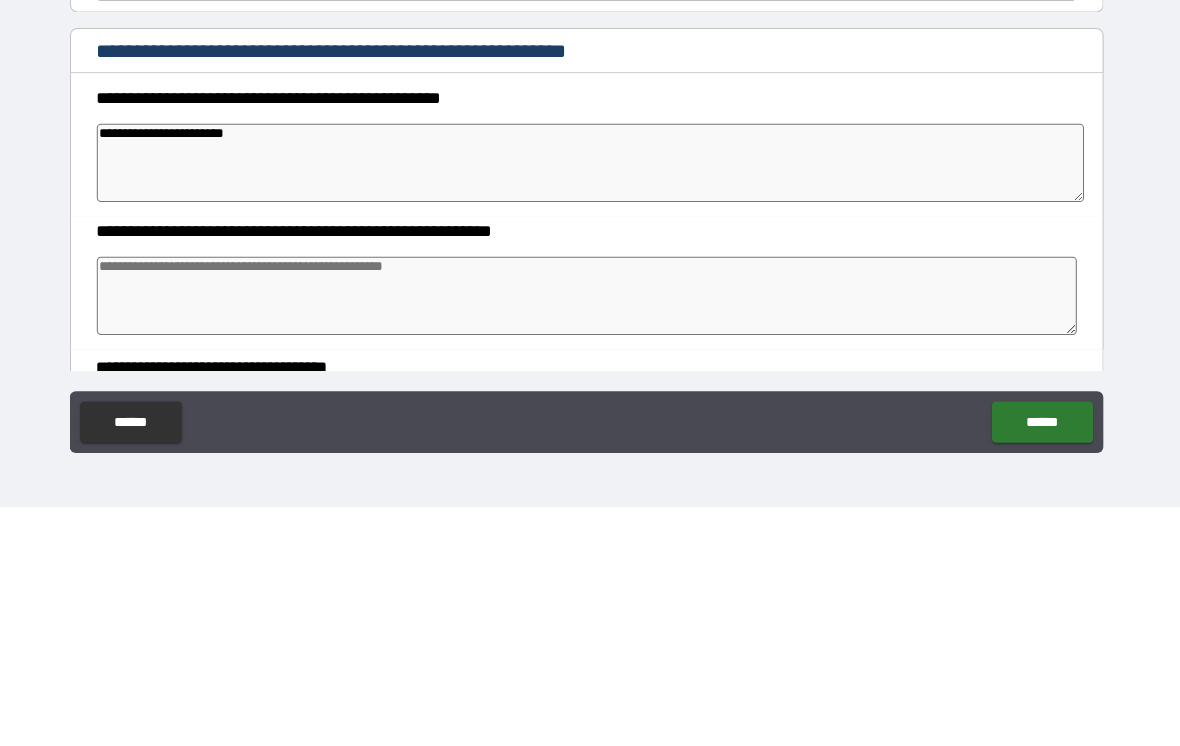 type on "*" 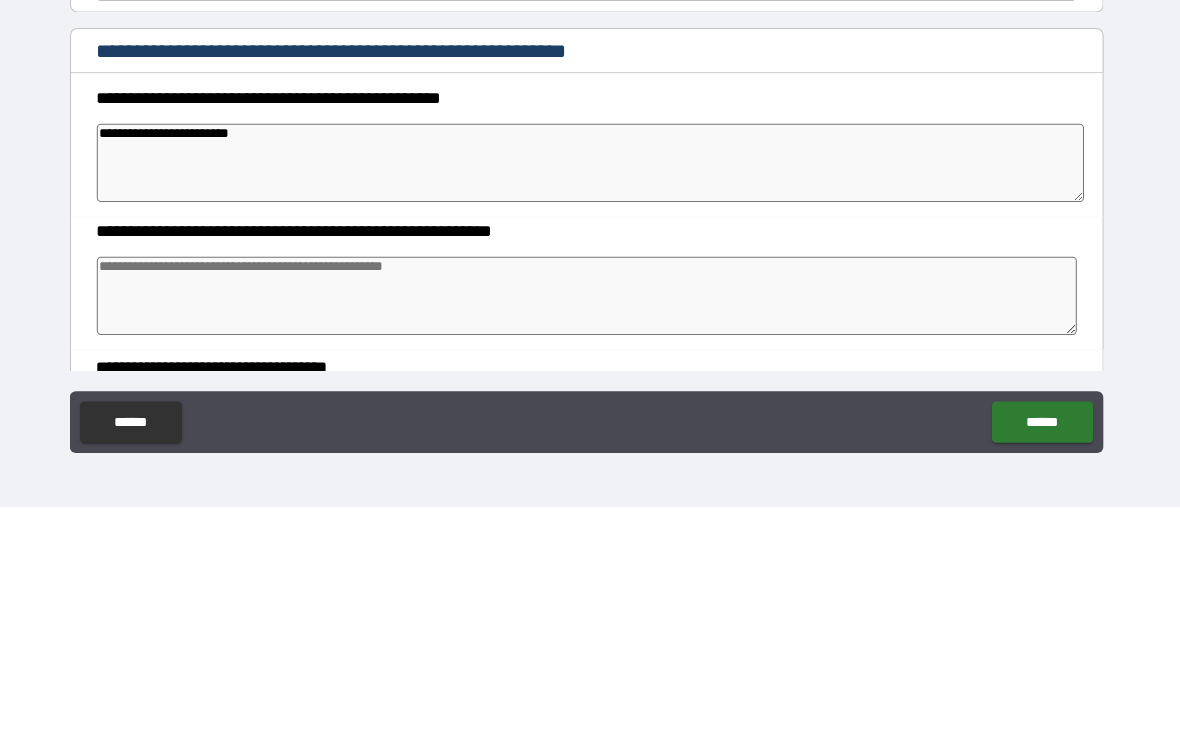 type on "*" 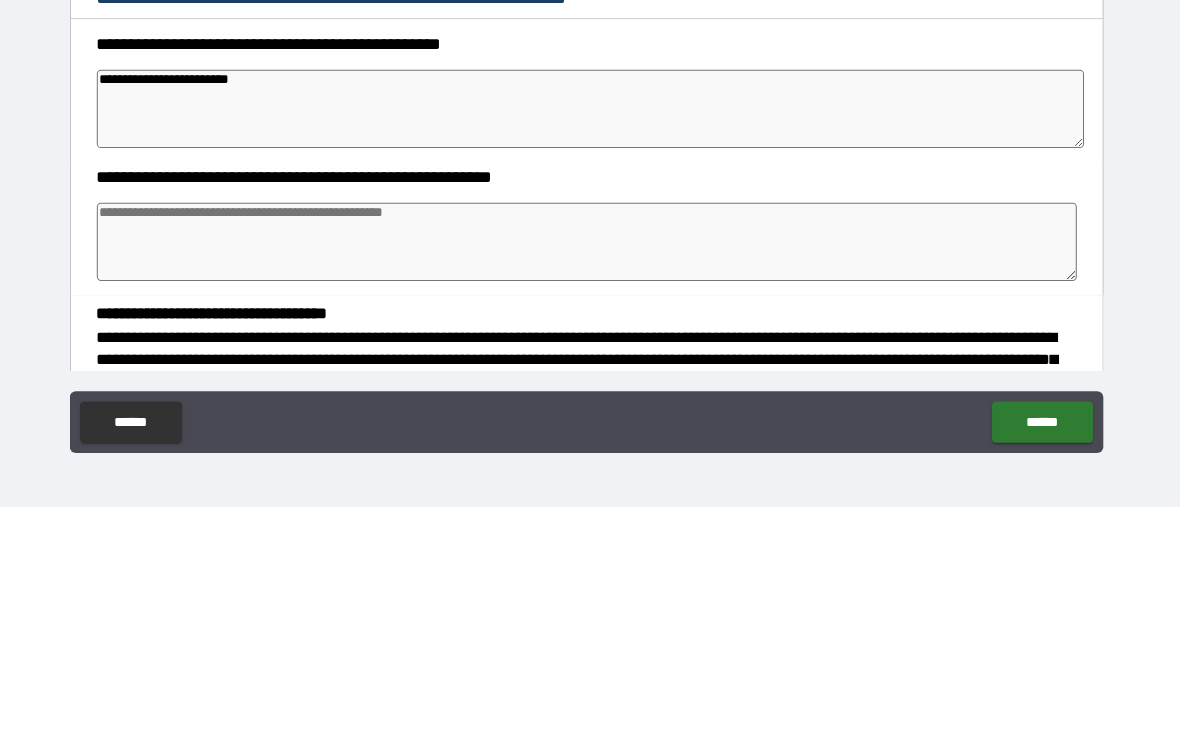 scroll, scrollTop: 44, scrollLeft: 0, axis: vertical 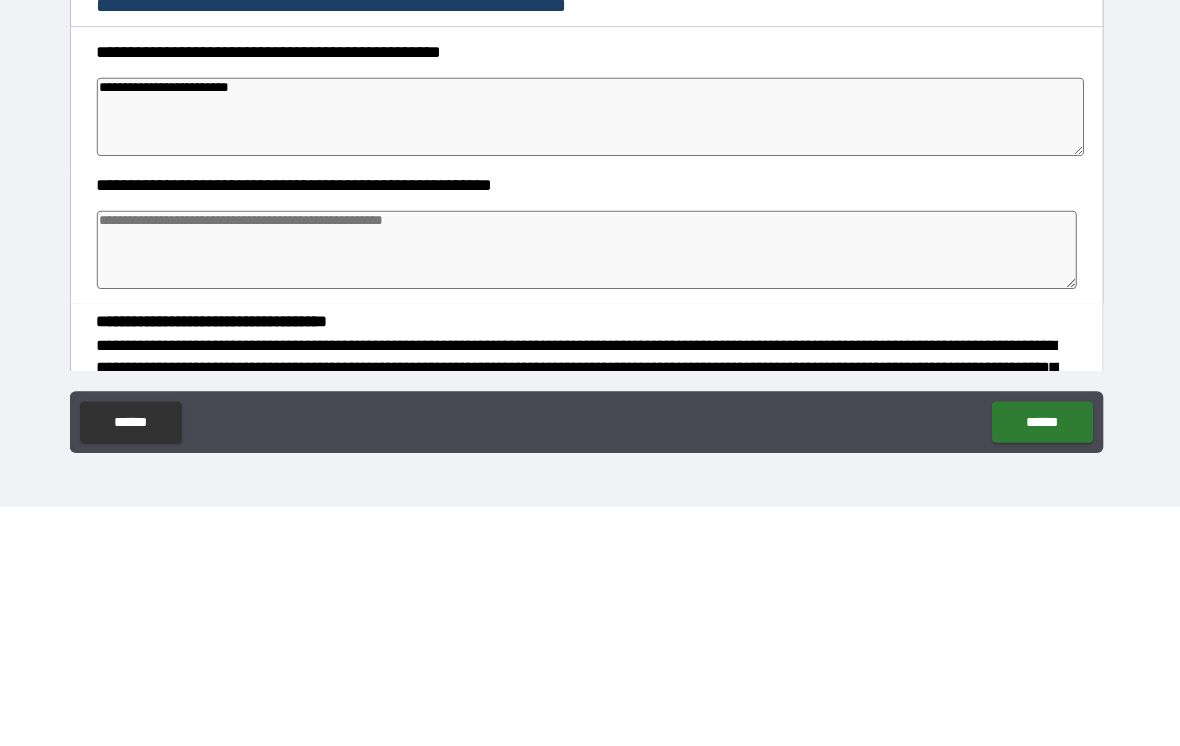 type on "**********" 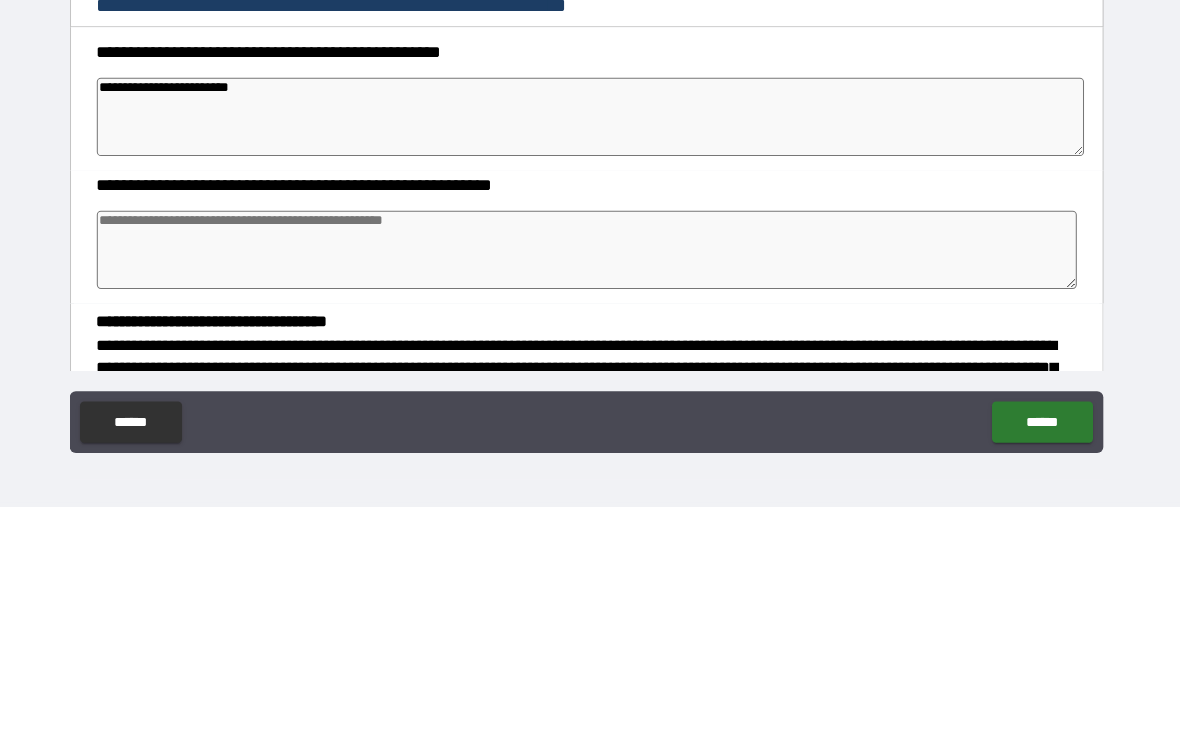 type on "*" 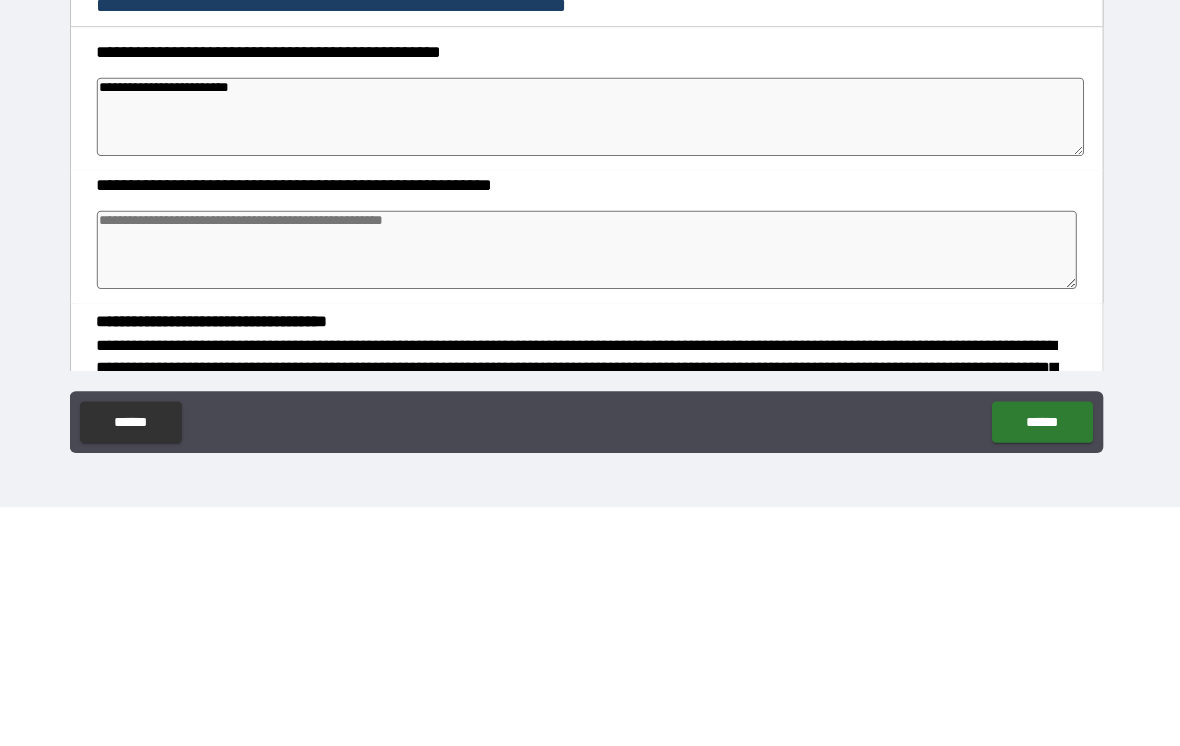 type on "*" 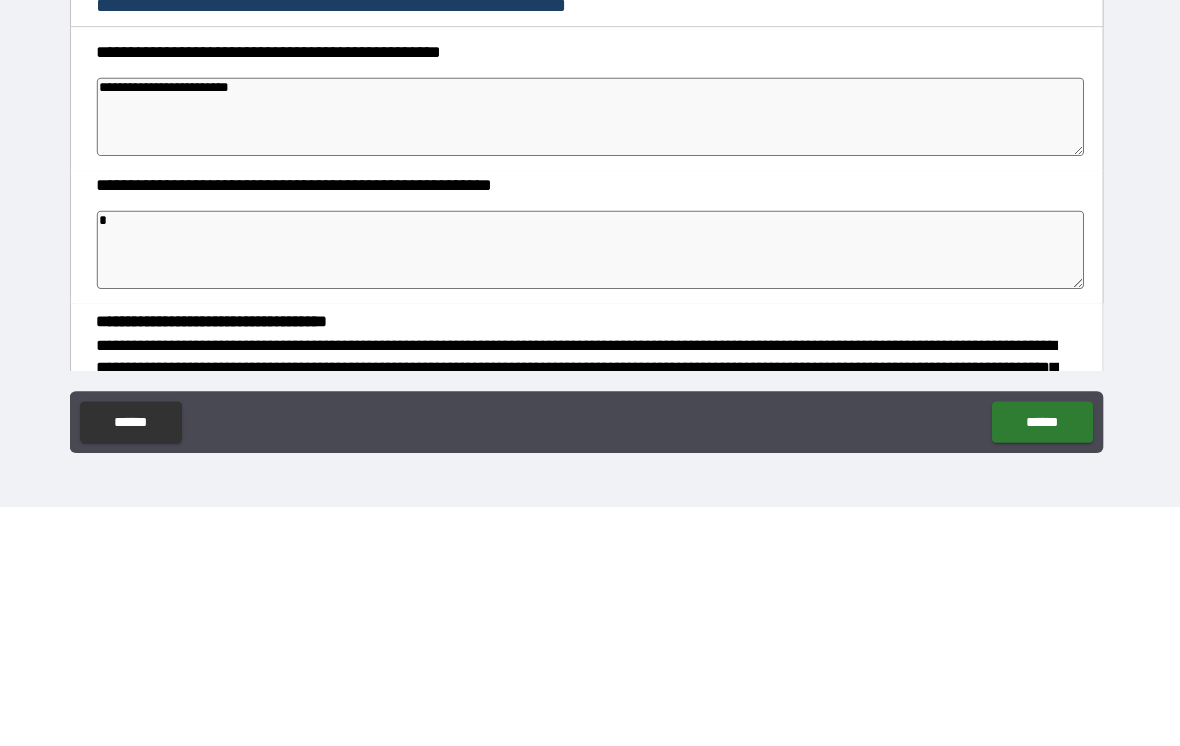 type on "*" 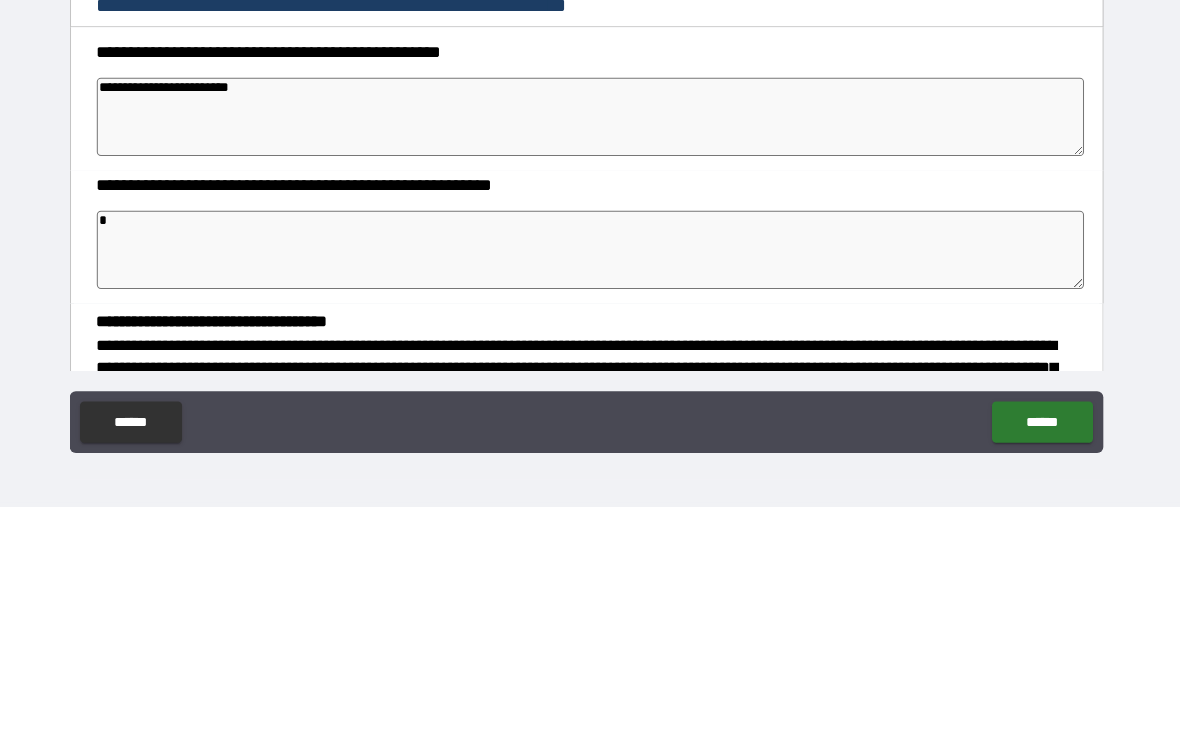 type on "*" 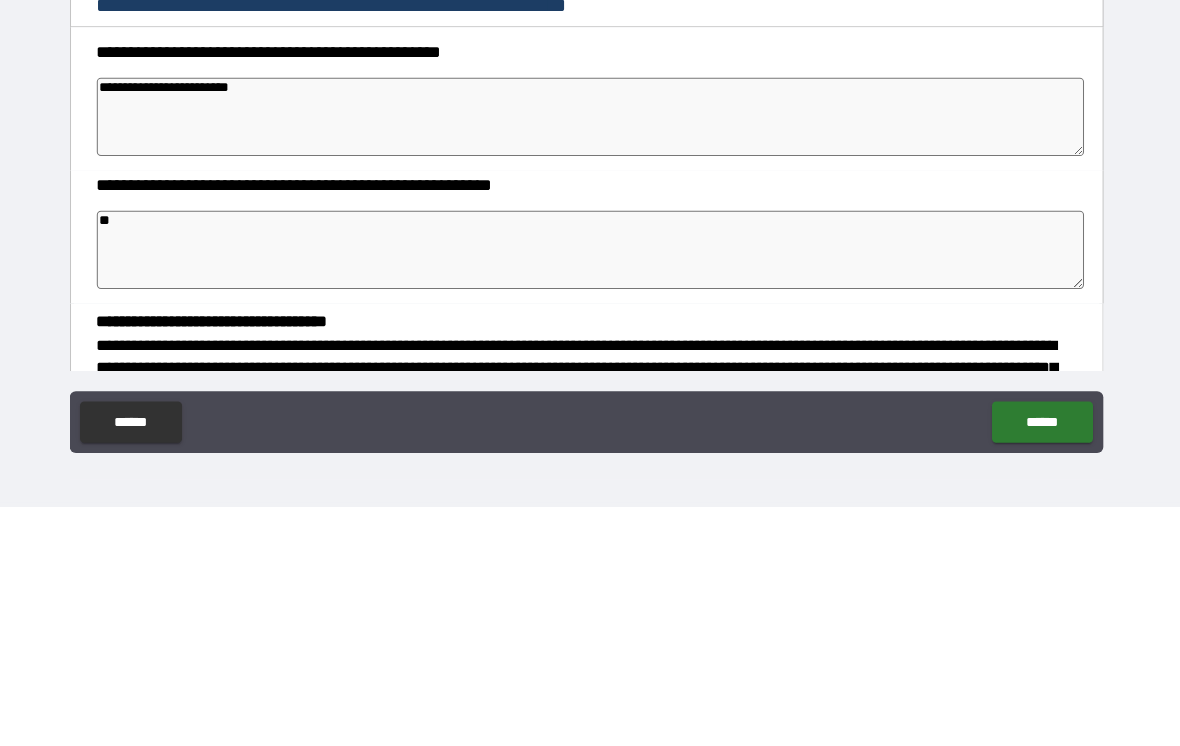 type on "*" 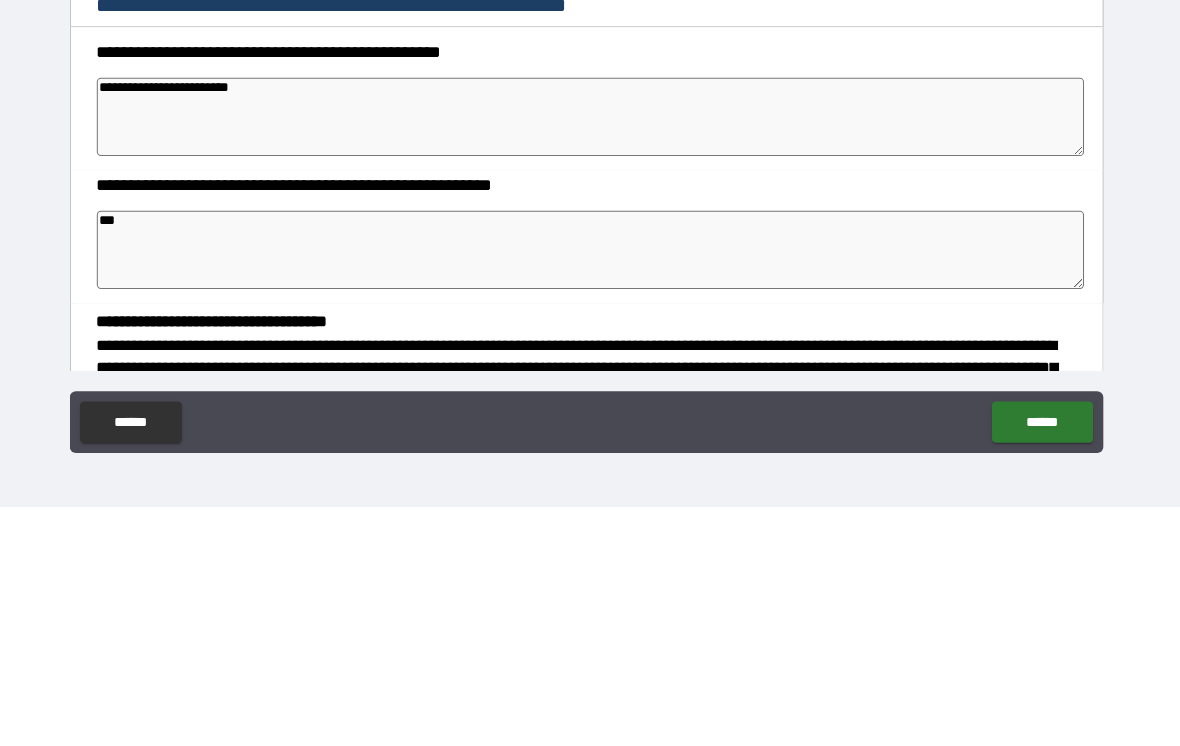type on "*" 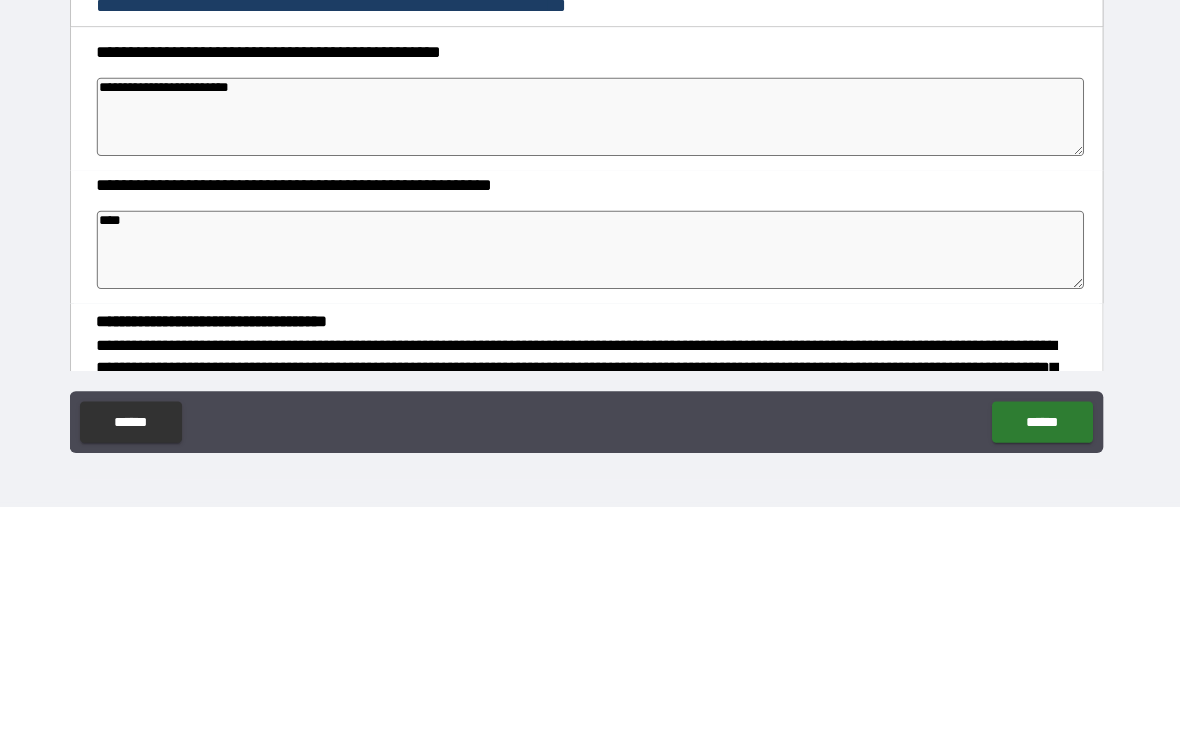 type on "*" 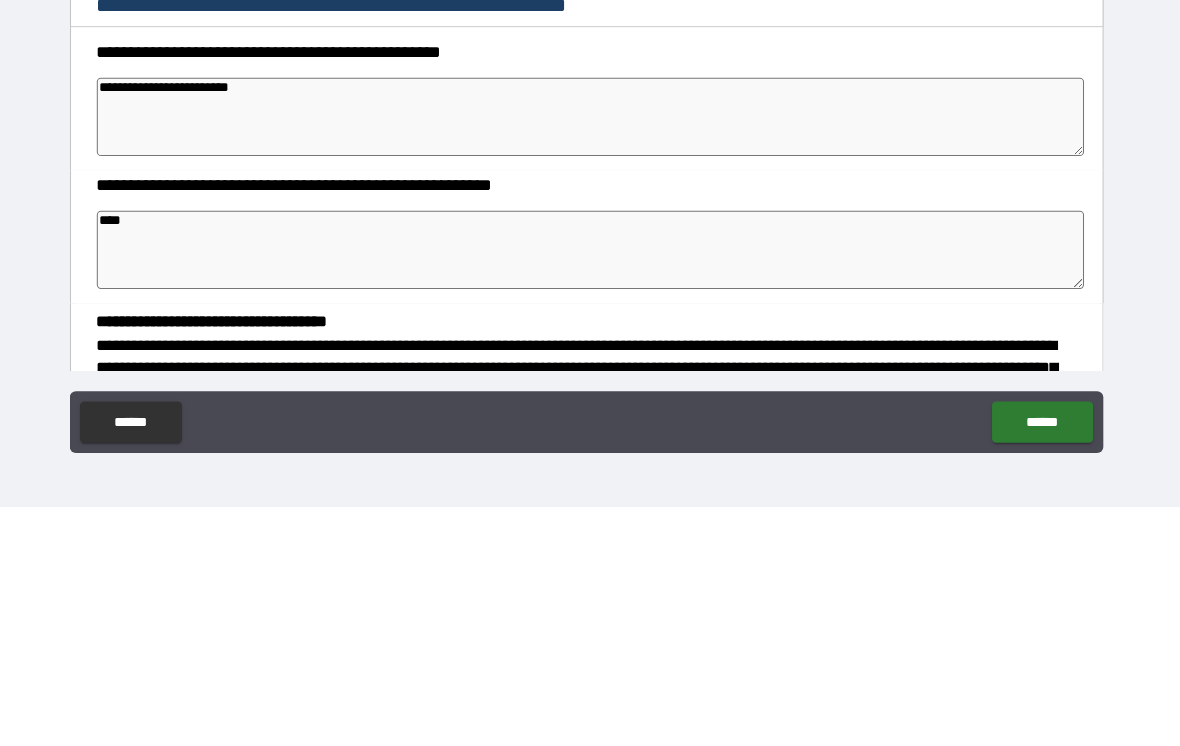 type on "*****" 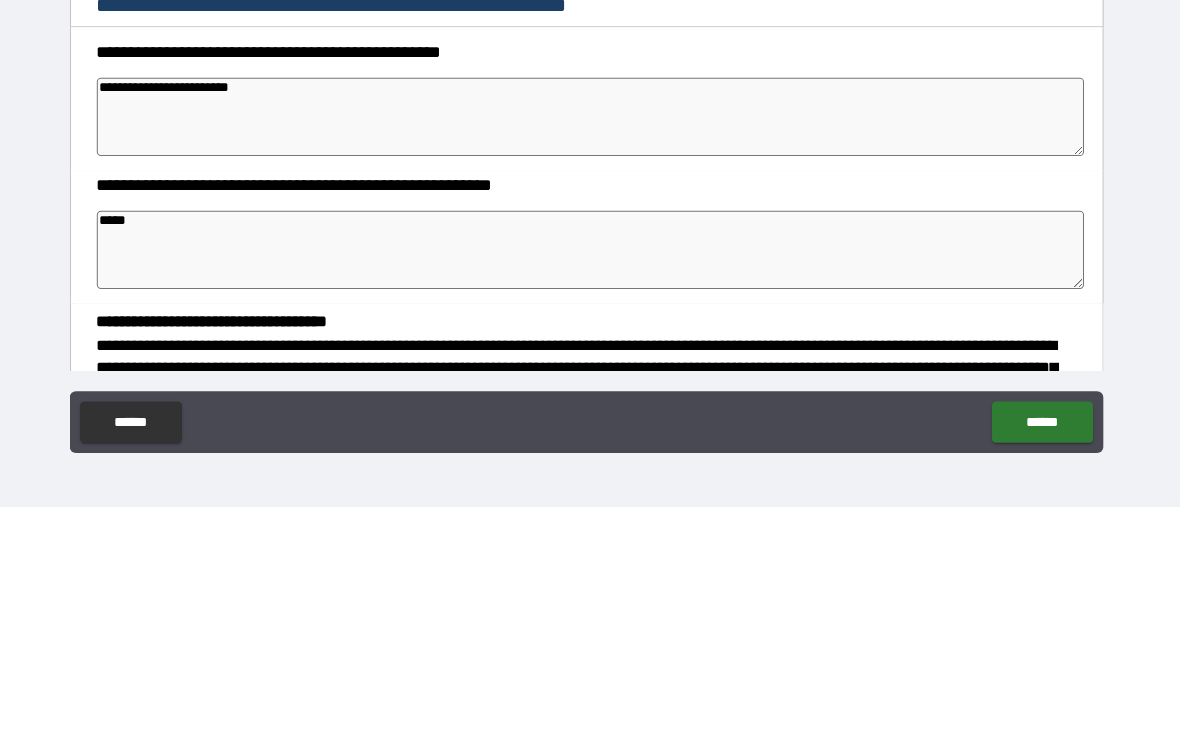 type on "*" 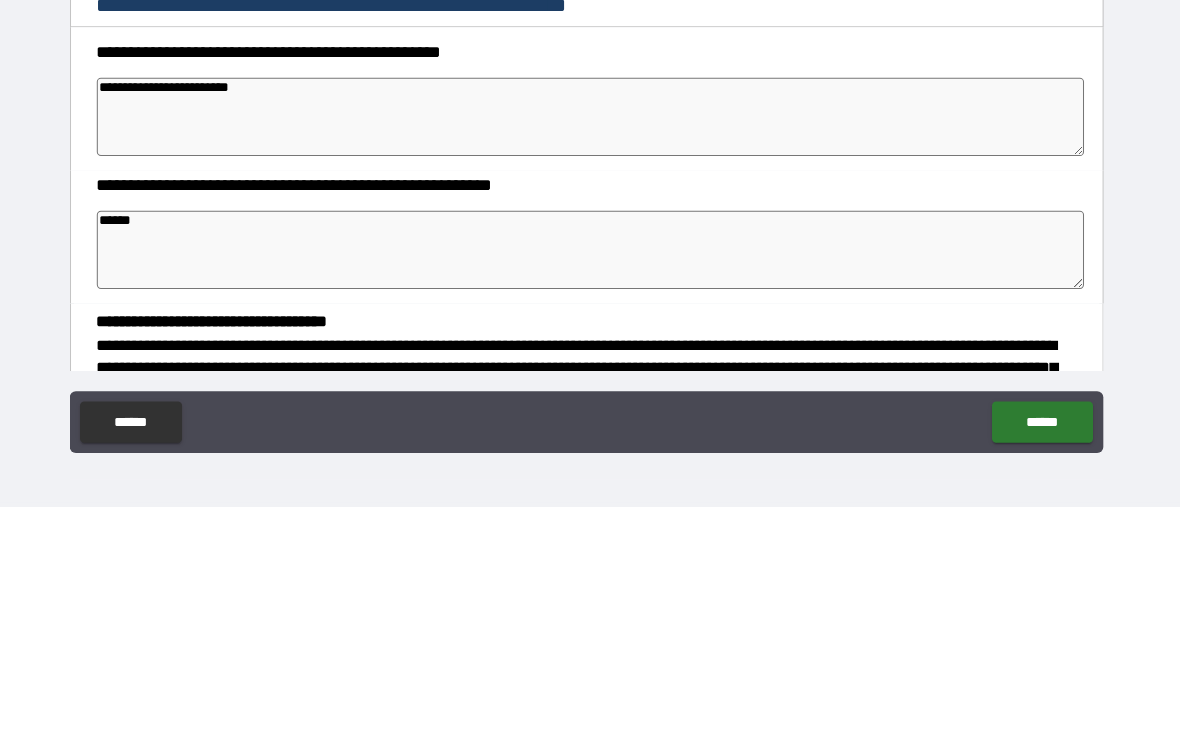 type on "*" 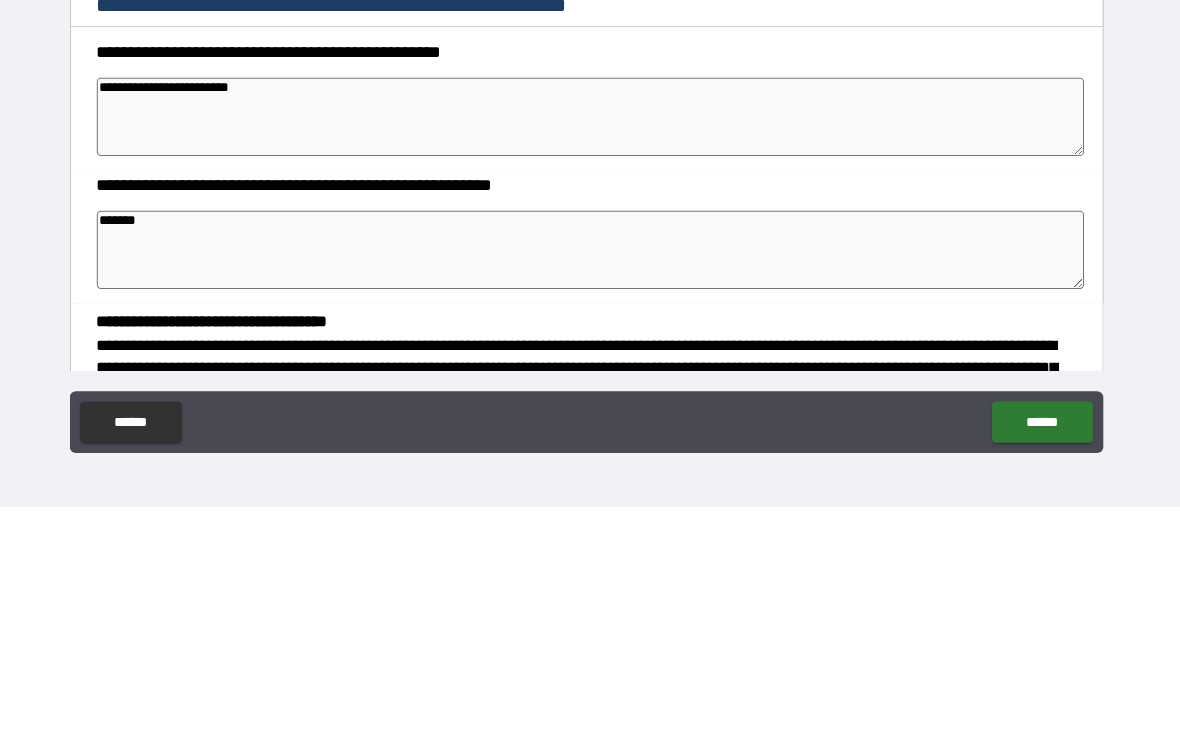 type on "*" 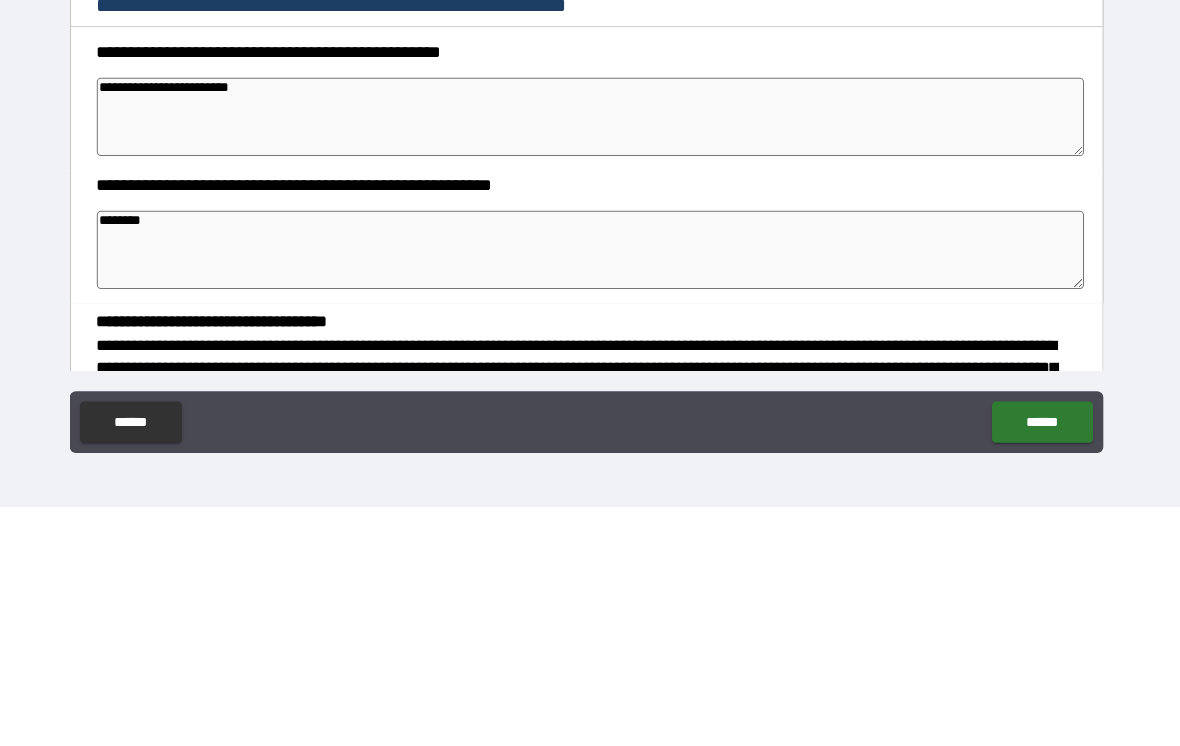 type on "*" 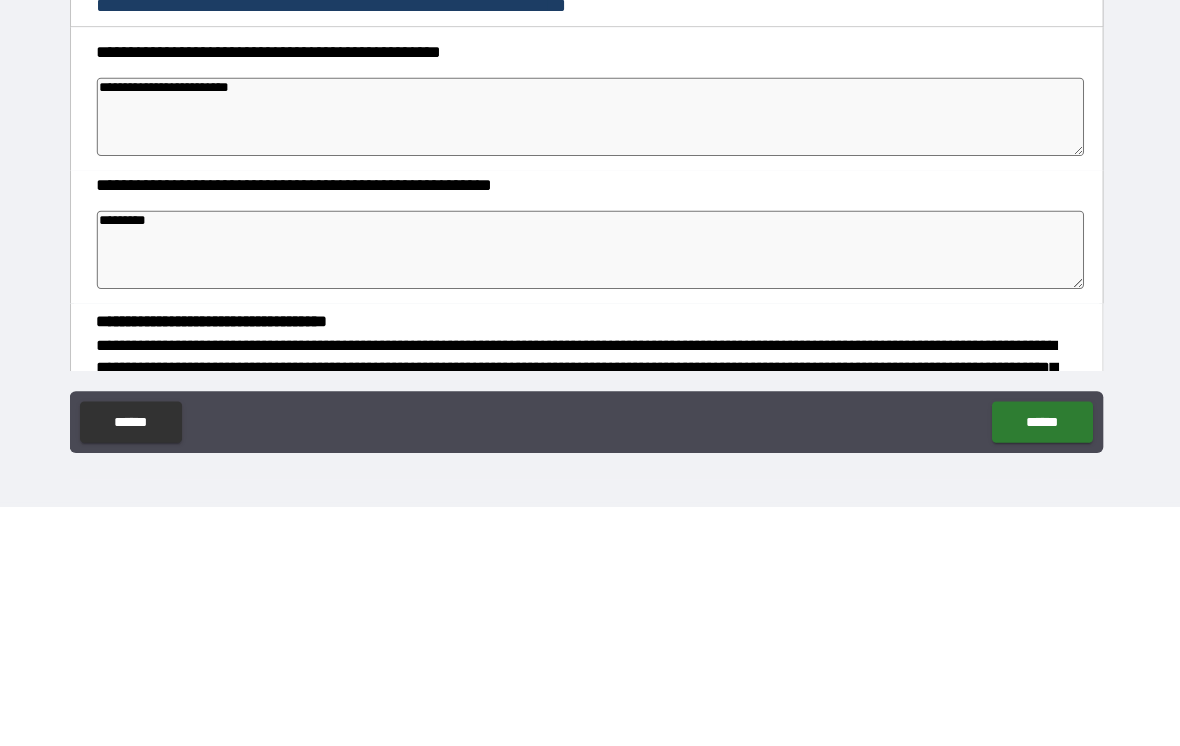 type on "*" 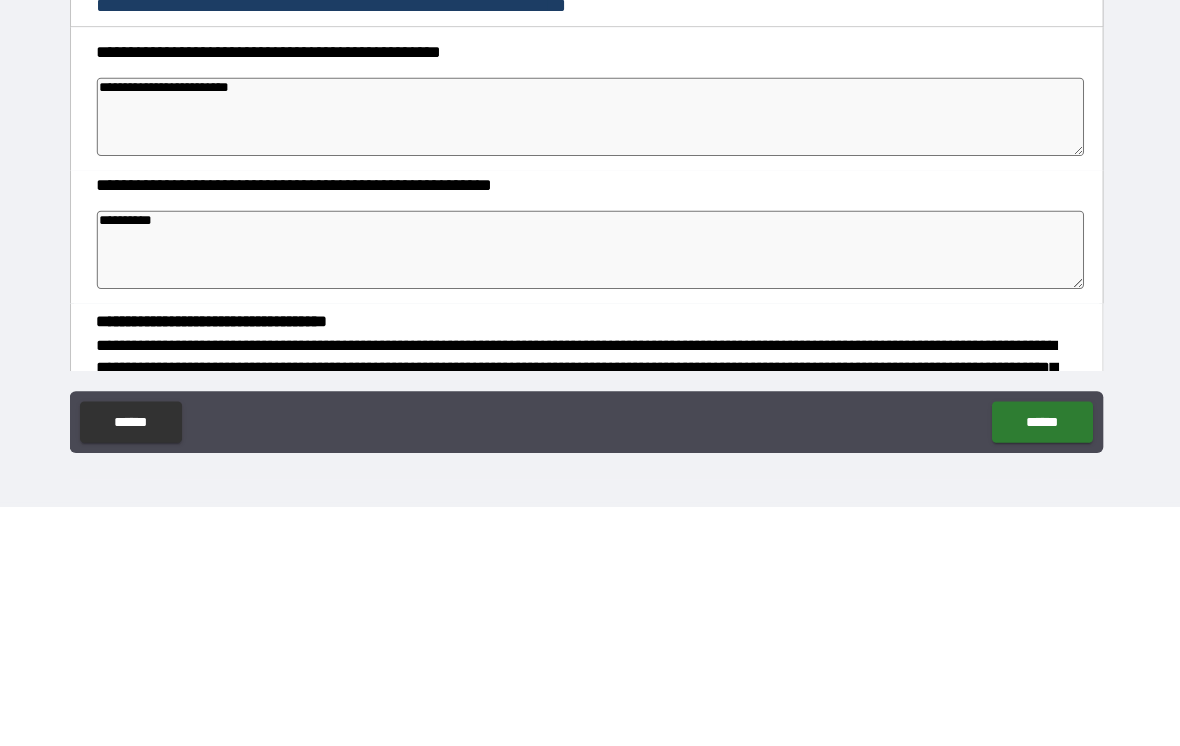 type on "*" 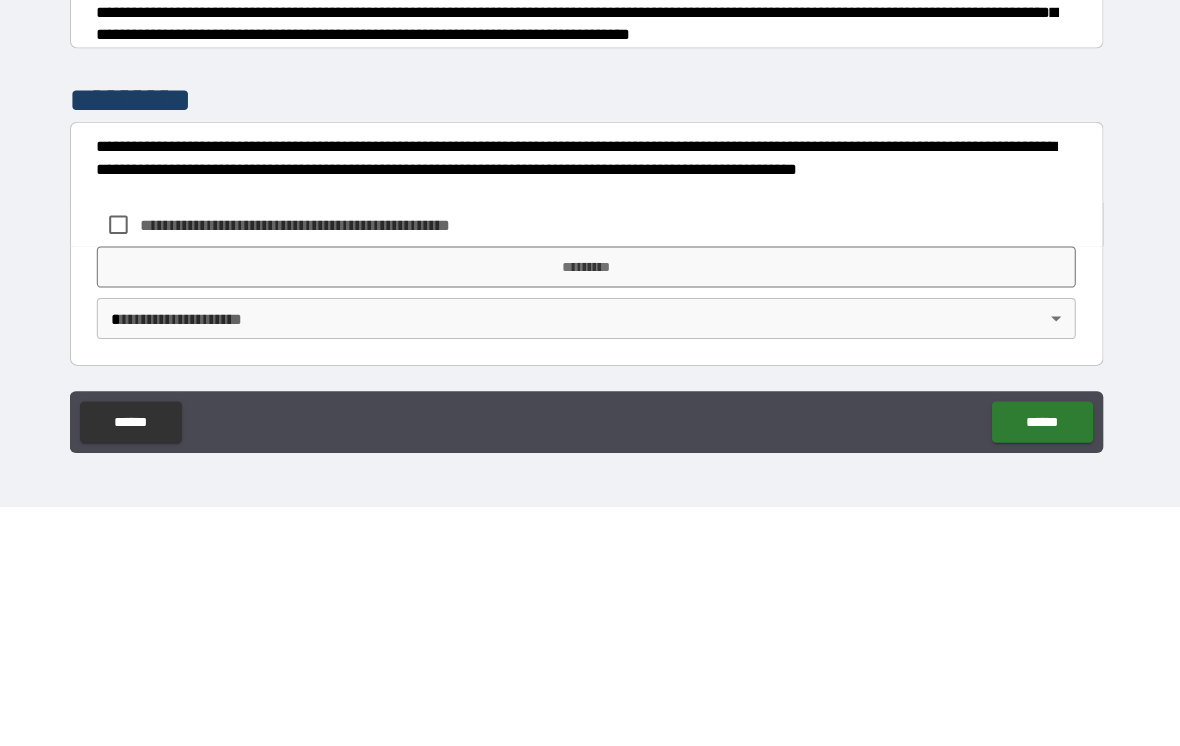 scroll, scrollTop: 476, scrollLeft: 0, axis: vertical 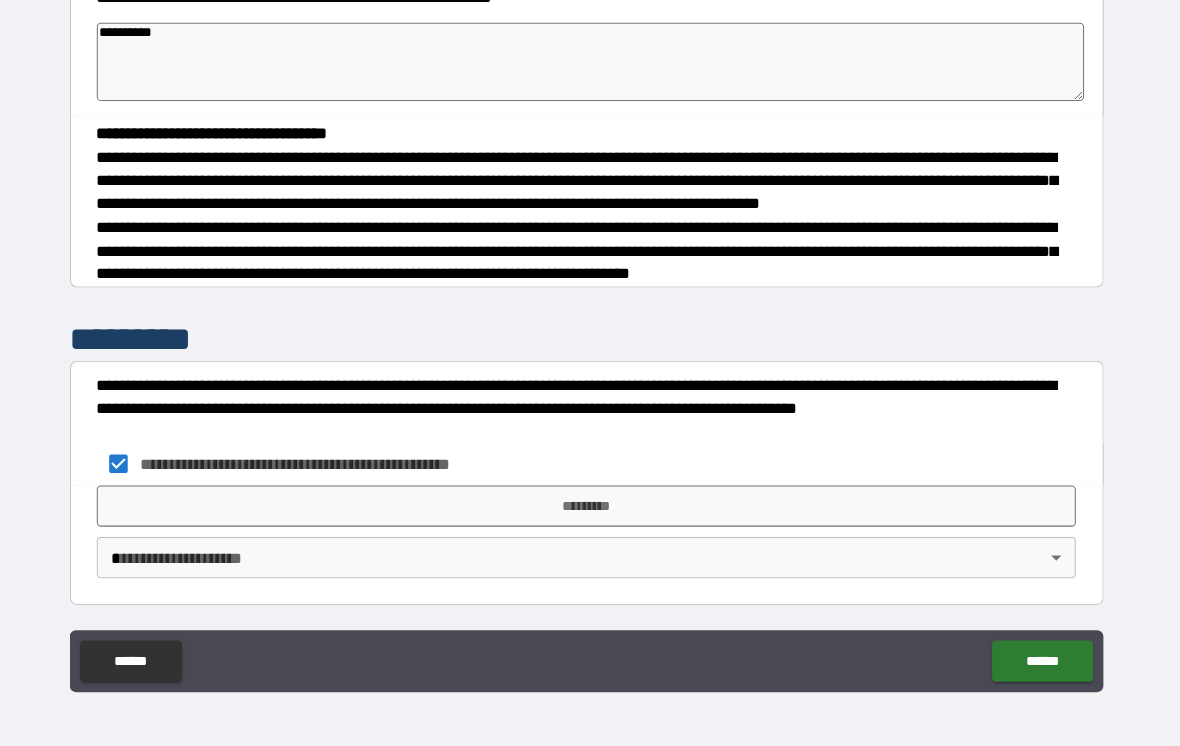 type on "*" 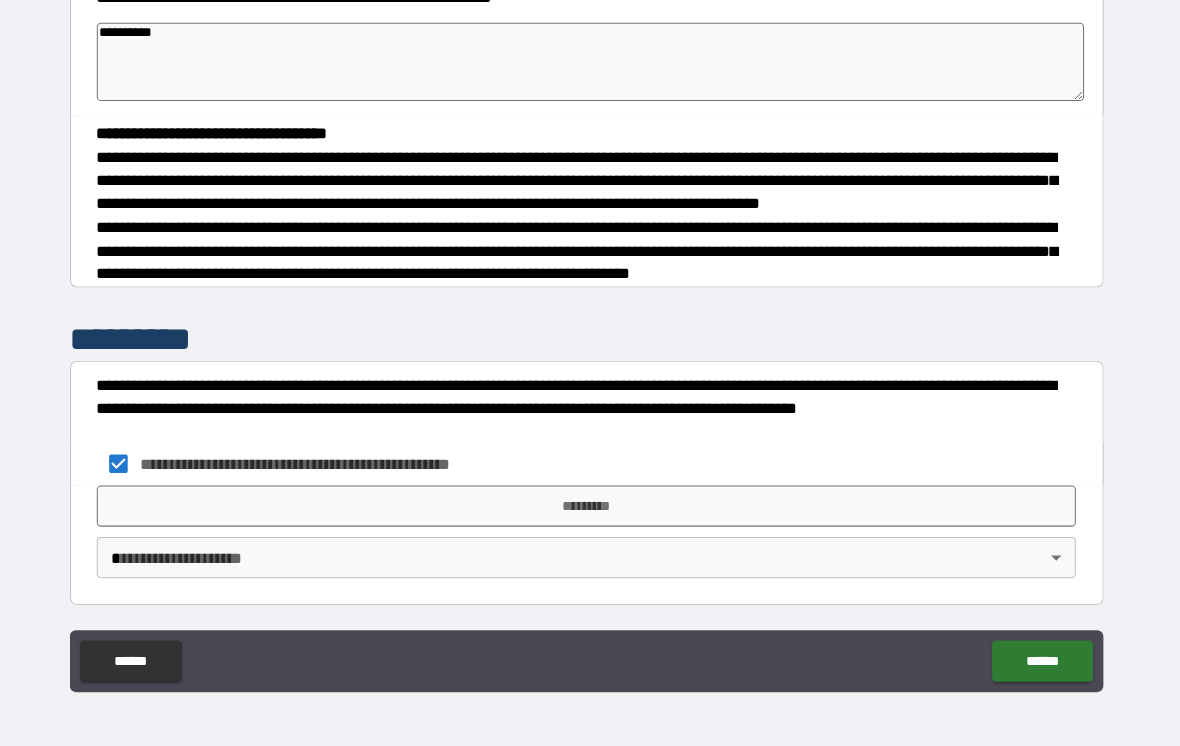 type on "*" 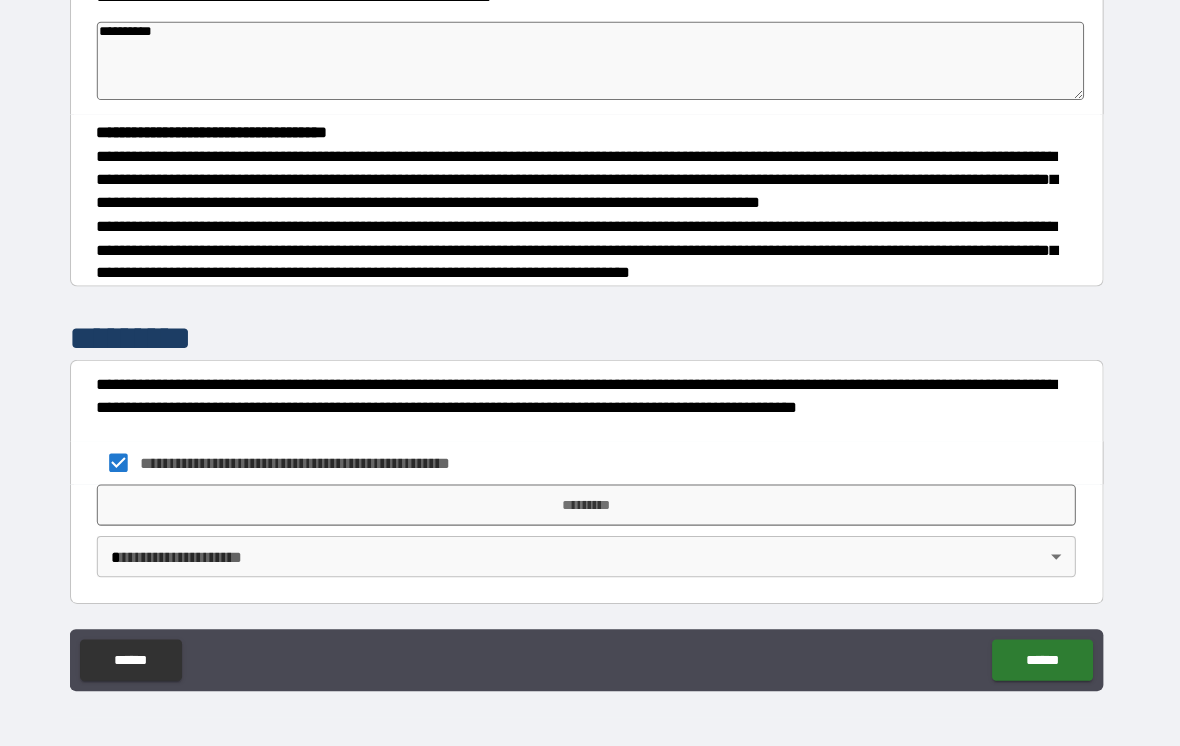 click on "*********" at bounding box center (590, 512) 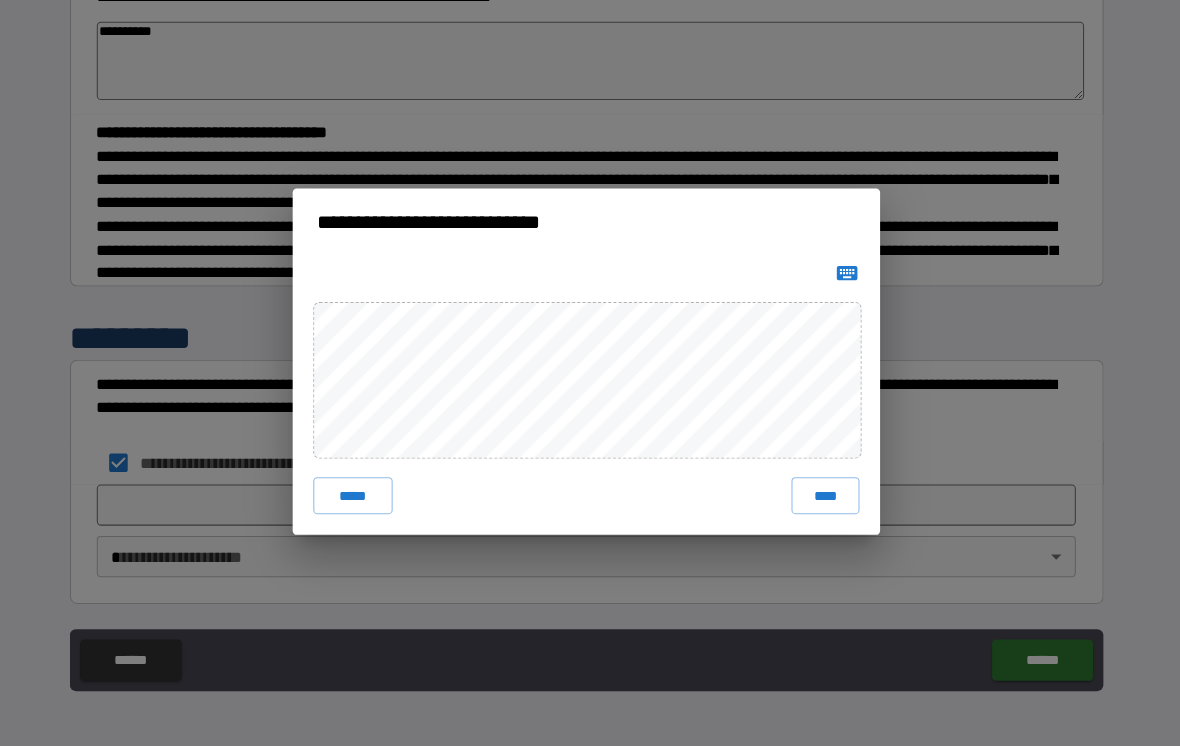 click on "****" at bounding box center (822, 503) 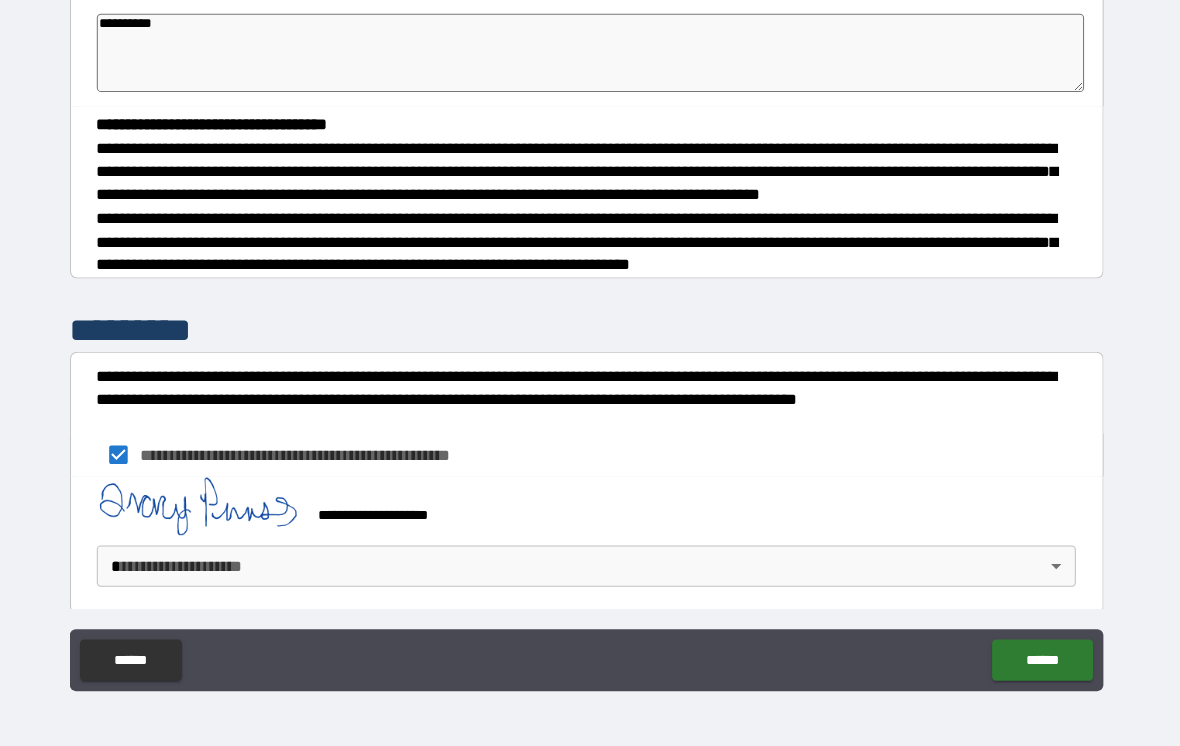 type on "*" 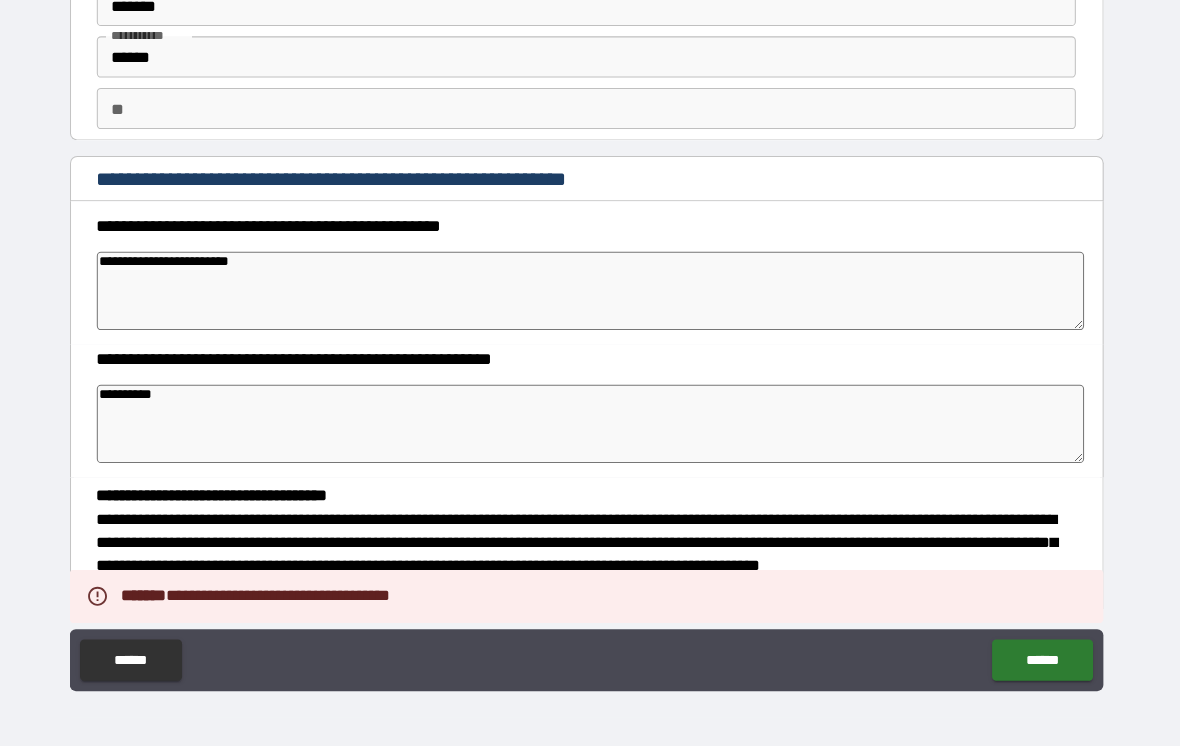 scroll, scrollTop: 92, scrollLeft: 0, axis: vertical 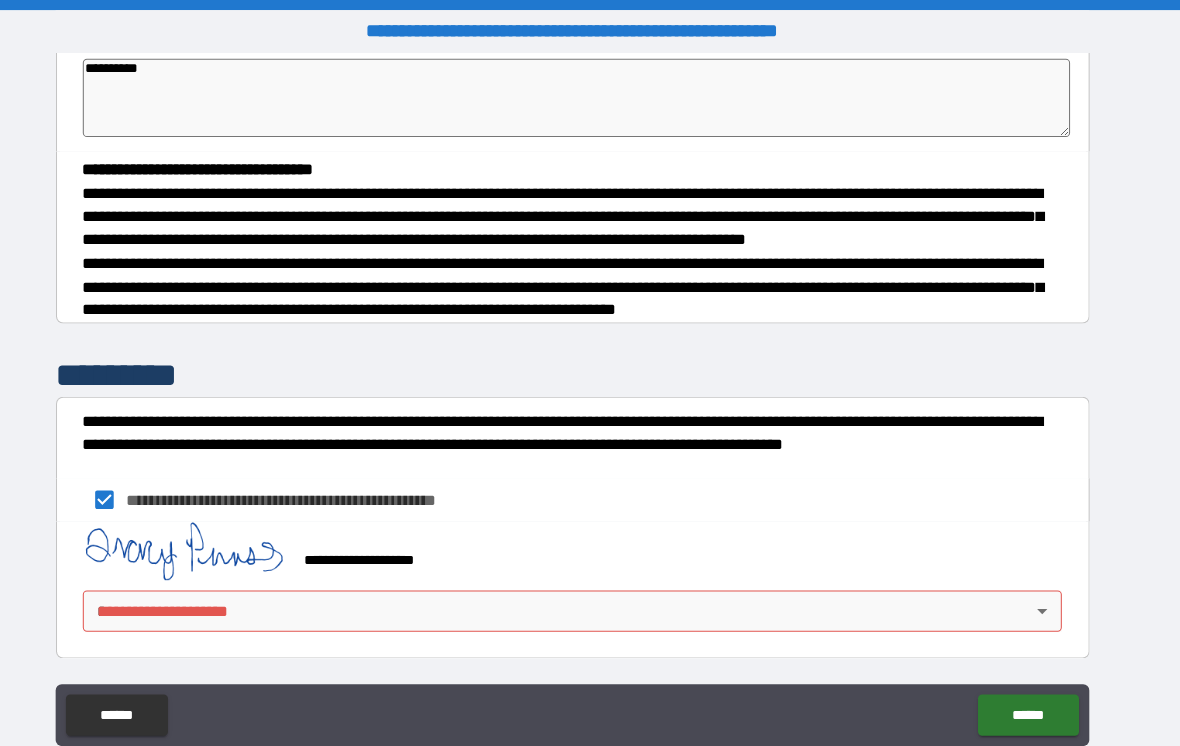 click on "**********" at bounding box center (590, 388) 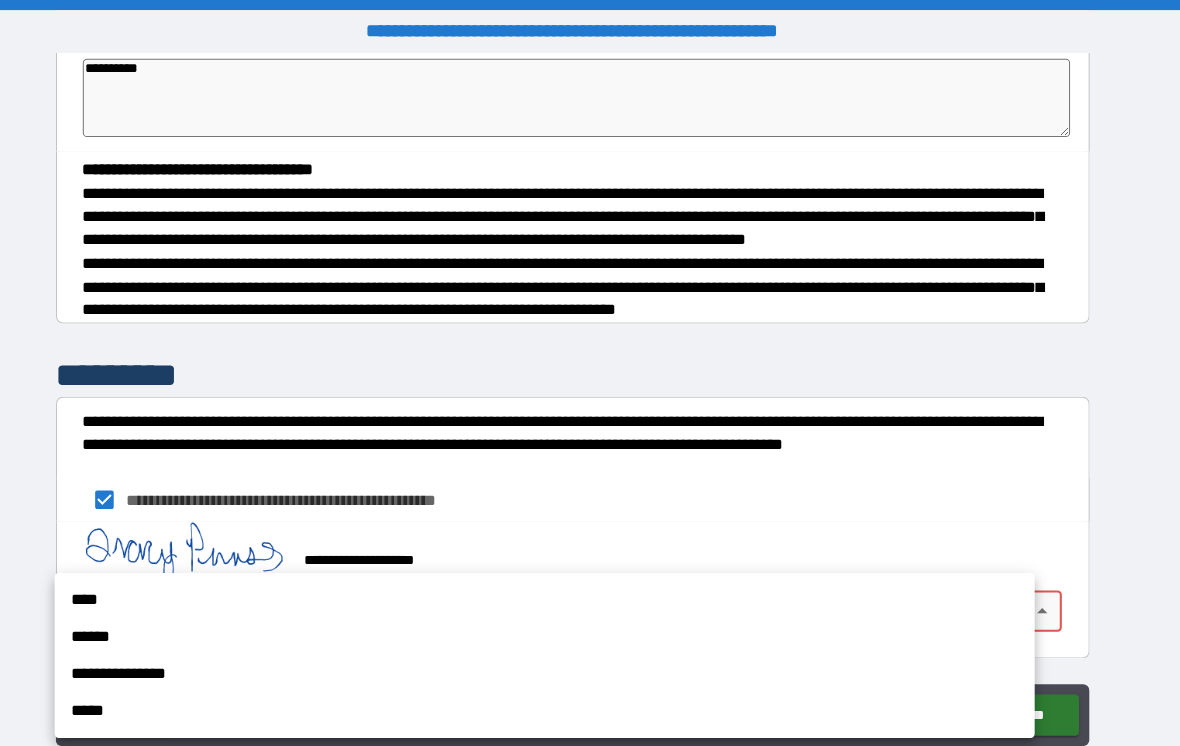 click on "**********" at bounding box center (563, 654) 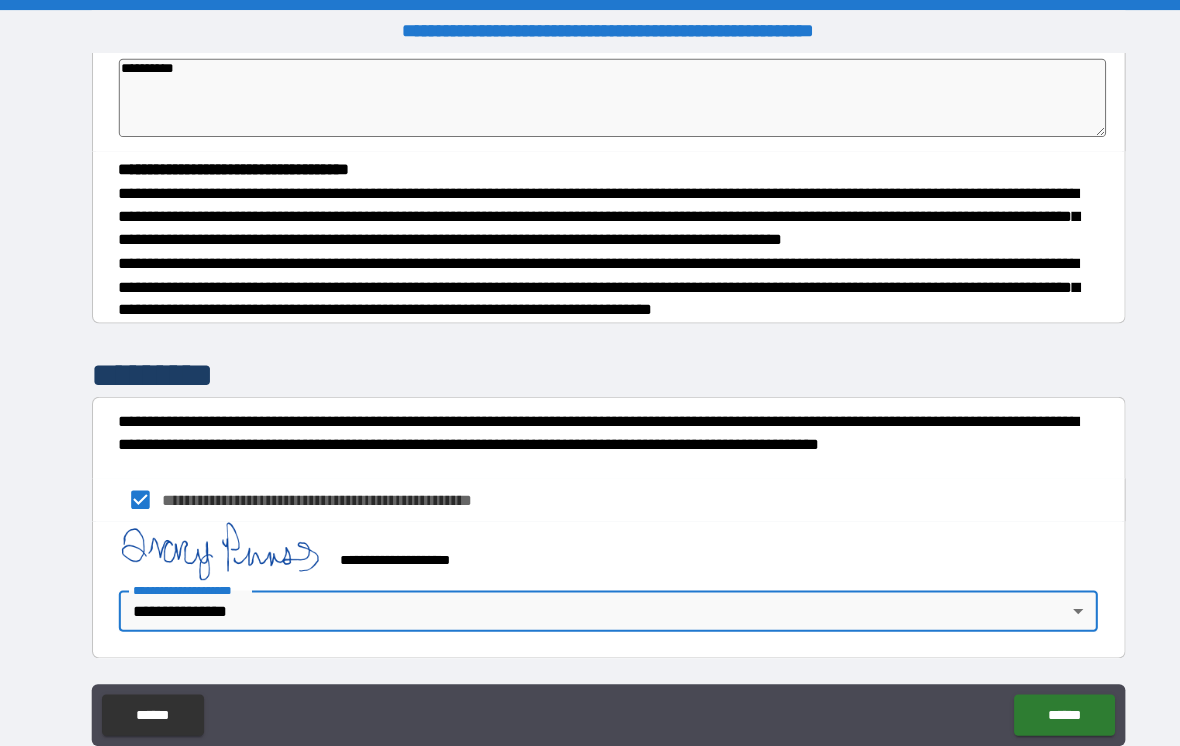 click on "******" at bounding box center (1032, 694) 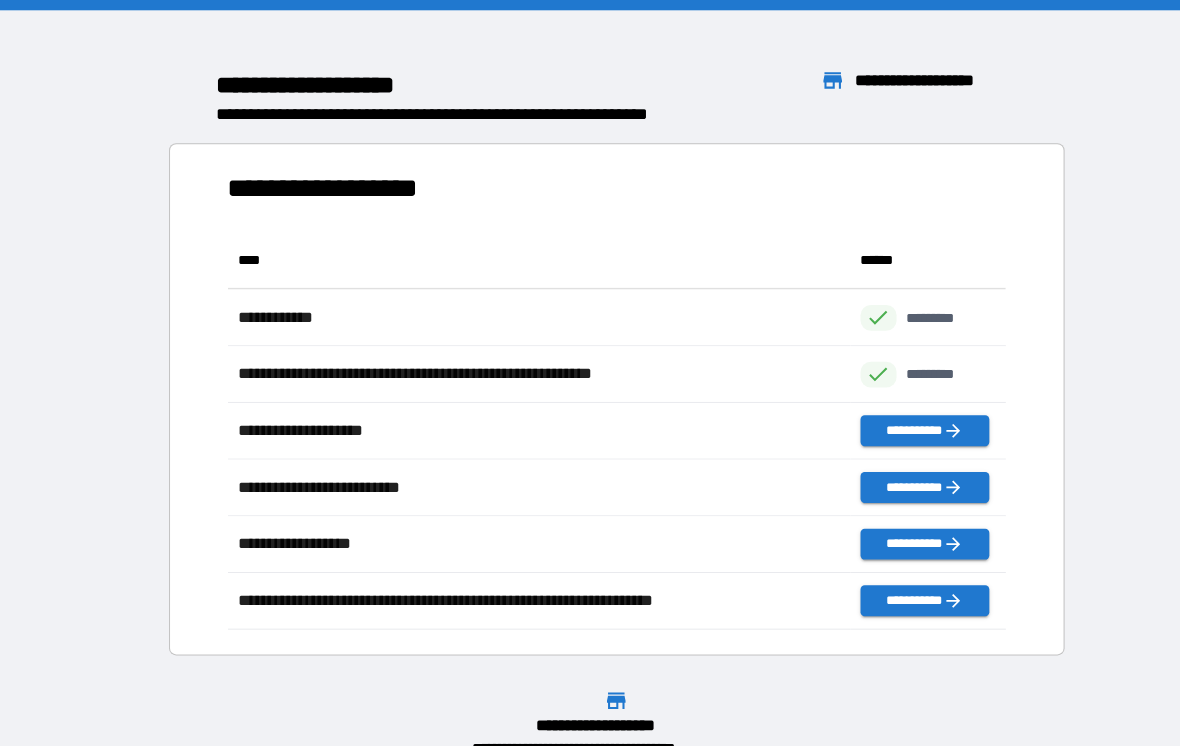 scroll, scrollTop: 386, scrollLeft: 755, axis: both 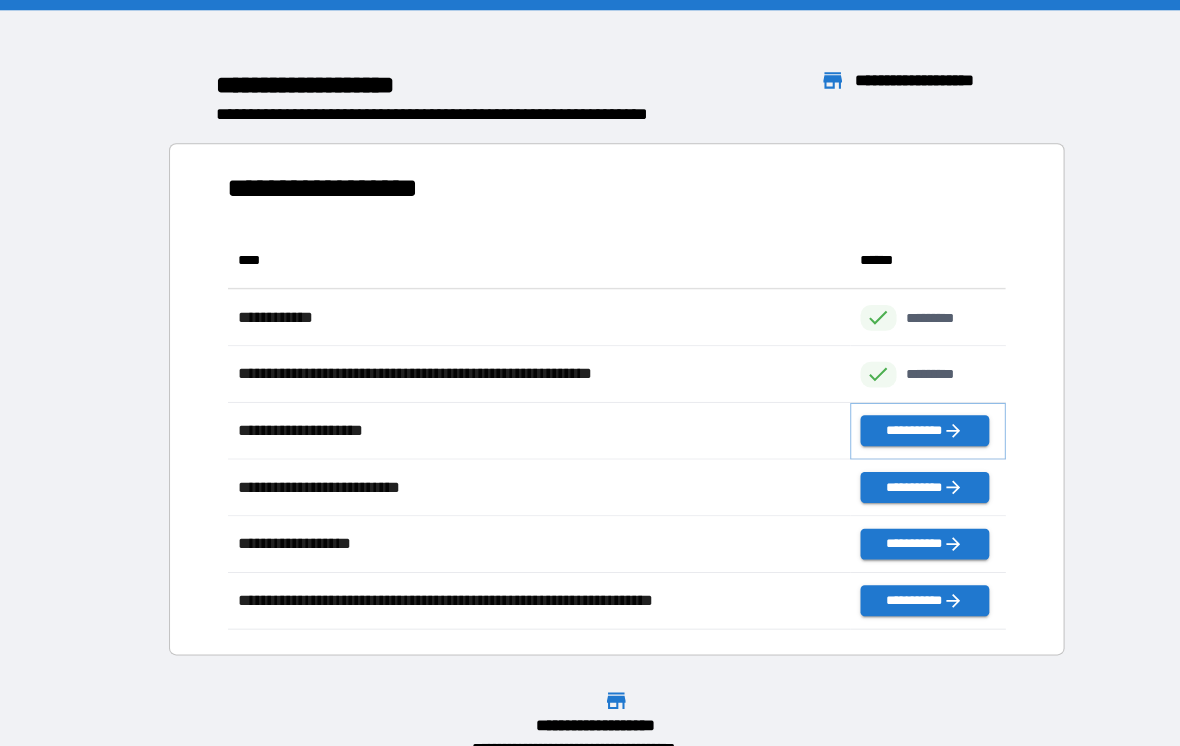 click 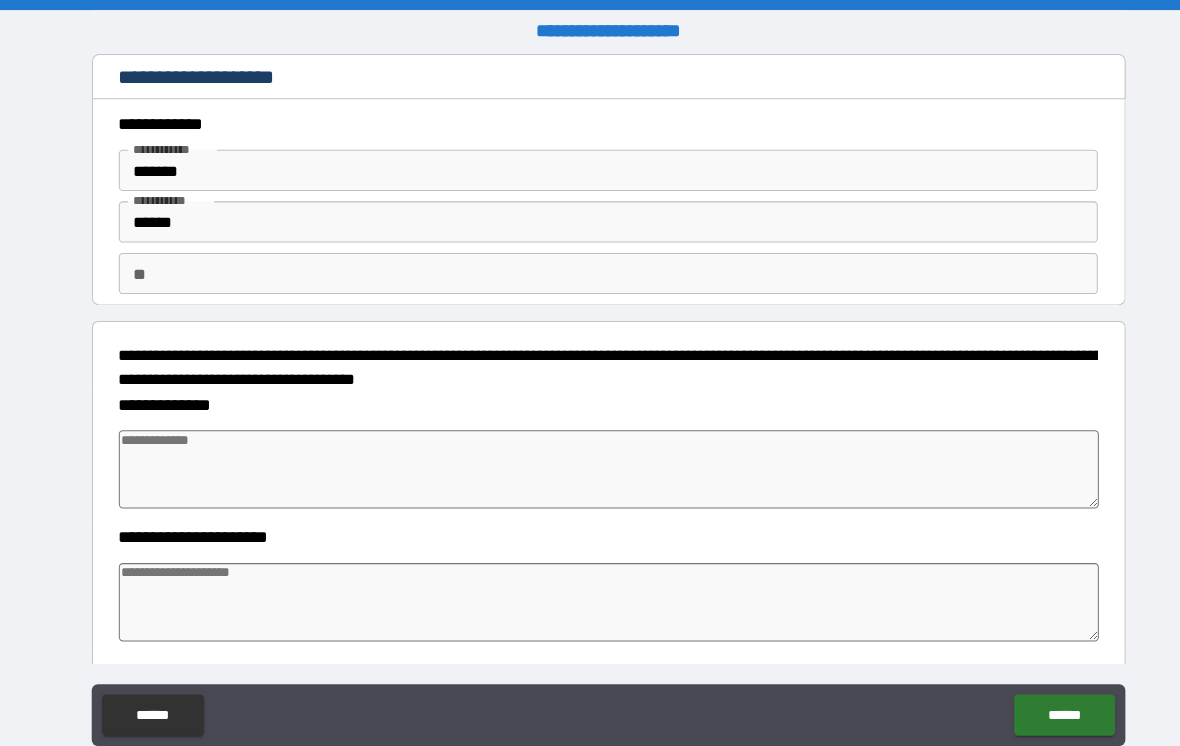 click at bounding box center [591, 455] 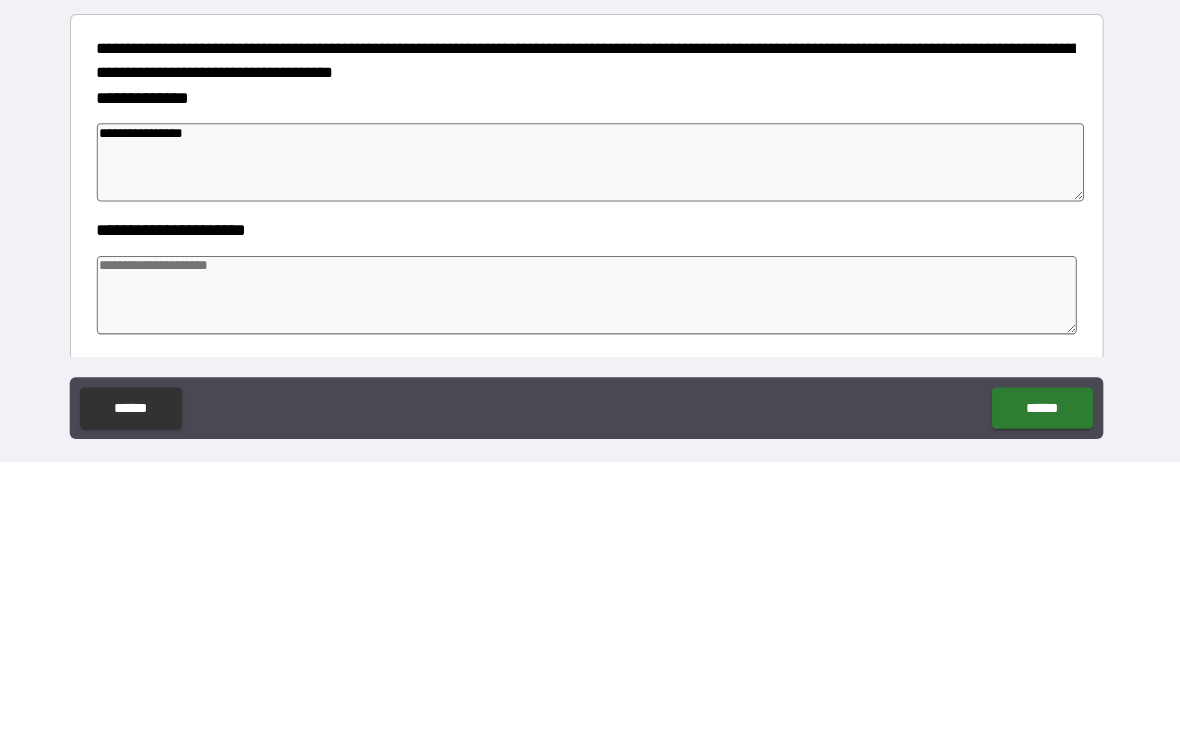 click at bounding box center [591, 584] 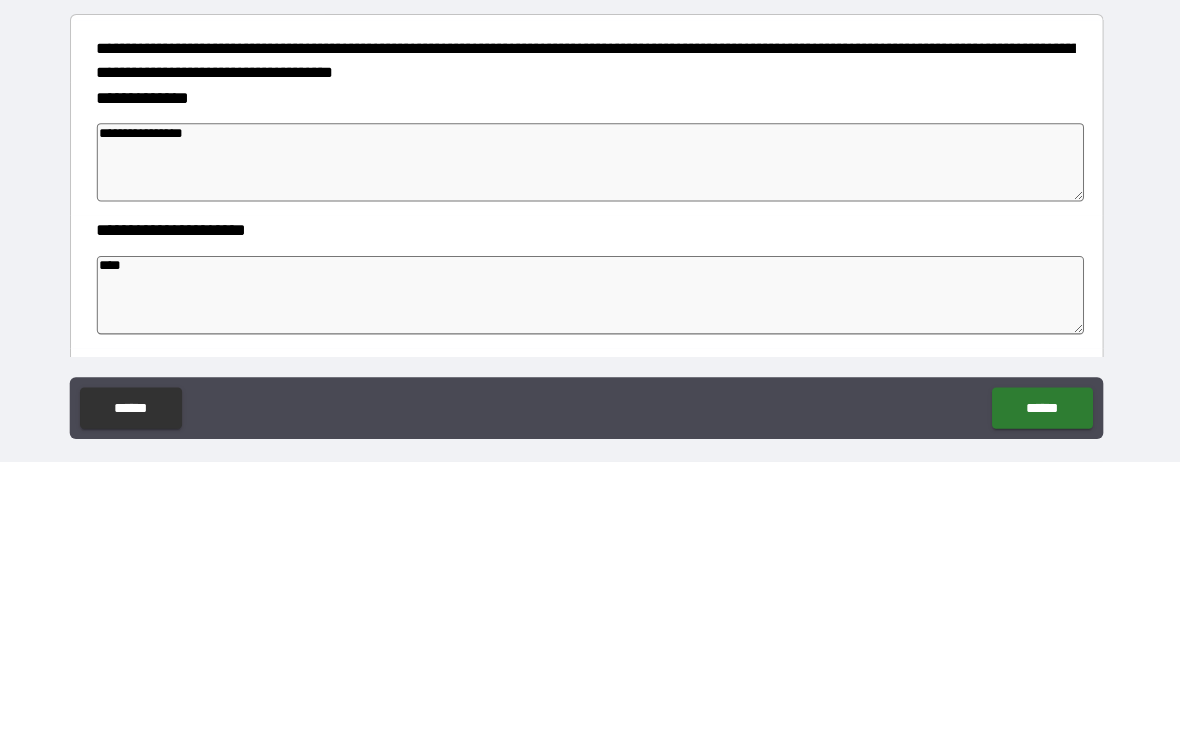 click on "**********" at bounding box center (594, 455) 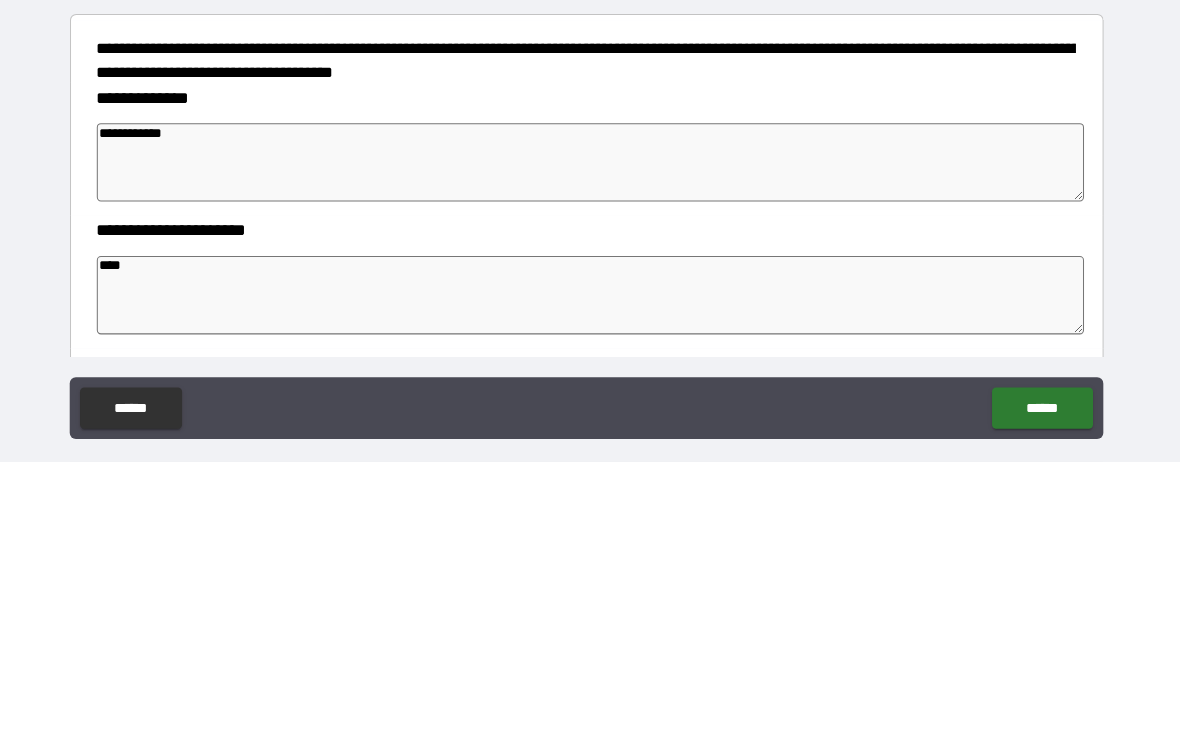 click on "****" at bounding box center [594, 584] 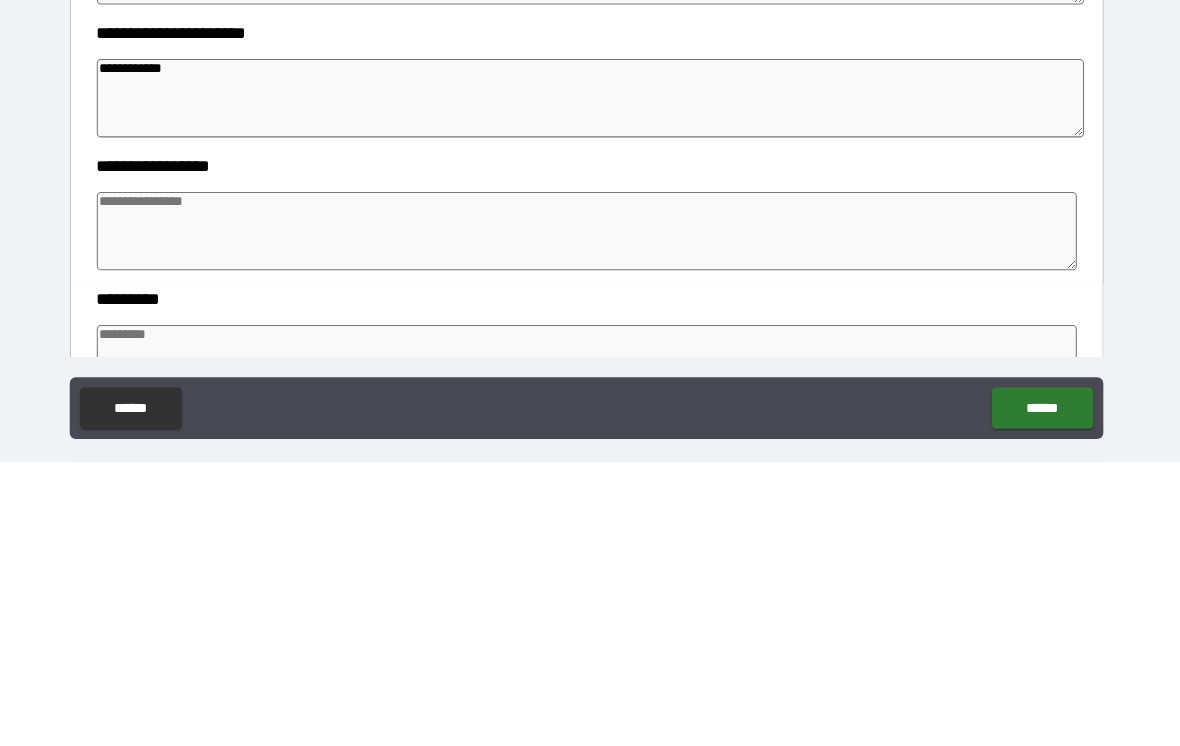 scroll, scrollTop: 190, scrollLeft: 0, axis: vertical 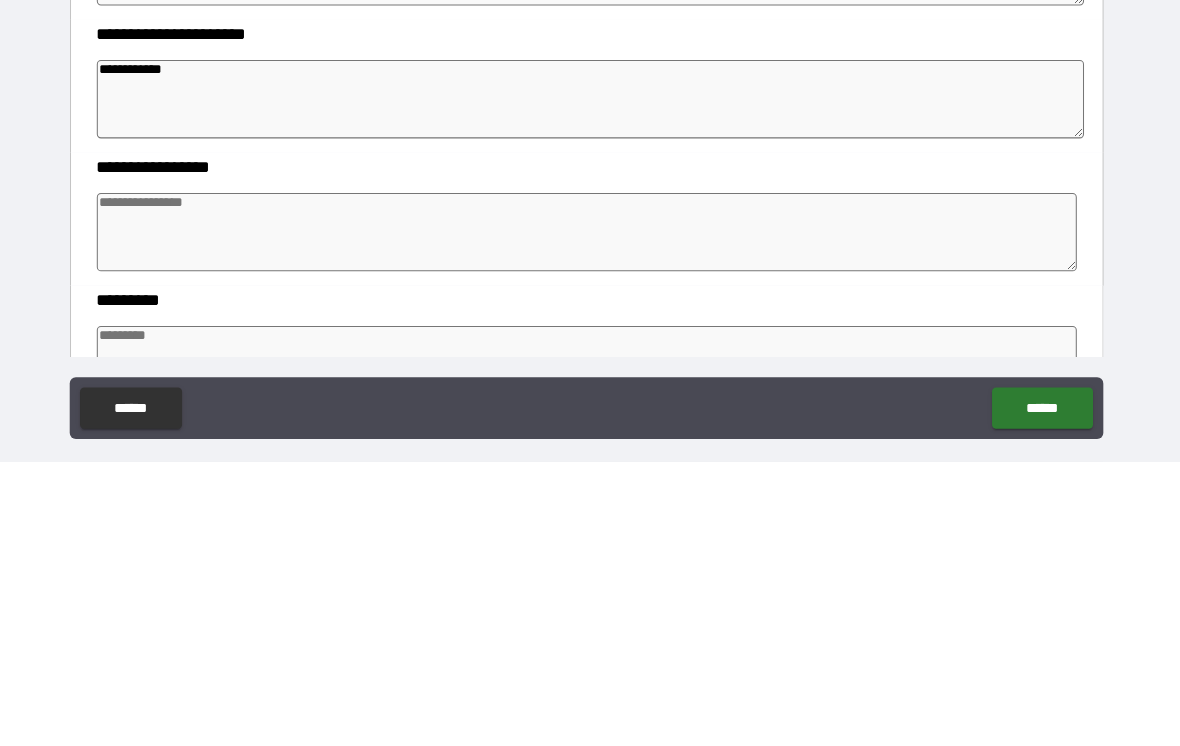 click at bounding box center (591, 523) 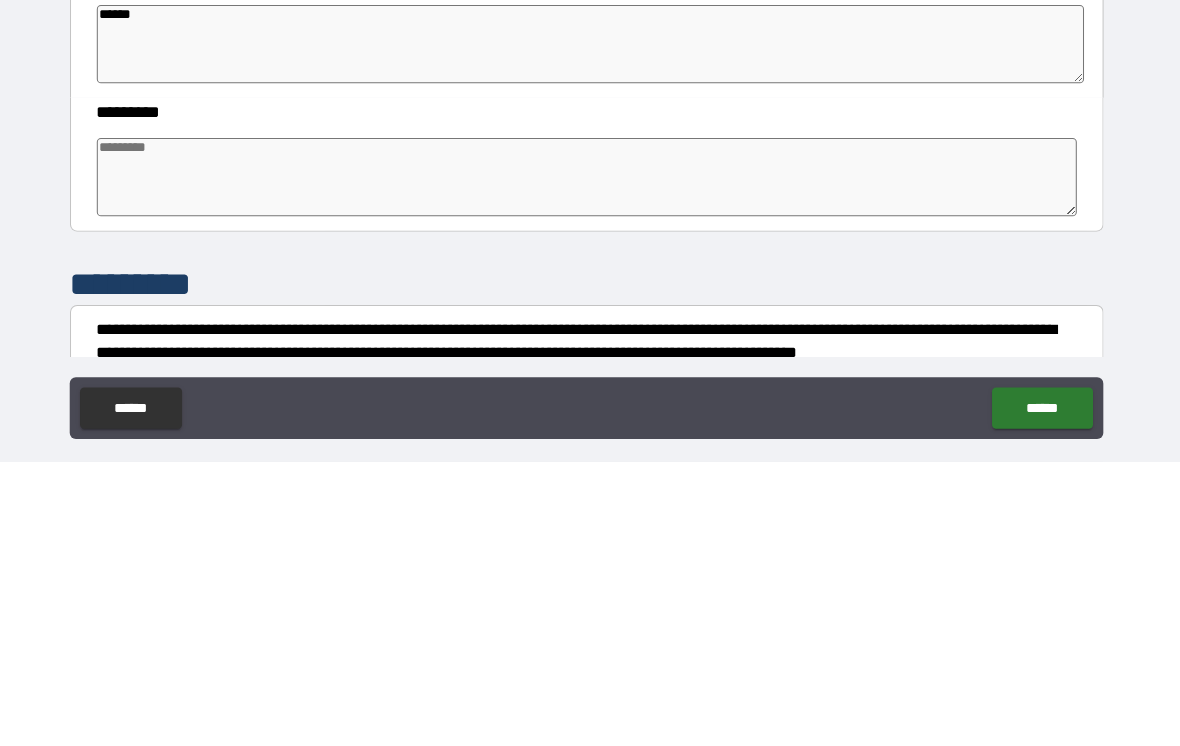scroll, scrollTop: 373, scrollLeft: 0, axis: vertical 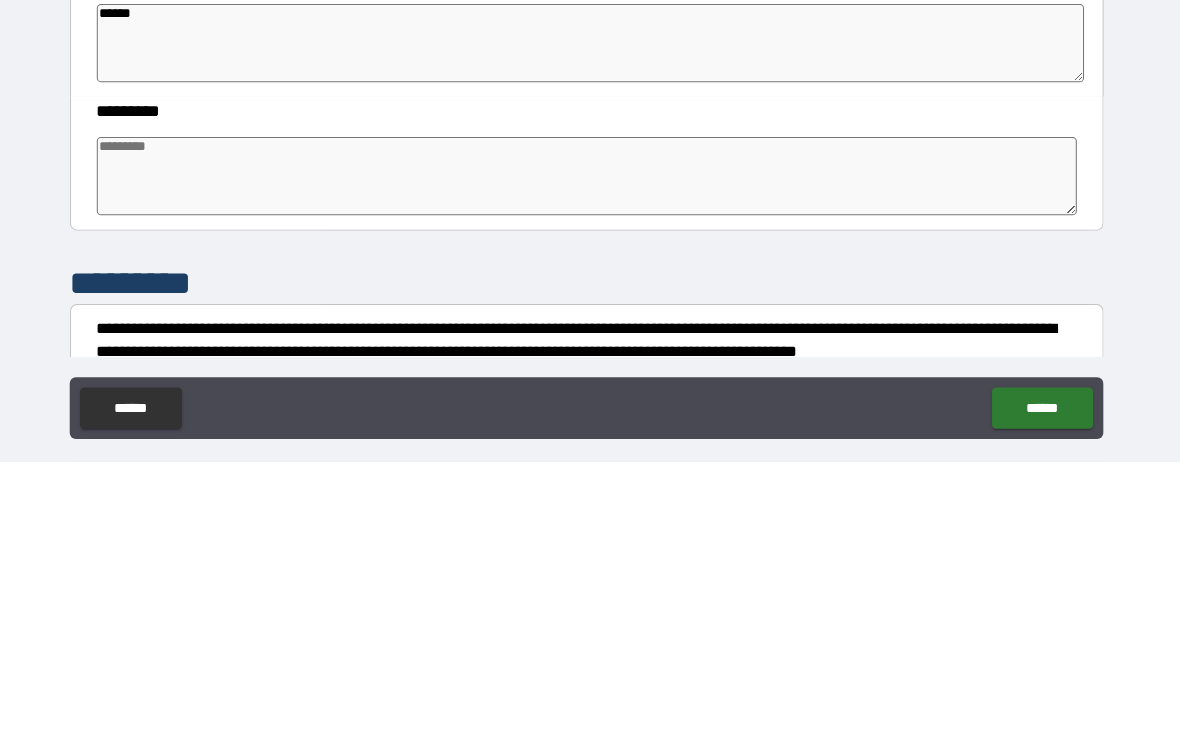 click at bounding box center (591, 469) 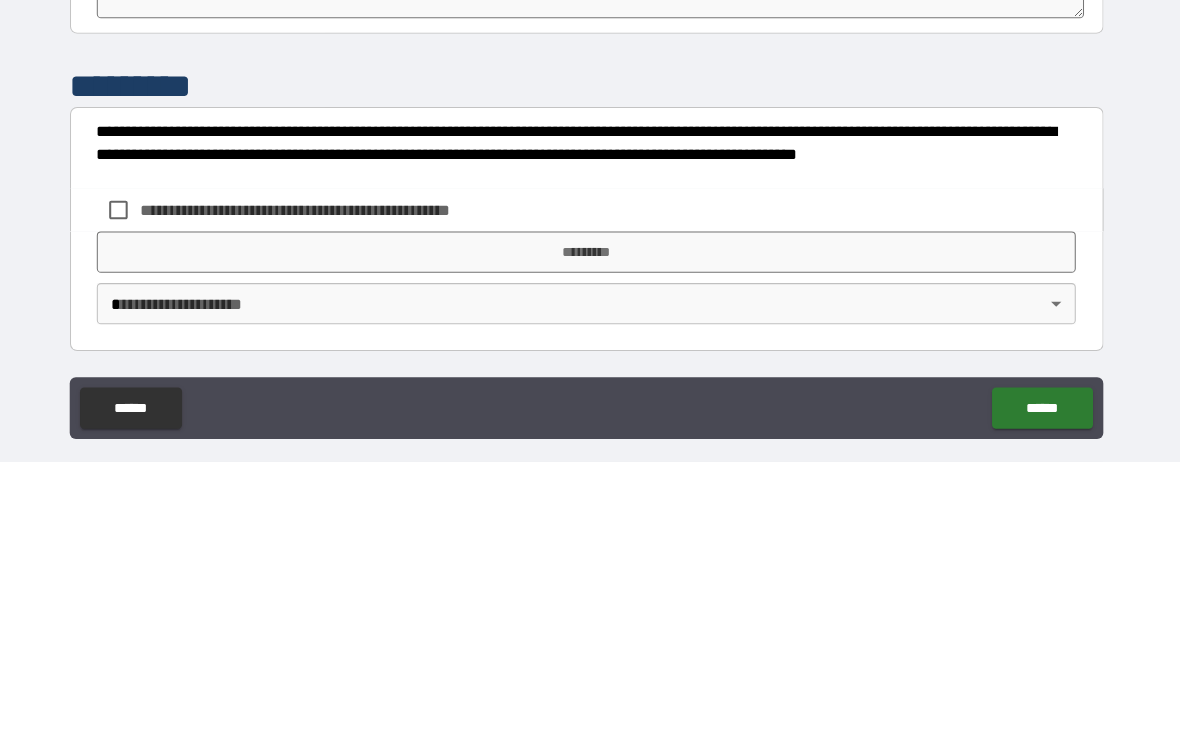 scroll, scrollTop: 564, scrollLeft: 0, axis: vertical 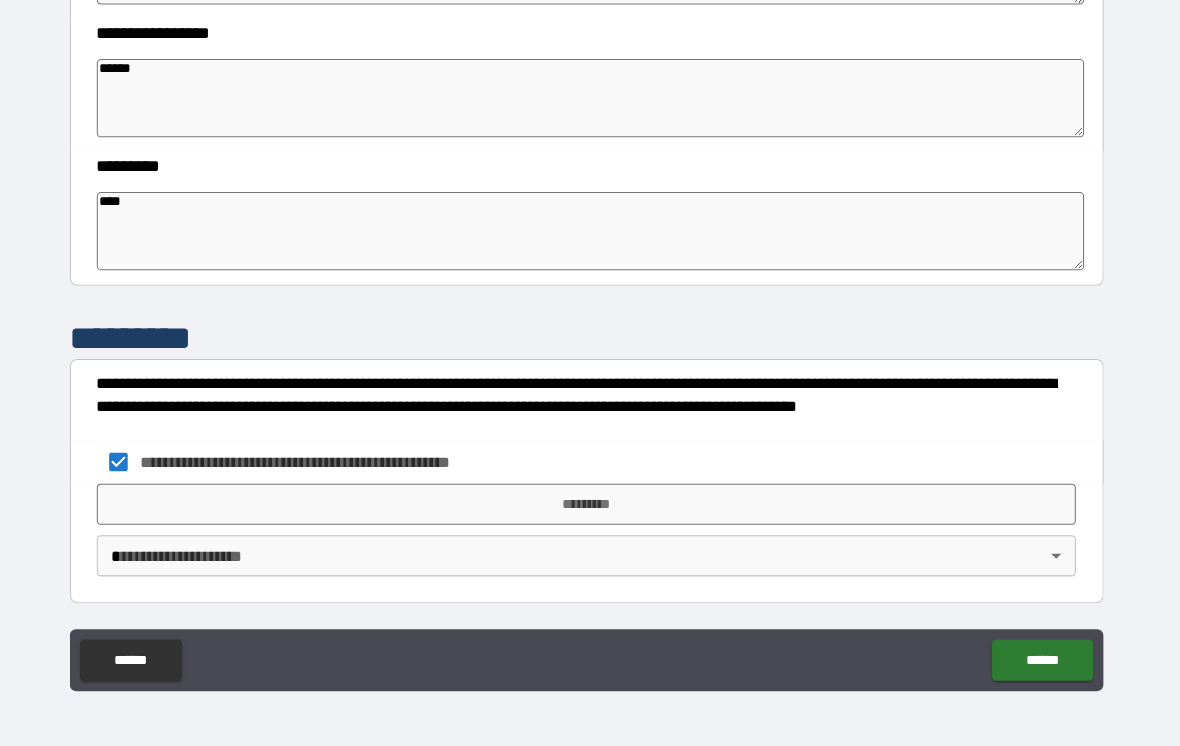 click on "*********" at bounding box center (590, 512) 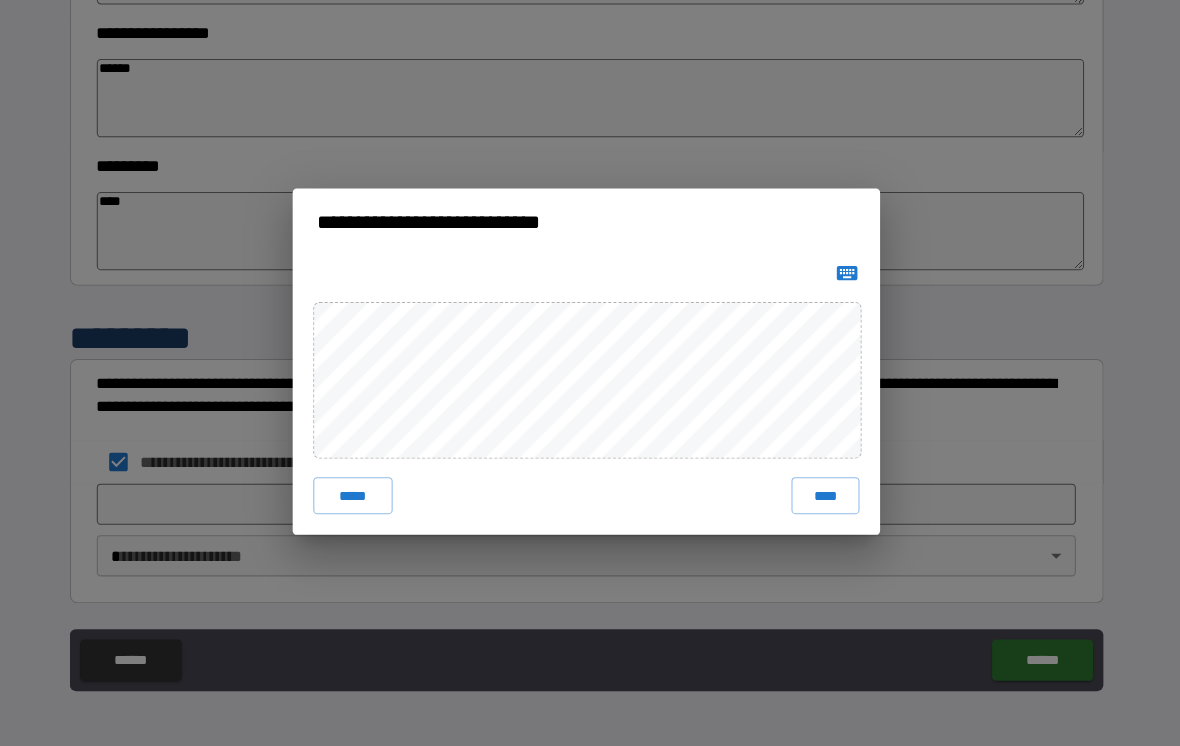 click on "****" at bounding box center (822, 503) 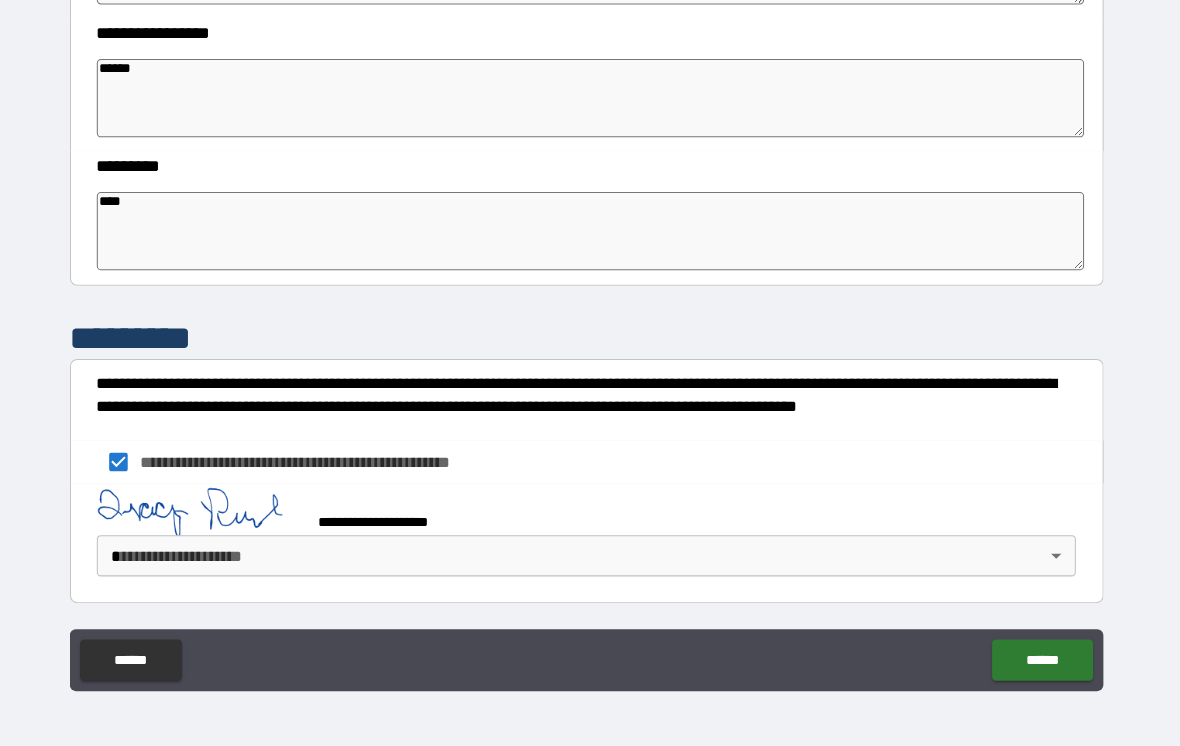 scroll, scrollTop: 554, scrollLeft: 0, axis: vertical 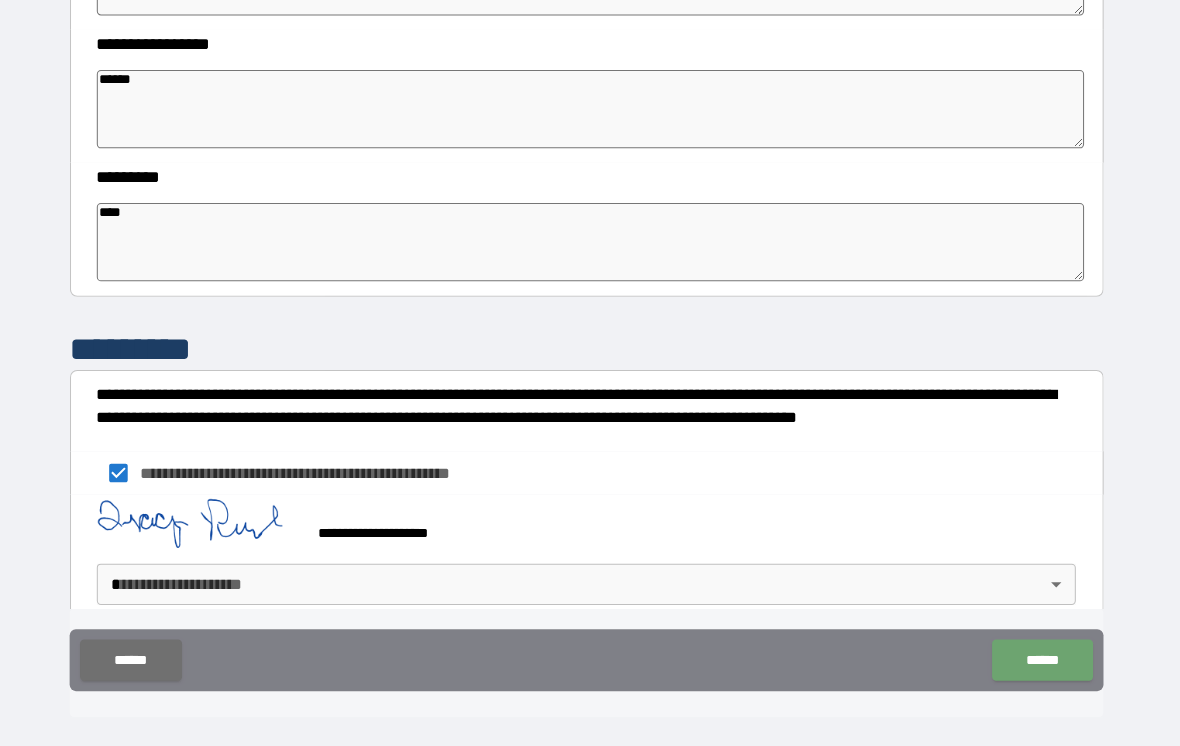 click on "******" at bounding box center (1032, 663) 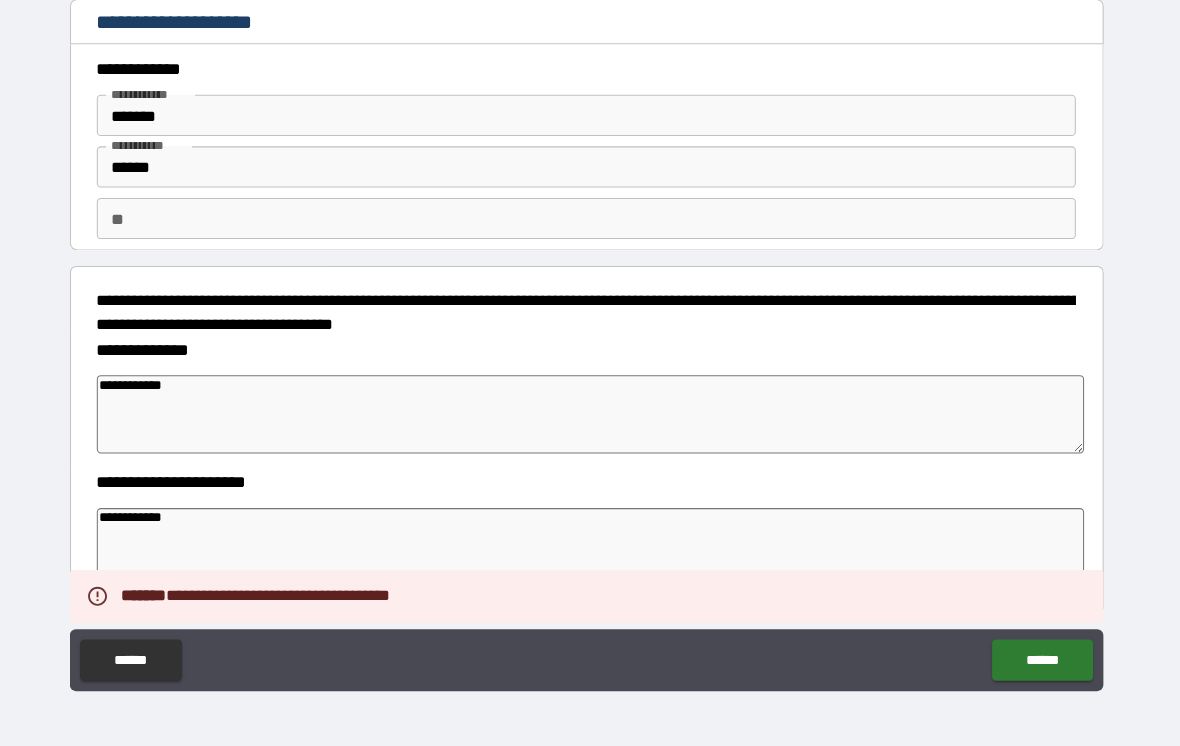 scroll, scrollTop: -4, scrollLeft: 0, axis: vertical 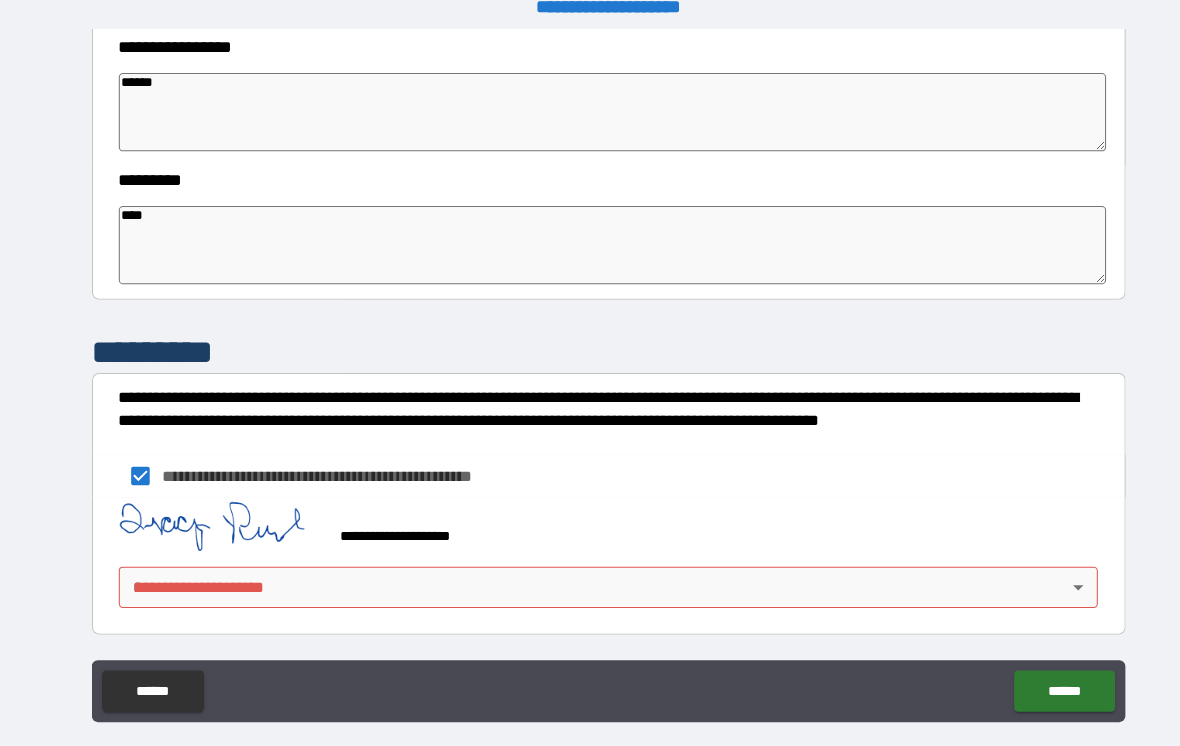 click on "******" at bounding box center (1032, 671) 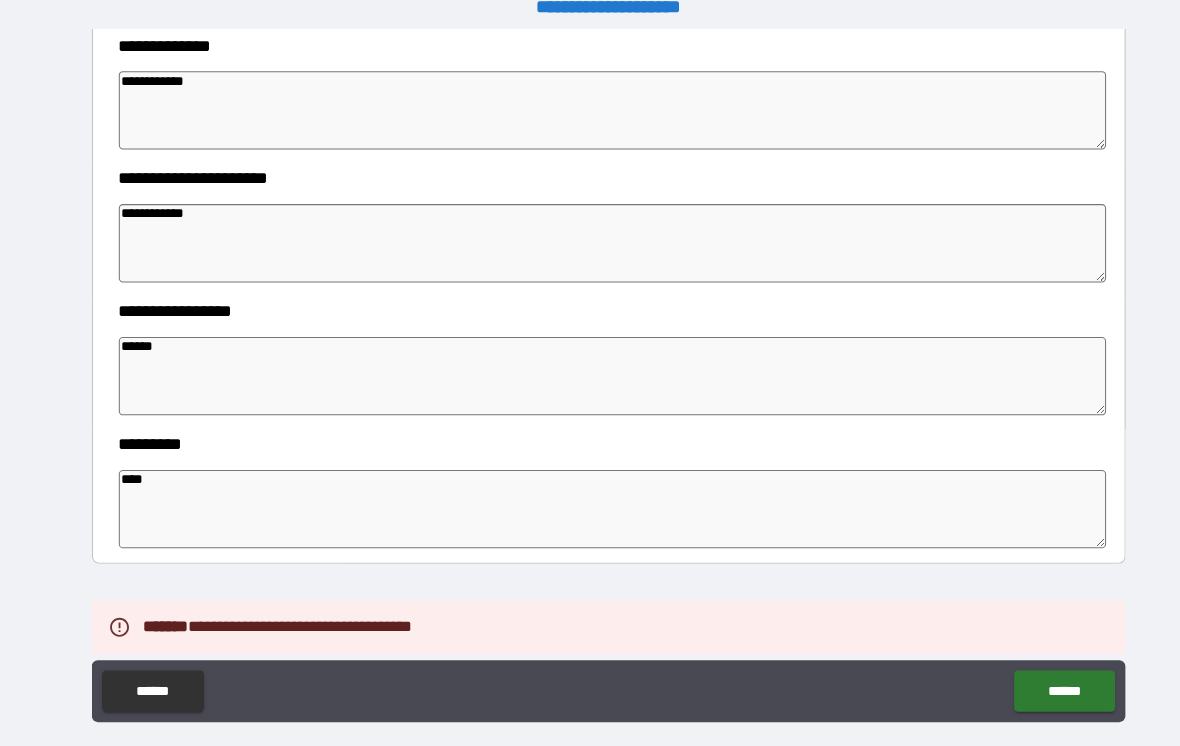 scroll, scrollTop: 327, scrollLeft: 0, axis: vertical 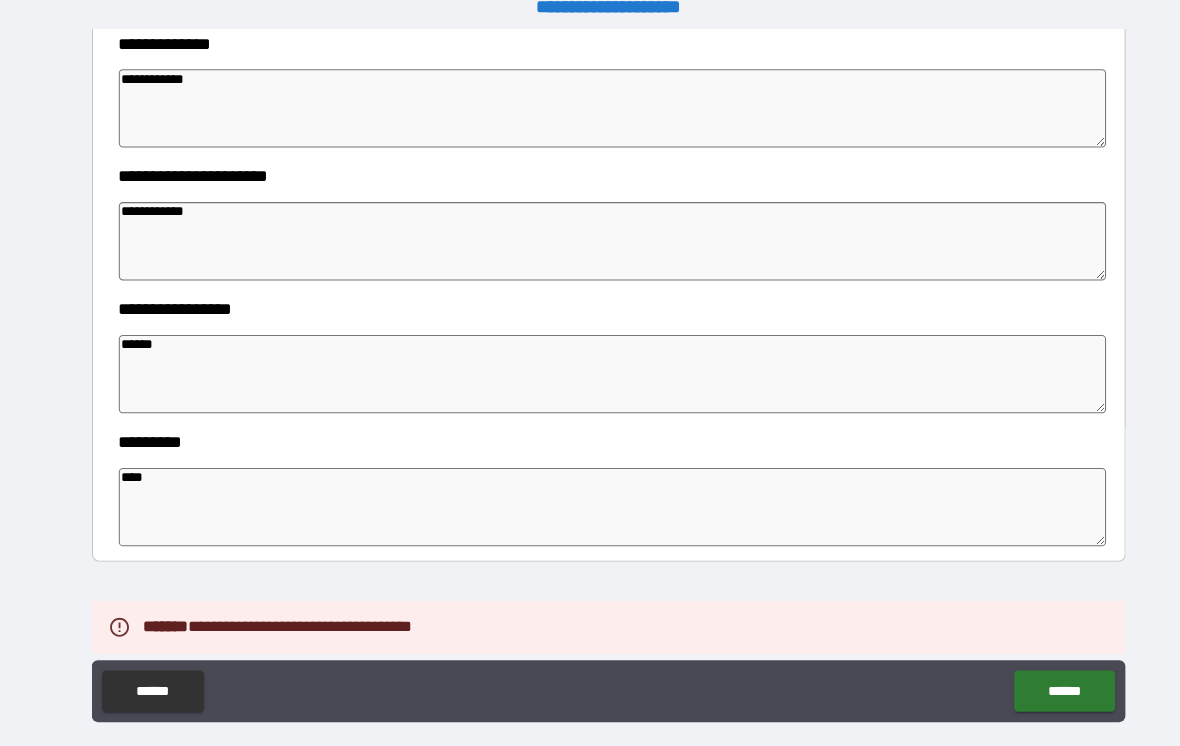 click on "**********" at bounding box center (590, 300) 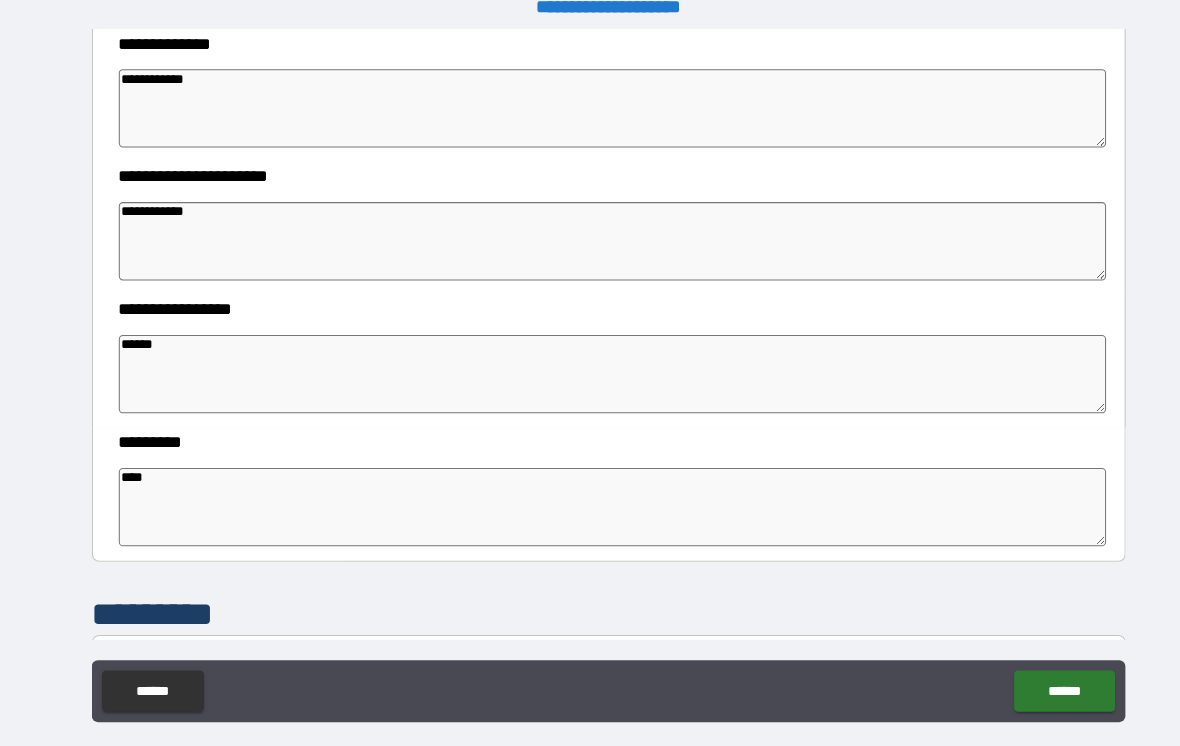 click on "******" at bounding box center [594, 363] 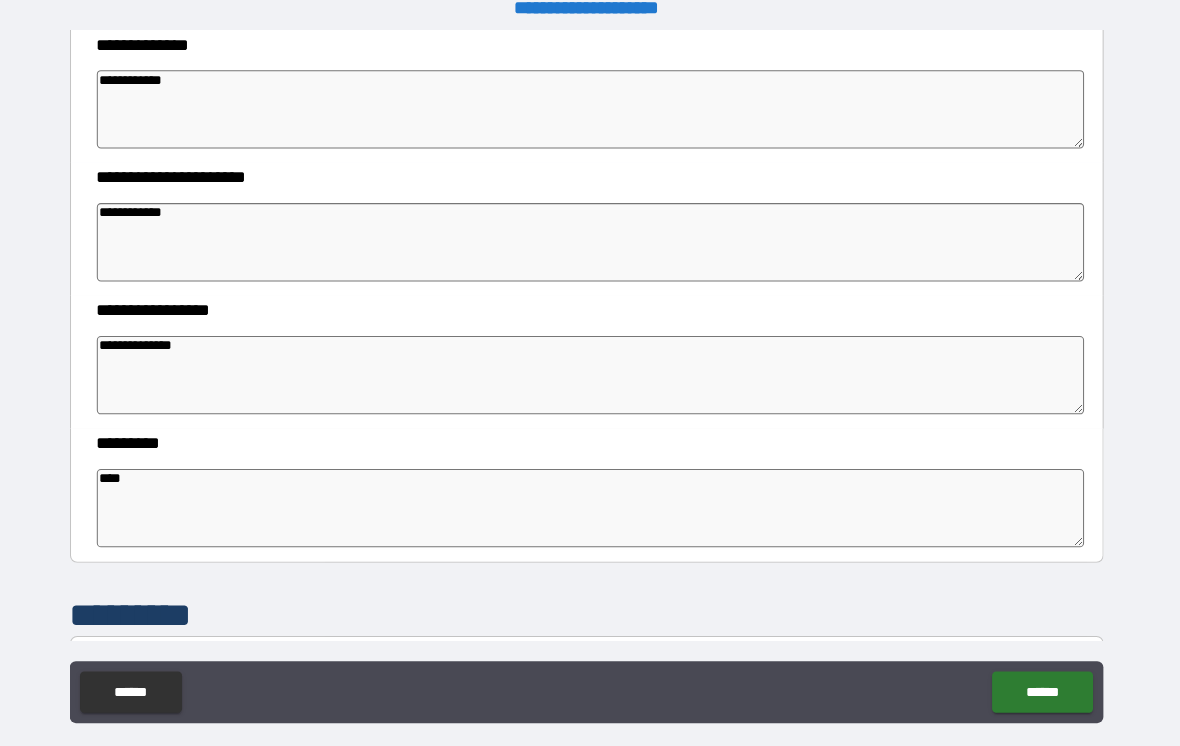 scroll, scrollTop: 23, scrollLeft: 0, axis: vertical 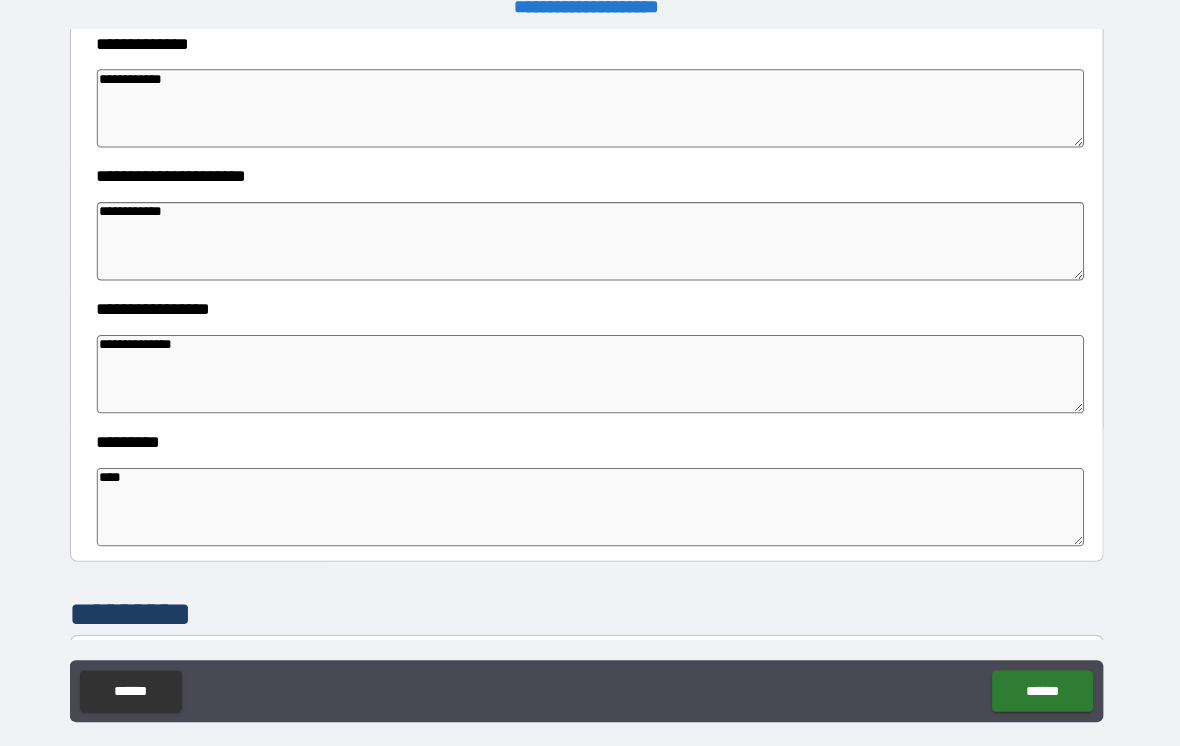 click on "**********" at bounding box center [594, 363] 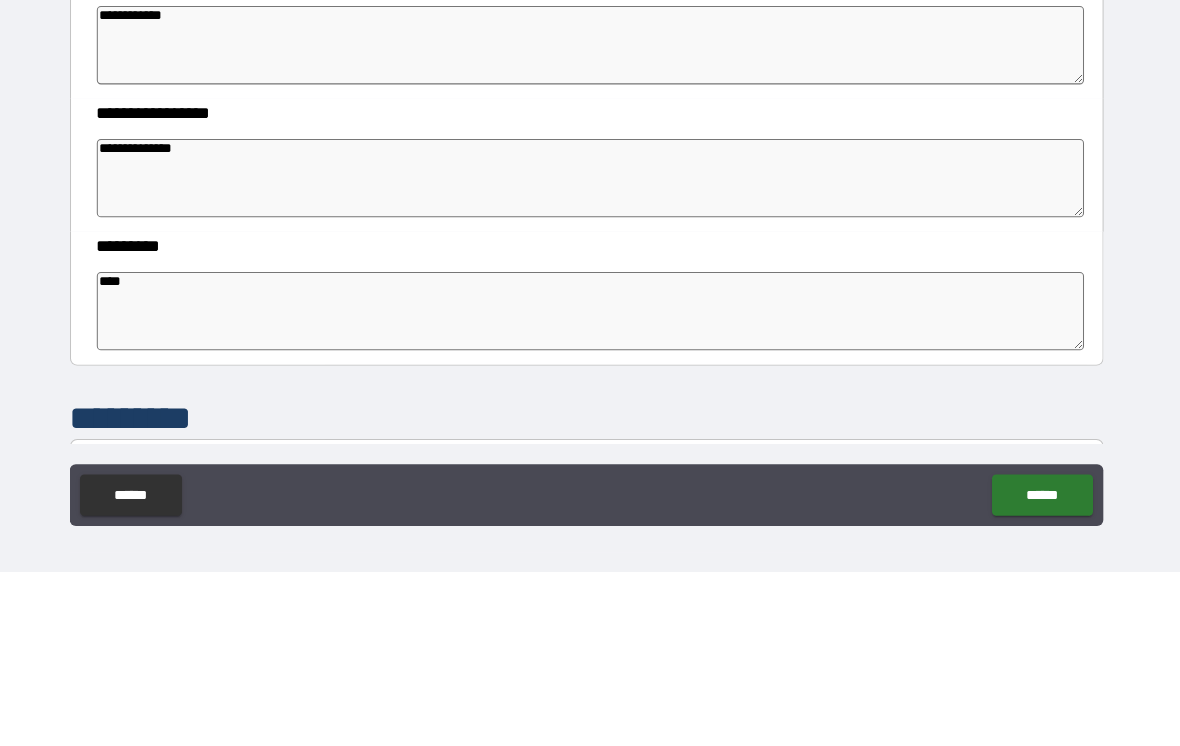 click on "**********" at bounding box center (594, 364) 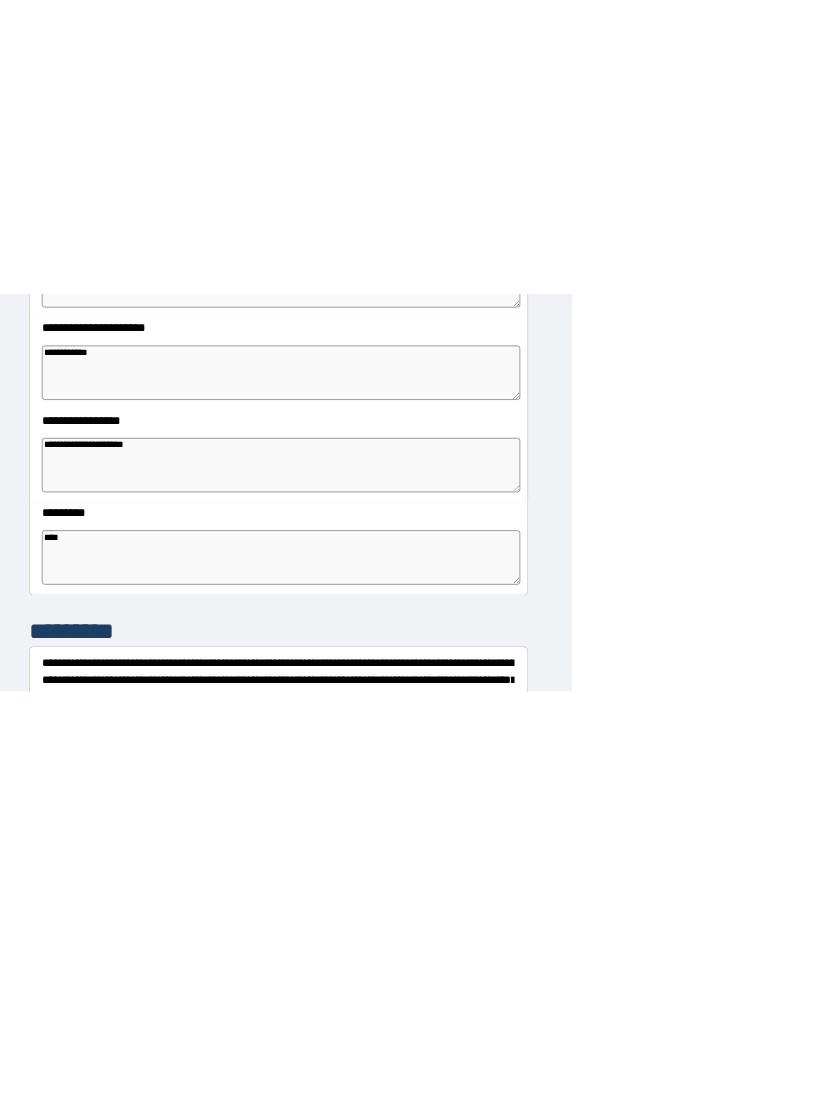 scroll, scrollTop: 0, scrollLeft: 21, axis: horizontal 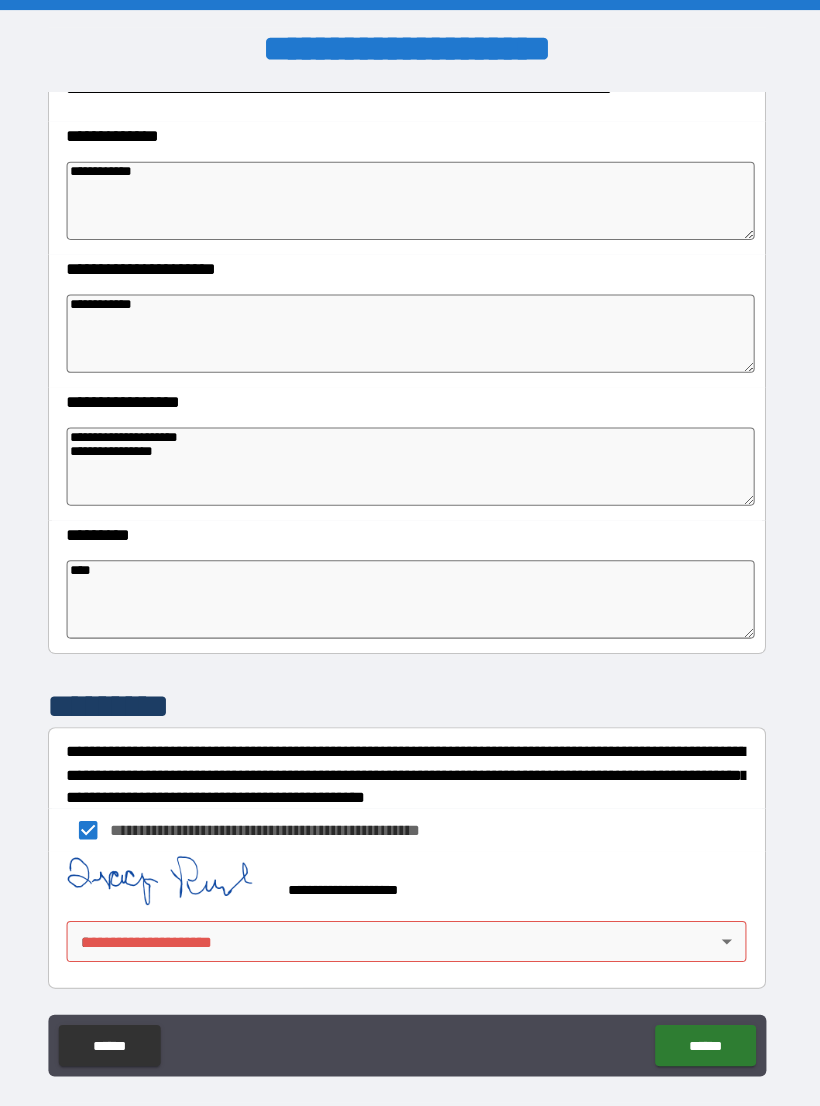 click on "******" at bounding box center (699, 1015) 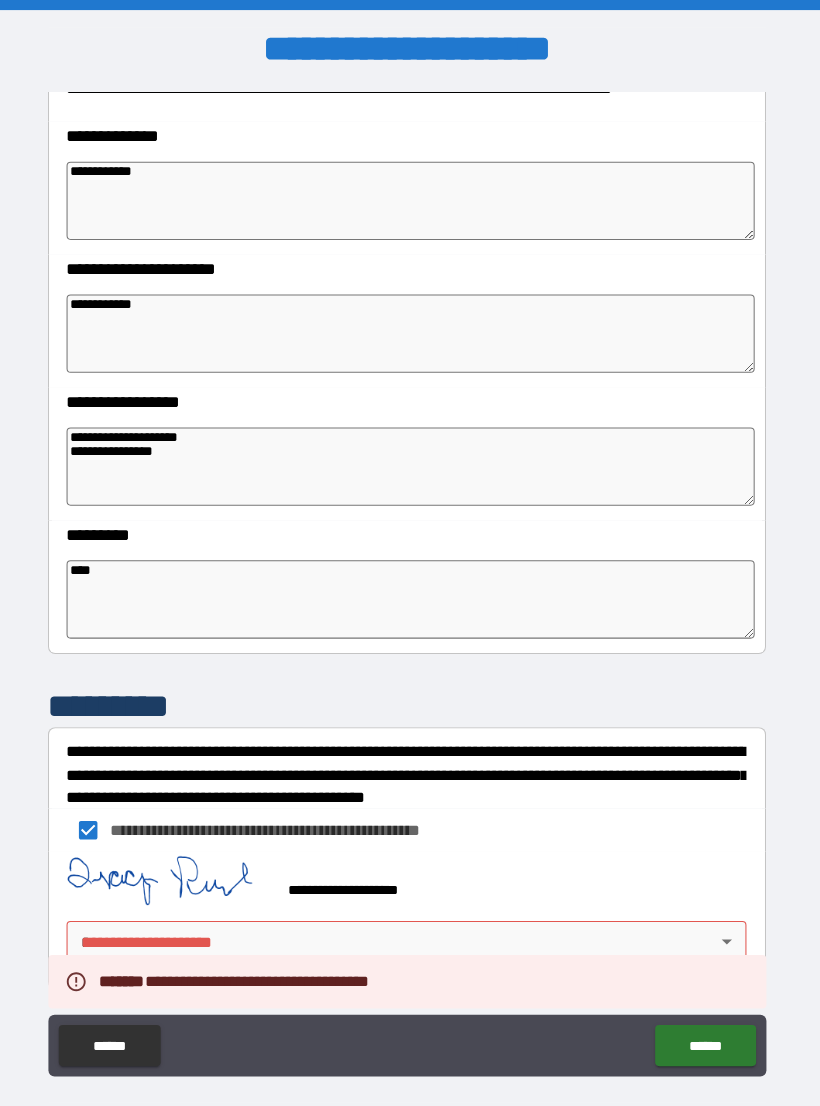 scroll, scrollTop: 31, scrollLeft: 0, axis: vertical 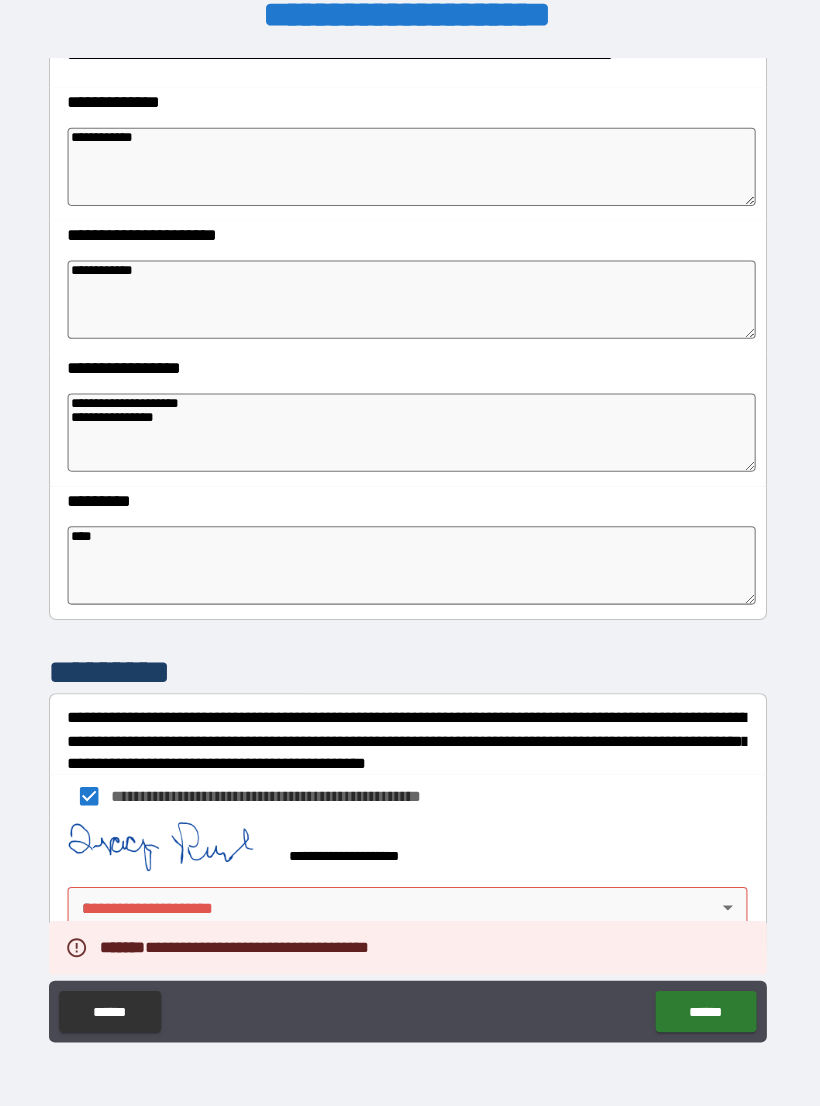 click on "**********" at bounding box center [410, 537] 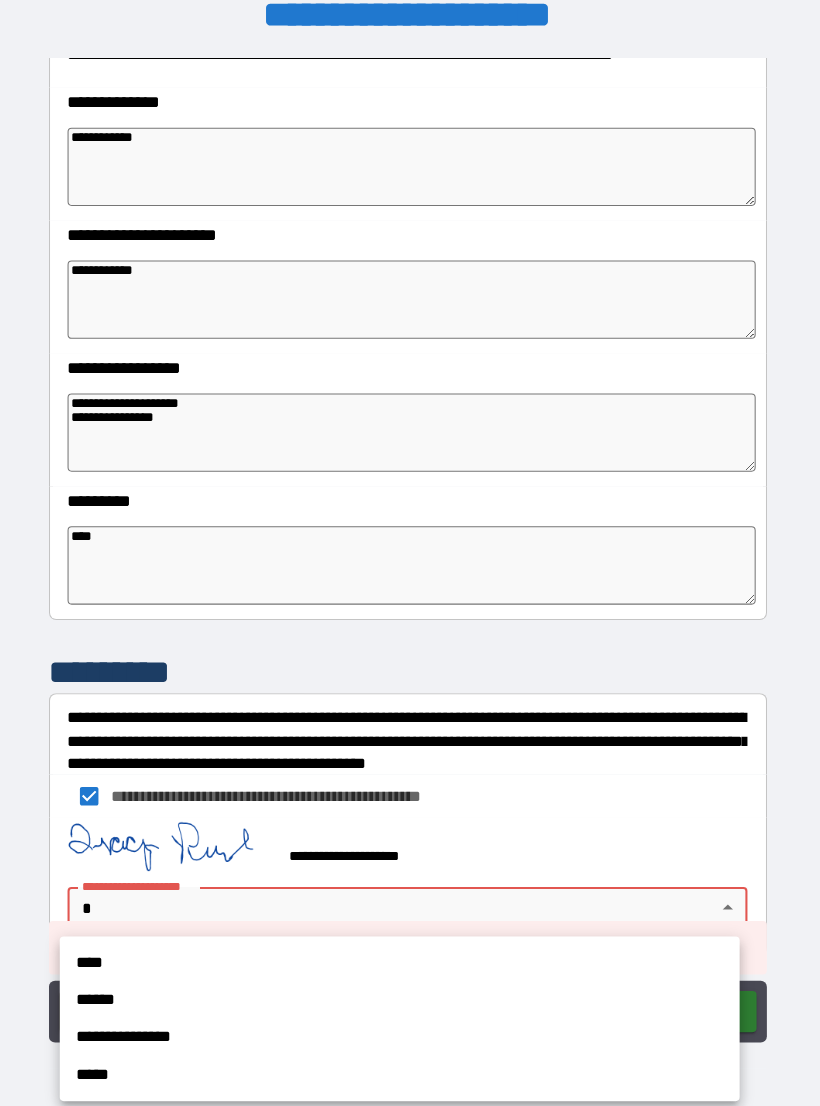 click on "**********" at bounding box center (403, 1009) 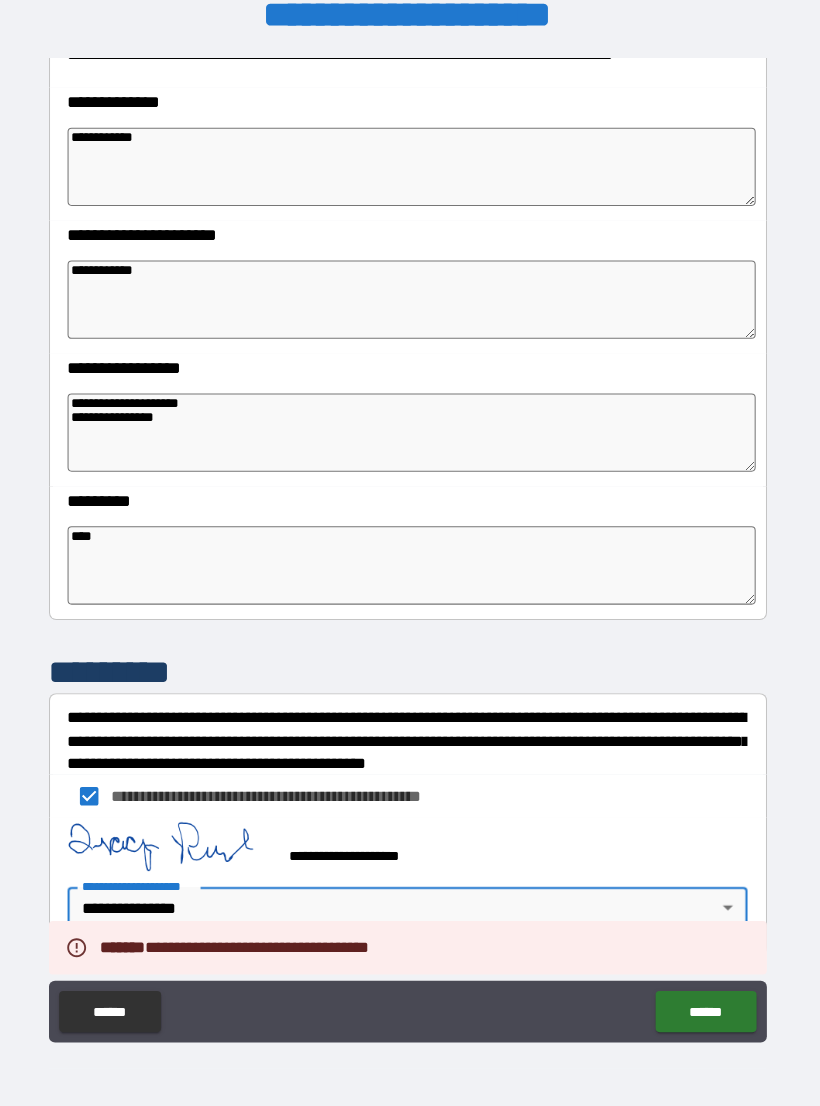 click on "******" at bounding box center (699, 984) 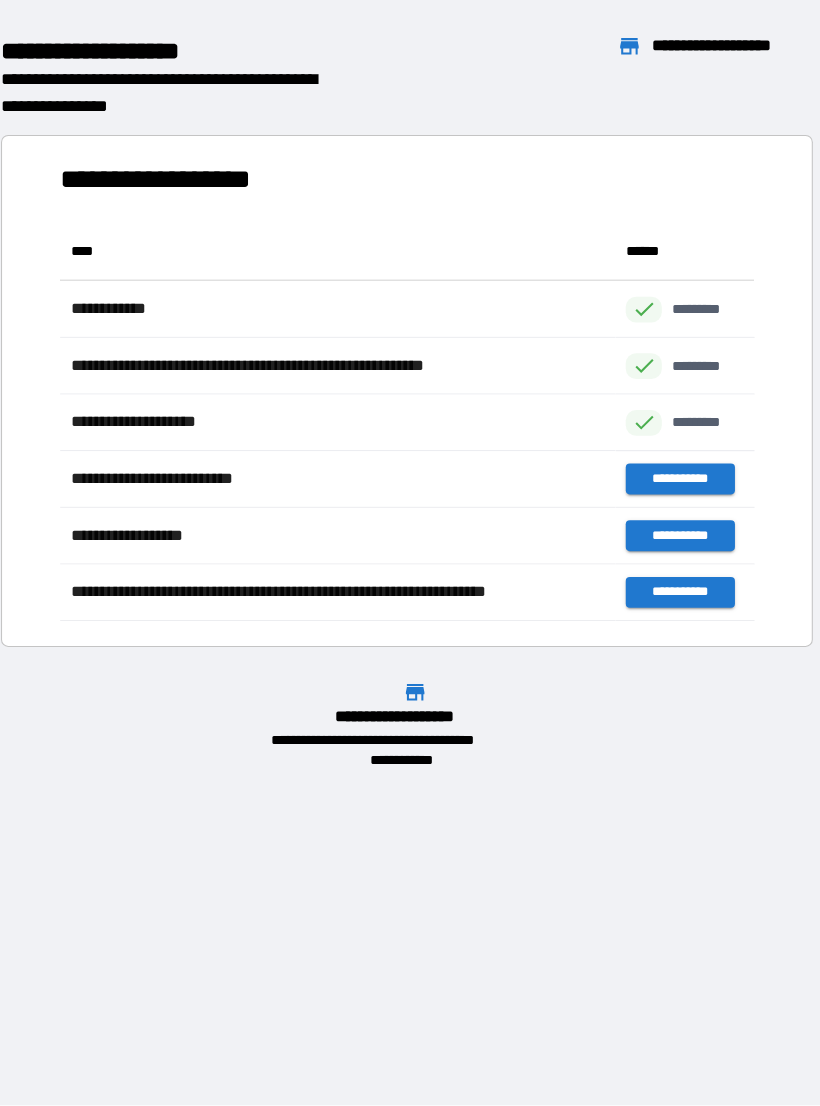 scroll, scrollTop: 1, scrollLeft: 1, axis: both 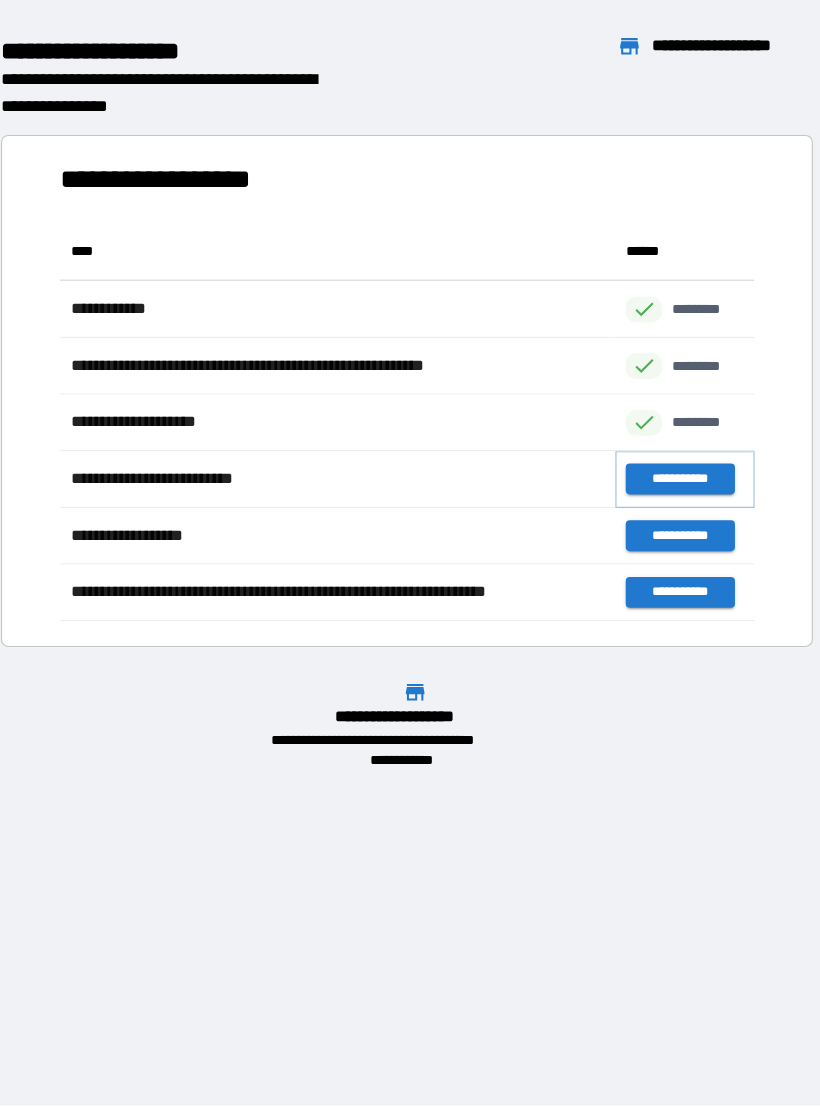 click on "**********" at bounding box center [674, 467] 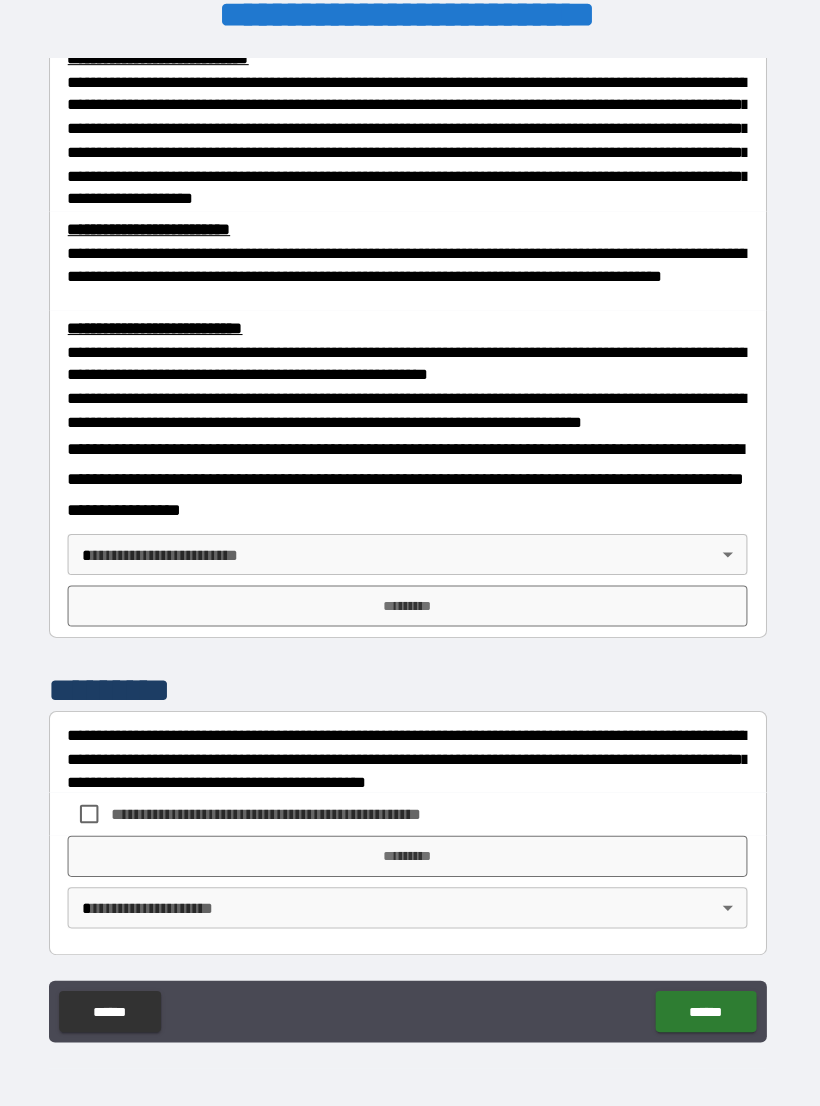 scroll, scrollTop: 549, scrollLeft: 0, axis: vertical 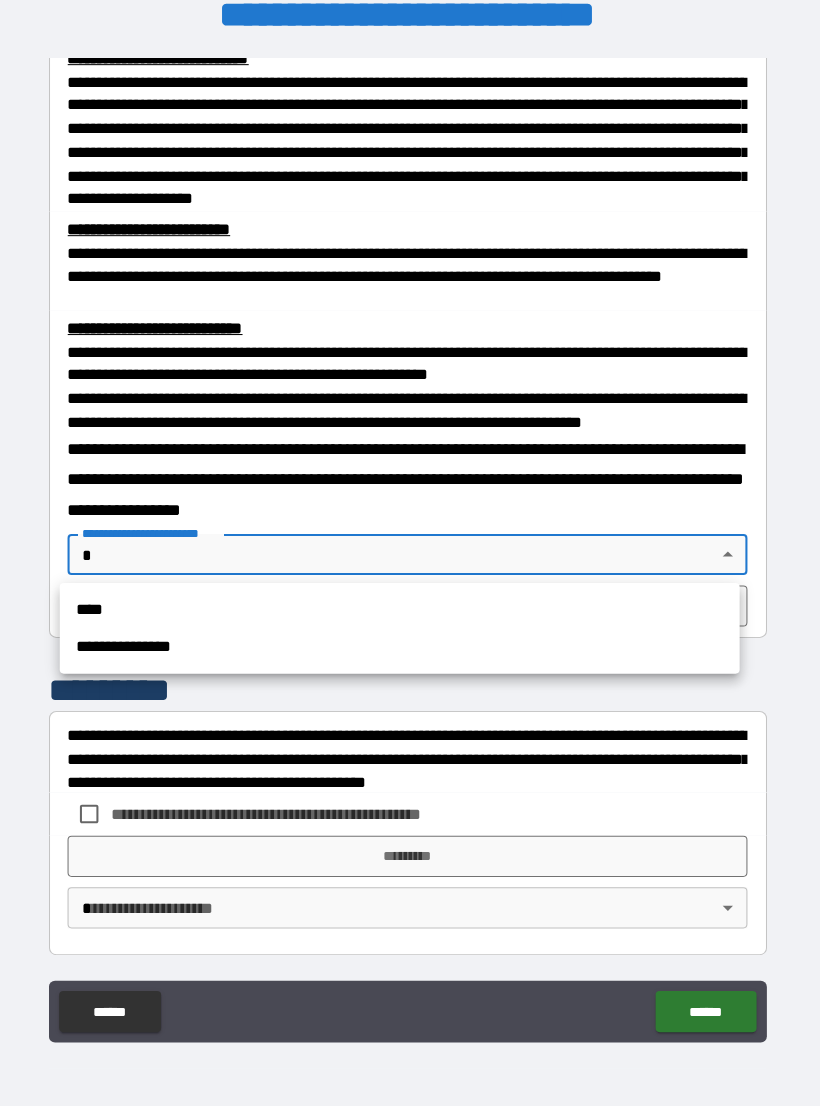 click on "**********" at bounding box center (403, 630) 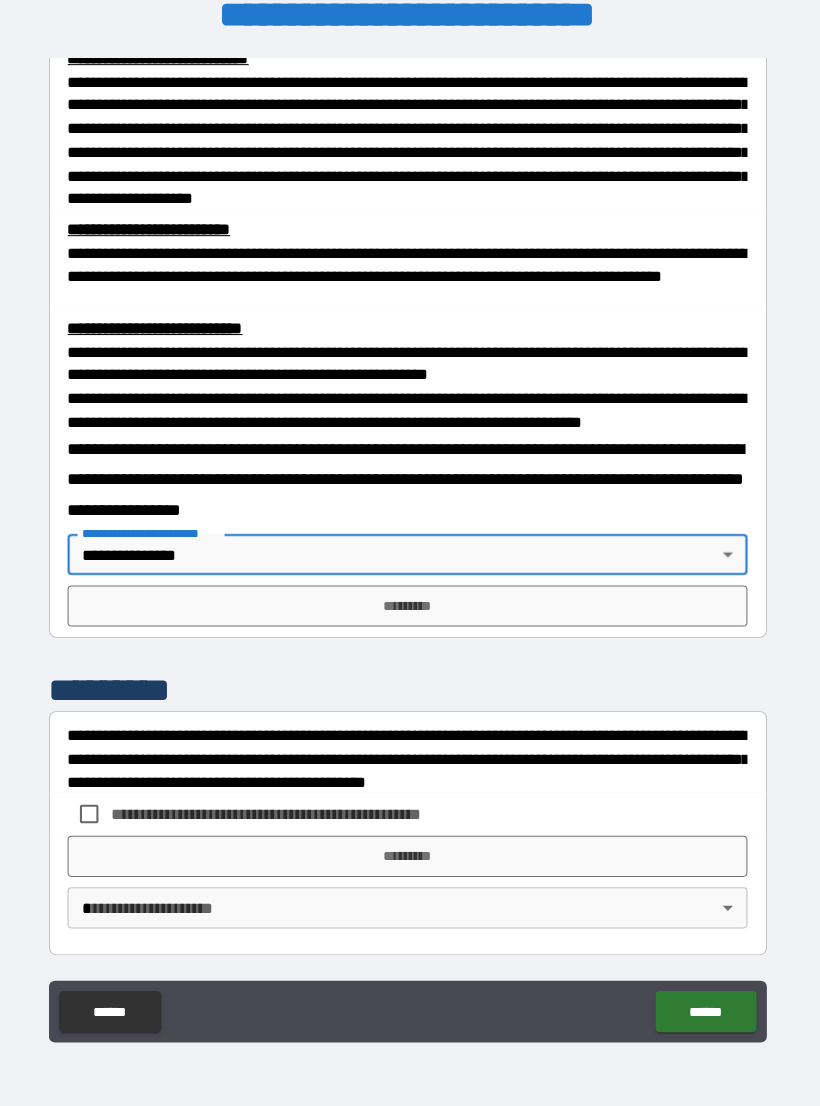 click on "*********" at bounding box center [410, 590] 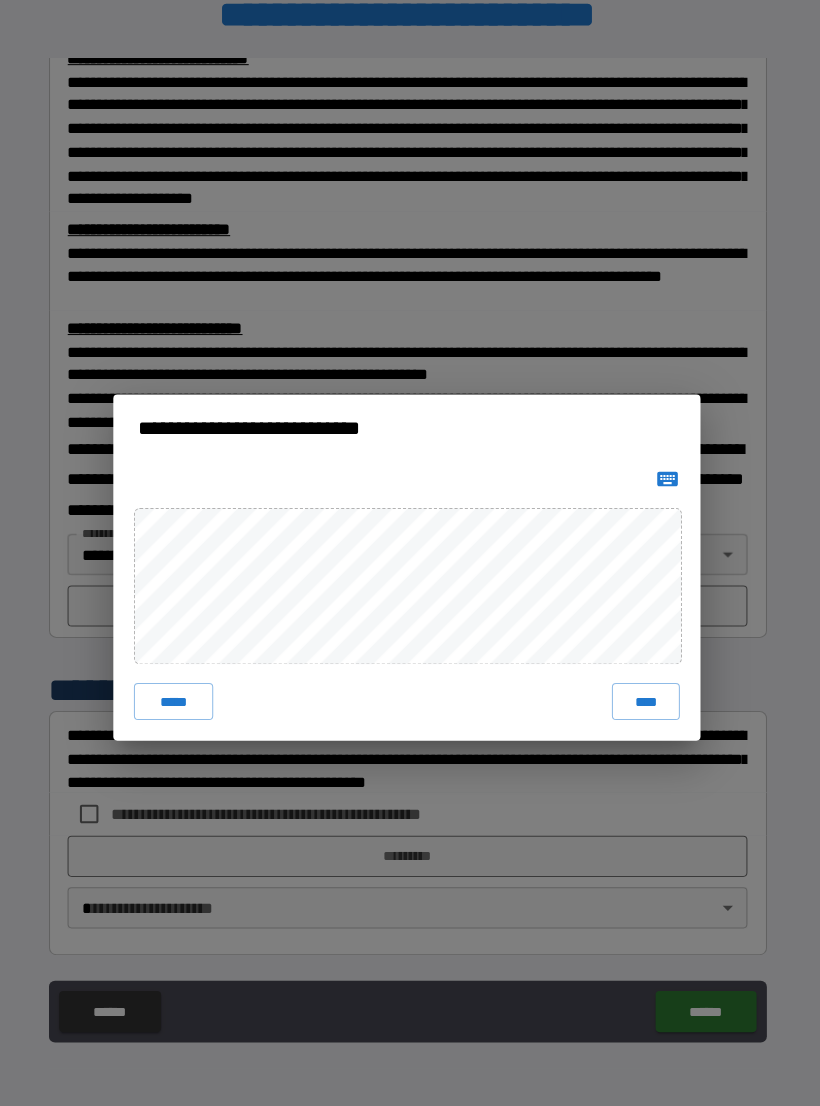 click on "****" at bounding box center [642, 683] 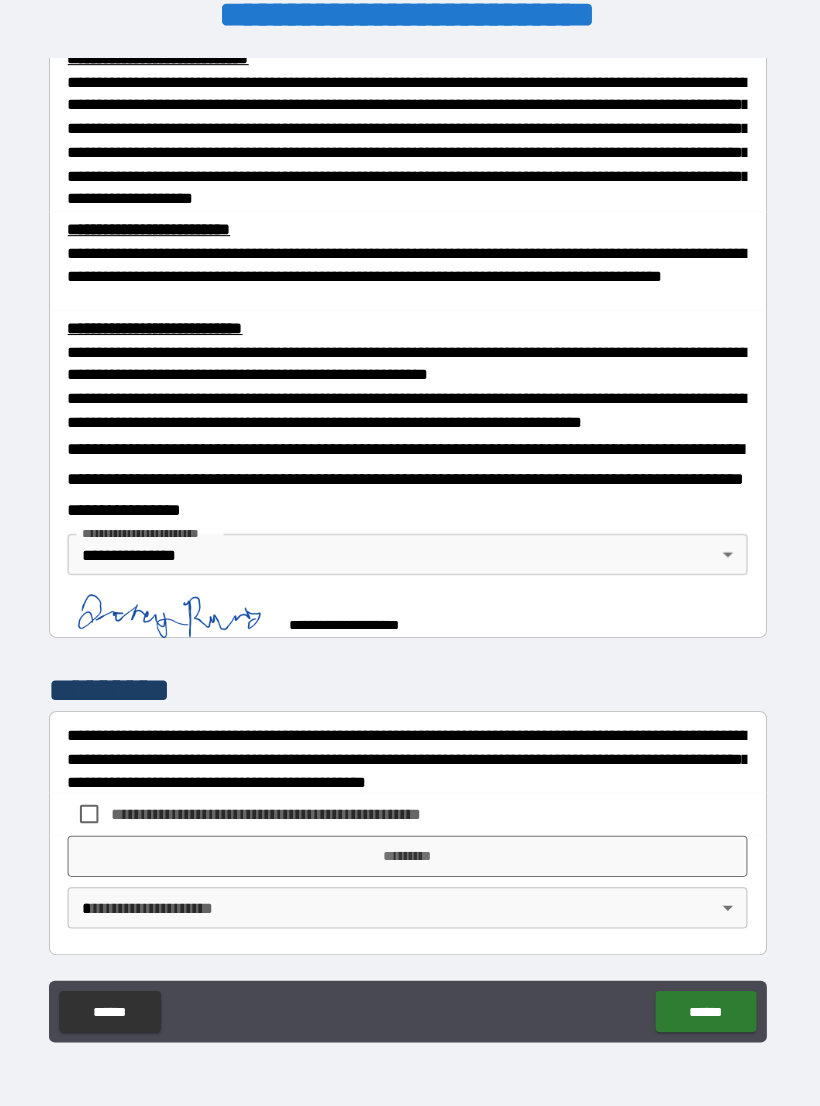 scroll, scrollTop: 539, scrollLeft: 0, axis: vertical 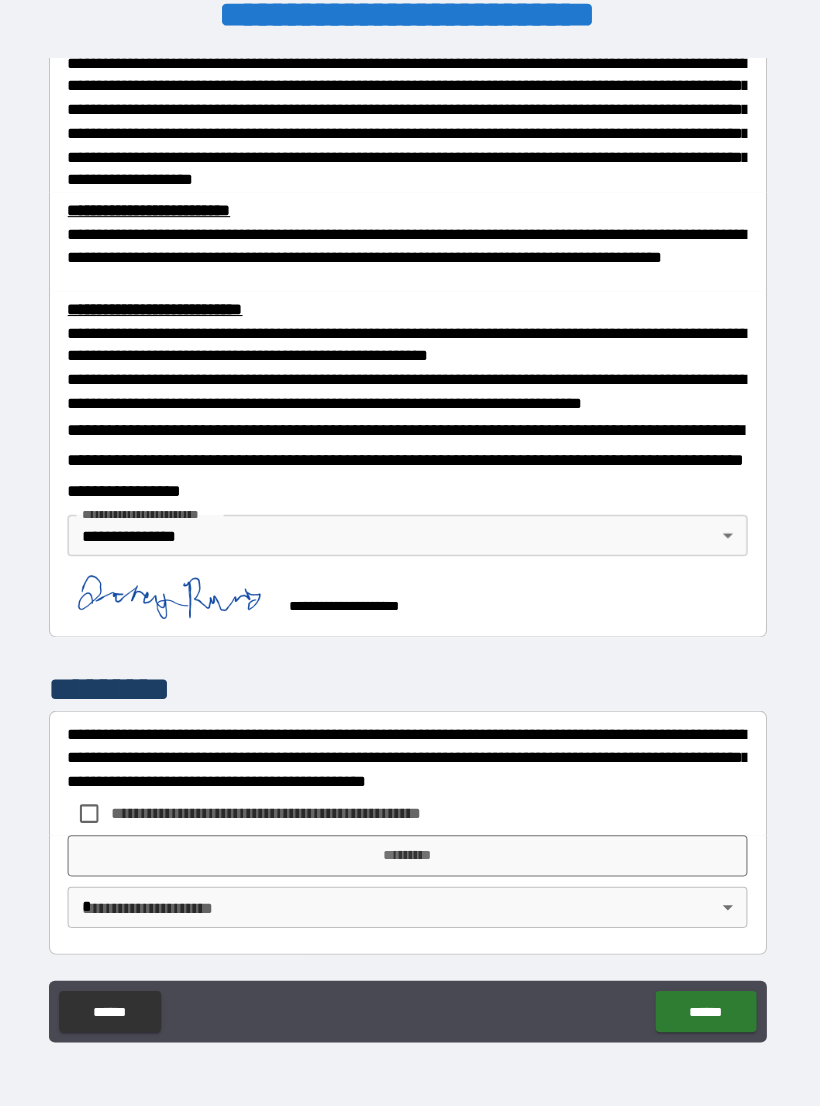 click on "**********" at bounding box center [410, 537] 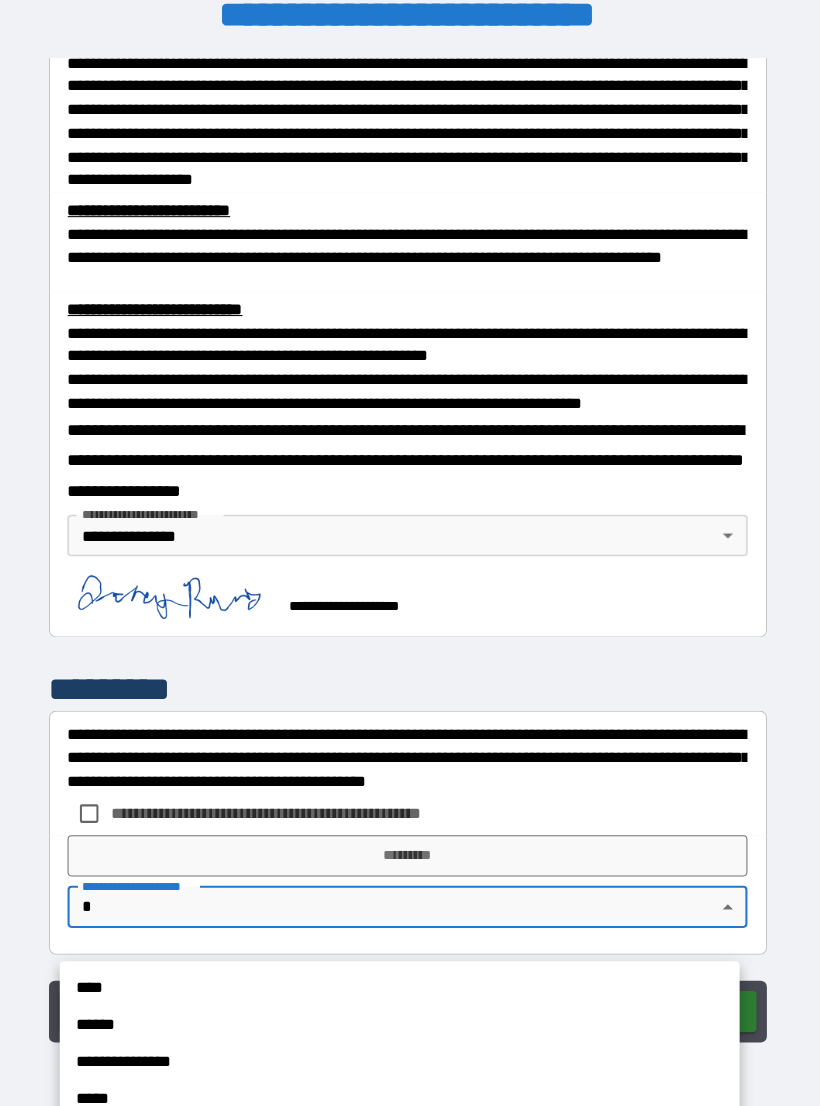 click on "**********" at bounding box center [403, 1033] 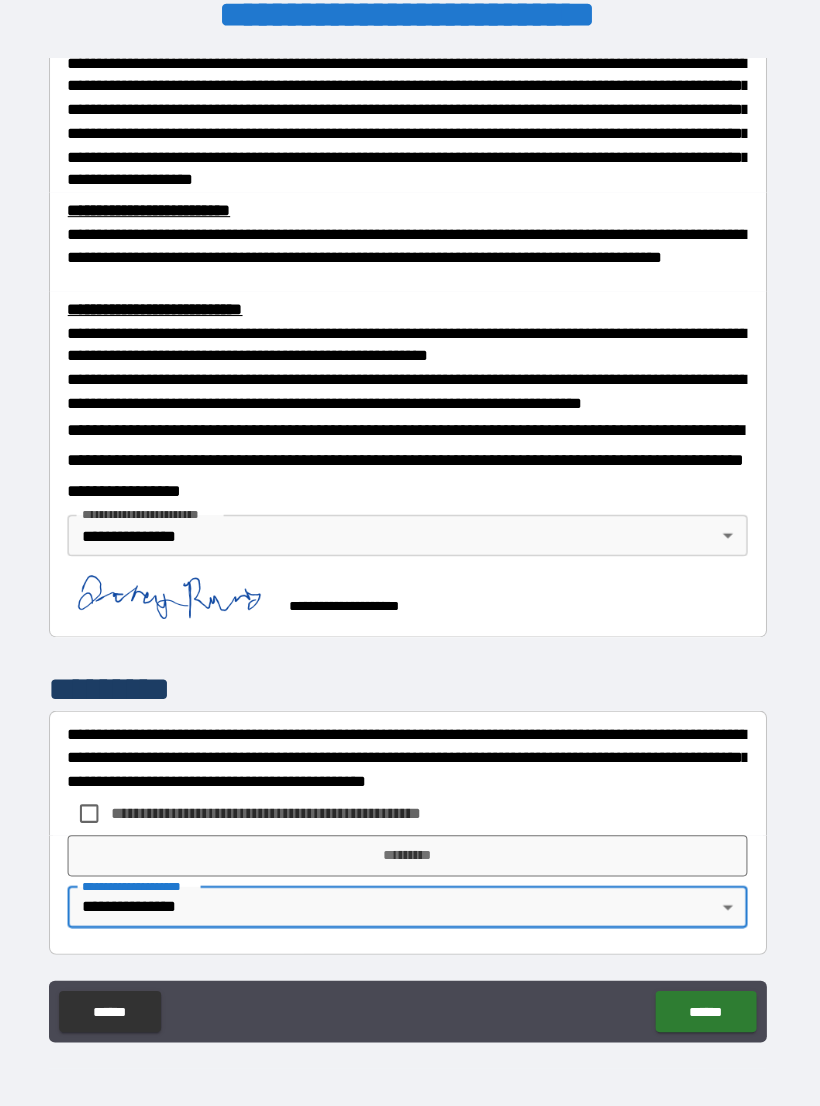 click on "******" at bounding box center (699, 984) 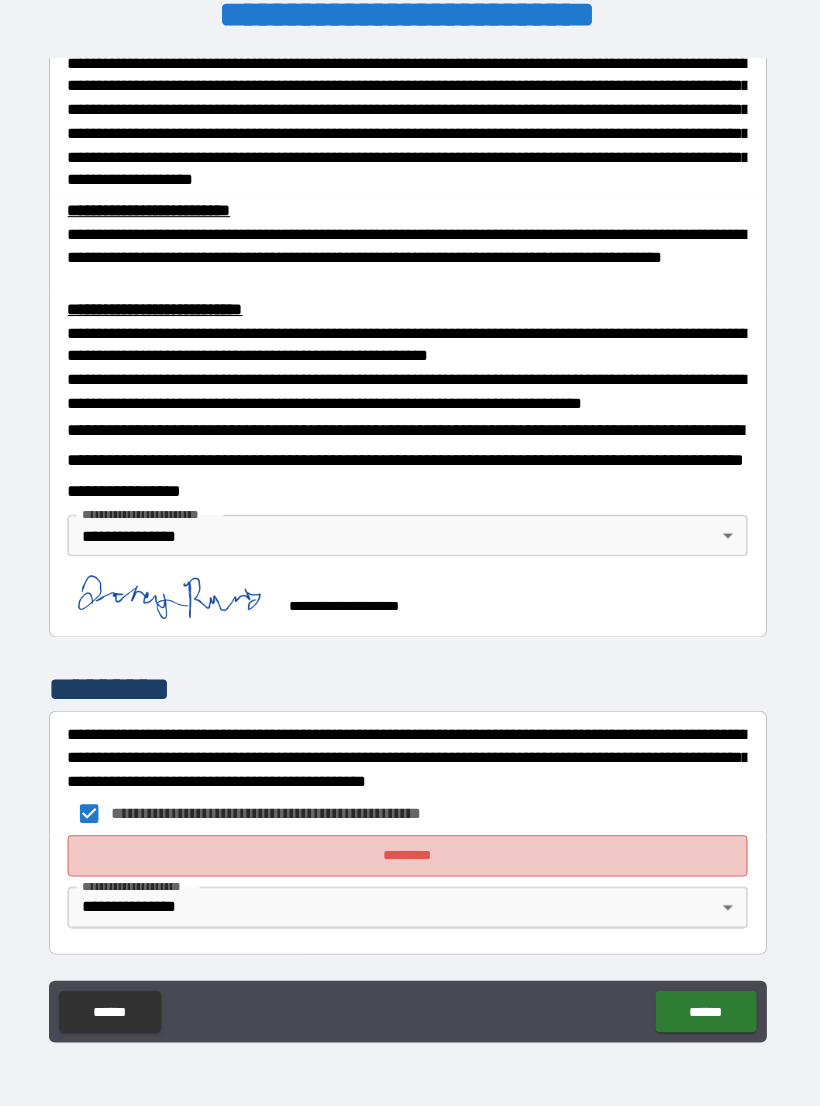 click on "*********" at bounding box center [410, 833] 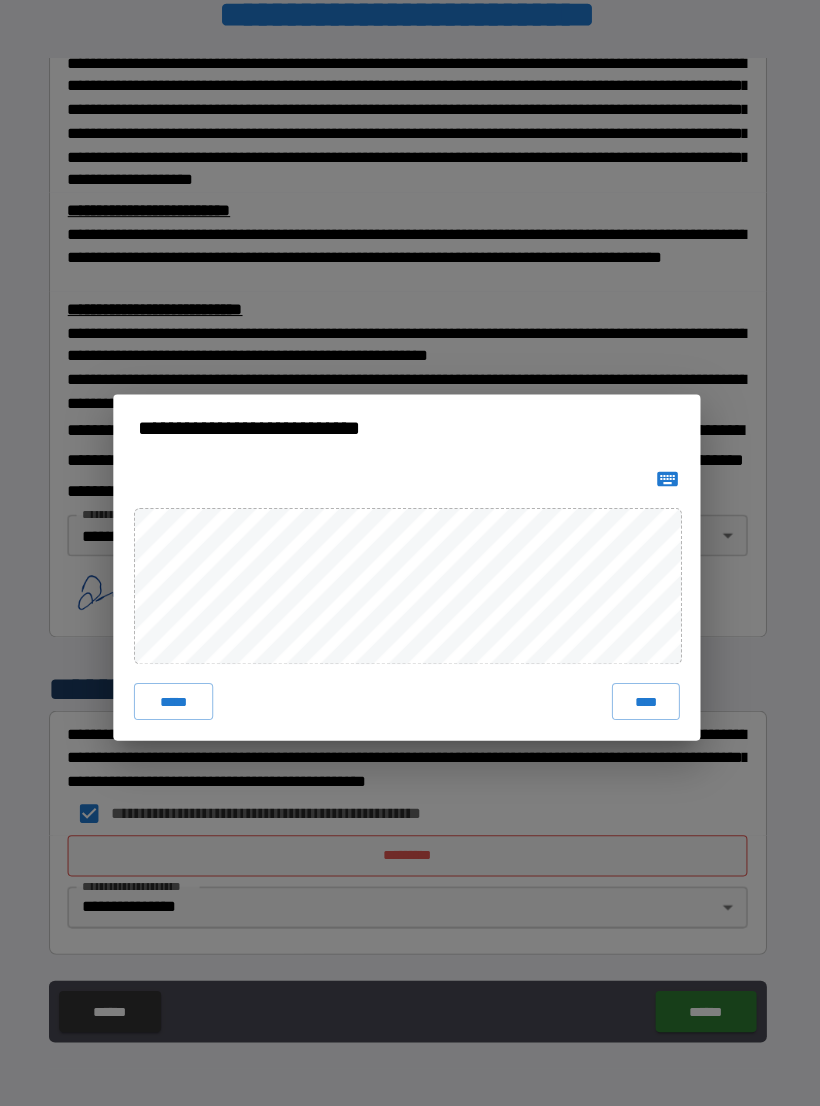 click on "****" at bounding box center (642, 683) 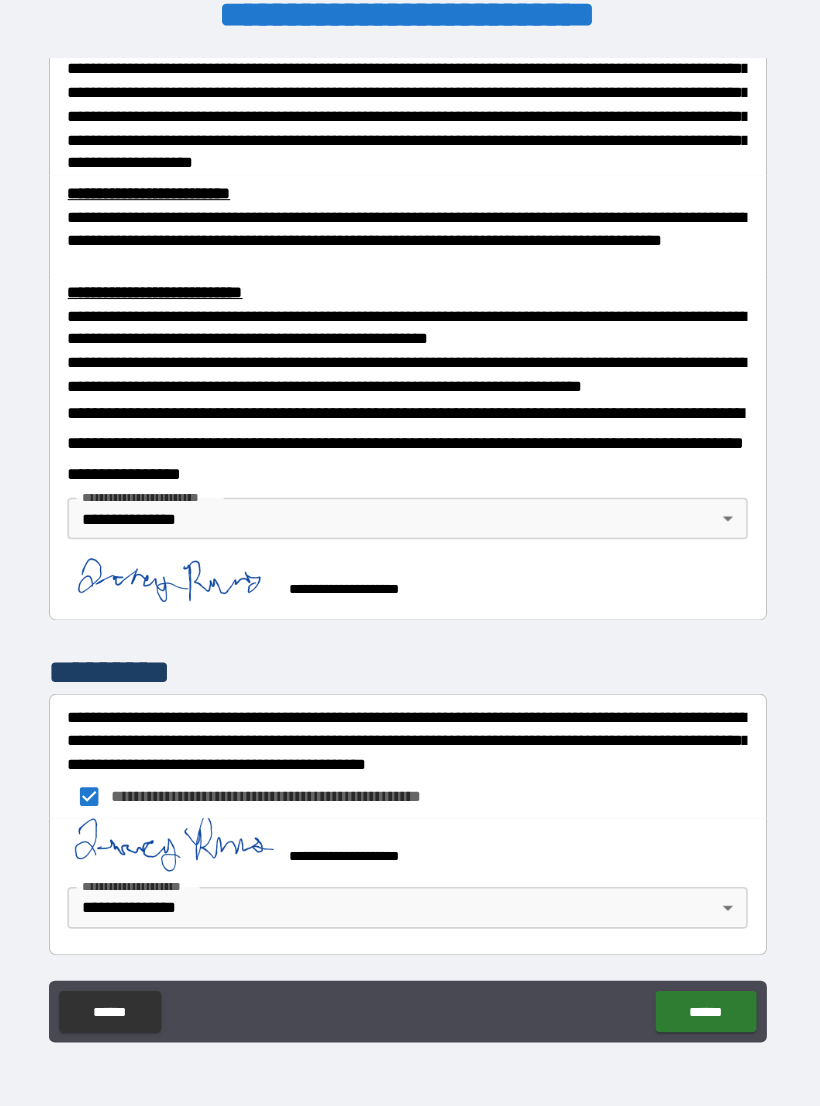 click on "******" at bounding box center (699, 984) 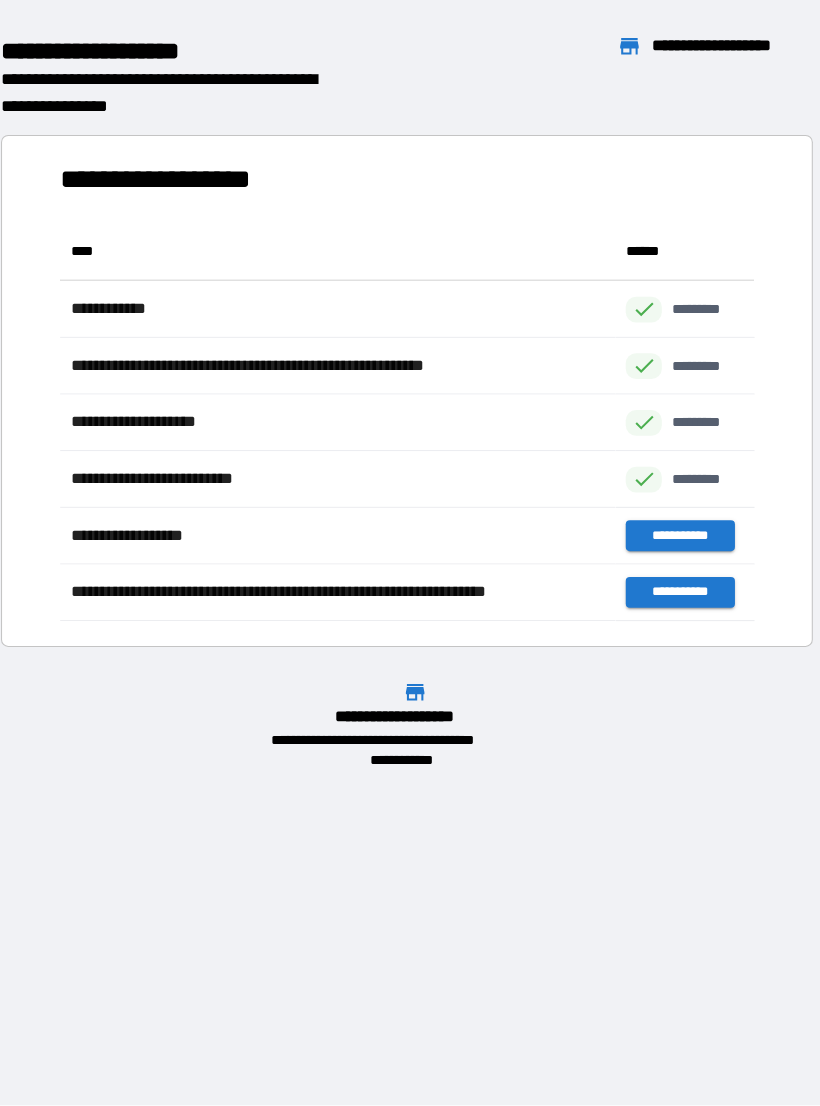 scroll, scrollTop: 1, scrollLeft: 1, axis: both 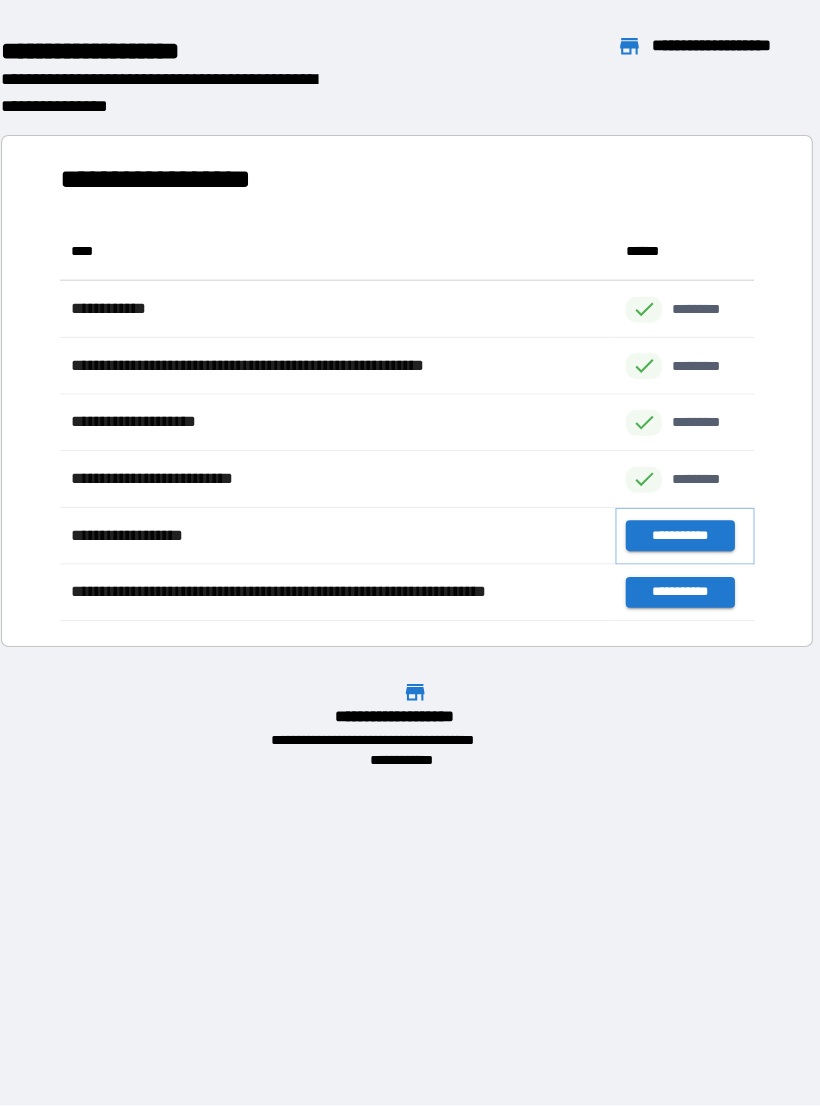 click on "**********" at bounding box center (674, 522) 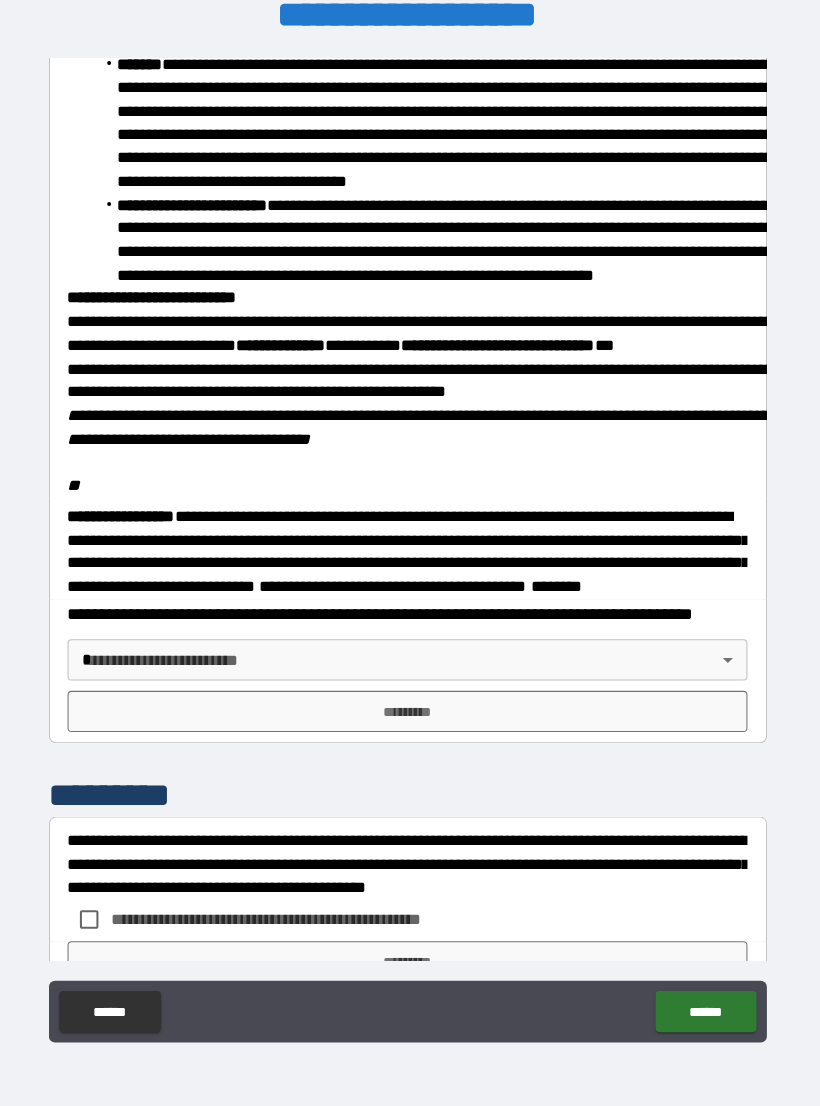 scroll, scrollTop: 1970, scrollLeft: 0, axis: vertical 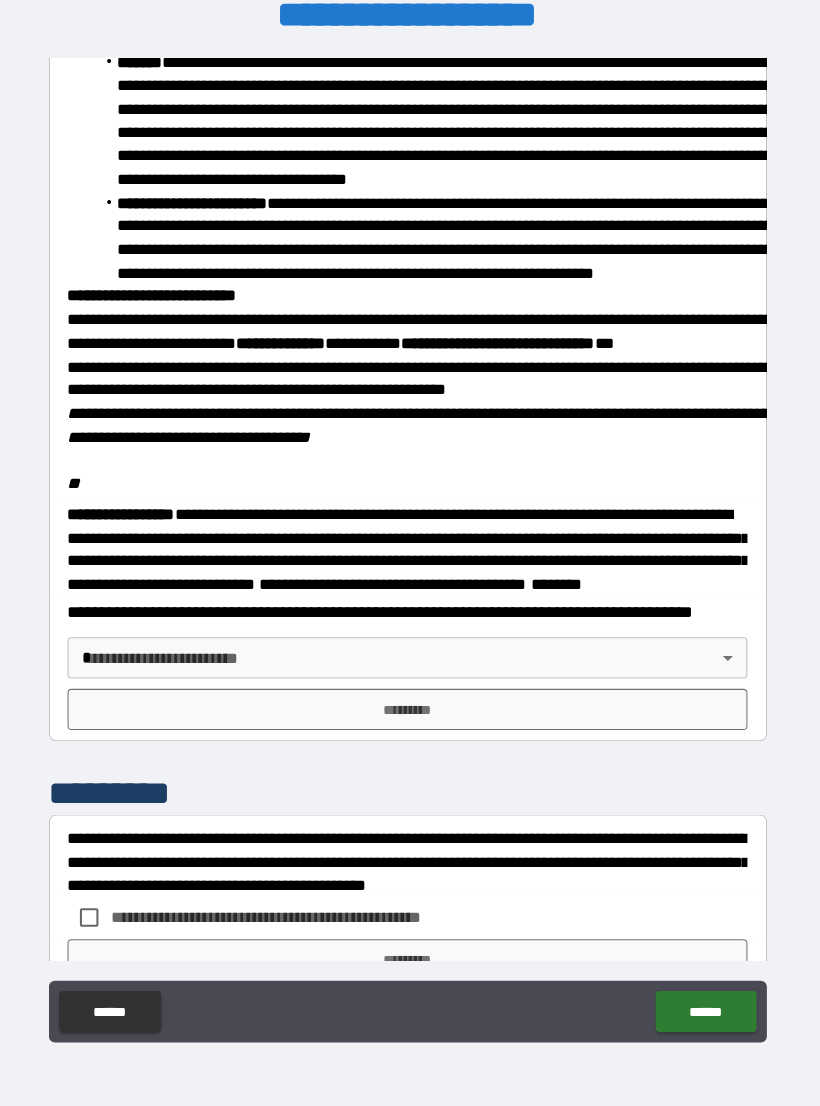 click on "**********" at bounding box center (410, 537) 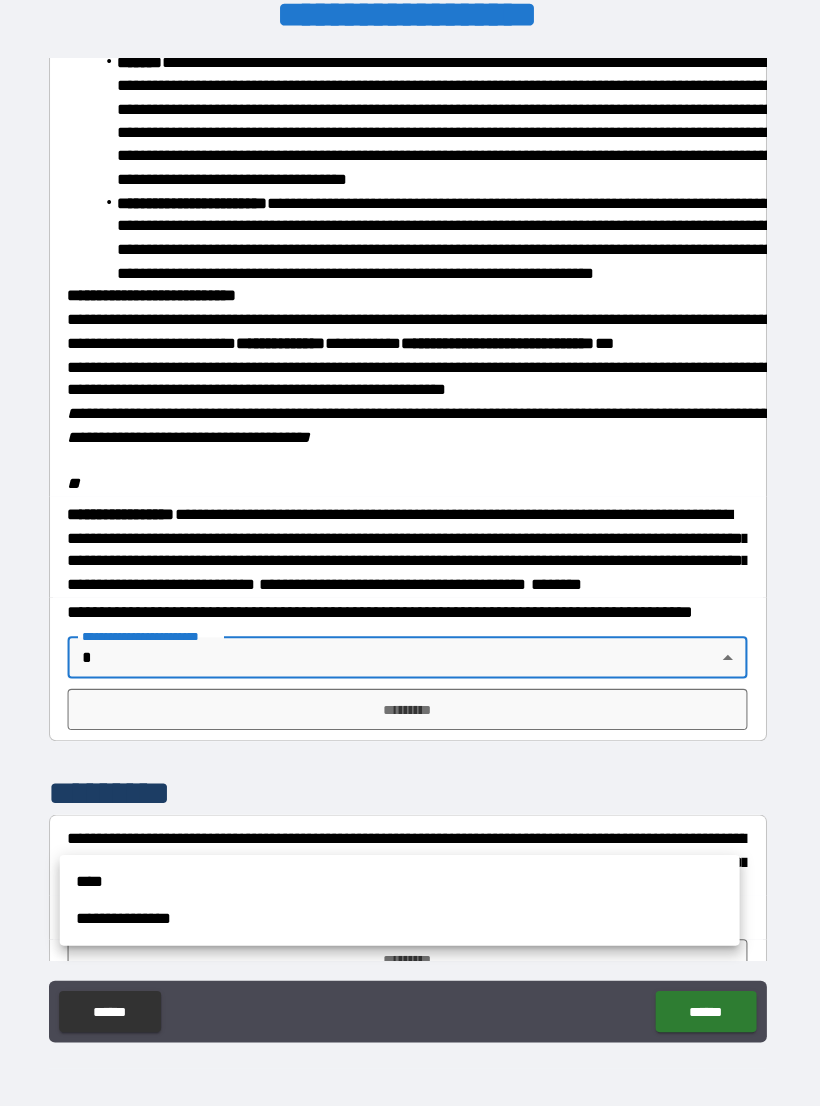 click on "**********" at bounding box center [403, 894] 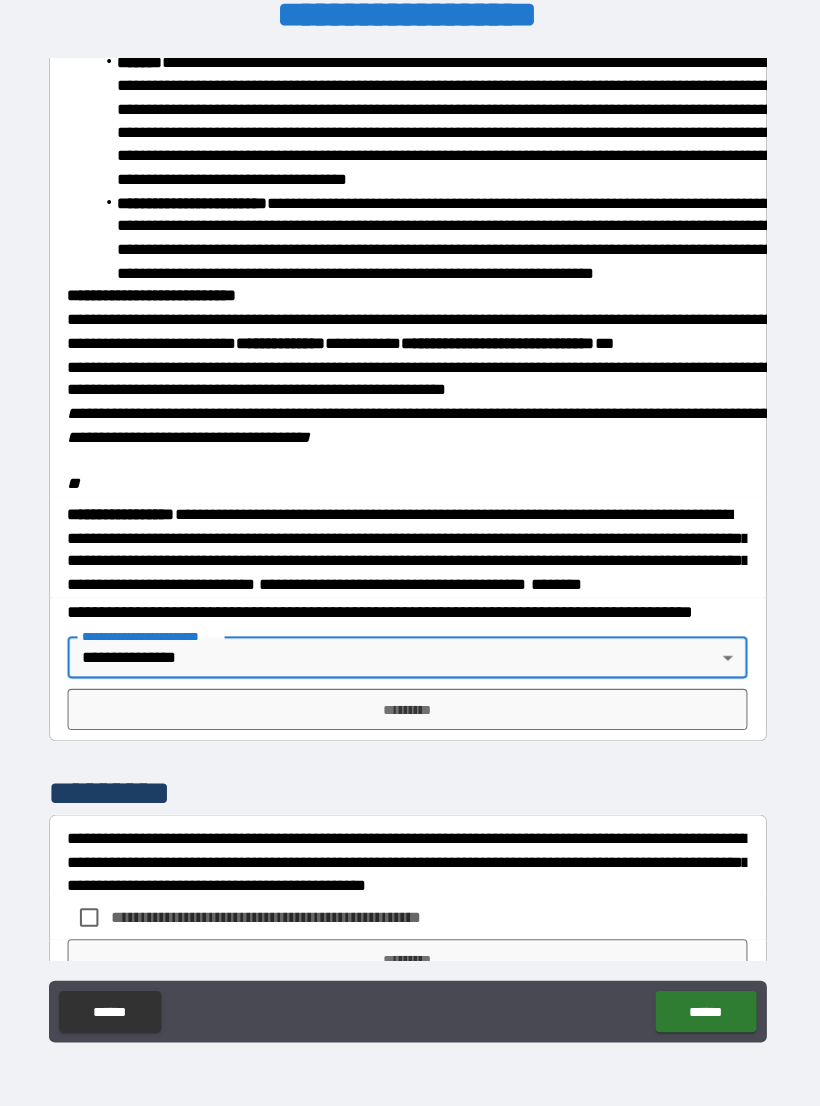 click on "******" at bounding box center [699, 984] 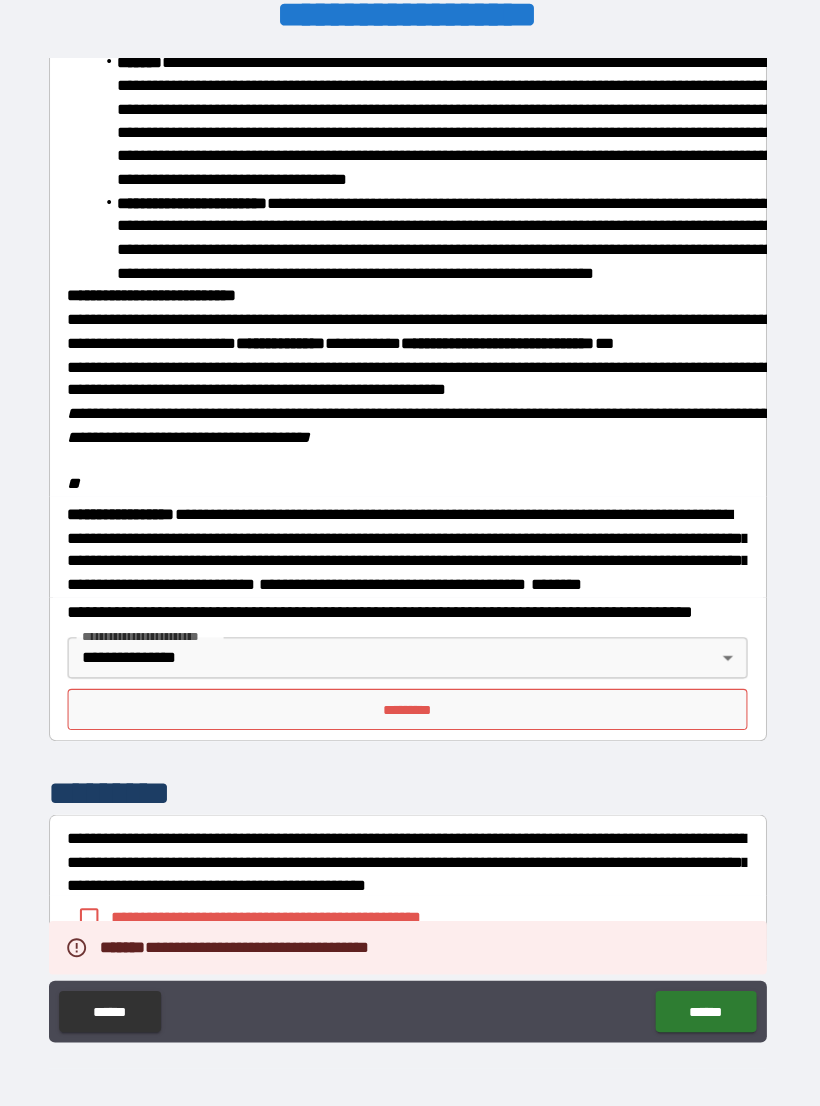 click on "*********" at bounding box center (410, 691) 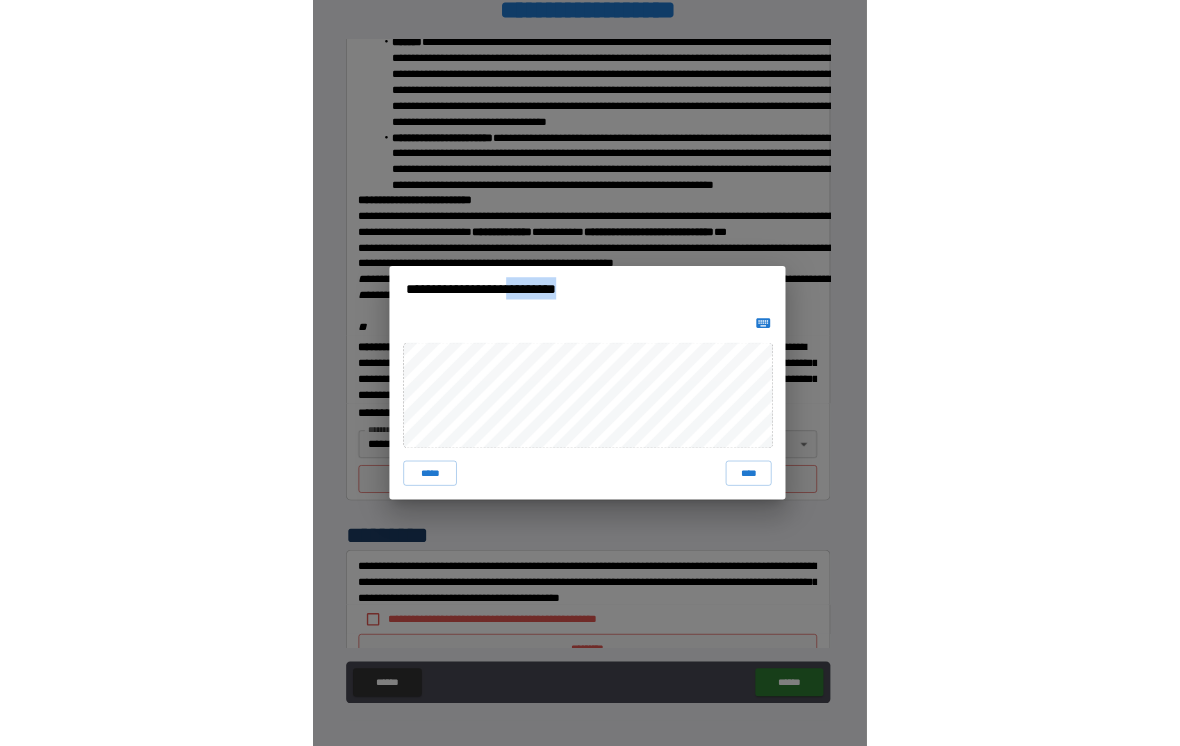 scroll, scrollTop: 23, scrollLeft: 0, axis: vertical 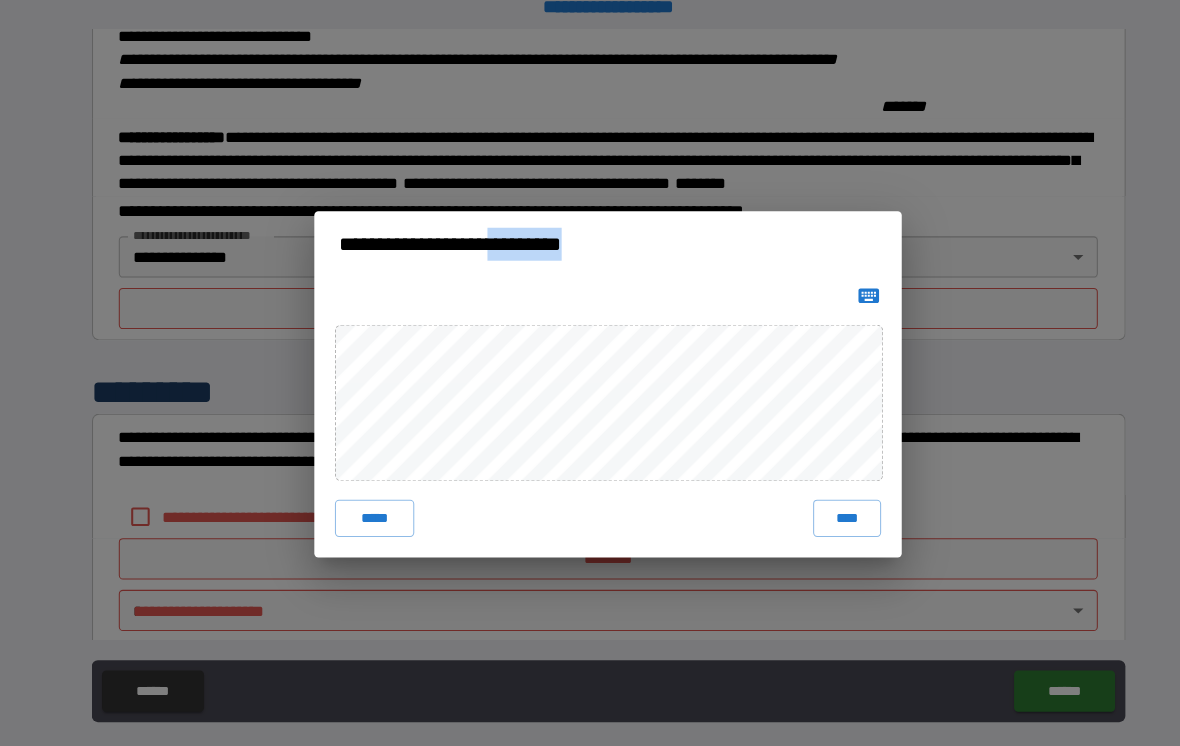 click on "**********" at bounding box center [590, 373] 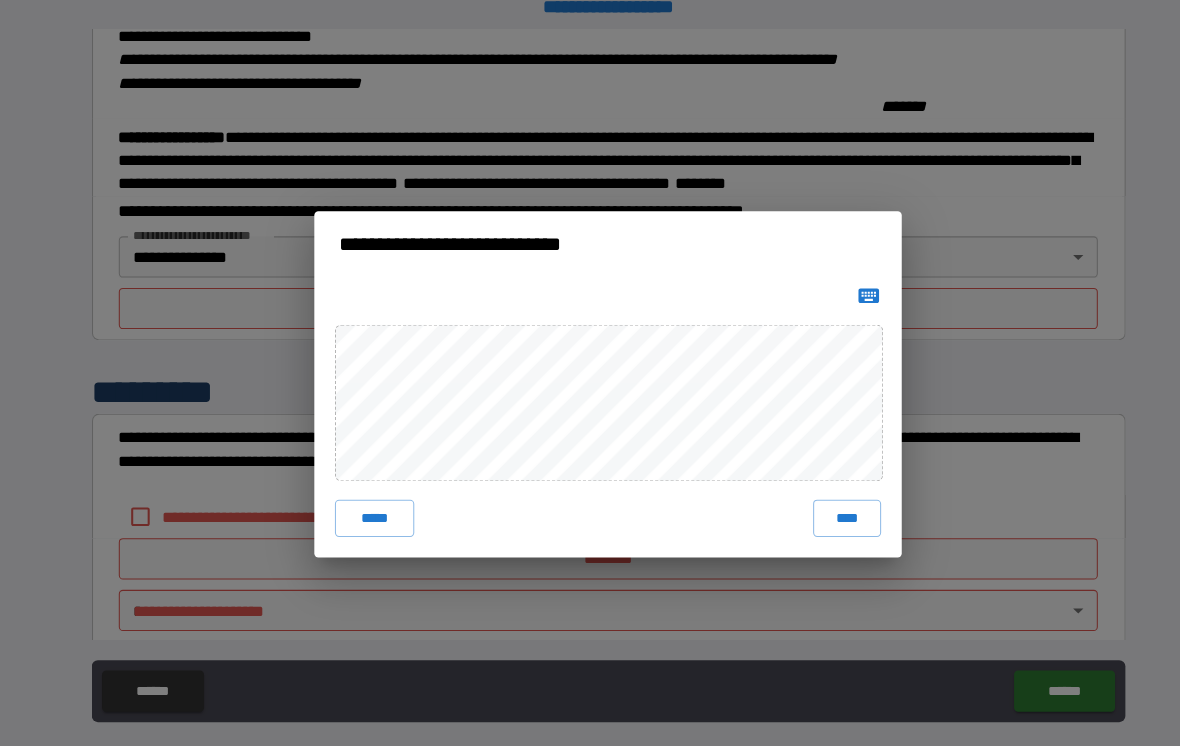 click on "**********" at bounding box center [590, 373] 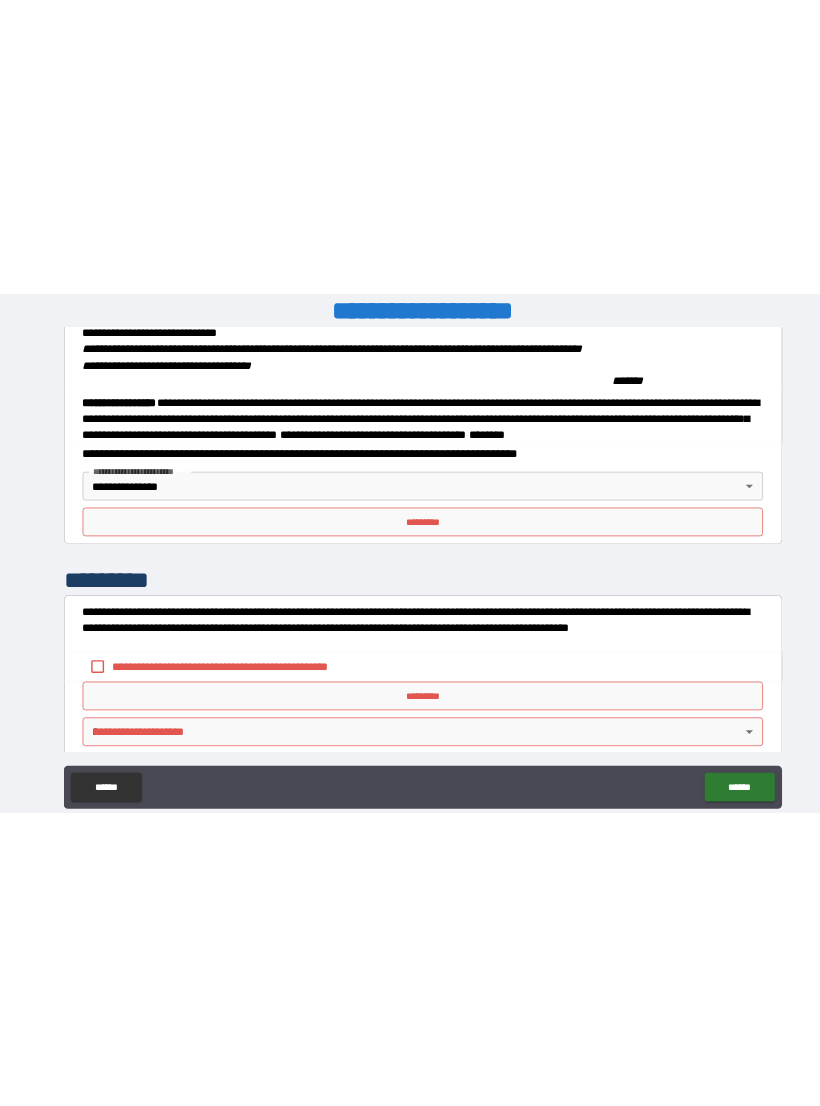 scroll, scrollTop: 0, scrollLeft: 0, axis: both 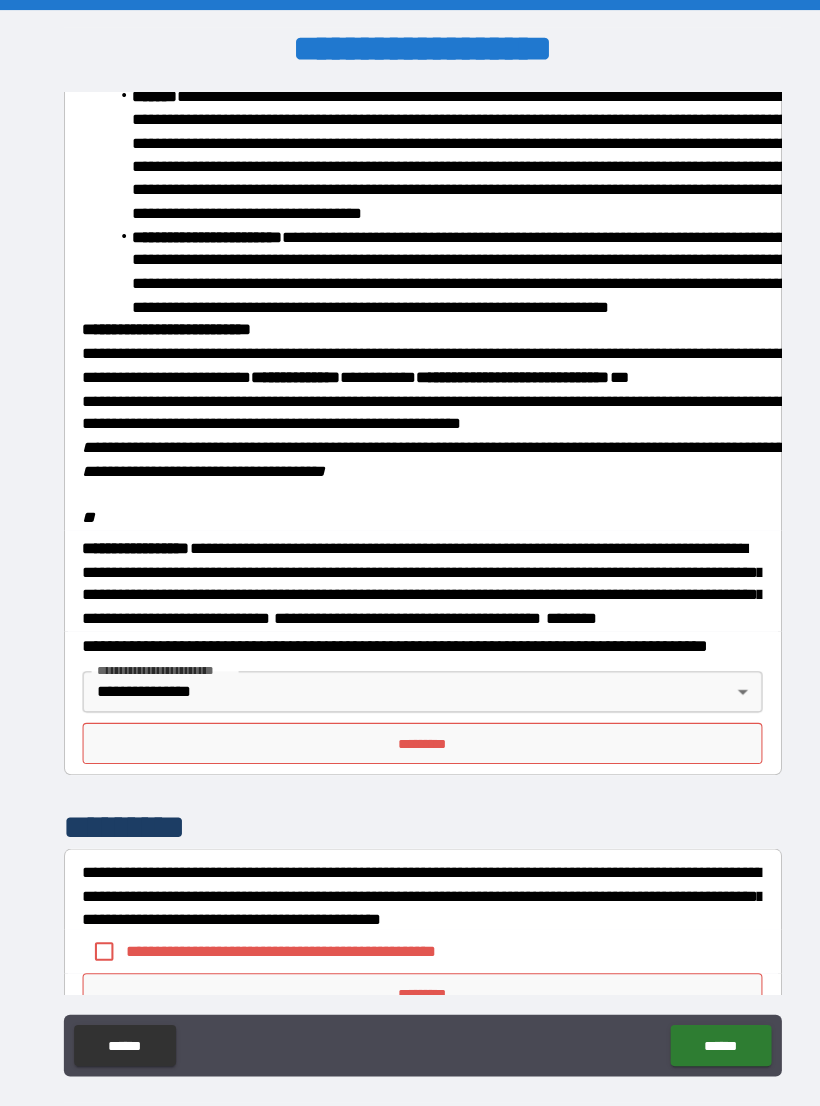 click on "*********" at bounding box center (410, 722) 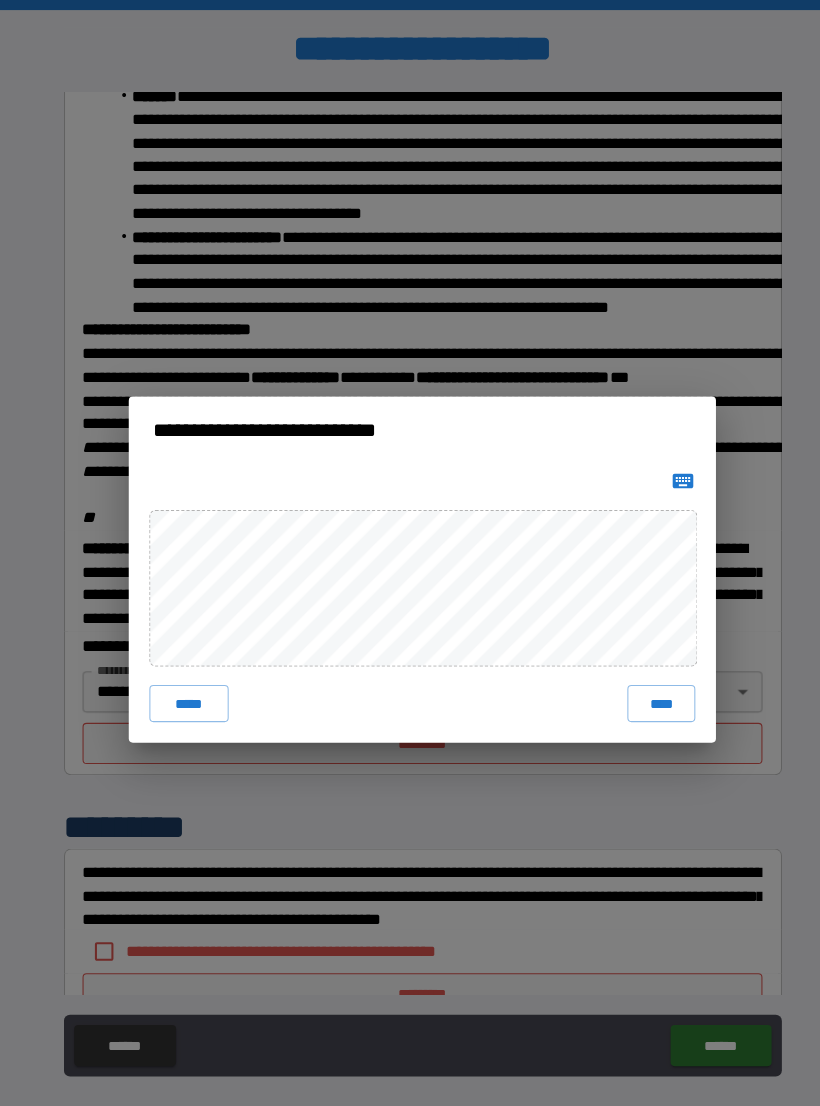 click on "****" at bounding box center [642, 683] 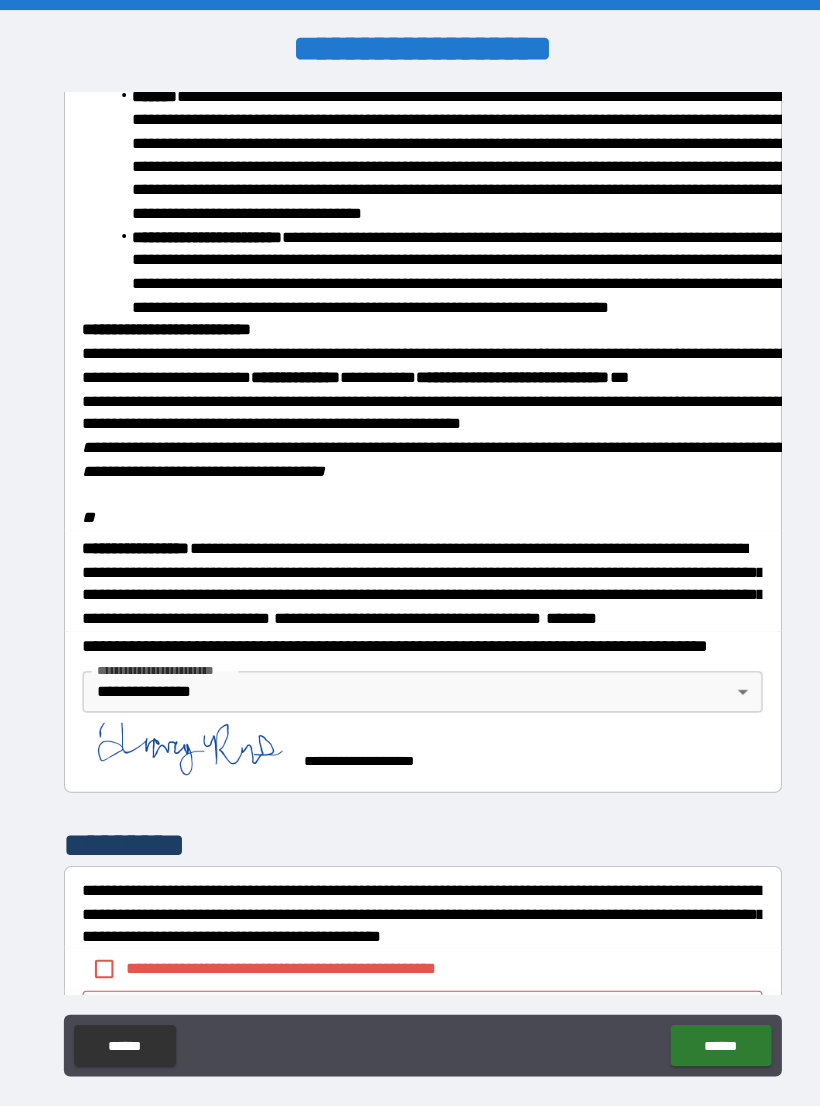 click on "******" at bounding box center (699, 1015) 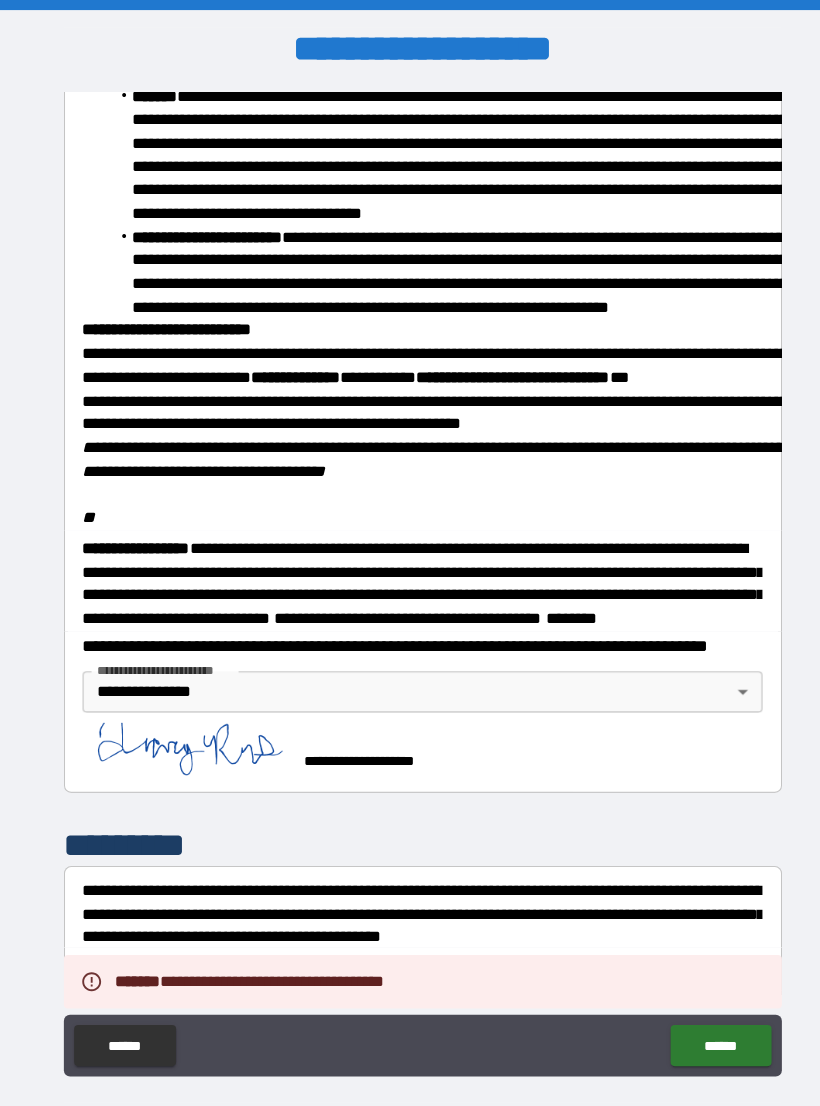 click on "**********" at bounding box center (410, 571) 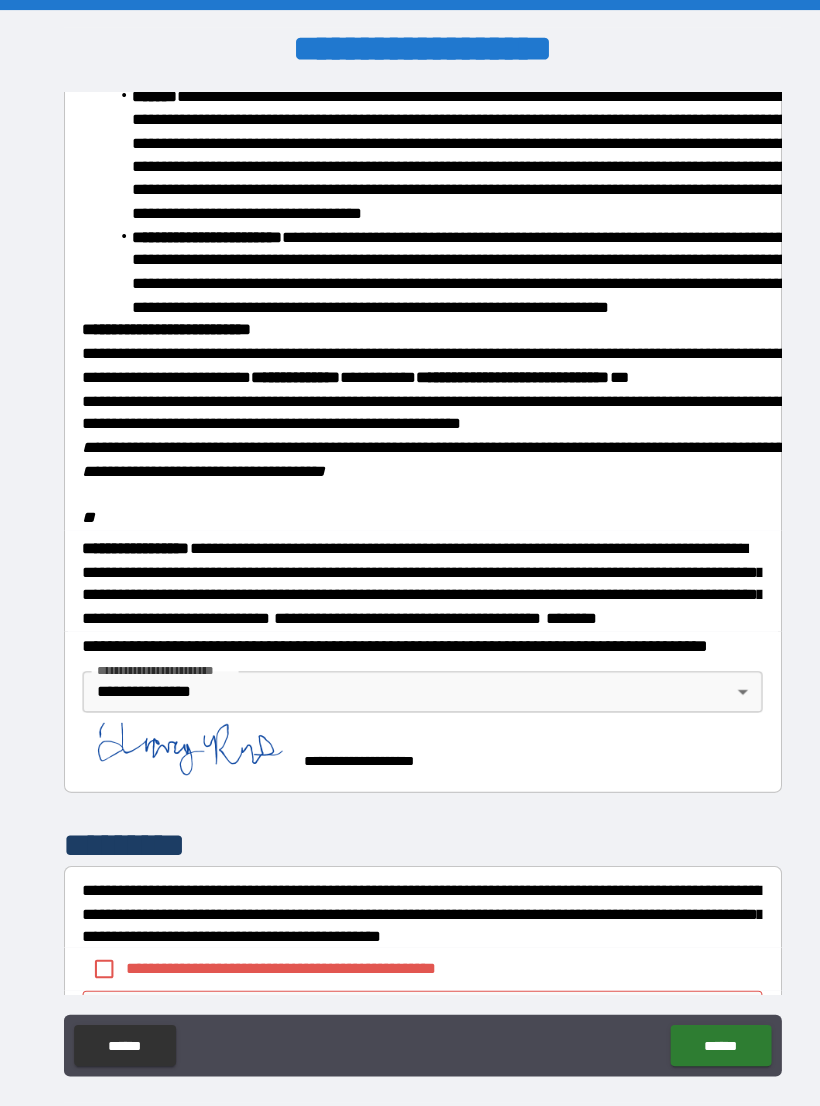 click on "******" at bounding box center (699, 1015) 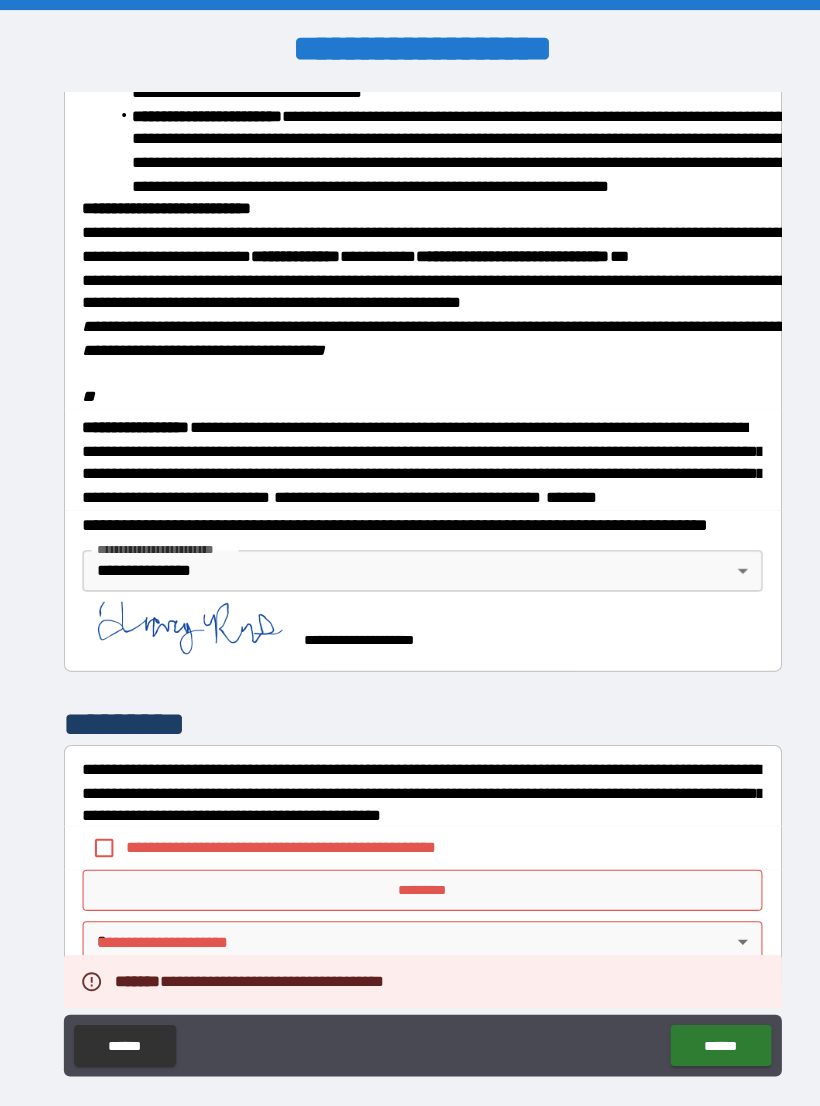 scroll, scrollTop: 2251, scrollLeft: 0, axis: vertical 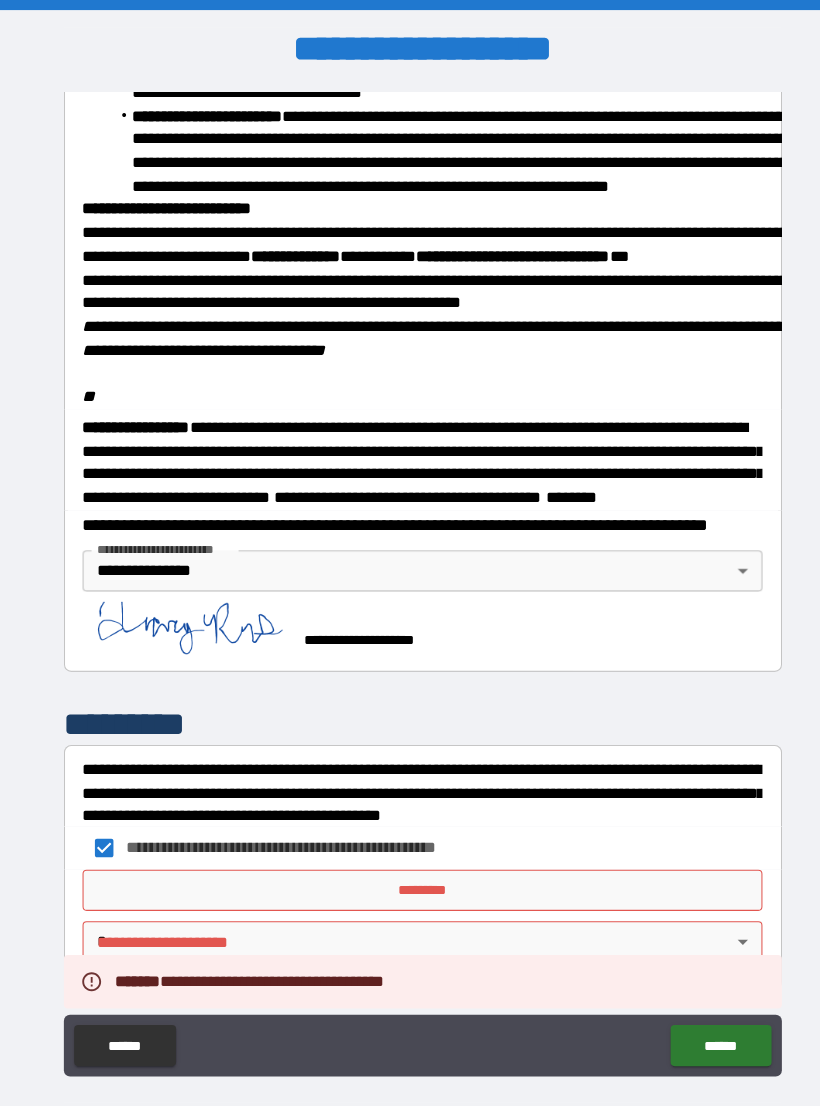 click on "*********" at bounding box center (410, 864) 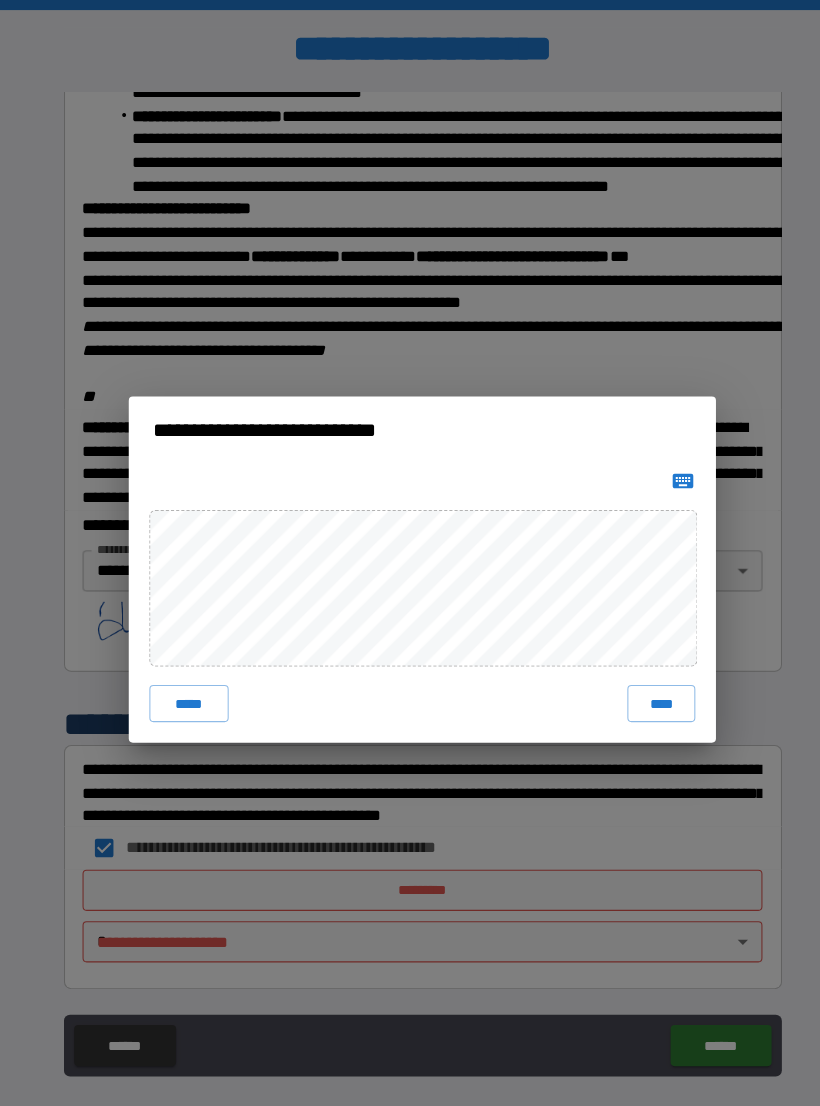 click on "****" at bounding box center (642, 683) 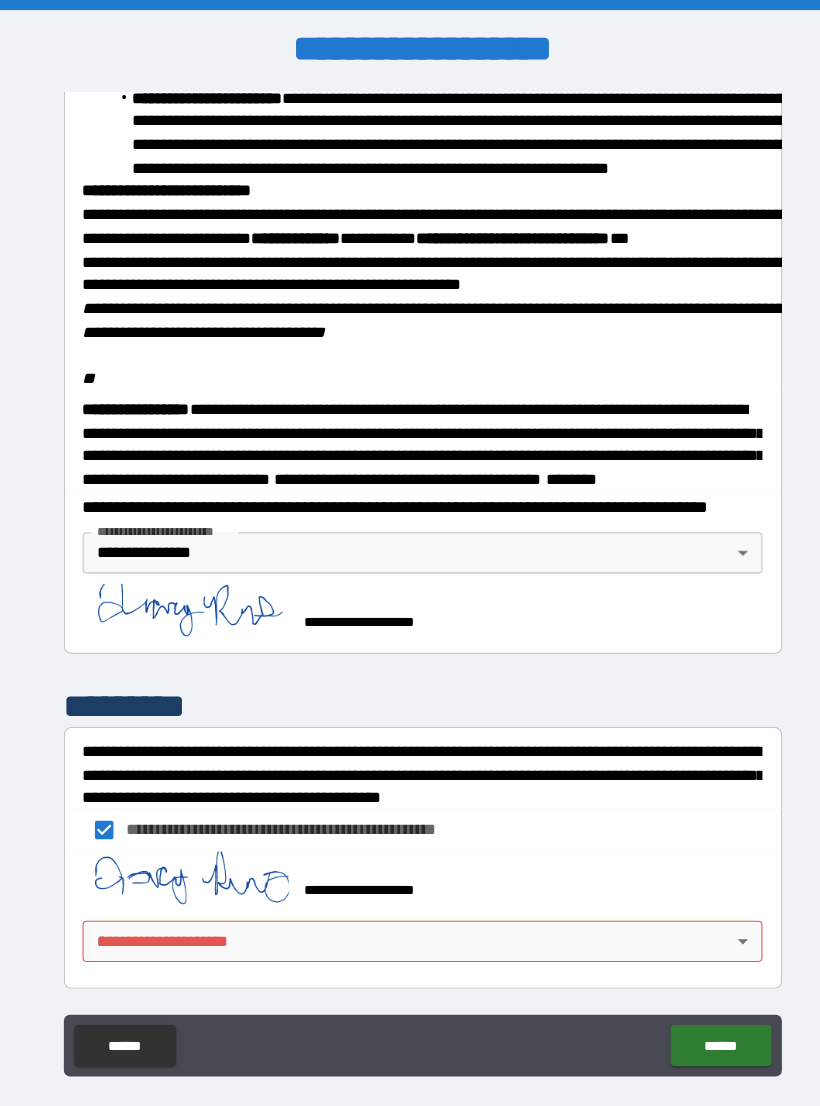 click on "**********" at bounding box center [410, 568] 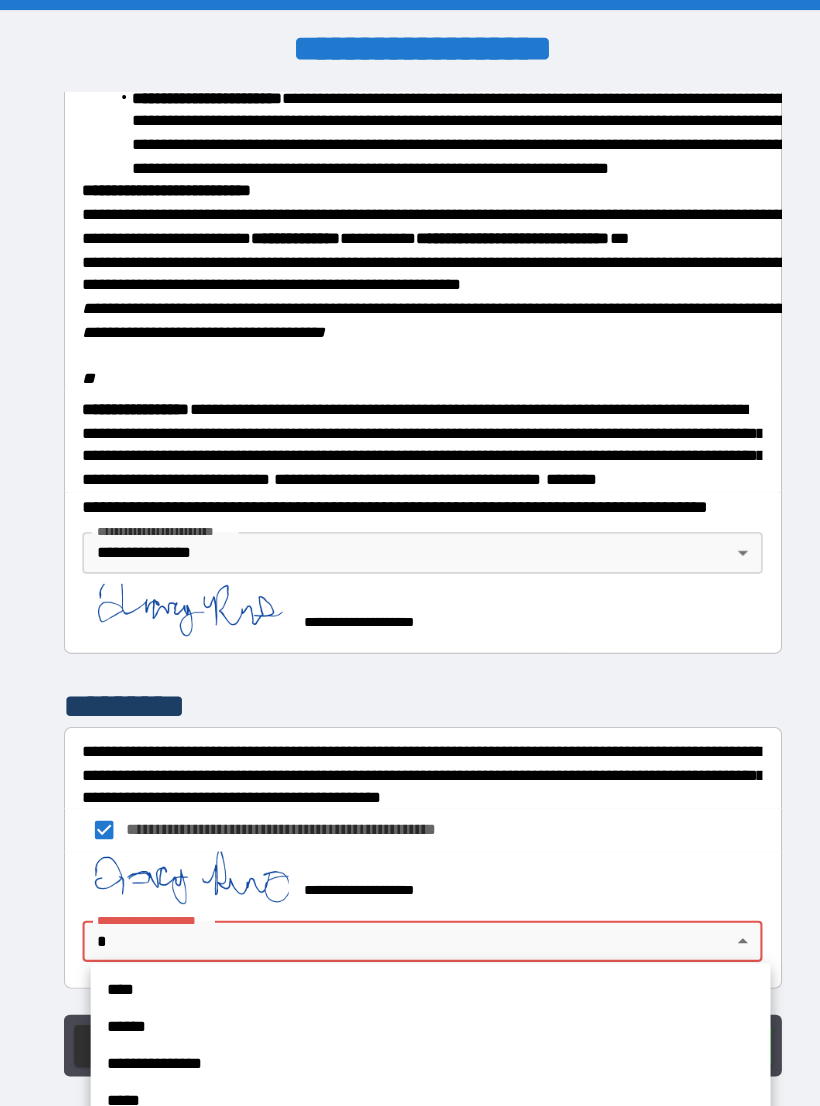 click on "**********" at bounding box center (418, 1033) 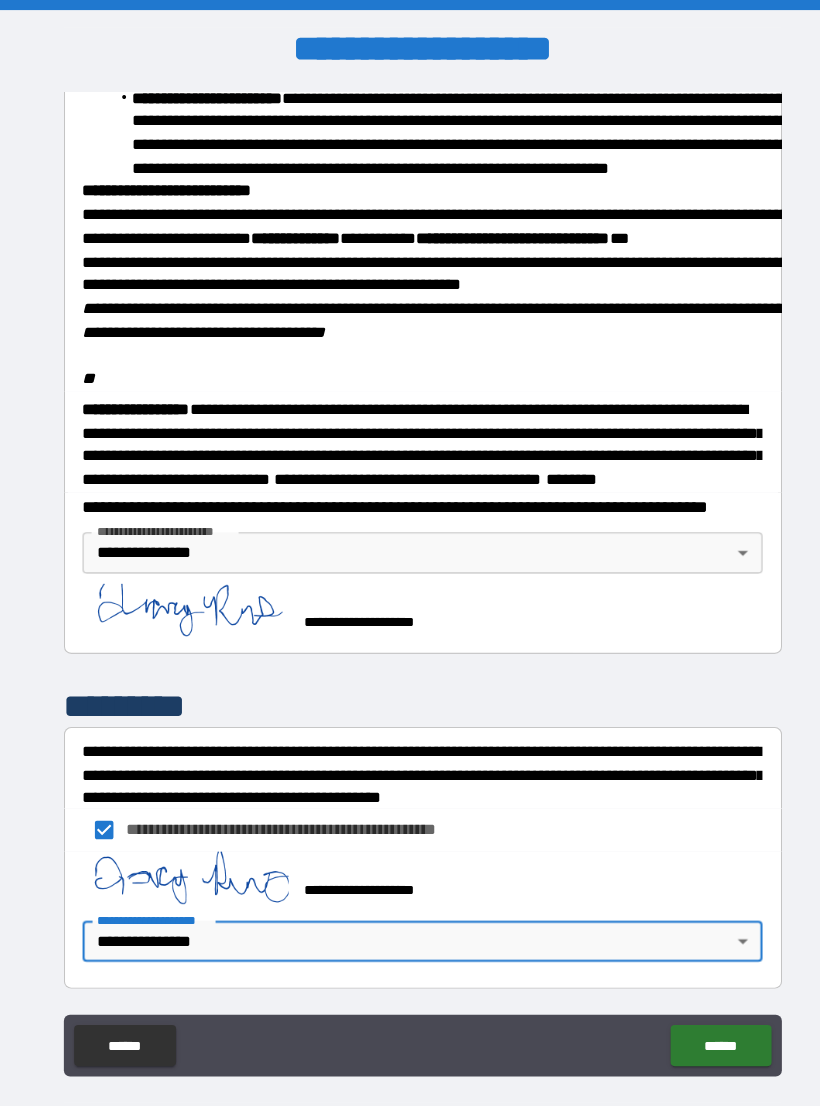 click on "******" at bounding box center (699, 1015) 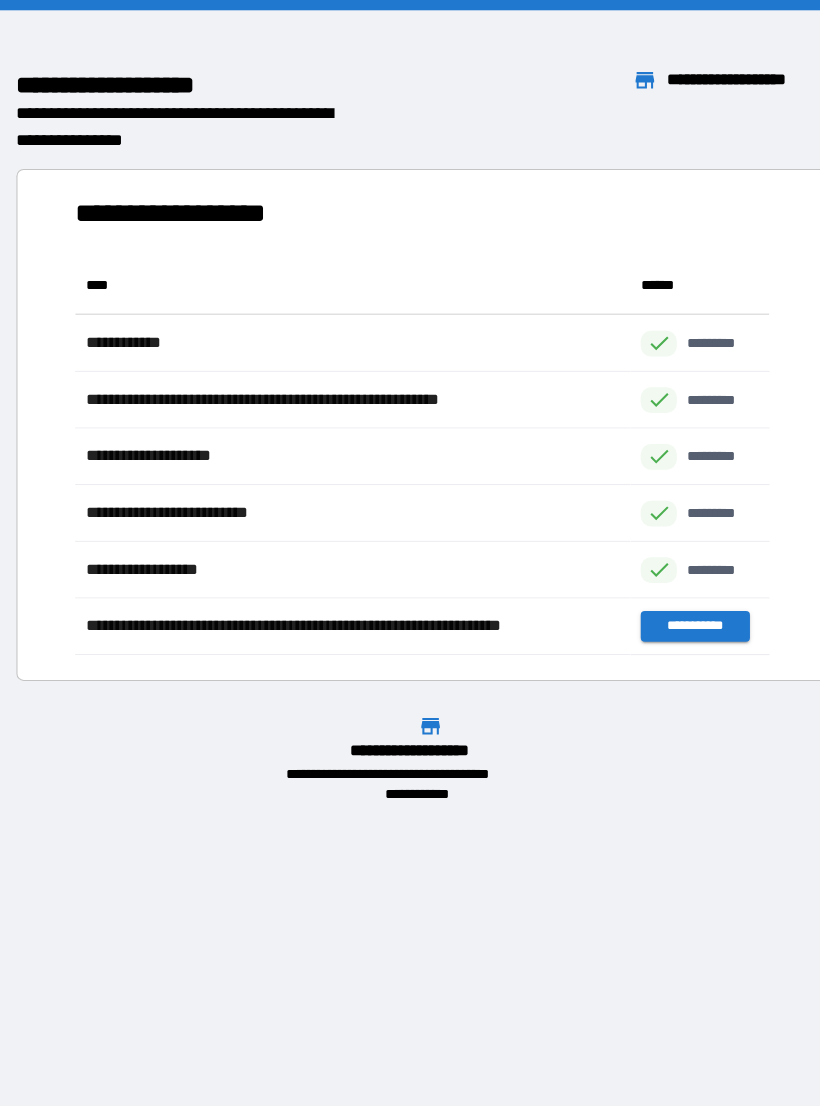 scroll, scrollTop: 1, scrollLeft: 1, axis: both 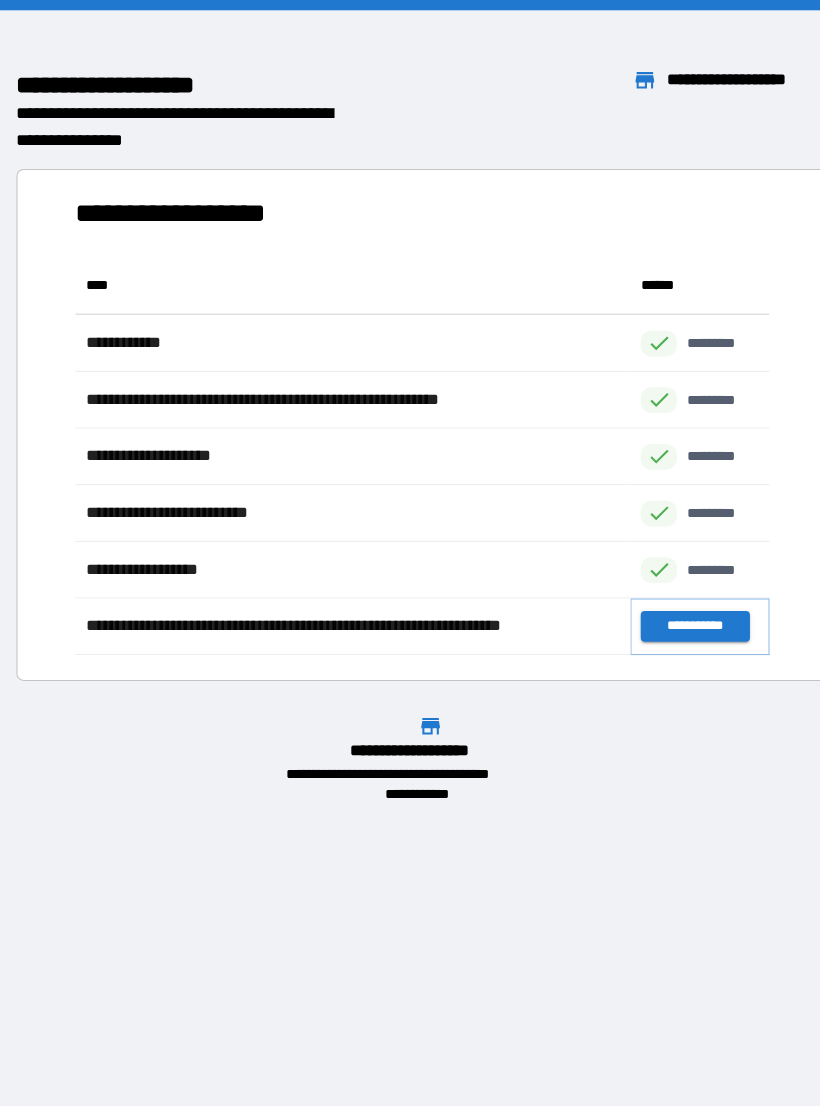 click on "**********" at bounding box center (674, 608) 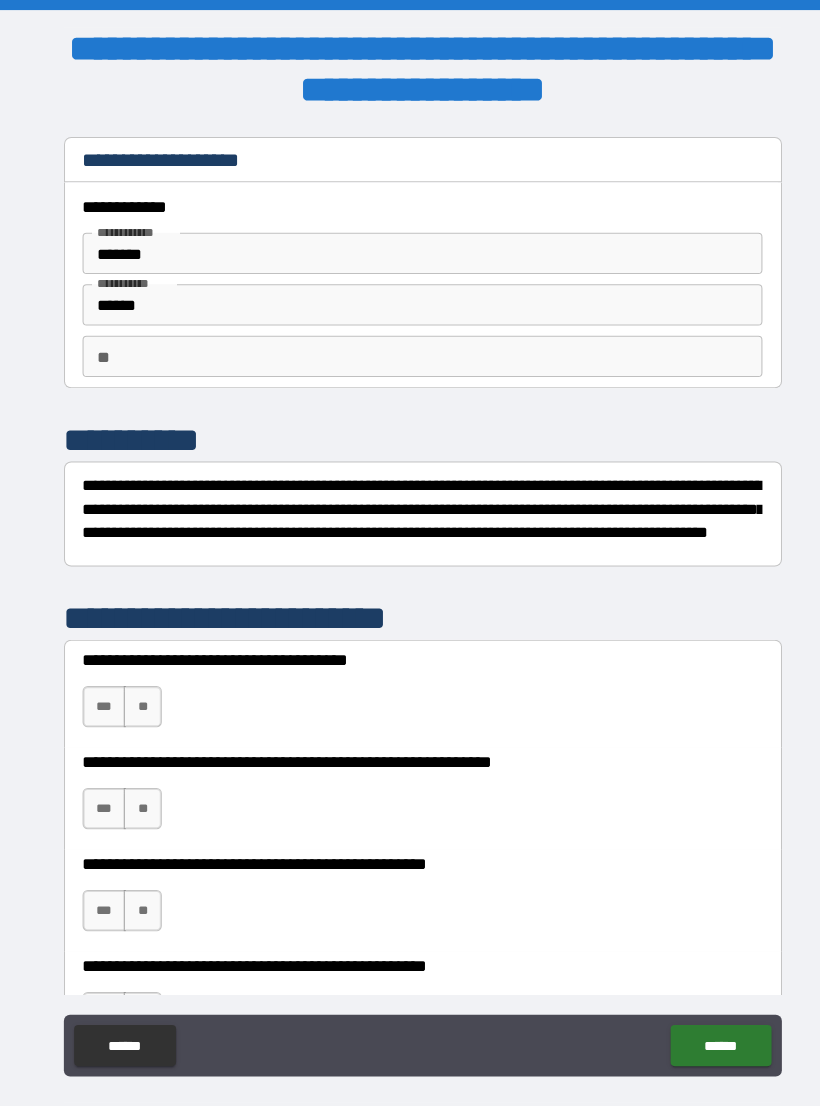 click on "***" at bounding box center [101, 686] 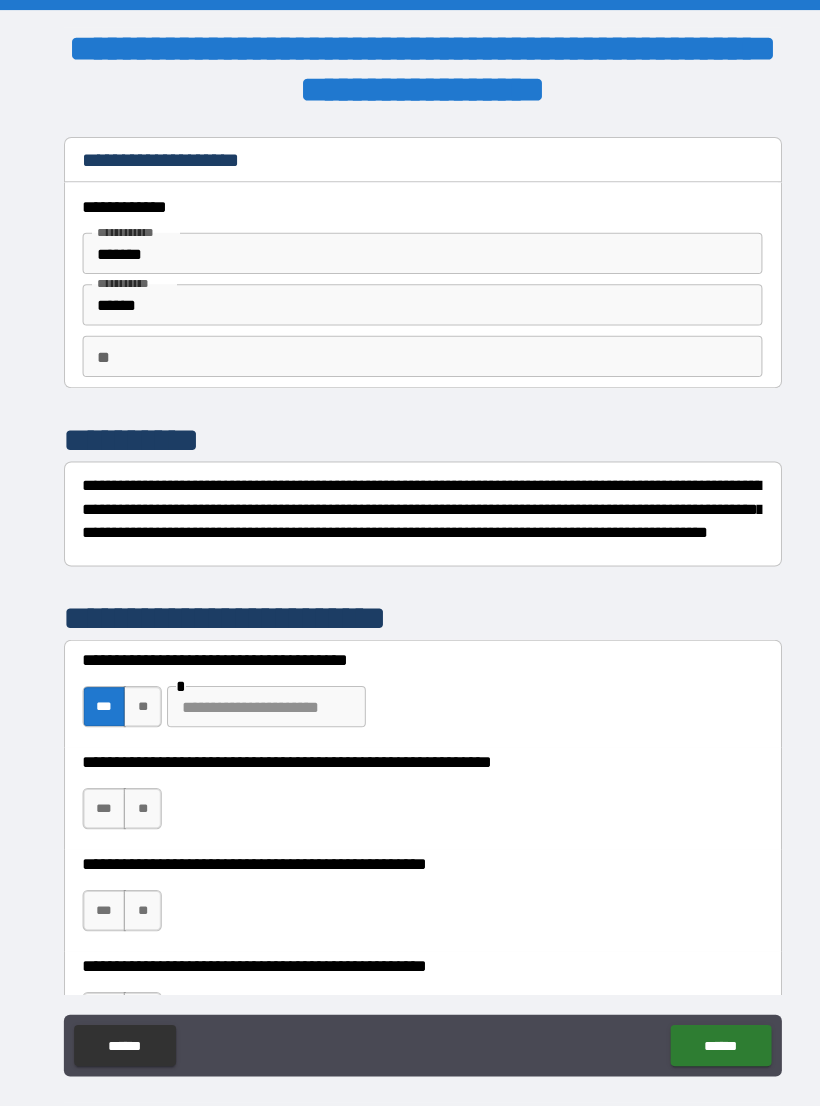 click on "**" at bounding box center [138, 785] 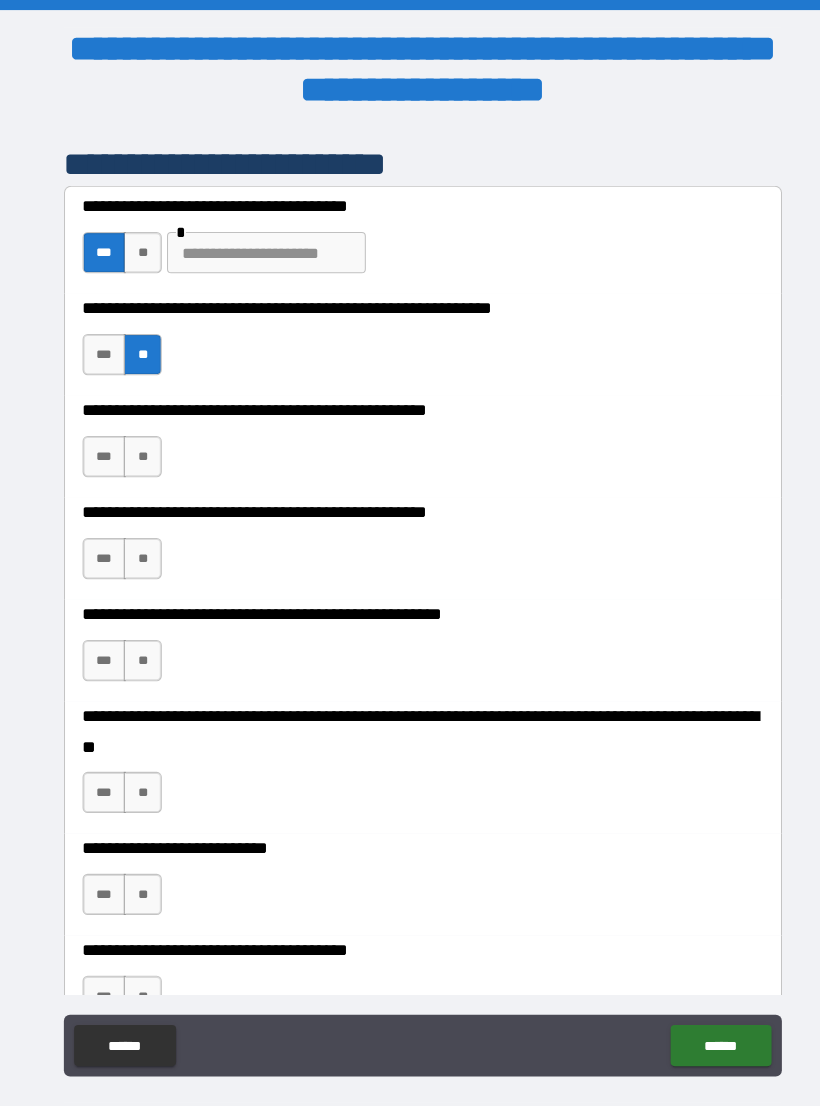 scroll, scrollTop: 456, scrollLeft: 0, axis: vertical 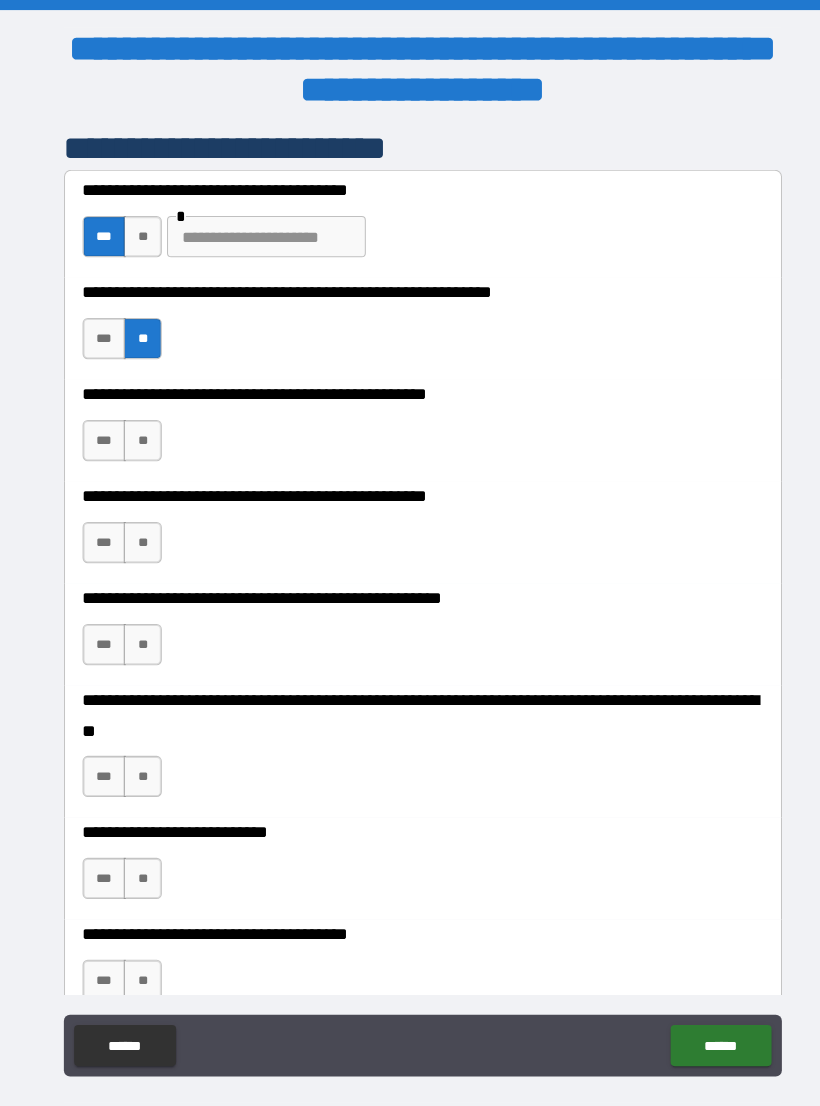 click on "**" at bounding box center [138, 428] 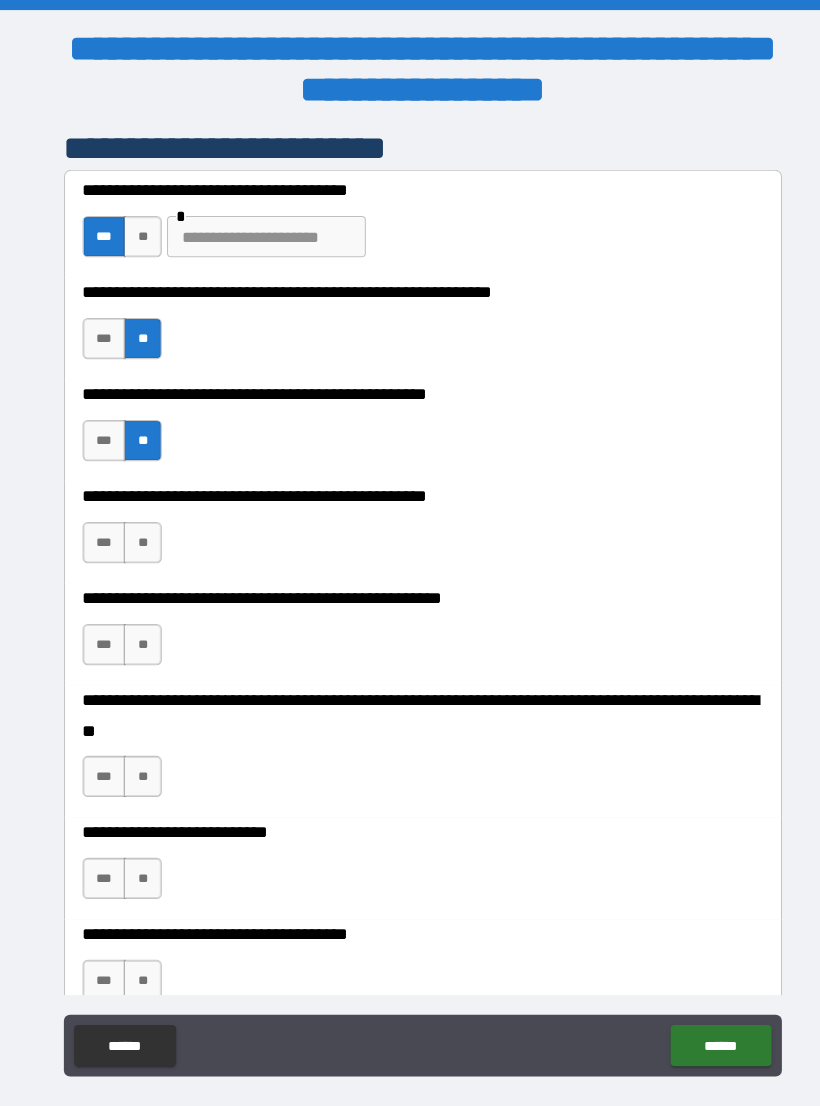 click on "***" at bounding box center (101, 527) 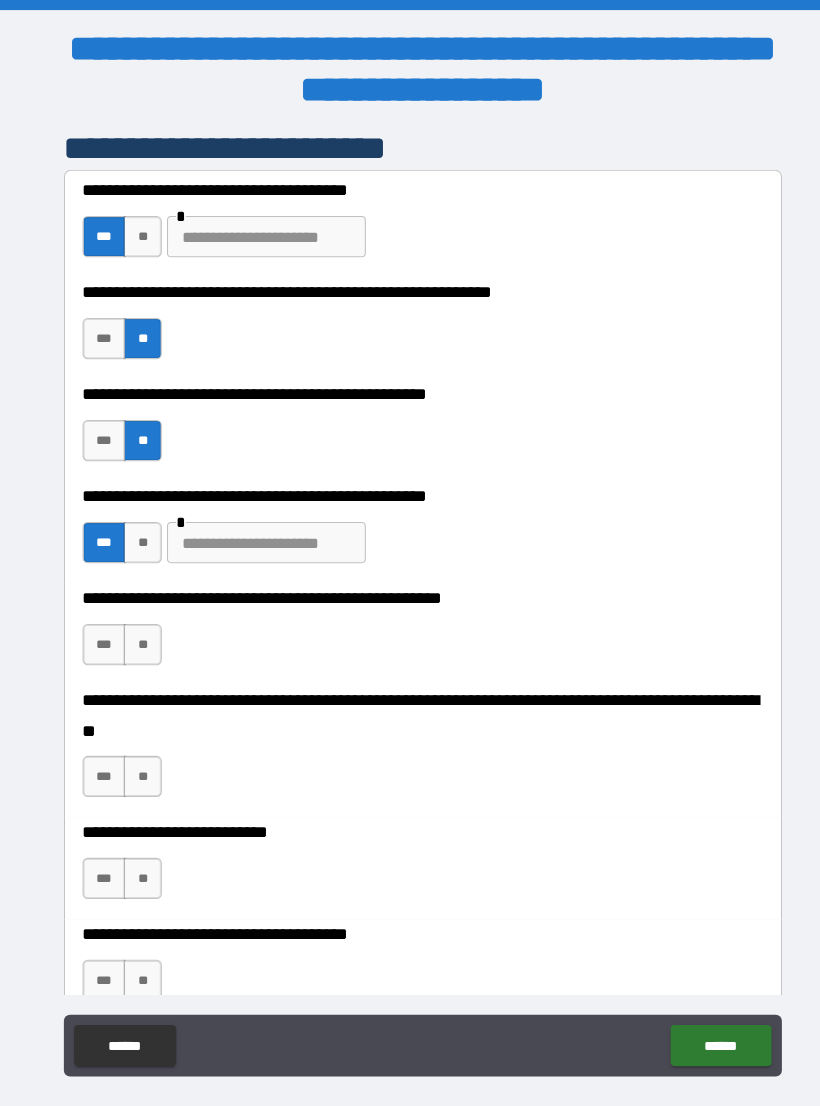 click at bounding box center (258, 527) 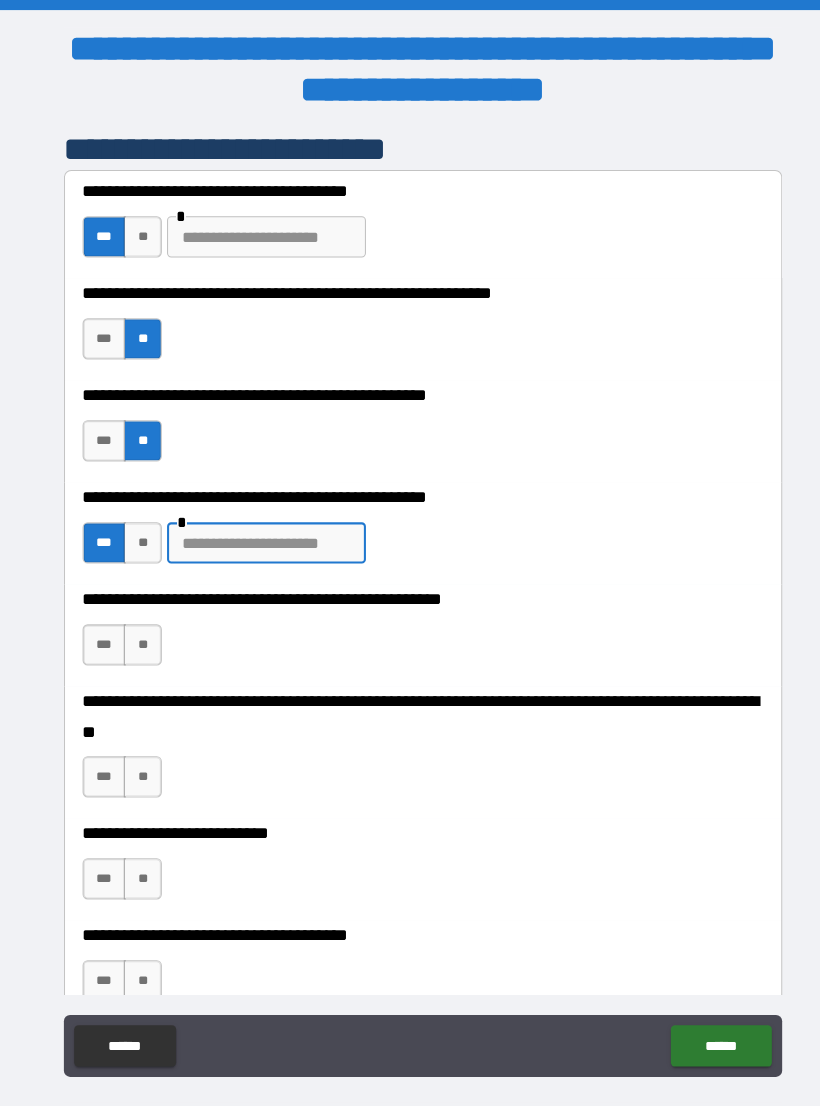click at bounding box center (258, 527) 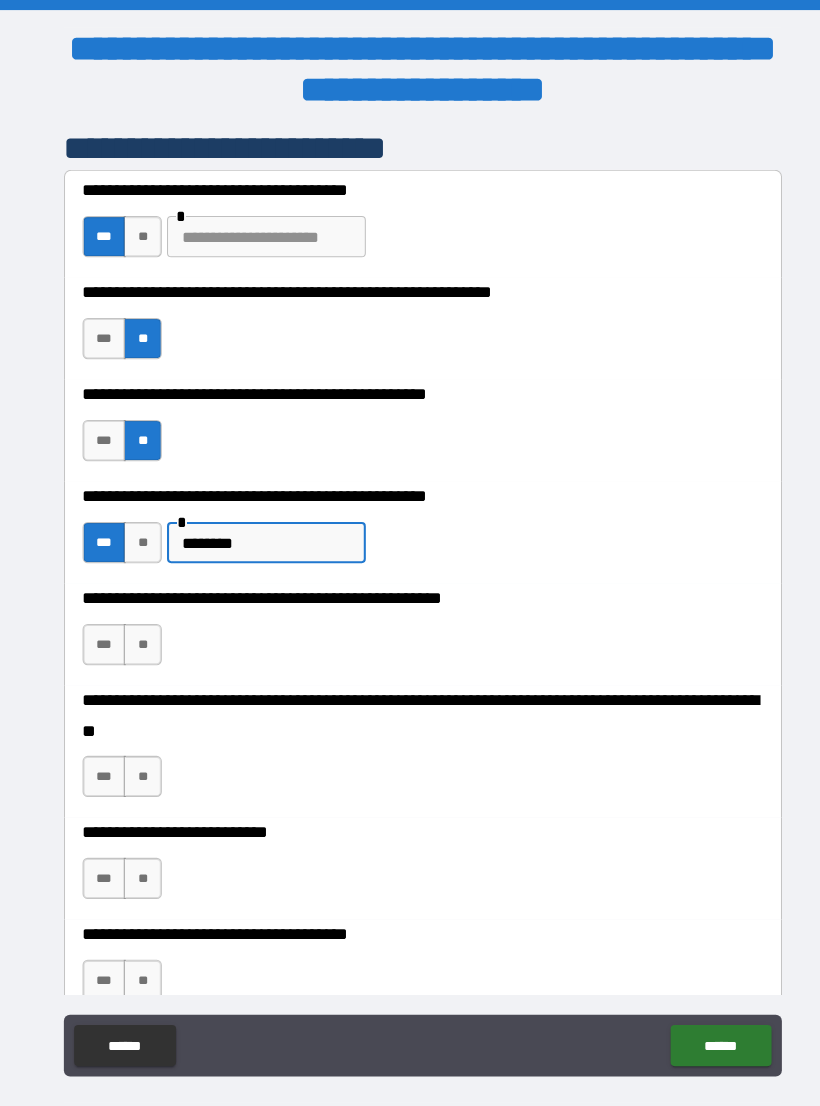 click on "**" at bounding box center (138, 626) 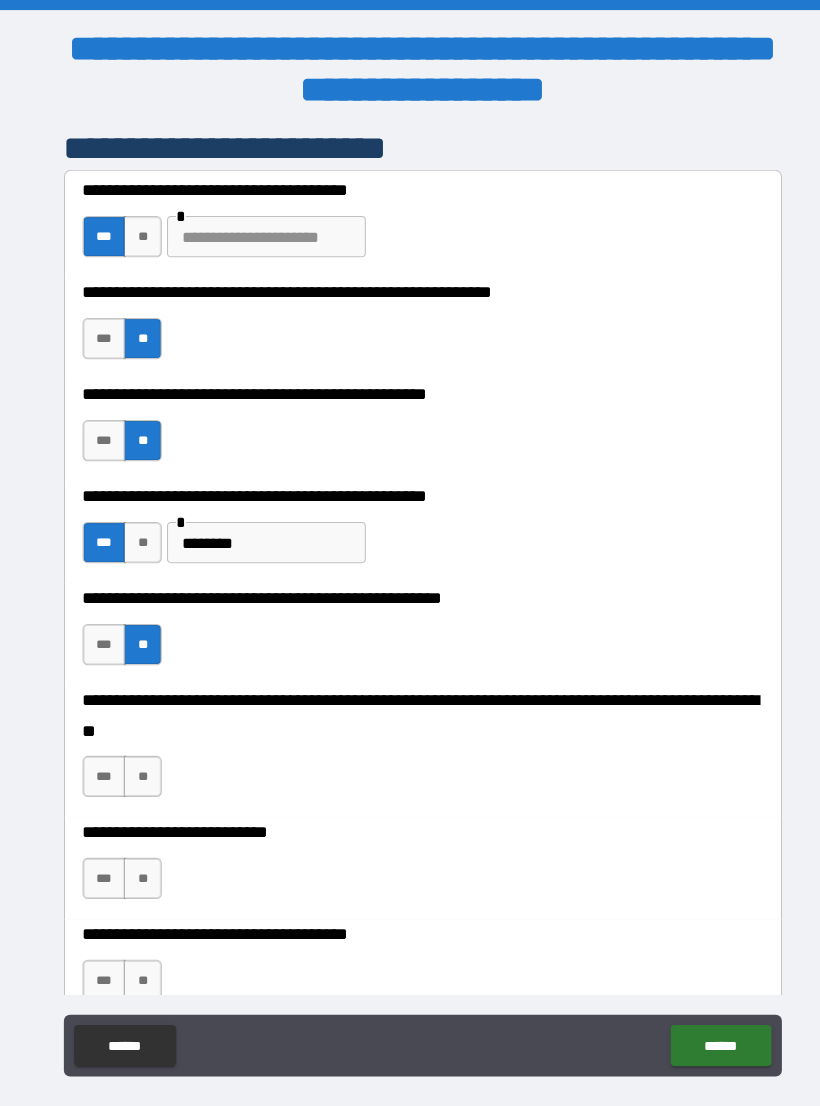 click on "**" at bounding box center [138, 754] 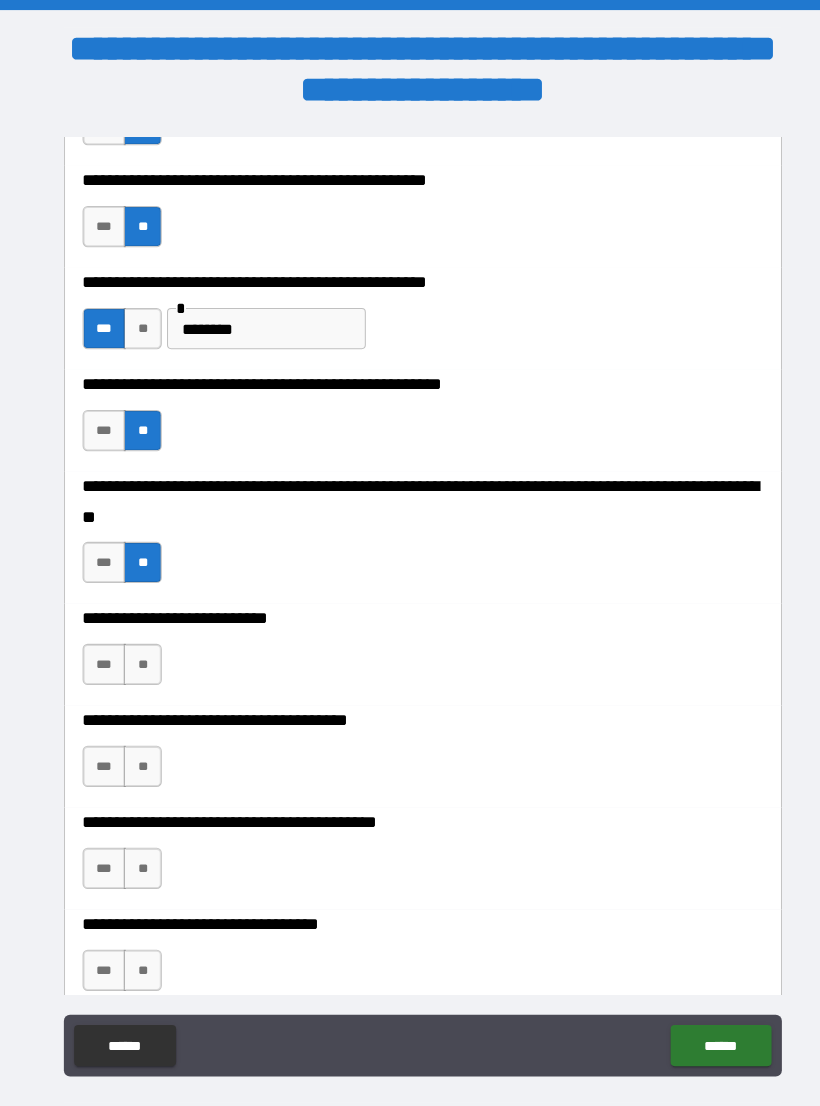 scroll, scrollTop: 672, scrollLeft: 0, axis: vertical 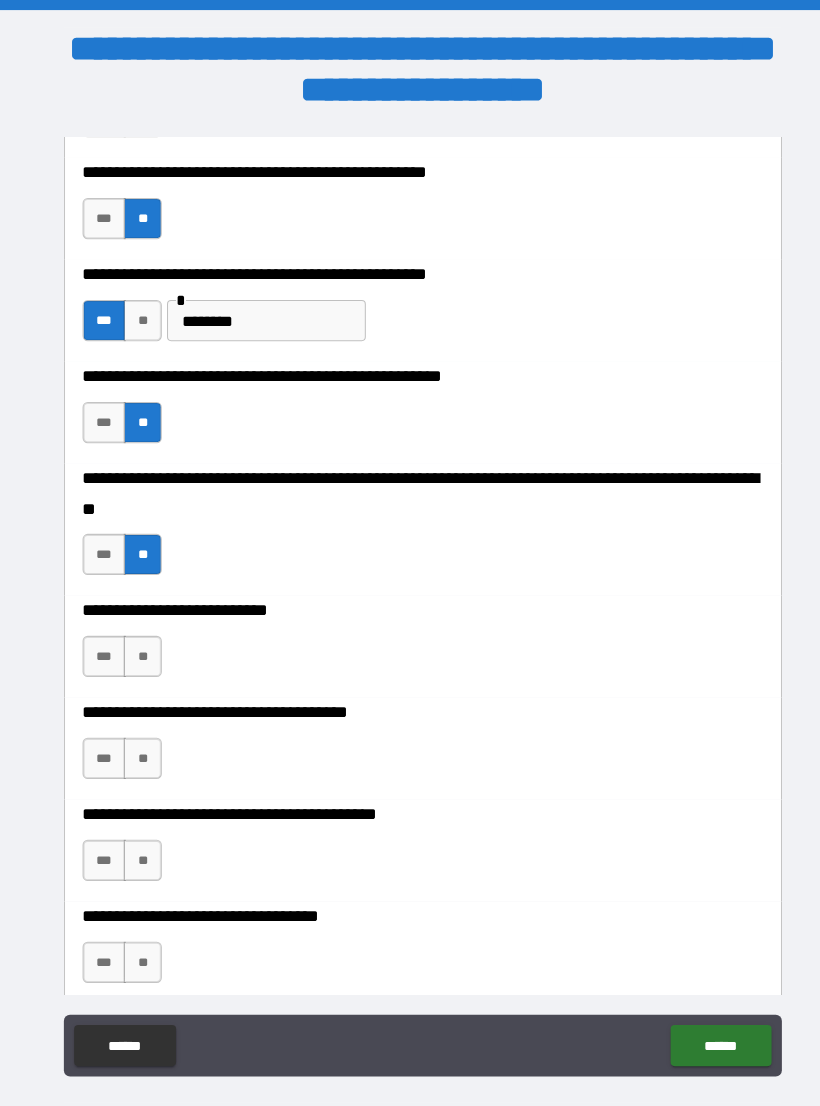 click on "**" at bounding box center (138, 637) 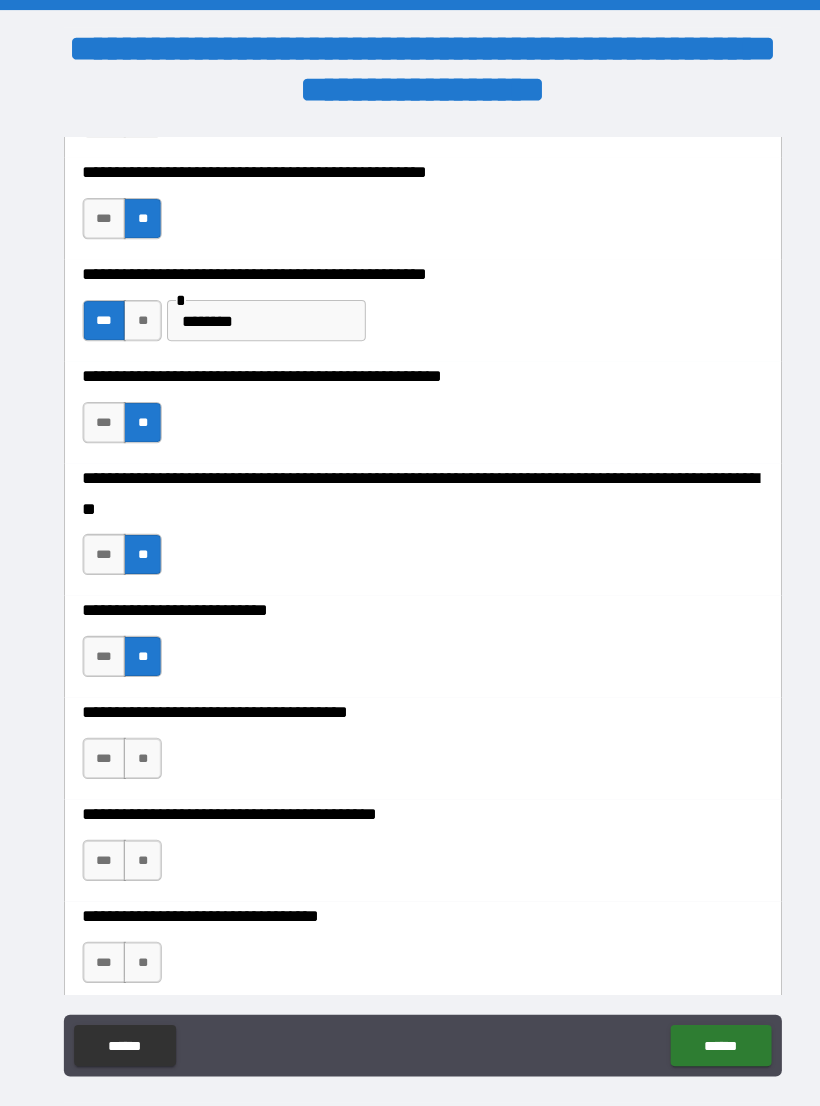 click on "**********" at bounding box center (410, 726) 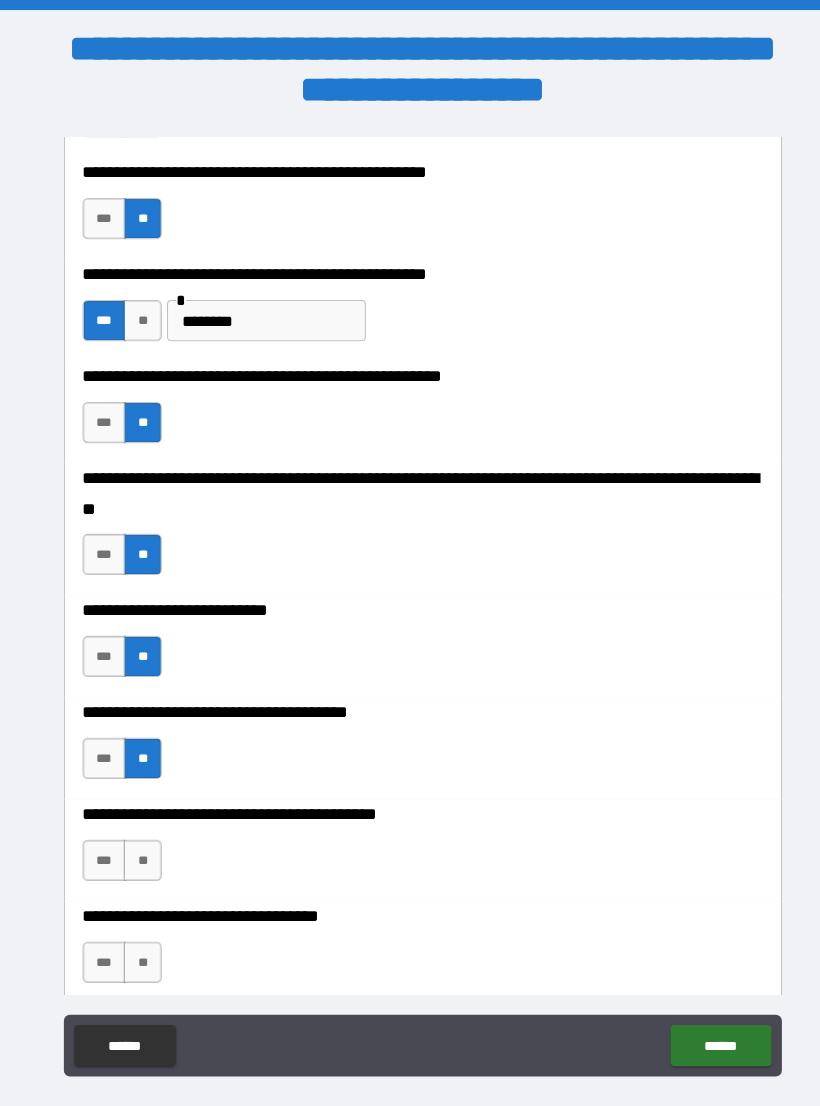 click on "**" at bounding box center [138, 835] 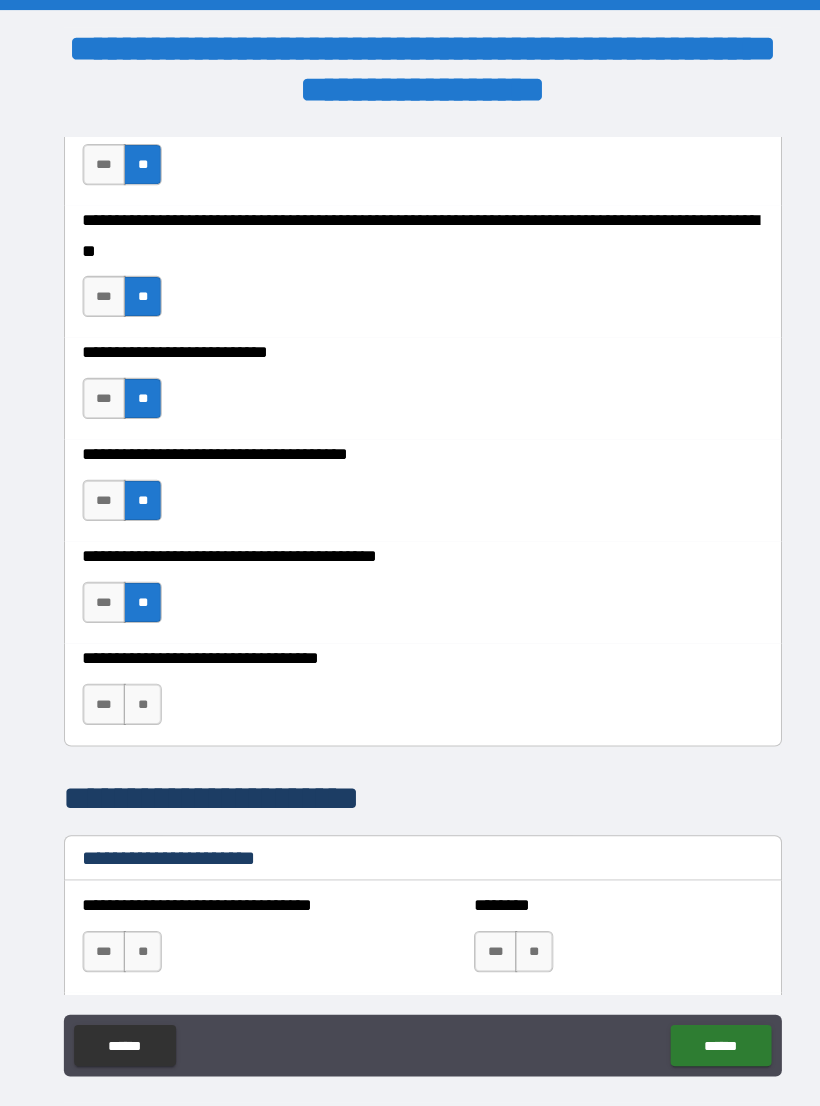 scroll, scrollTop: 937, scrollLeft: 0, axis: vertical 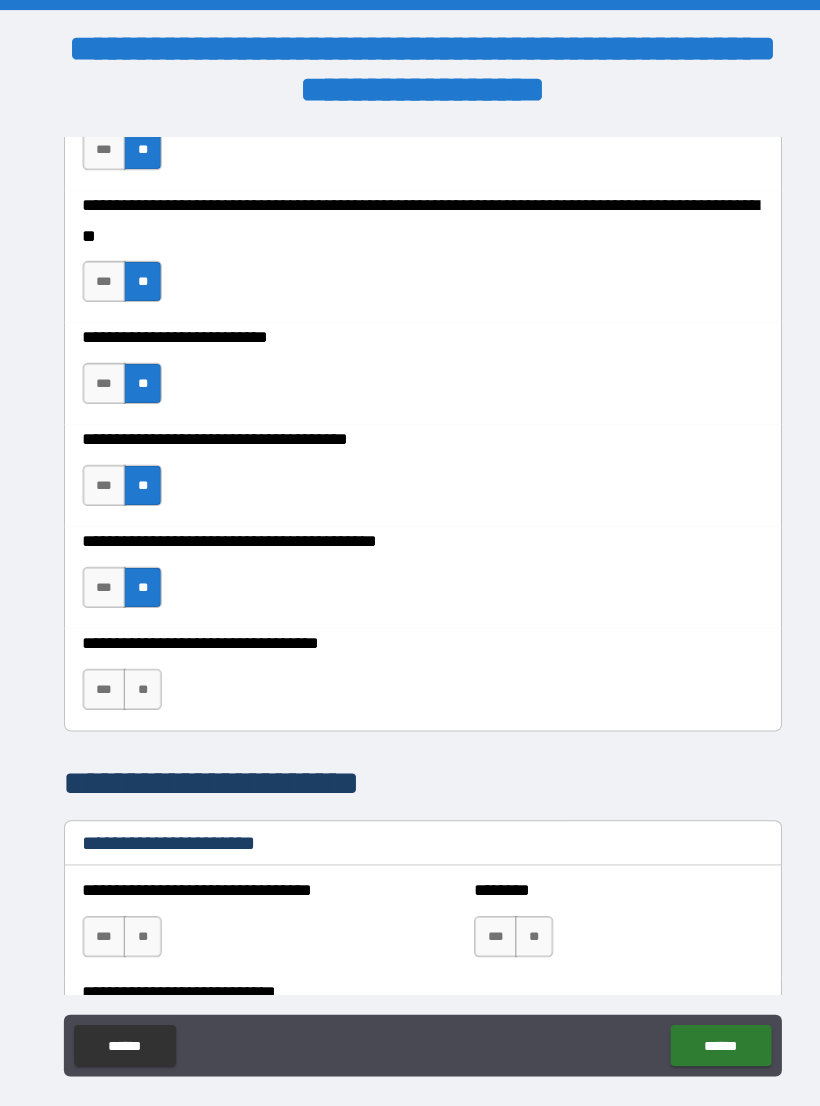 click on "**" at bounding box center (138, 669) 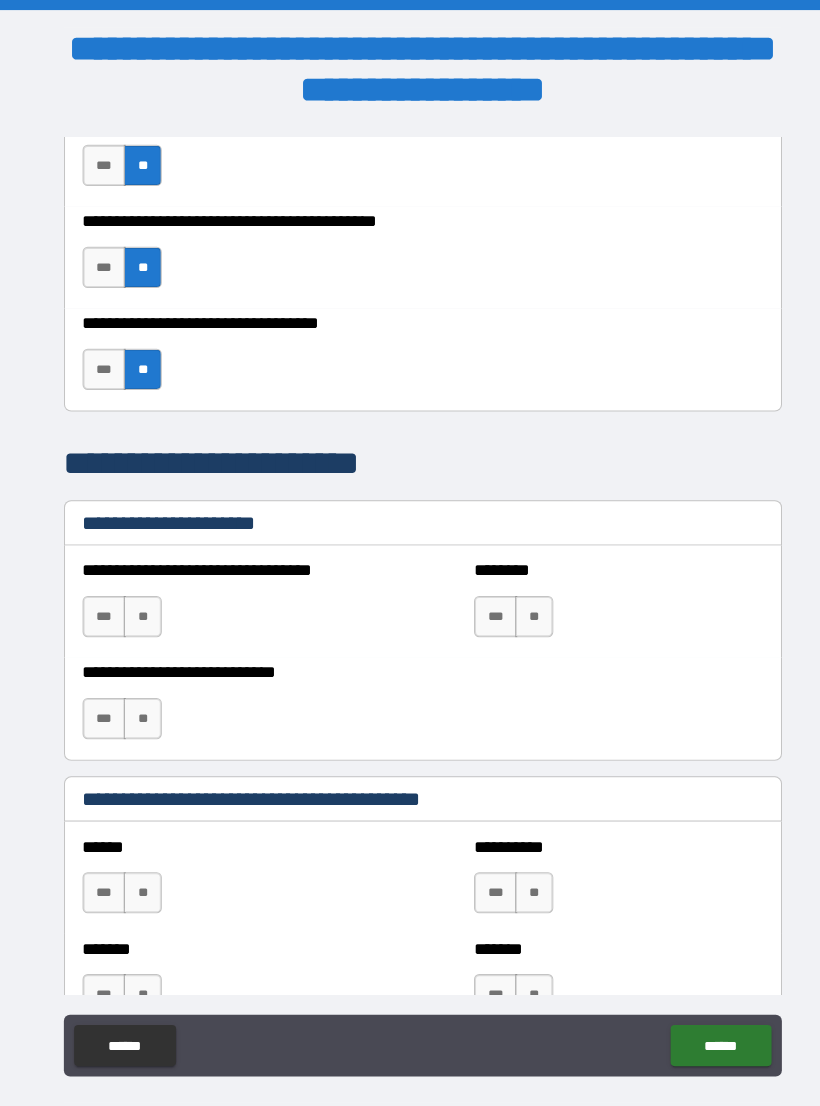 scroll, scrollTop: 1252, scrollLeft: 0, axis: vertical 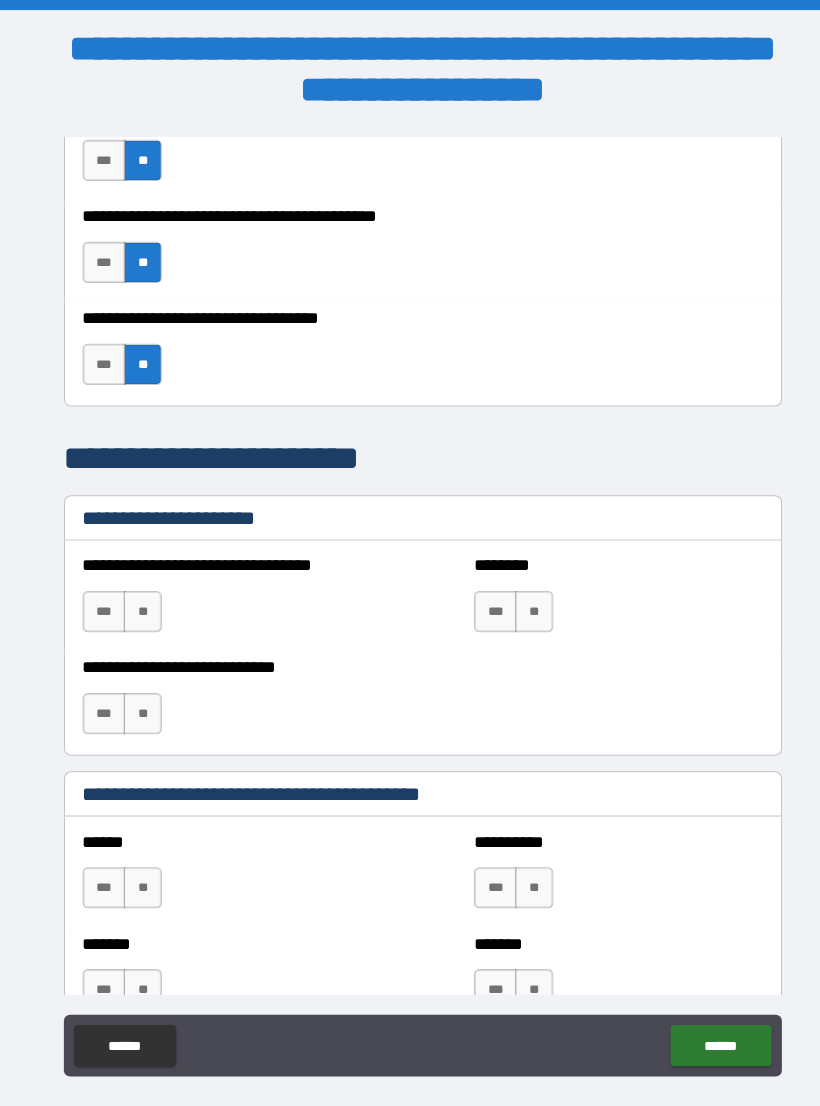 click on "**" at bounding box center [138, 594] 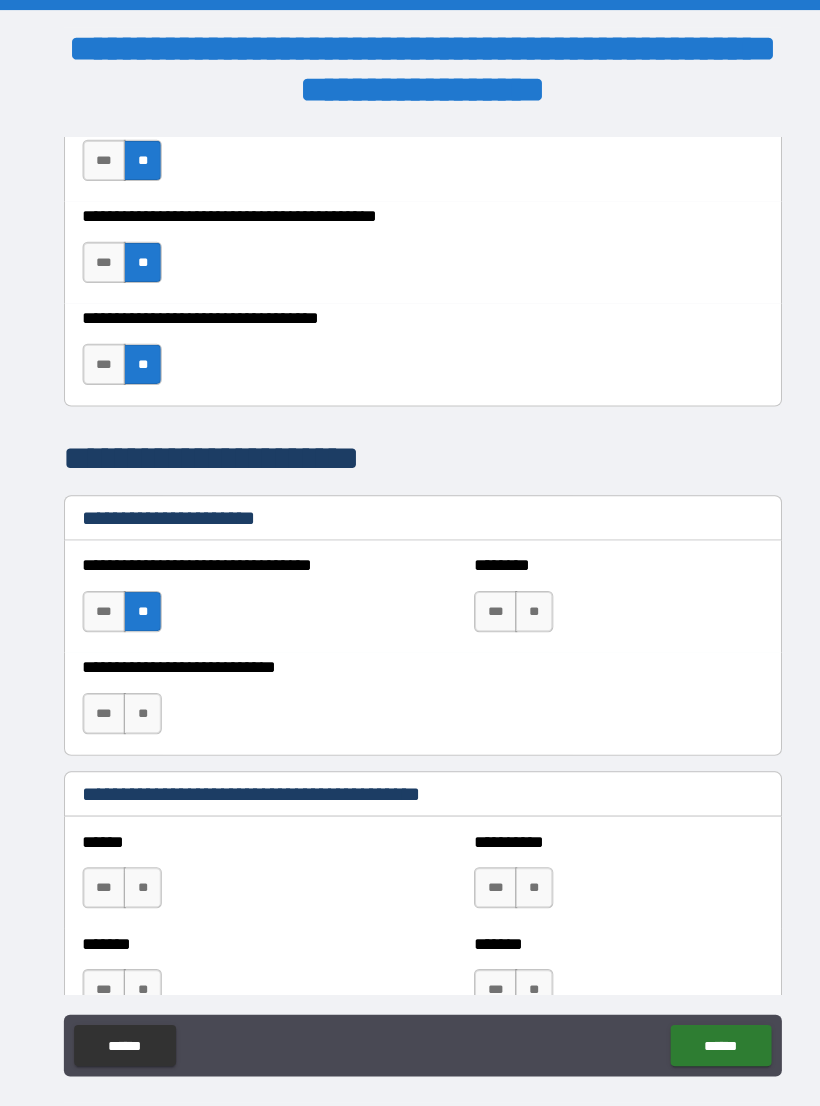 click on "**" at bounding box center (138, 693) 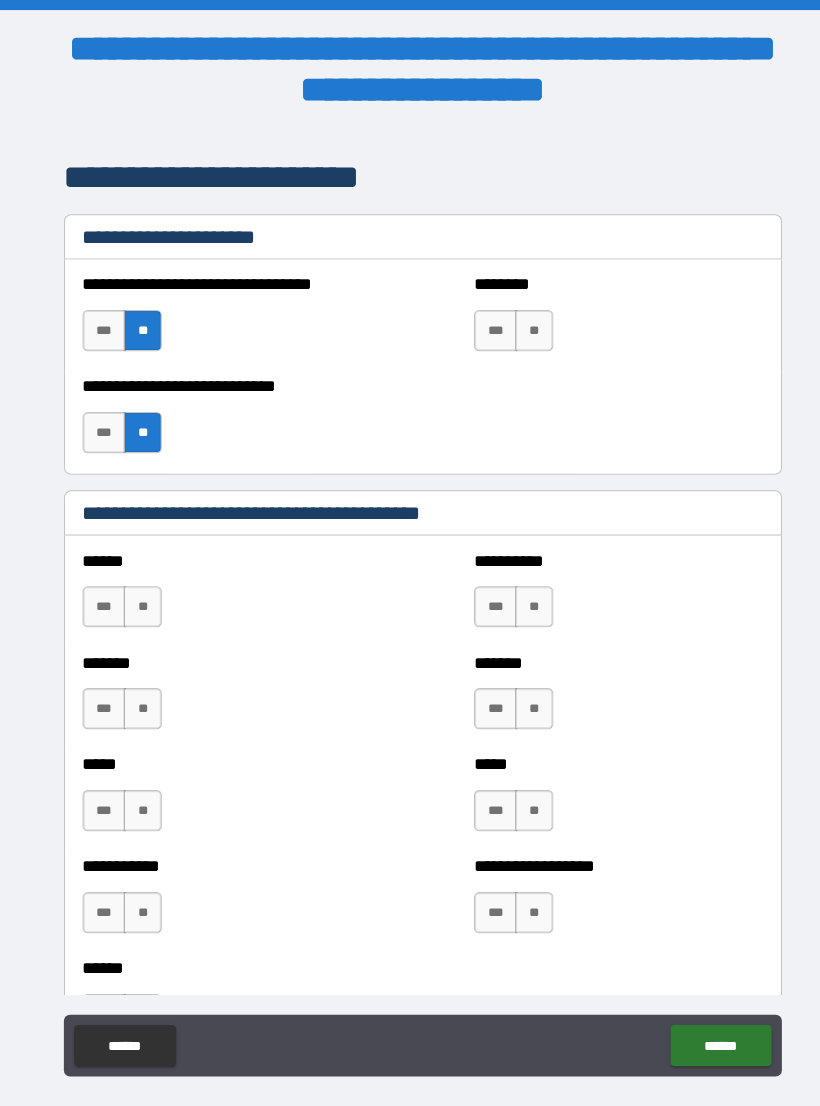 scroll, scrollTop: 1572, scrollLeft: 0, axis: vertical 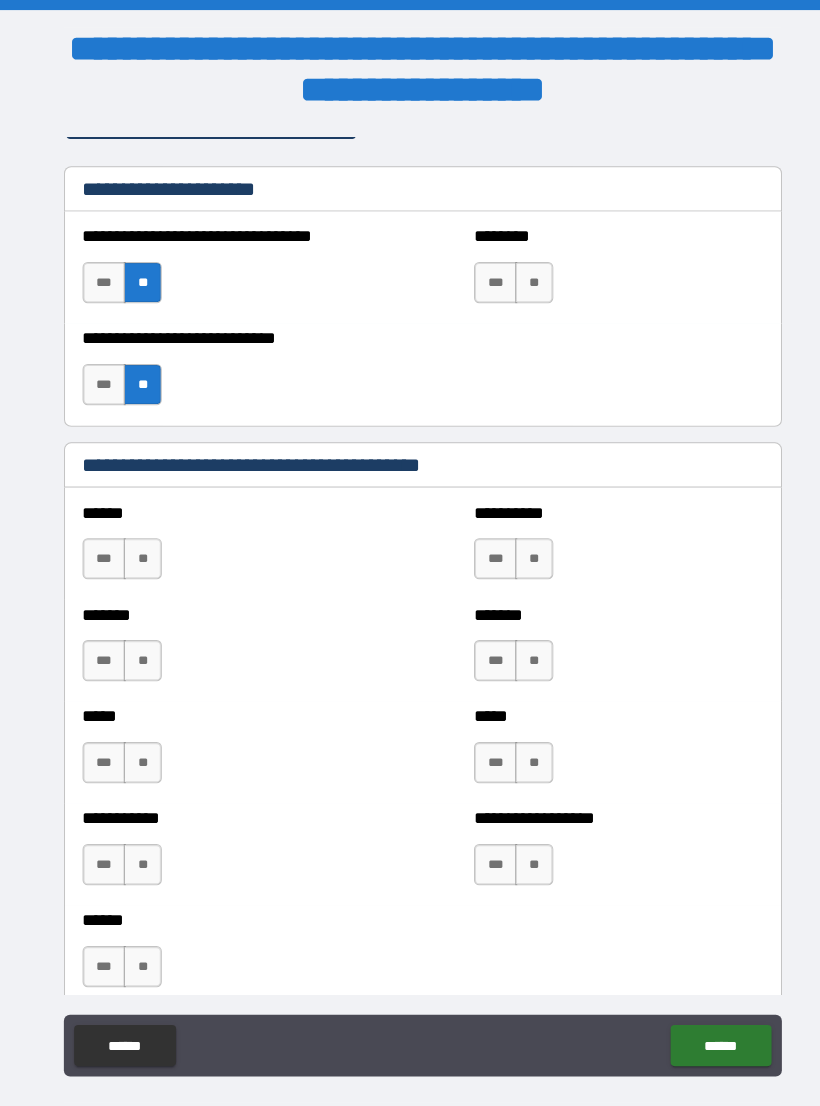click on "**" at bounding box center [138, 542] 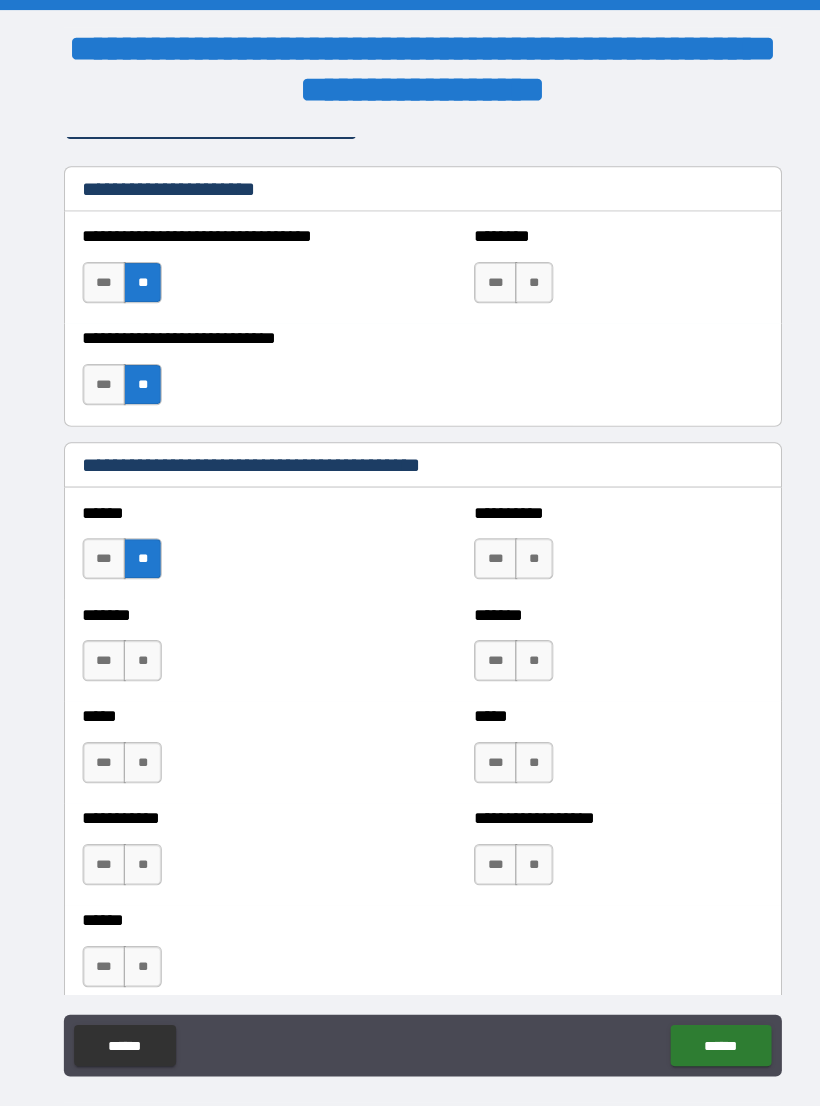 click on "**" at bounding box center [138, 641] 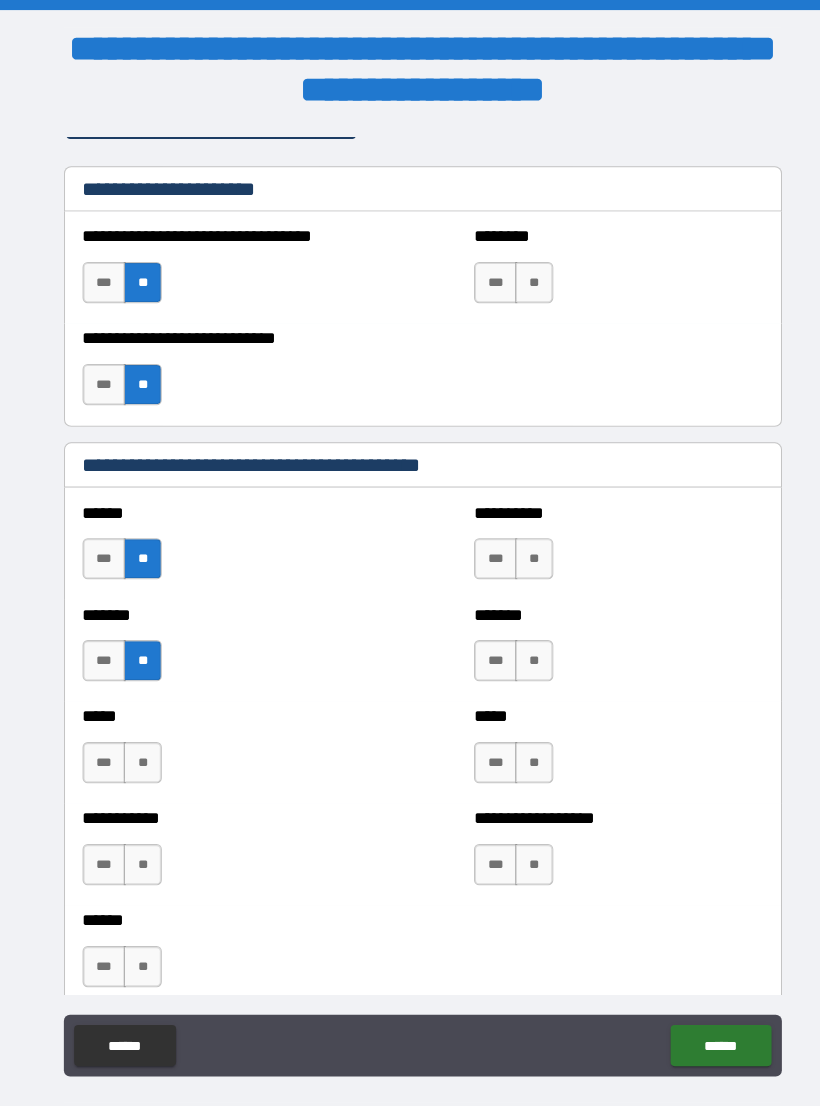 click on "***** *** **" at bounding box center (220, 730) 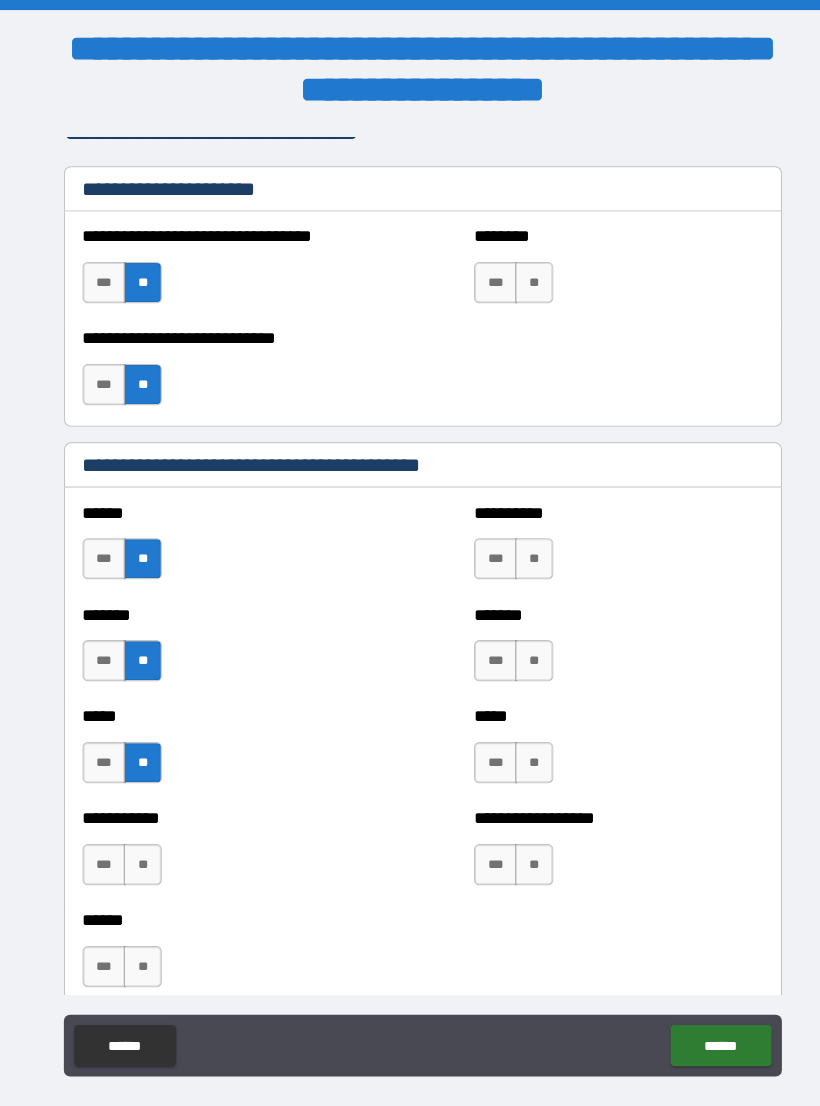 click on "**" at bounding box center (138, 839) 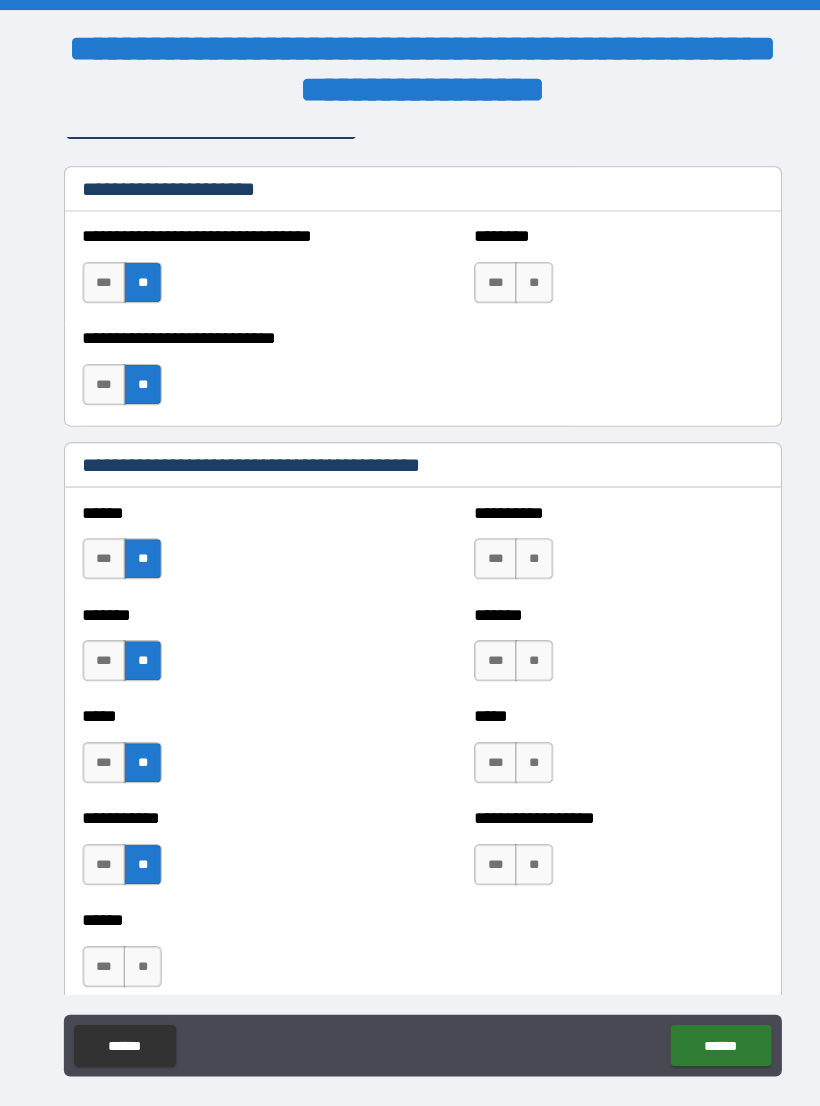 click on "**" at bounding box center [138, 938] 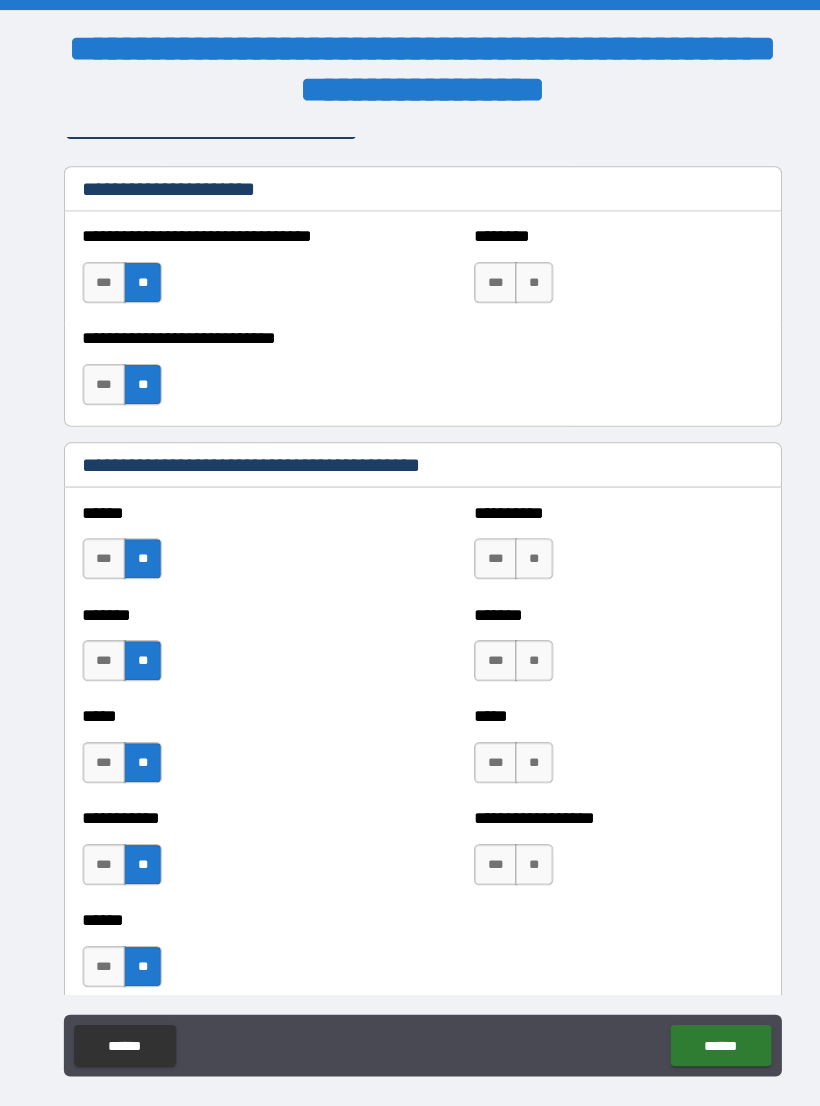 click on "**" at bounding box center [518, 542] 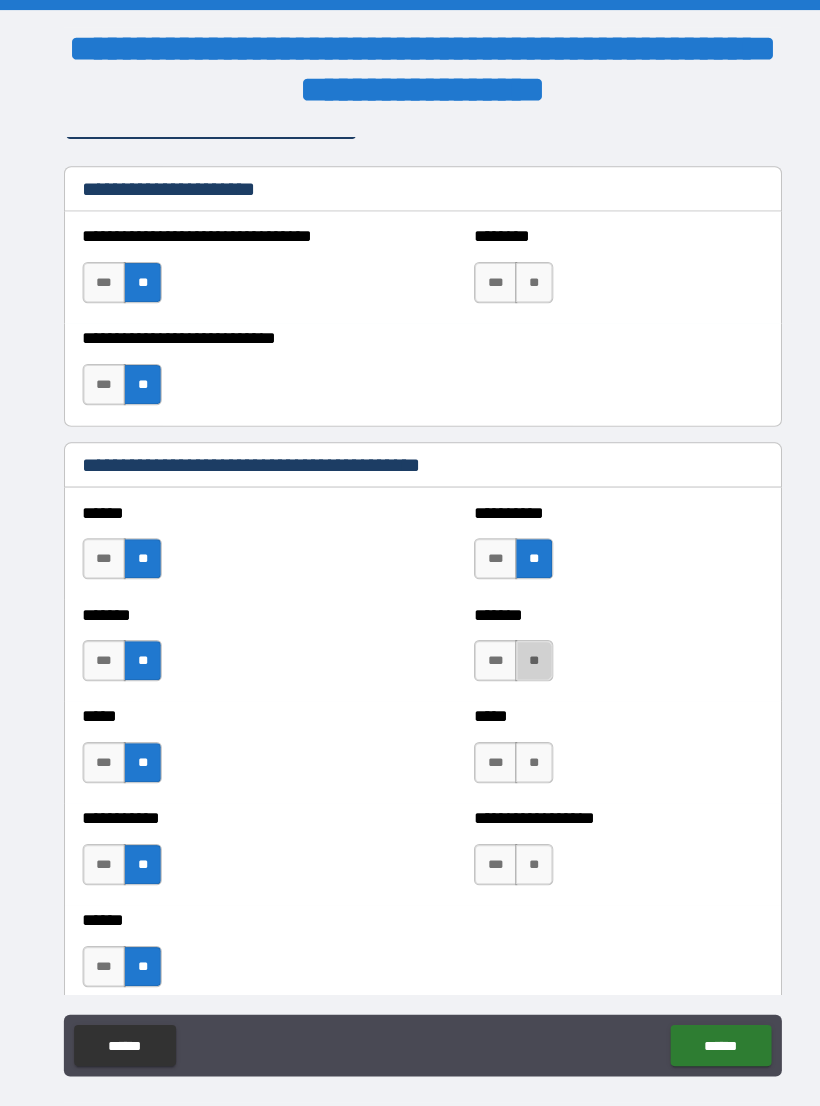 click on "**" at bounding box center [518, 641] 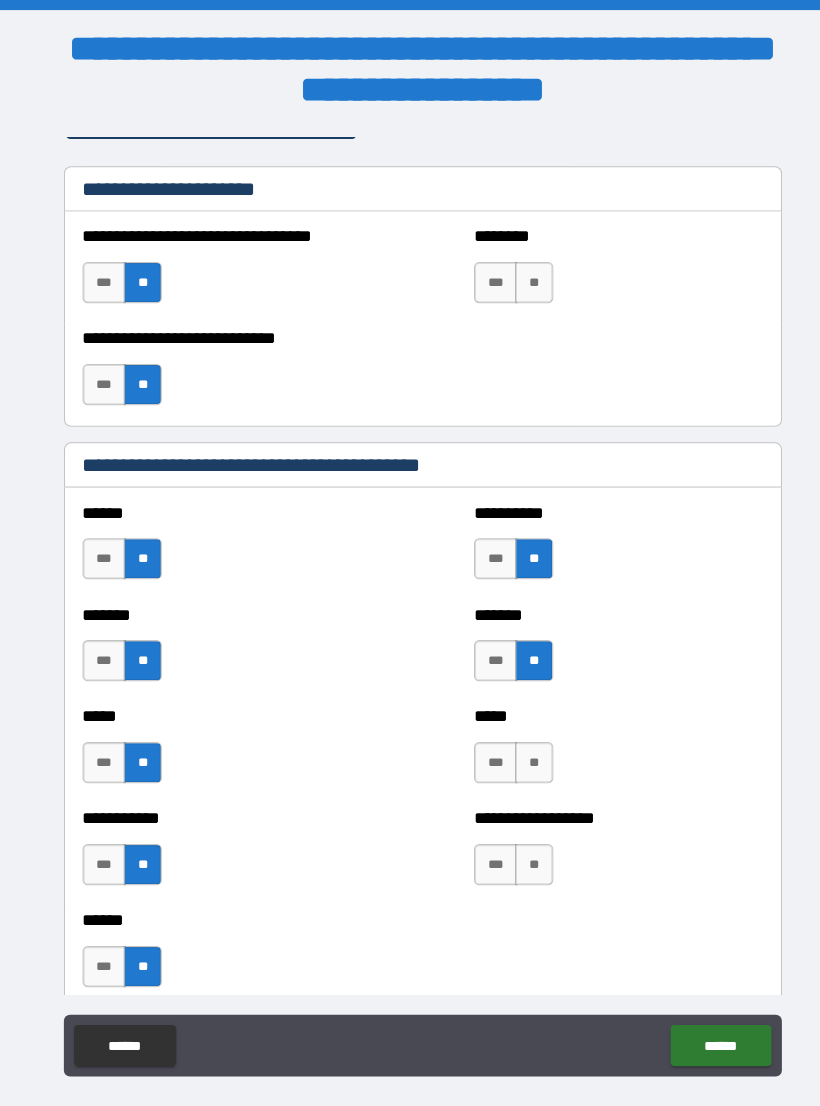 click on "**" at bounding box center (518, 740) 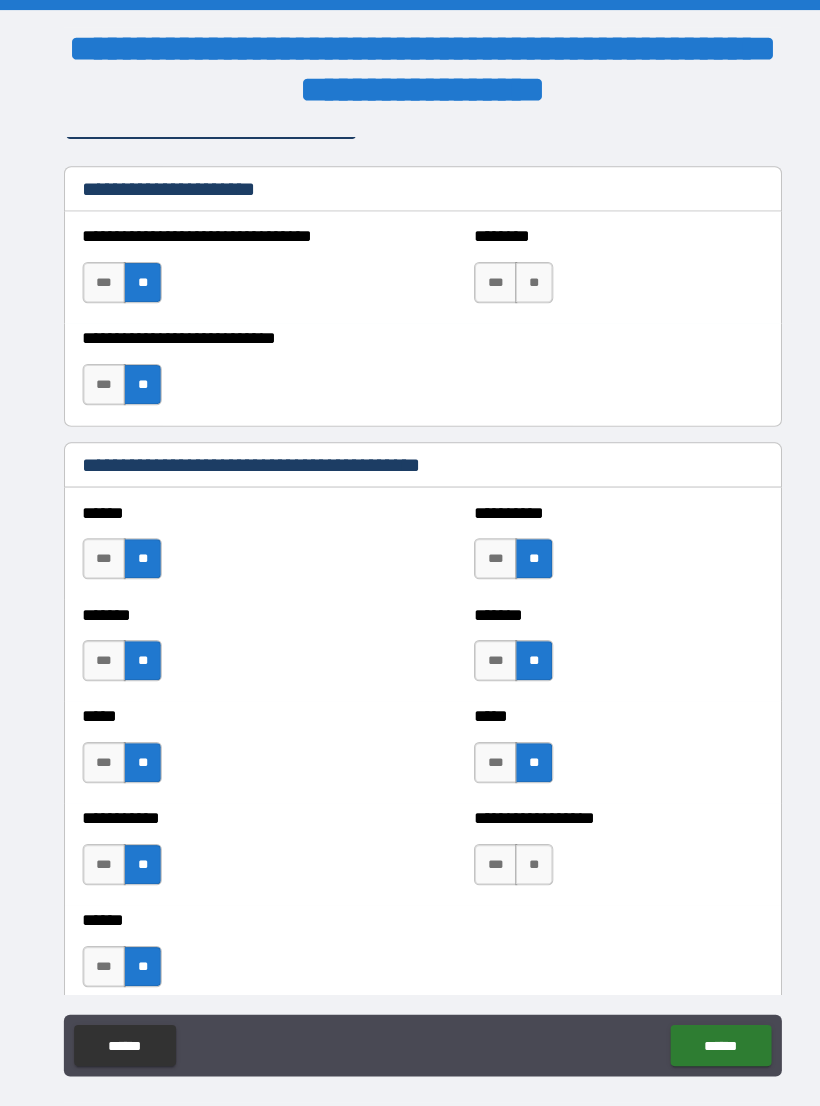 click on "**" at bounding box center (518, 839) 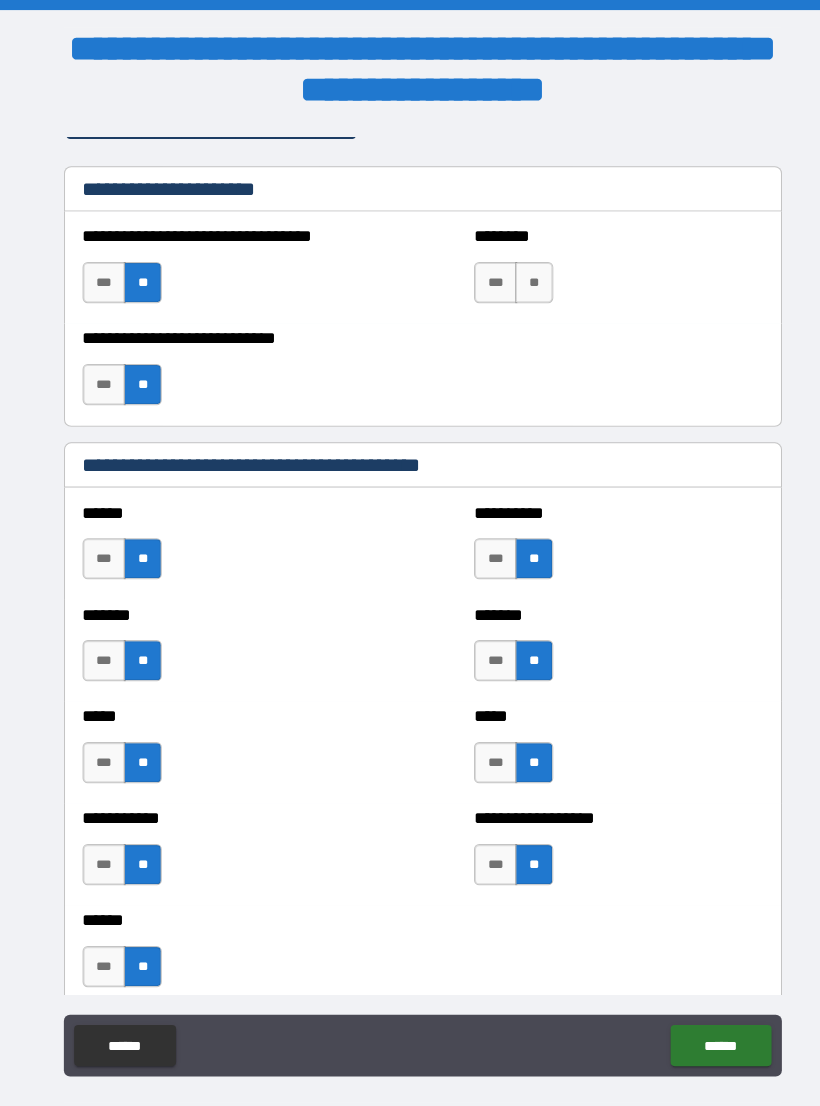 click on "******" at bounding box center (699, 1015) 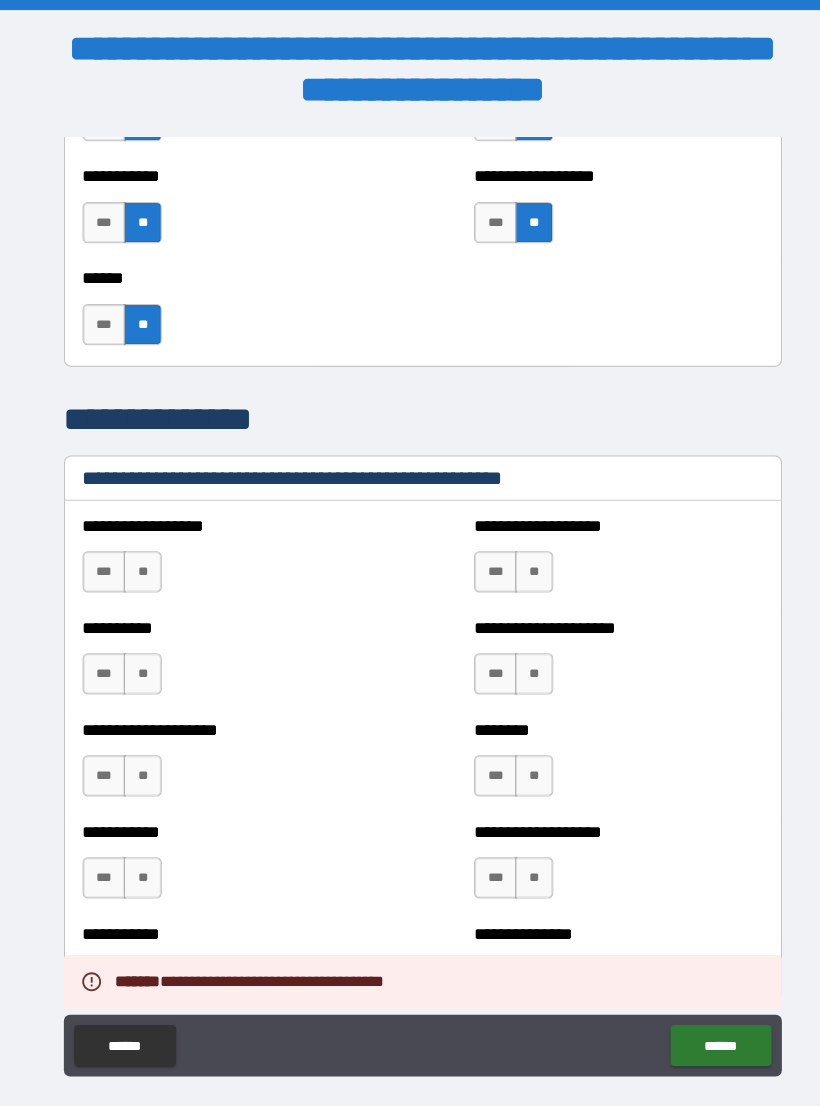scroll, scrollTop: 2198, scrollLeft: 0, axis: vertical 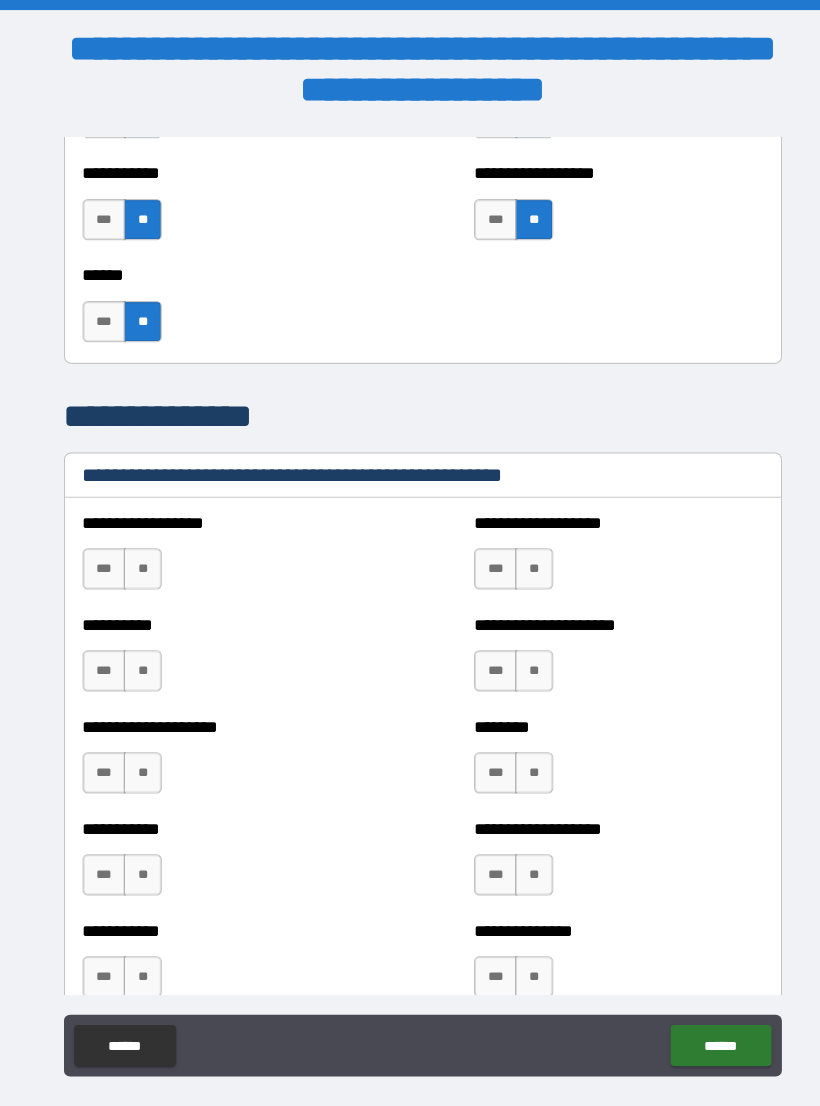 click on "**" at bounding box center [138, 552] 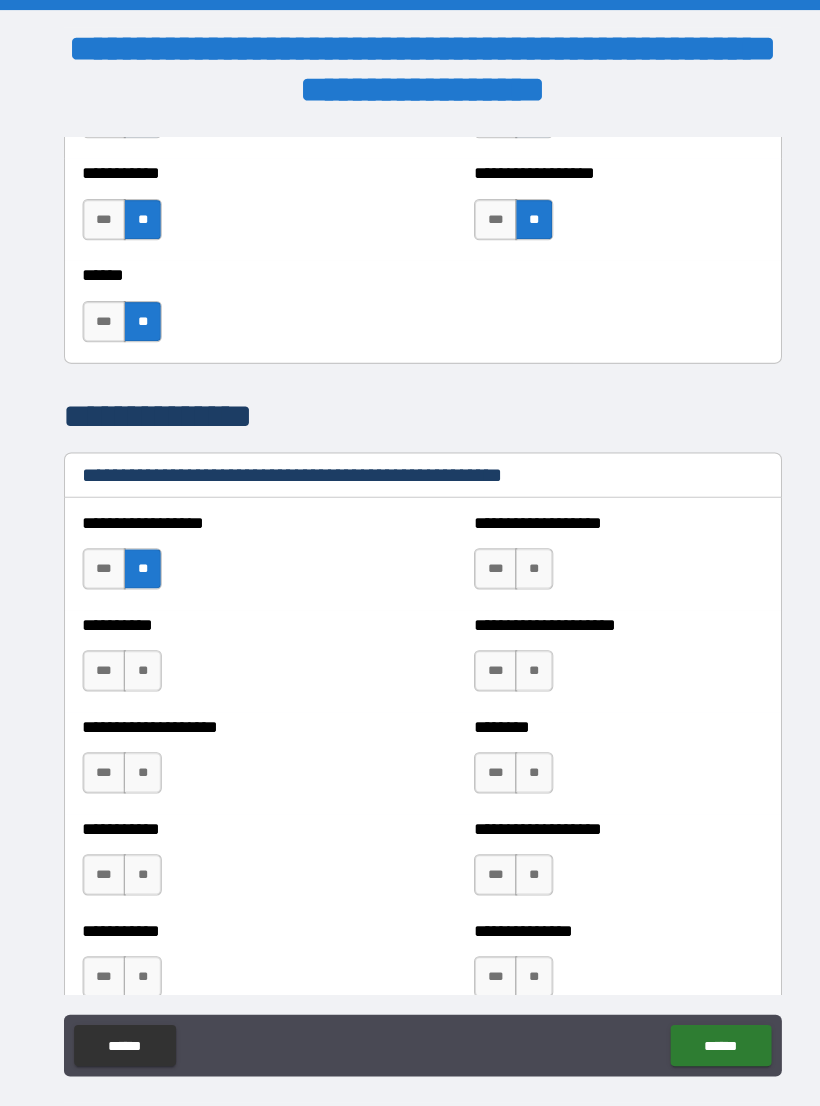 click on "**" at bounding box center (138, 651) 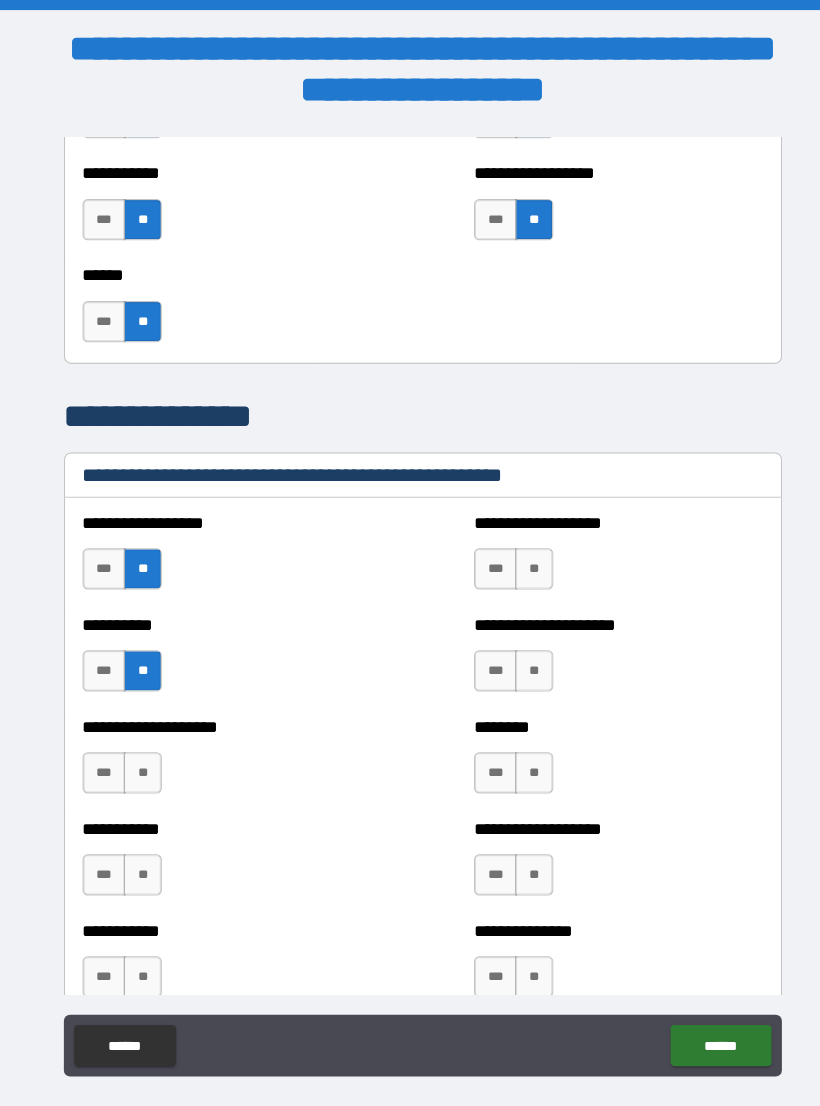 click on "**" at bounding box center [138, 750] 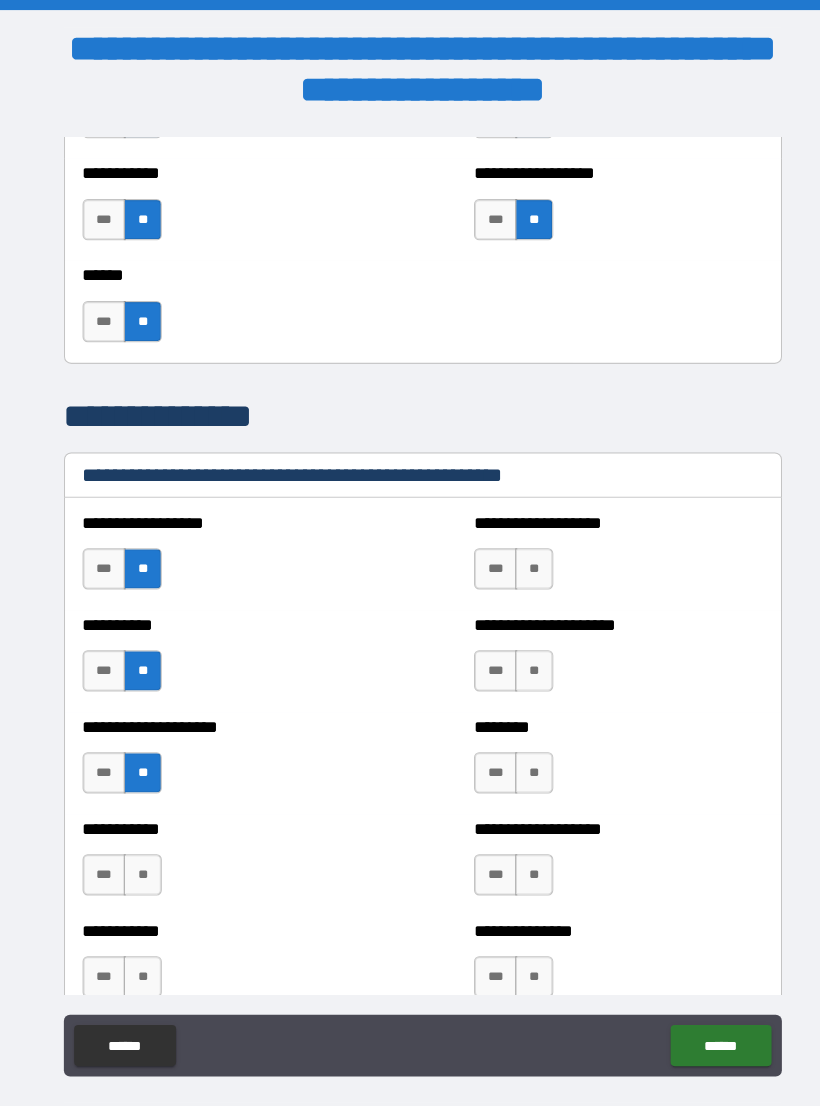 click on "**" at bounding box center (138, 849) 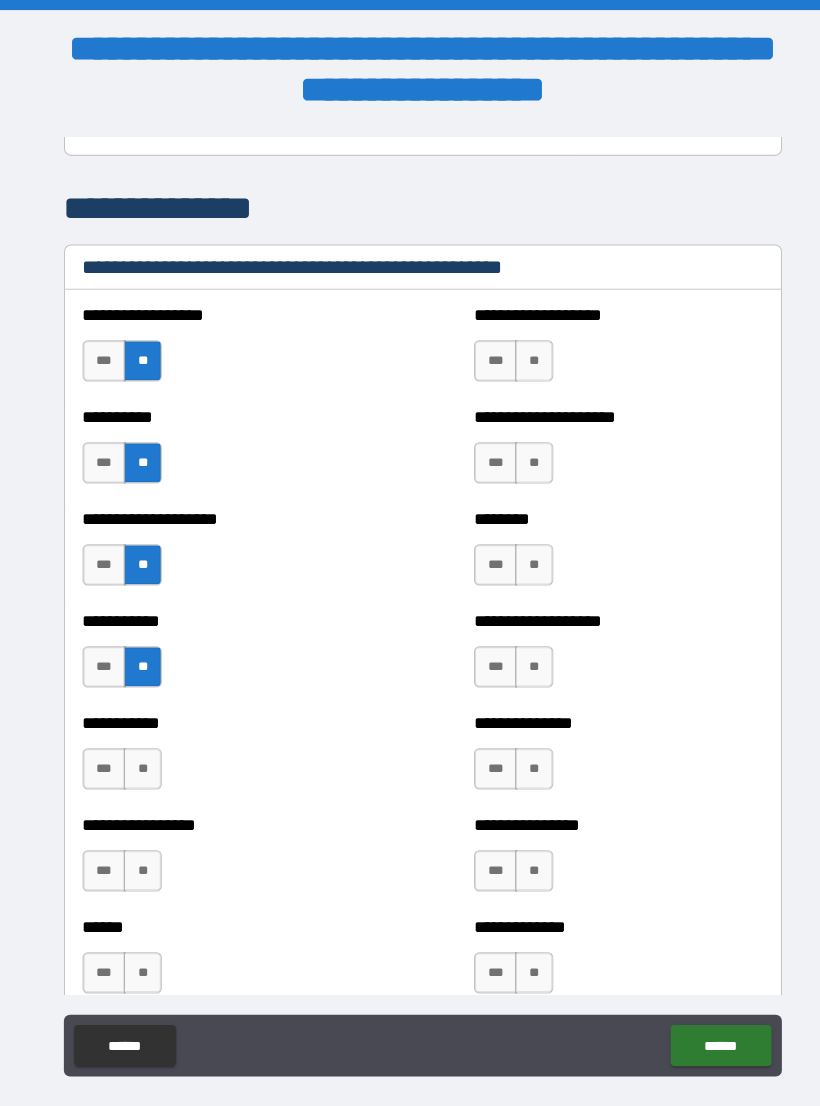 scroll, scrollTop: 2399, scrollLeft: 0, axis: vertical 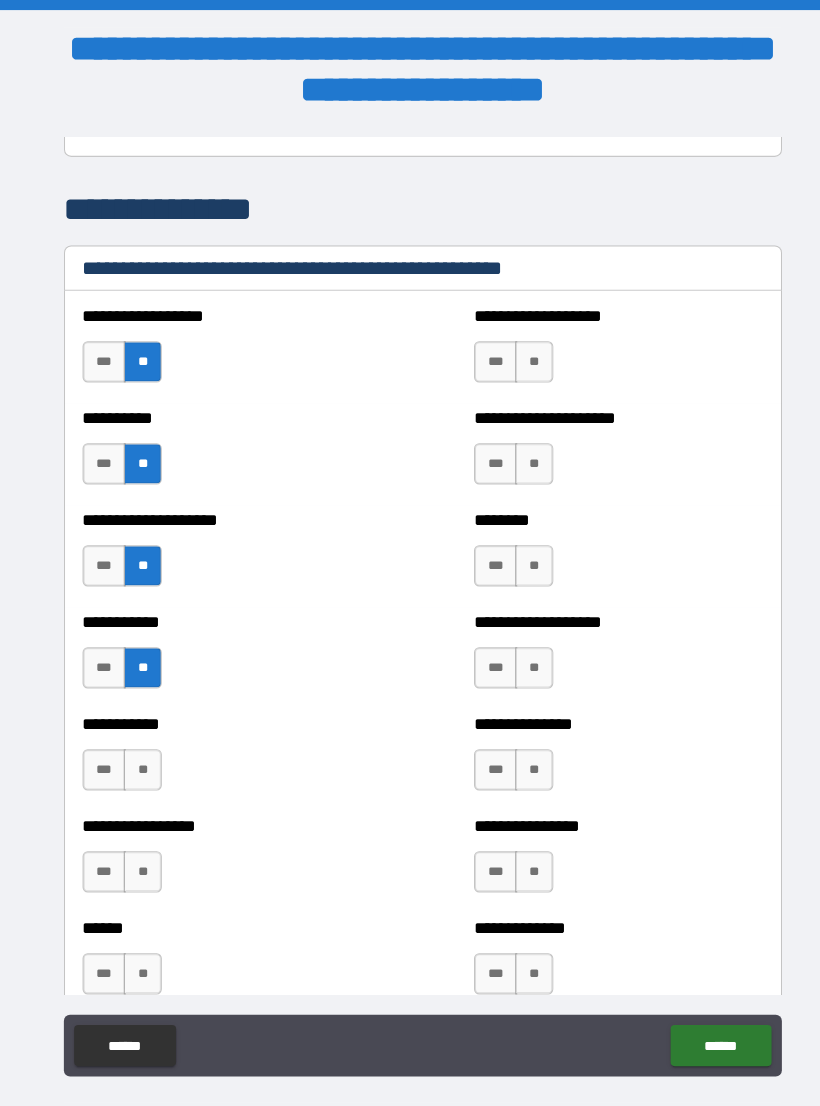 click on "**" at bounding box center [138, 747] 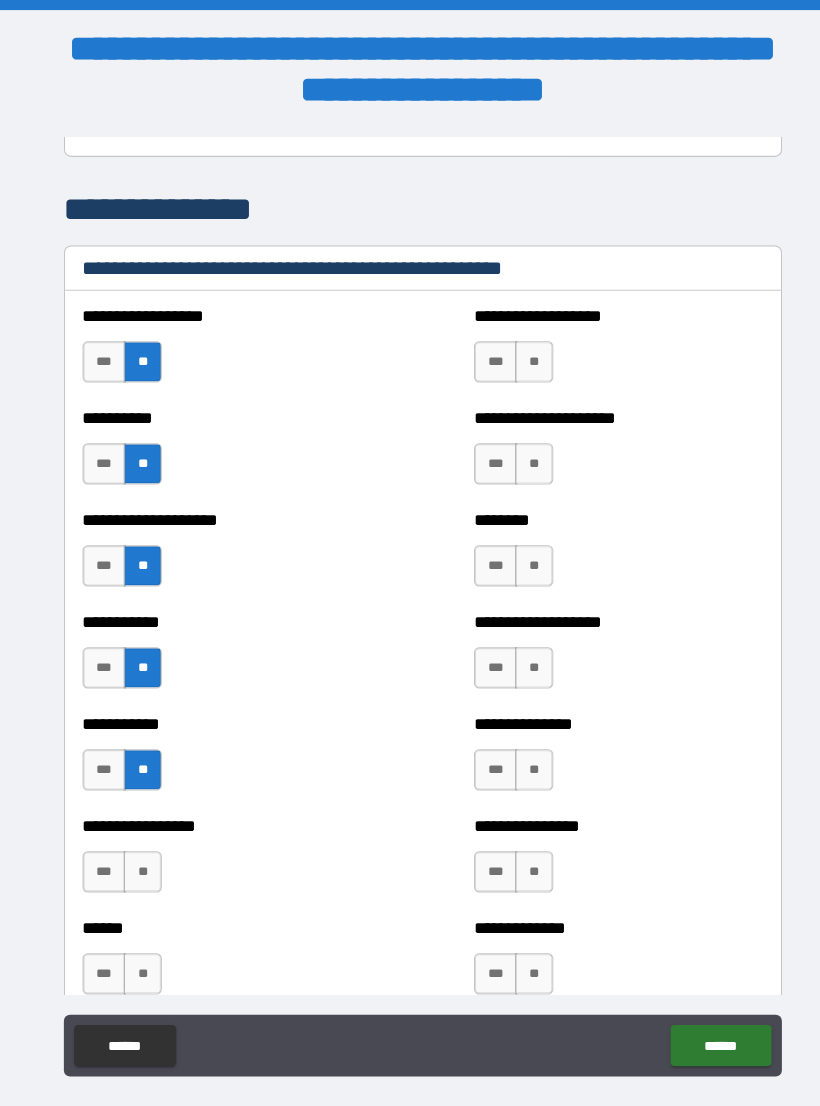 click on "**" at bounding box center (138, 846) 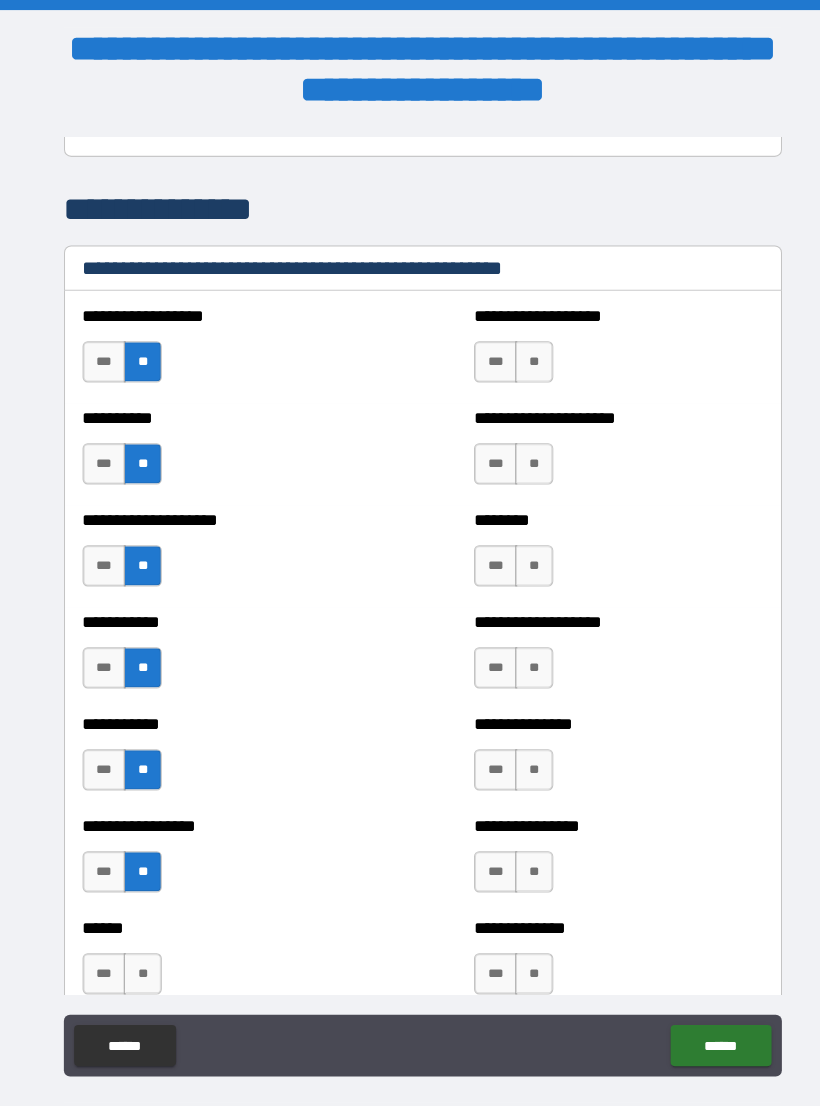 click on "**" at bounding box center (138, 945) 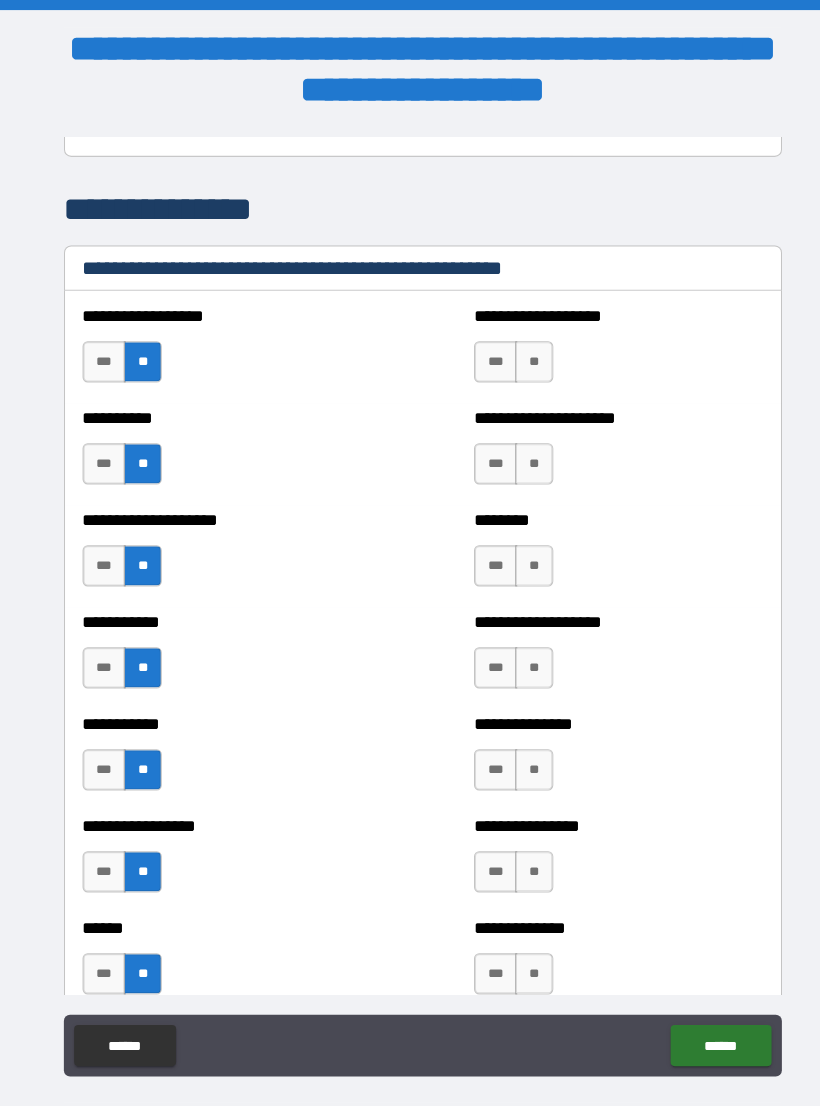 click on "**" at bounding box center (518, 351) 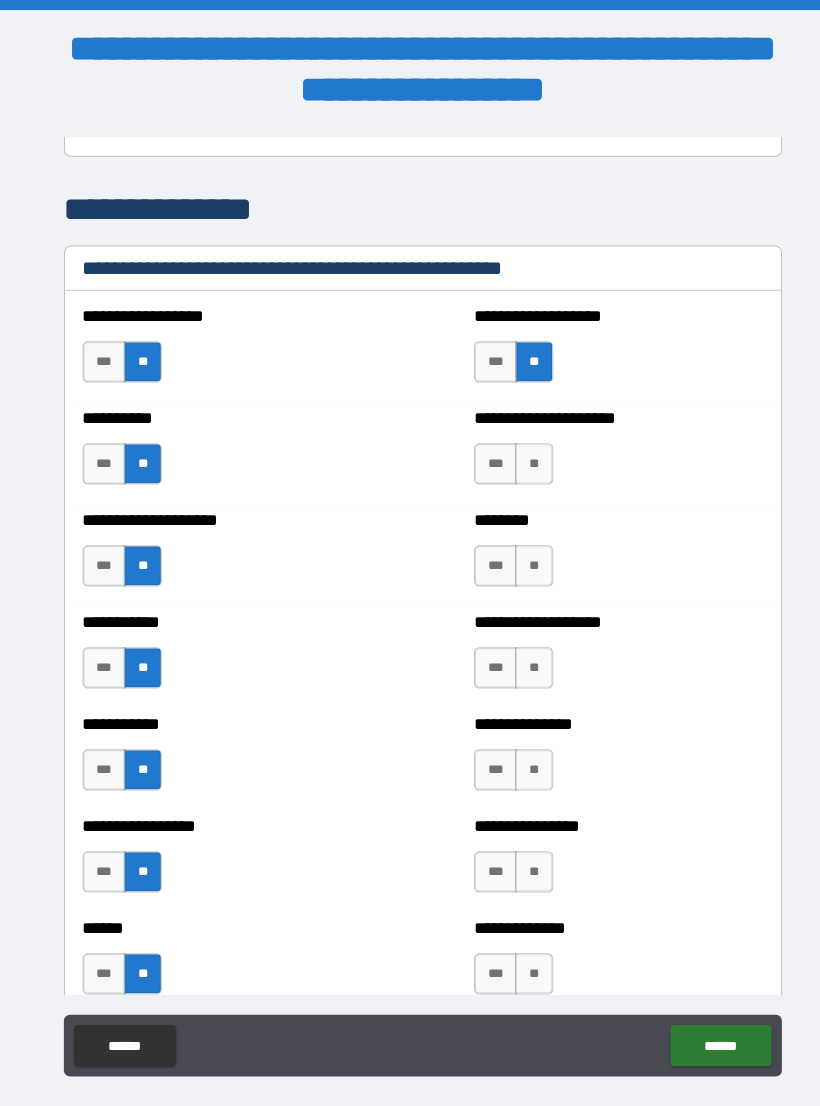 click on "**" at bounding box center (518, 450) 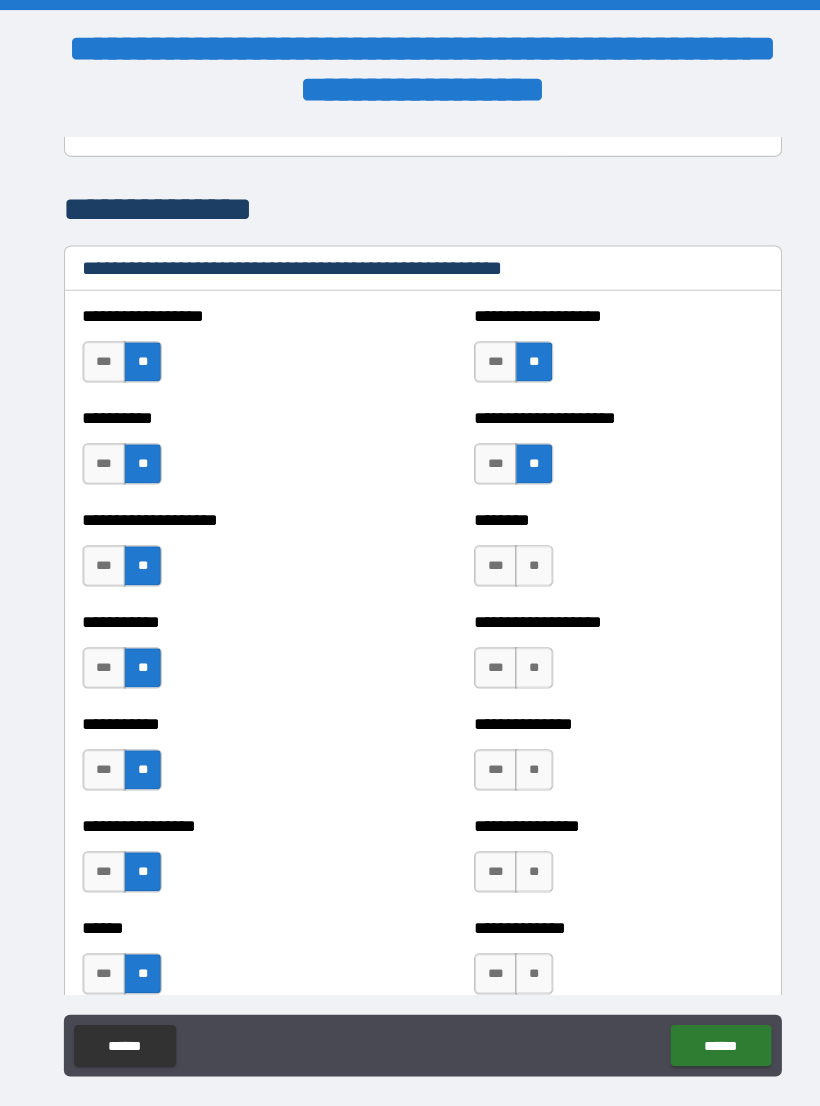 click on "**" at bounding box center [518, 549] 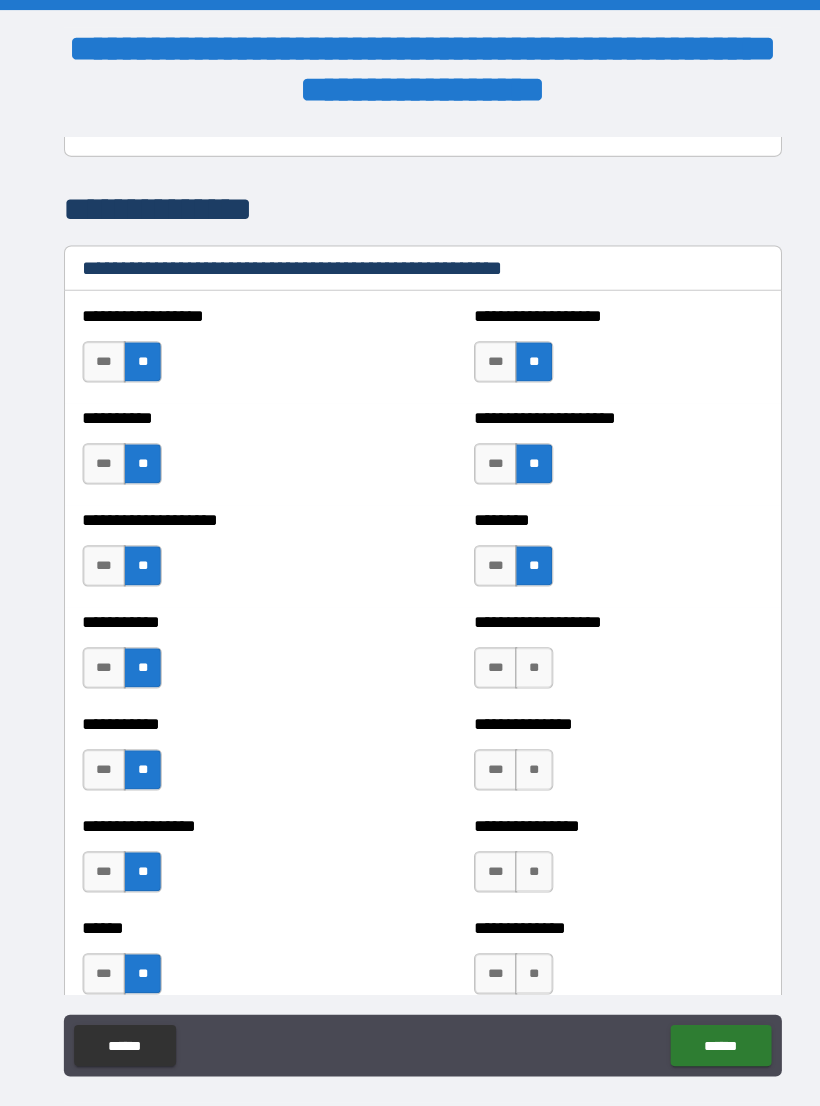 click on "**" at bounding box center [518, 648] 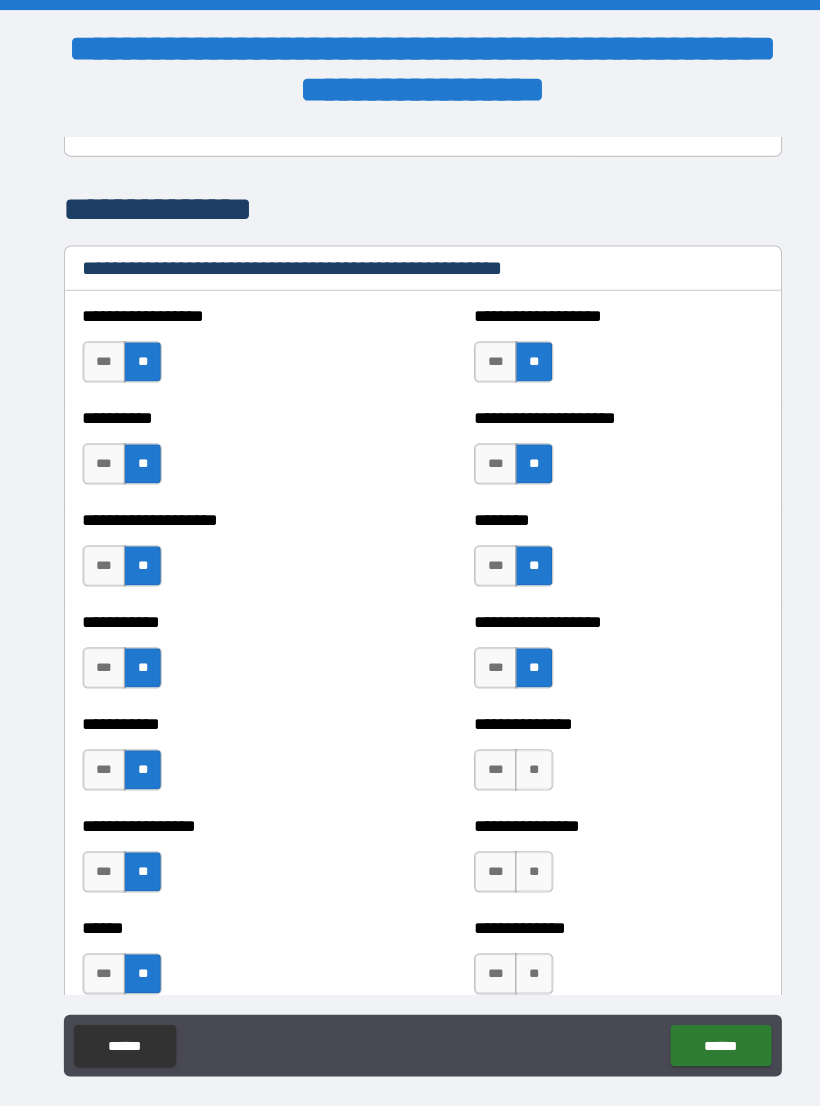 click on "**" at bounding box center [518, 747] 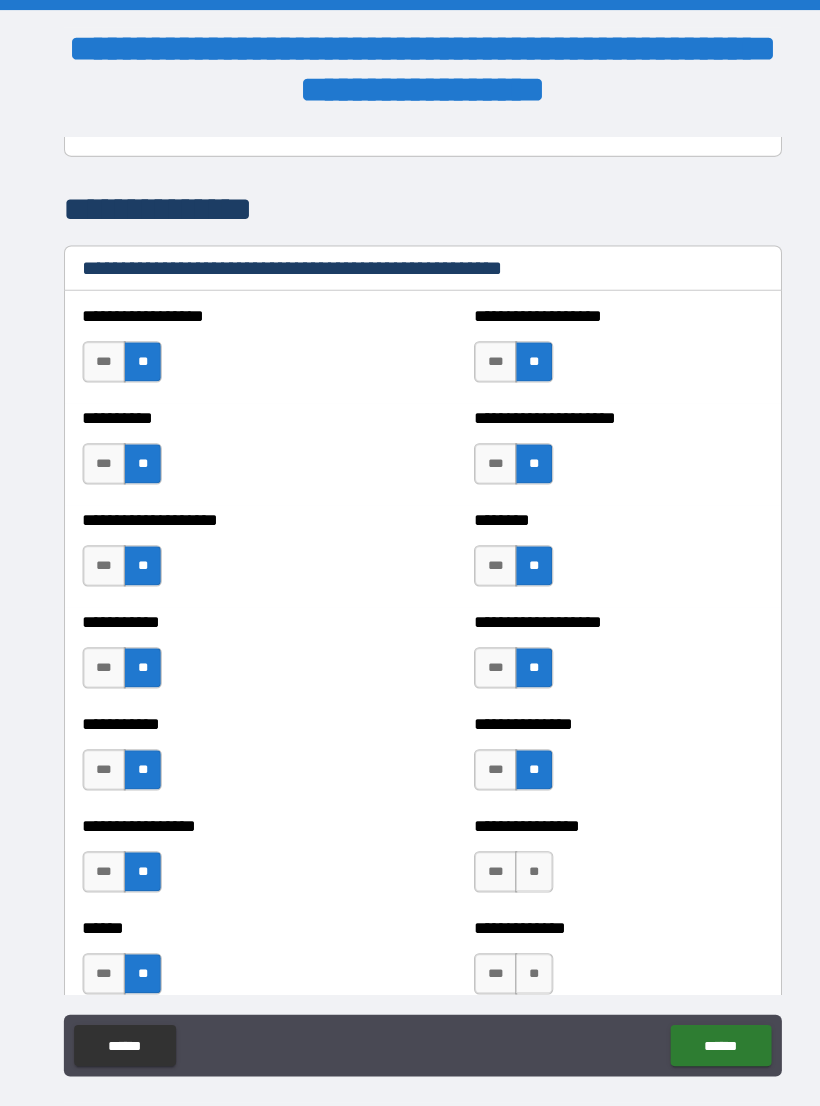 click on "**" at bounding box center [518, 846] 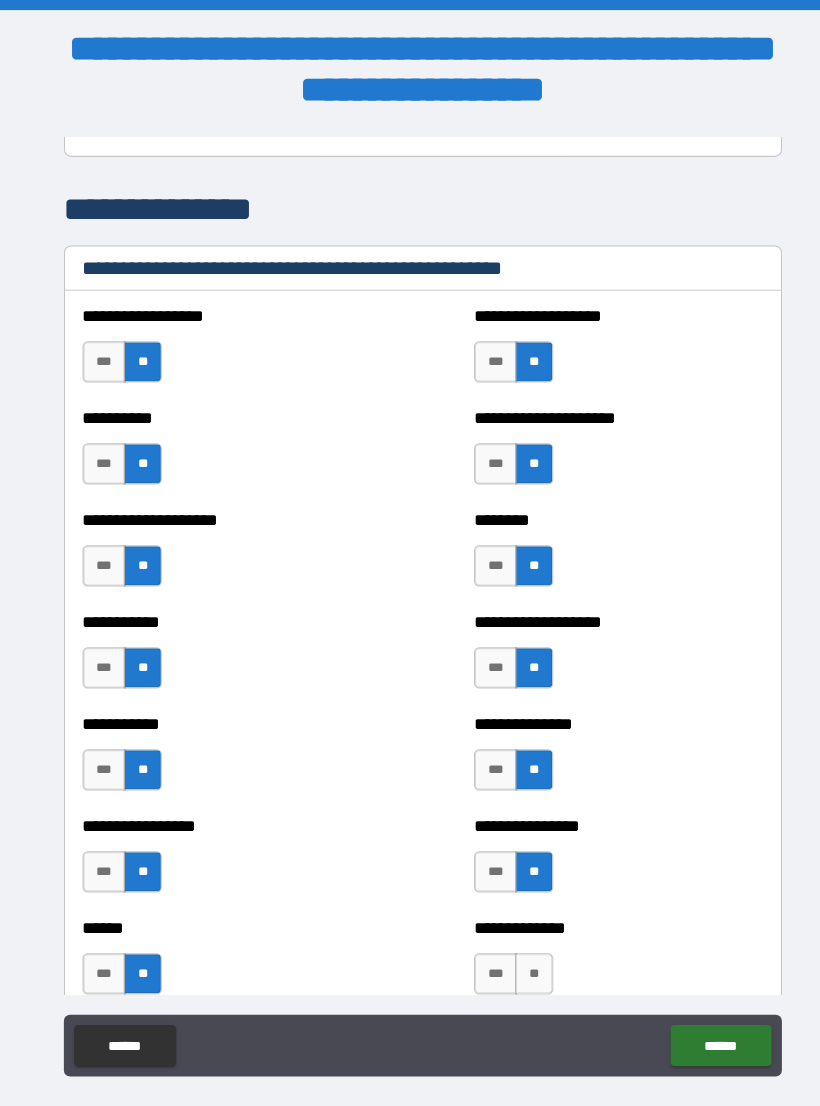 click on "**" at bounding box center (518, 945) 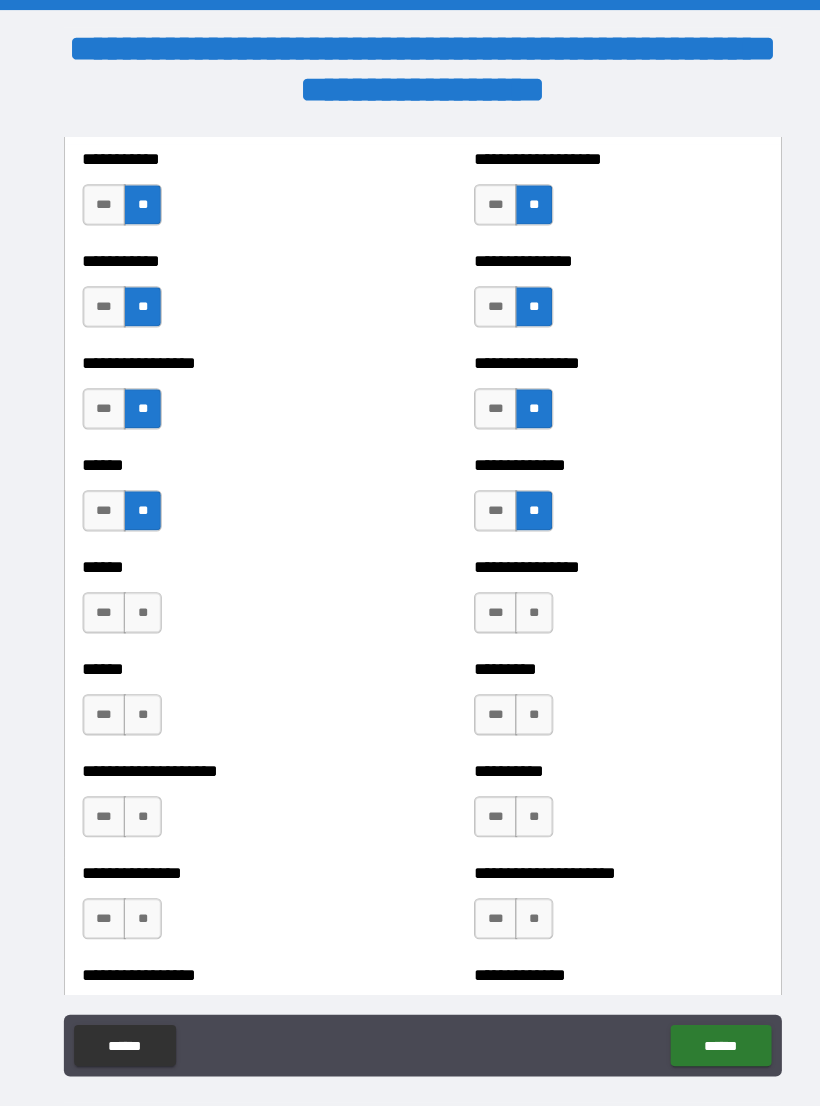 scroll, scrollTop: 2847, scrollLeft: 0, axis: vertical 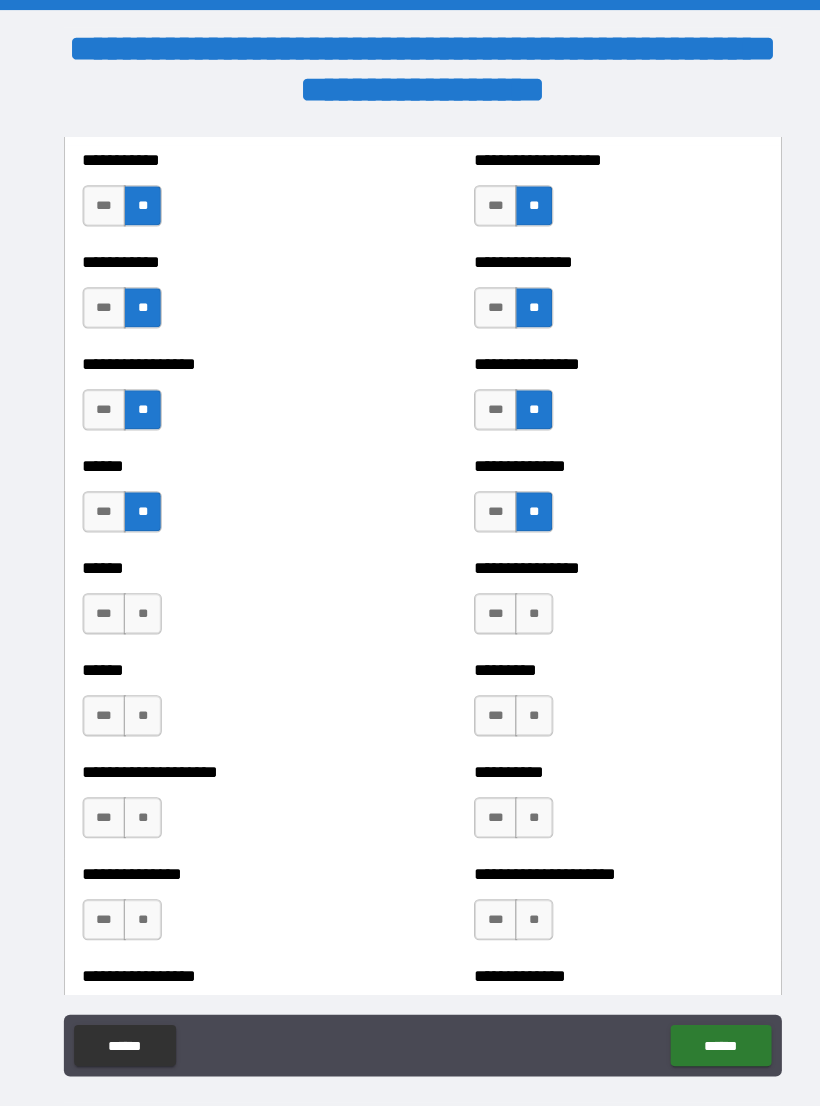 click on "**" at bounding box center [138, 596] 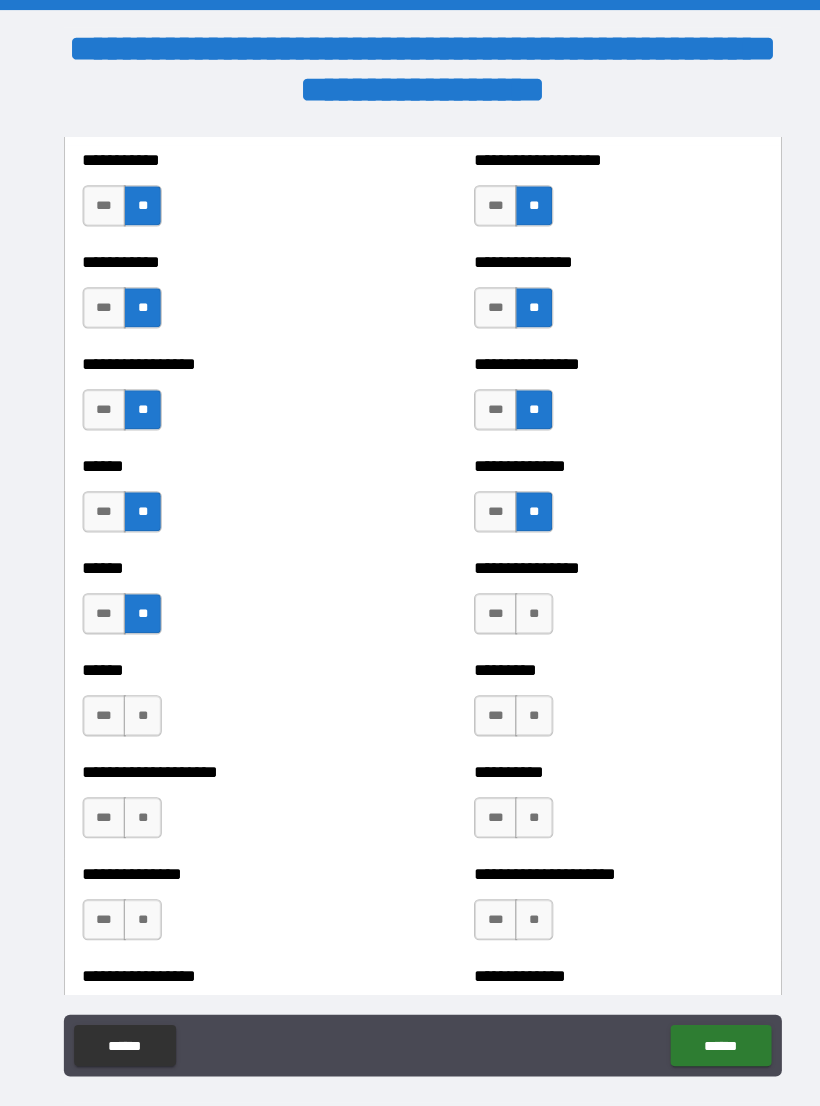 click on "**" at bounding box center (138, 695) 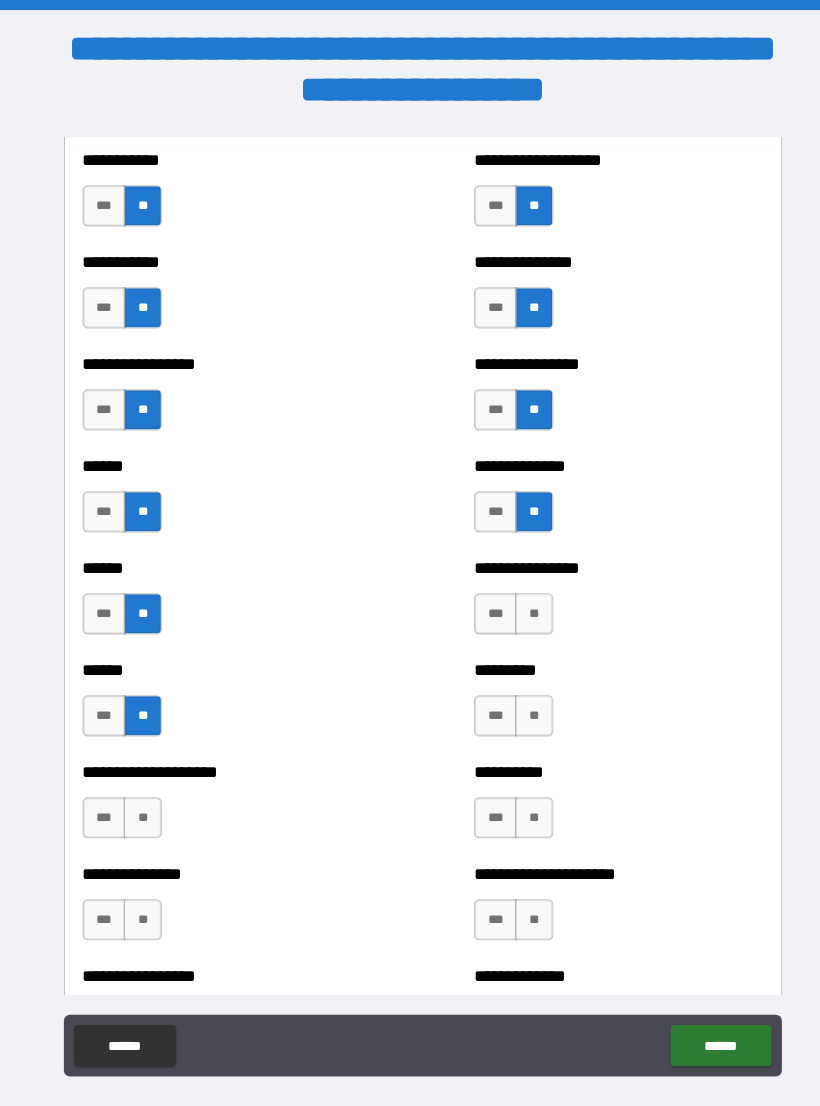 click on "**" at bounding box center (138, 794) 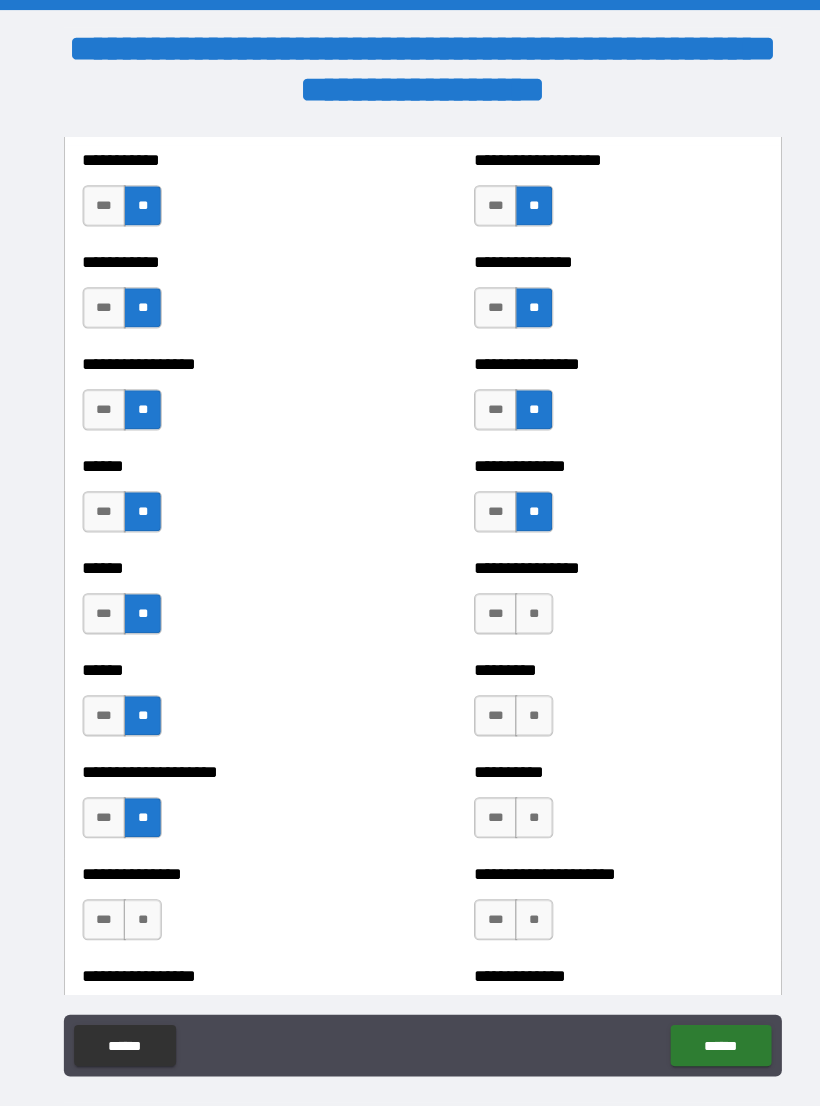 click on "**" at bounding box center (138, 893) 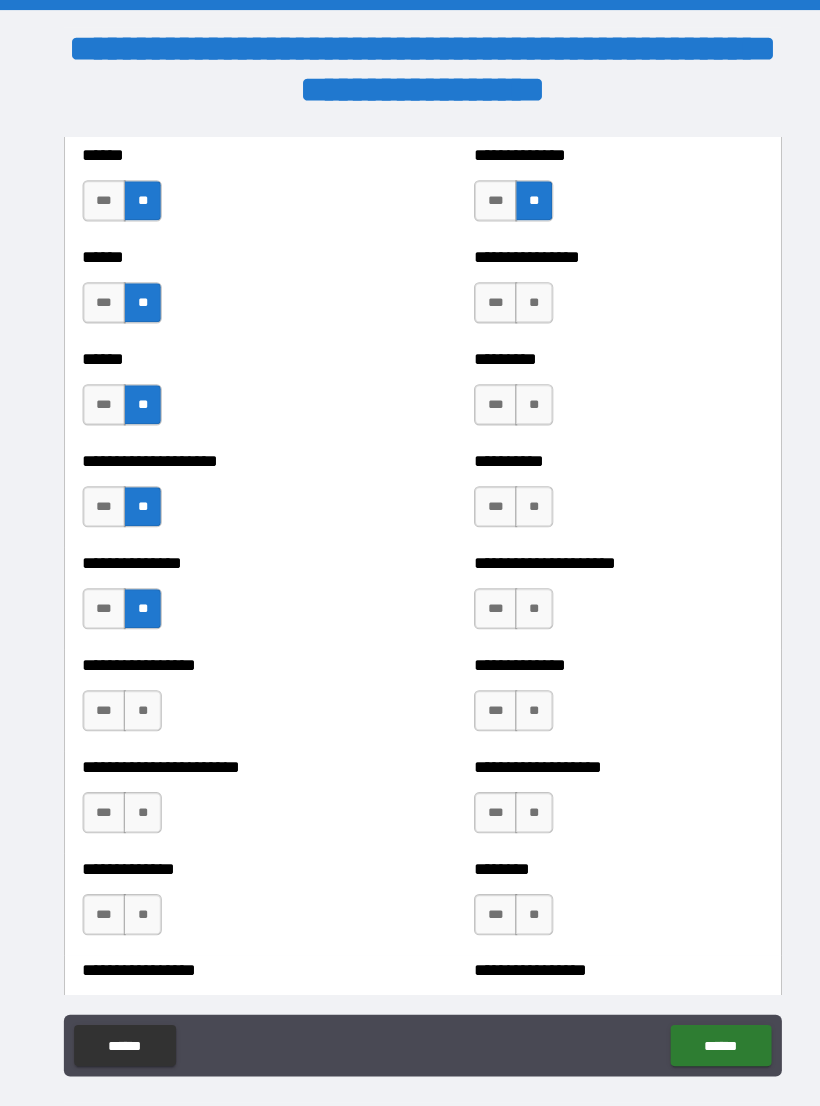 scroll, scrollTop: 3148, scrollLeft: 0, axis: vertical 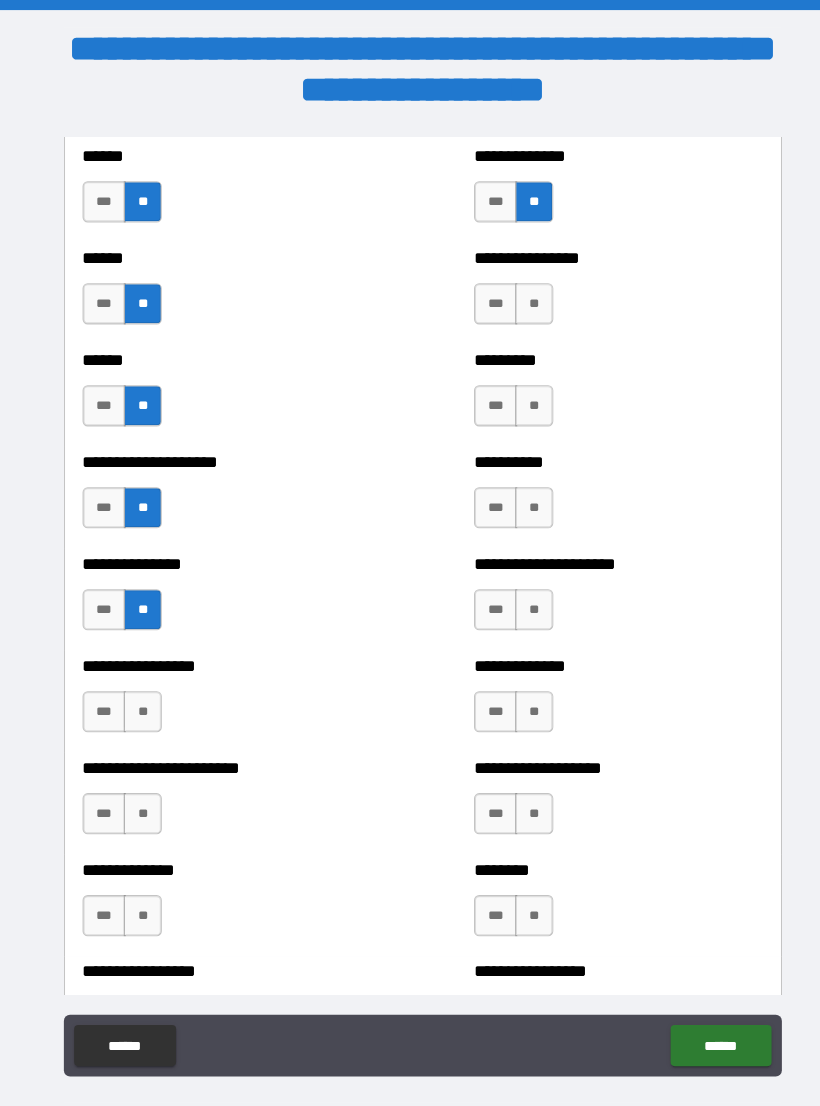 click on "**" at bounding box center (518, 295) 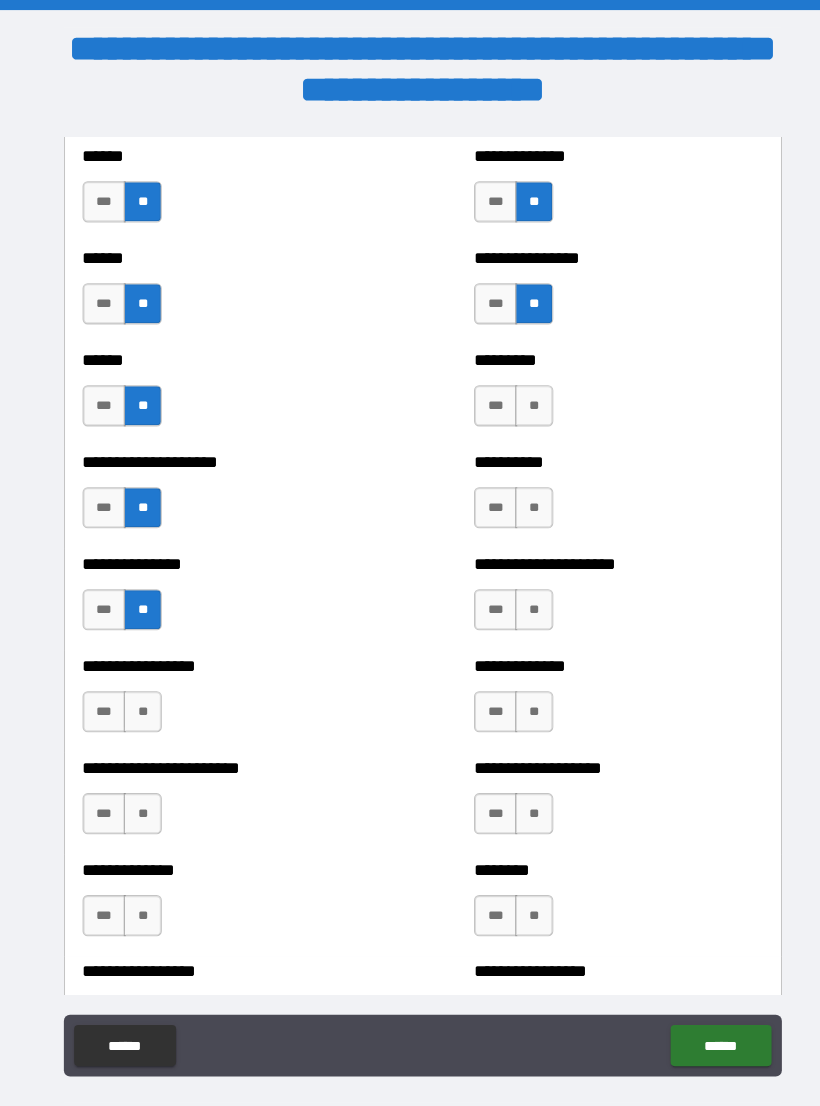 click on "**" at bounding box center [518, 394] 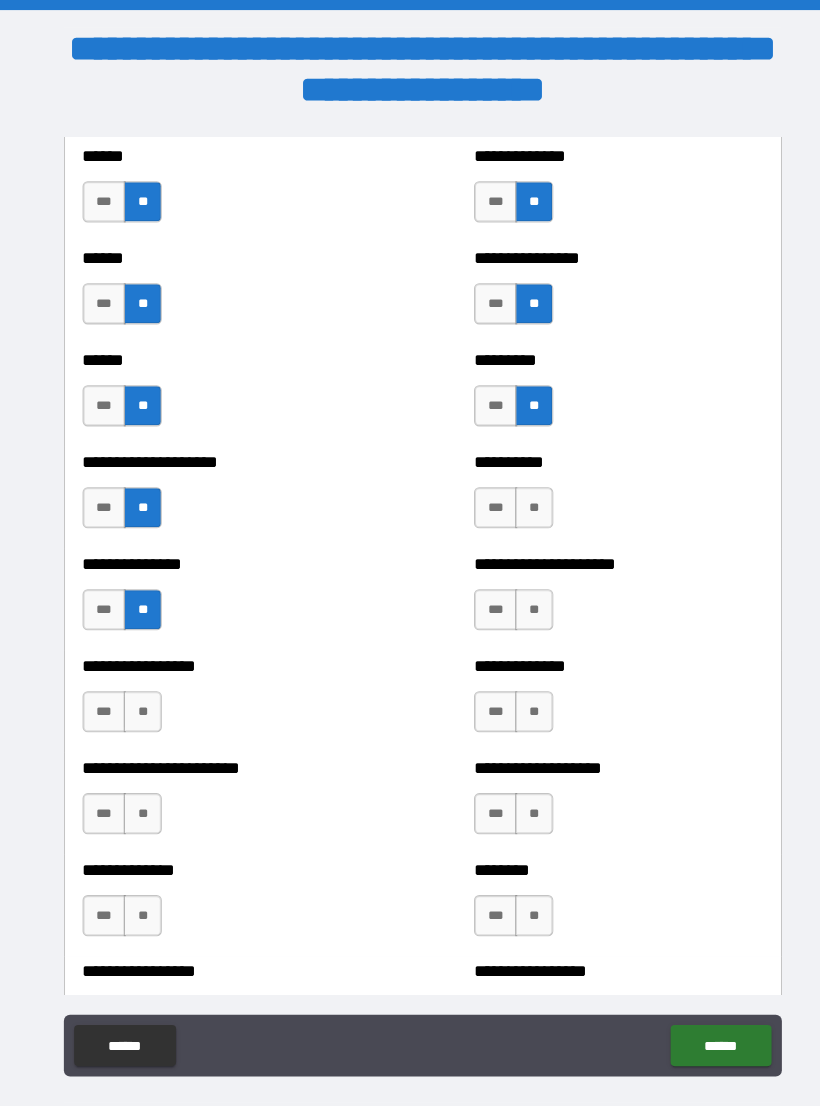 click on "**" at bounding box center (518, 493) 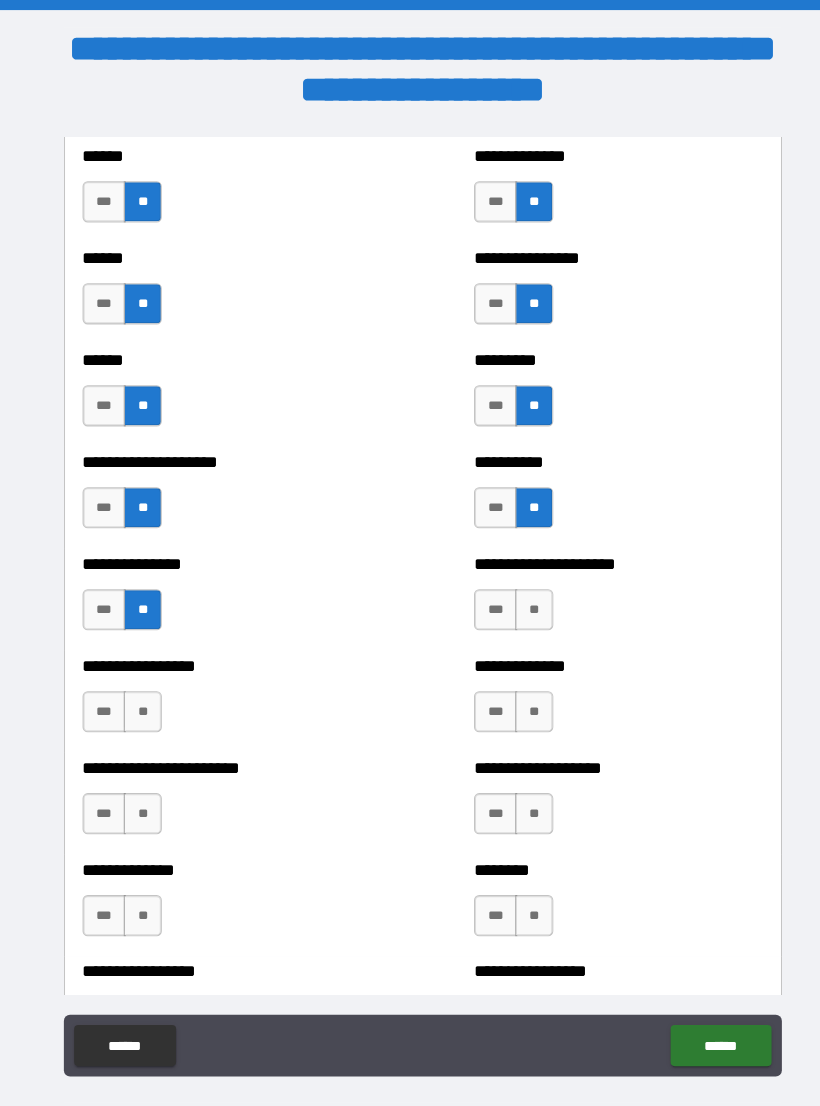 click on "**" at bounding box center [518, 592] 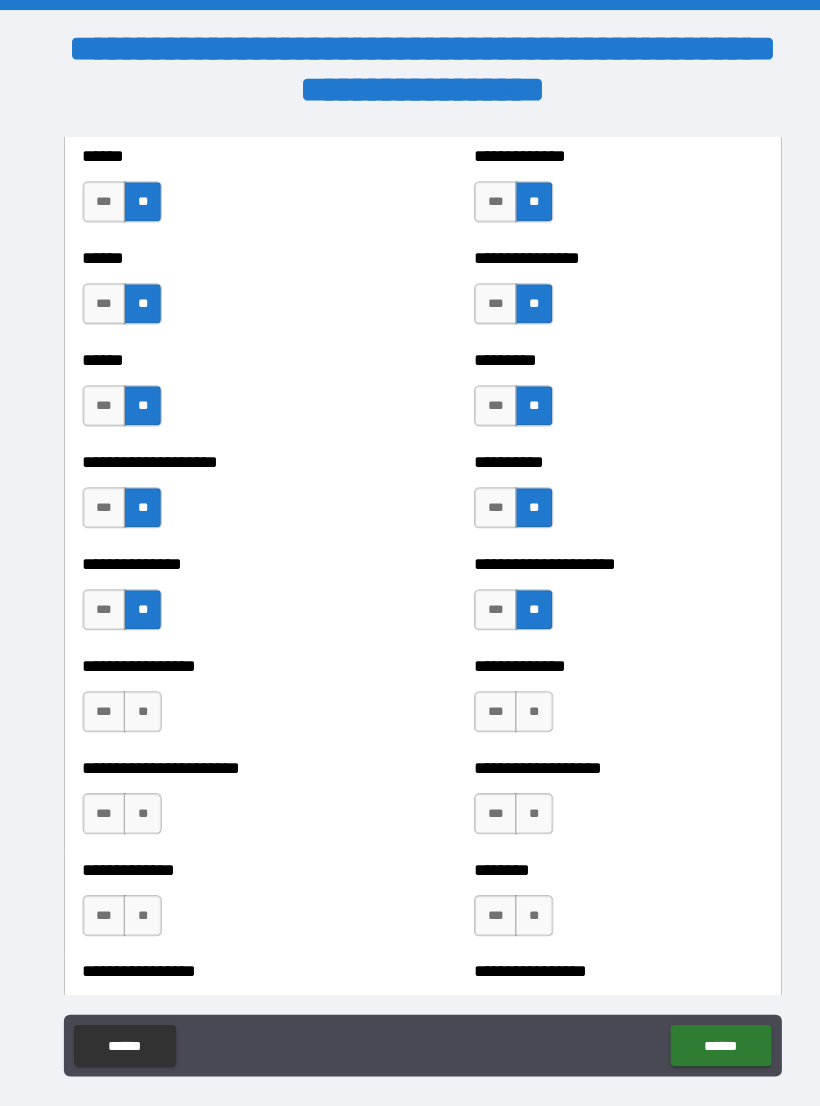 click on "**" at bounding box center (518, 691) 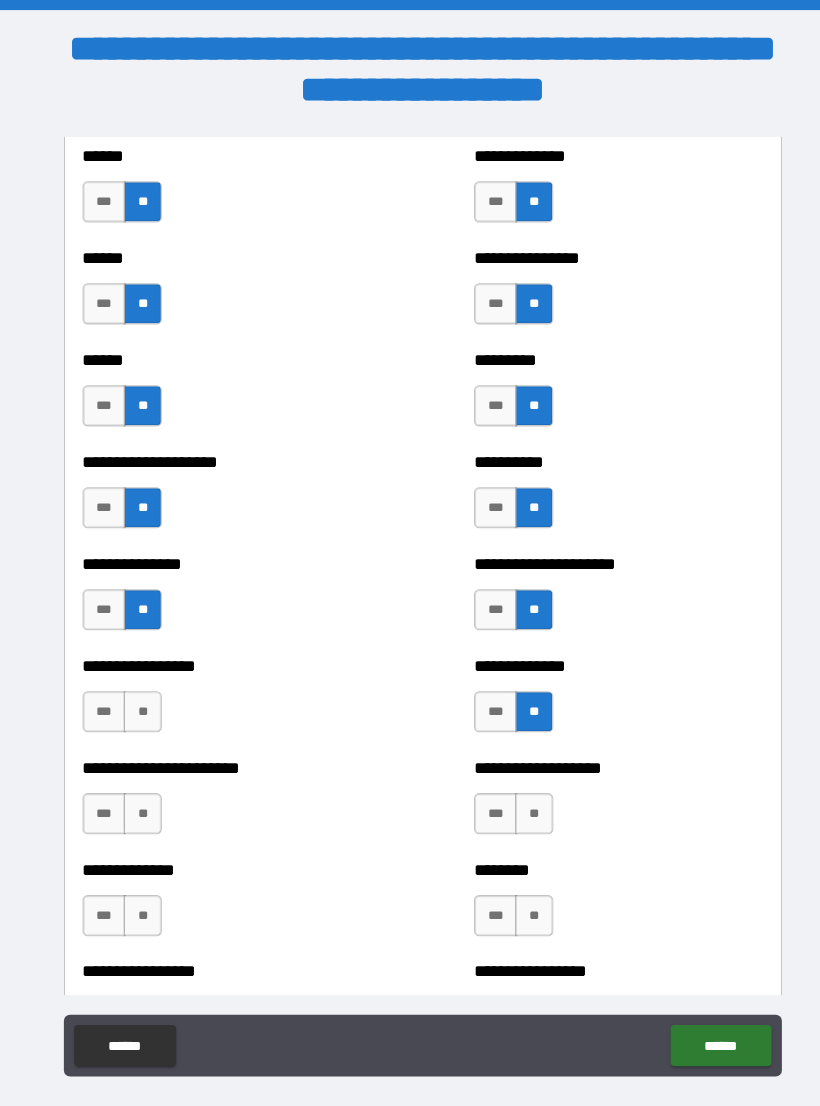 click on "**" at bounding box center [518, 790] 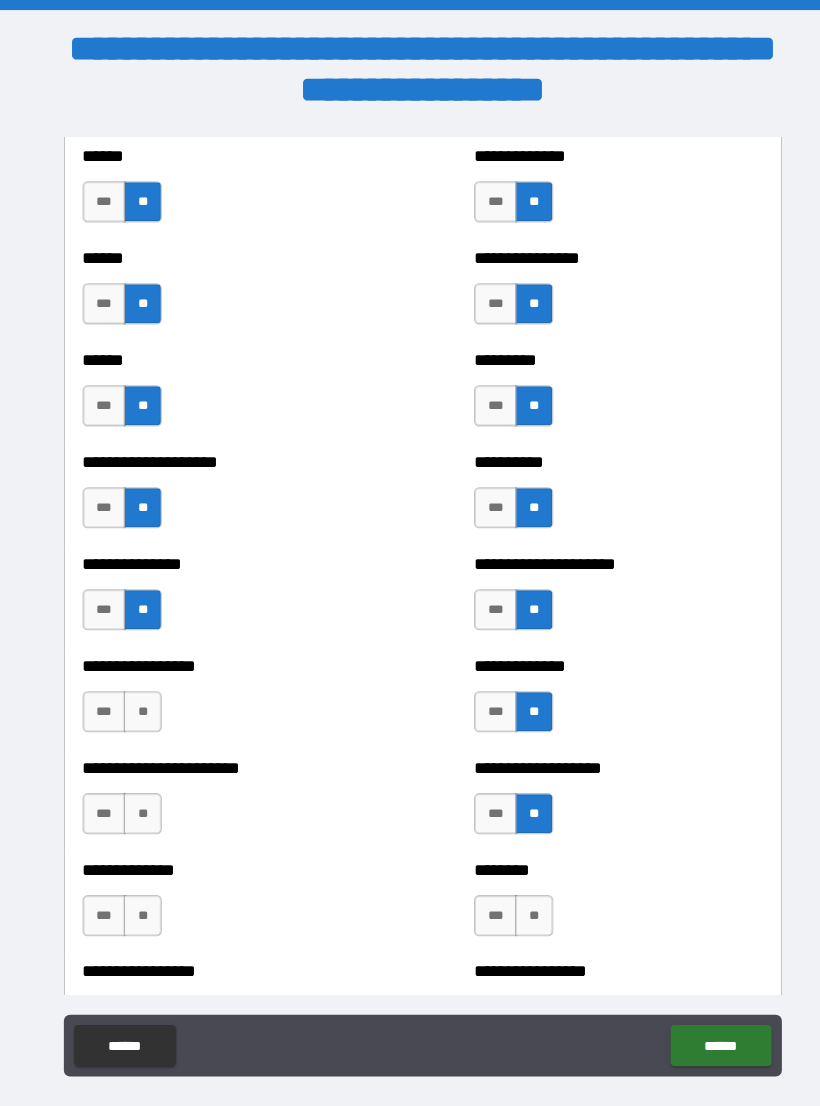 click on "**" at bounding box center (518, 889) 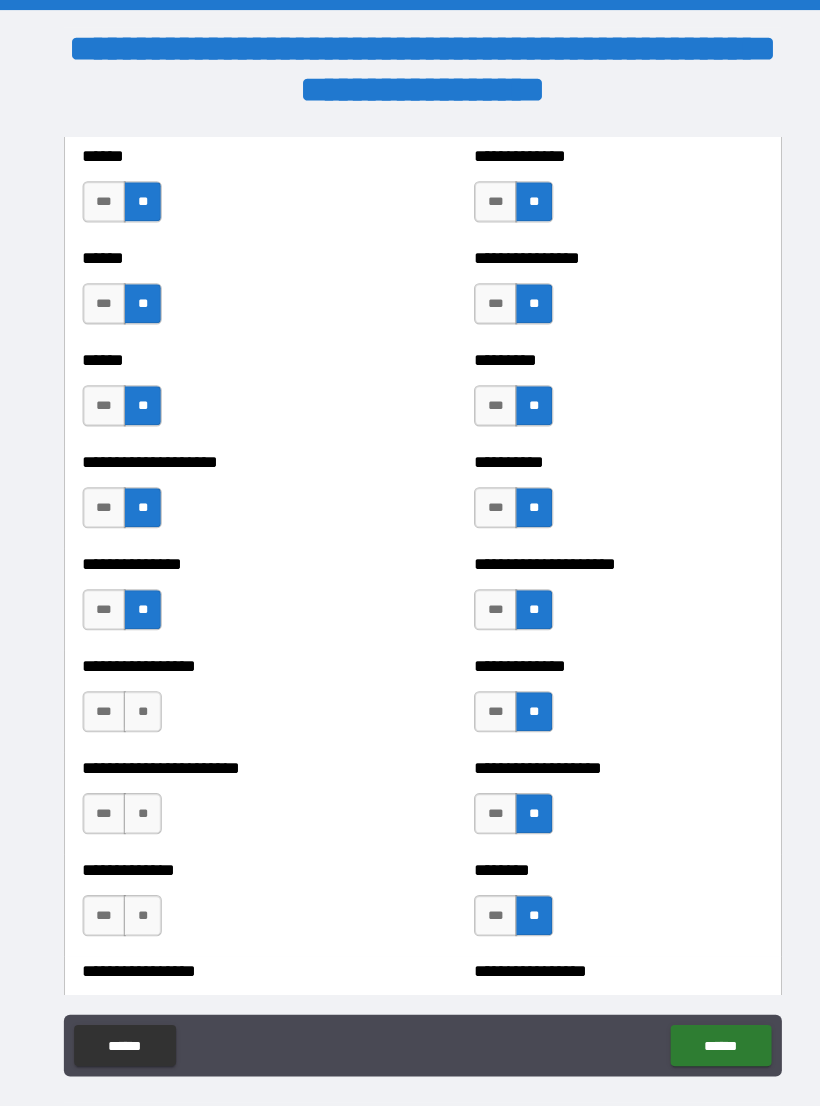 click on "**" at bounding box center (138, 691) 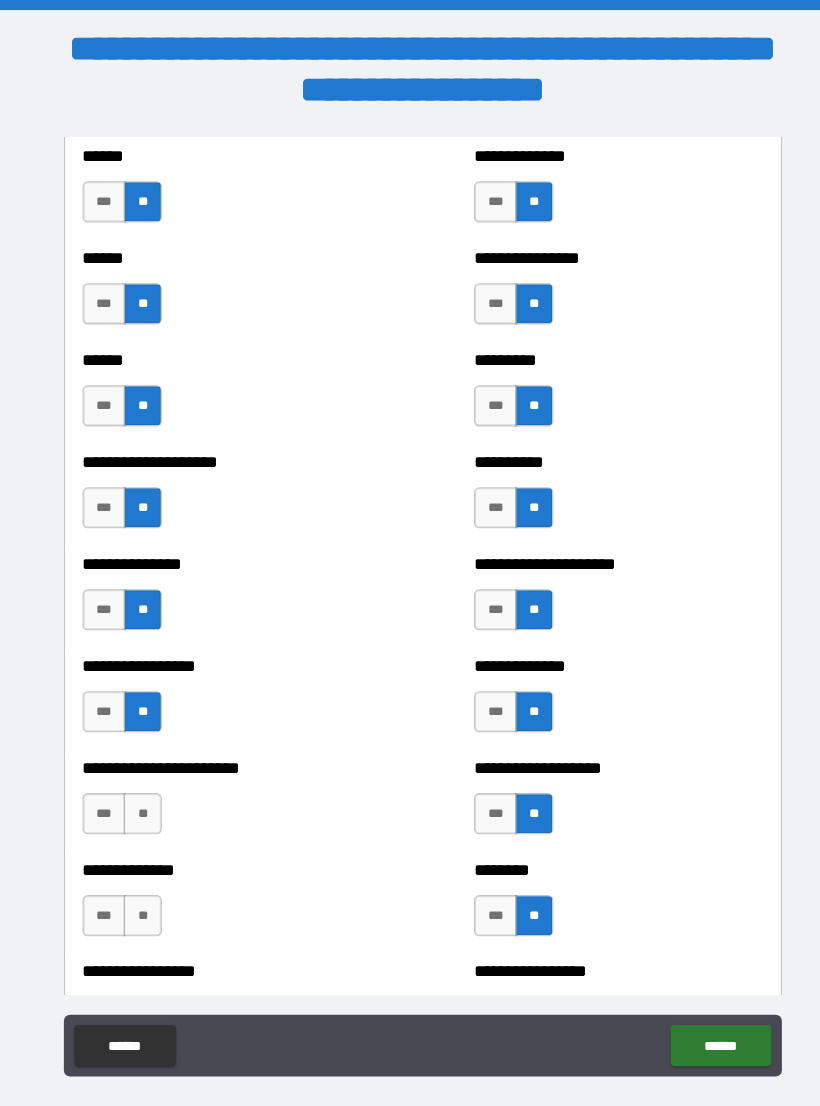 click on "**" at bounding box center (138, 790) 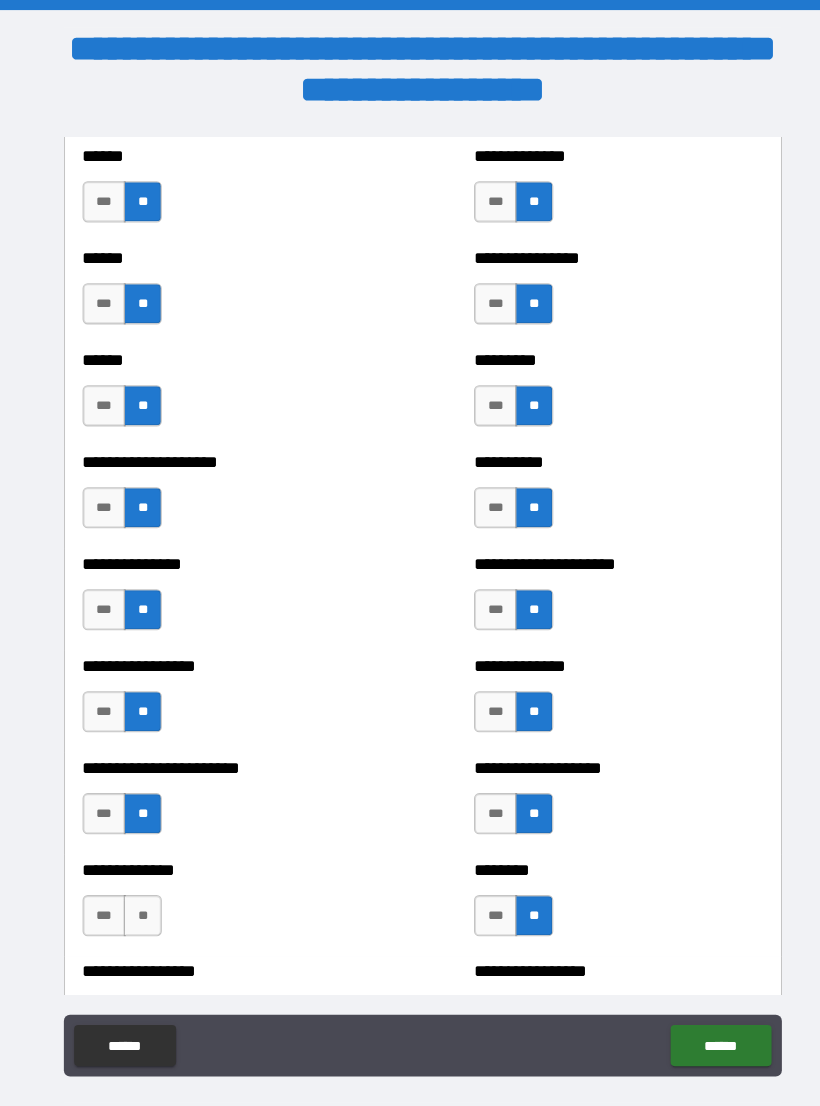 click on "**" at bounding box center [138, 889] 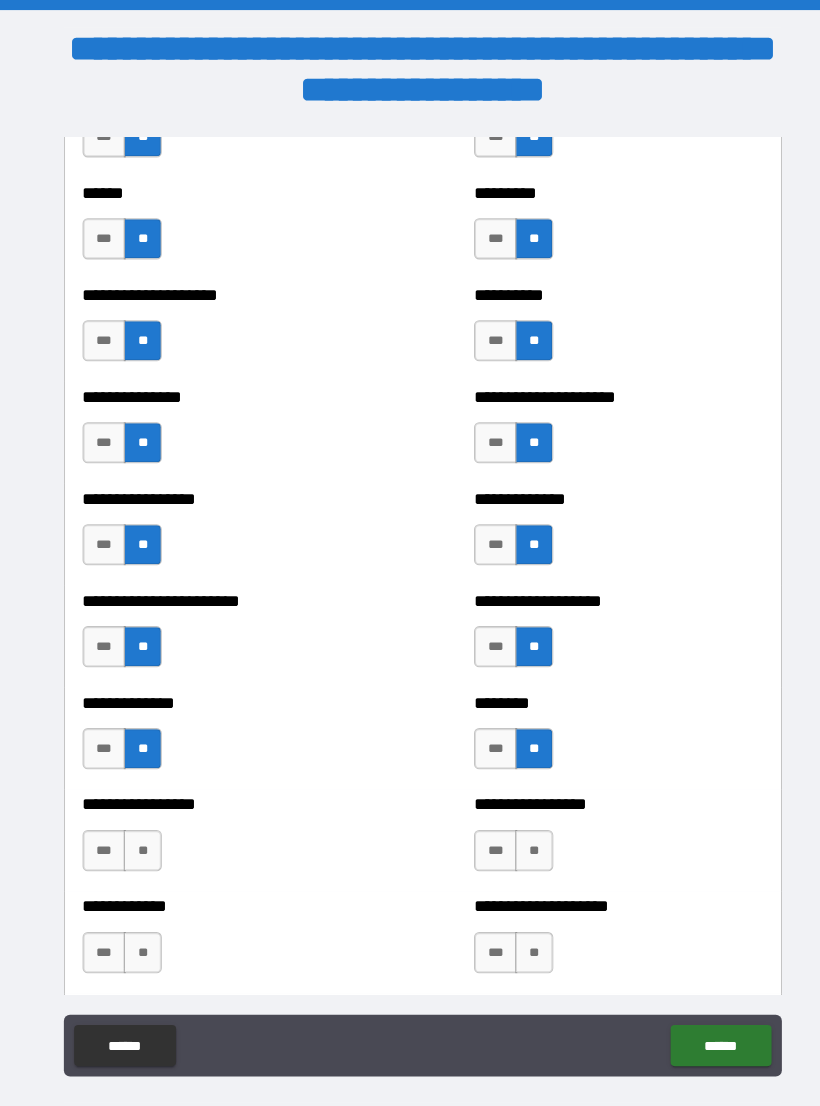 scroll, scrollTop: 3517, scrollLeft: 0, axis: vertical 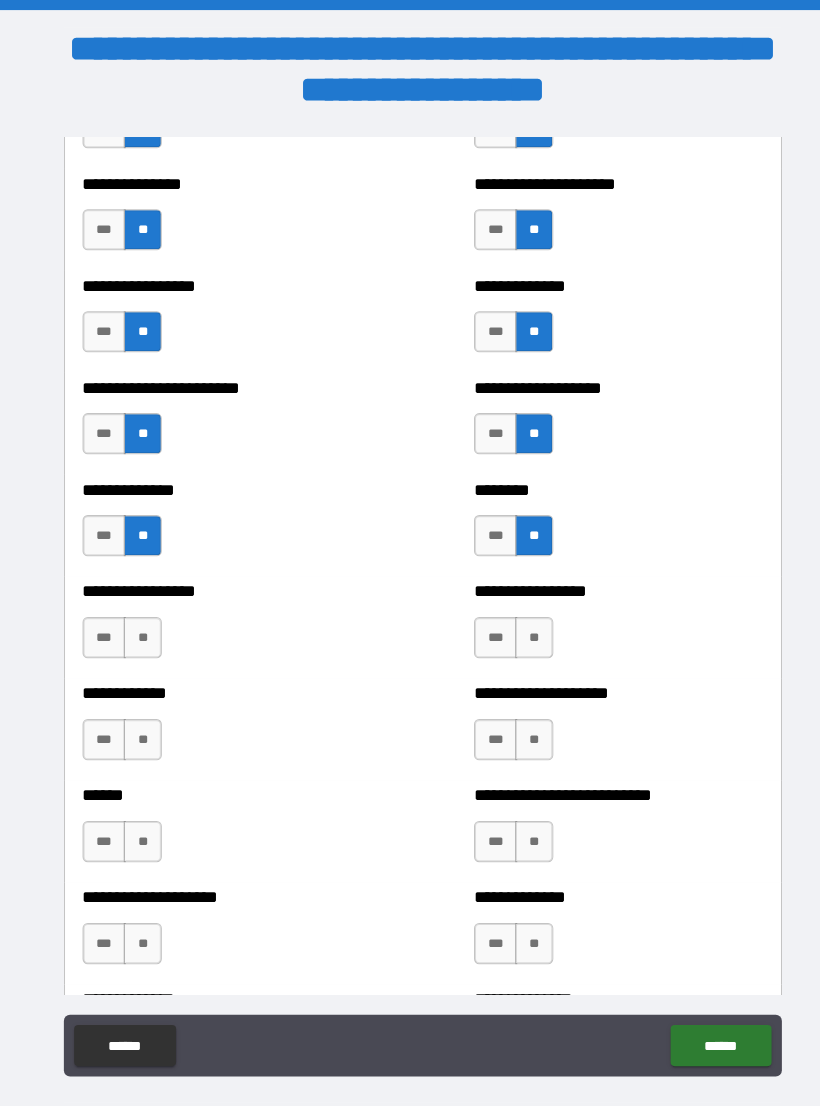 click on "**" at bounding box center (518, 619) 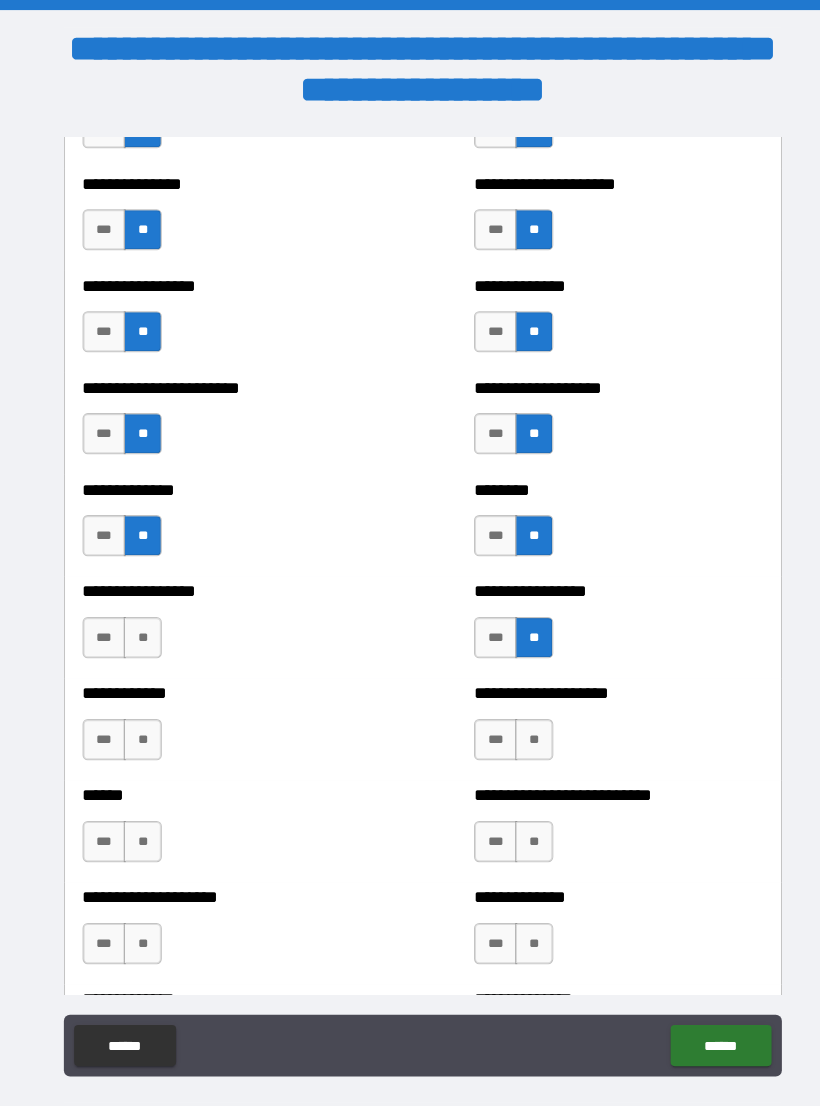 click on "**" at bounding box center [518, 718] 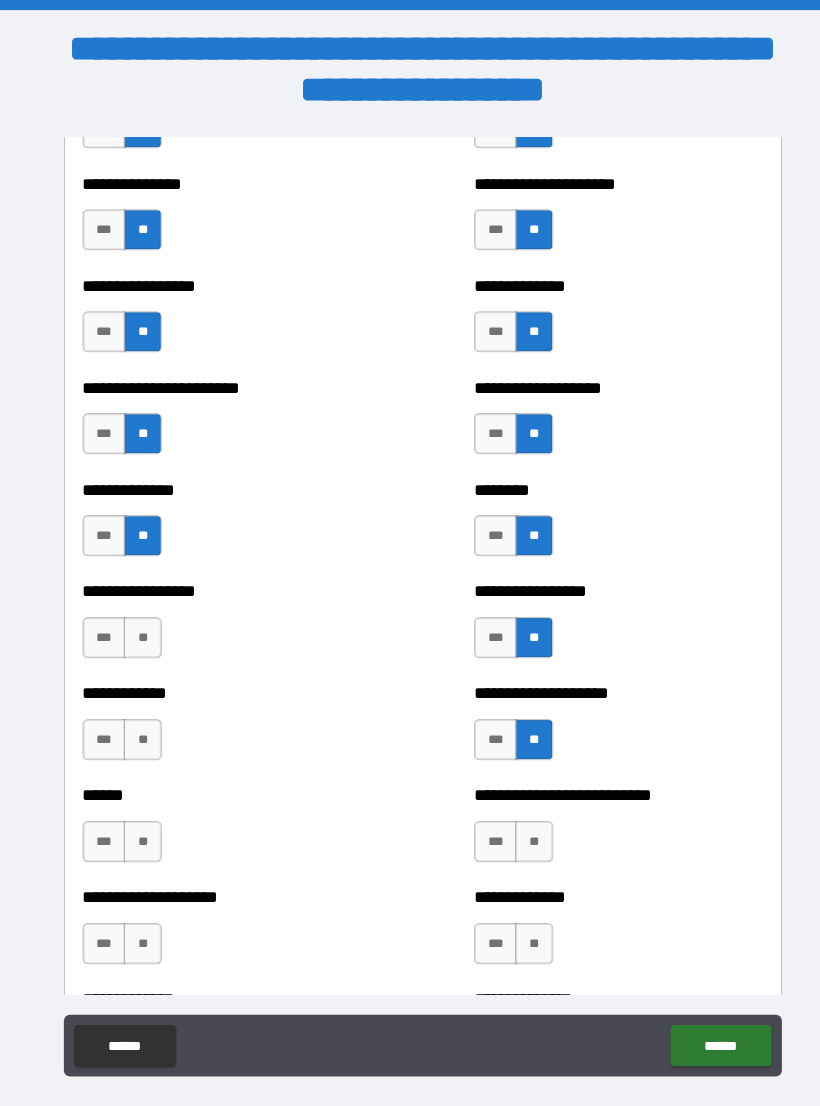 click on "**" at bounding box center [518, 817] 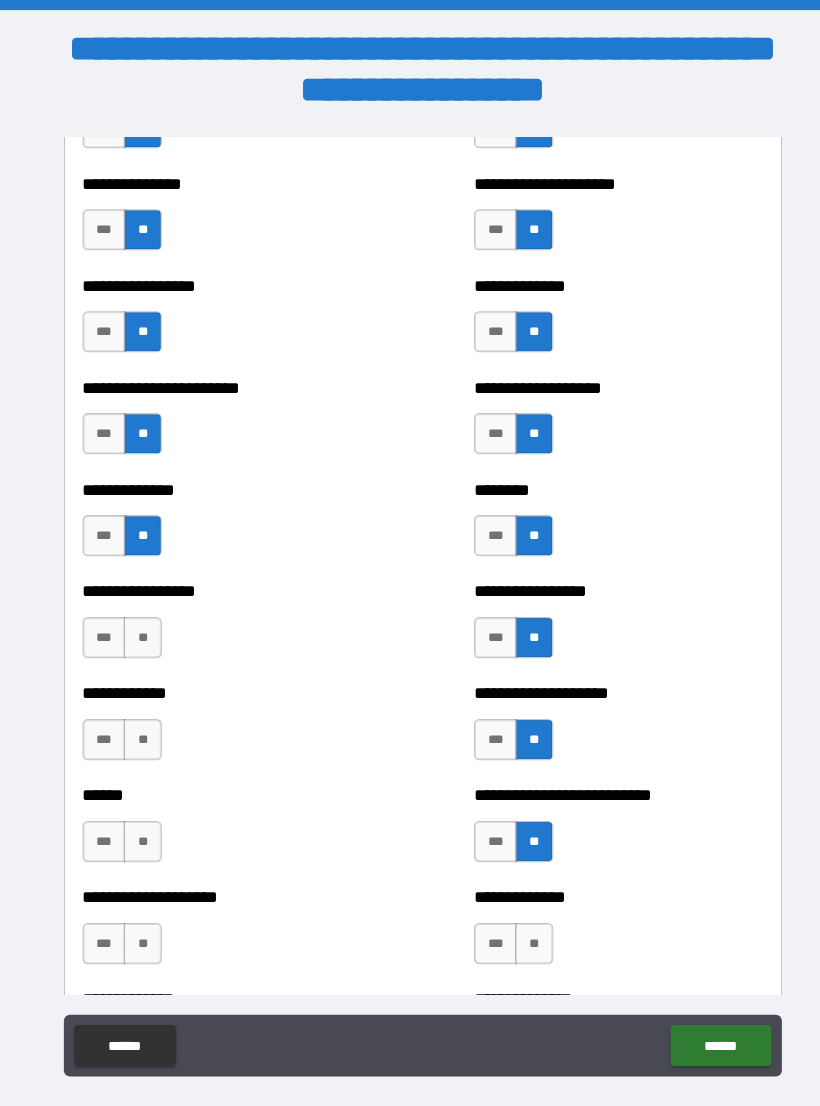 click on "**" at bounding box center (518, 916) 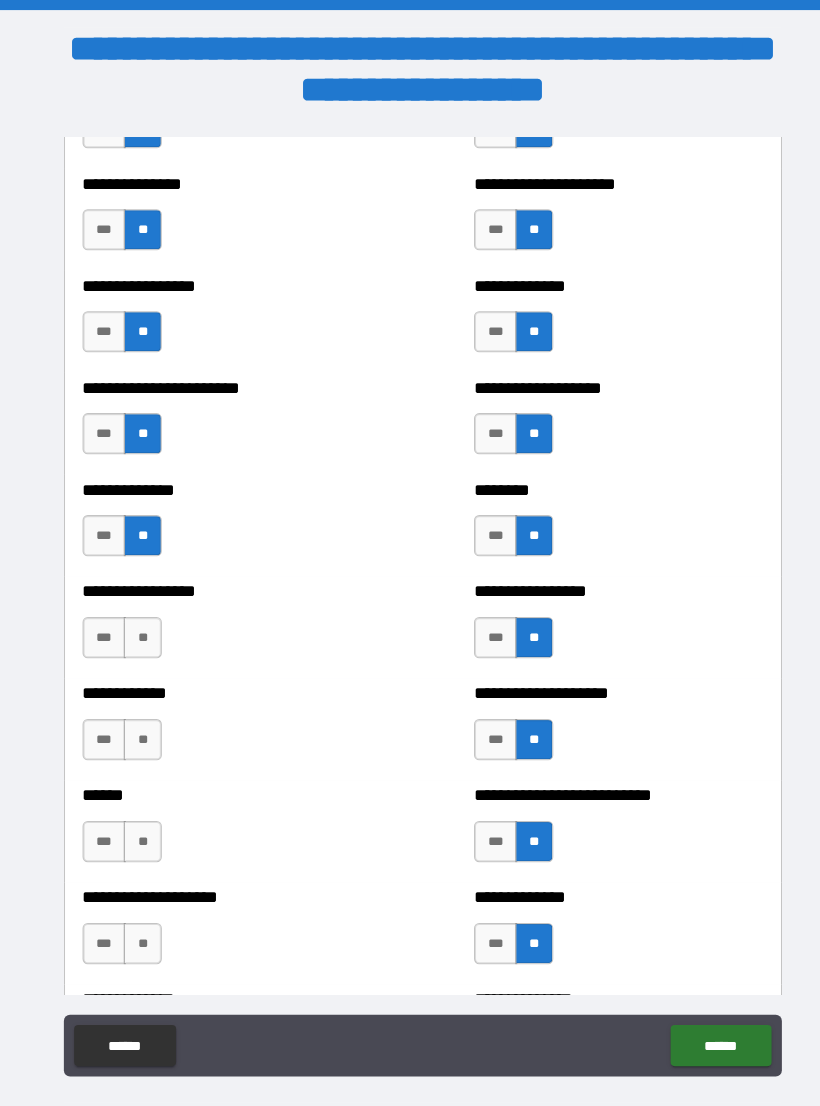click on "*** **" at bounding box center (121, 624) 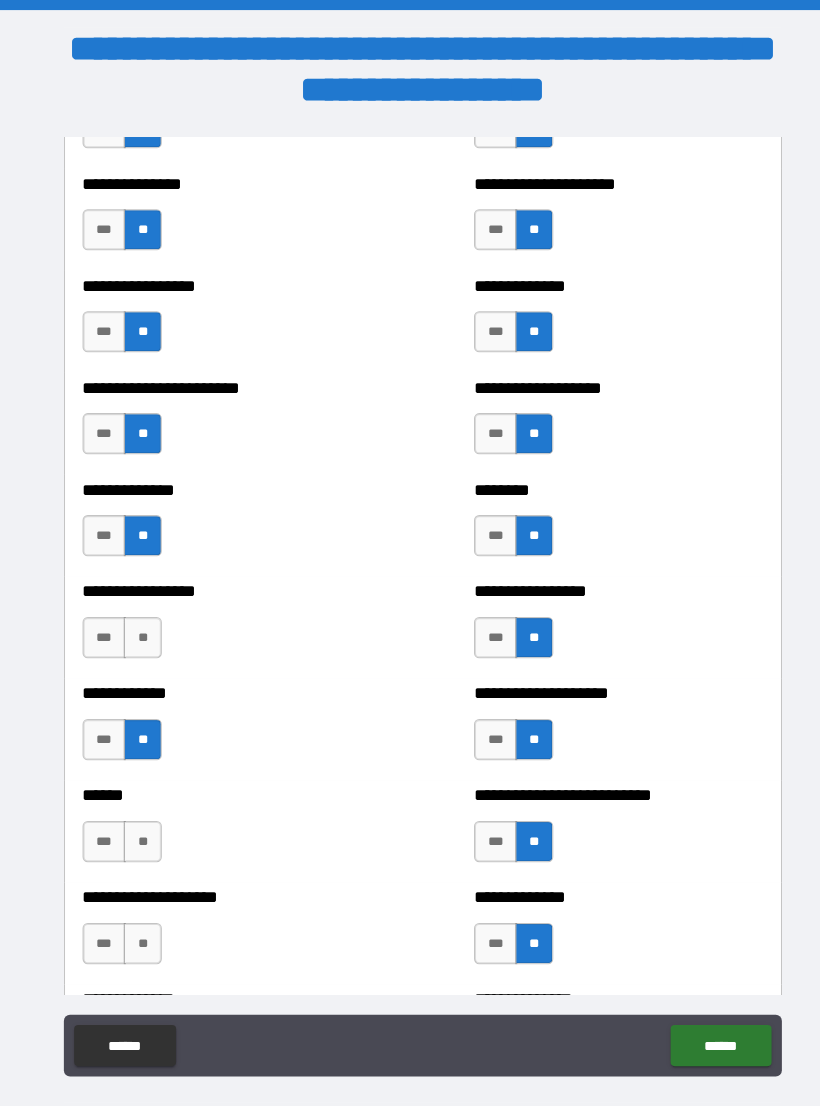 click on "**" at bounding box center (138, 817) 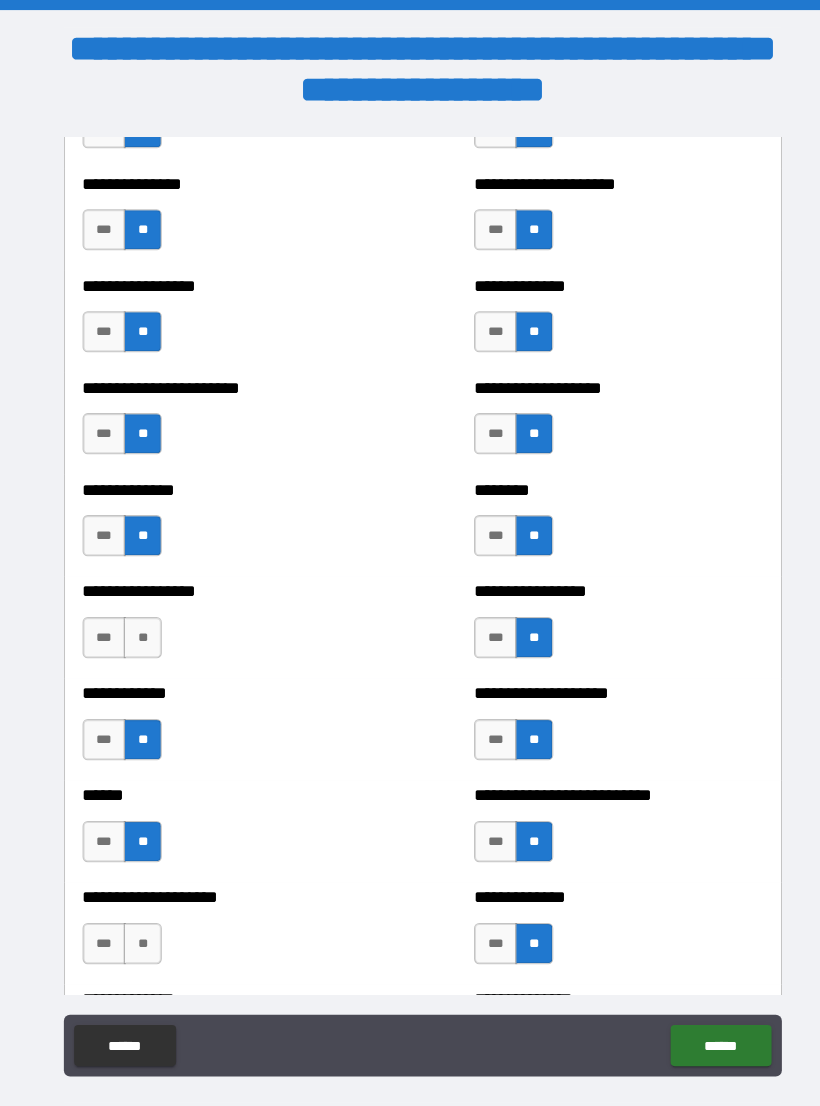 click on "**" at bounding box center [138, 916] 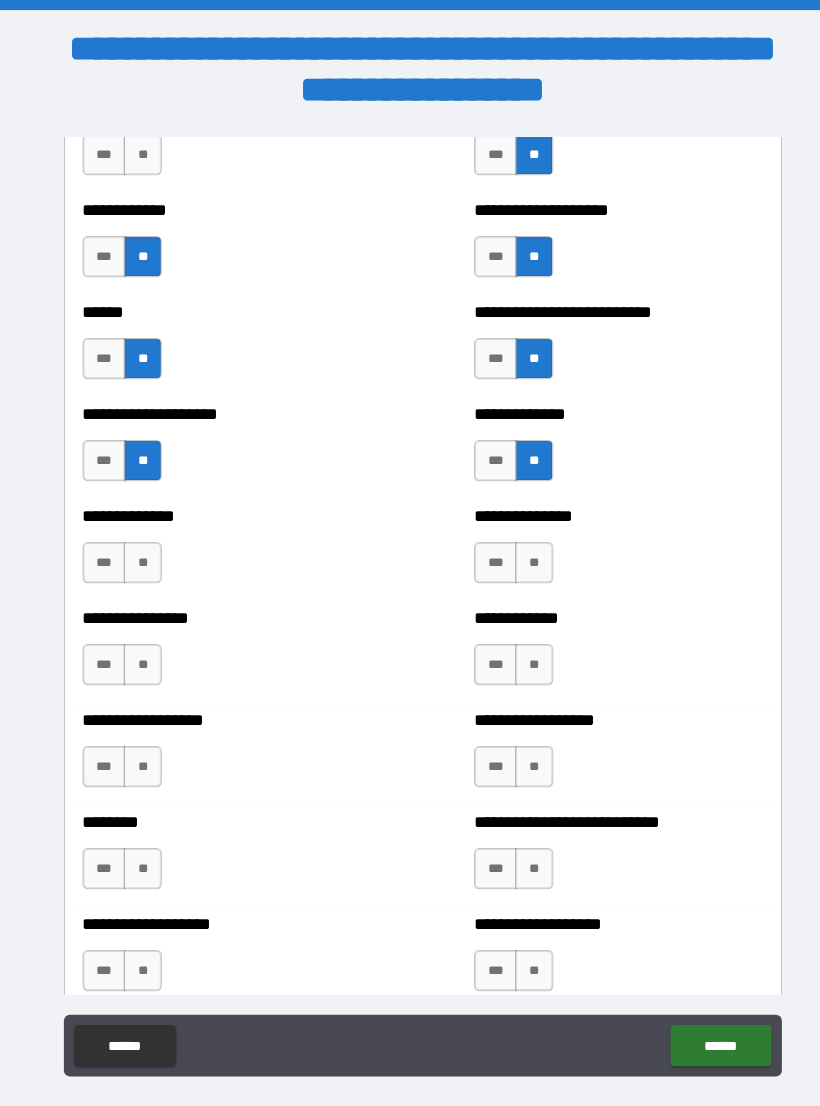 scroll, scrollTop: 3985, scrollLeft: 0, axis: vertical 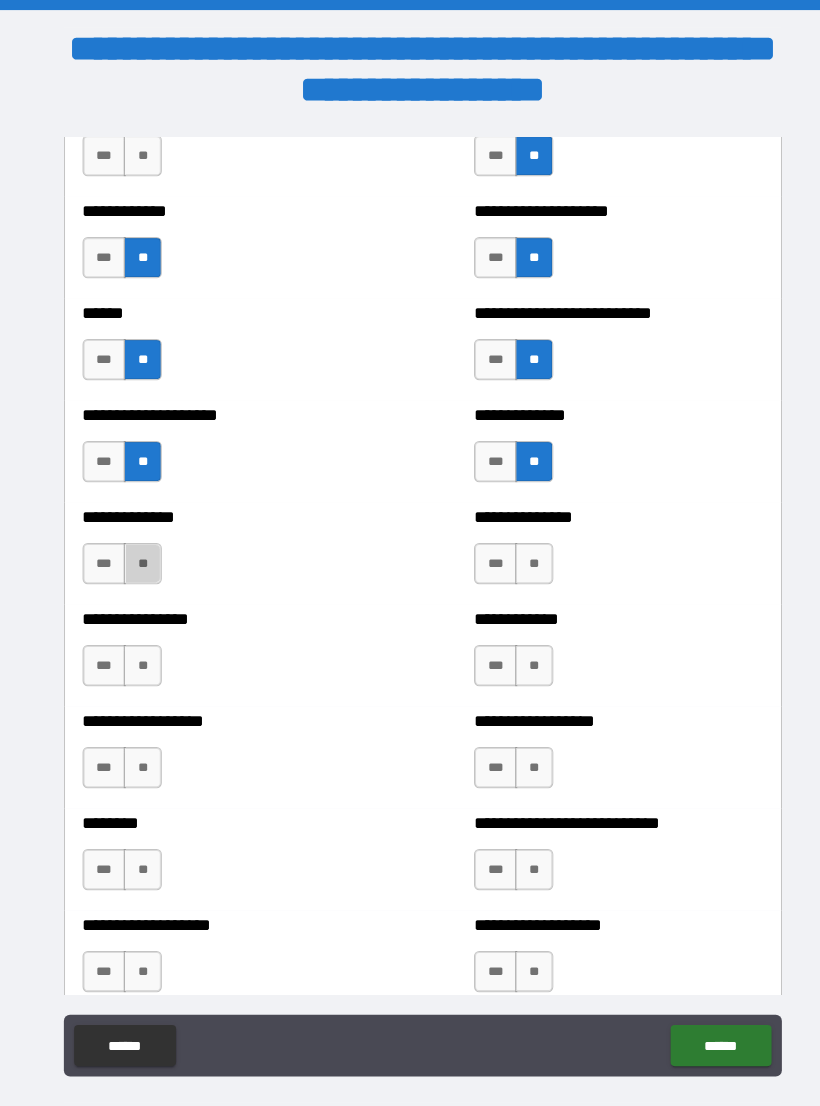 click on "**" at bounding box center [138, 547] 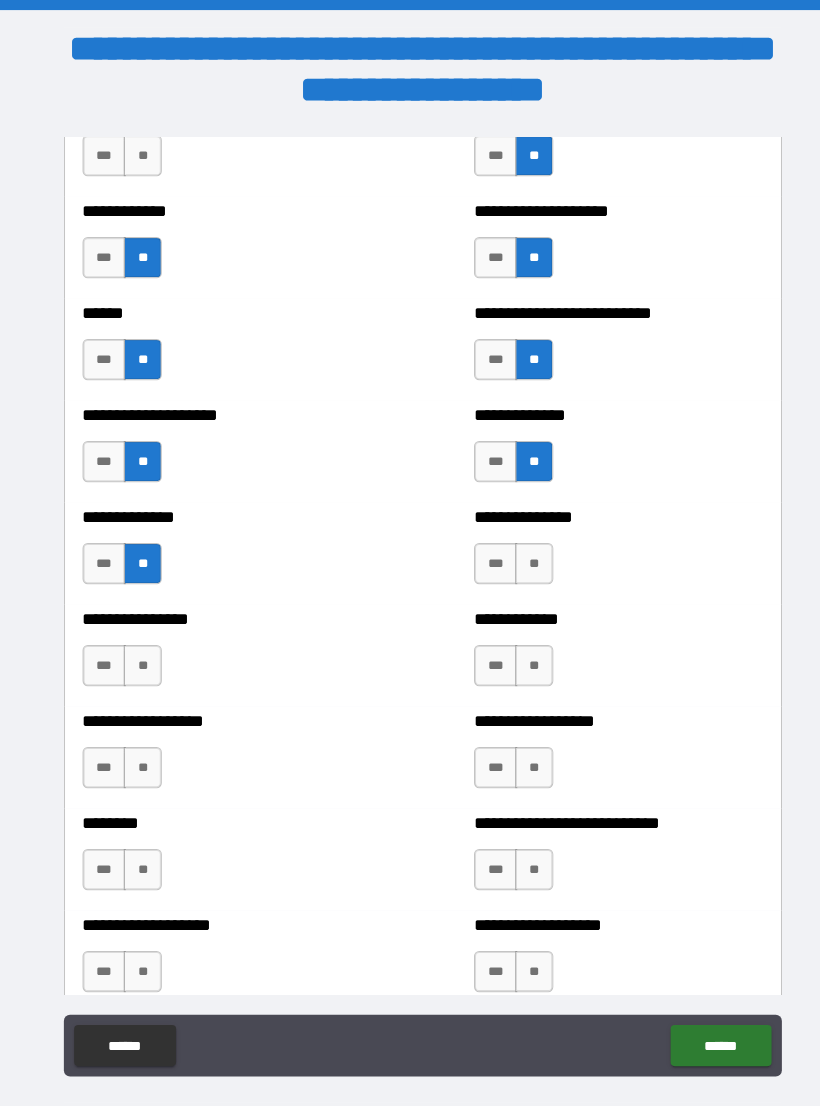 click on "**" at bounding box center (138, 646) 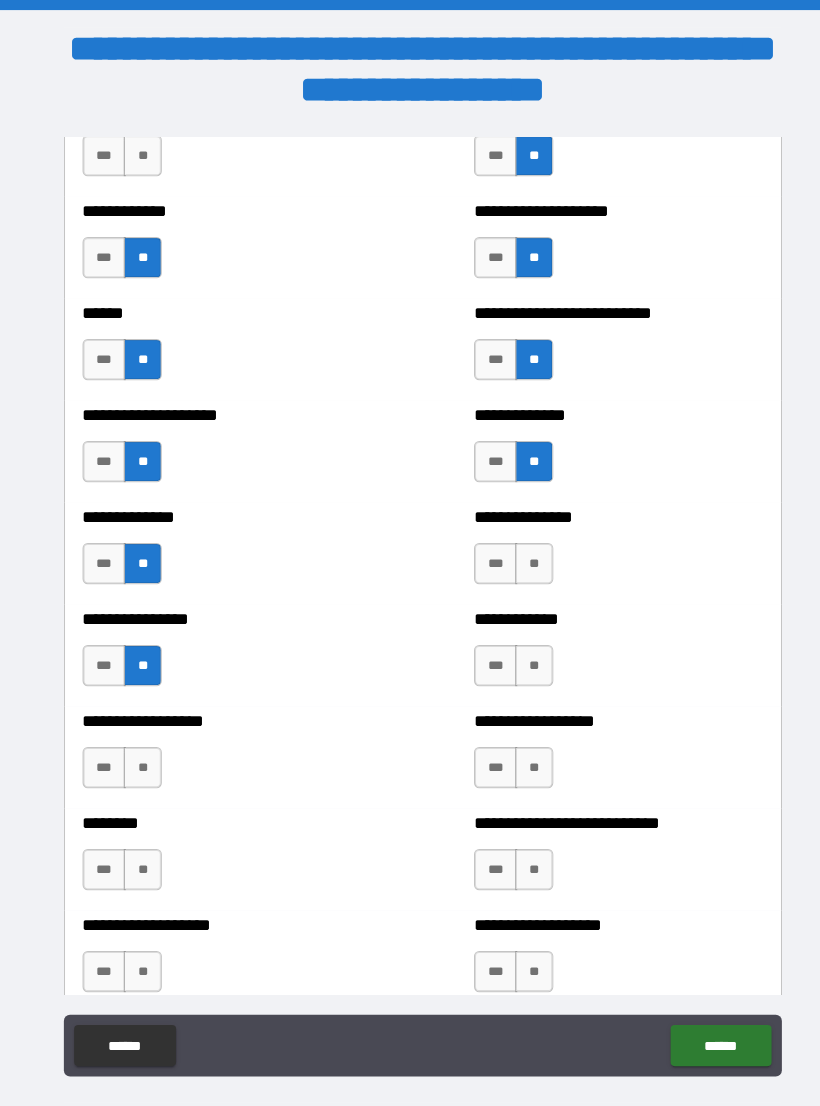 click on "**" at bounding box center [138, 745] 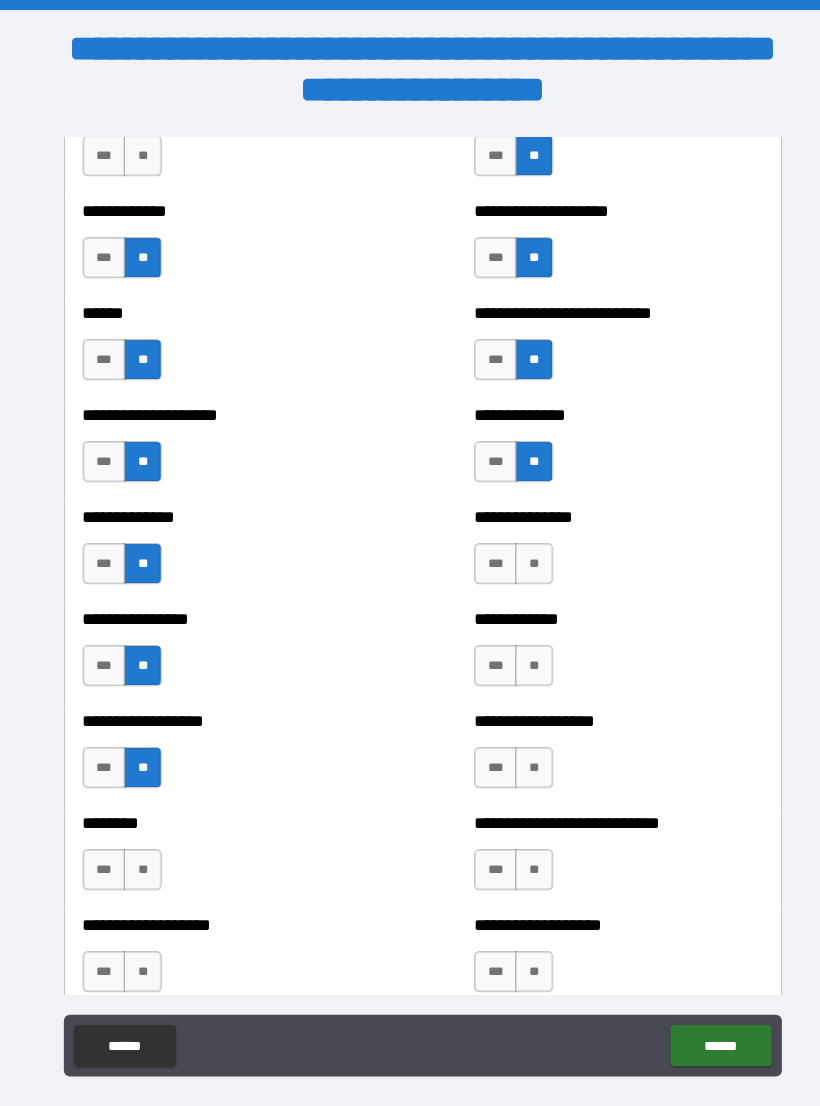 click on "**" at bounding box center [138, 844] 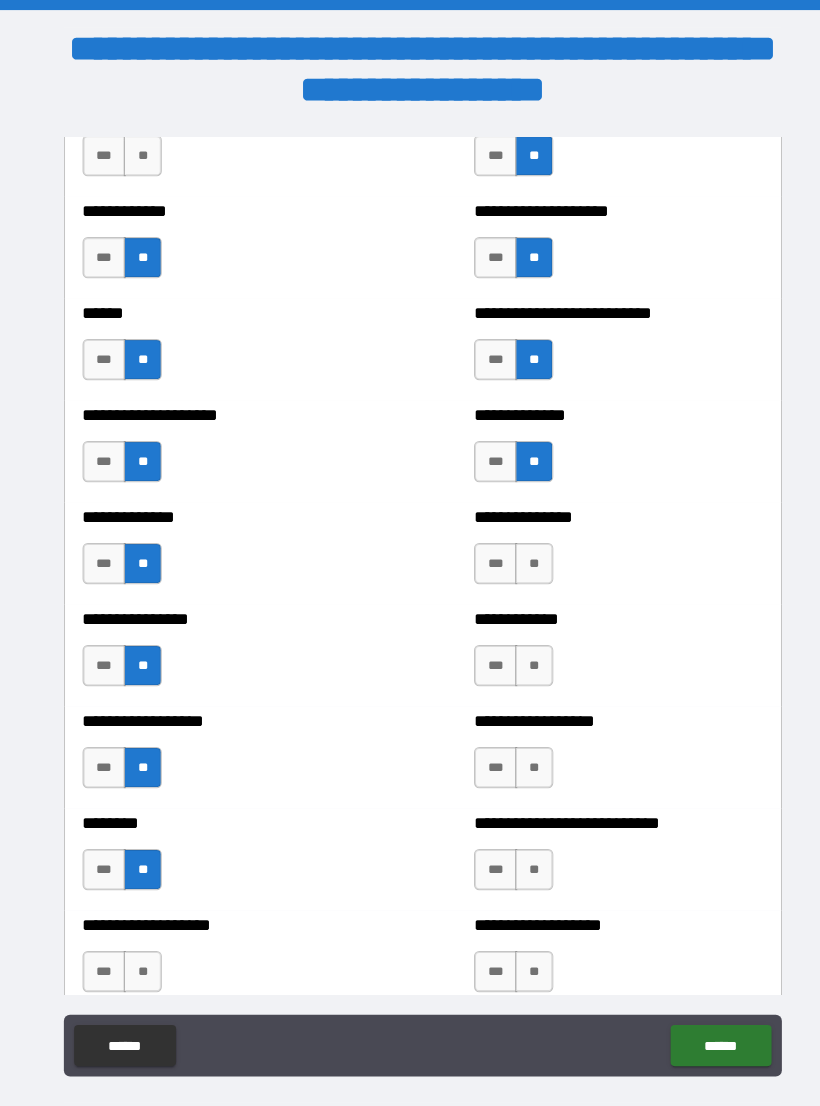 click on "**" at bounding box center [138, 943] 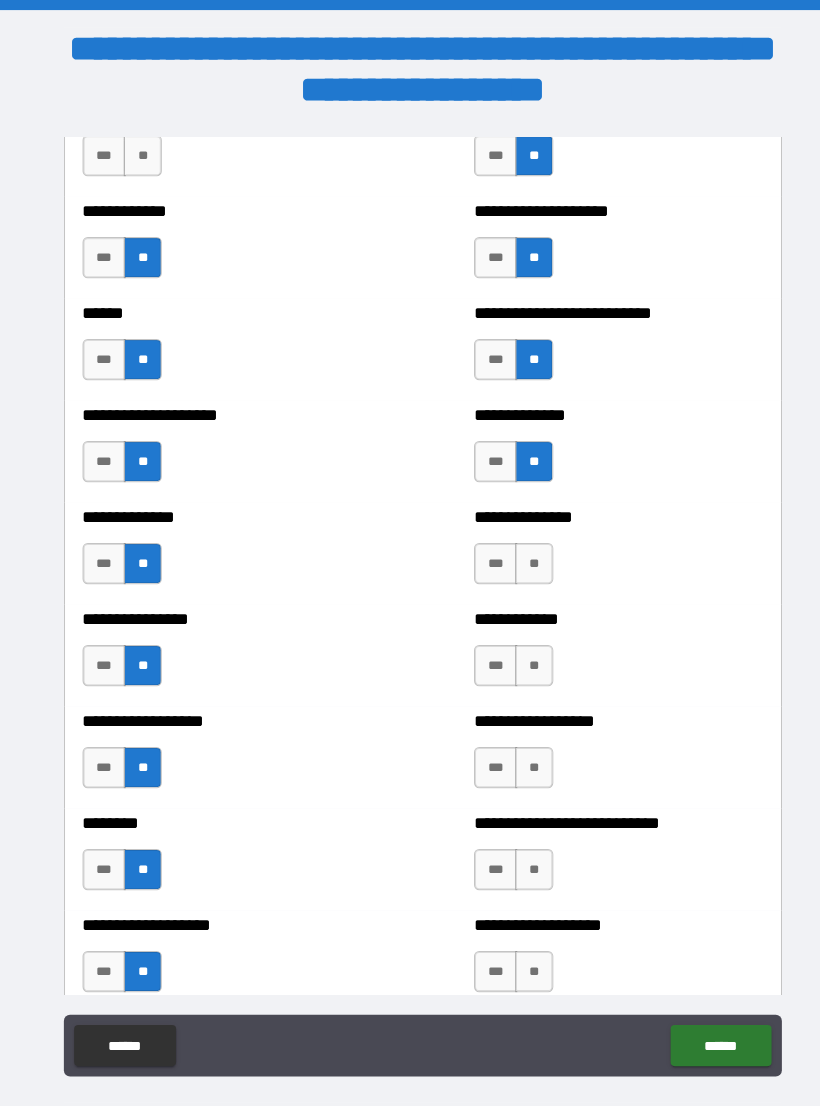 click on "**" at bounding box center (518, 547) 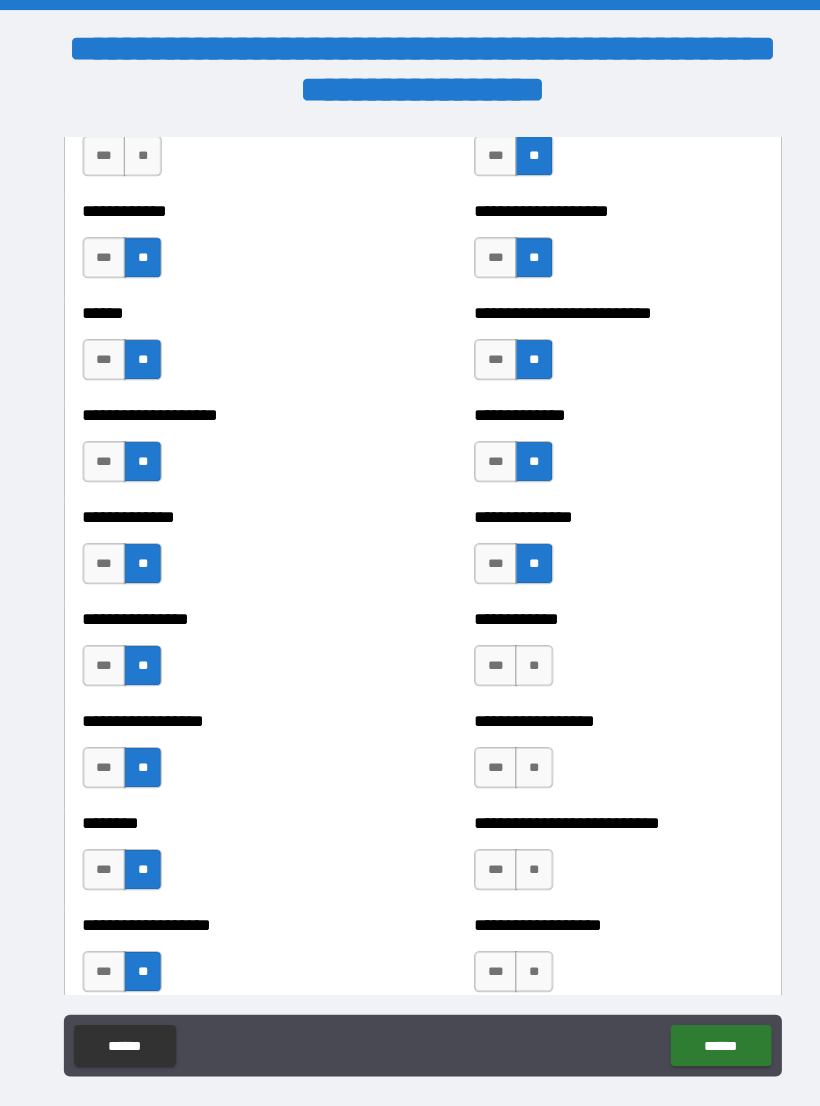 click on "**" at bounding box center [518, 646] 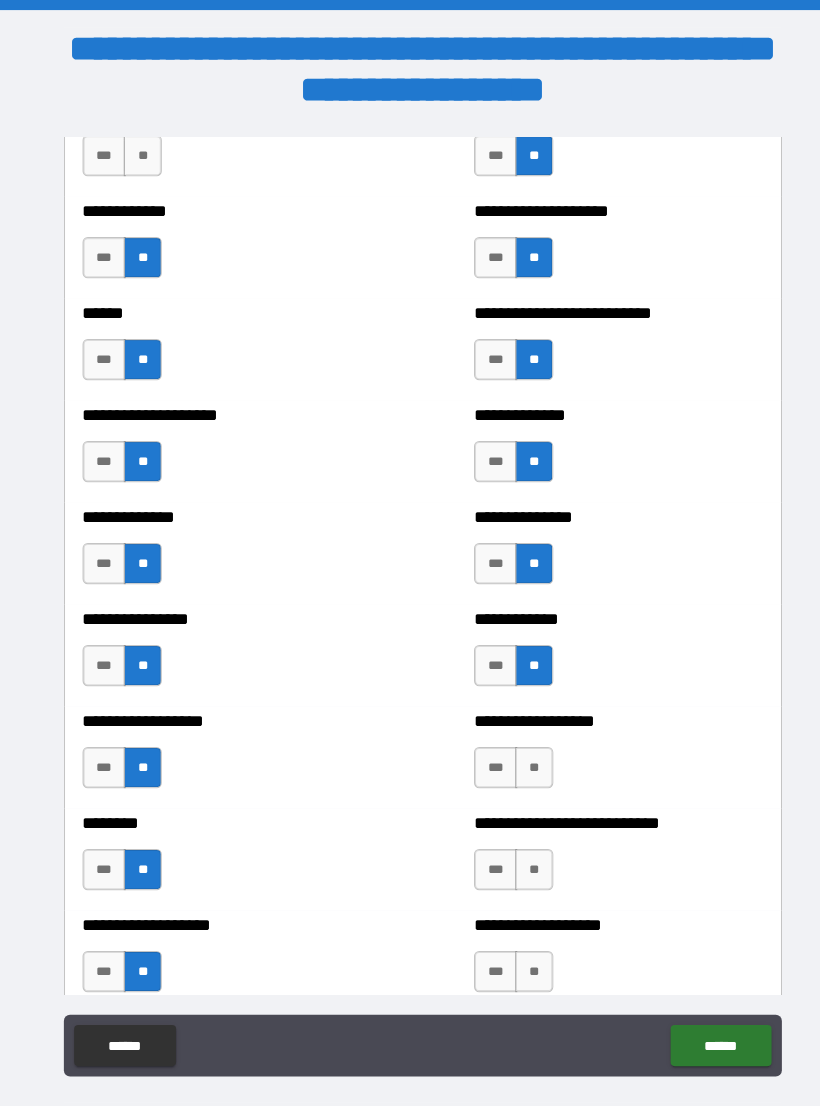 click on "**" at bounding box center [518, 745] 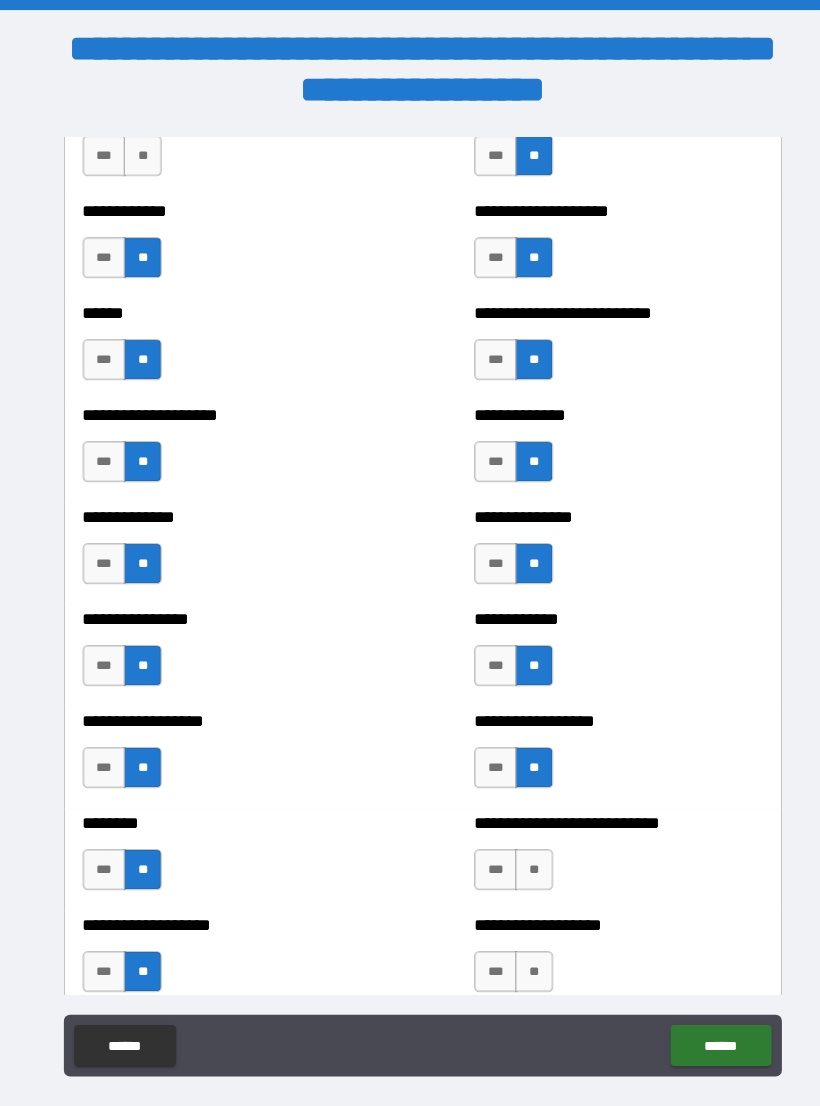 click on "**" at bounding box center [518, 844] 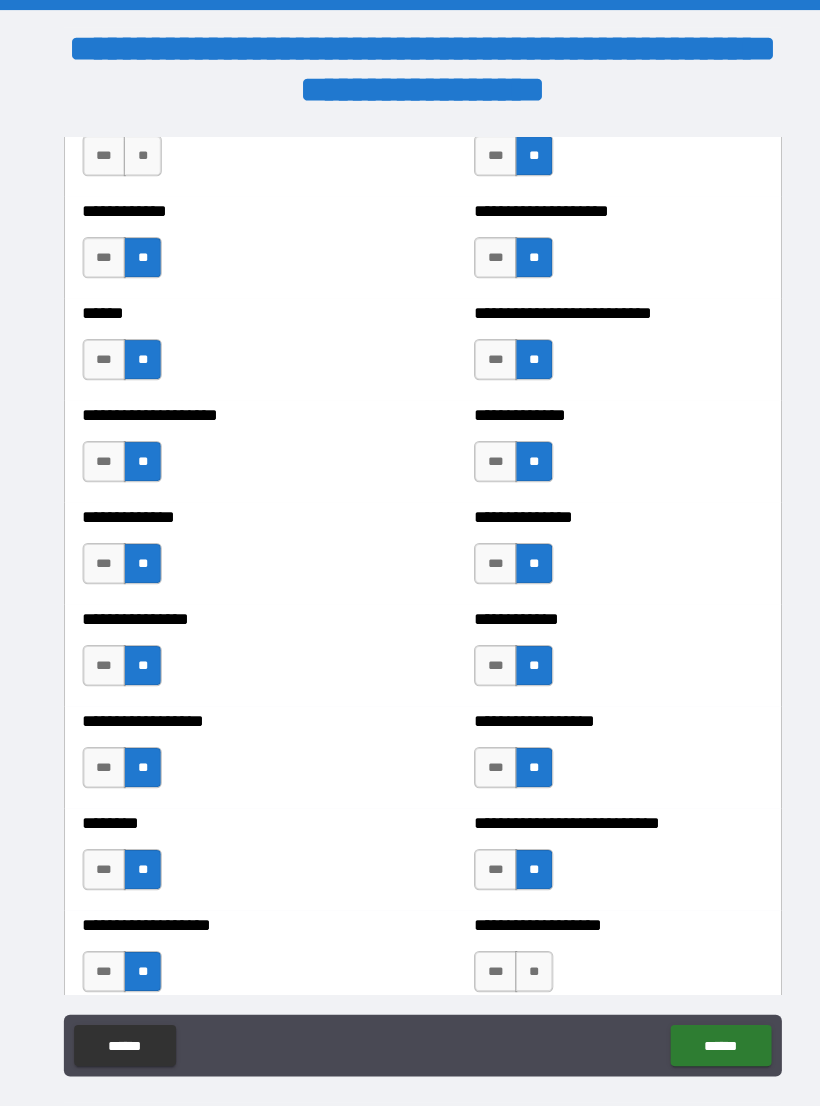 click on "**" at bounding box center [518, 943] 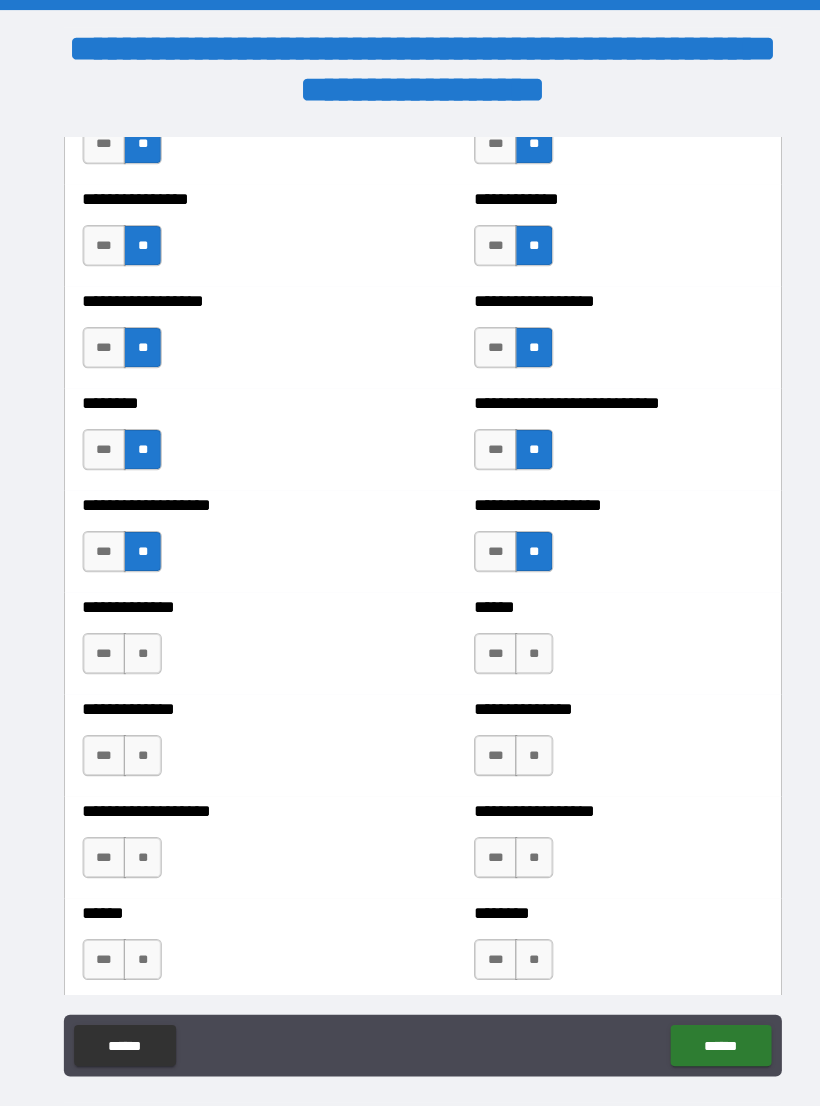 scroll, scrollTop: 4436, scrollLeft: 0, axis: vertical 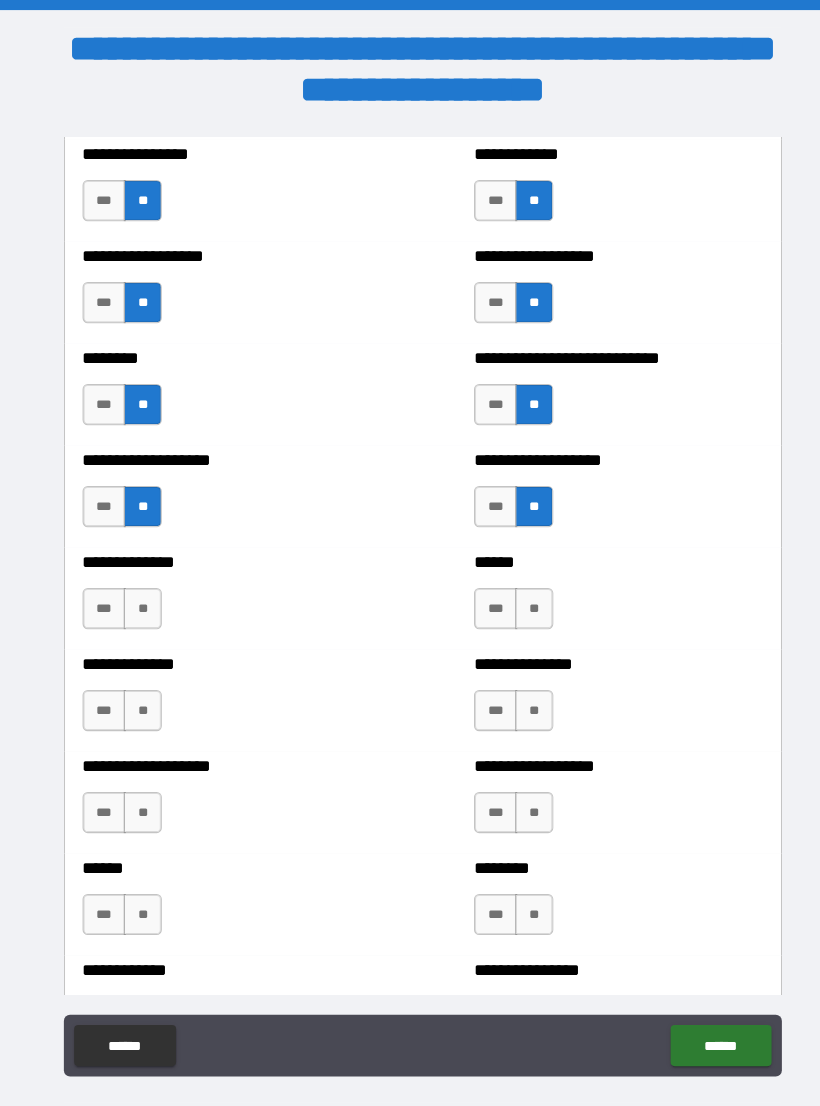 click on "**" at bounding box center [138, 591] 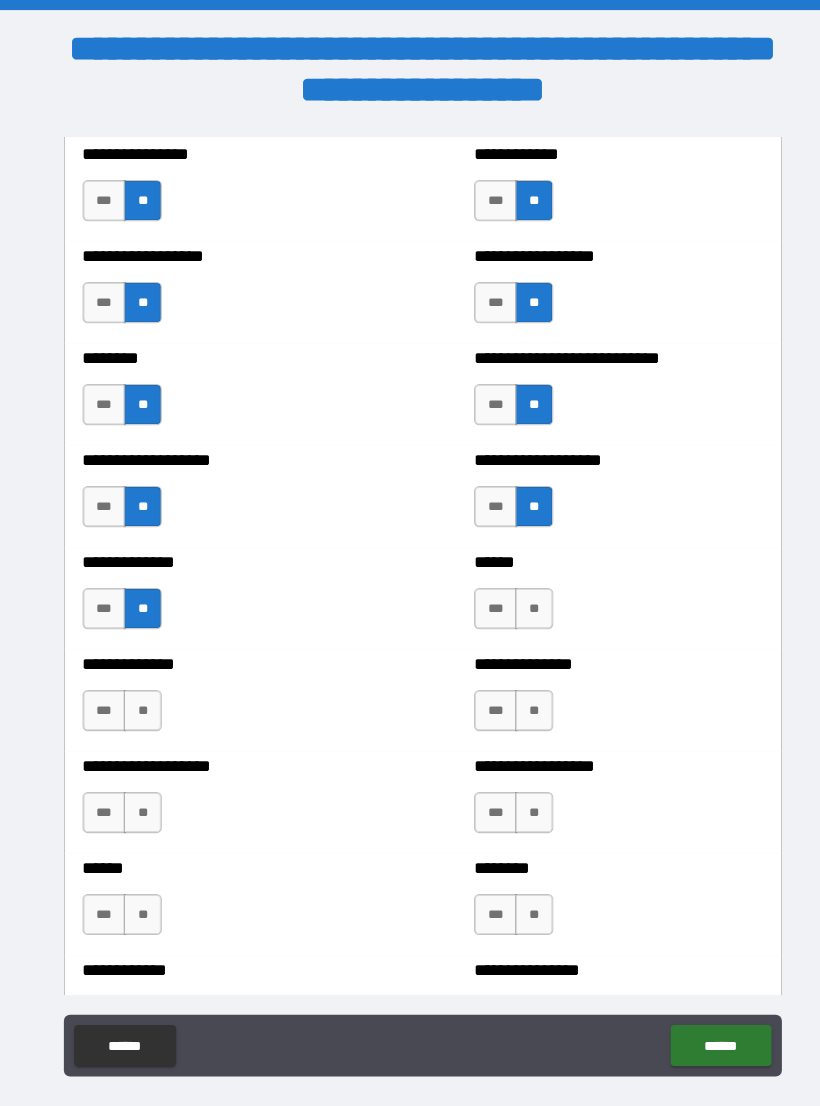 click on "**" at bounding box center (138, 690) 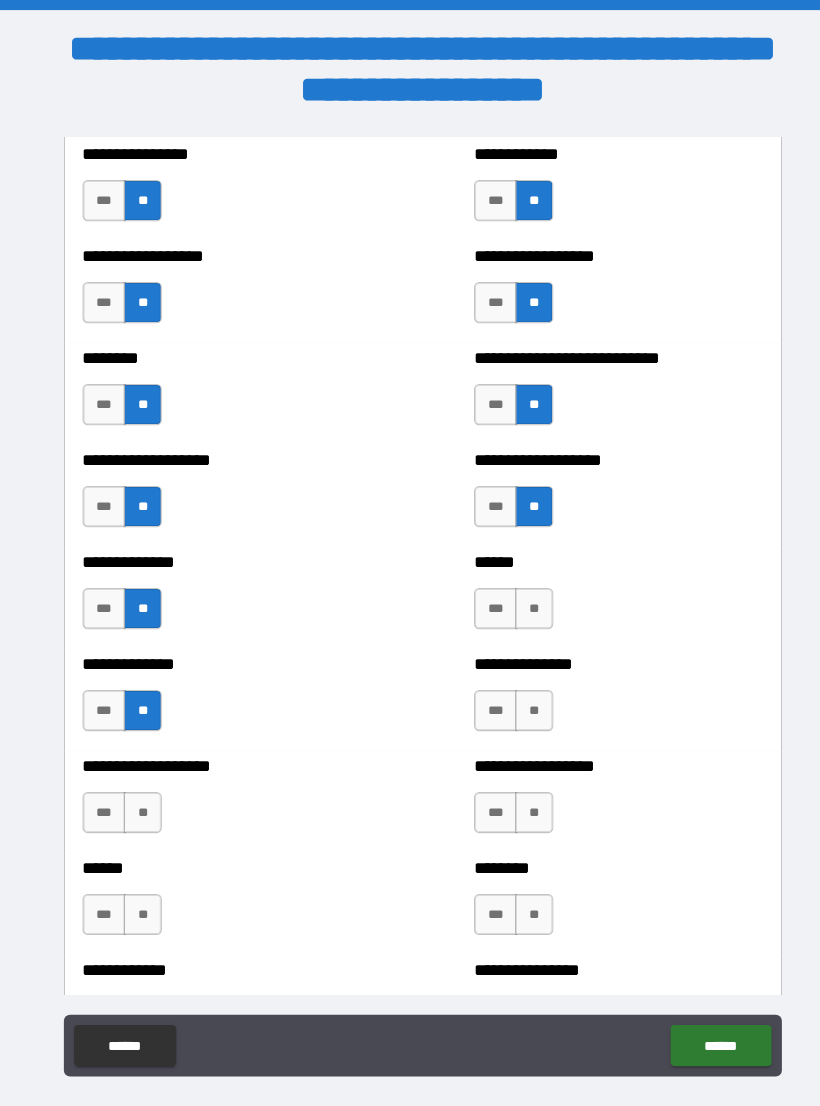 click on "**" at bounding box center [138, 789] 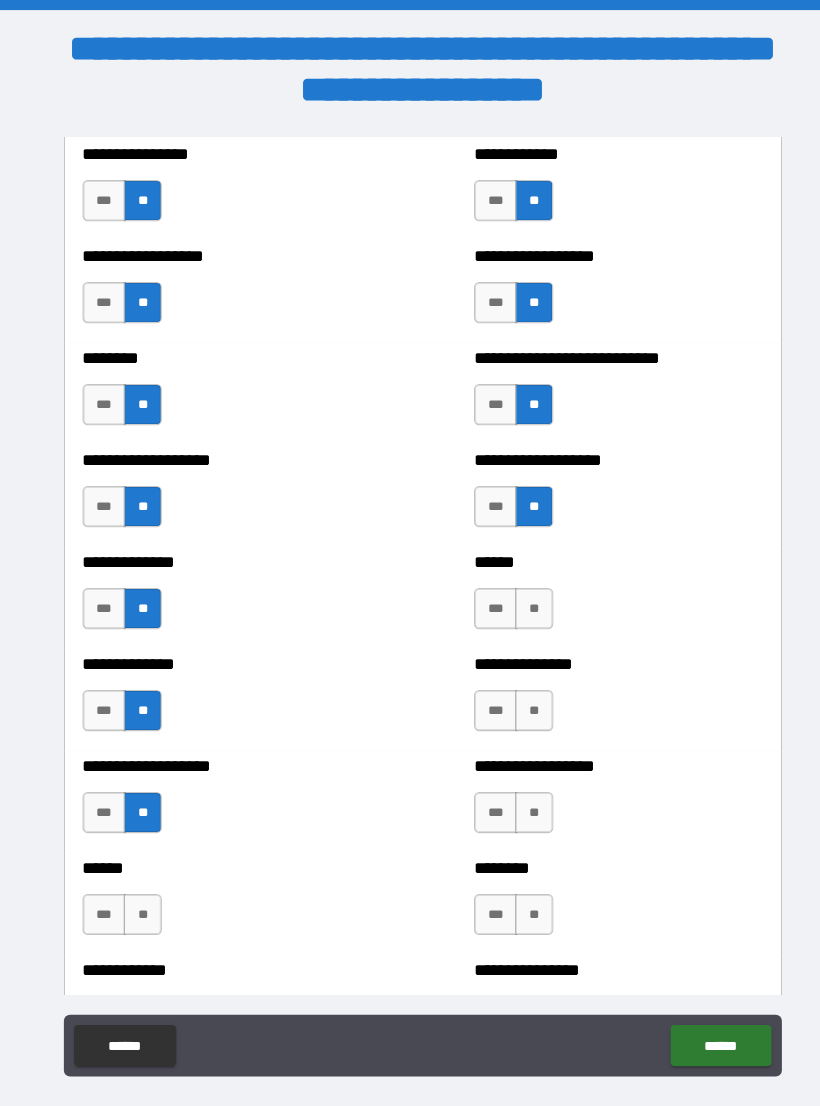 click on "**" at bounding box center [138, 888] 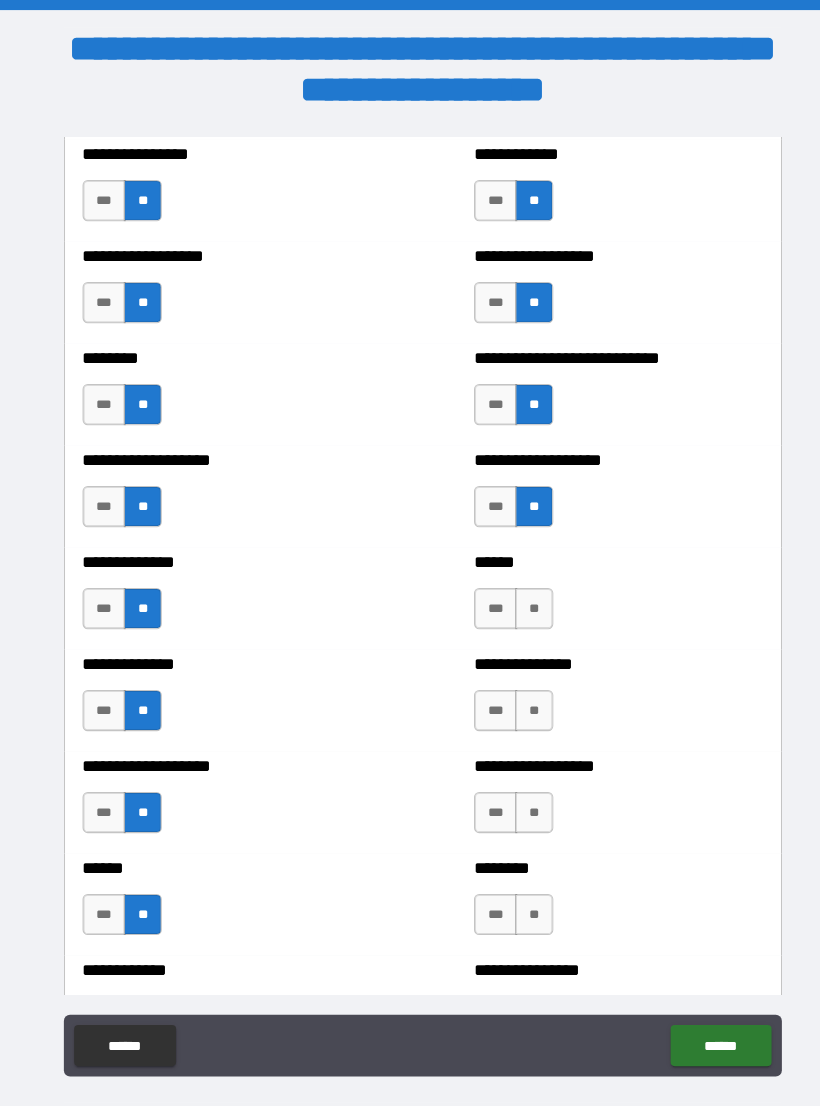 click on "**" at bounding box center (518, 591) 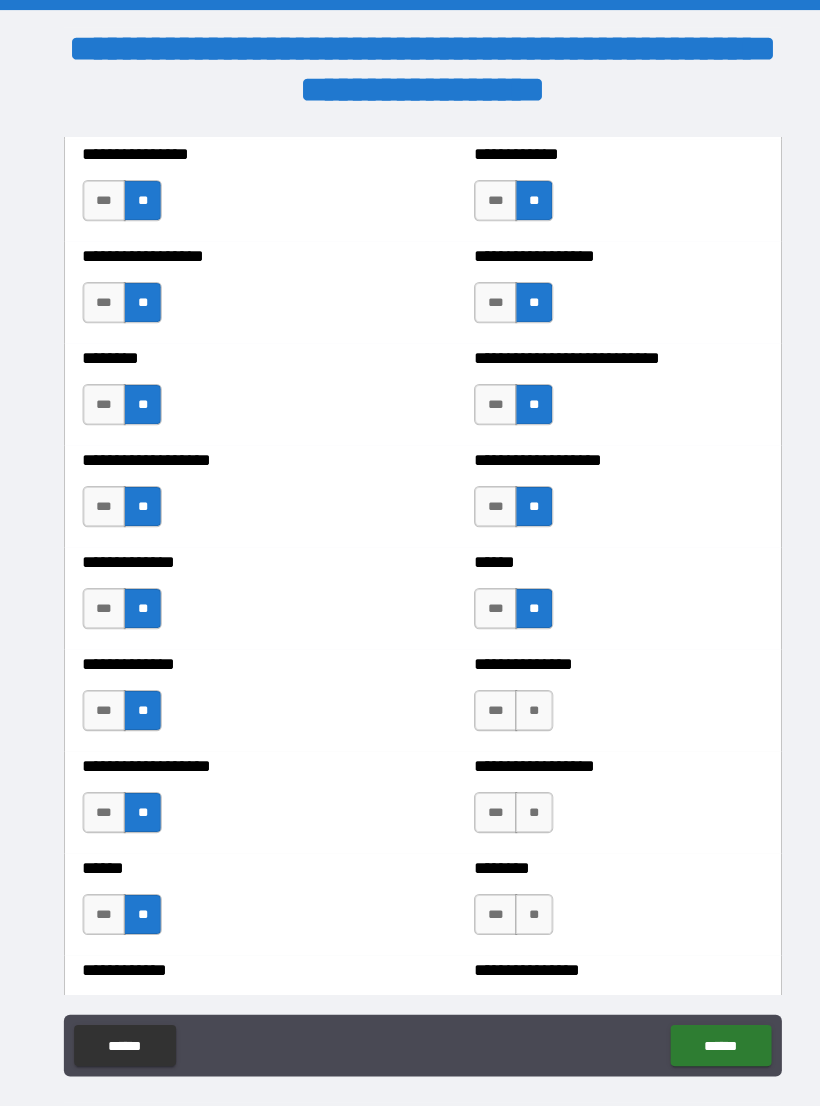click on "**" at bounding box center (518, 690) 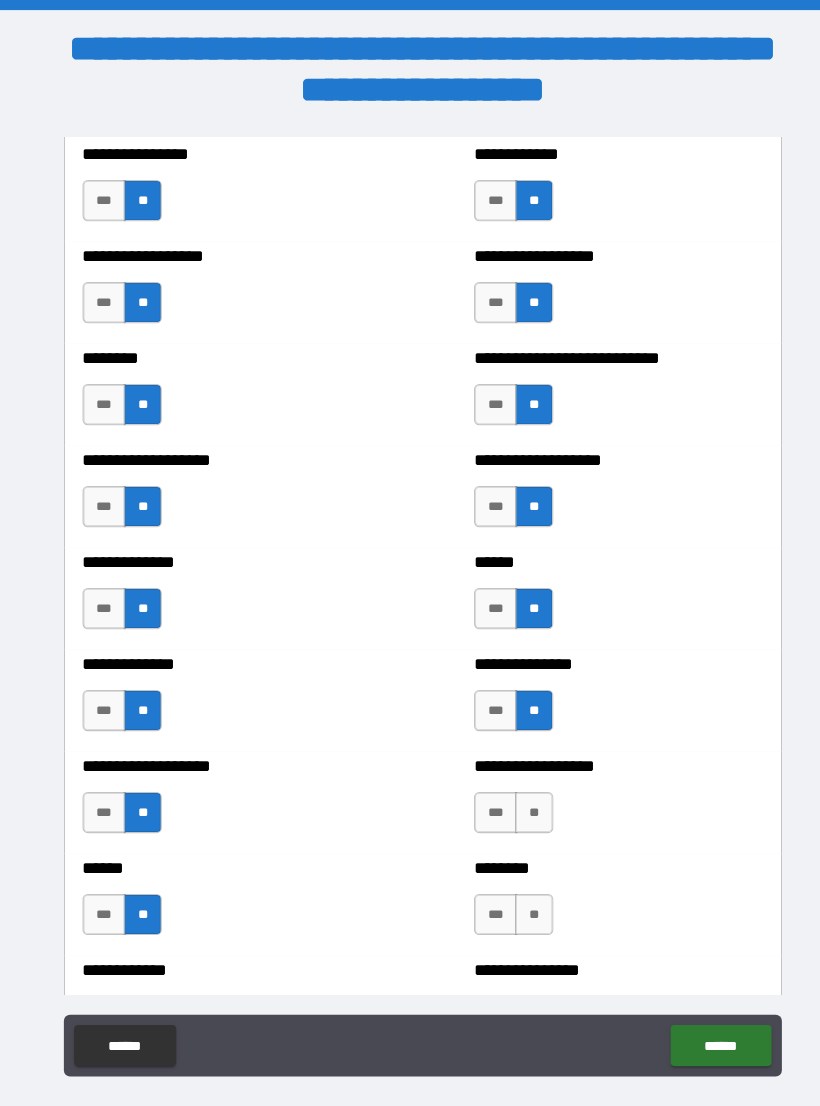 click on "**" at bounding box center (518, 789) 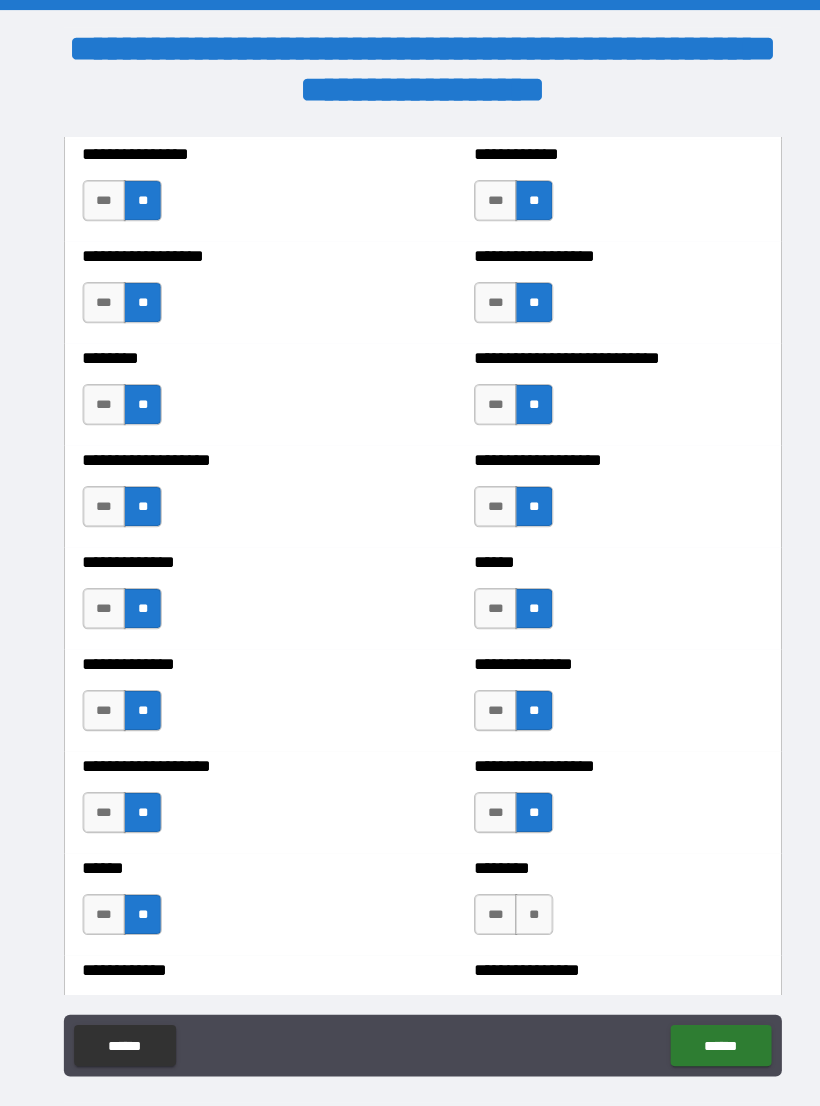 click on "**" at bounding box center (518, 888) 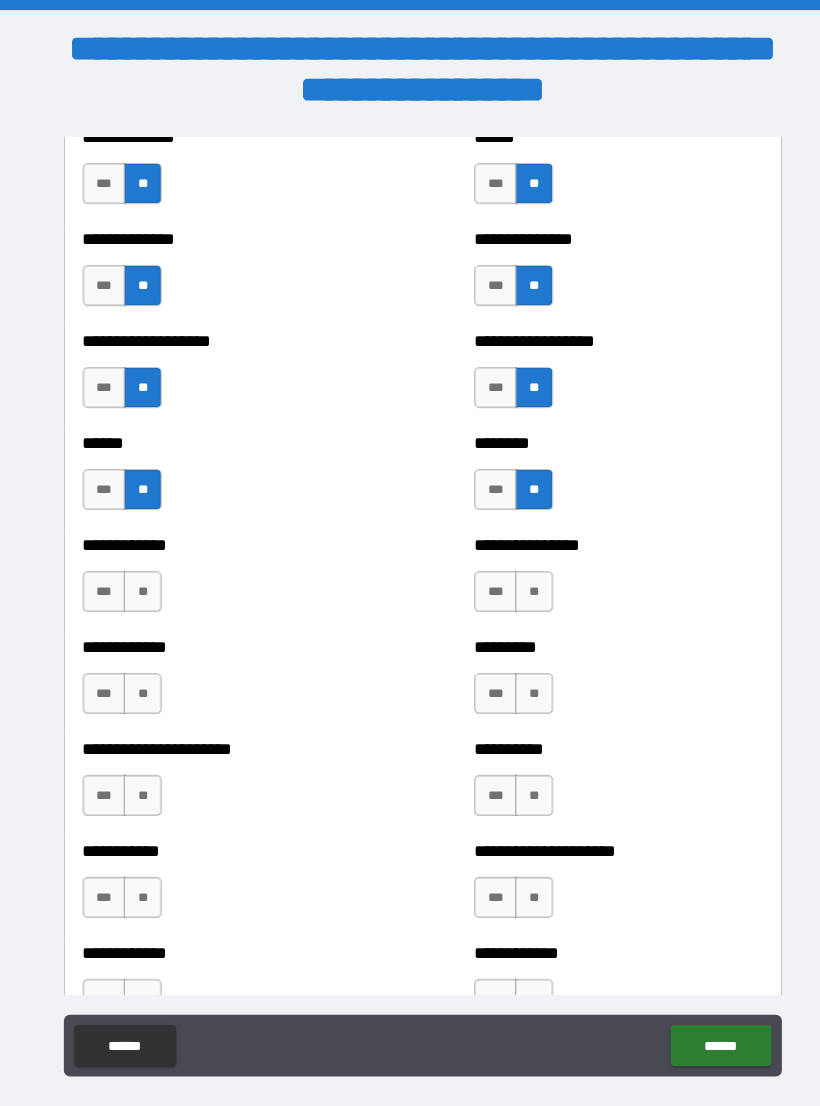 scroll, scrollTop: 4850, scrollLeft: 0, axis: vertical 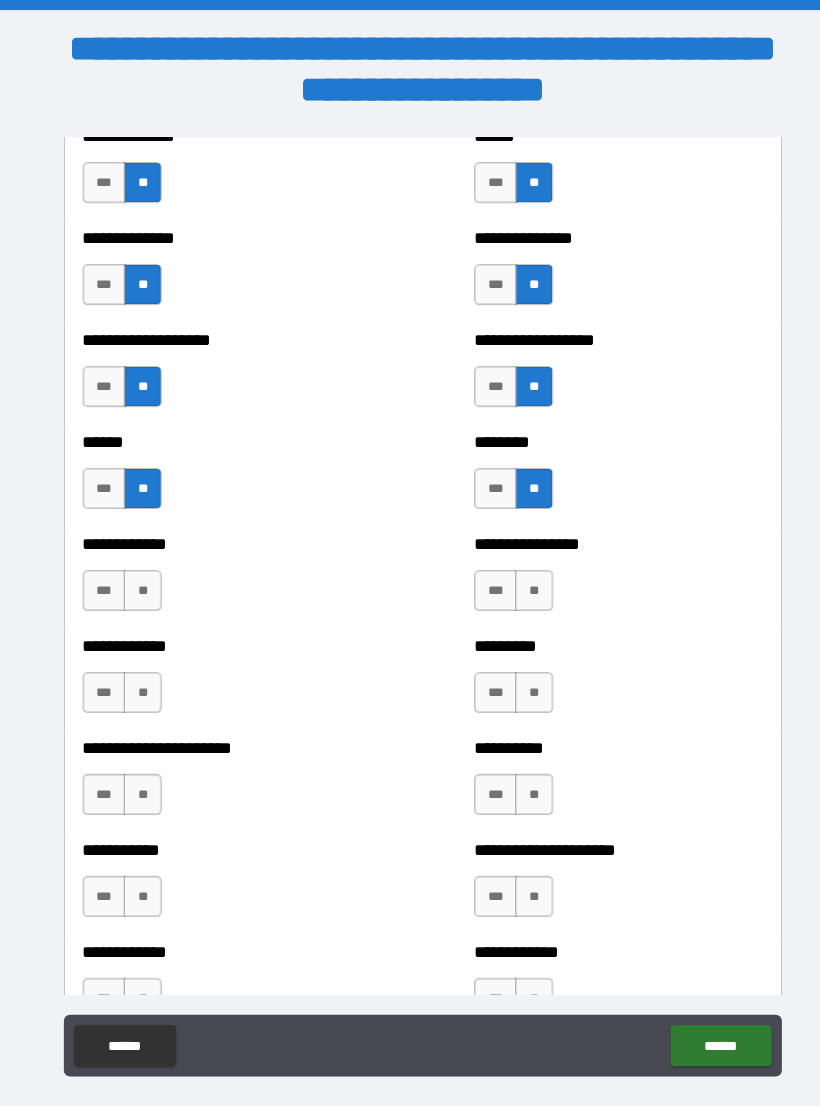 click on "**" at bounding box center (518, 573) 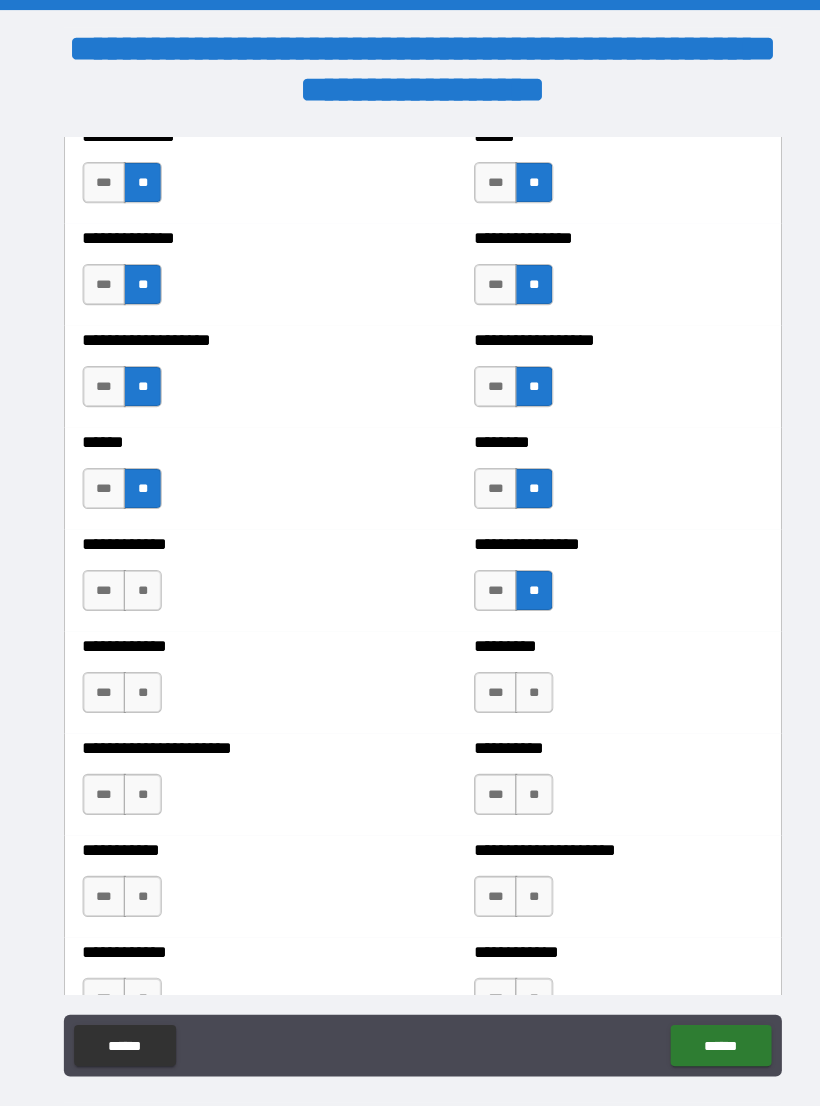 click on "**" at bounding box center [518, 672] 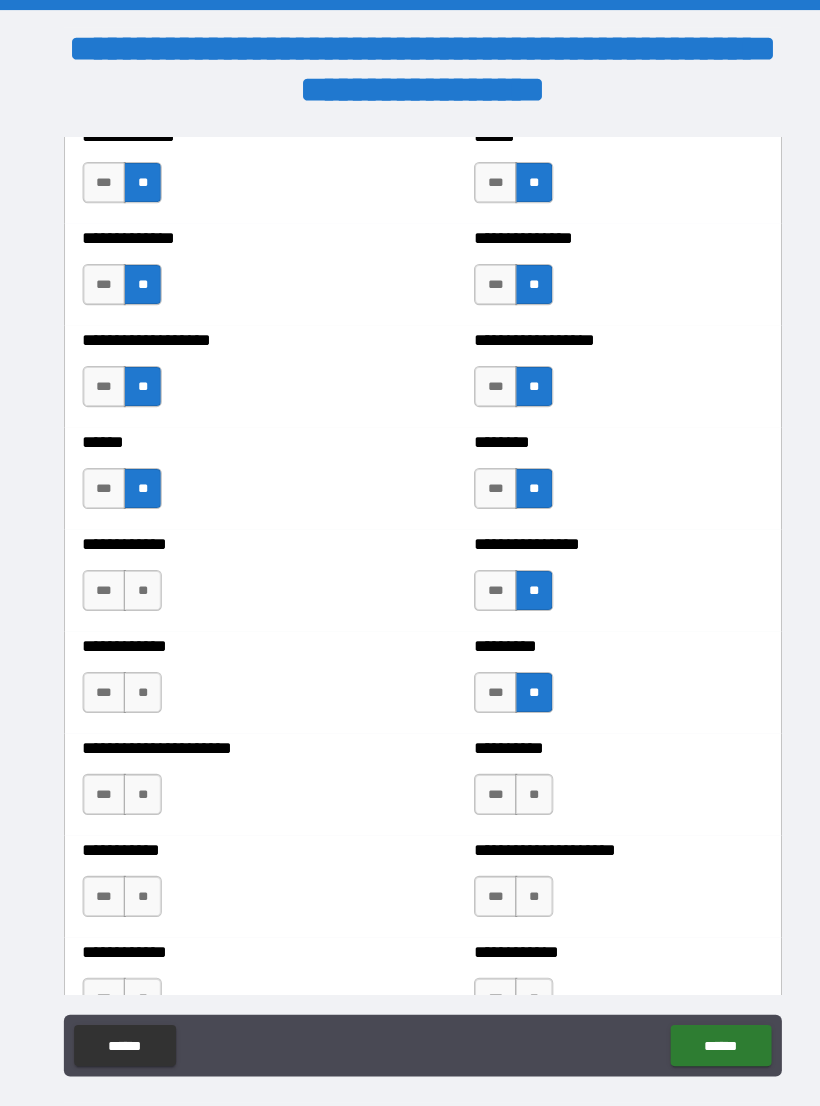click on "**" at bounding box center [138, 573] 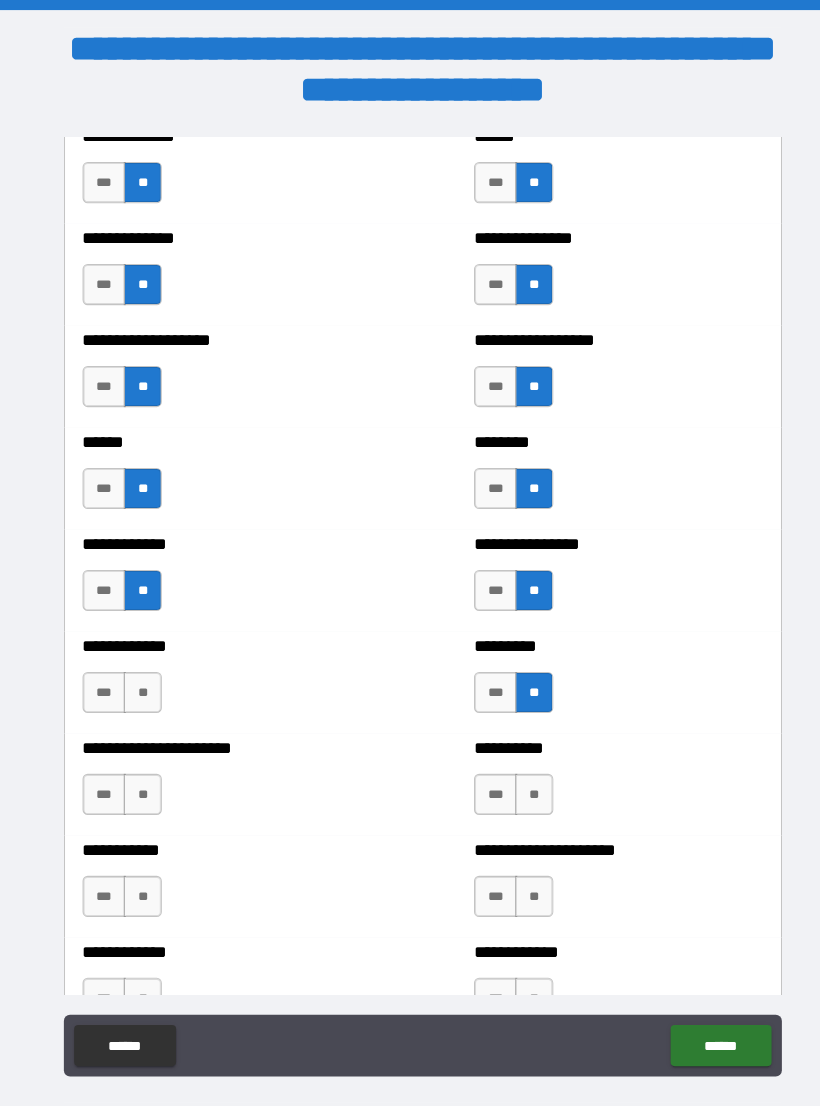 click on "**" at bounding box center (138, 672) 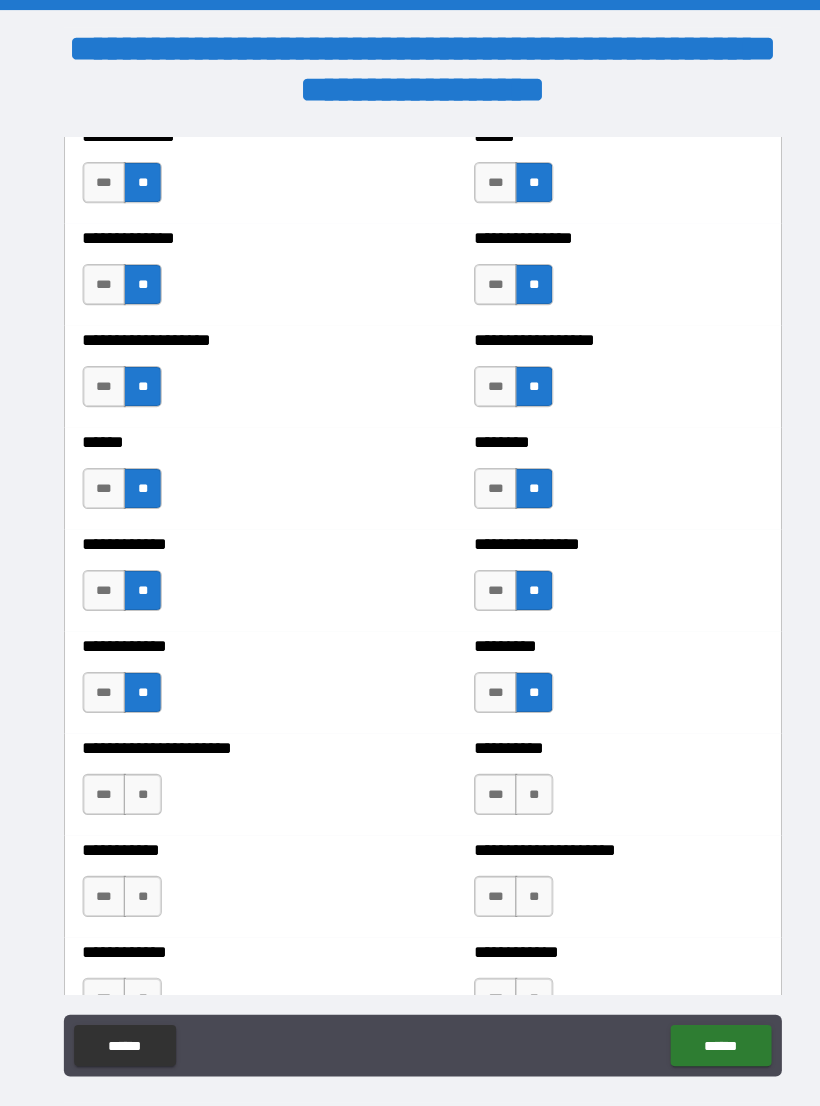 click on "**" at bounding box center (138, 771) 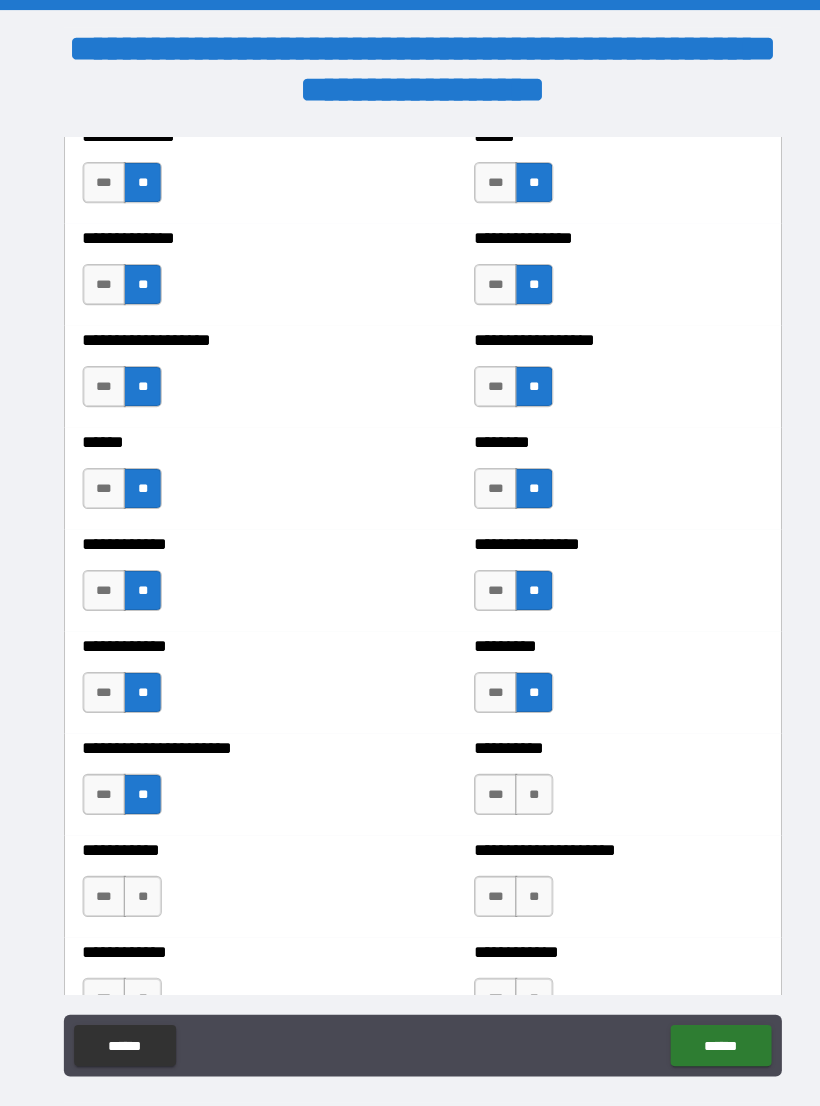 click on "**" at bounding box center [518, 771] 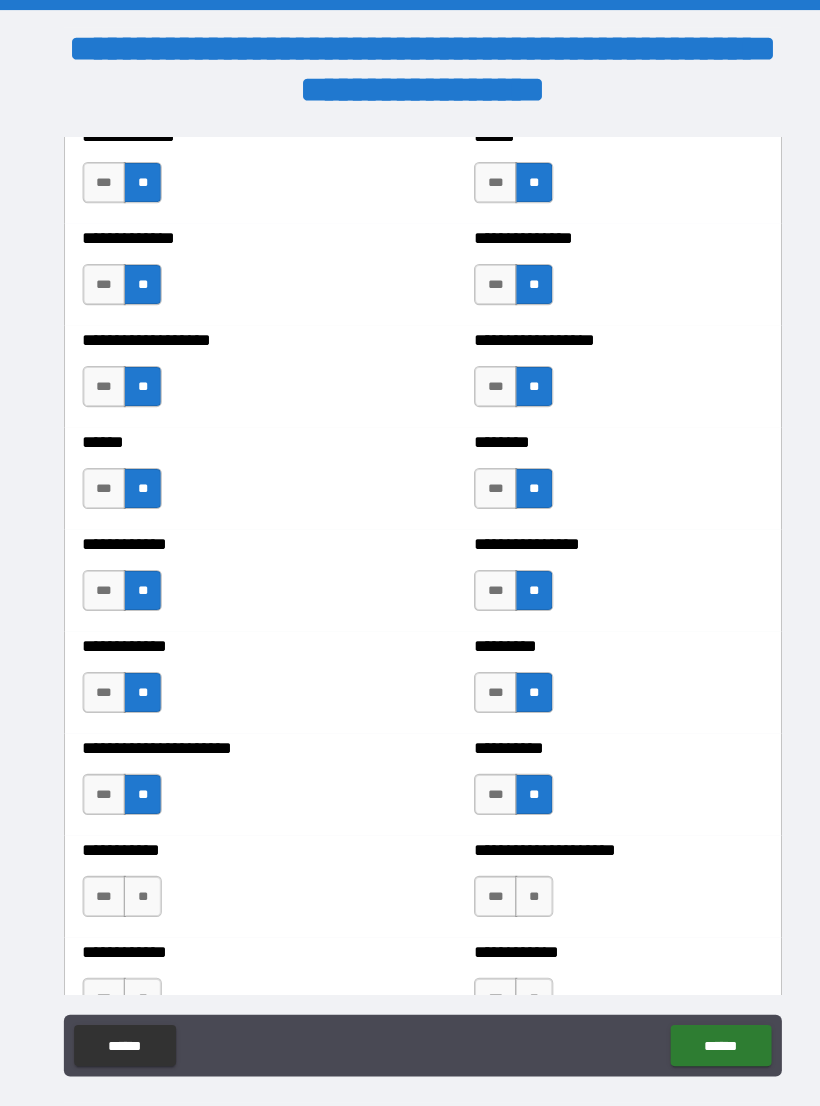 click on "**" at bounding box center [518, 870] 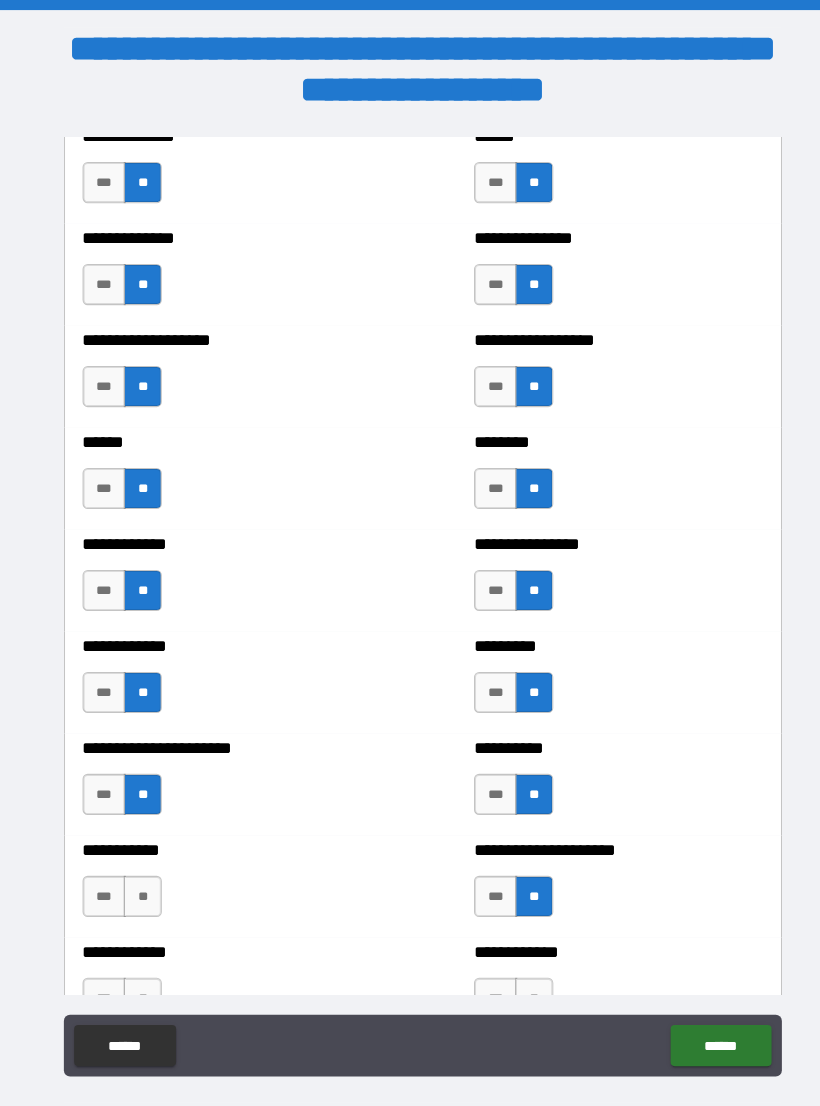 click on "**" at bounding box center [138, 870] 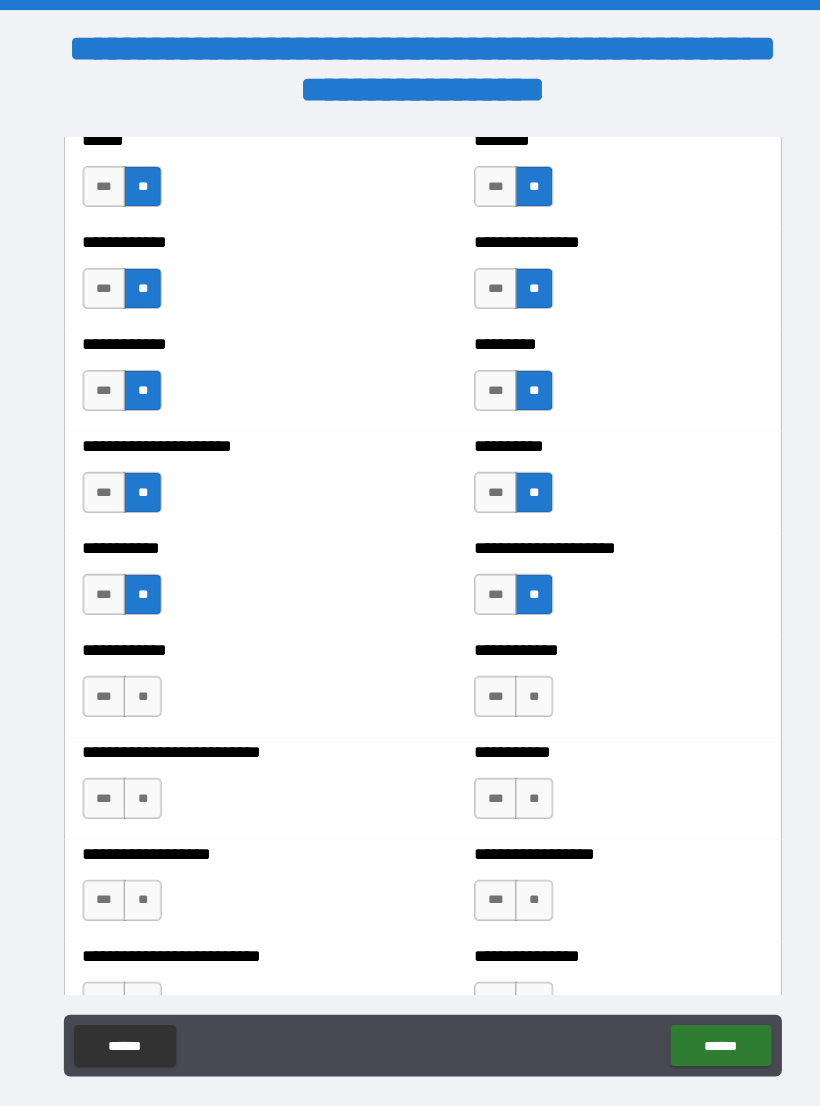 scroll, scrollTop: 5142, scrollLeft: 0, axis: vertical 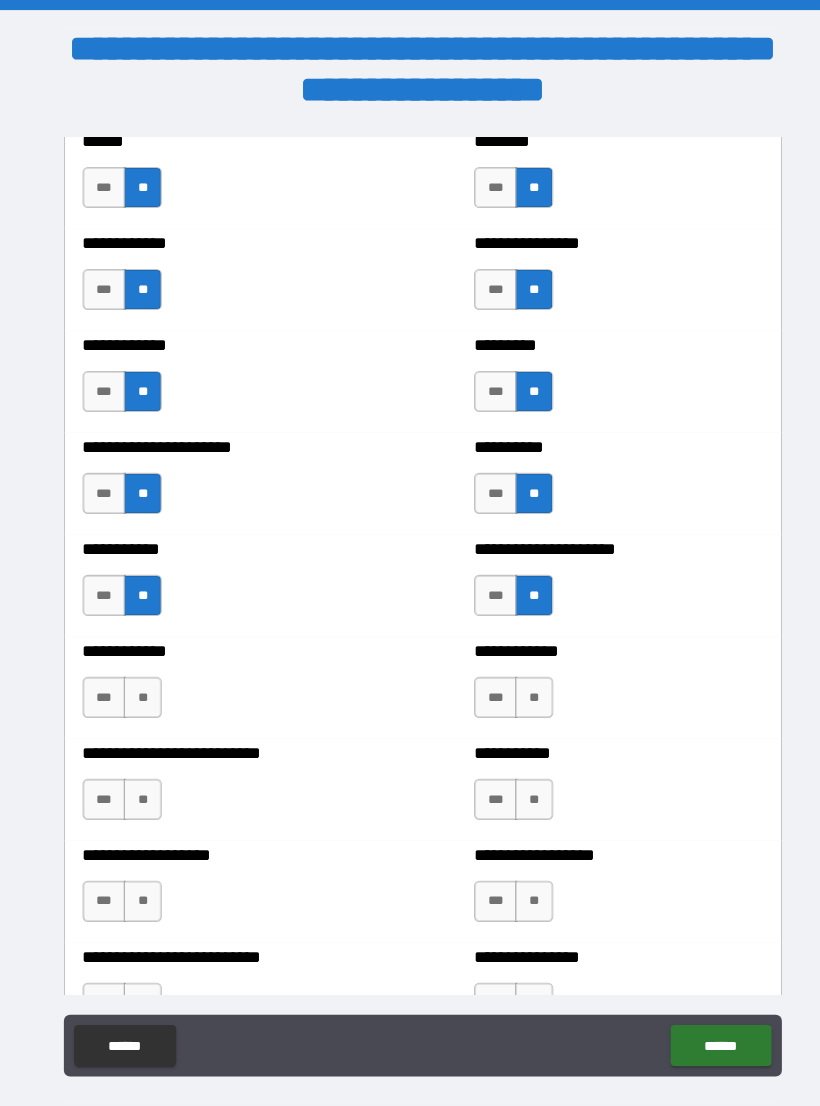 click on "**********" at bounding box center (220, 667) 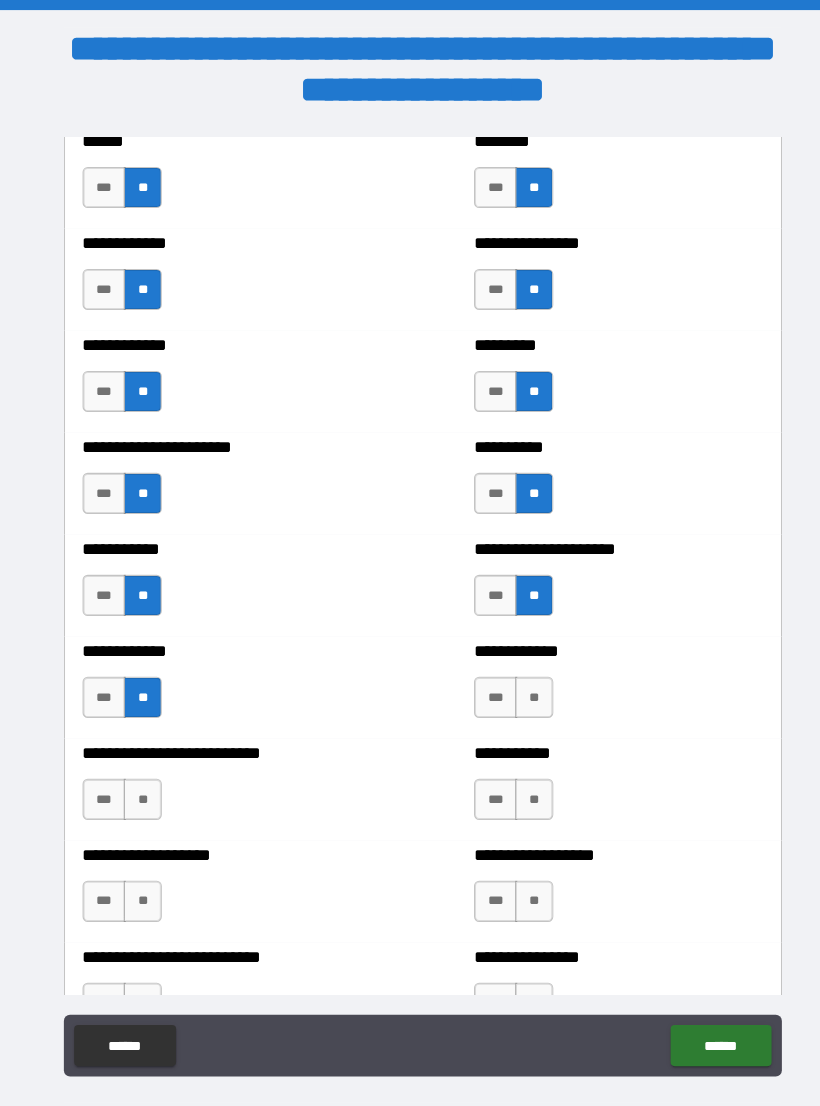 click on "**" at bounding box center (138, 776) 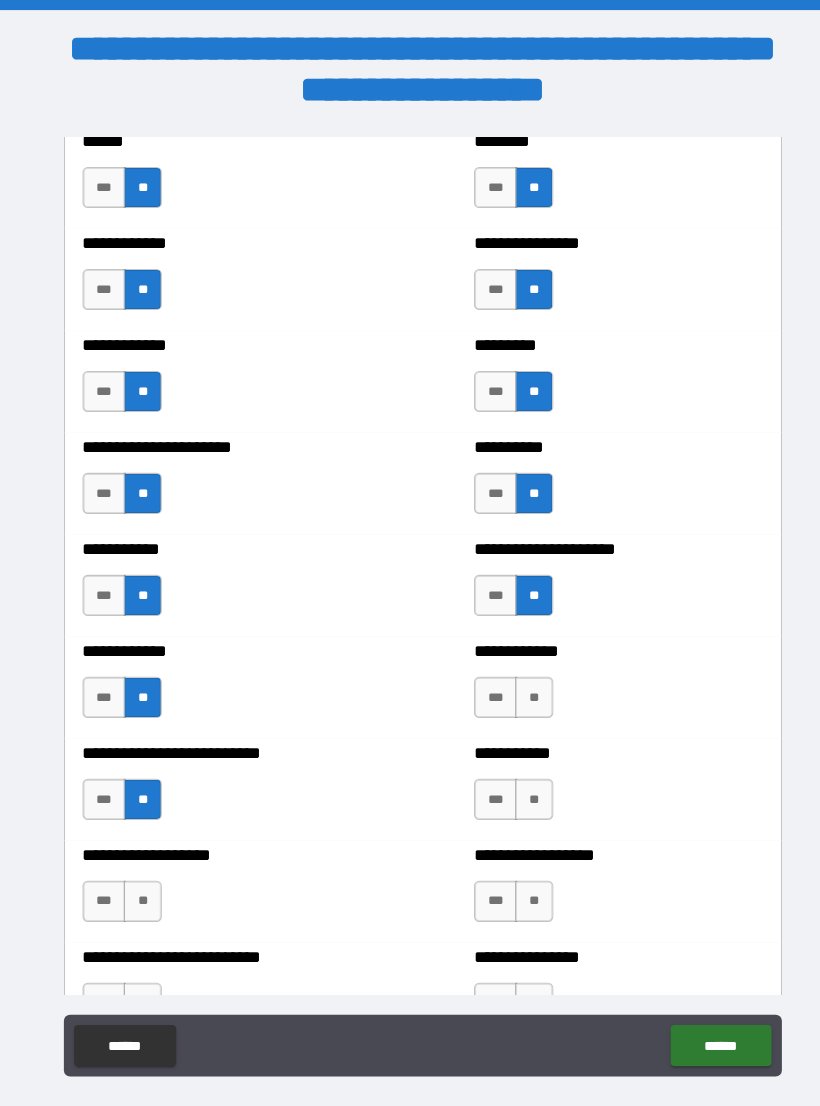 click on "**********" at bounding box center (220, 865) 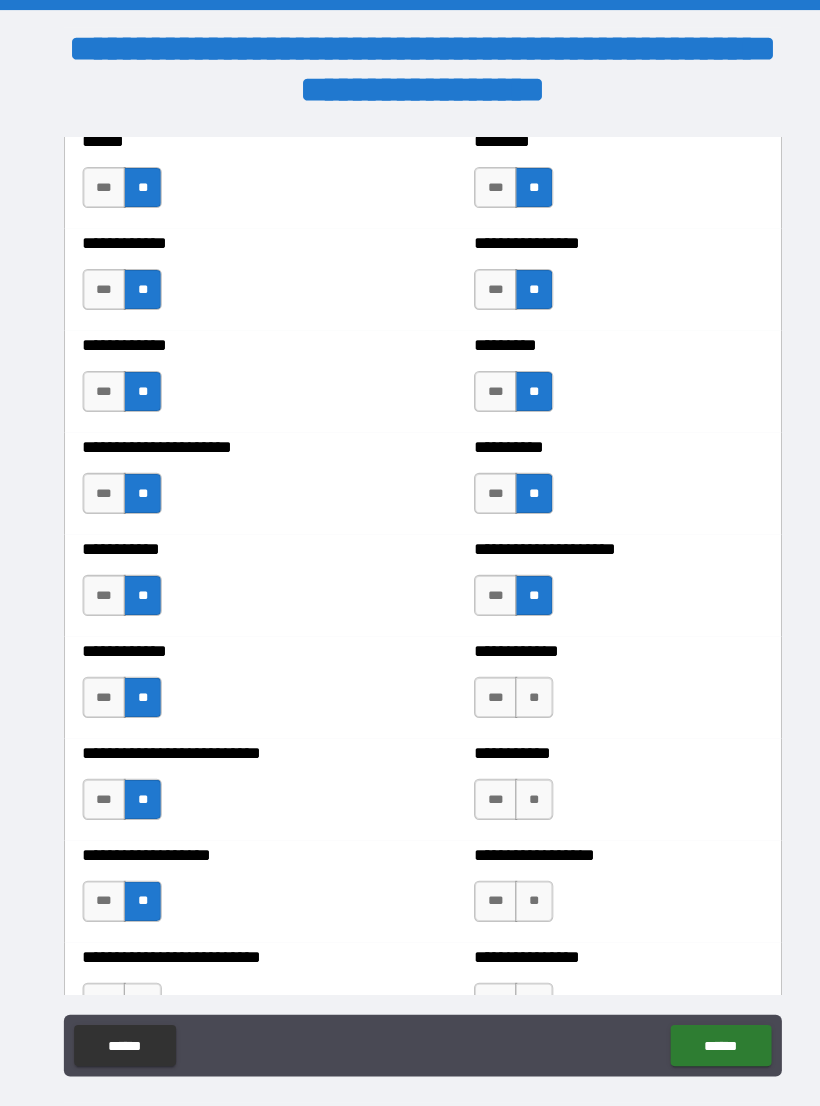 click on "**" at bounding box center (518, 677) 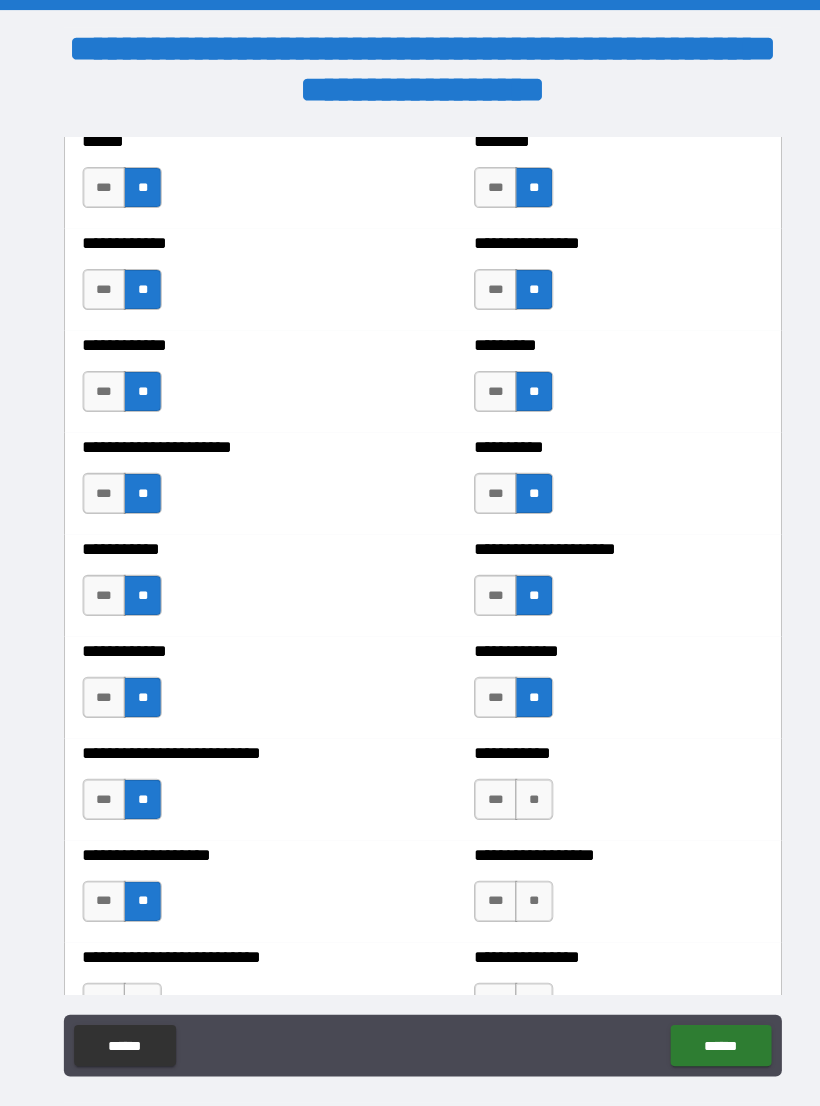 click on "**" at bounding box center [518, 776] 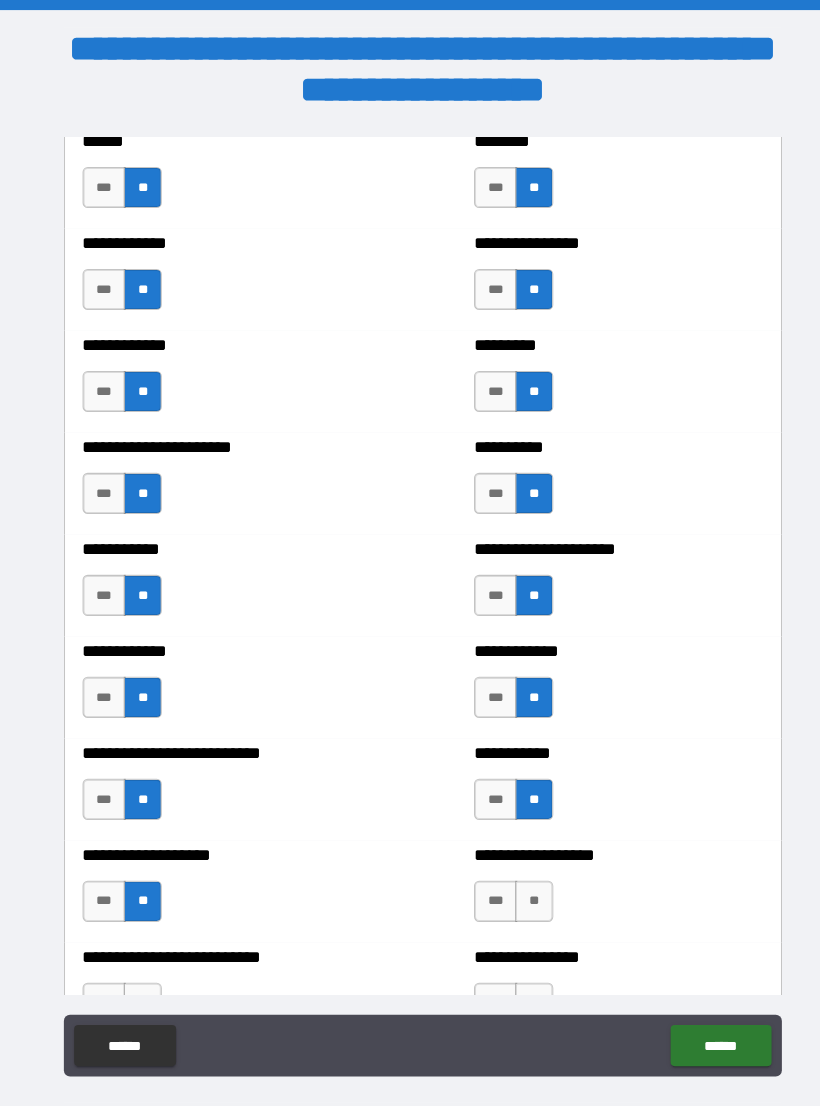 click on "**" at bounding box center [518, 875] 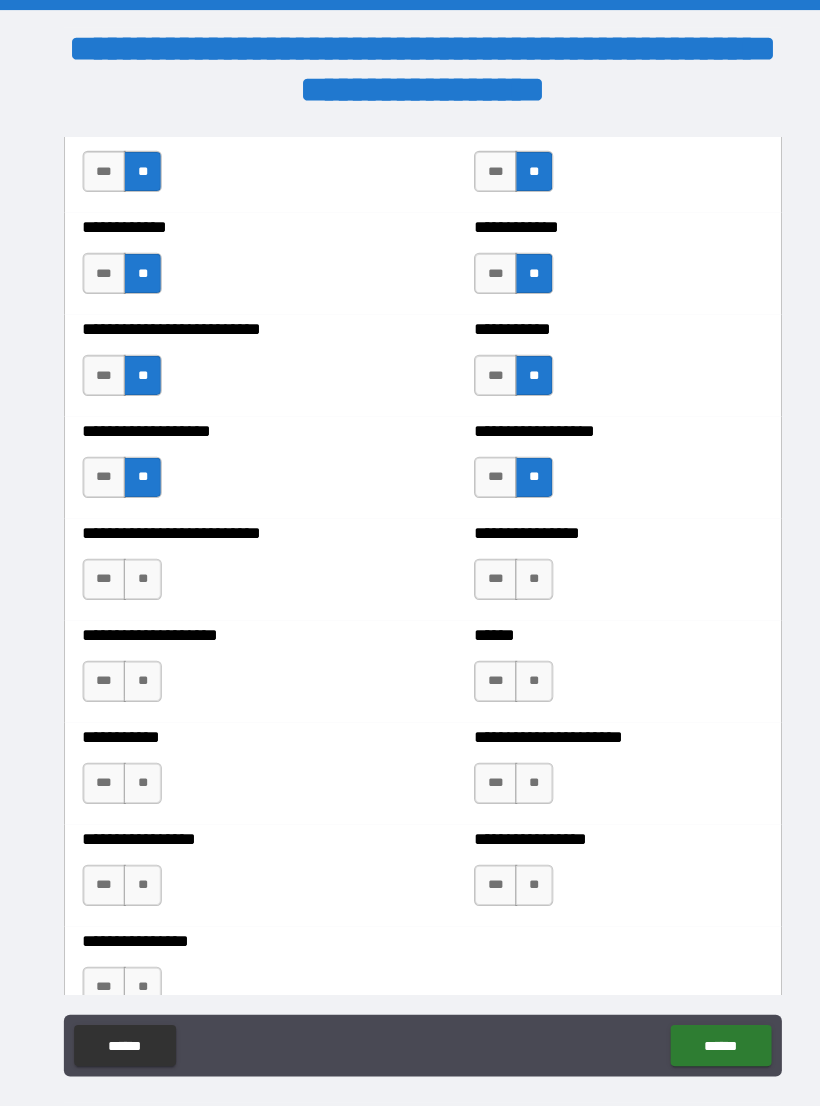 scroll, scrollTop: 5553, scrollLeft: 0, axis: vertical 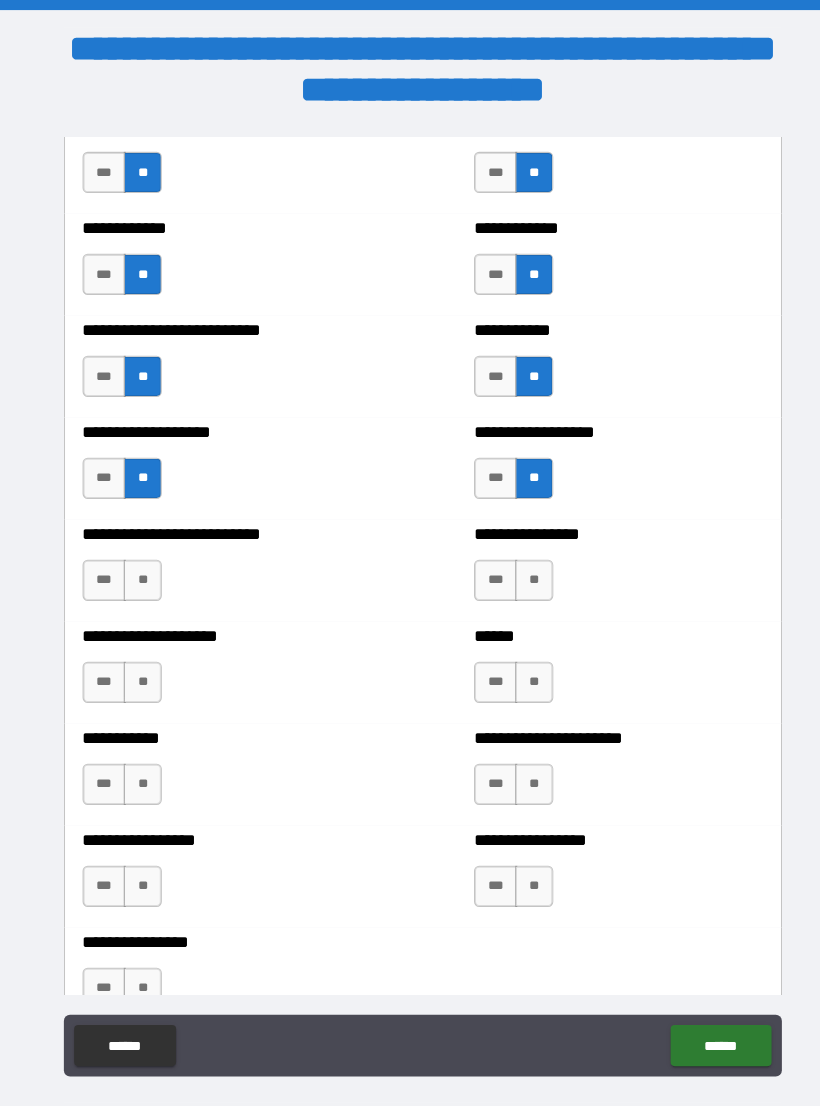 click on "**" at bounding box center (518, 563) 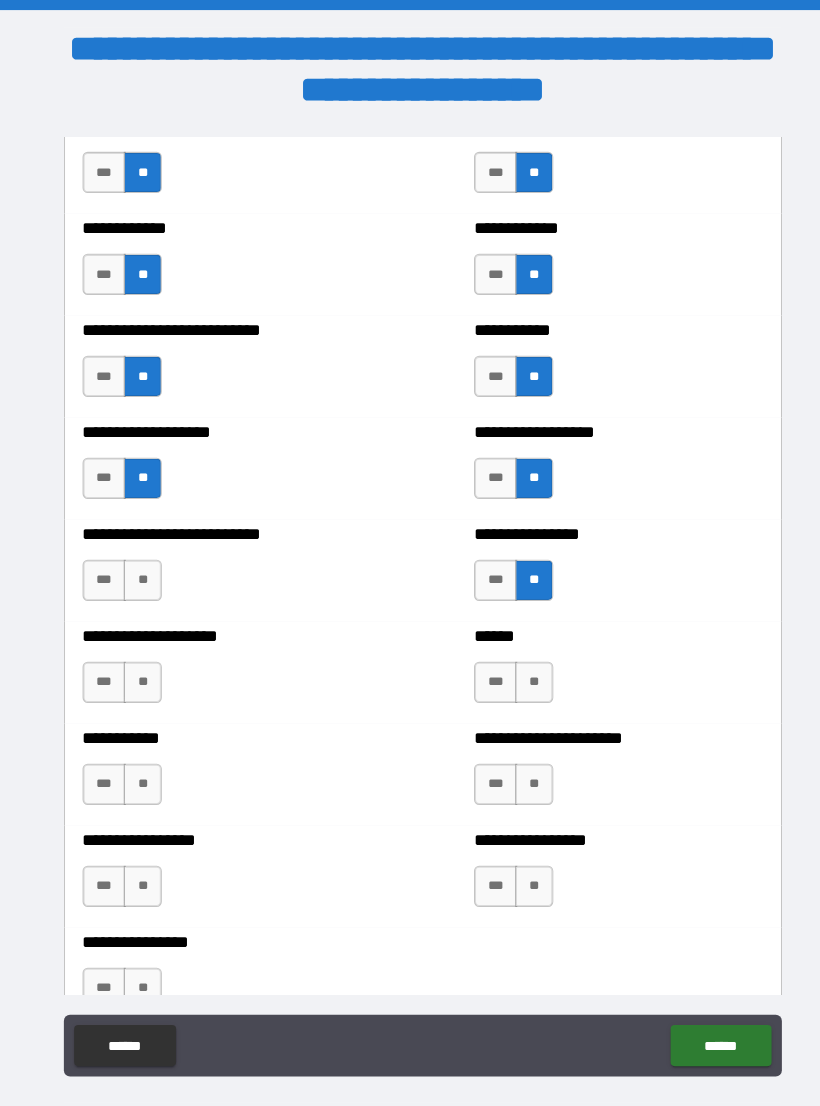 click on "**" at bounding box center [518, 662] 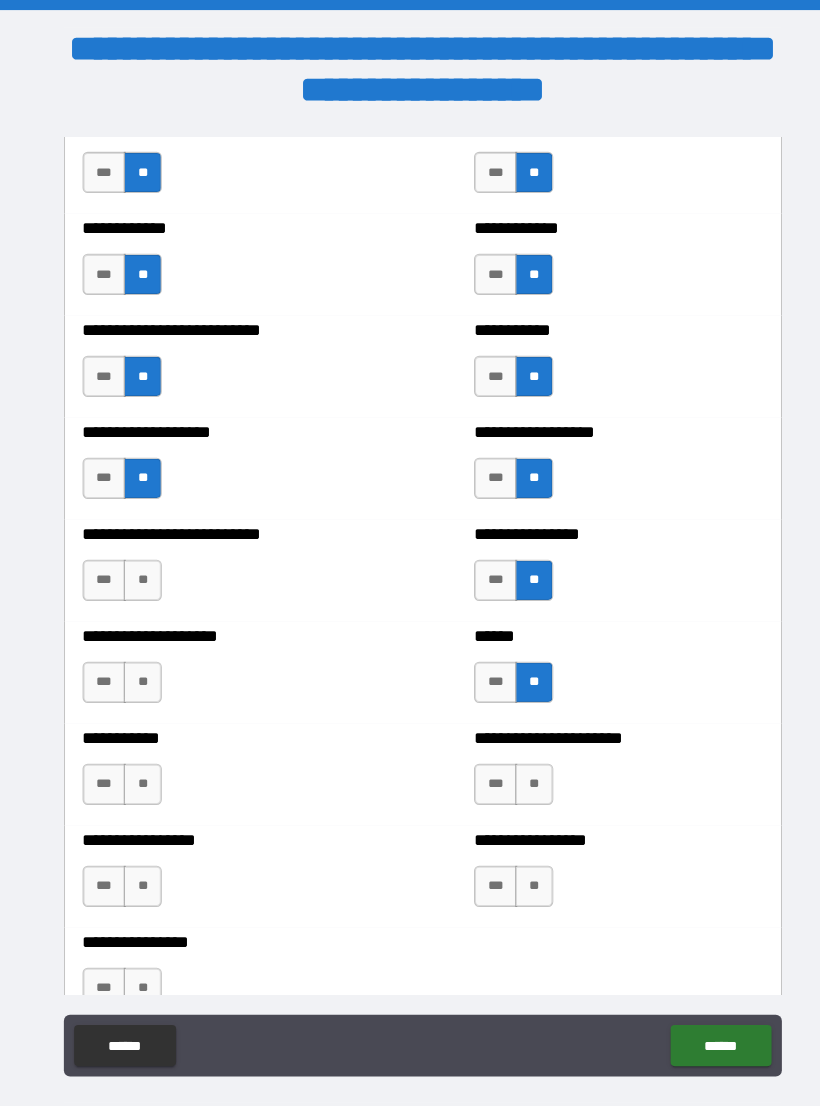 click on "**" at bounding box center (518, 761) 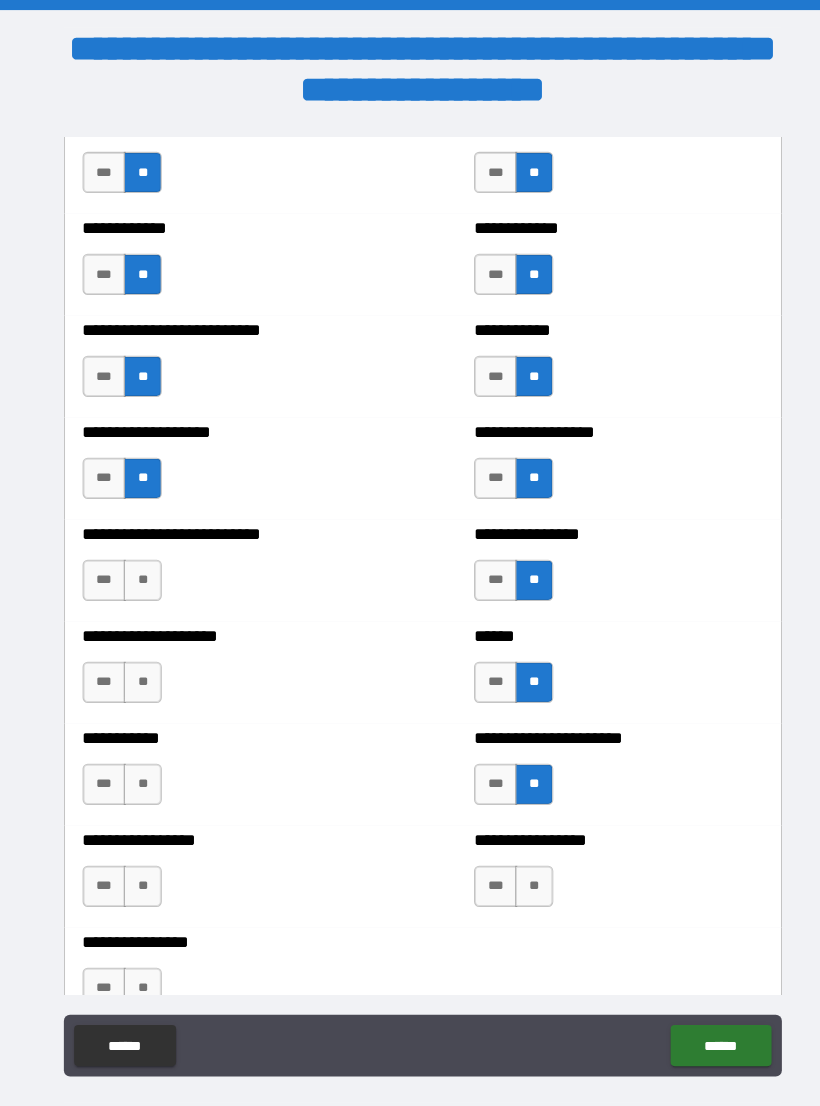 click on "**" at bounding box center (518, 860) 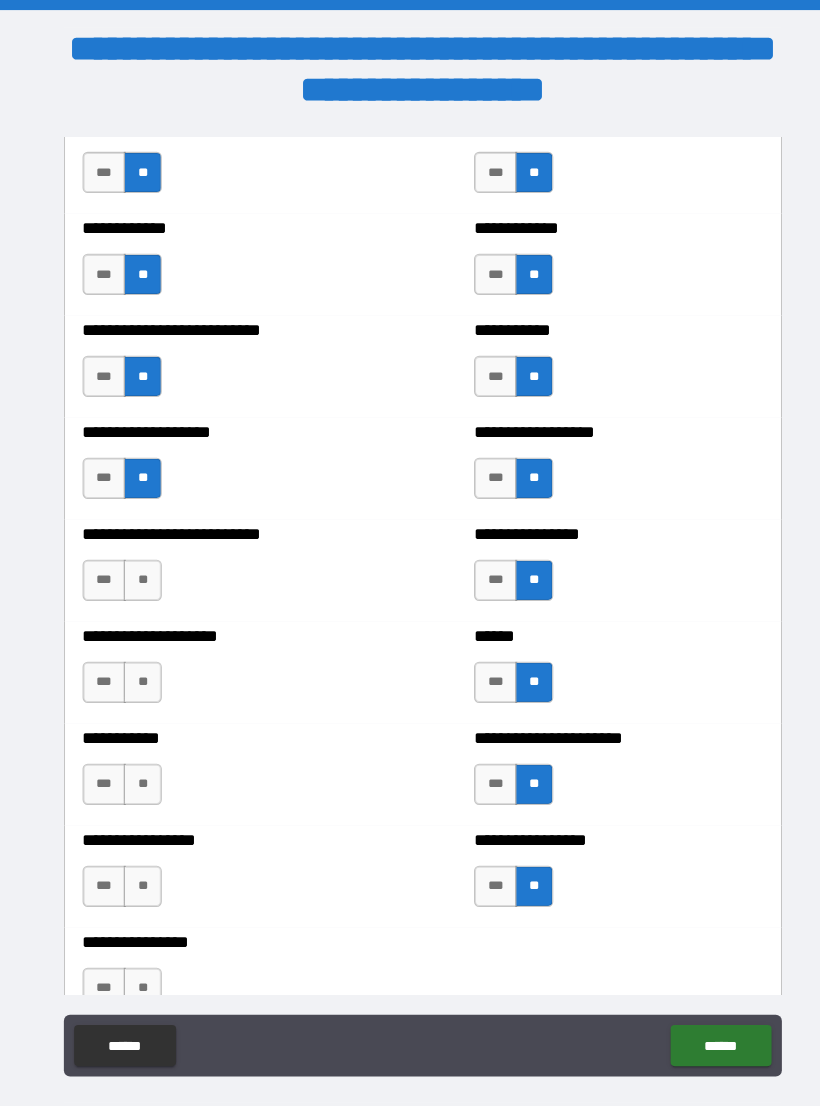 click on "**" at bounding box center (138, 860) 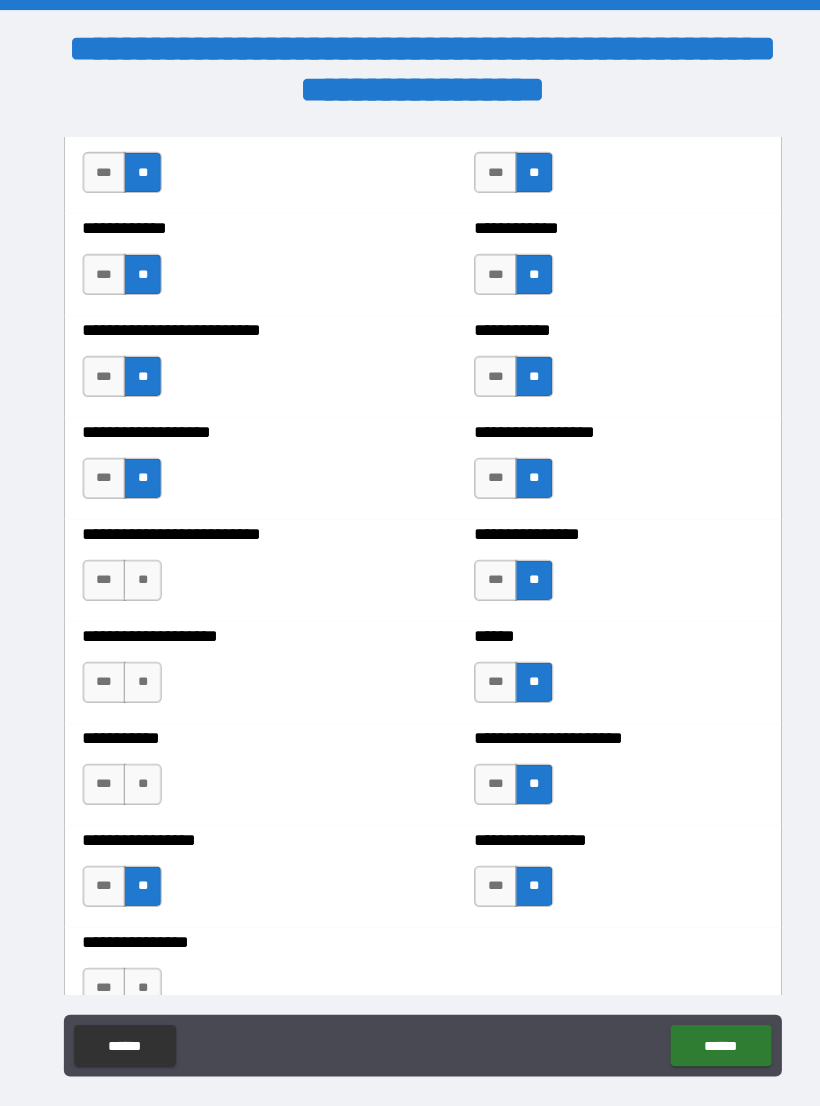click on "**" at bounding box center [138, 761] 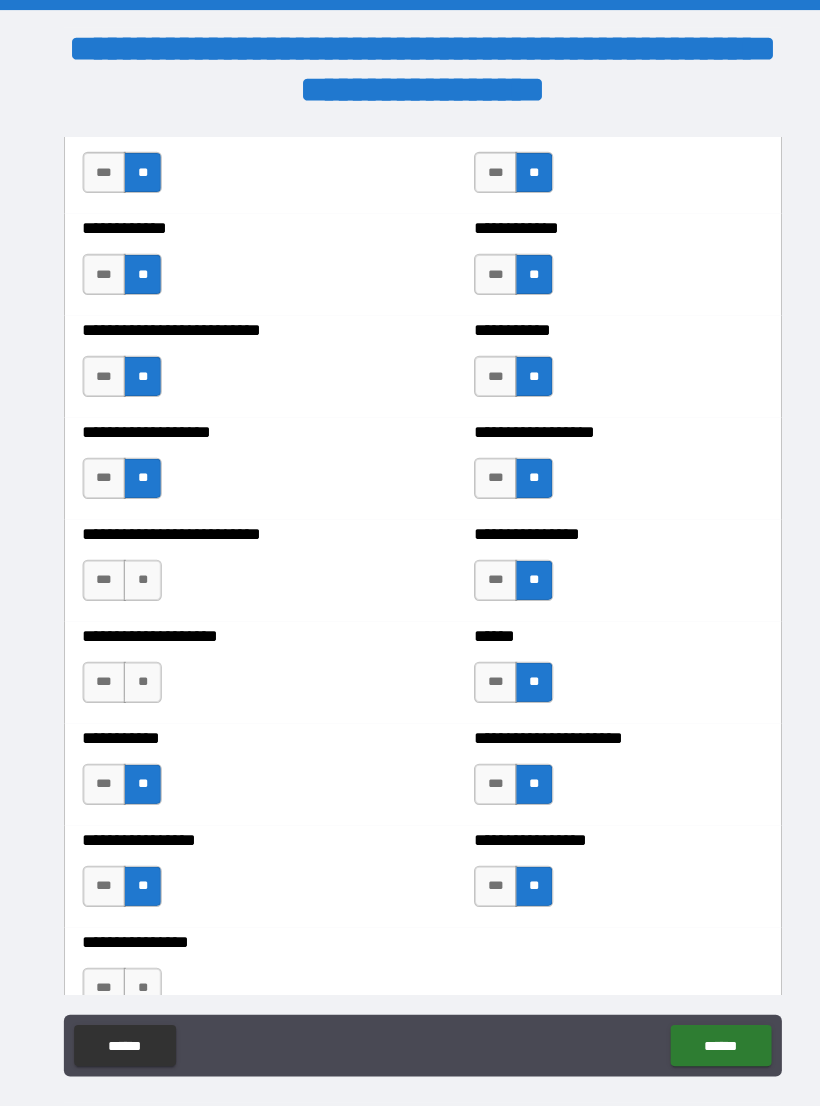 click on "**" at bounding box center [138, 662] 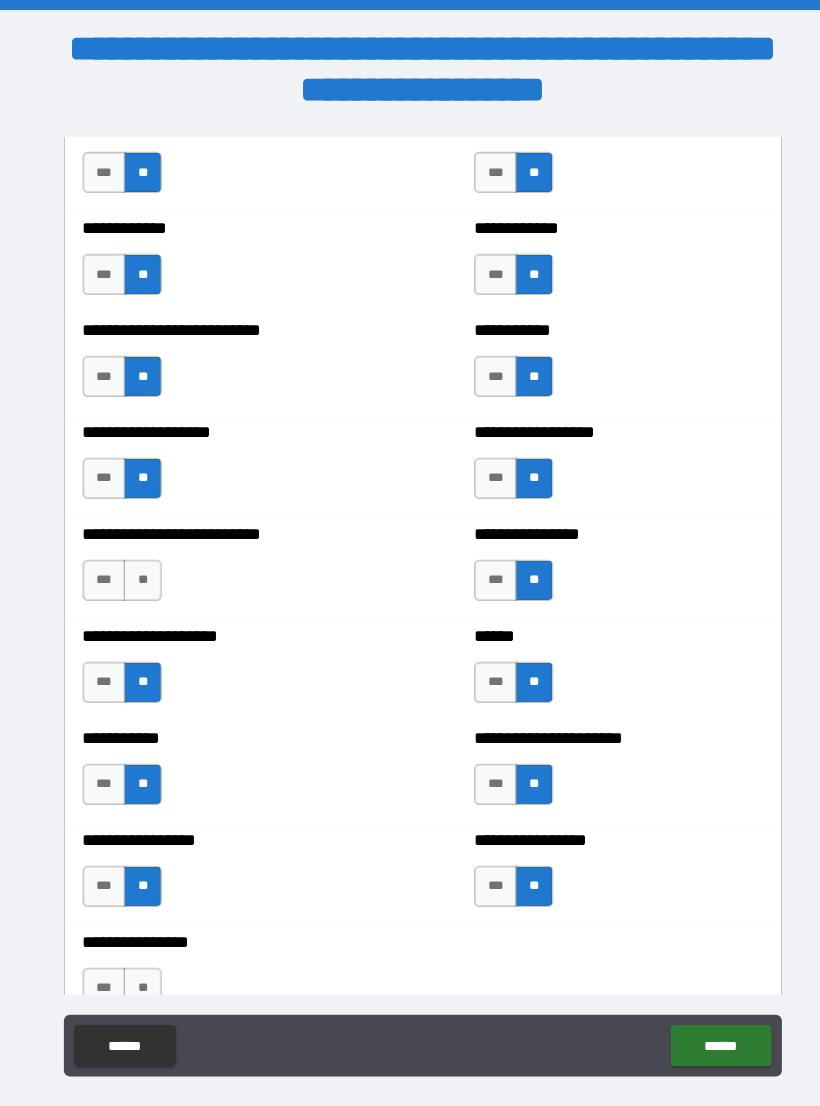 click on "**" at bounding box center (138, 563) 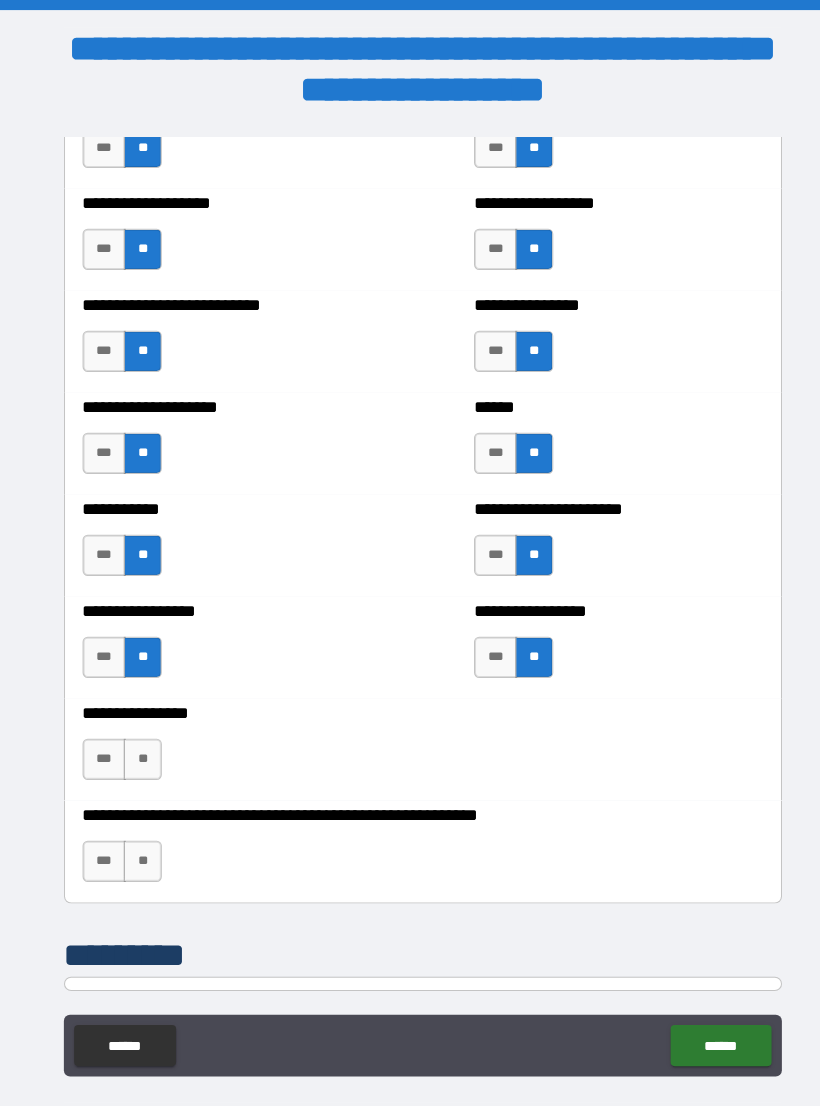 scroll, scrollTop: 5805, scrollLeft: 0, axis: vertical 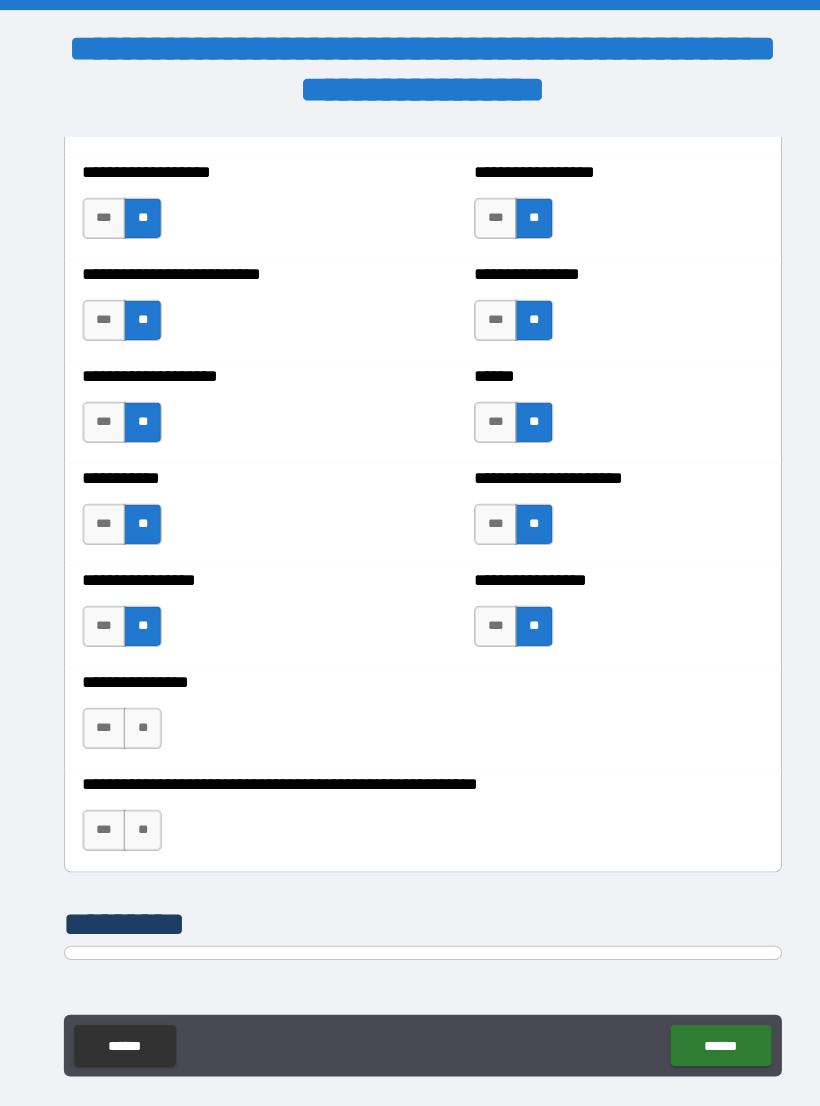 click on "**" at bounding box center (138, 707) 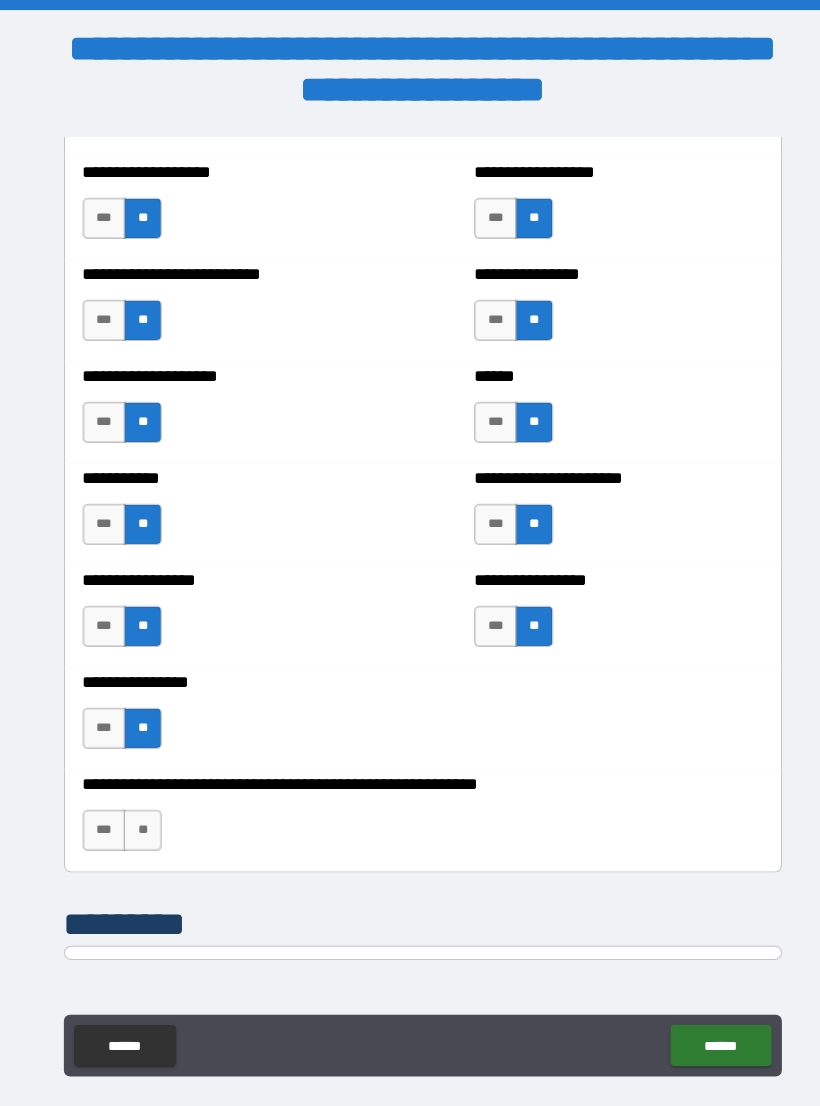 click on "**" at bounding box center (138, 806) 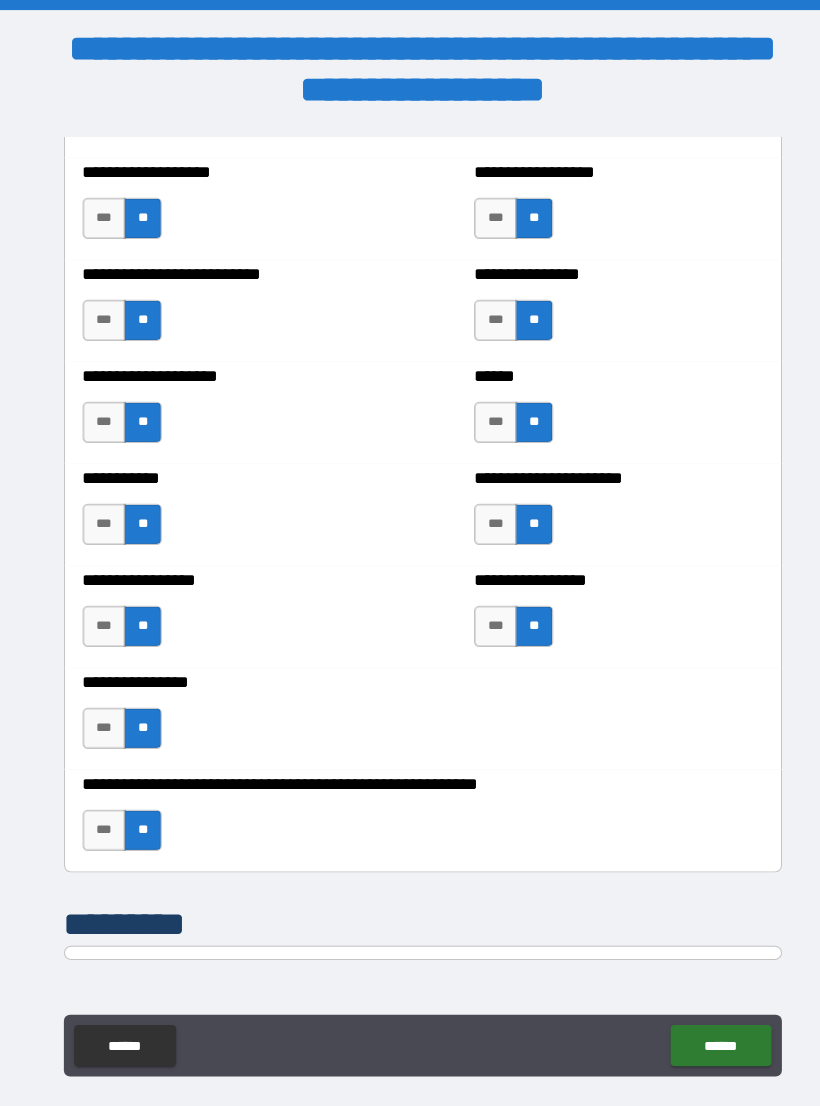 click on "******" at bounding box center (699, 1015) 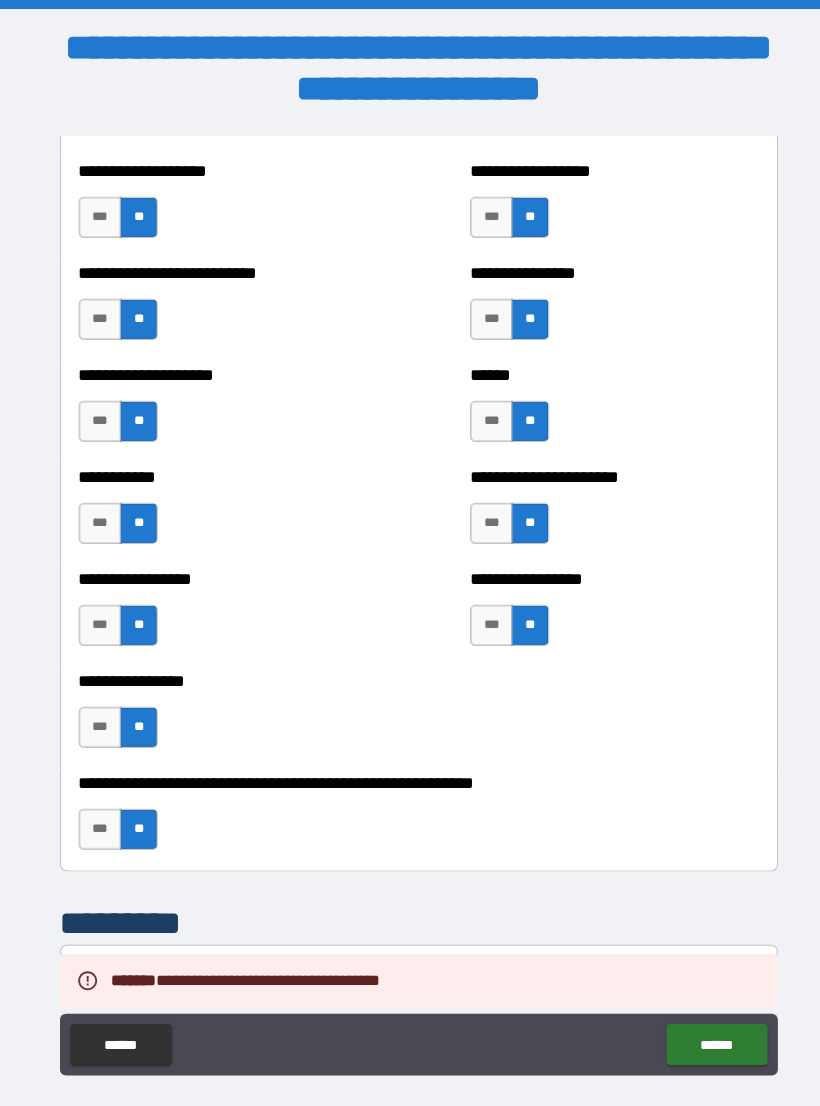 scroll, scrollTop: 0, scrollLeft: 0, axis: both 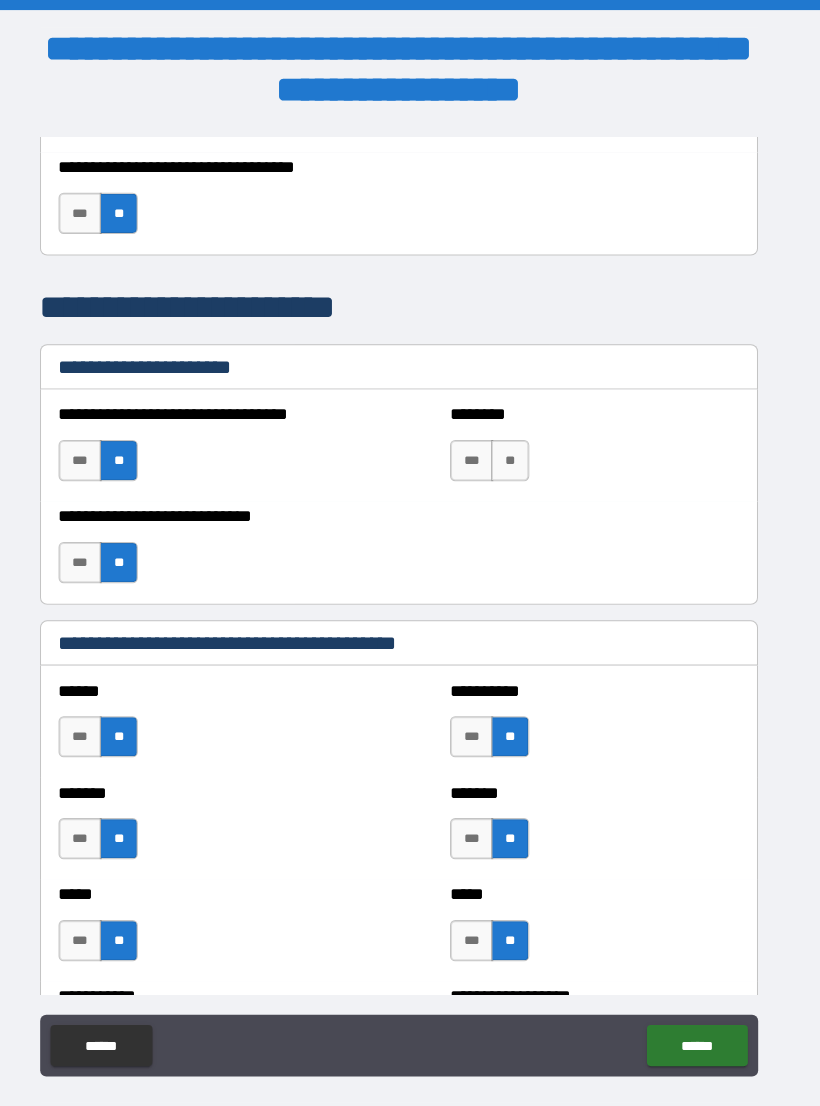 click on "**" at bounding box center [518, 447] 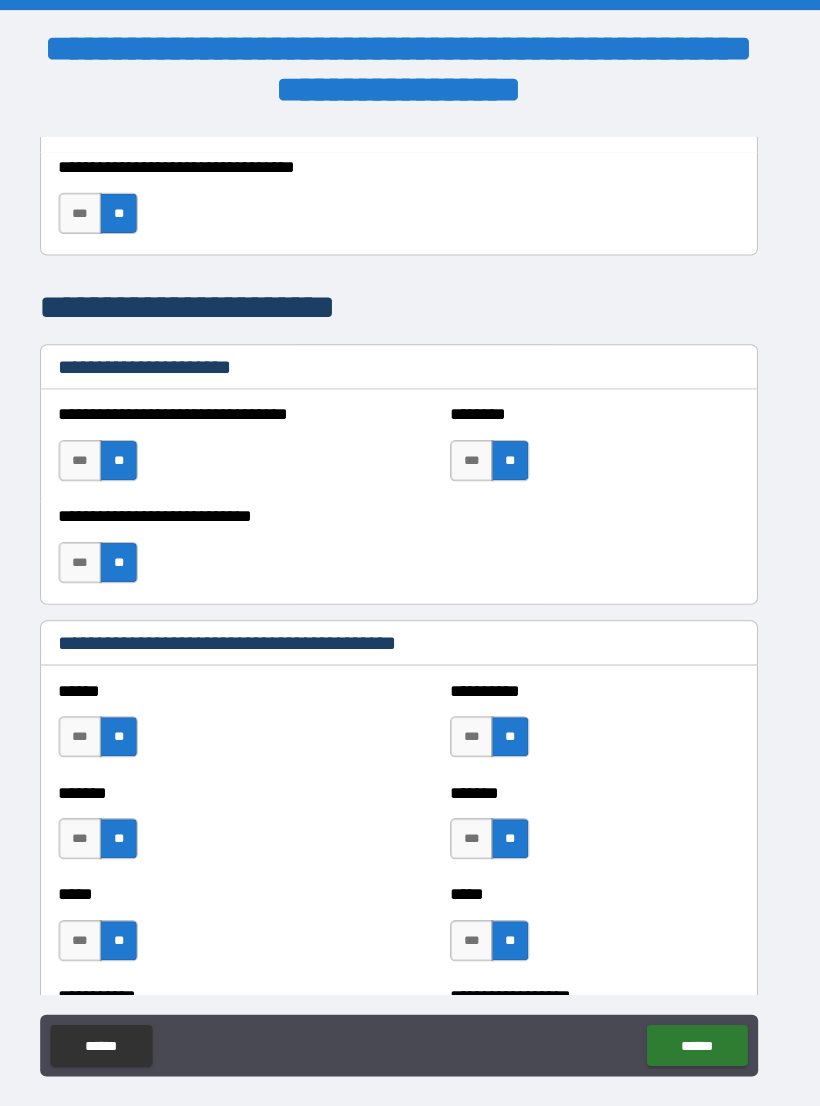 click on "******" at bounding box center (699, 1015) 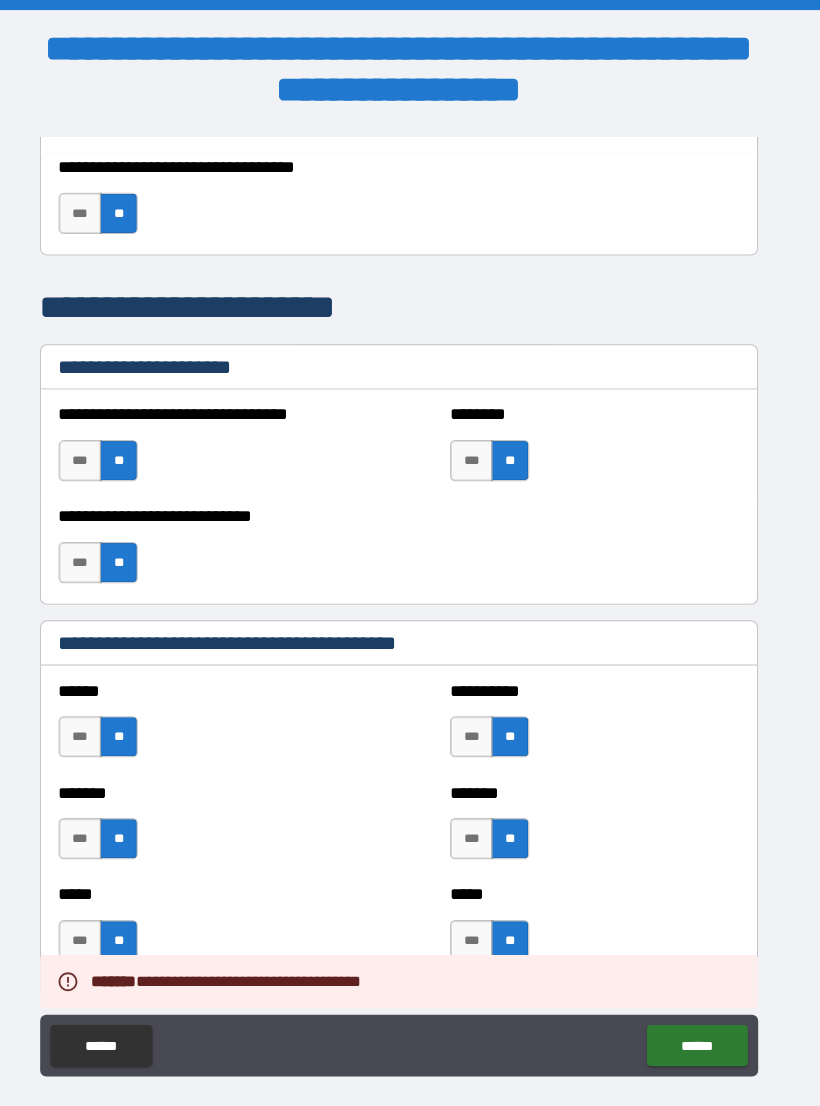 click on "******" at bounding box center (699, 1015) 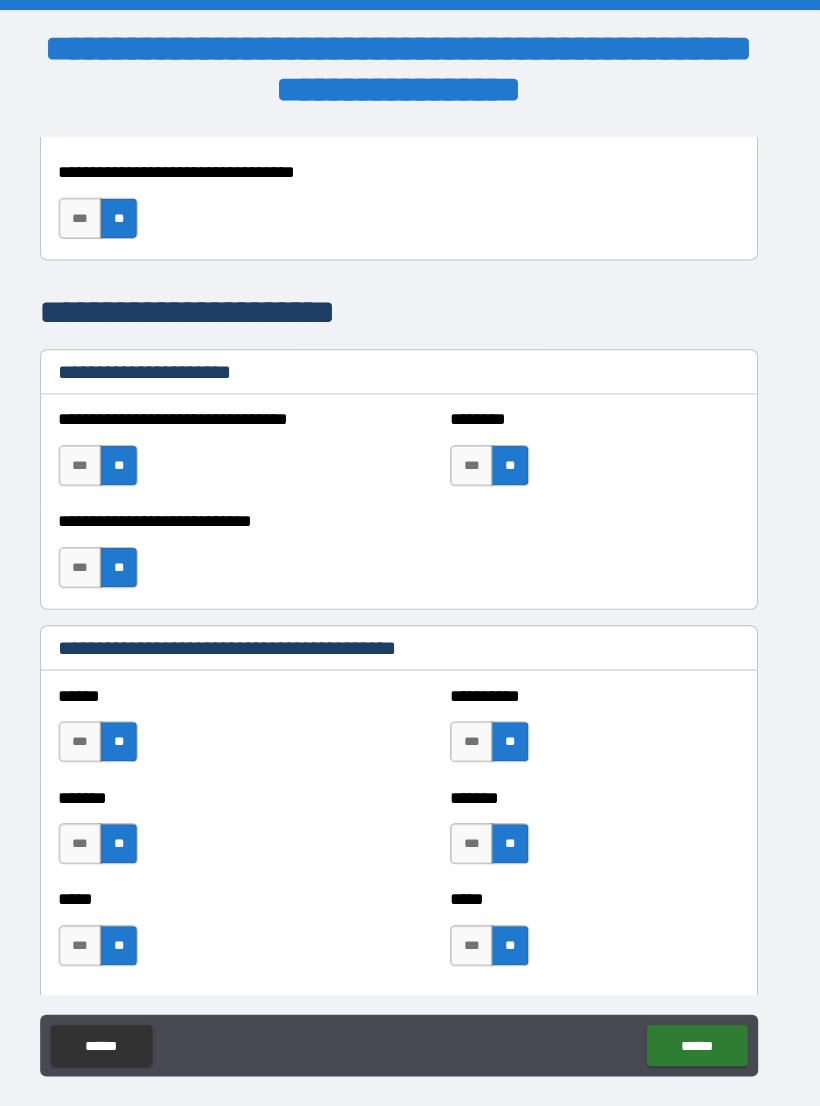 click on "******" at bounding box center [699, 1015] 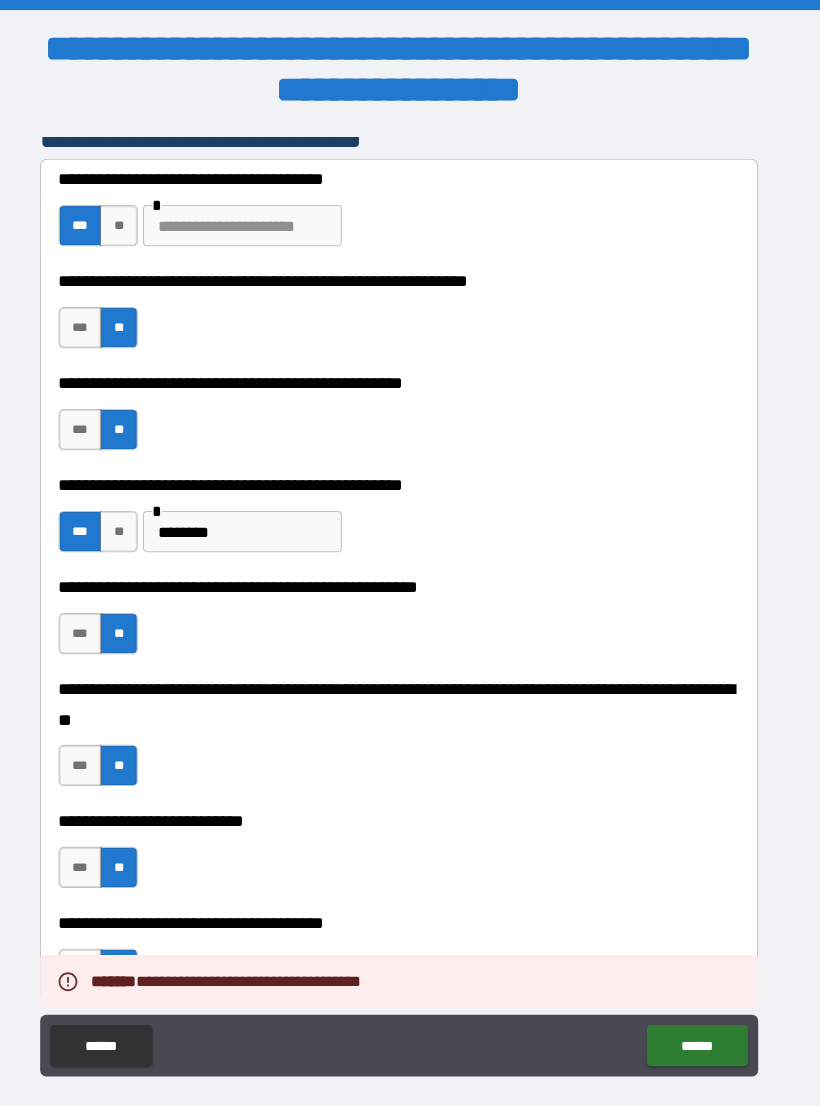 scroll, scrollTop: 471, scrollLeft: 0, axis: vertical 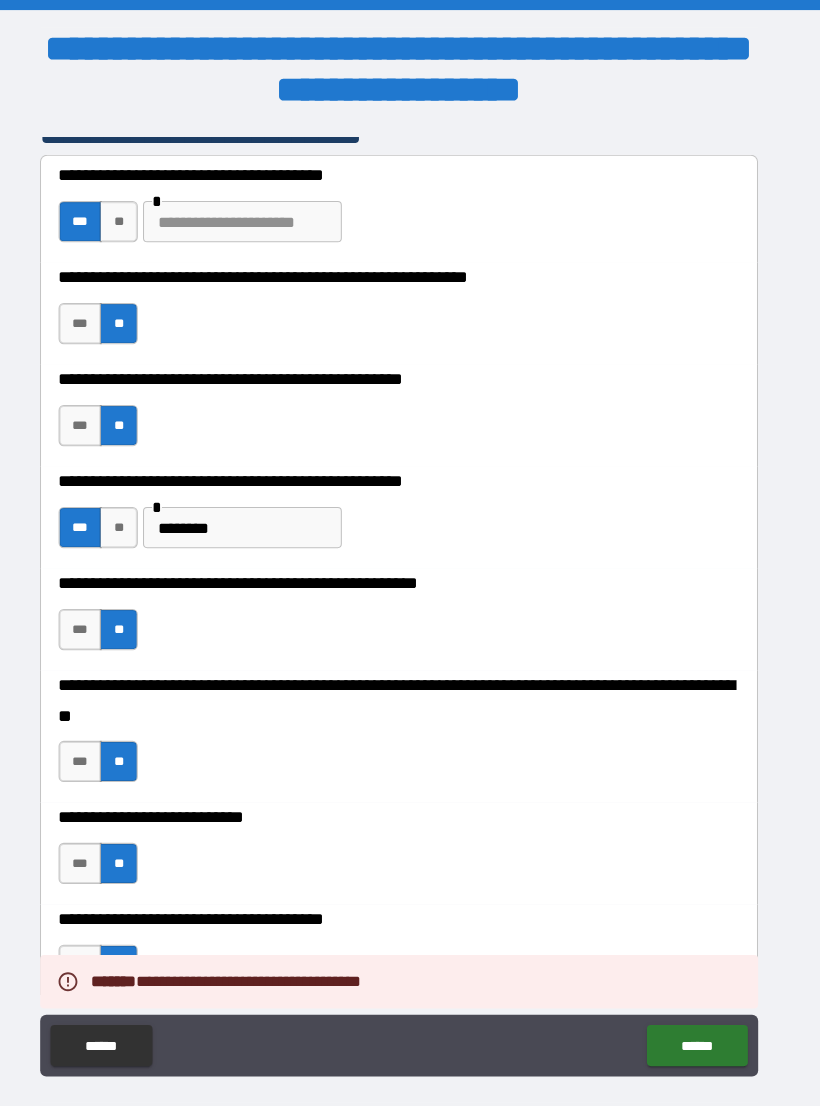 click on "********" at bounding box center (258, 512) 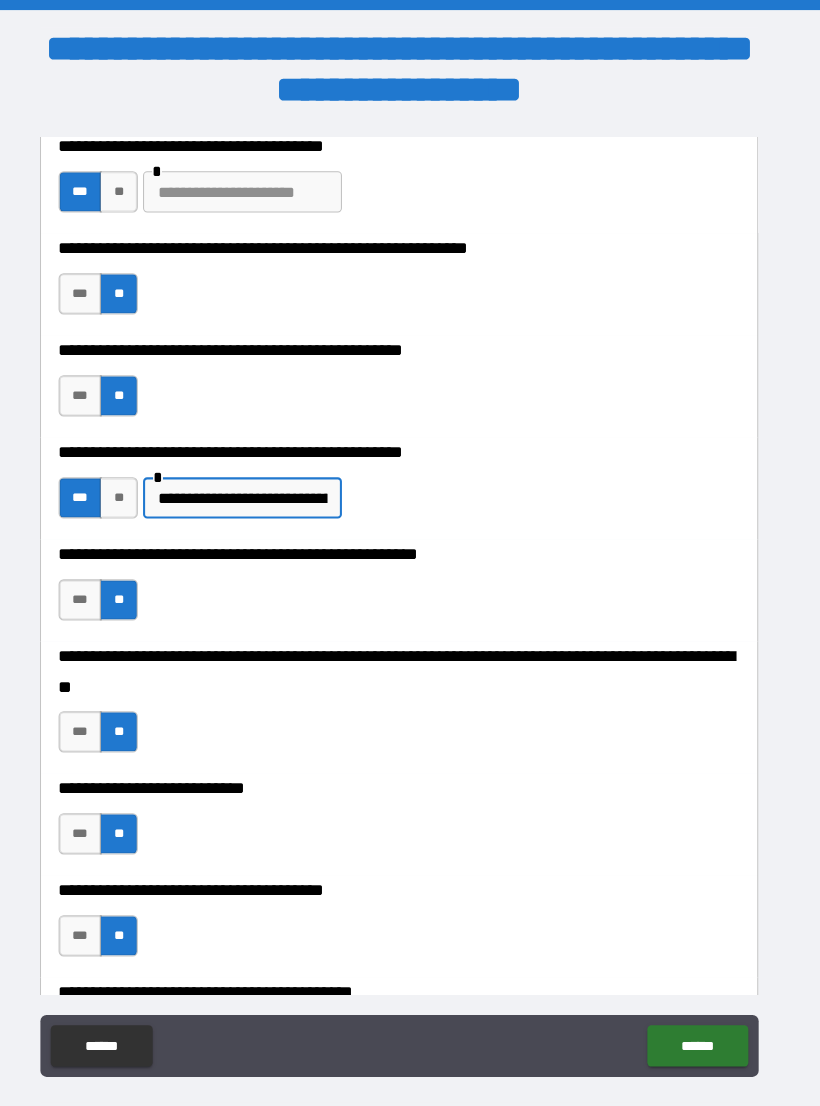 scroll, scrollTop: 503, scrollLeft: 0, axis: vertical 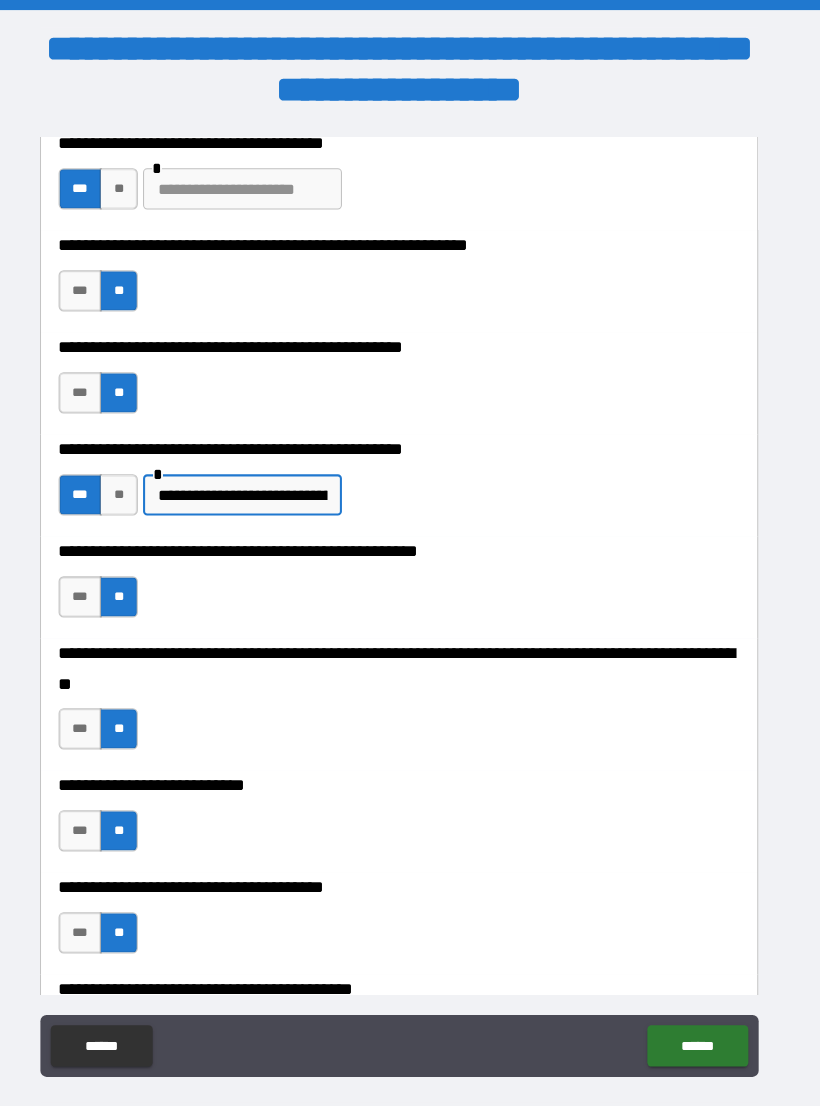 click on "**********" at bounding box center [258, 480] 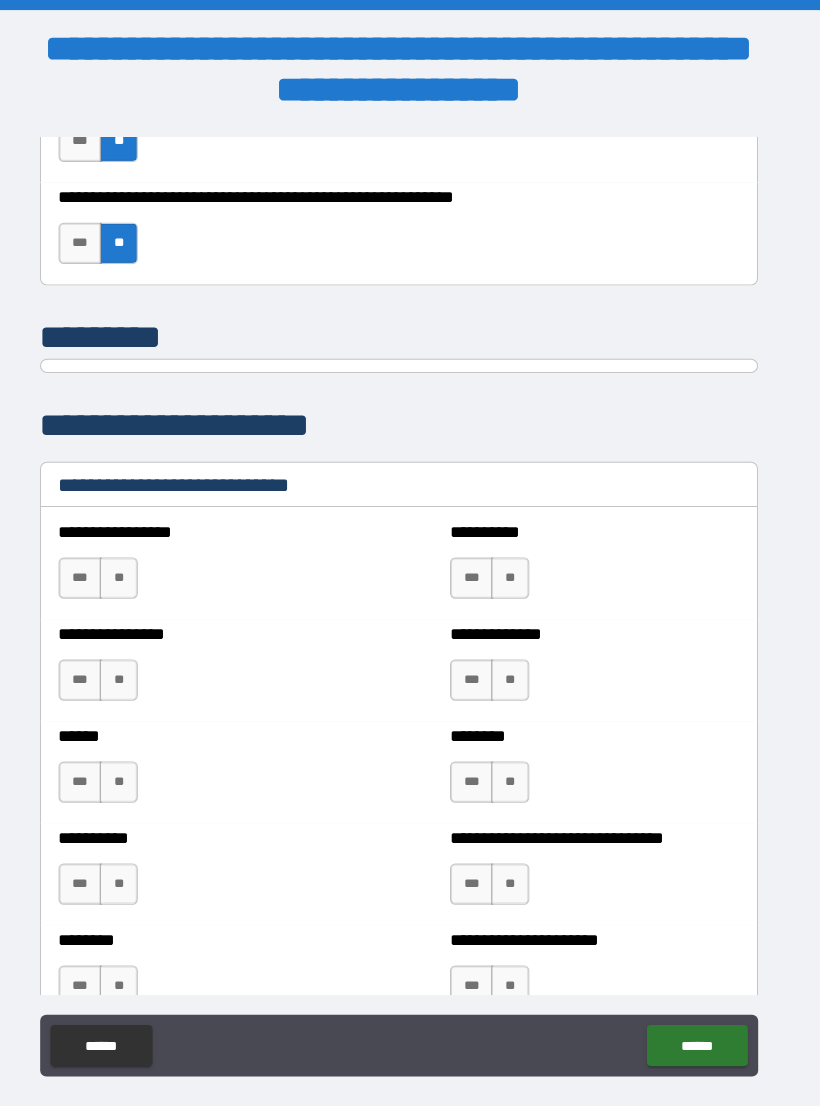 scroll, scrollTop: 6380, scrollLeft: 0, axis: vertical 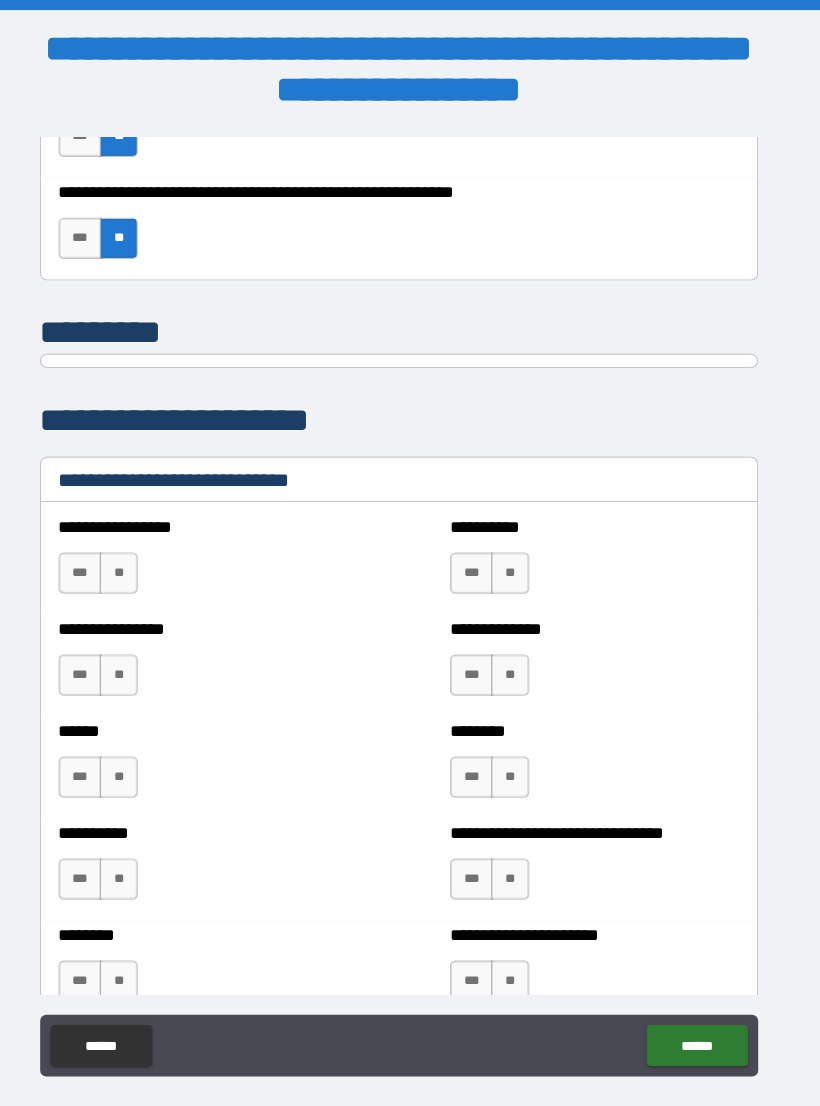 click on "***" at bounding box center [101, 655] 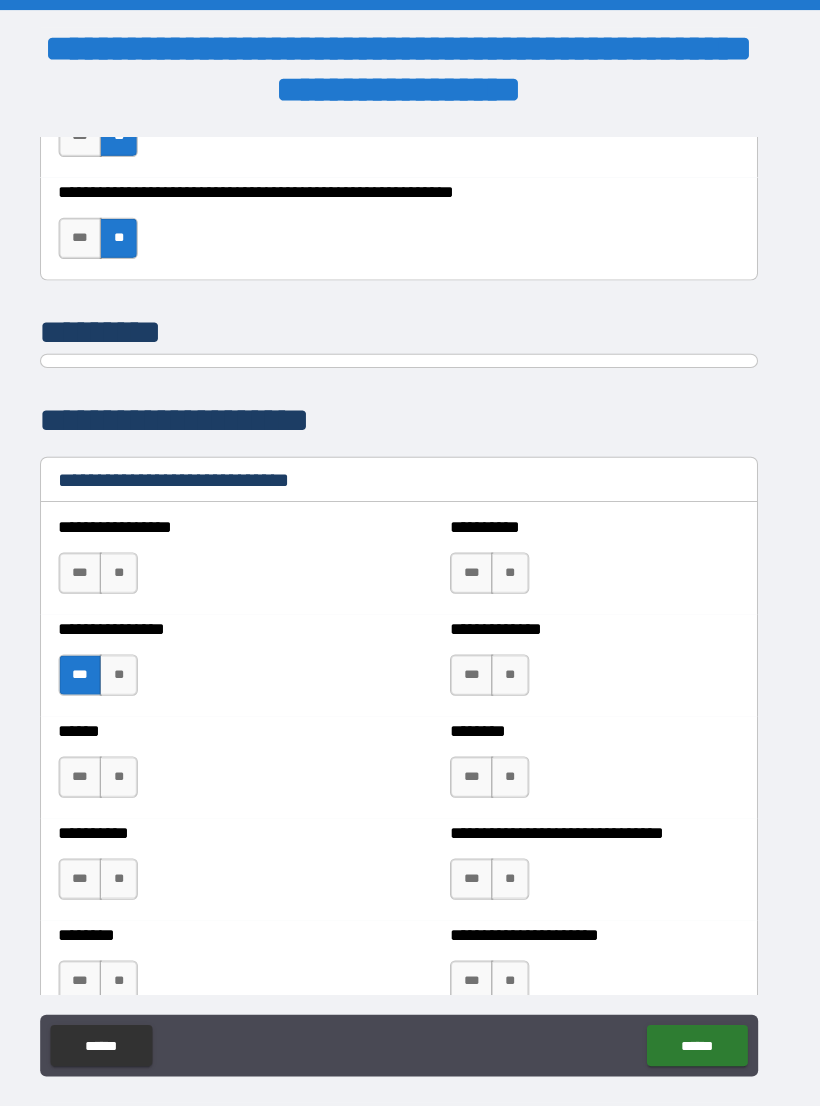 click on "***" at bounding box center [101, 754] 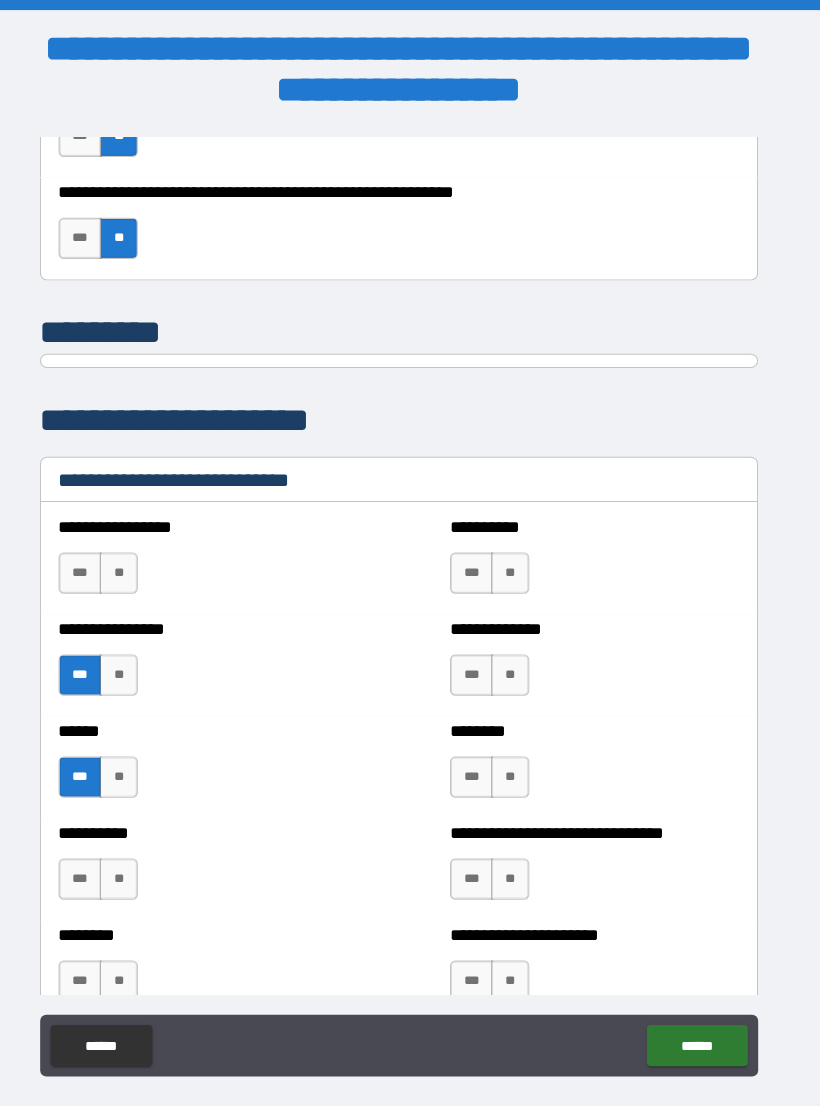 click on "**" at bounding box center [138, 853] 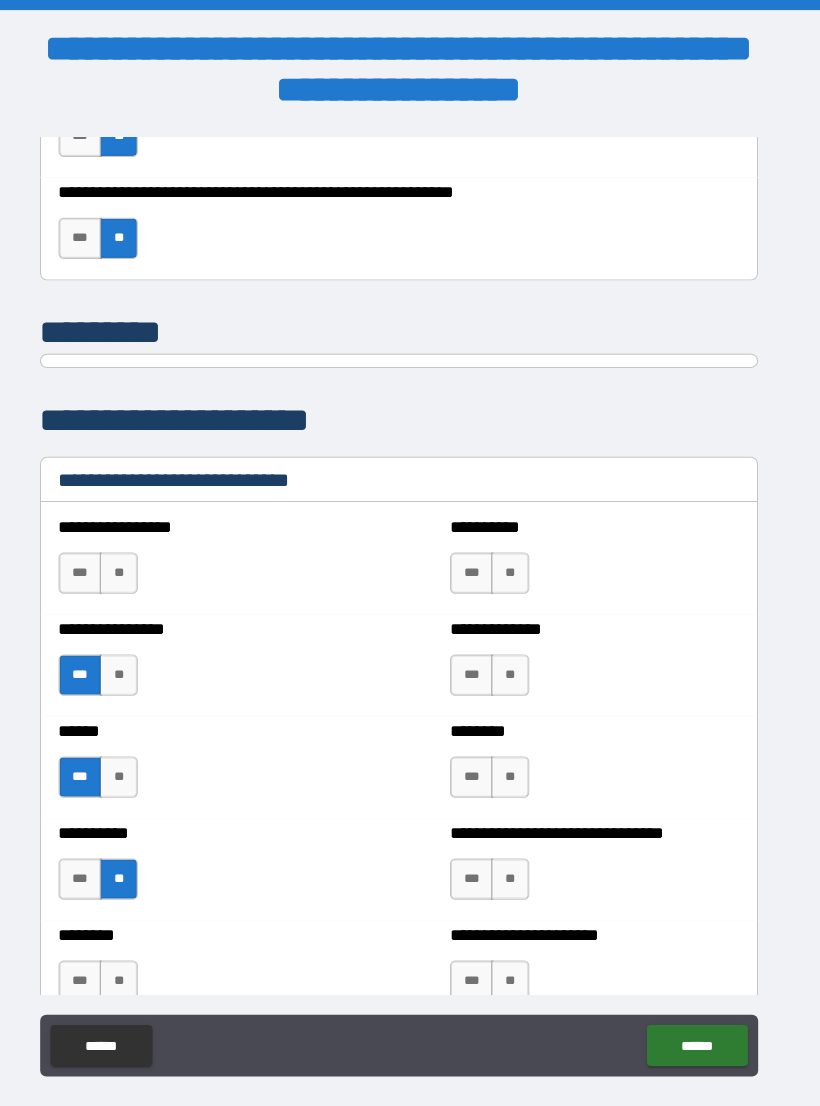 click on "**" at bounding box center [138, 952] 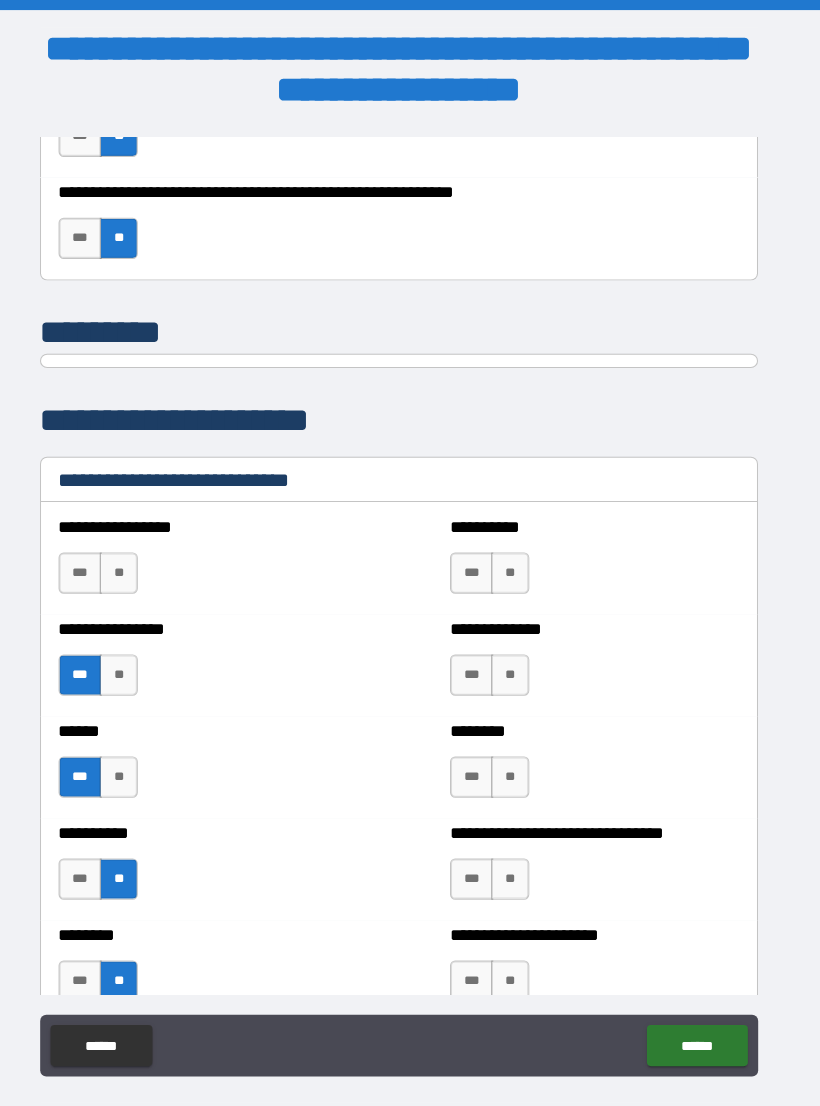 click on "**" at bounding box center [138, 556] 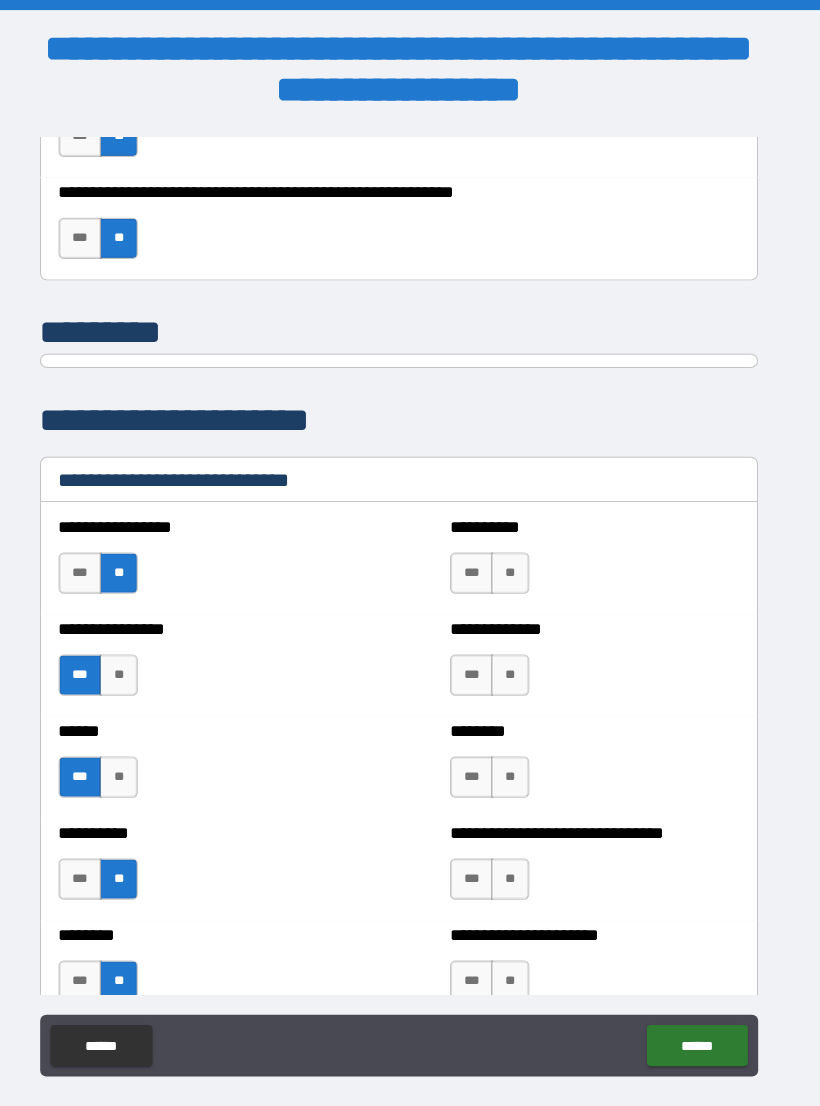 click on "**" at bounding box center [518, 556] 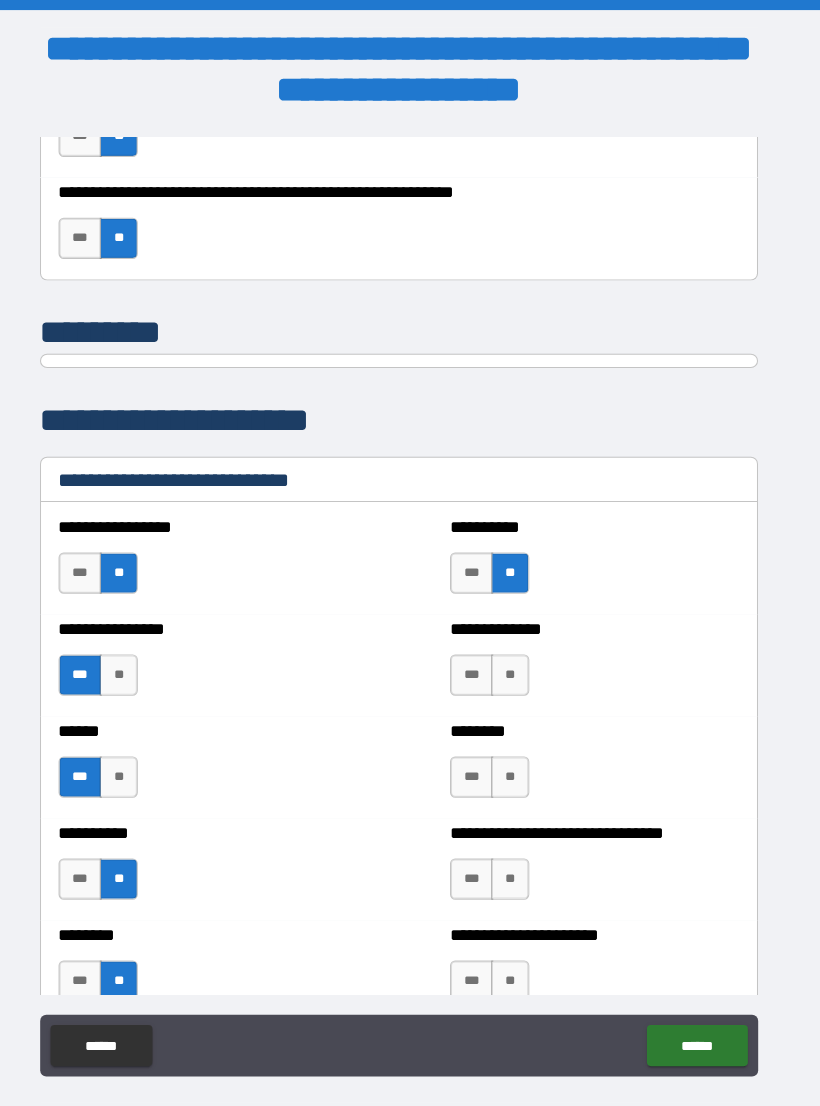 click on "***" at bounding box center (481, 655) 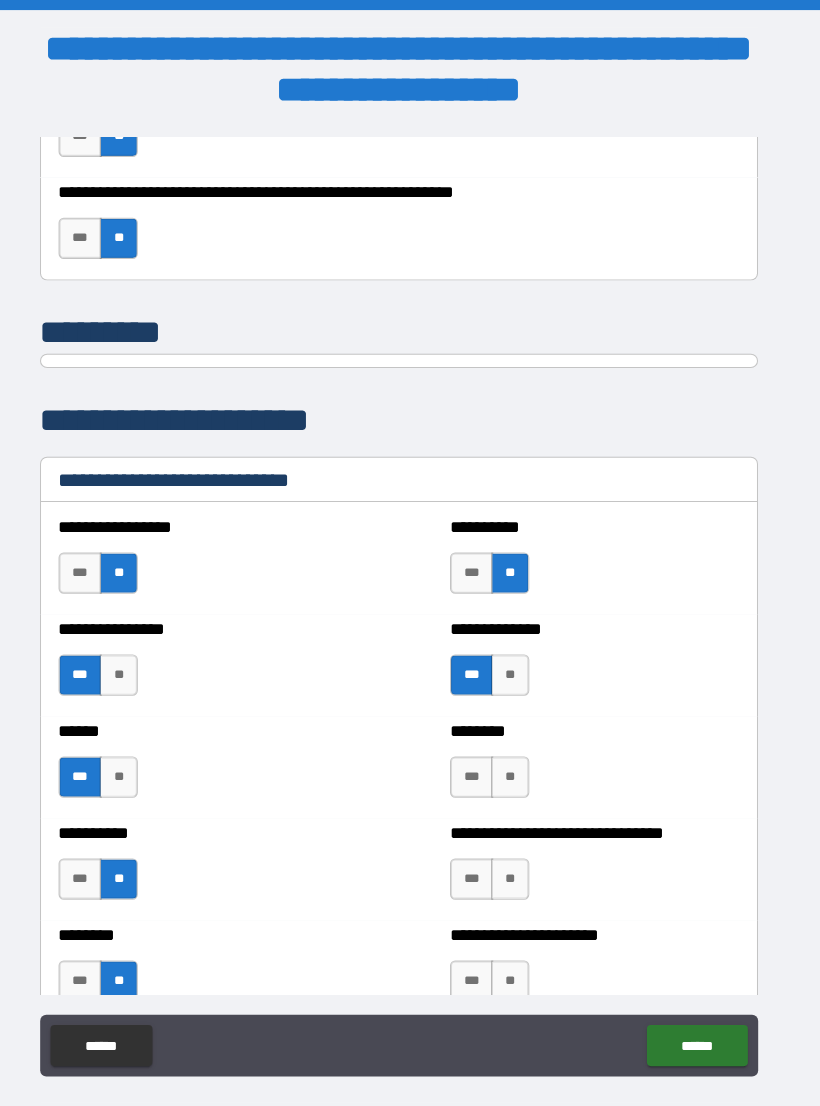 click on "**" at bounding box center [518, 754] 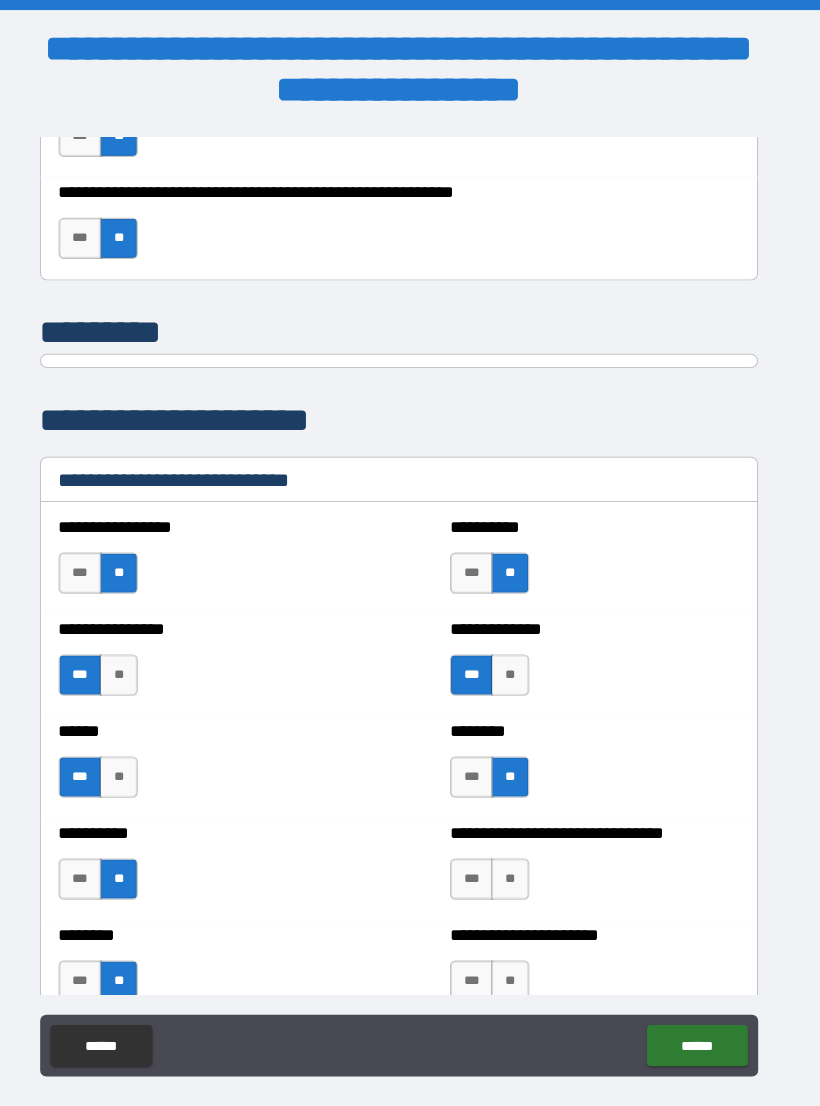 click on "**" at bounding box center [518, 853] 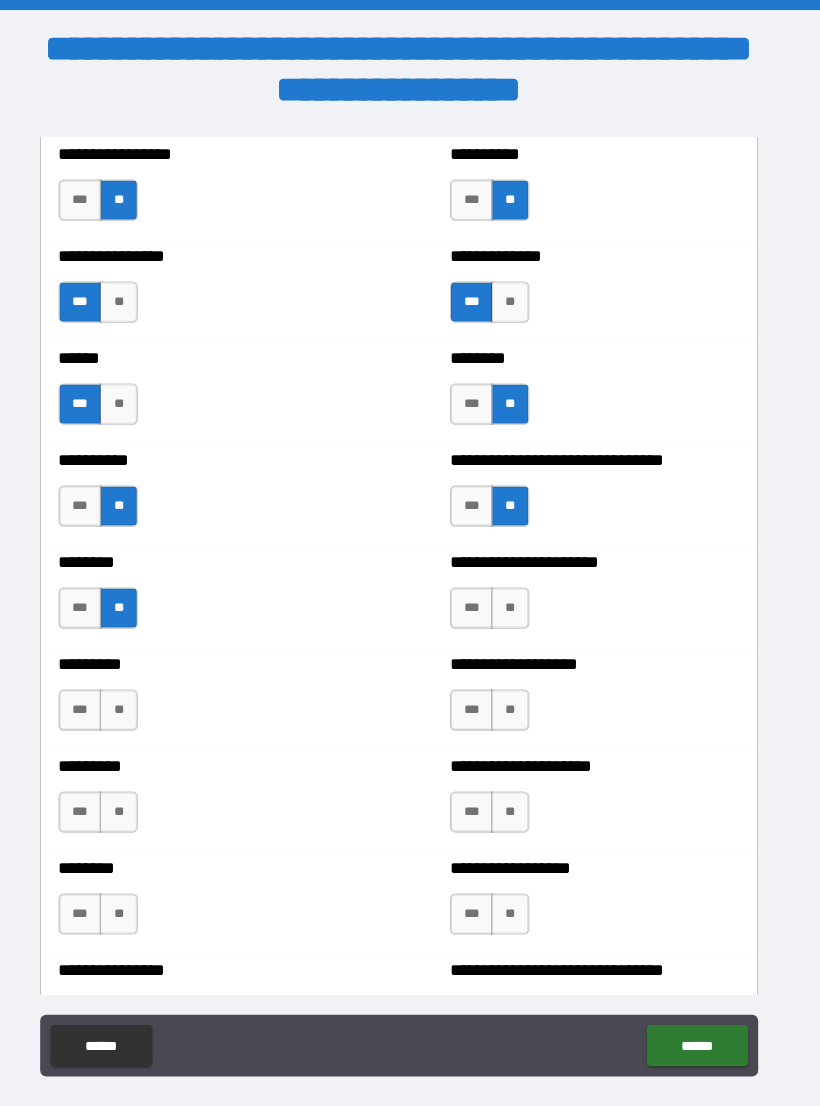 scroll, scrollTop: 6741, scrollLeft: 0, axis: vertical 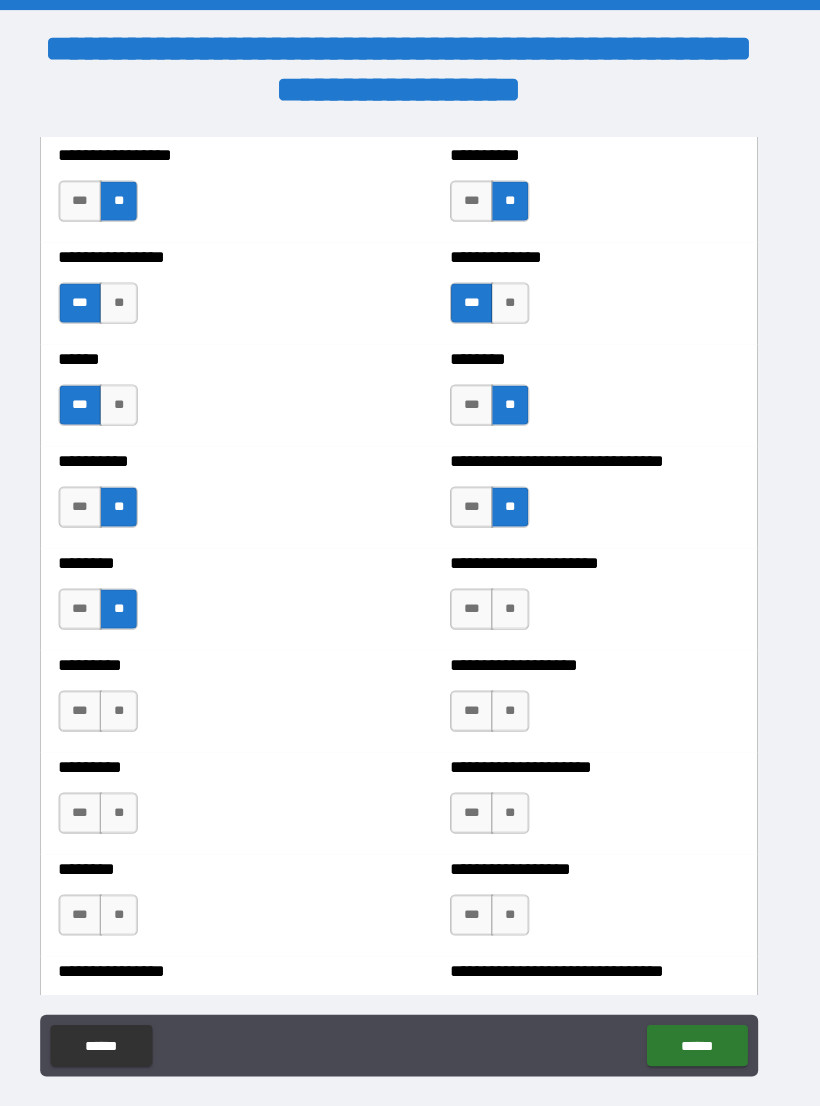 click on "**" at bounding box center [518, 591] 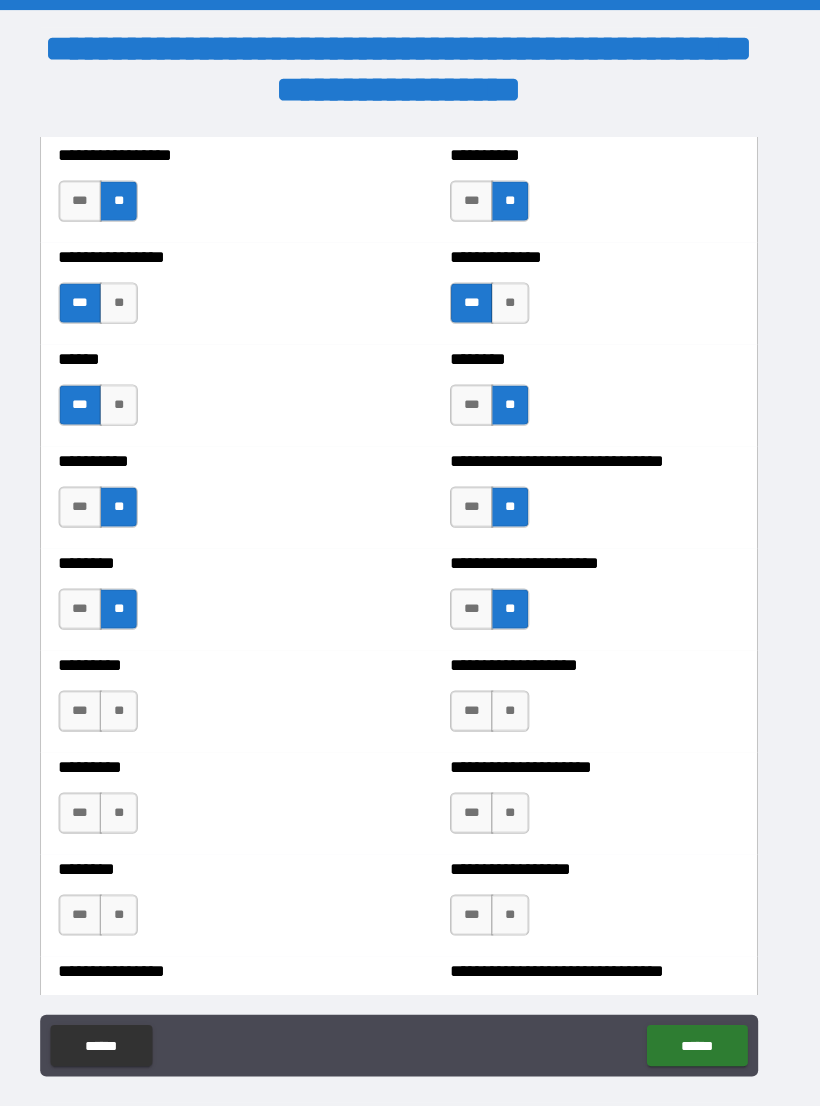 click on "**" at bounding box center (518, 690) 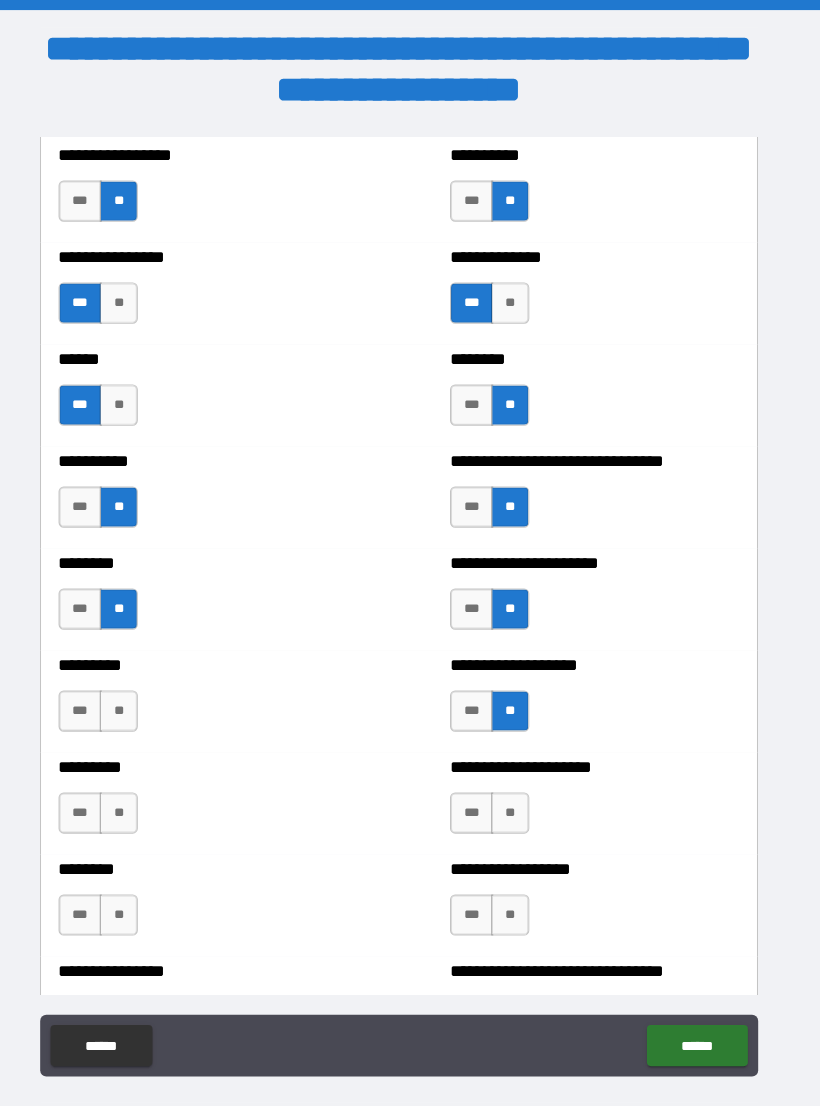 click on "***" at bounding box center [101, 690] 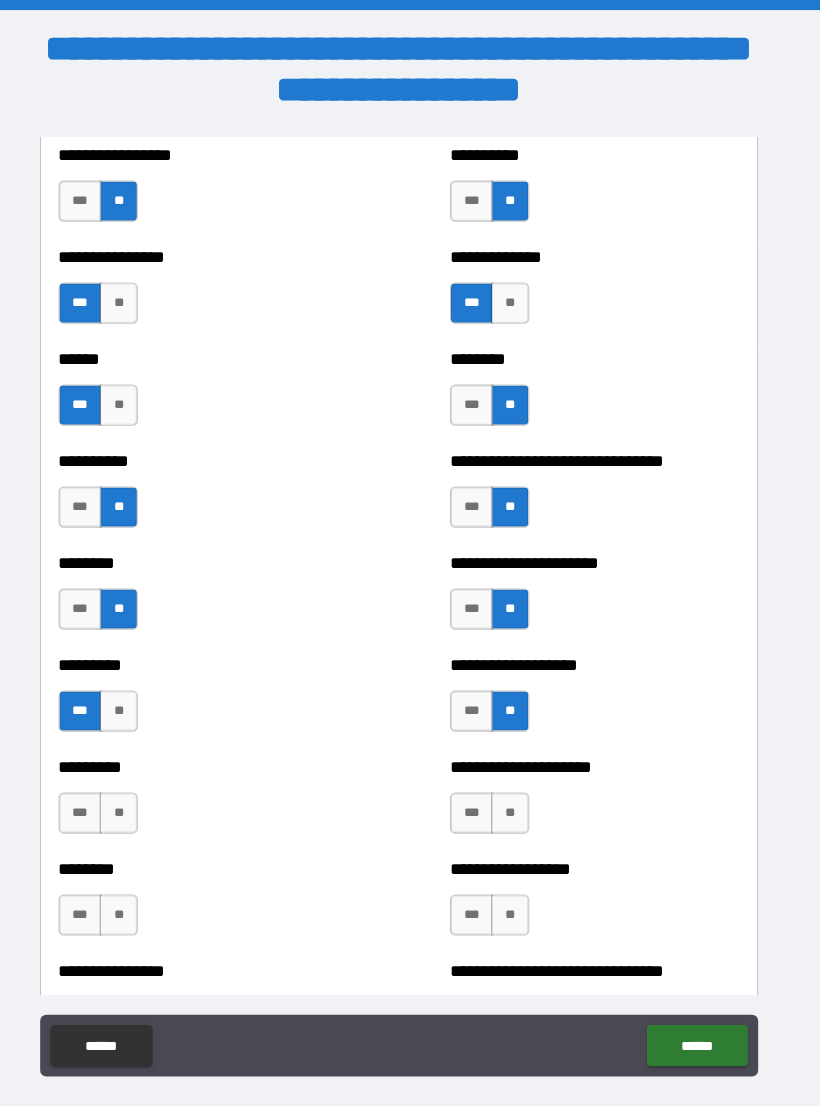 click on "**" at bounding box center (138, 690) 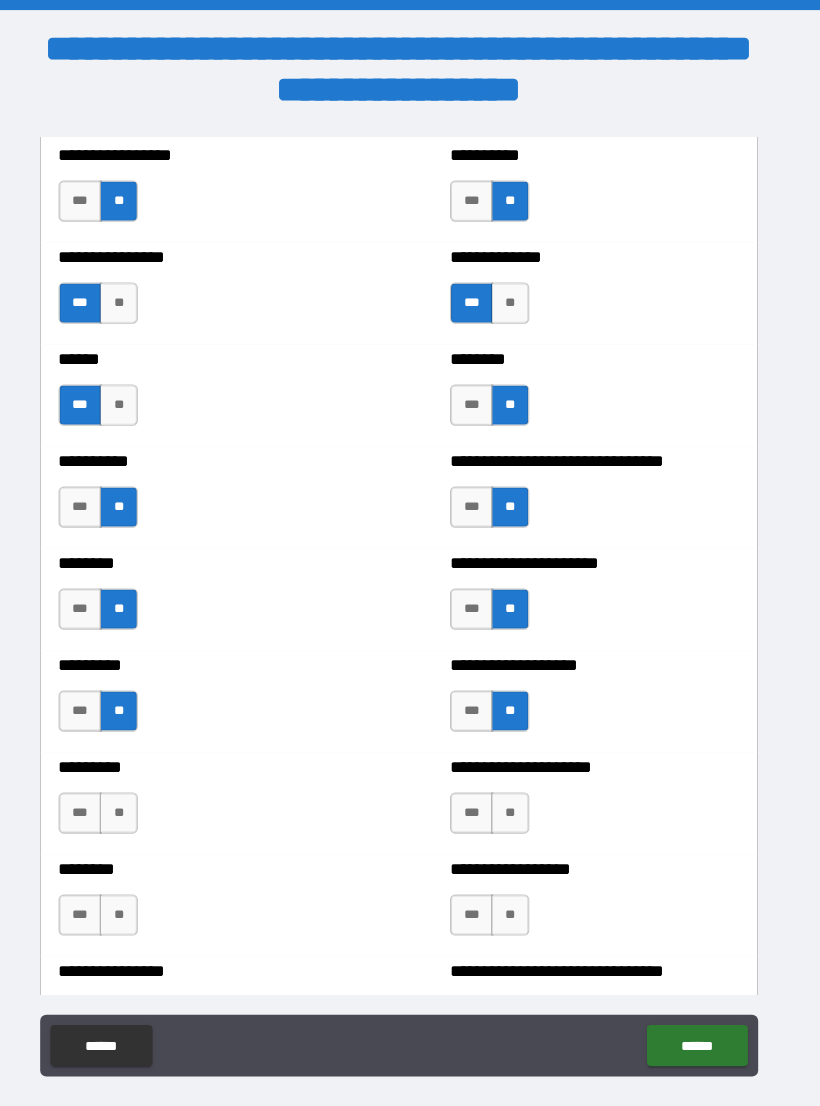 click on "**" at bounding box center (138, 789) 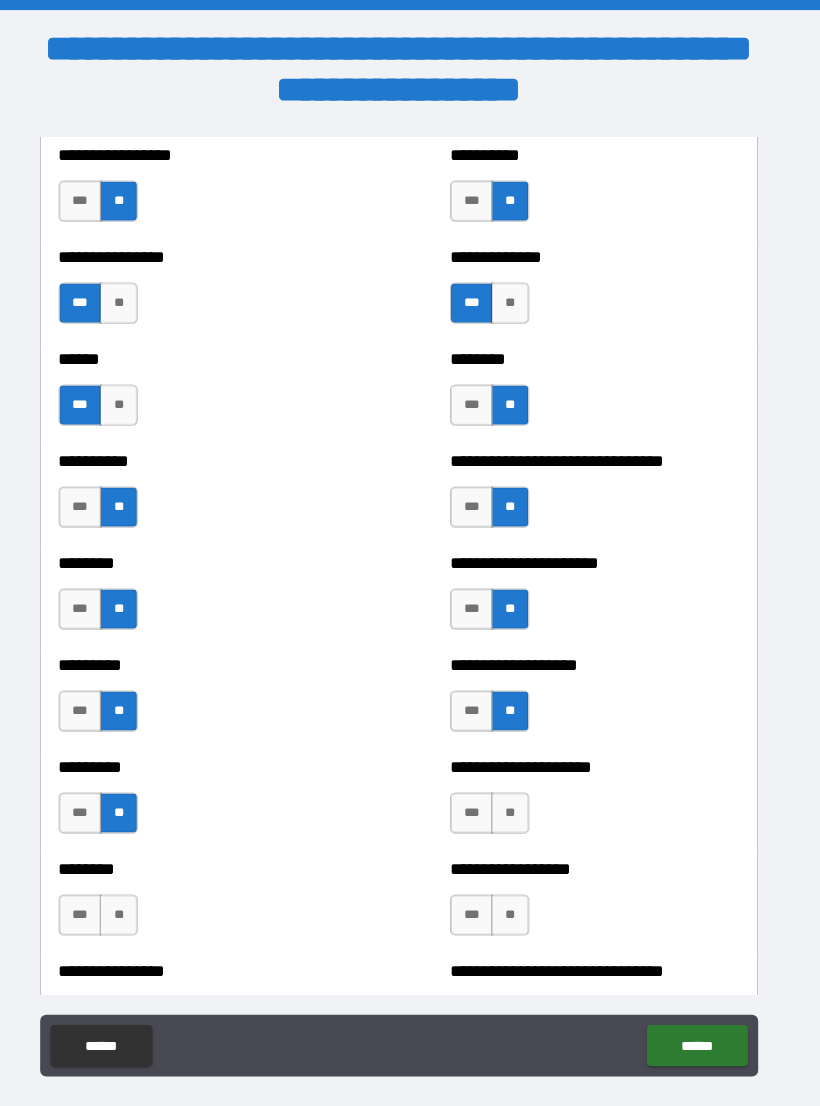 click on "**" at bounding box center [138, 888] 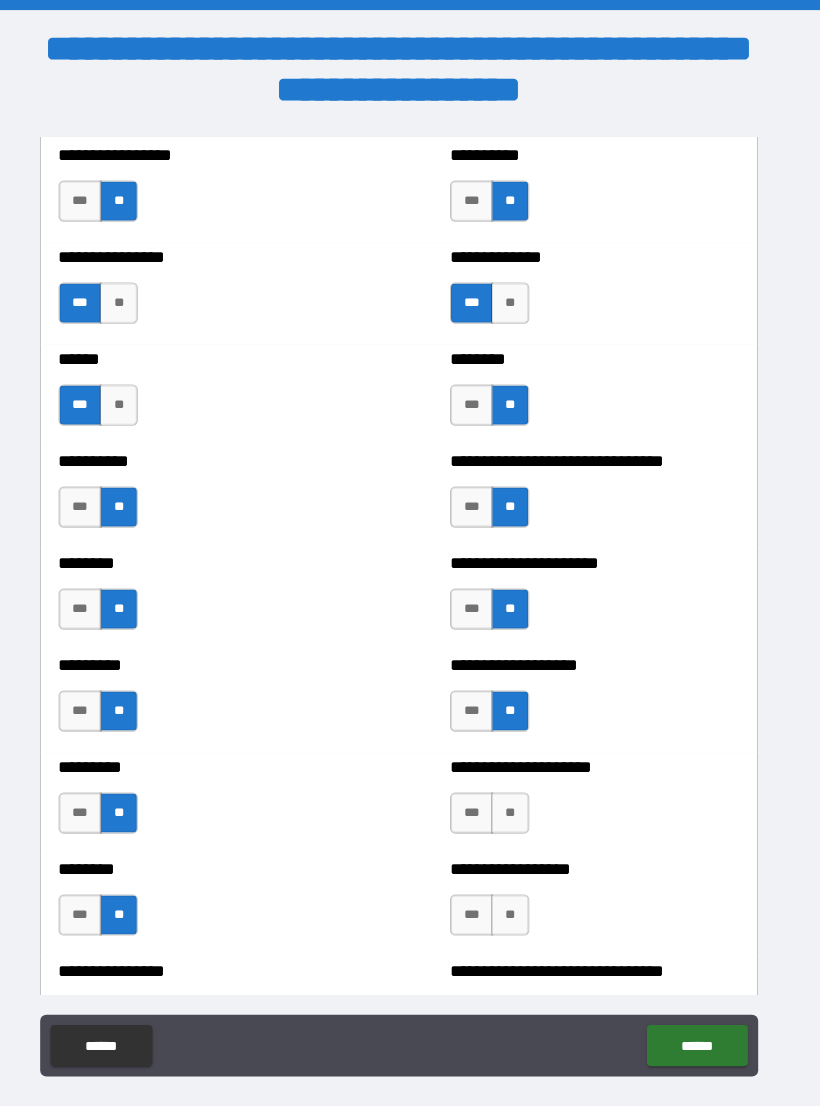 click on "**" at bounding box center [518, 789] 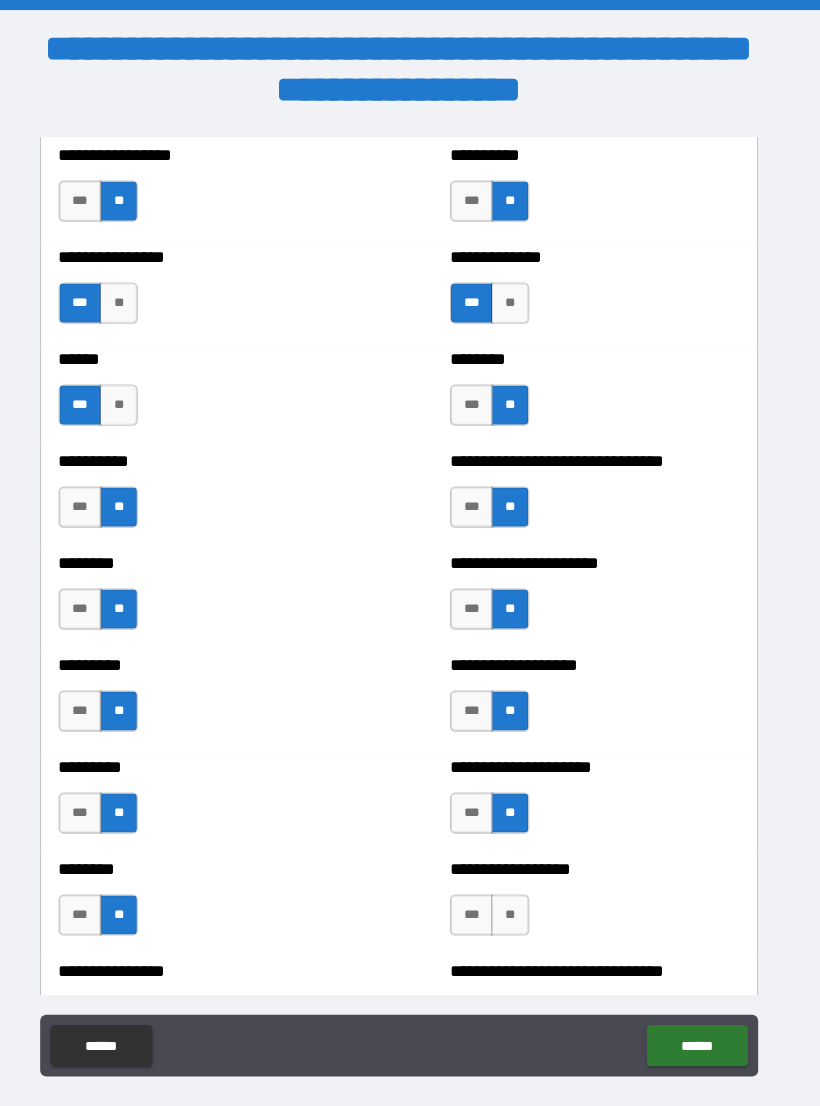 click on "**" at bounding box center [518, 888] 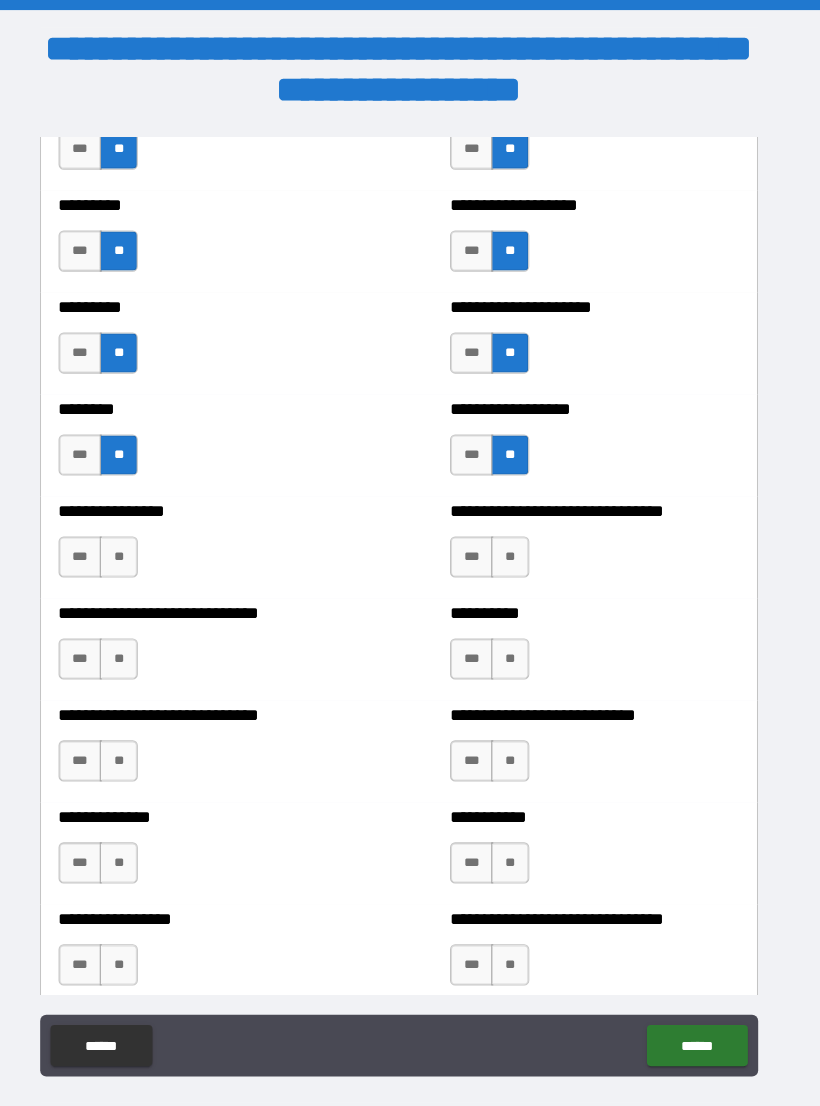 scroll, scrollTop: 7193, scrollLeft: 0, axis: vertical 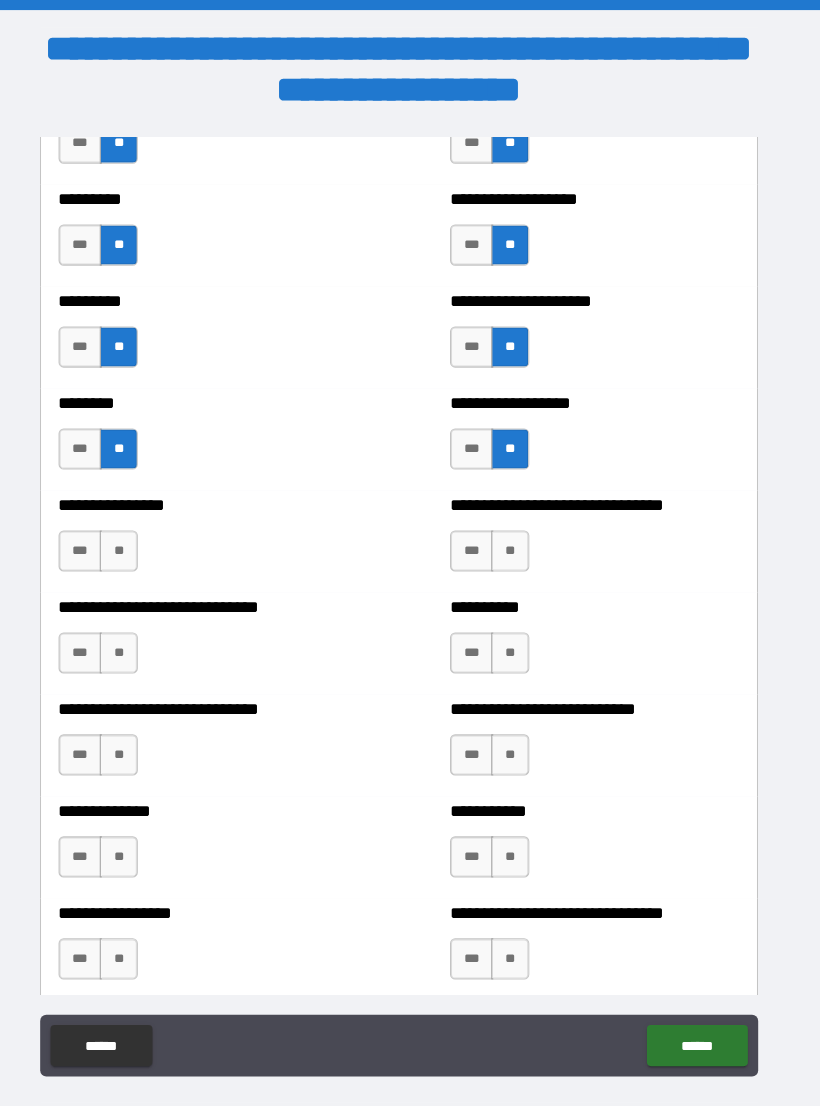 click on "**" at bounding box center [138, 535] 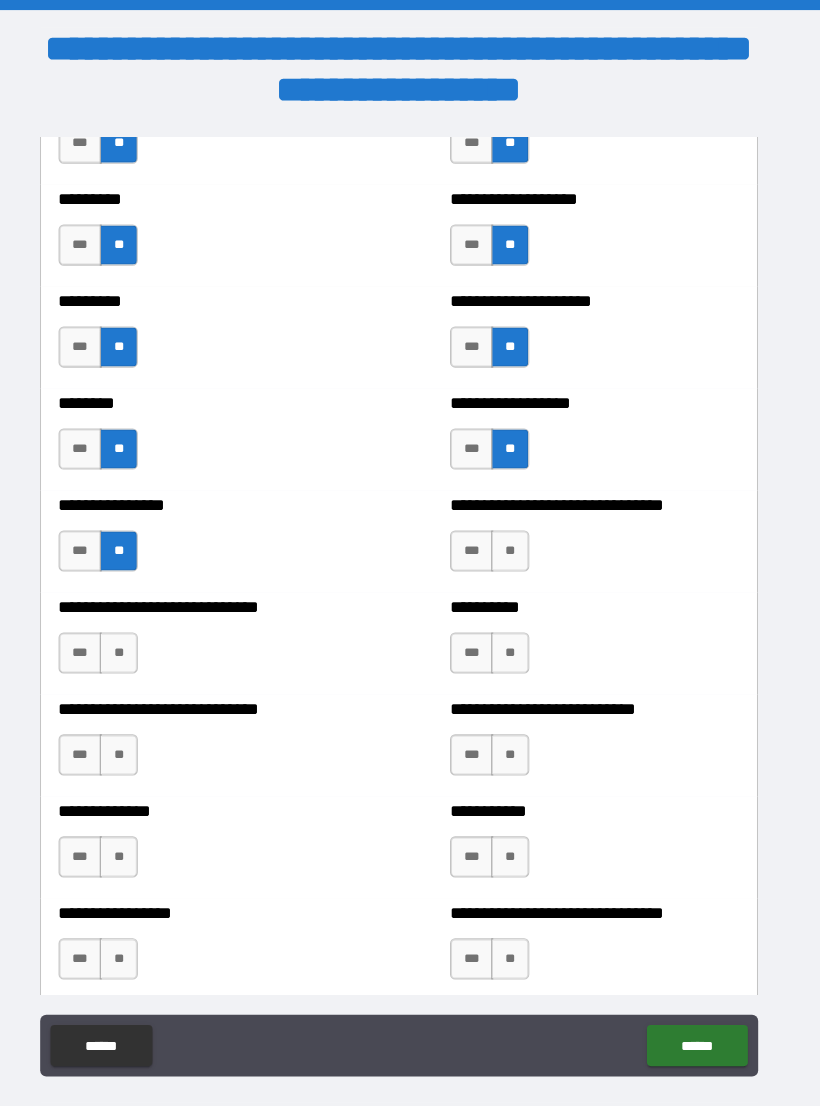 click on "**" at bounding box center (138, 634) 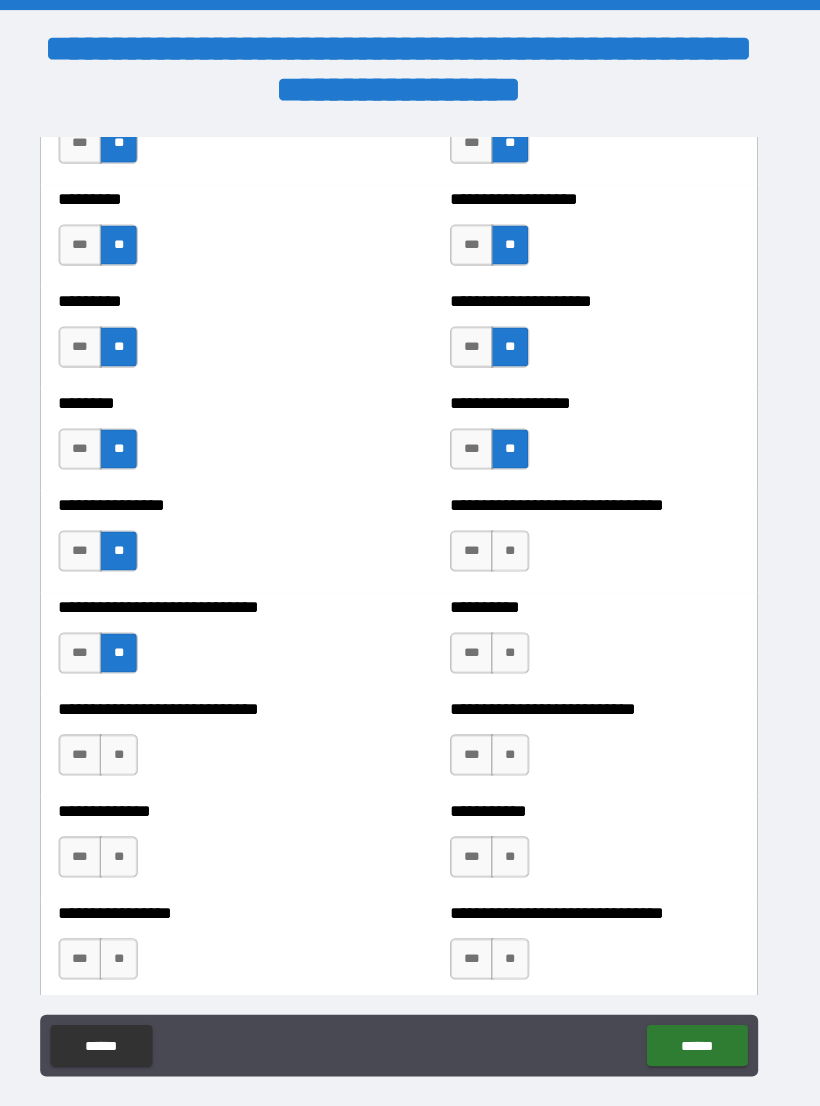 click on "**" at bounding box center [138, 733] 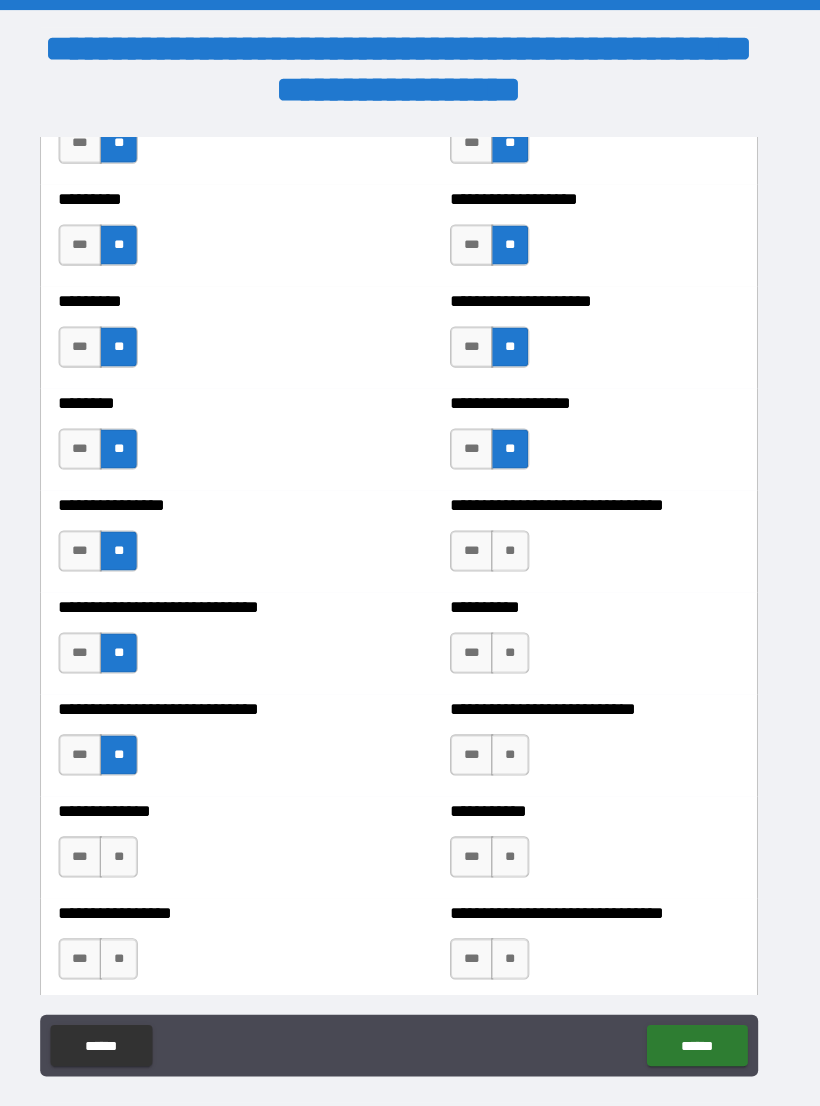 click on "**" at bounding box center [138, 832] 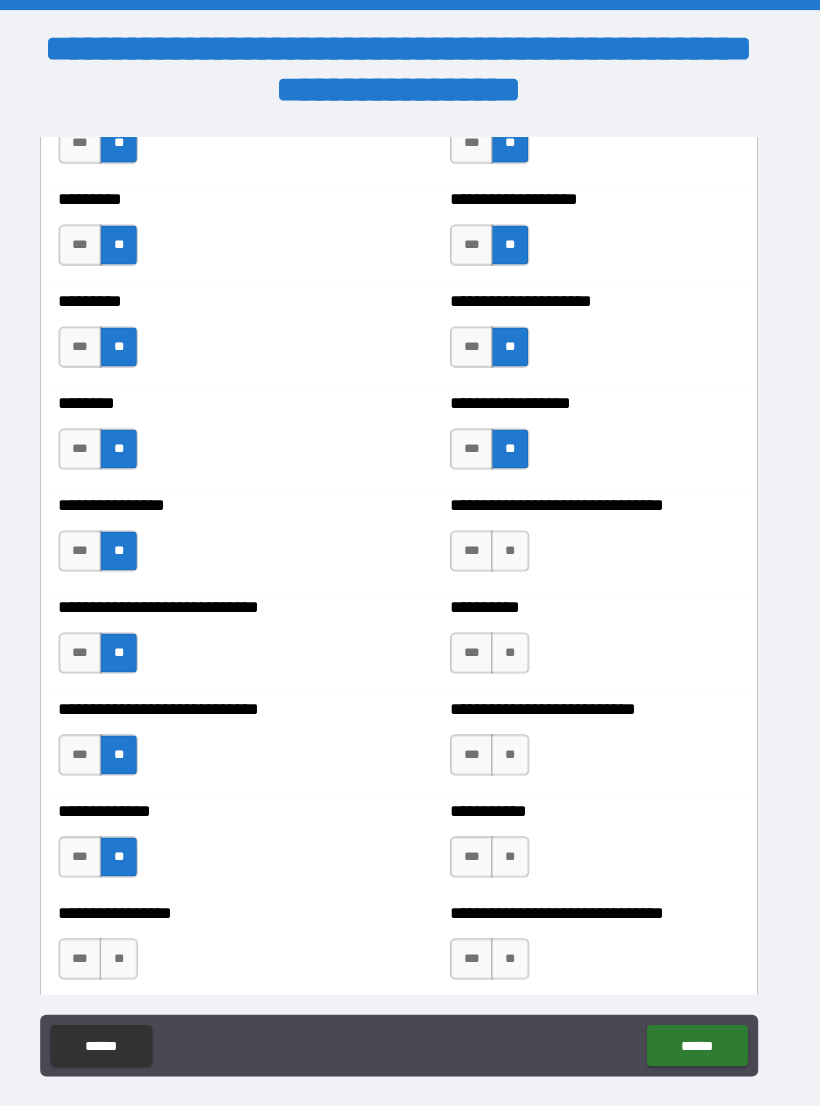 click on "**" at bounding box center (138, 931) 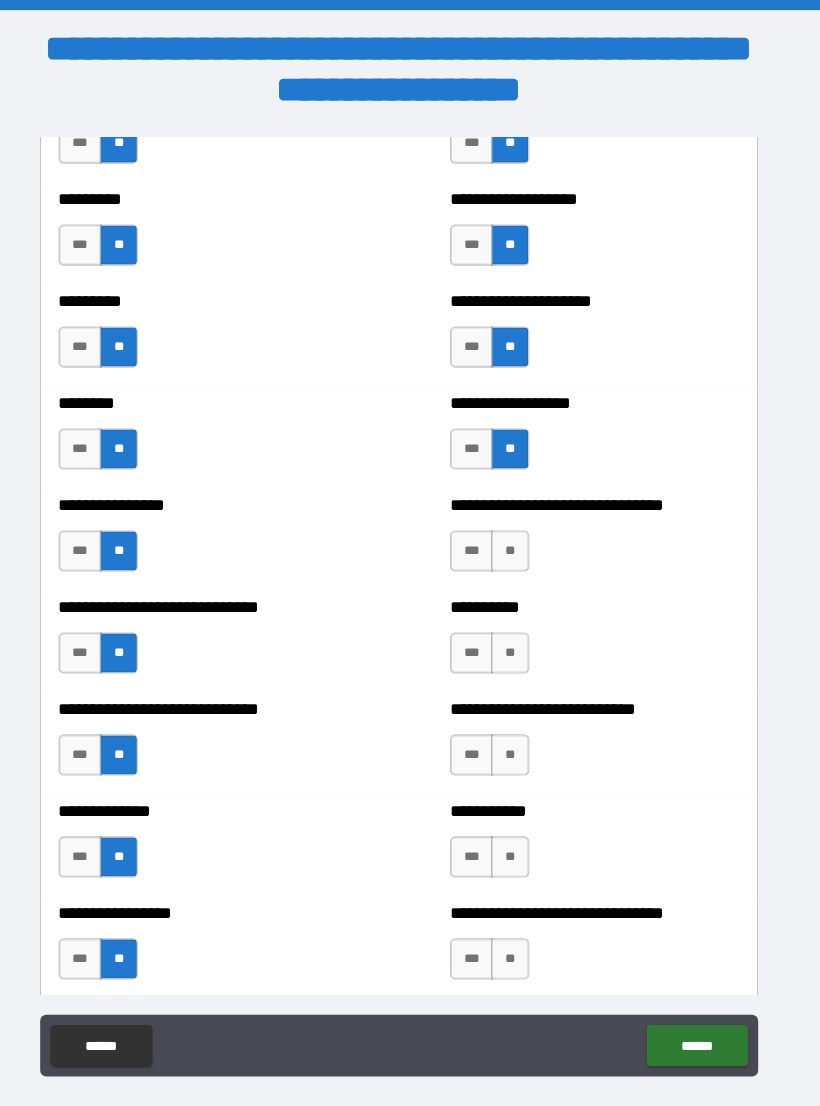 click on "**" at bounding box center [518, 832] 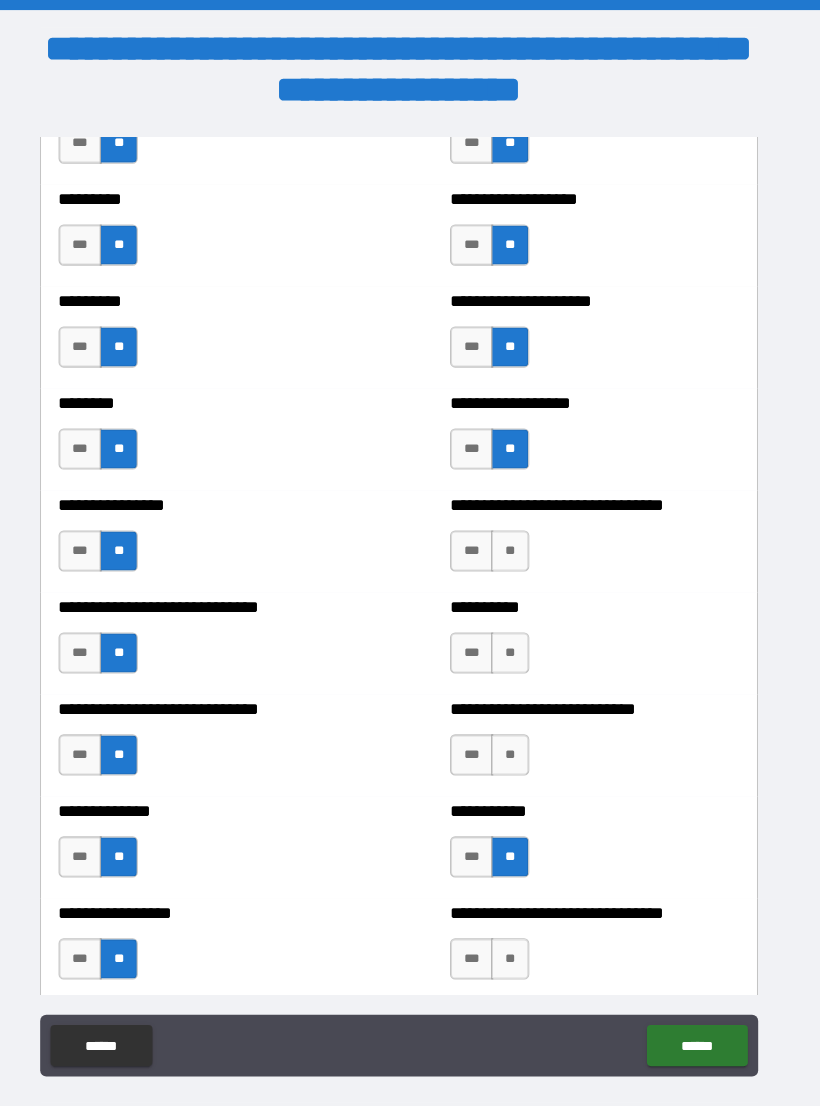 click on "**" at bounding box center (518, 931) 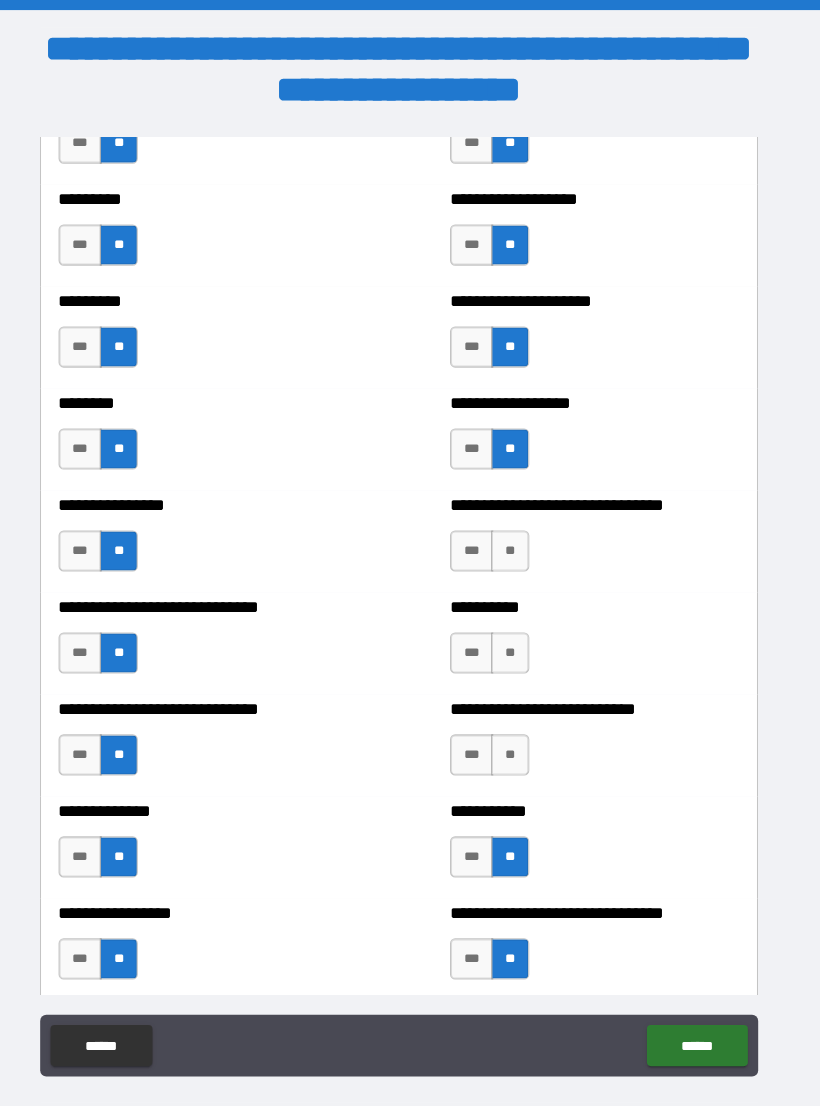 click on "**" at bounding box center [518, 733] 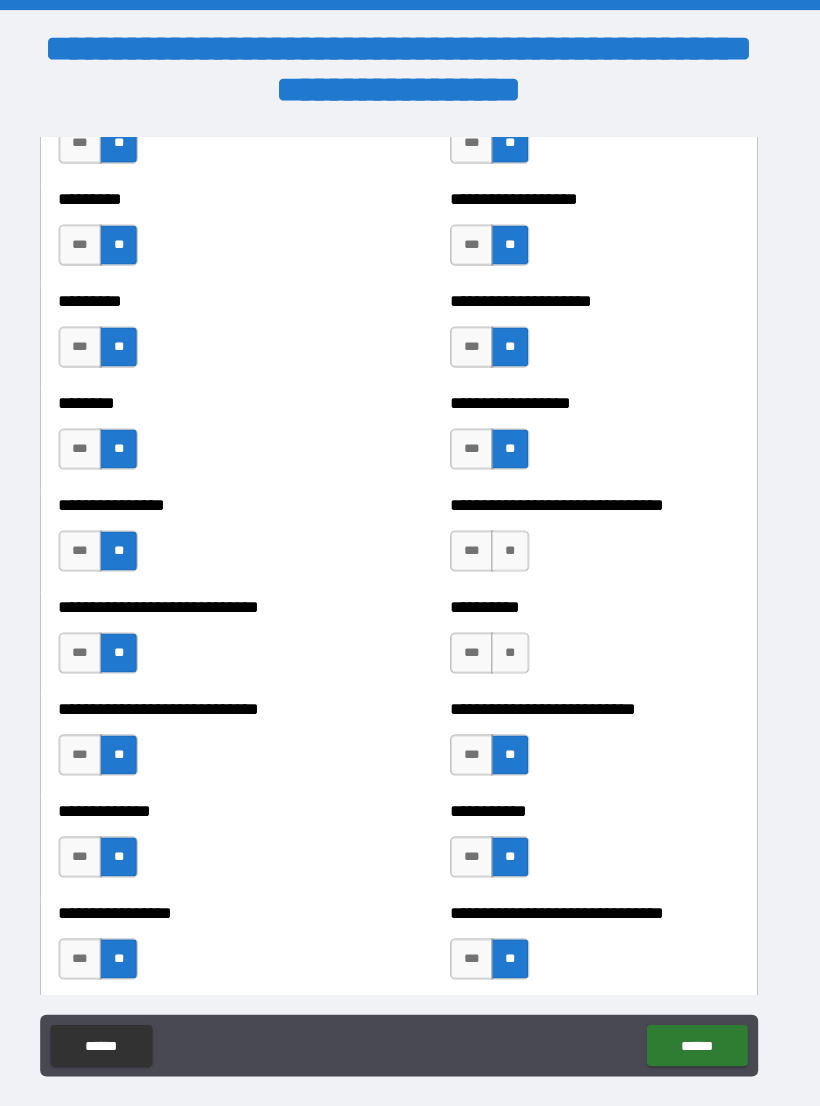 click on "**" at bounding box center (518, 634) 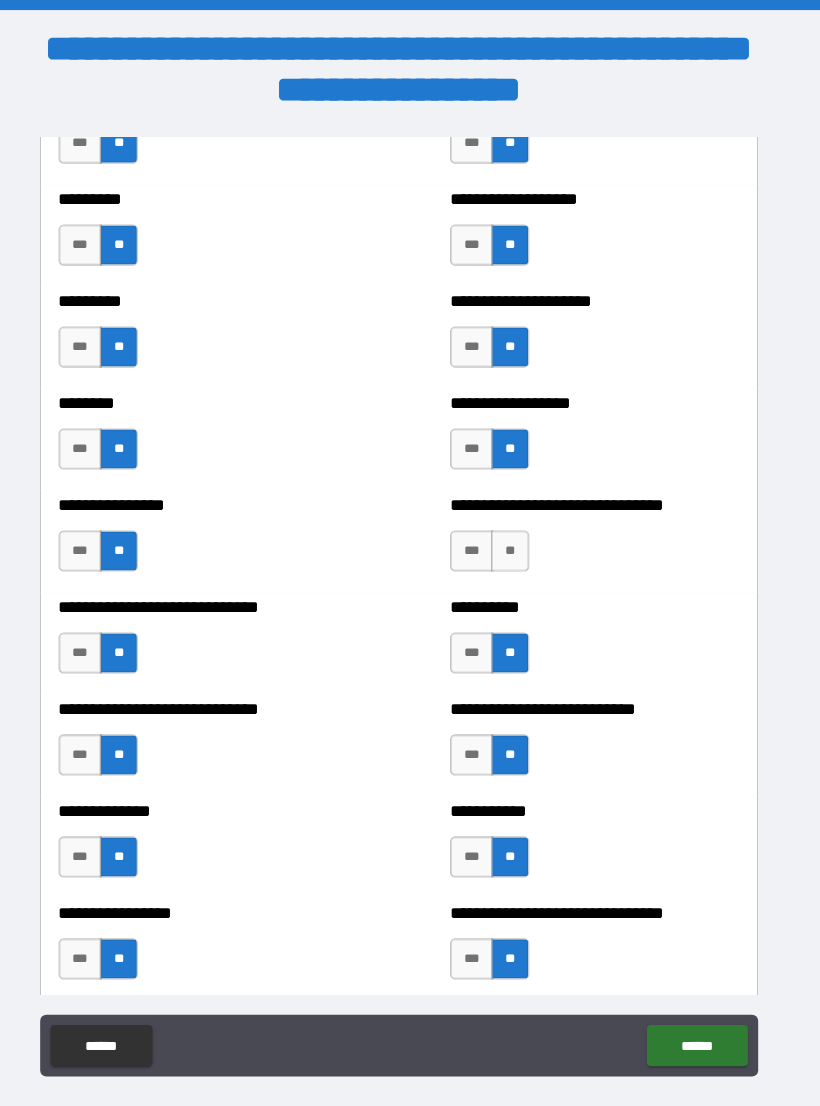 click on "**" at bounding box center (518, 535) 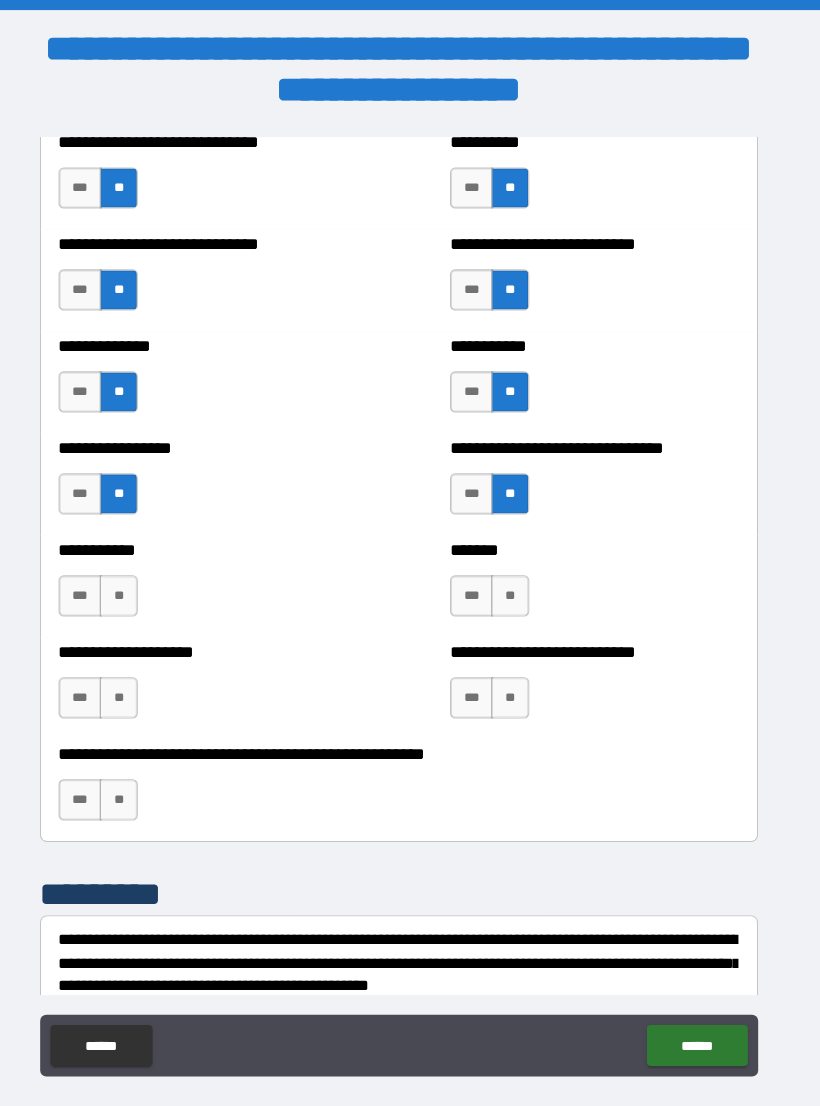 scroll, scrollTop: 7652, scrollLeft: 0, axis: vertical 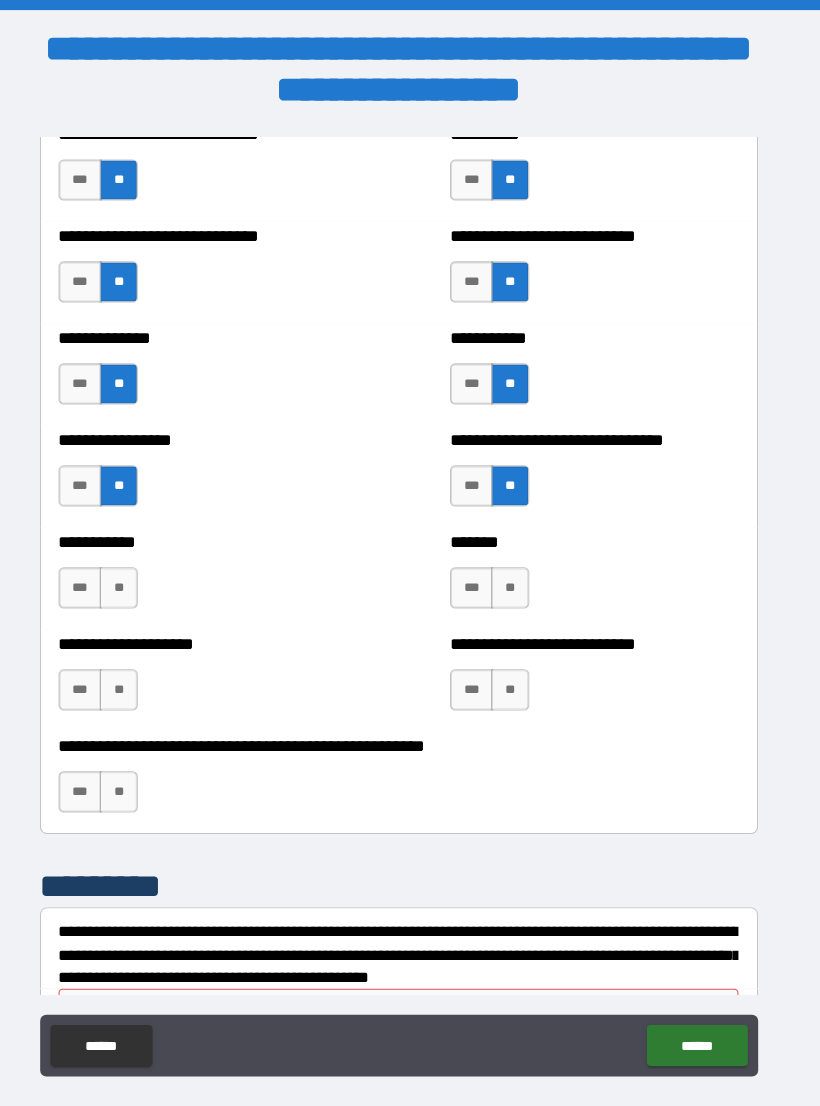 click on "**" at bounding box center (138, 571) 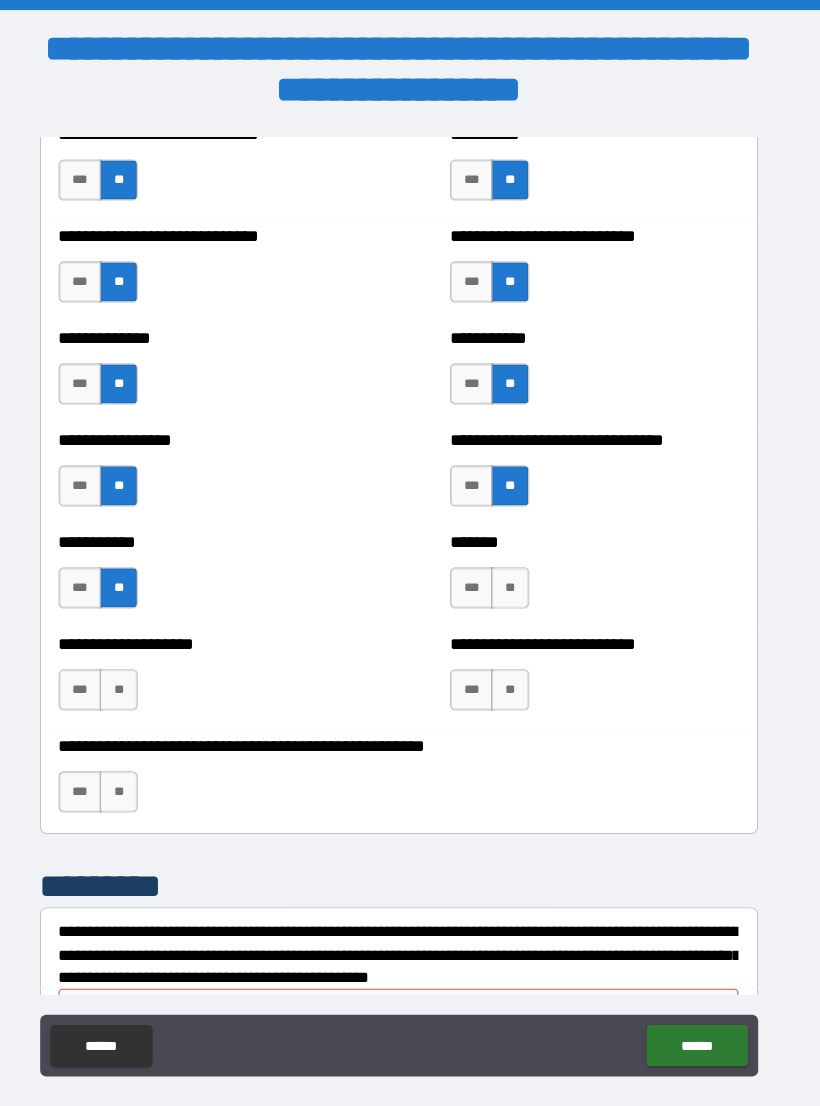 click on "**" at bounding box center (138, 670) 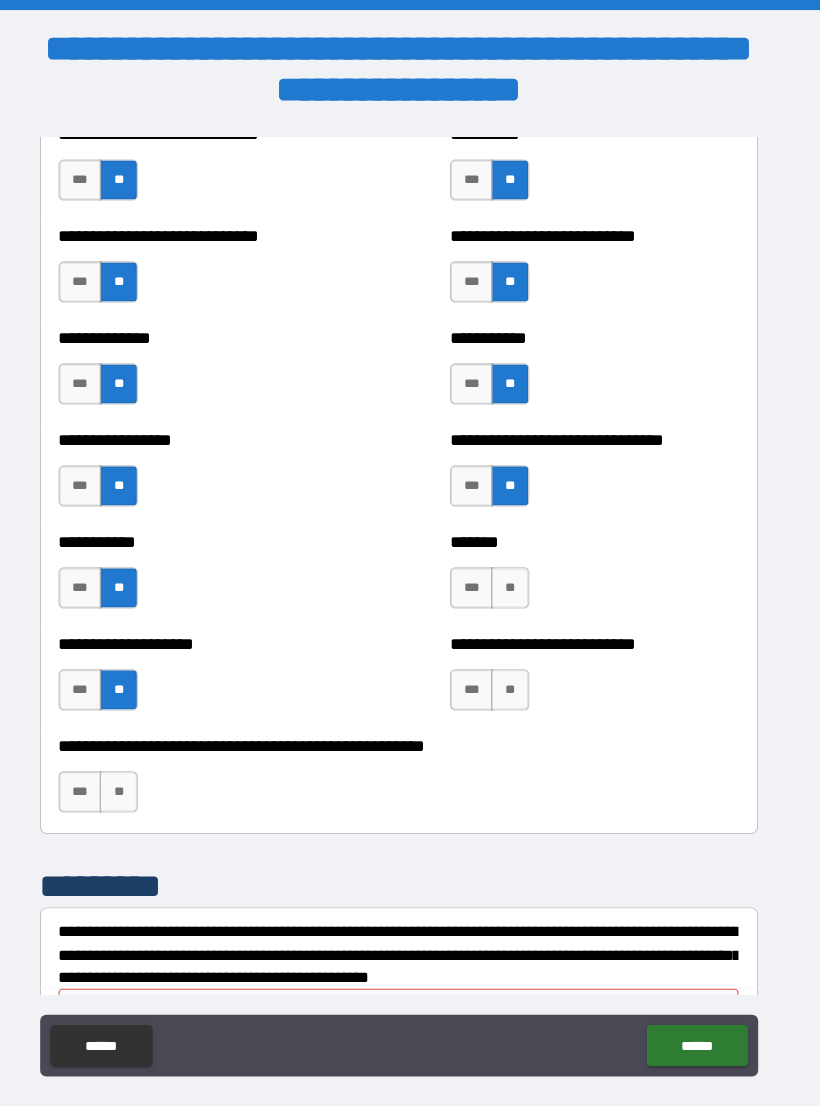 click on "**" at bounding box center [138, 769] 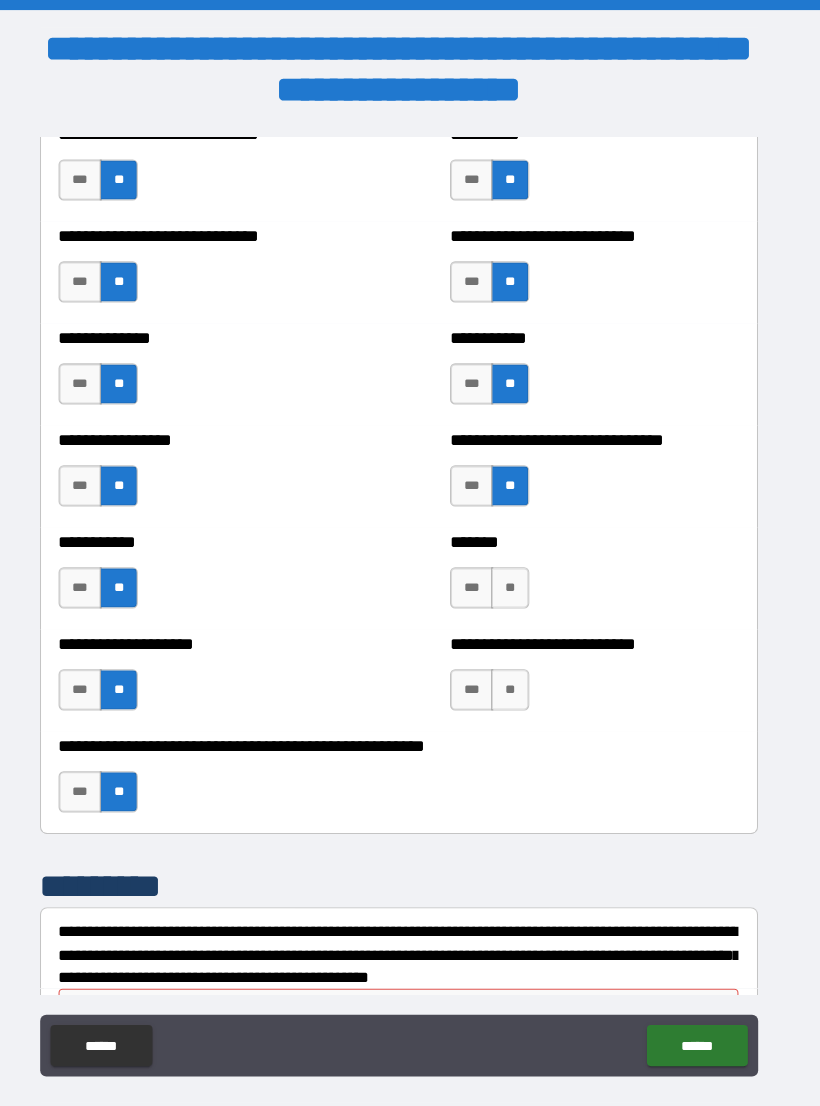 click on "**" at bounding box center (518, 670) 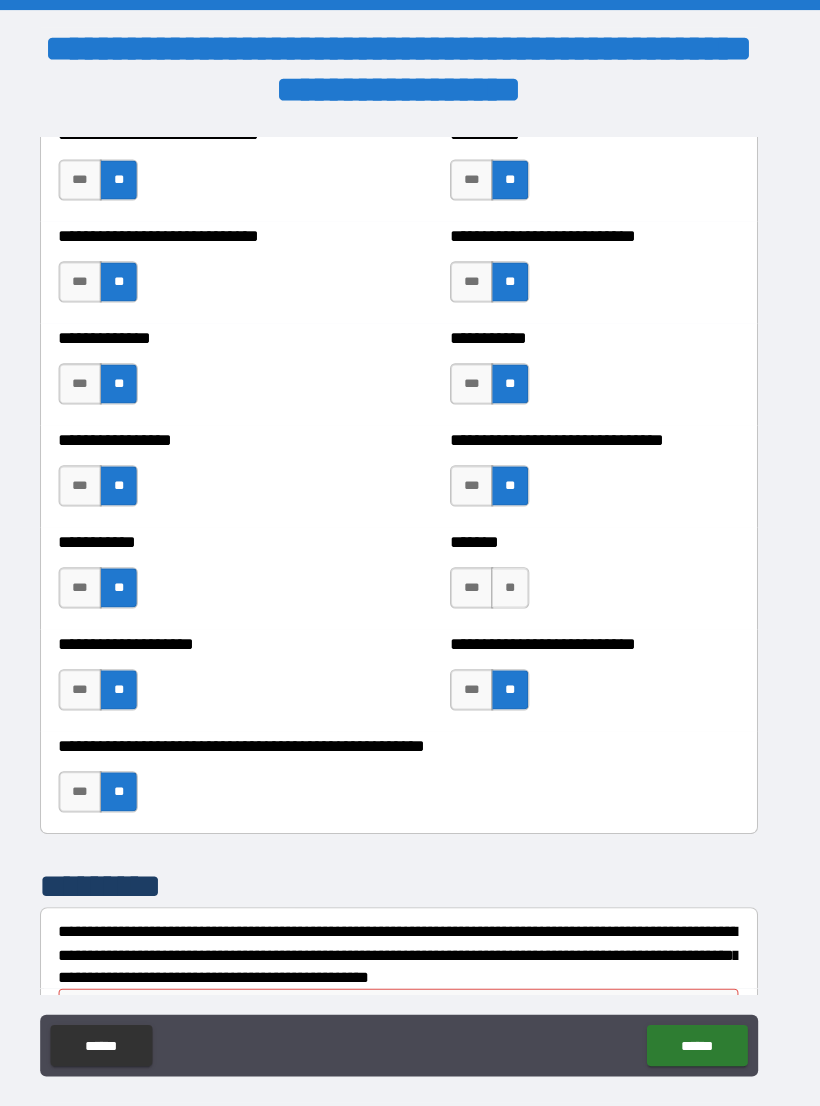 click on "**" at bounding box center (518, 571) 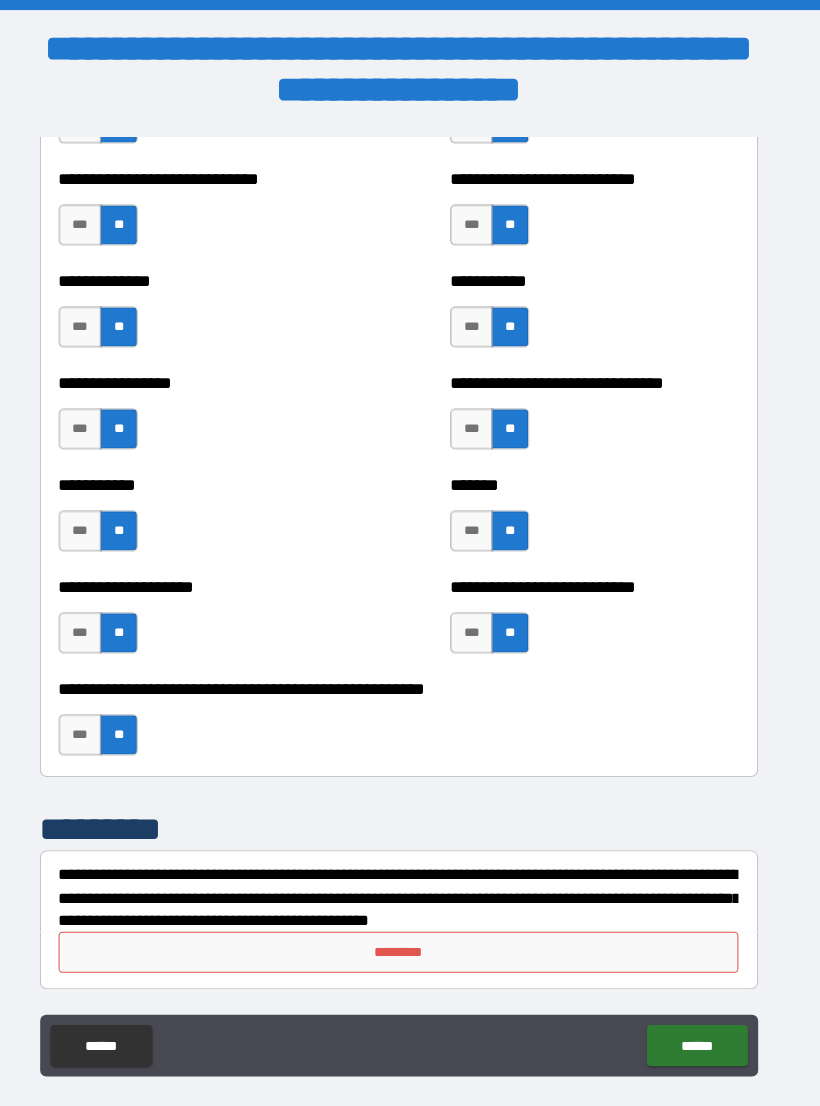 scroll, scrollTop: 7708, scrollLeft: 0, axis: vertical 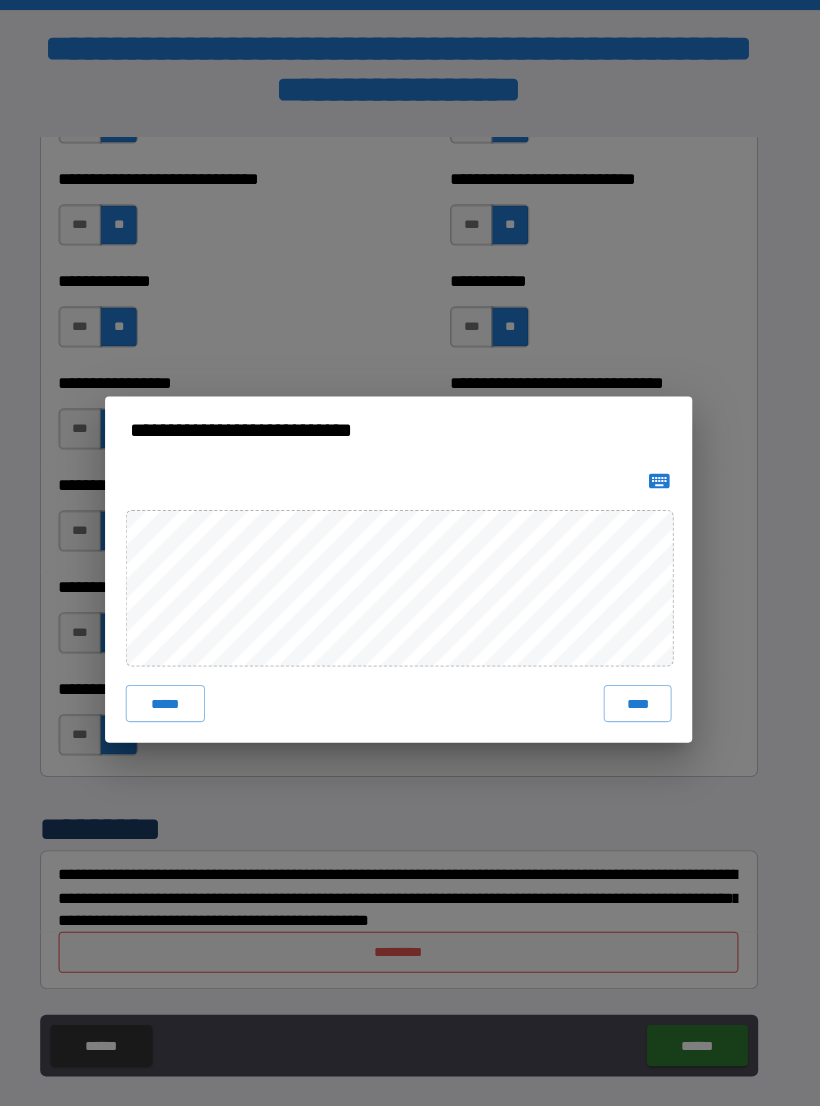 click on "****" at bounding box center [642, 683] 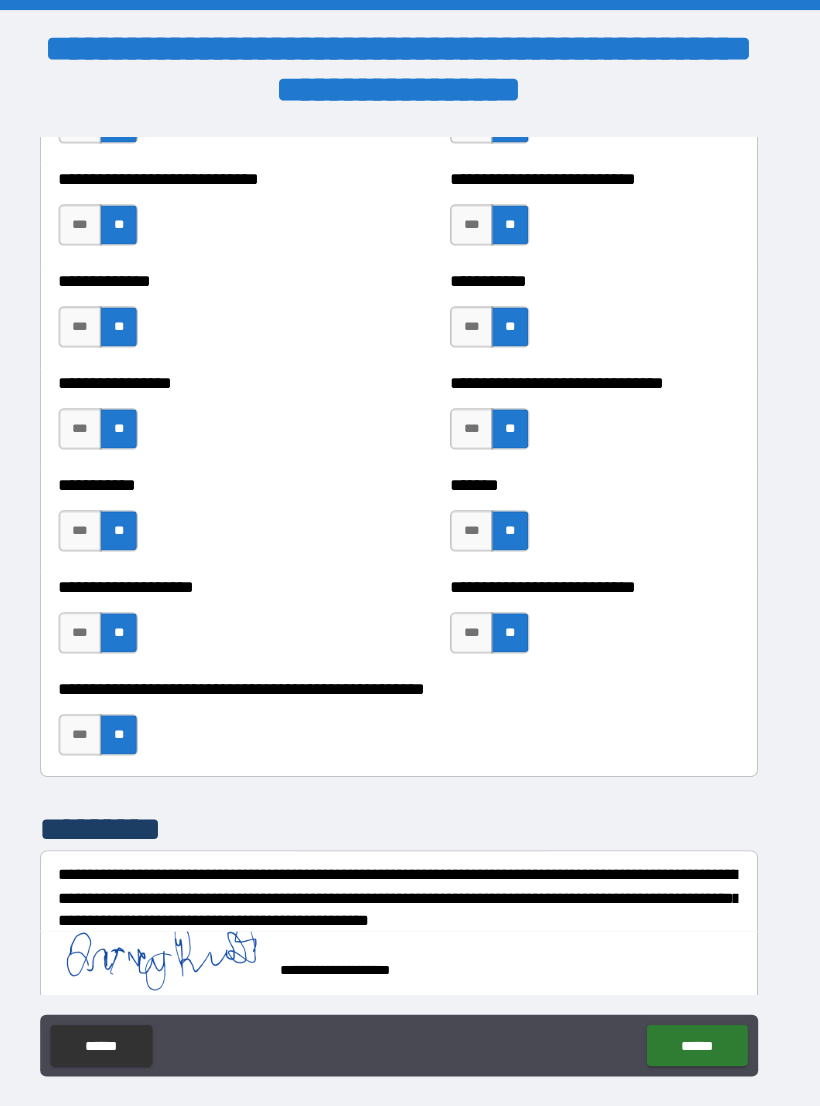 scroll, scrollTop: 7698, scrollLeft: 0, axis: vertical 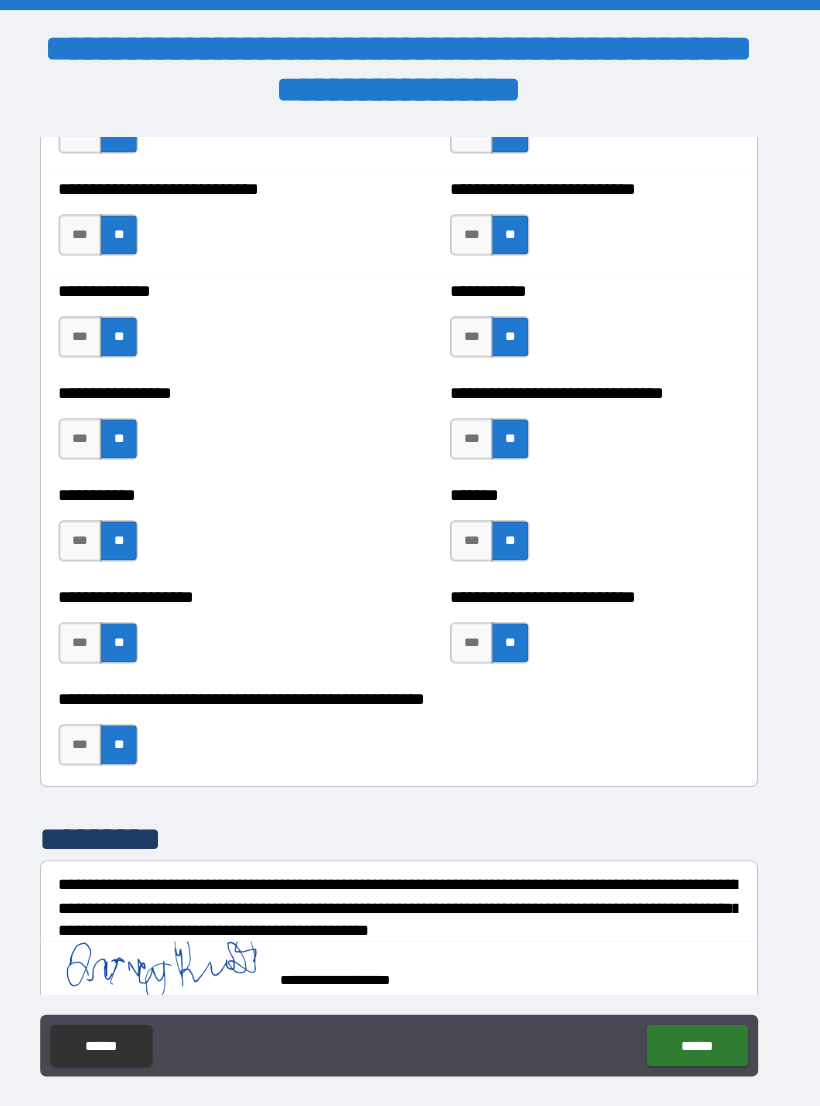 click on "******" at bounding box center [699, 1015] 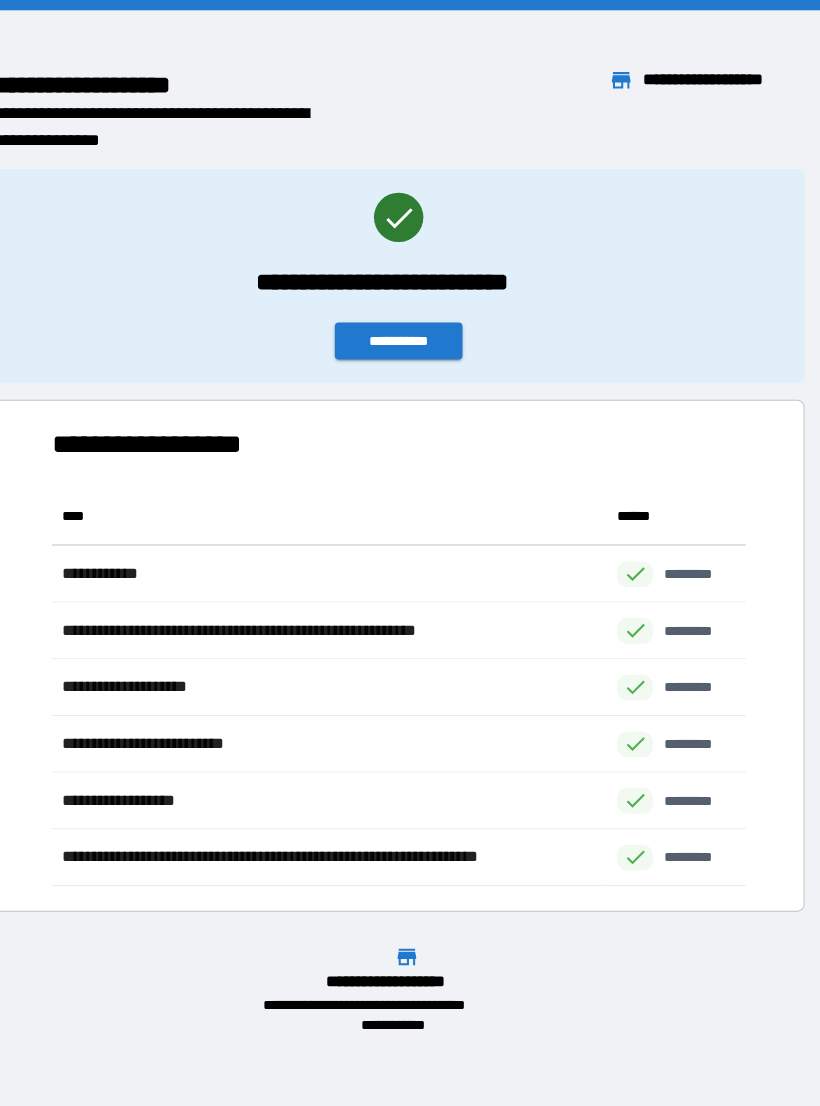 scroll, scrollTop: 1, scrollLeft: 1, axis: both 